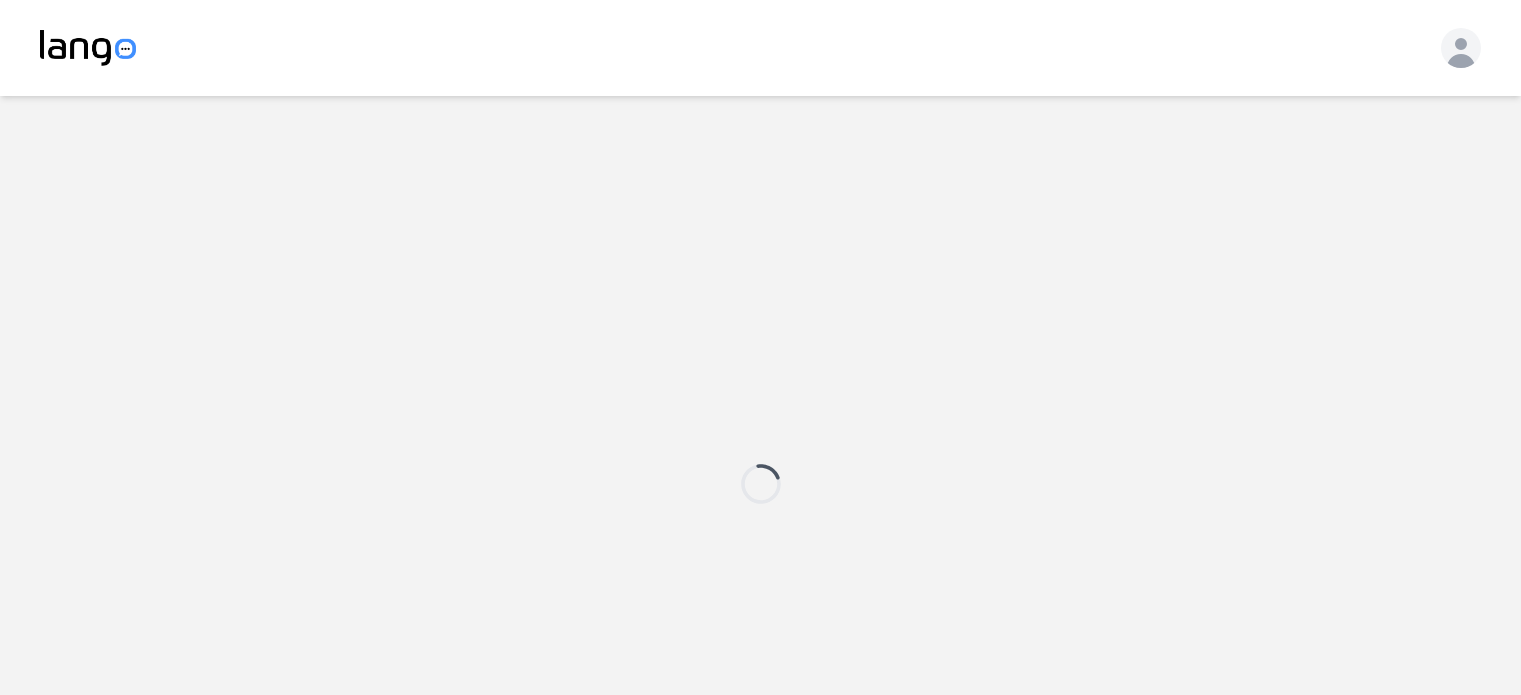 scroll, scrollTop: 0, scrollLeft: 0, axis: both 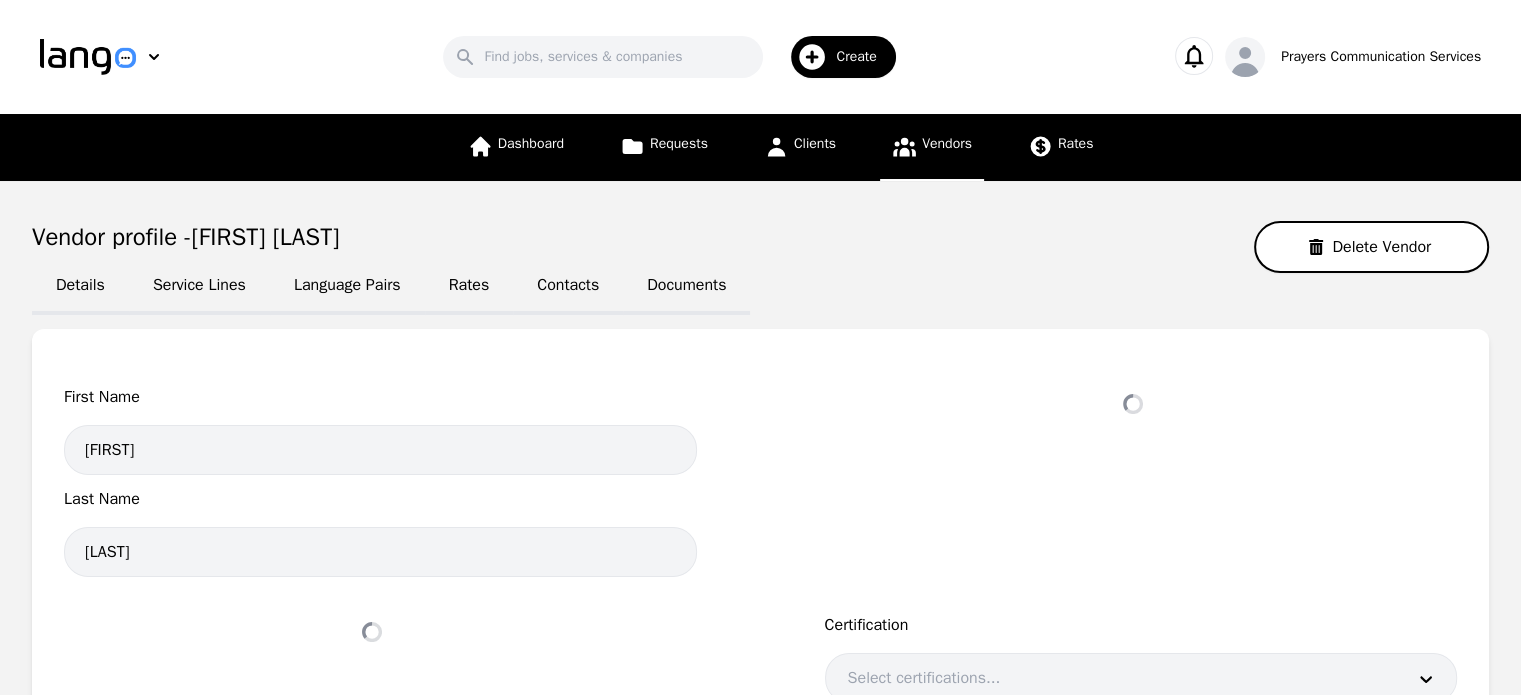select on "active" 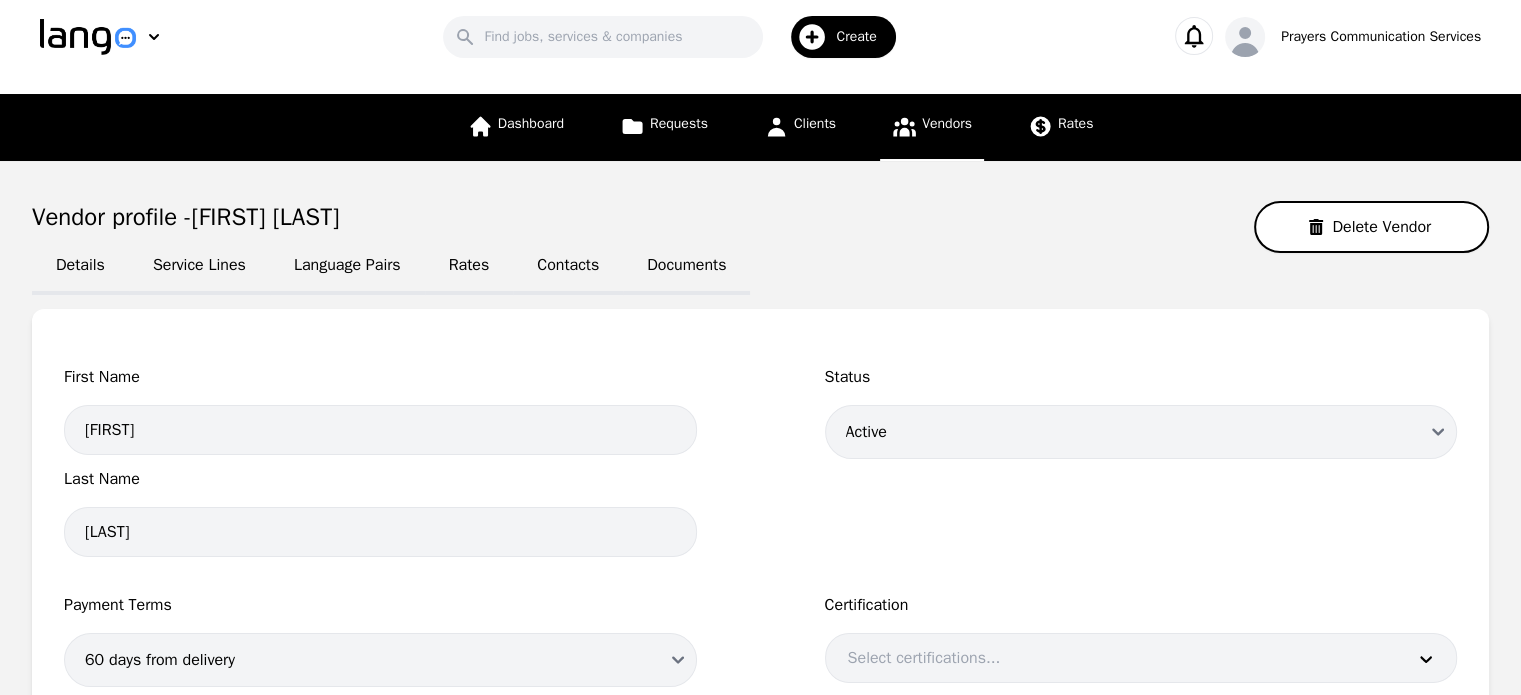 scroll, scrollTop: 20, scrollLeft: 0, axis: vertical 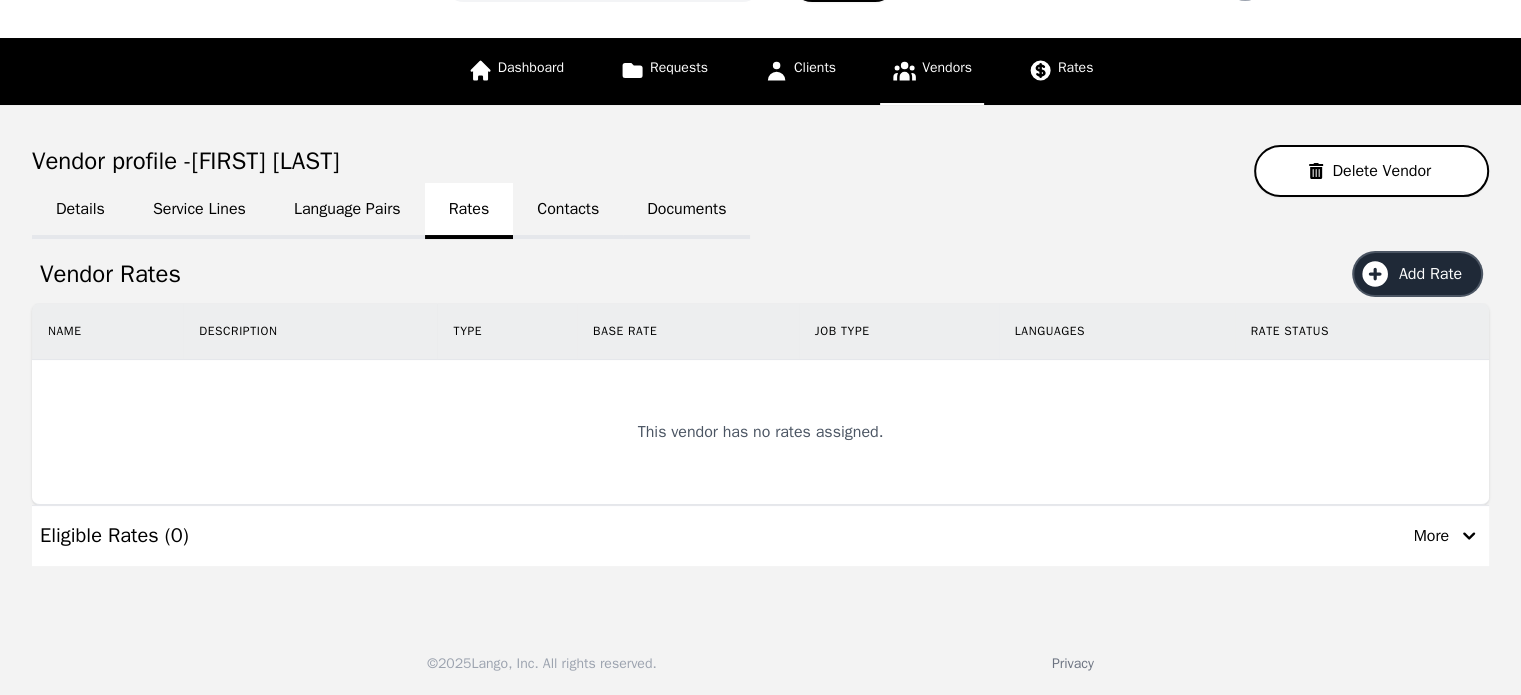 click on "Add Rate" at bounding box center [1437, 274] 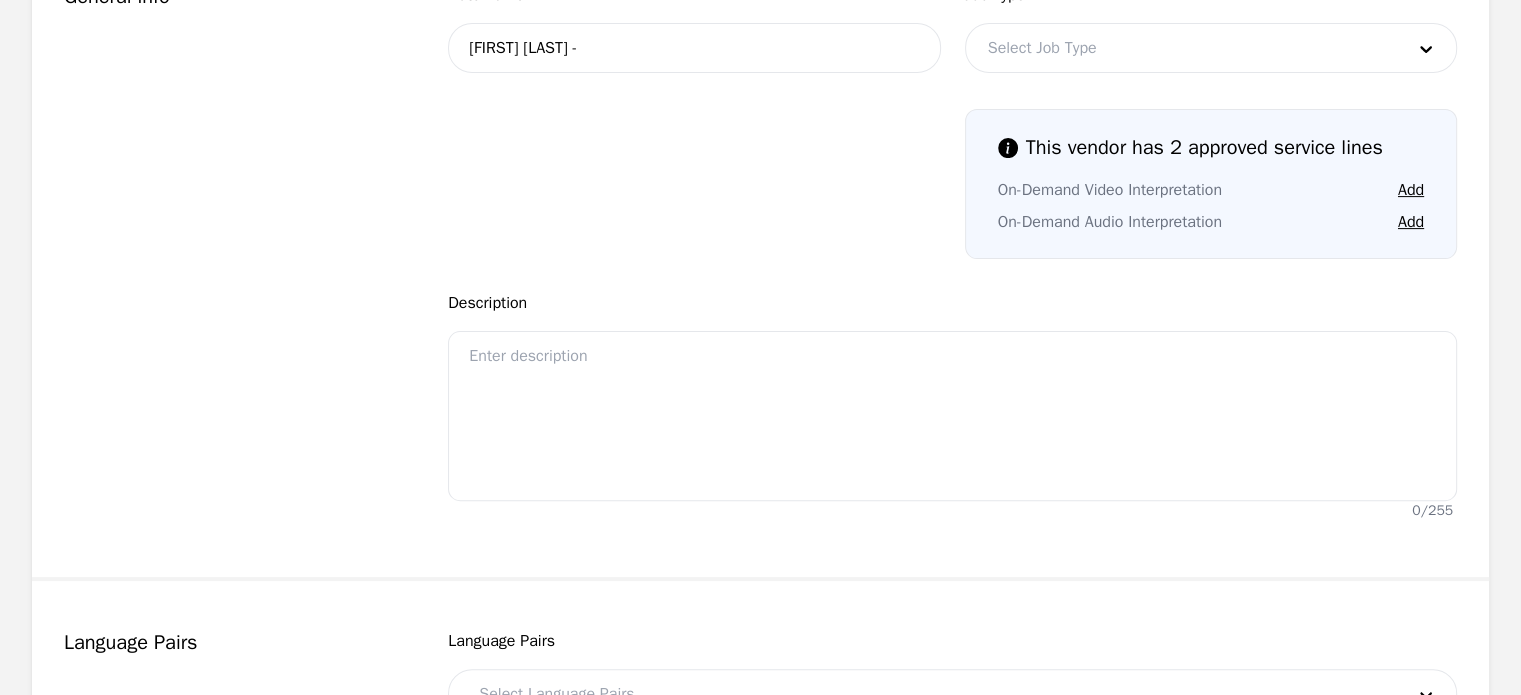 scroll, scrollTop: 342, scrollLeft: 0, axis: vertical 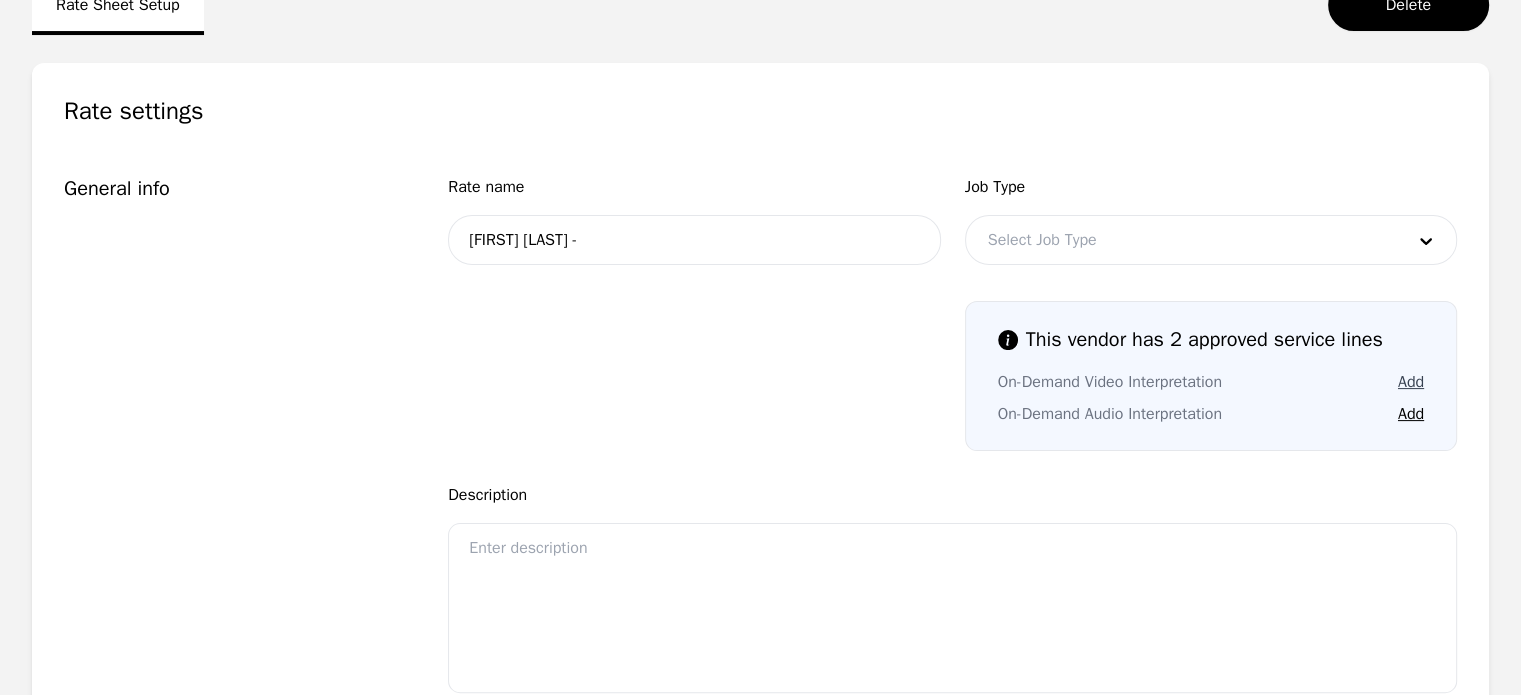 click on "Add" at bounding box center (1411, 382) 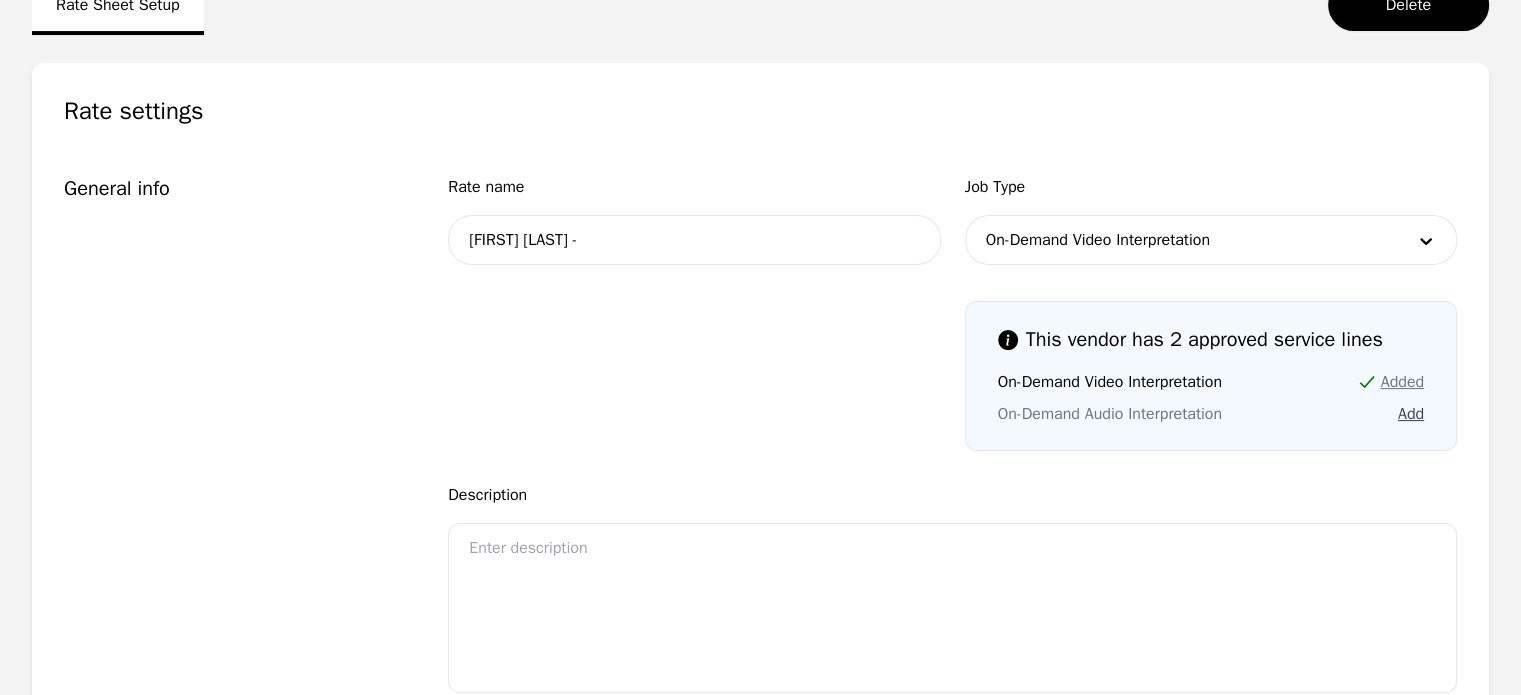 click on "Add" at bounding box center (1411, 414) 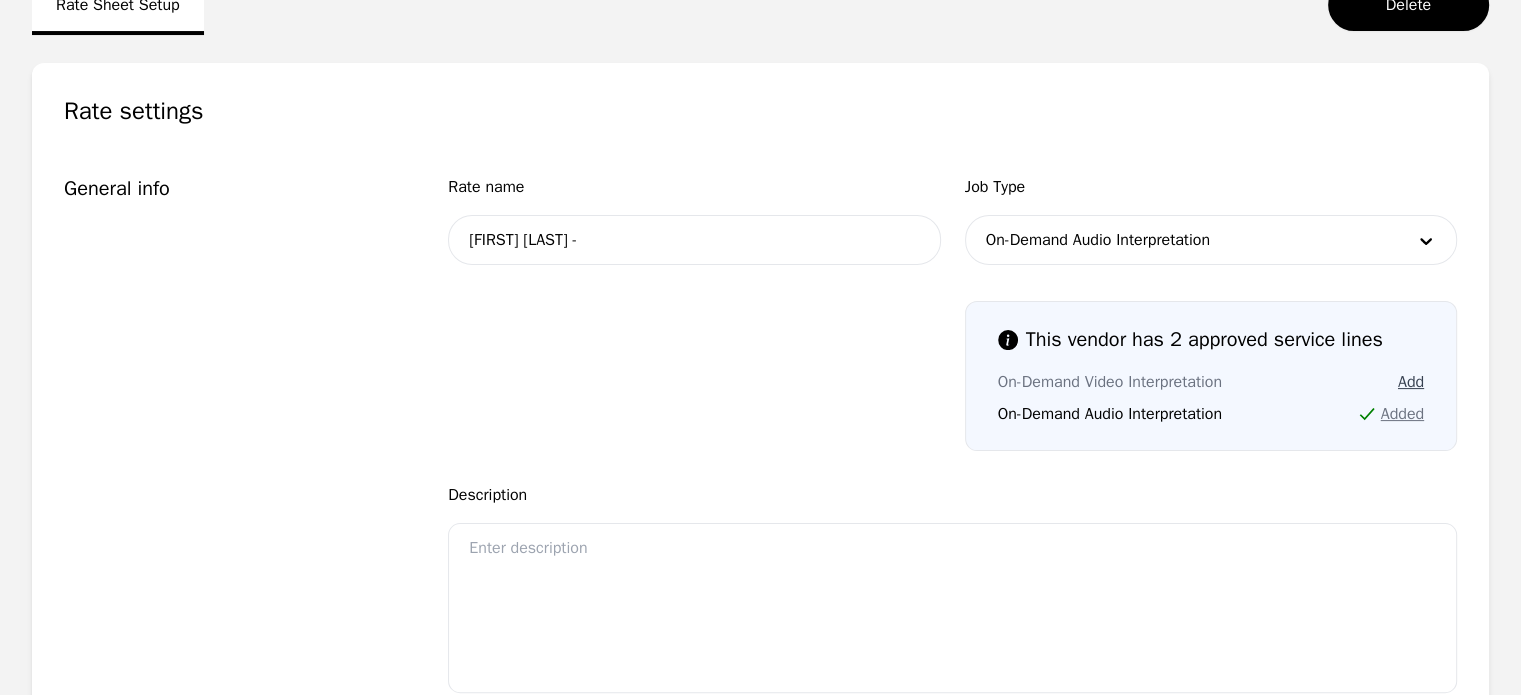 click on "Add" at bounding box center (1411, 382) 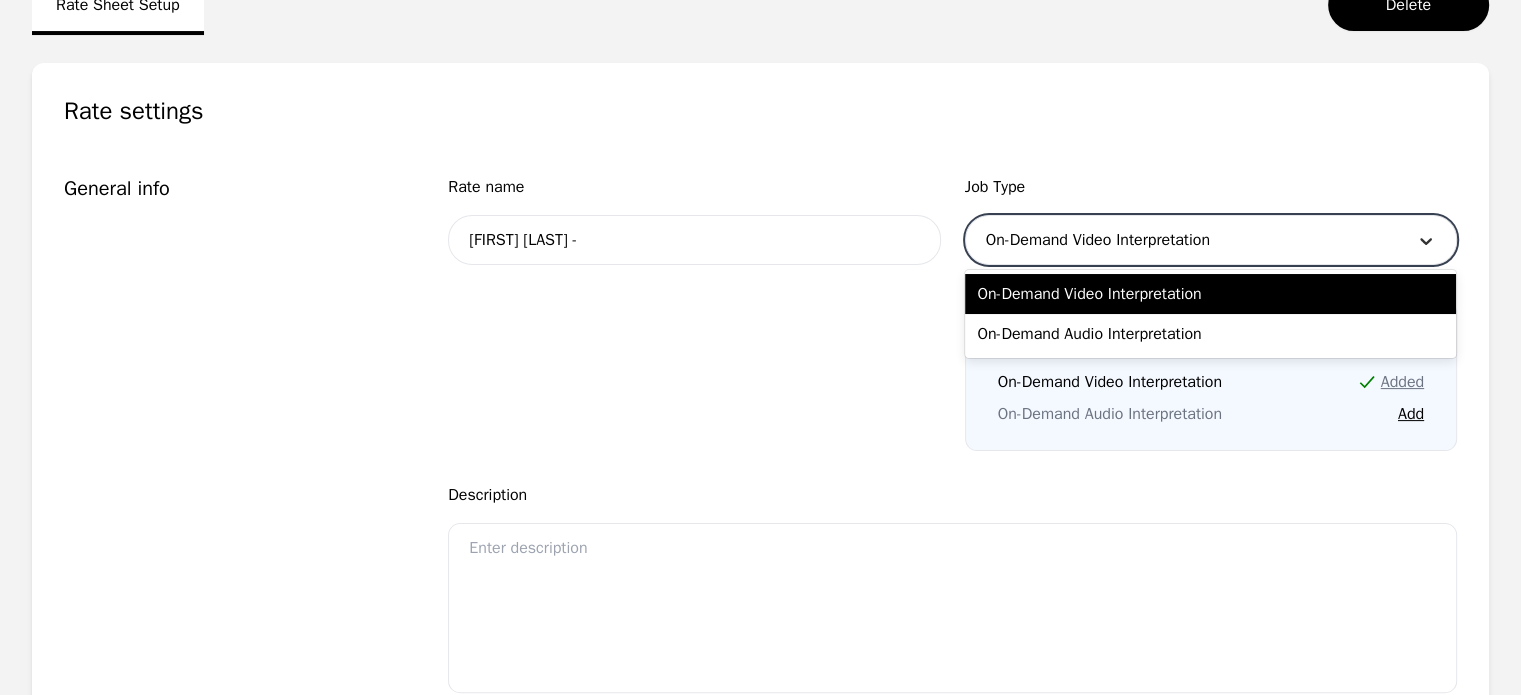 click at bounding box center [1426, 240] 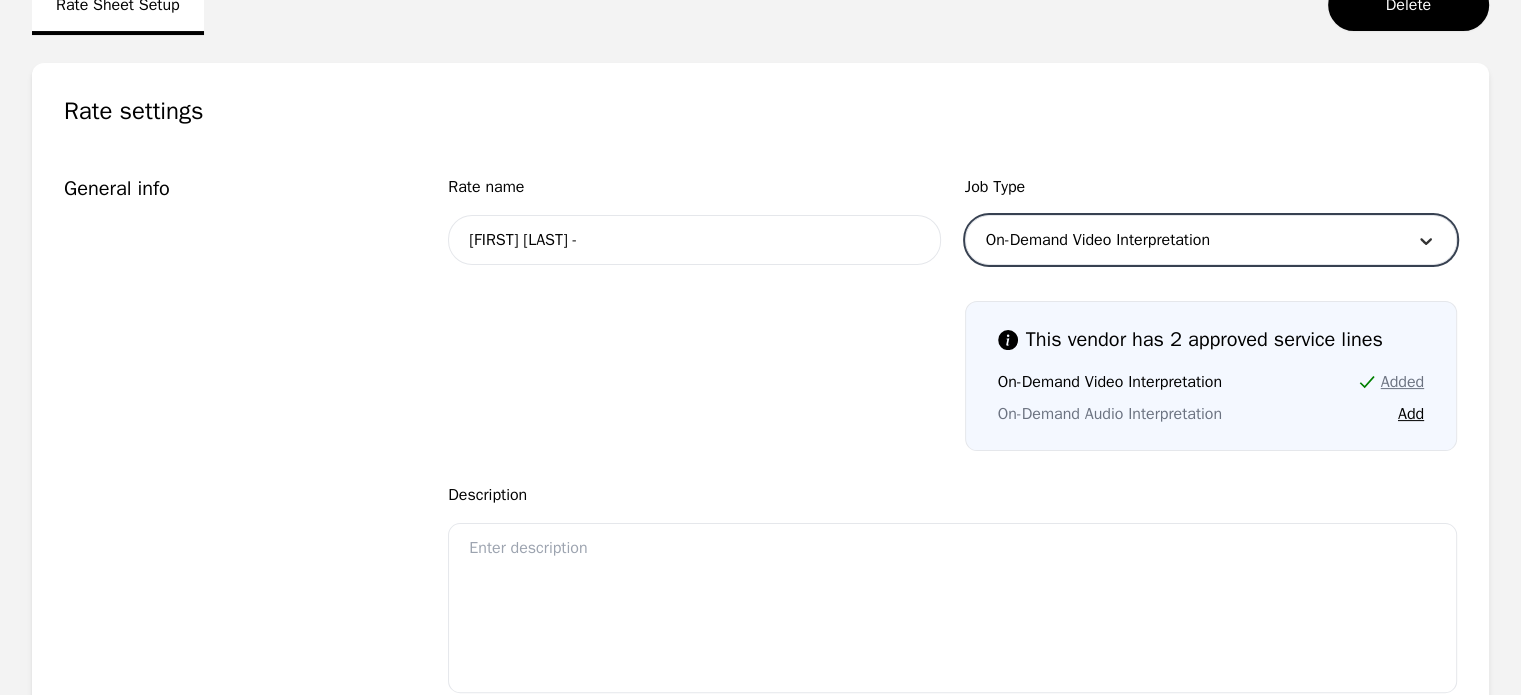 click at bounding box center (1426, 240) 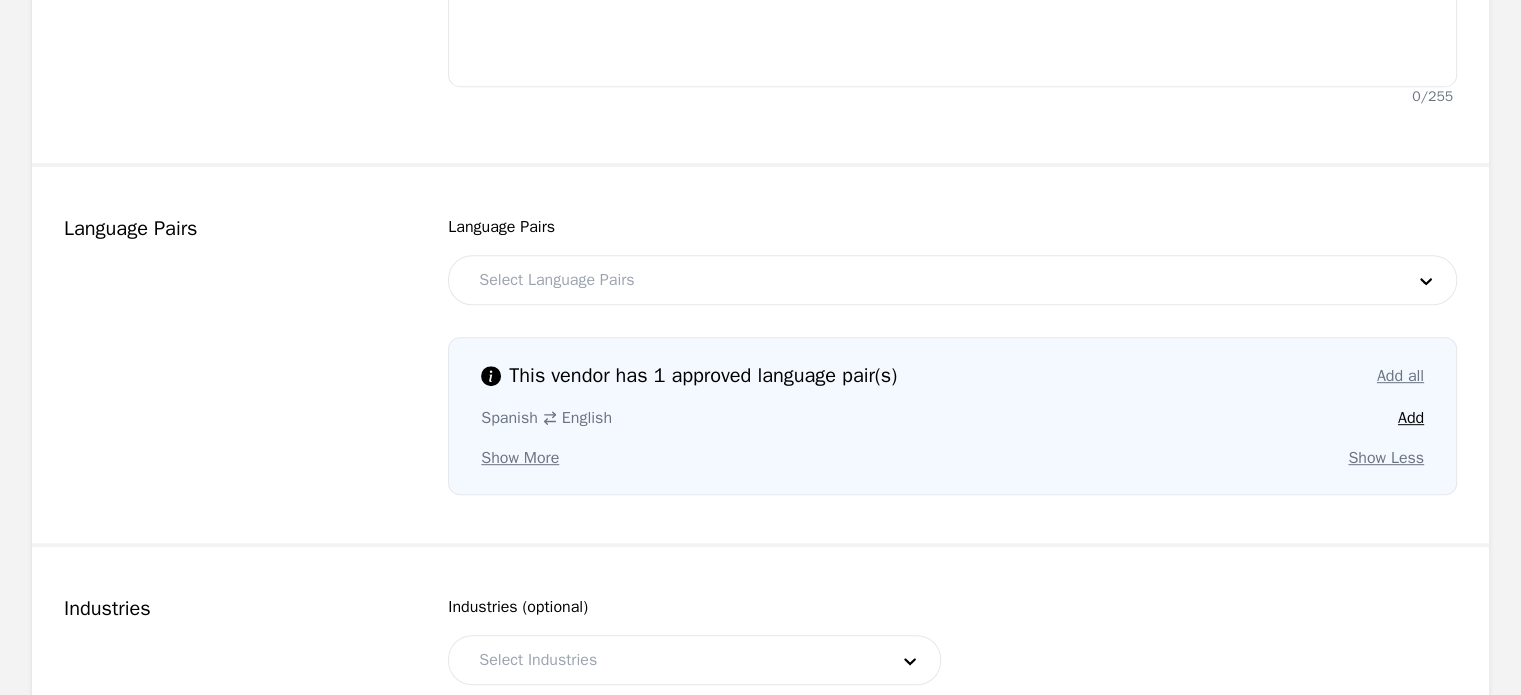 scroll, scrollTop: 971, scrollLeft: 0, axis: vertical 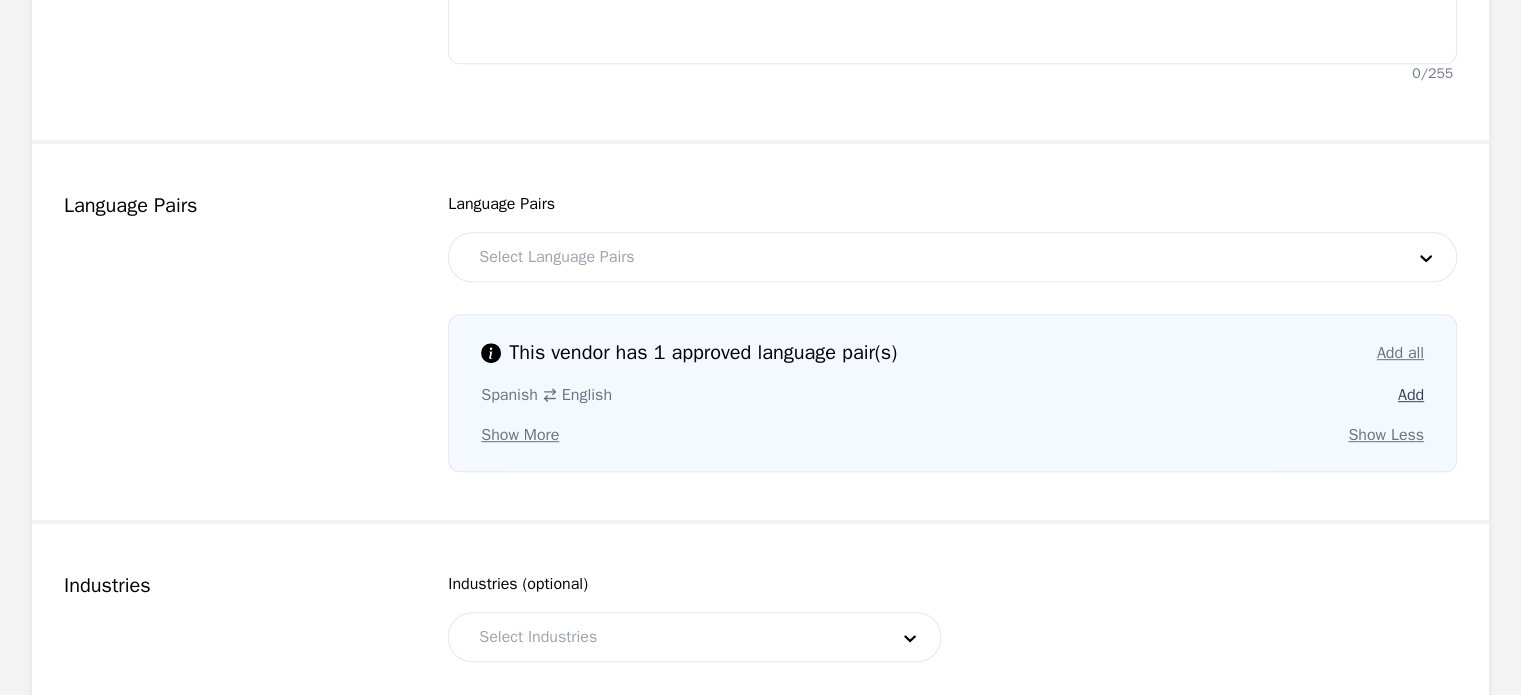 click on "Add" at bounding box center (1411, 395) 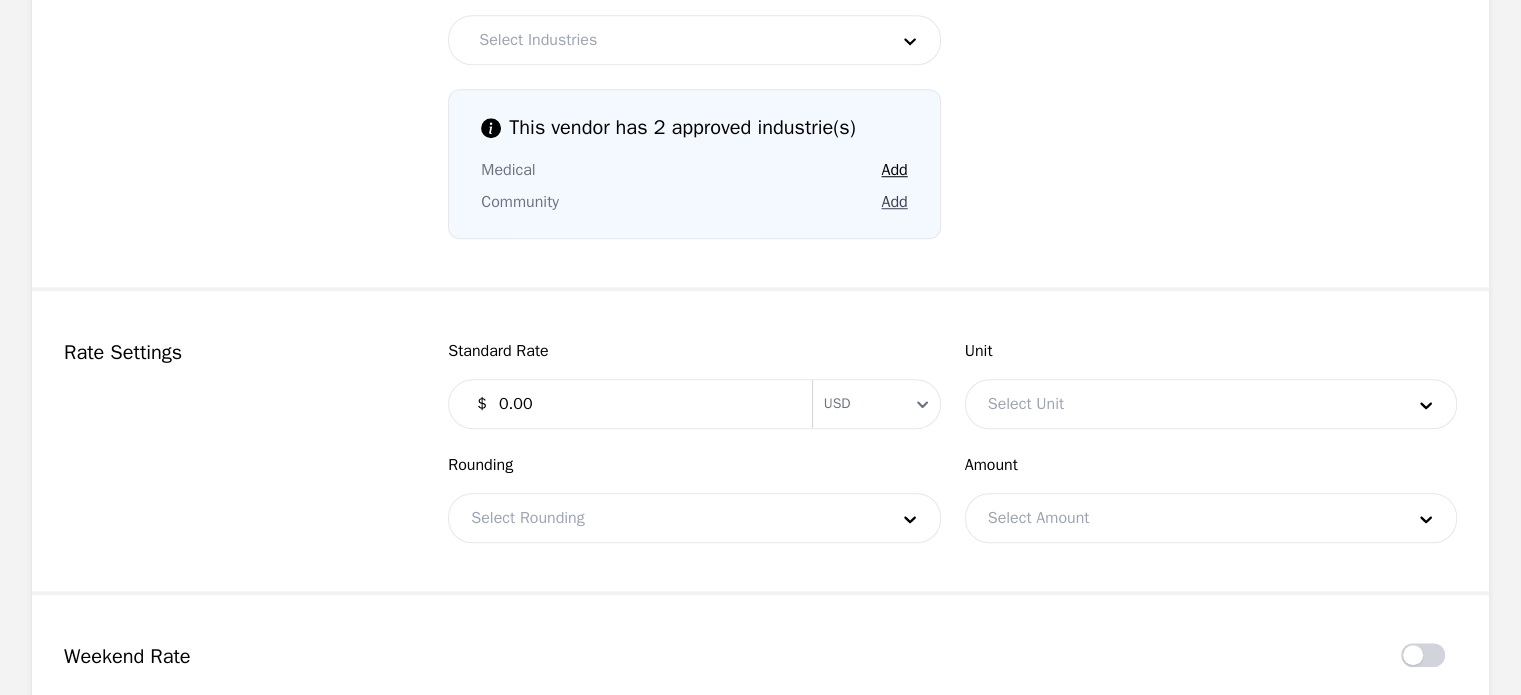 scroll, scrollTop: 1570, scrollLeft: 0, axis: vertical 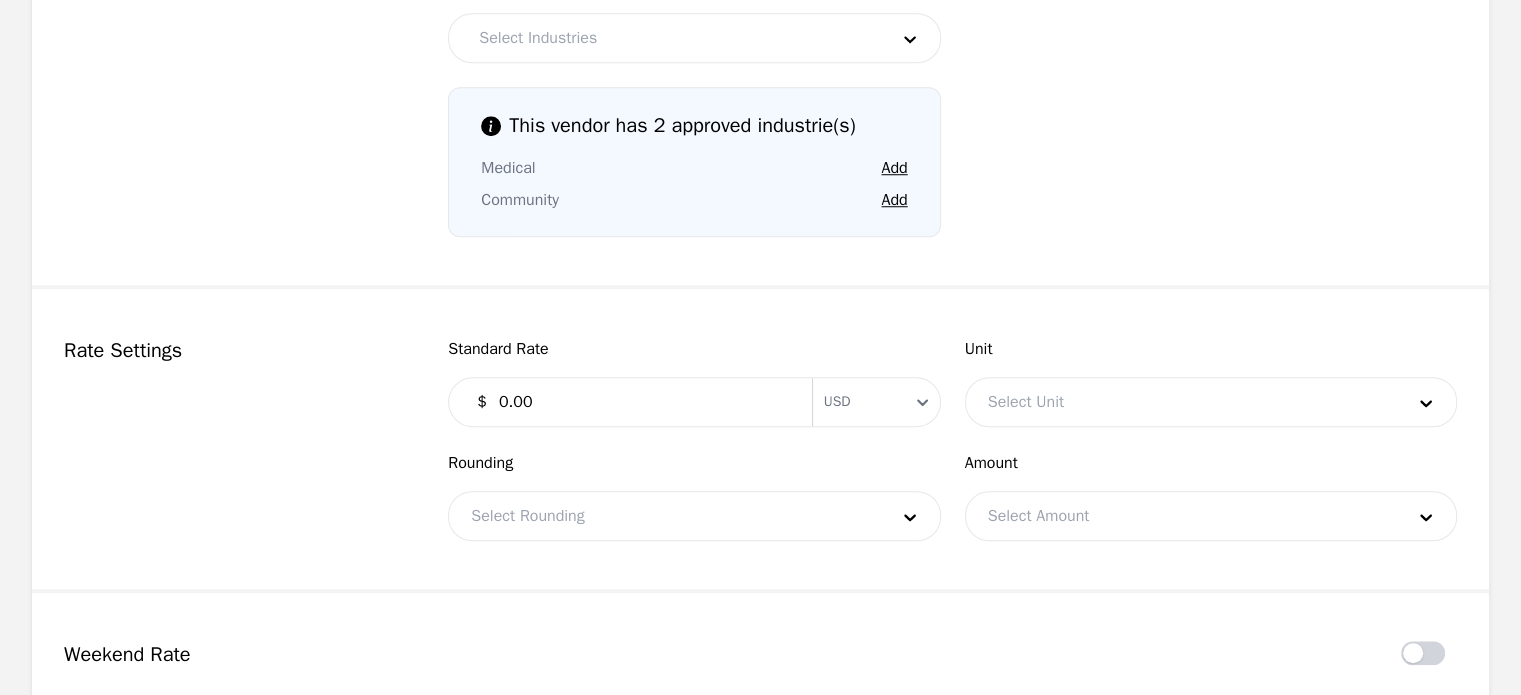 click on "0.00" at bounding box center (643, 402) 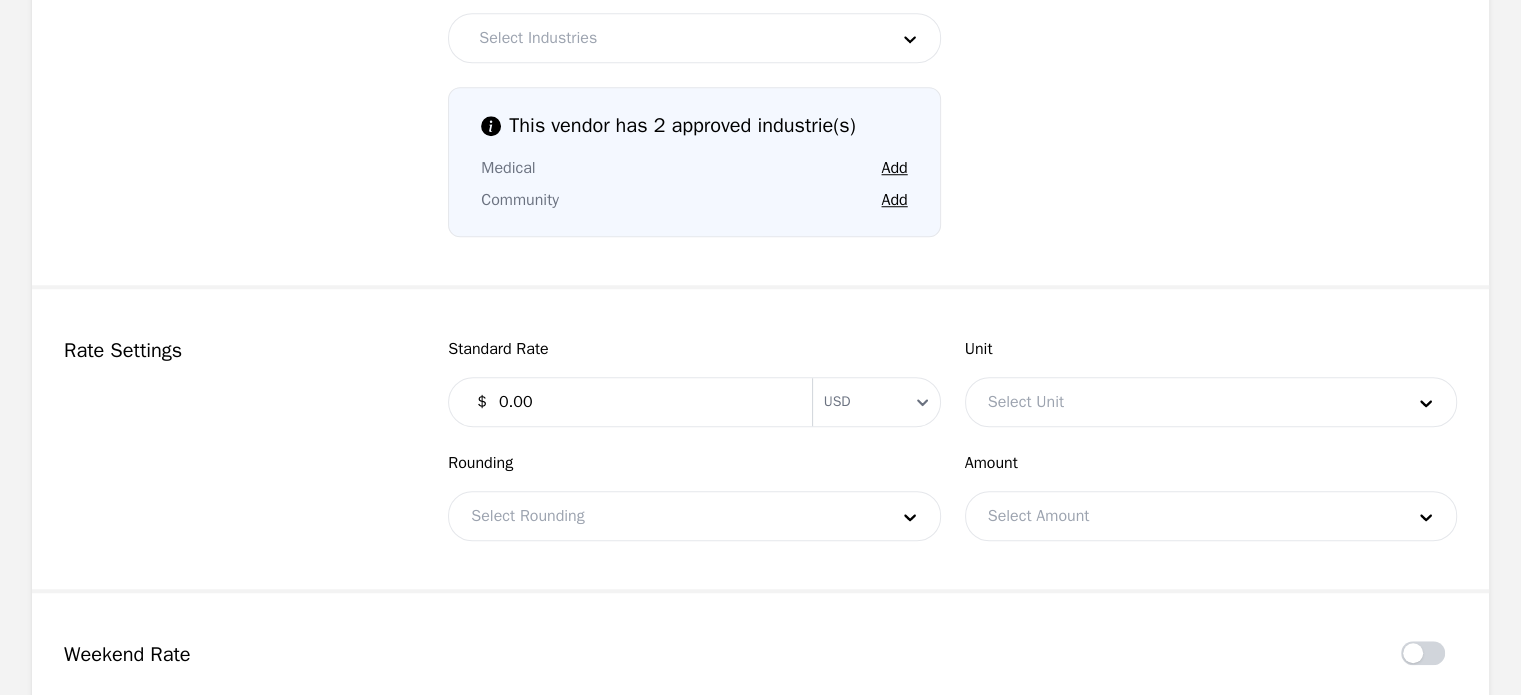 click on "USD" at bounding box center (876, 402) 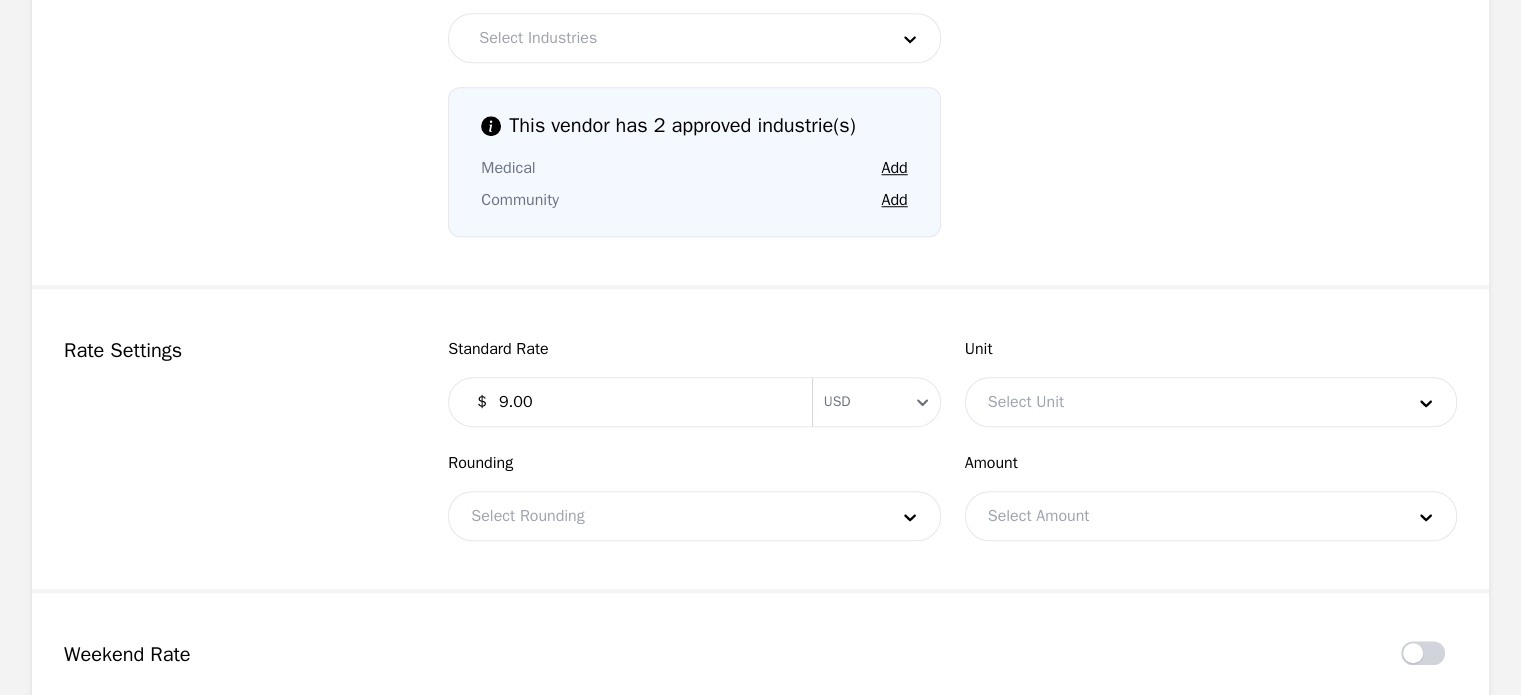 click on "Rate Settings" at bounding box center (232, 439) 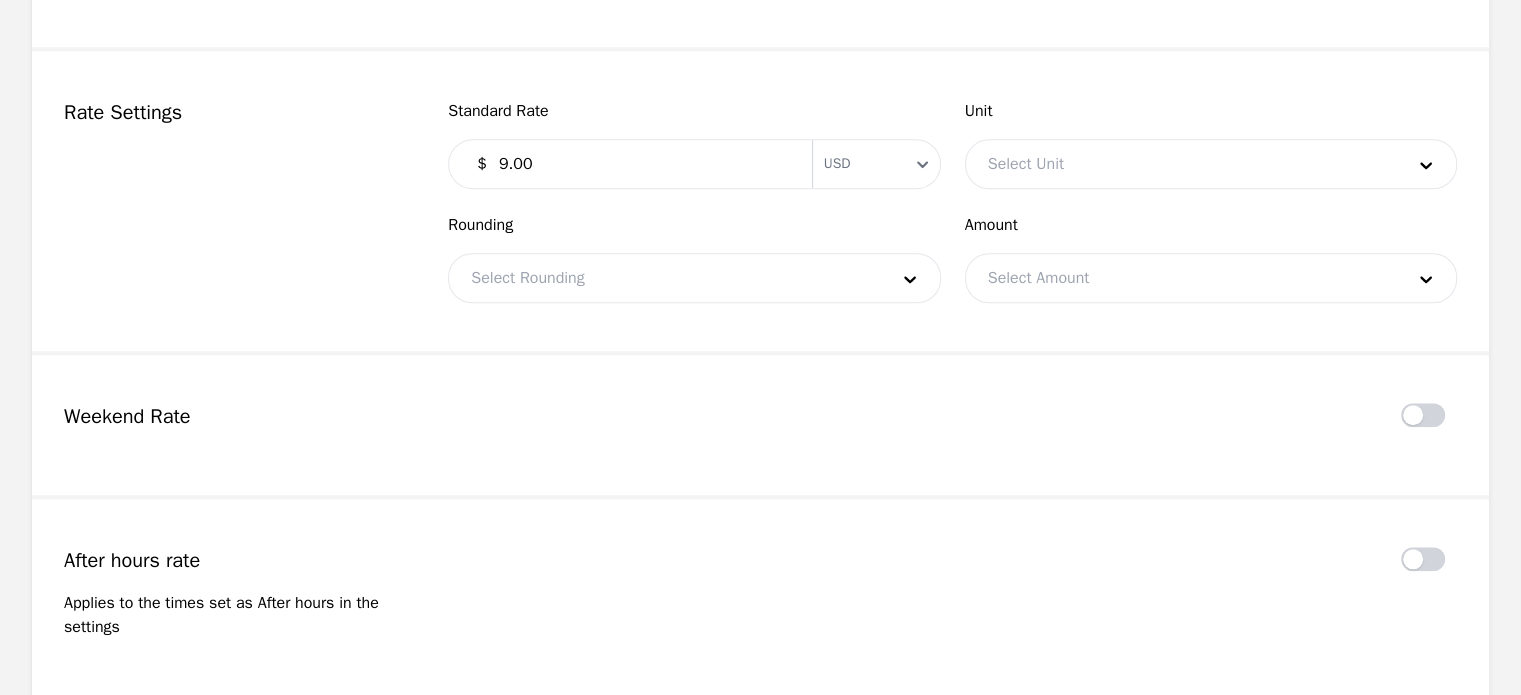 scroll, scrollTop: 1810, scrollLeft: 0, axis: vertical 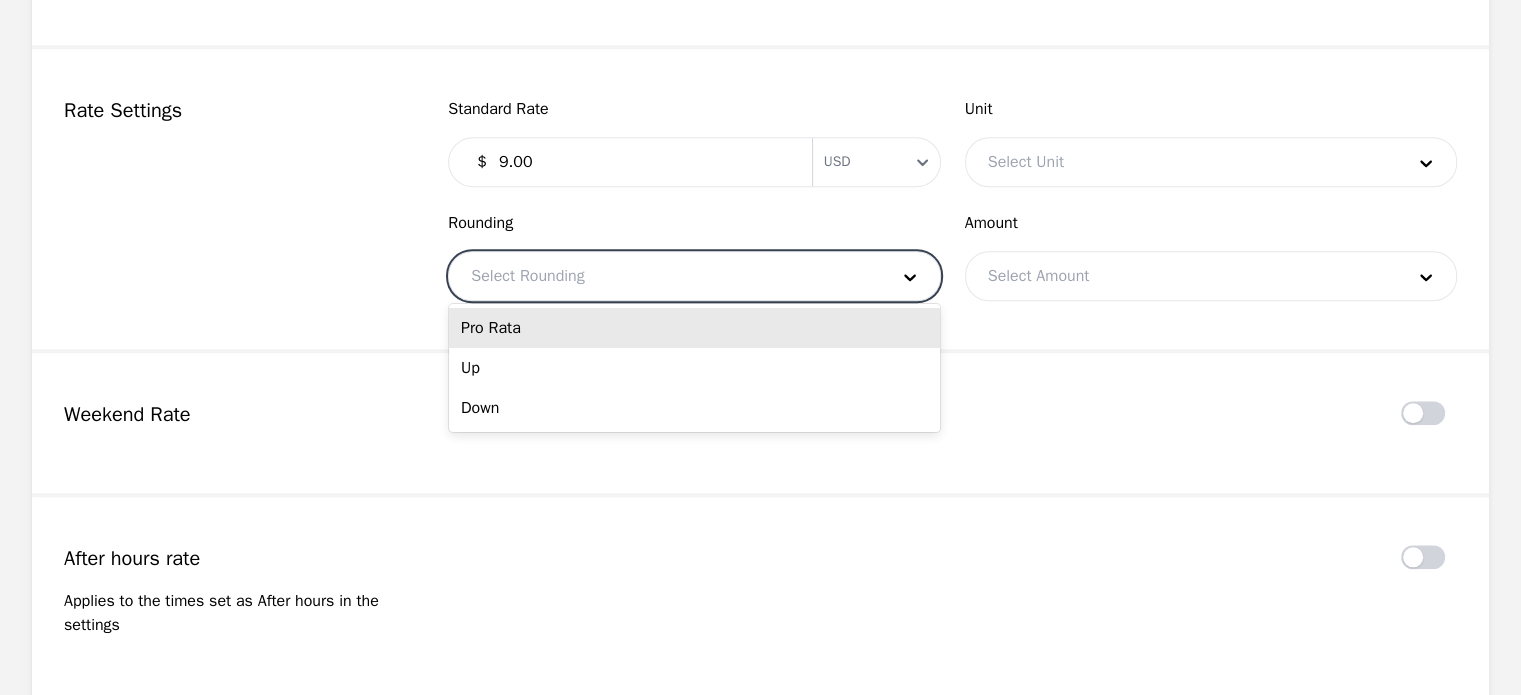 click at bounding box center (664, 276) 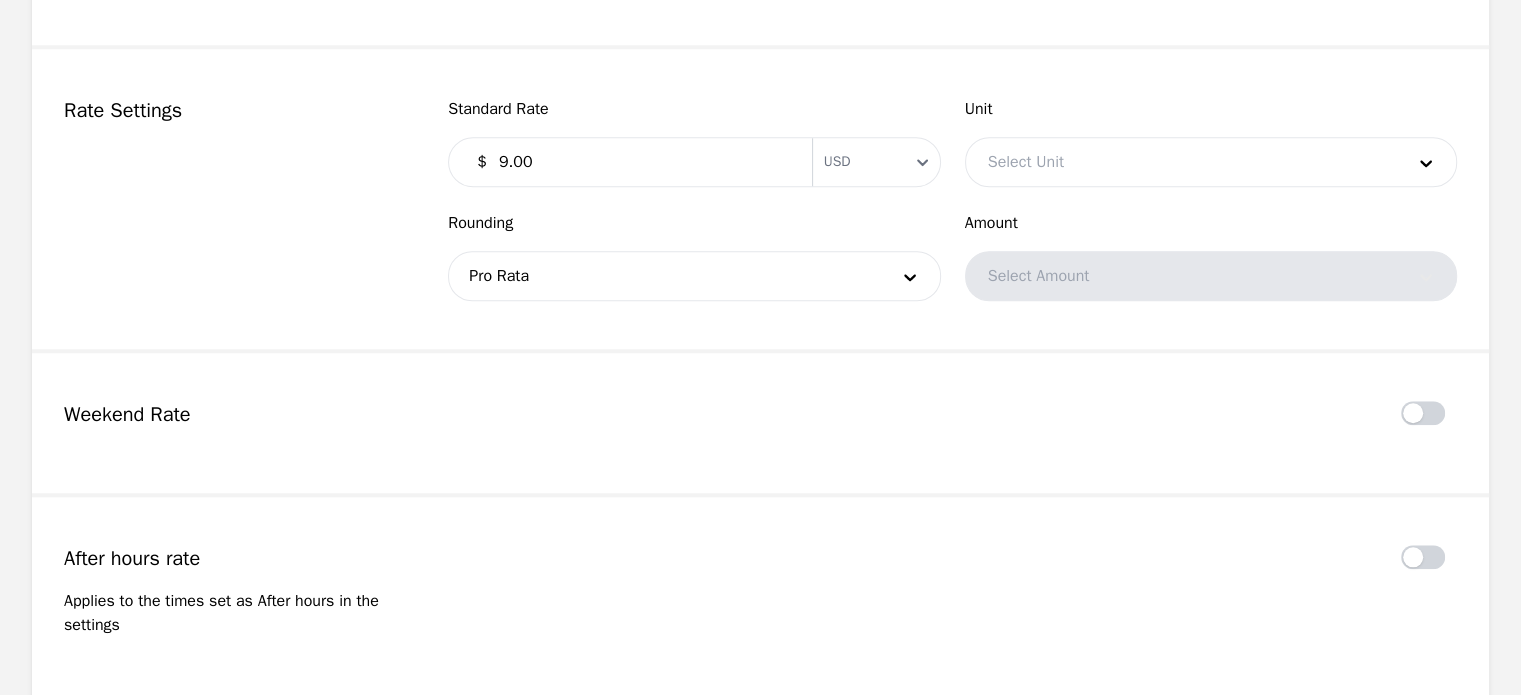 click on "Select Amount" at bounding box center [1211, 276] 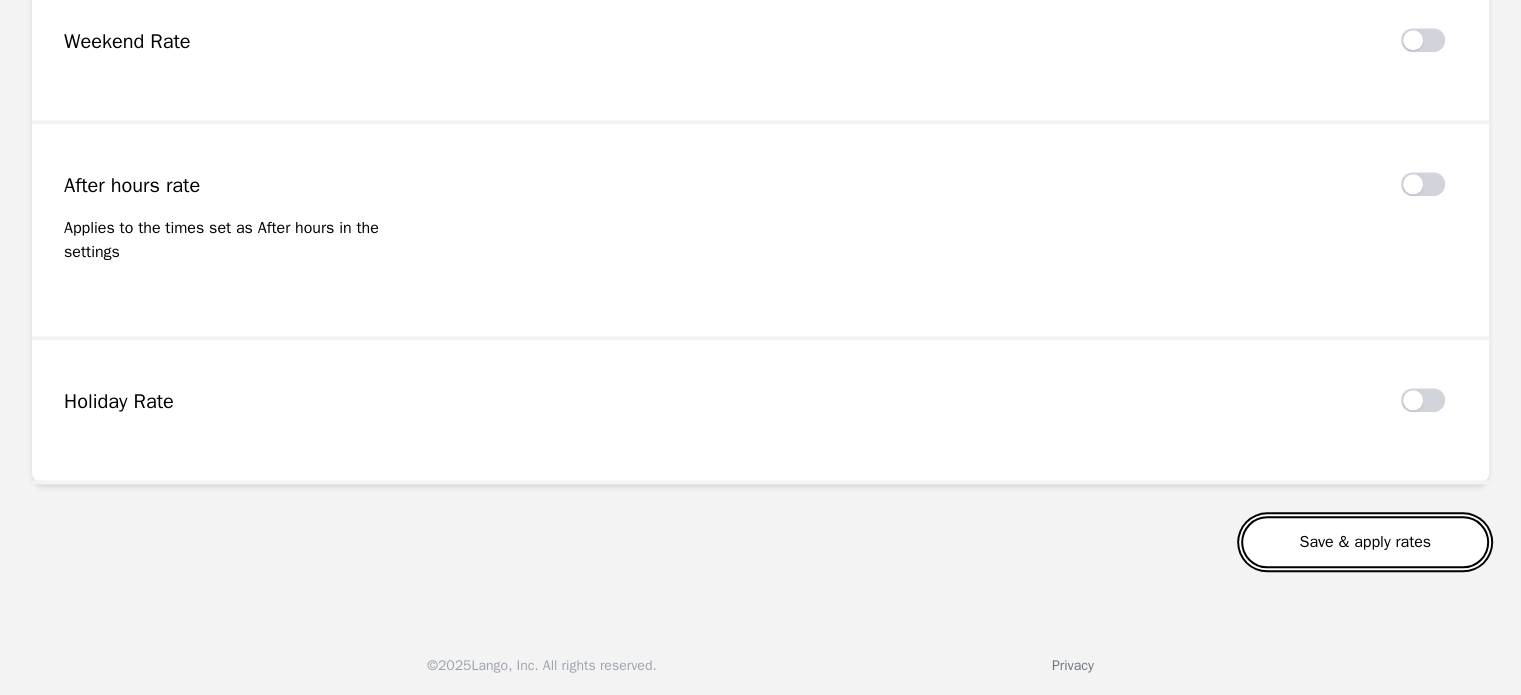 click on "Save & apply rates" at bounding box center [1365, 542] 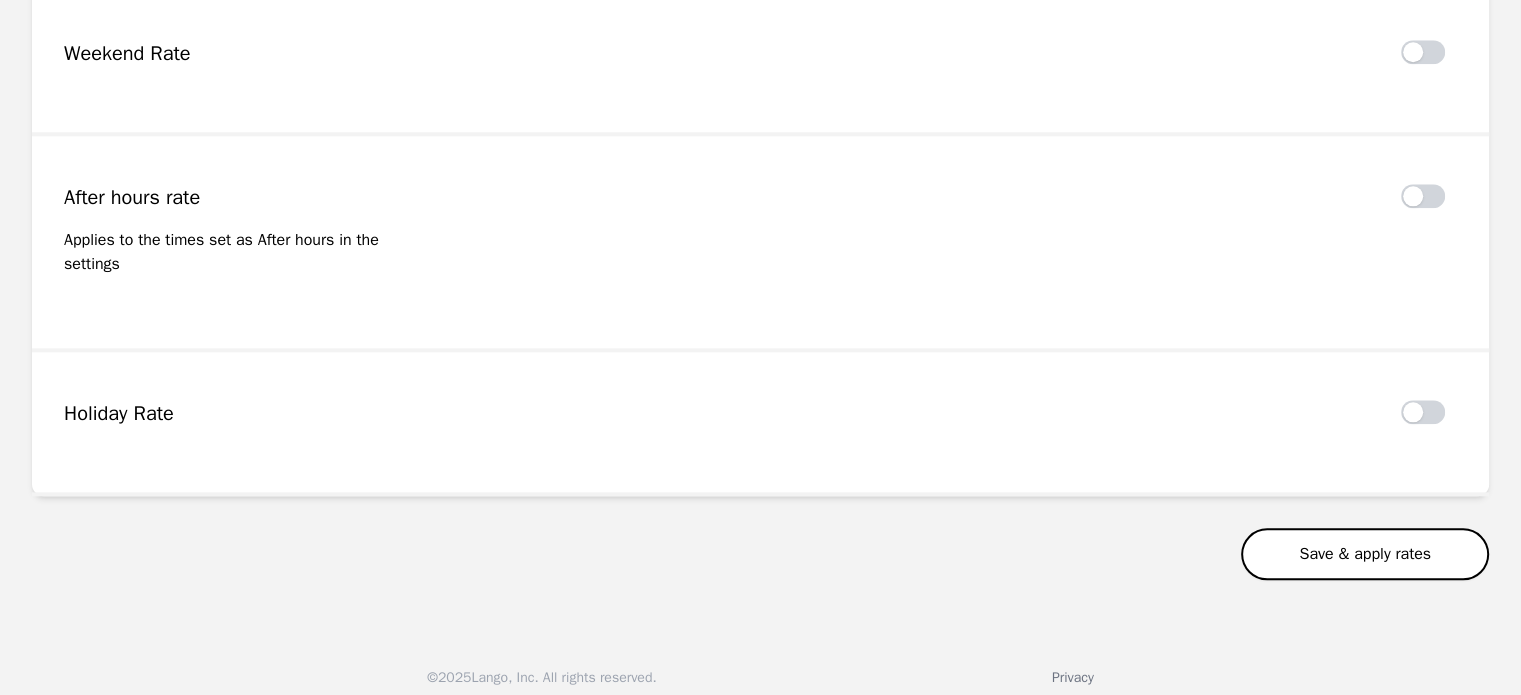 scroll, scrollTop: 2195, scrollLeft: 0, axis: vertical 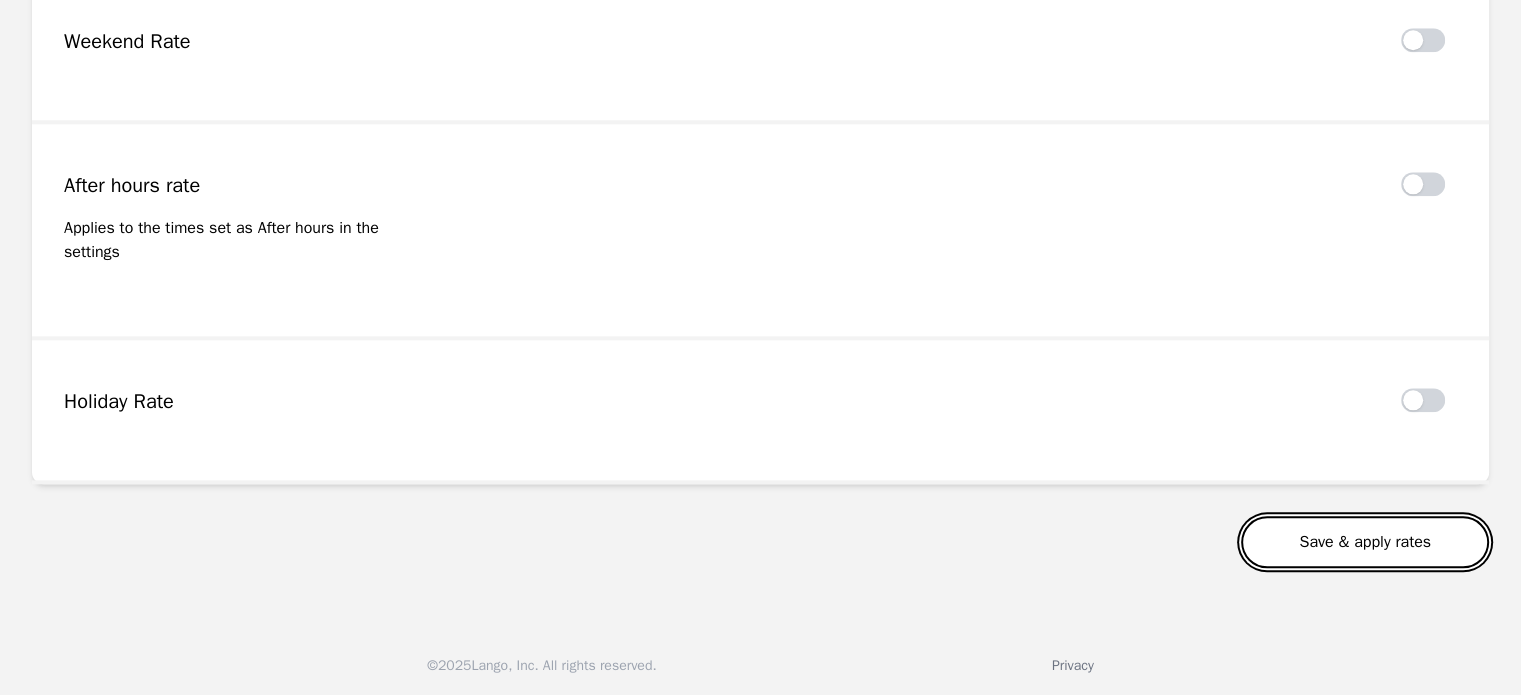 click on "Save & apply rates" at bounding box center (1365, 542) 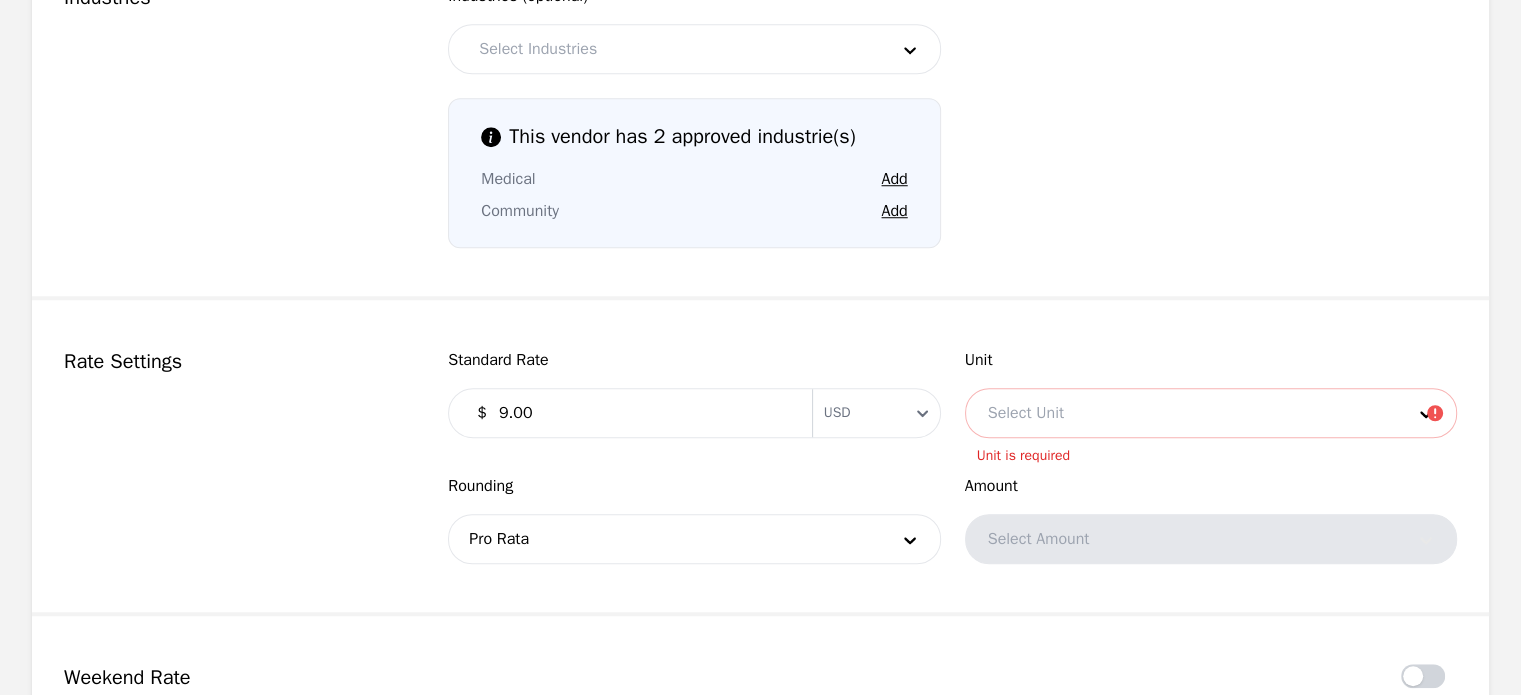 scroll, scrollTop: 1558, scrollLeft: 0, axis: vertical 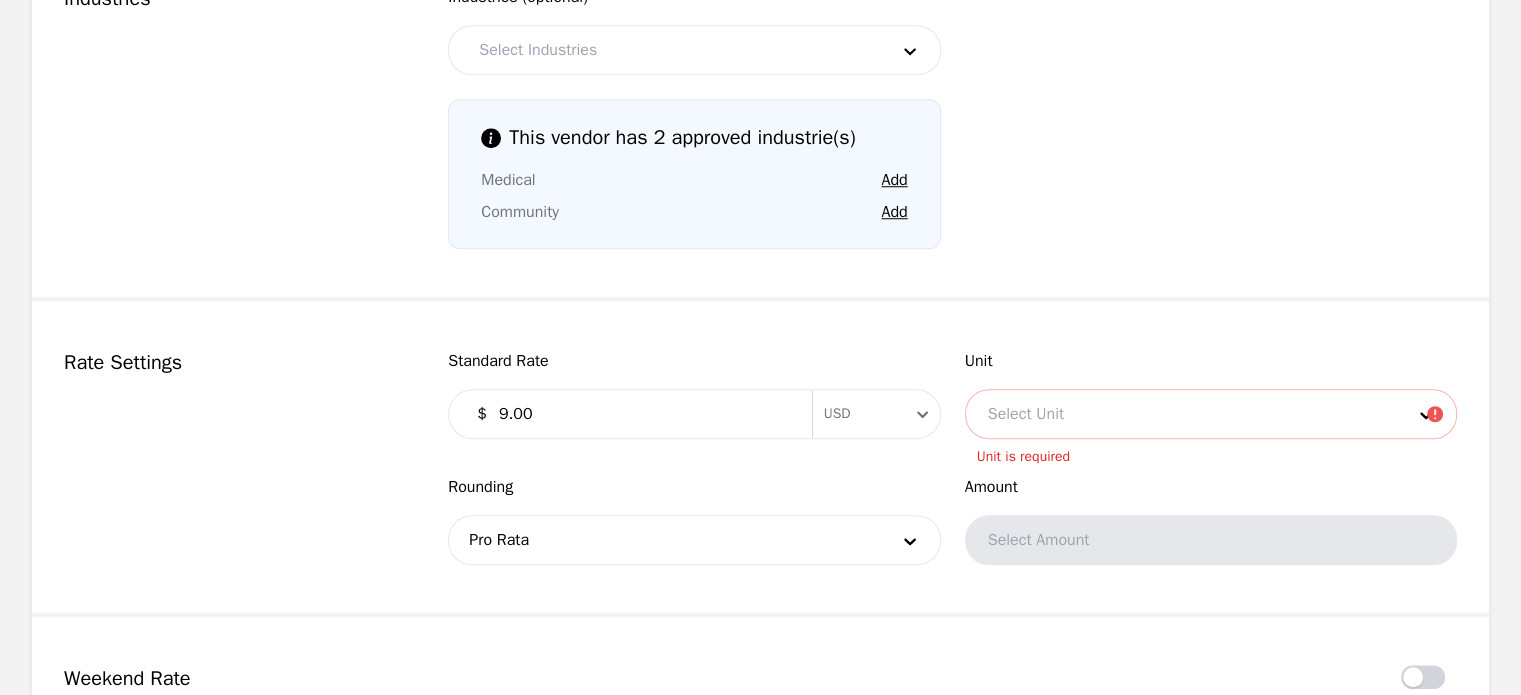 click at bounding box center (1181, 414) 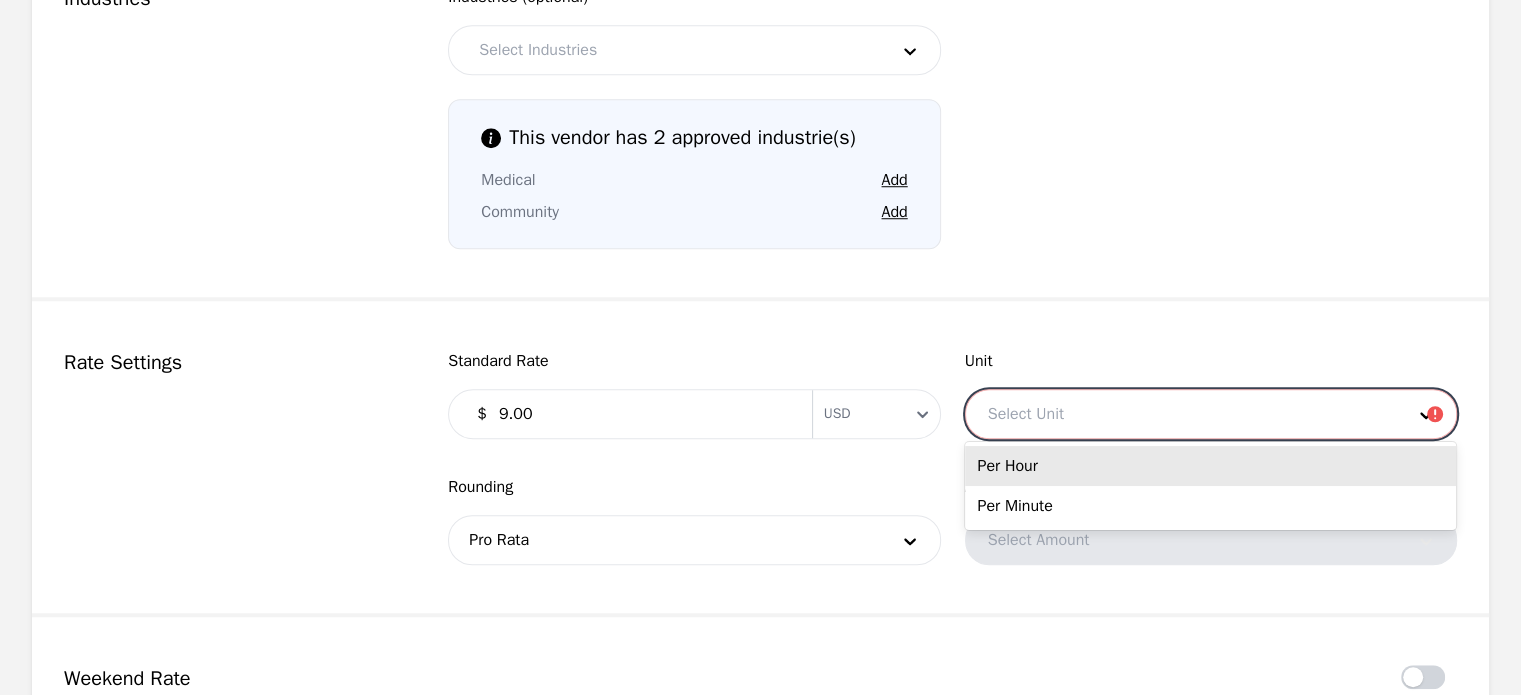 click on "Per Hour" at bounding box center (1210, 466) 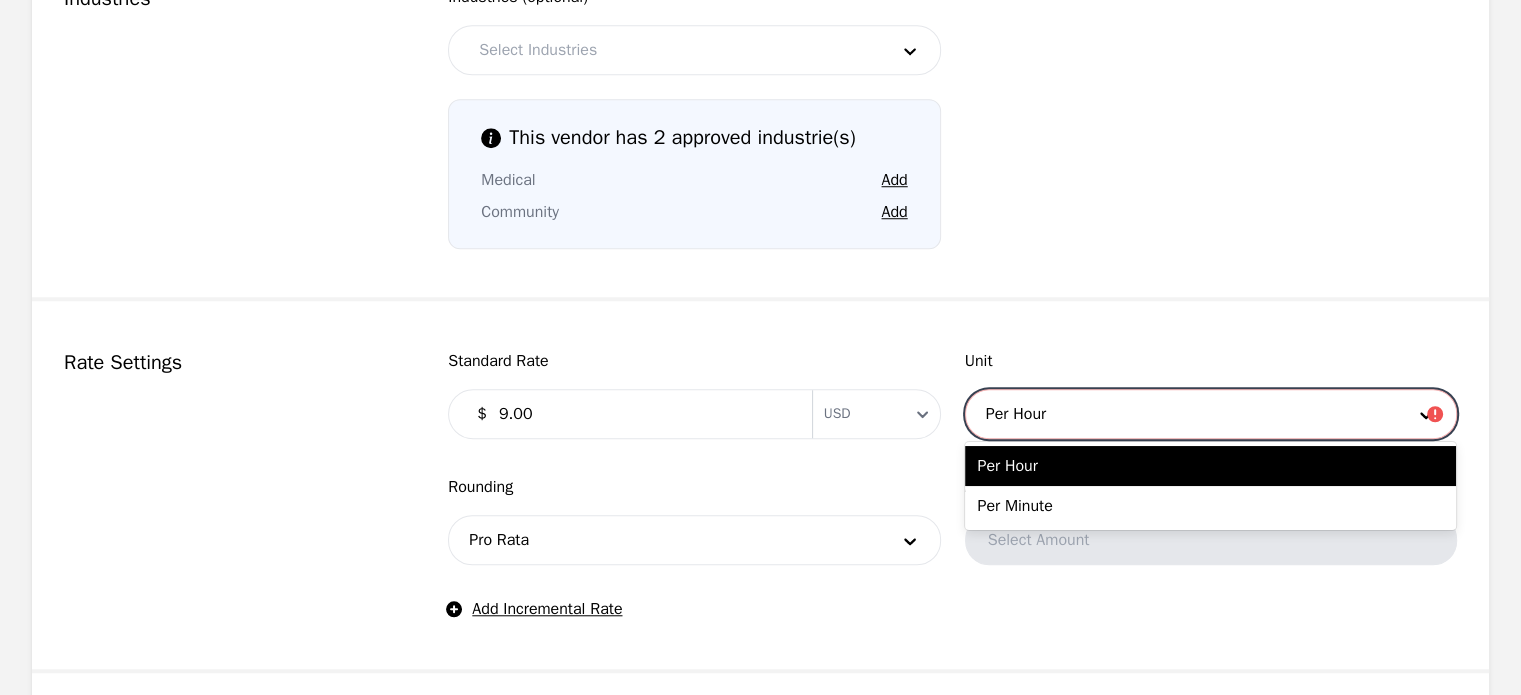 click at bounding box center [1181, 414] 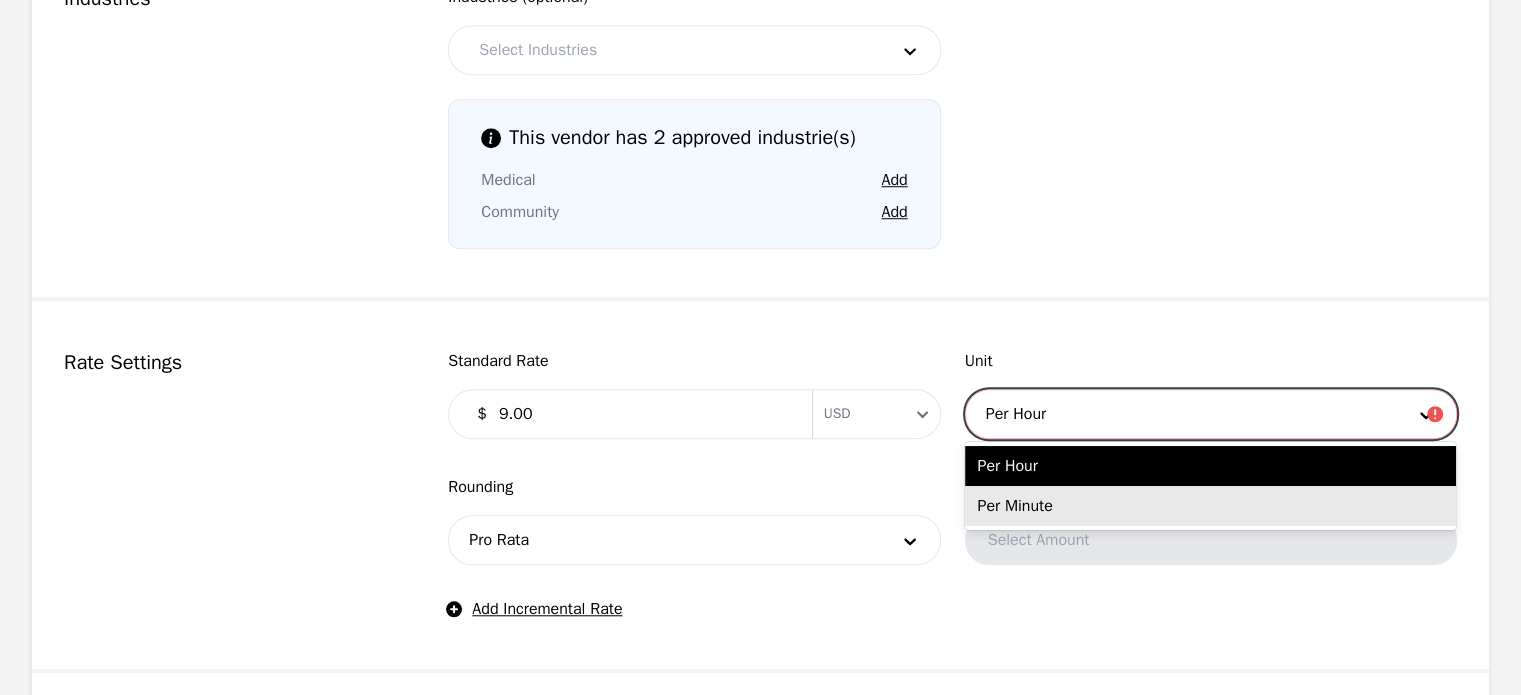 click on "Per Minute" at bounding box center (1210, 506) 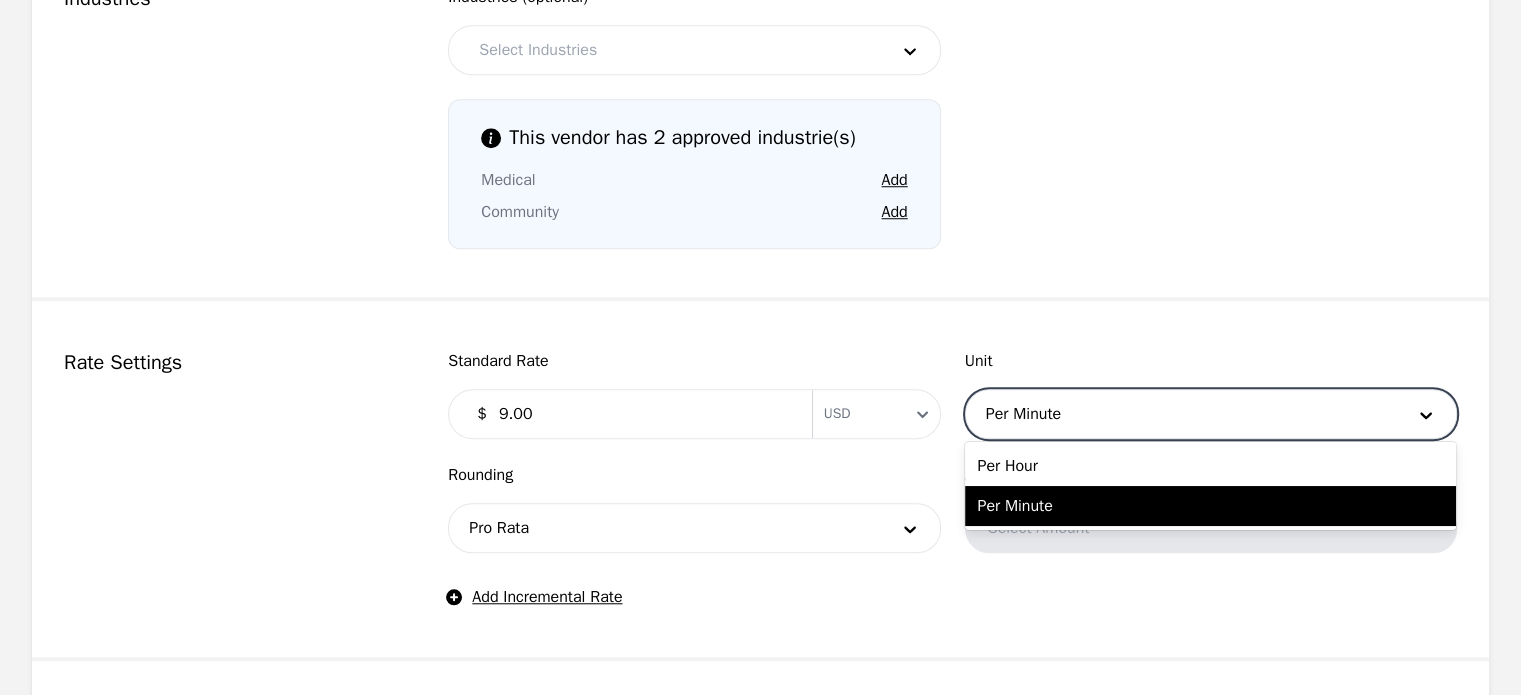 click at bounding box center (1181, 414) 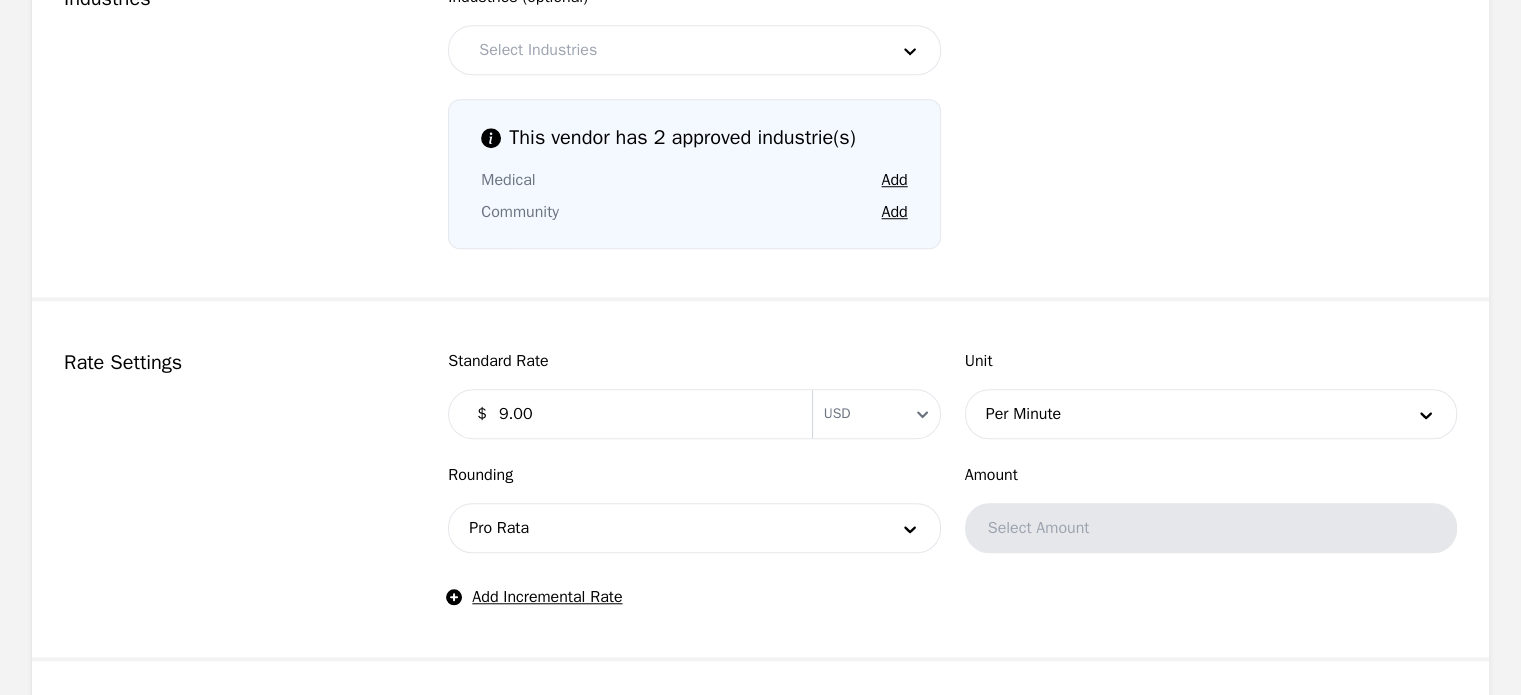 click on "9.00" at bounding box center (643, 414) 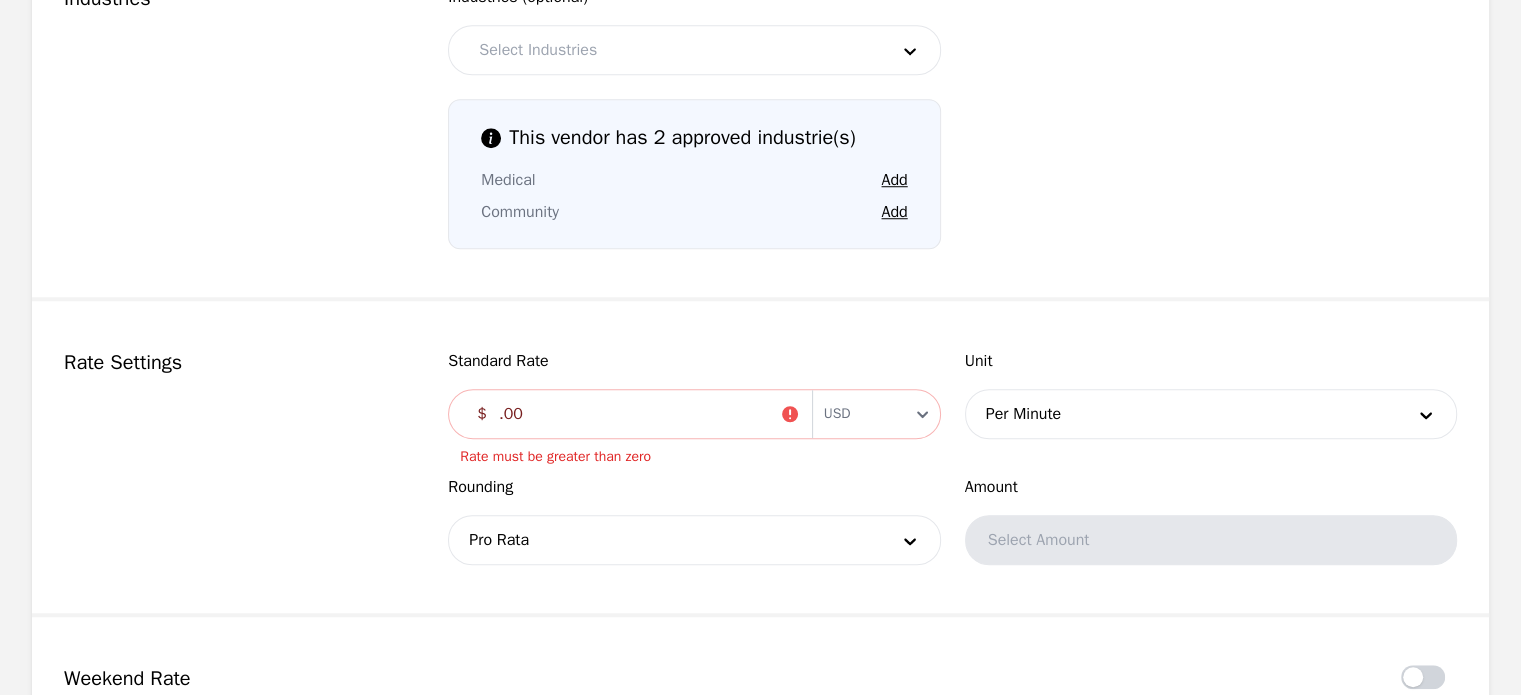 click on ".00" at bounding box center (633, 414) 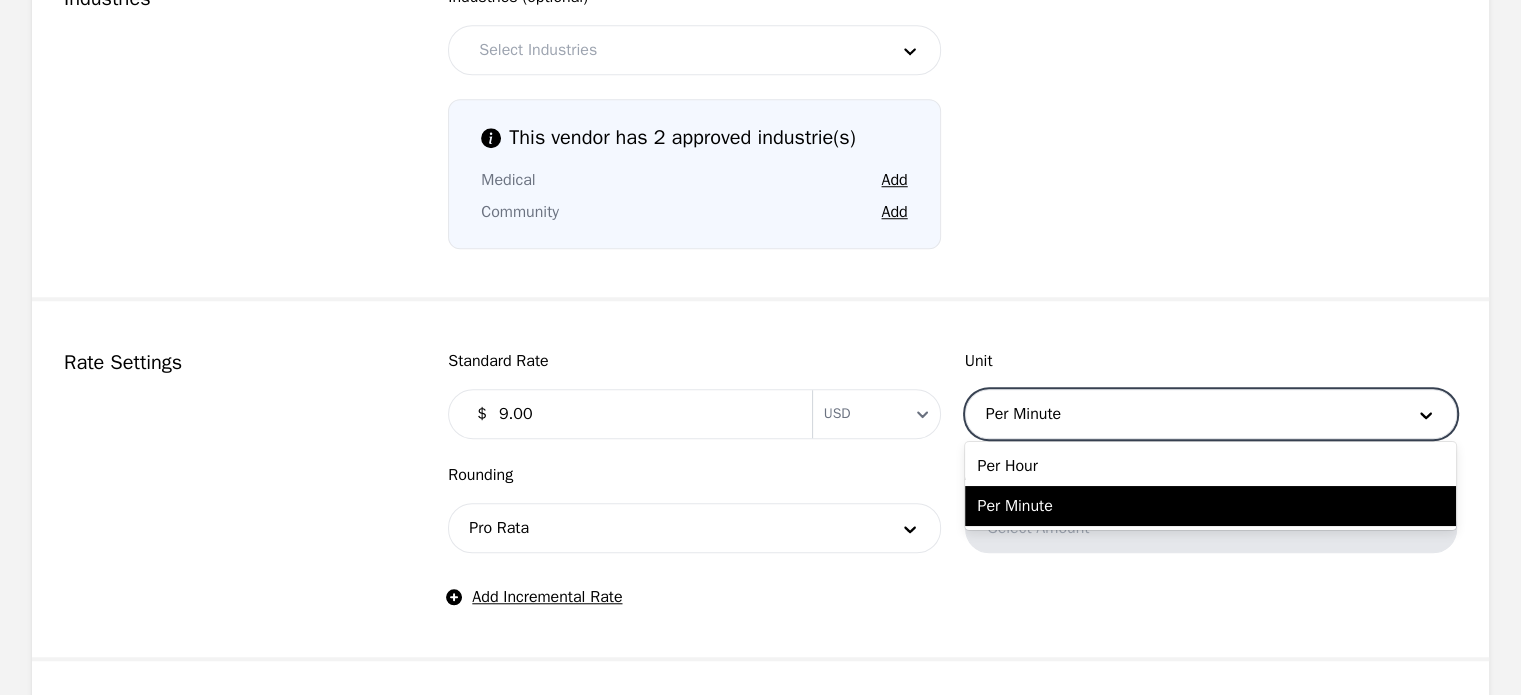 click at bounding box center [1181, 414] 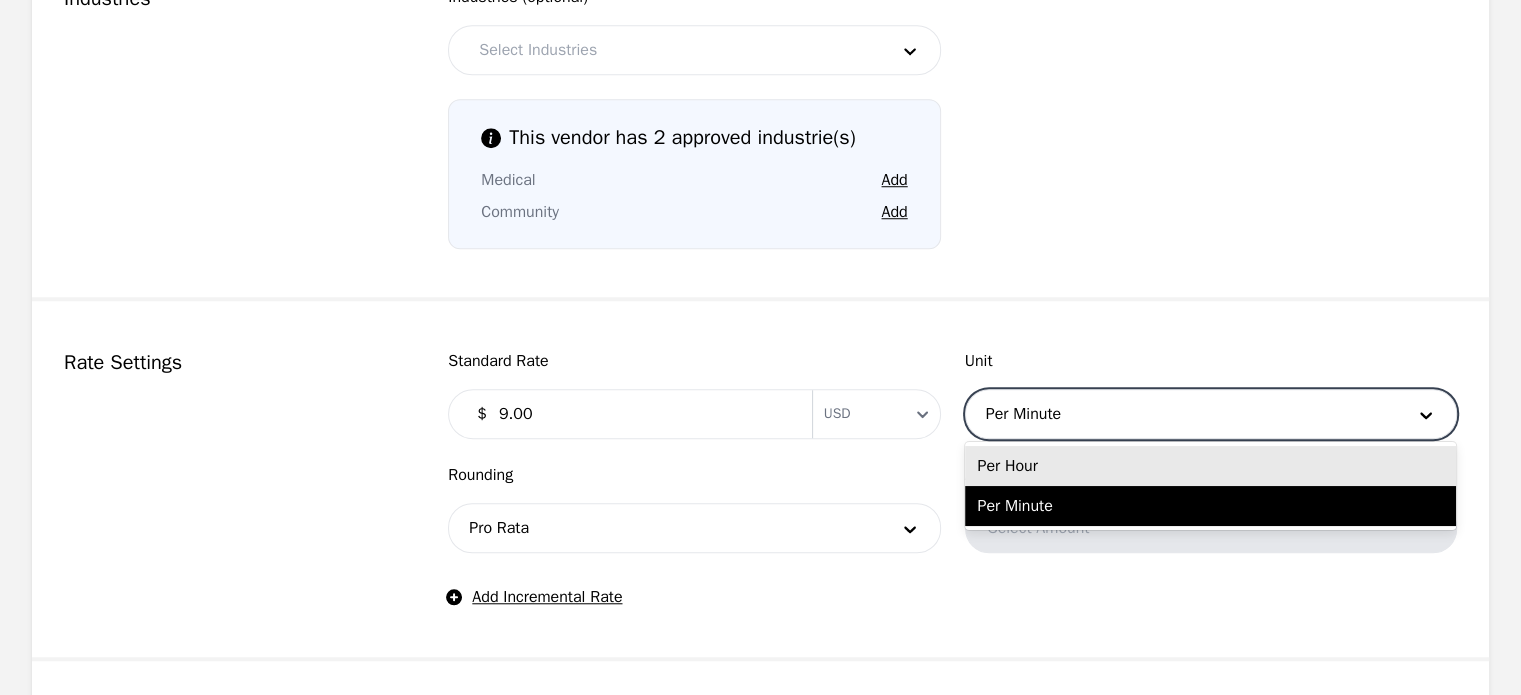 click on "Per Hour" at bounding box center [1210, 466] 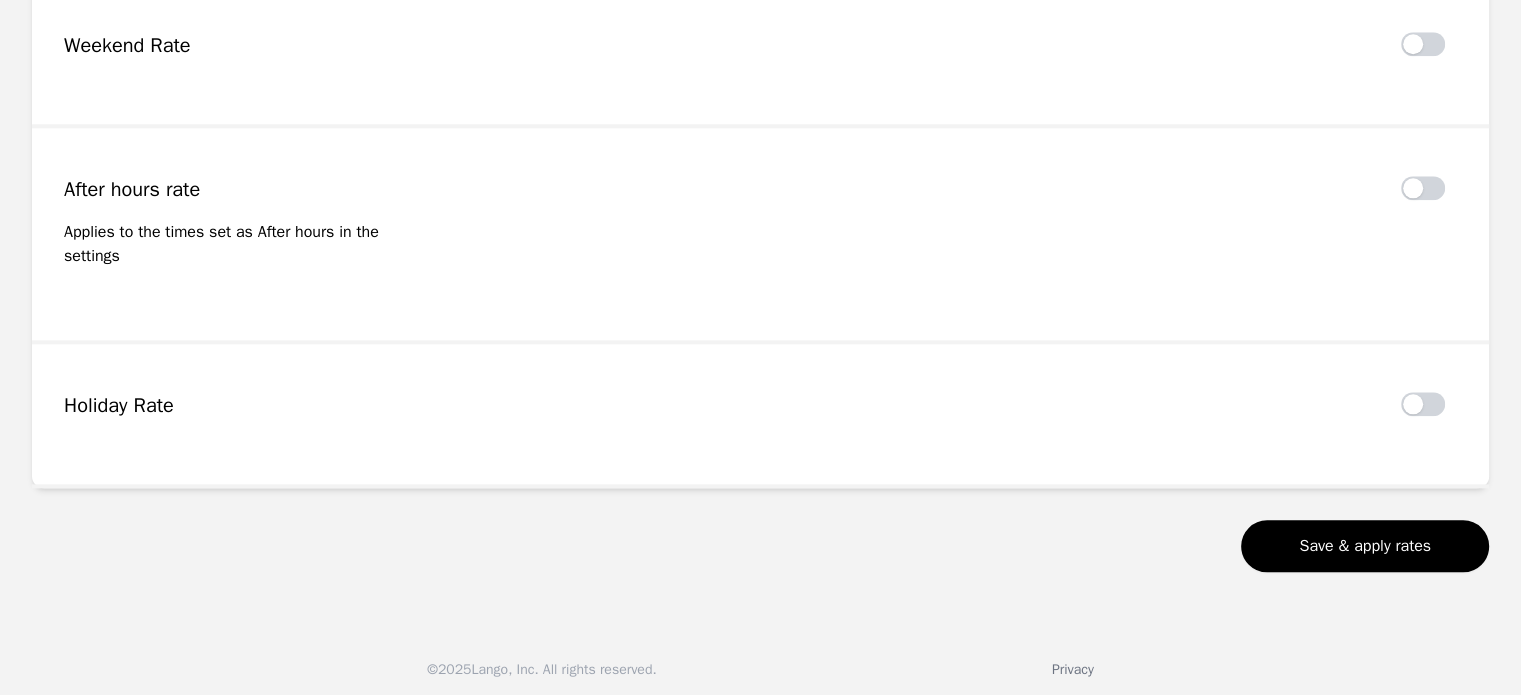 scroll, scrollTop: 2239, scrollLeft: 0, axis: vertical 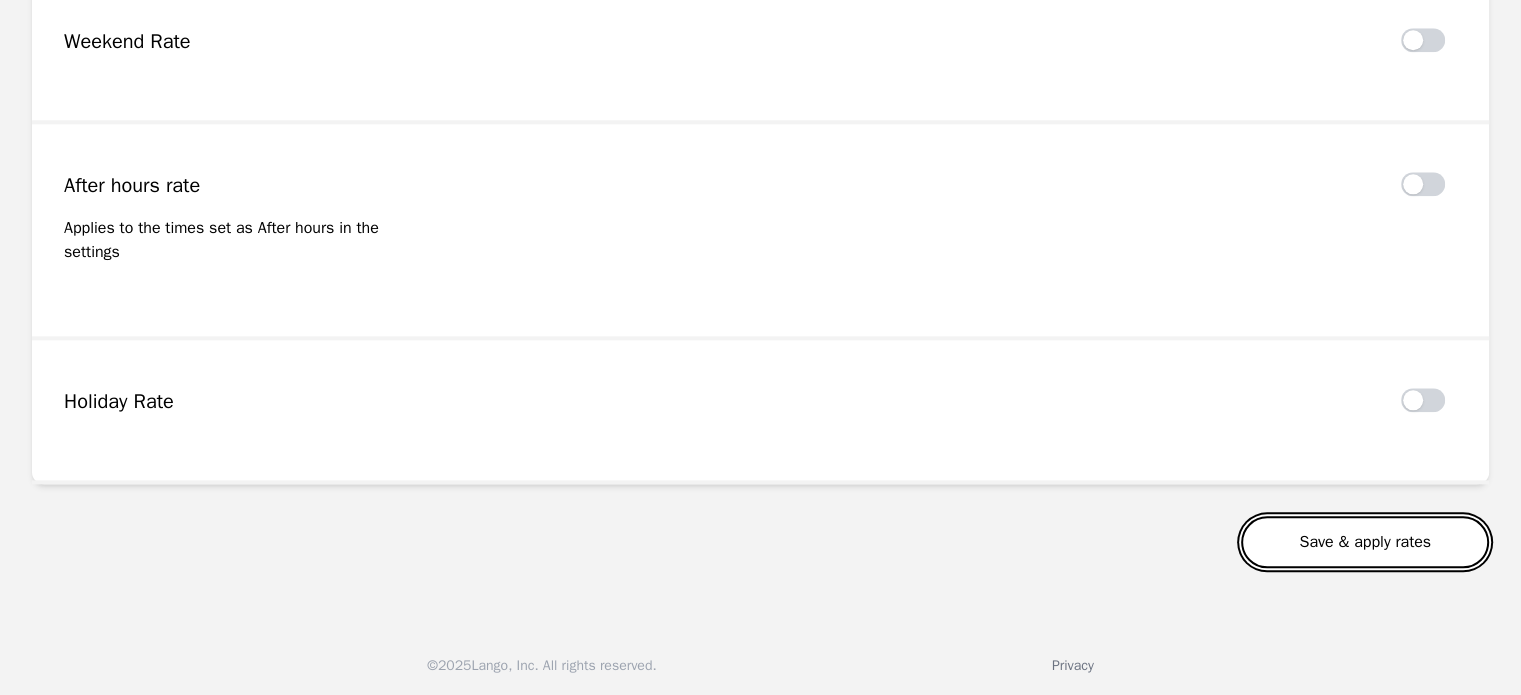 click on "Save & apply rates" at bounding box center (1365, 542) 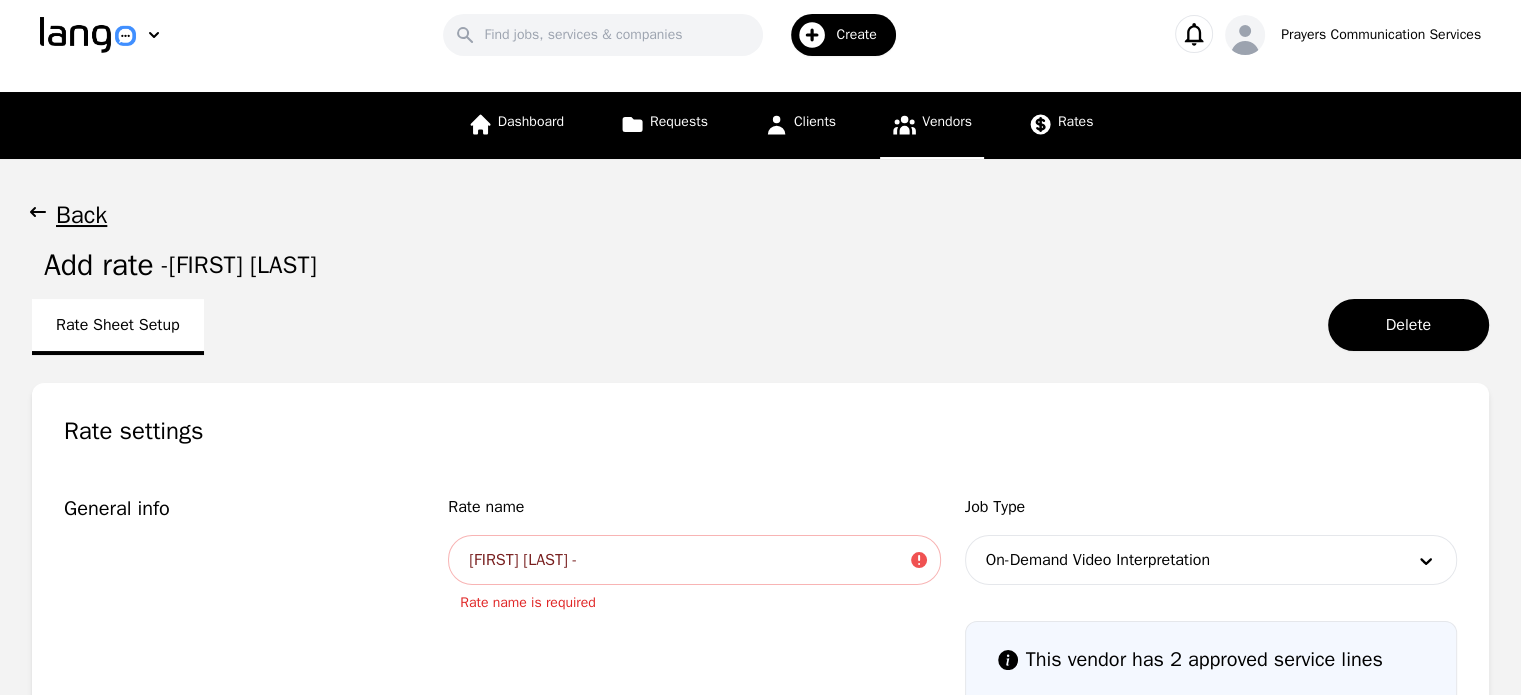 scroll, scrollTop: 37, scrollLeft: 0, axis: vertical 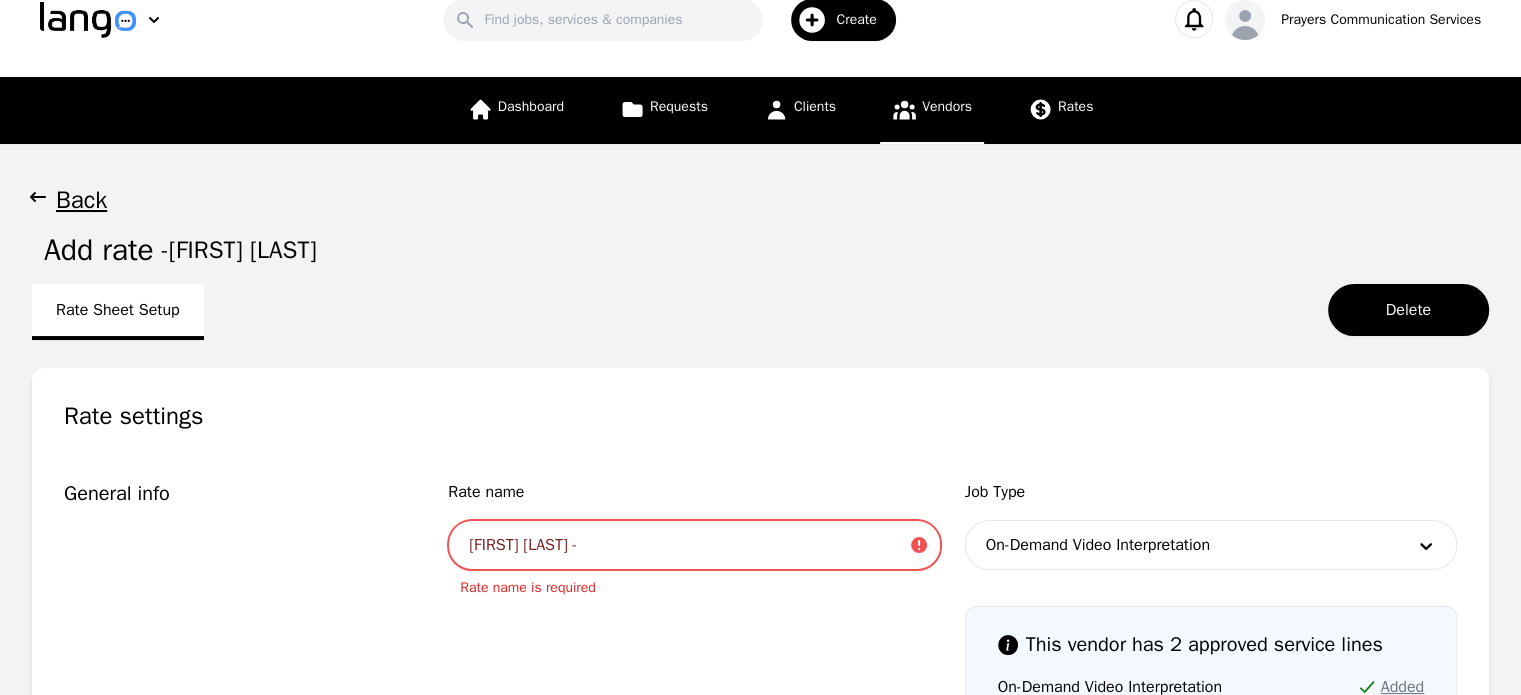 click on "Manuel Rodriguez -" at bounding box center [694, 545] 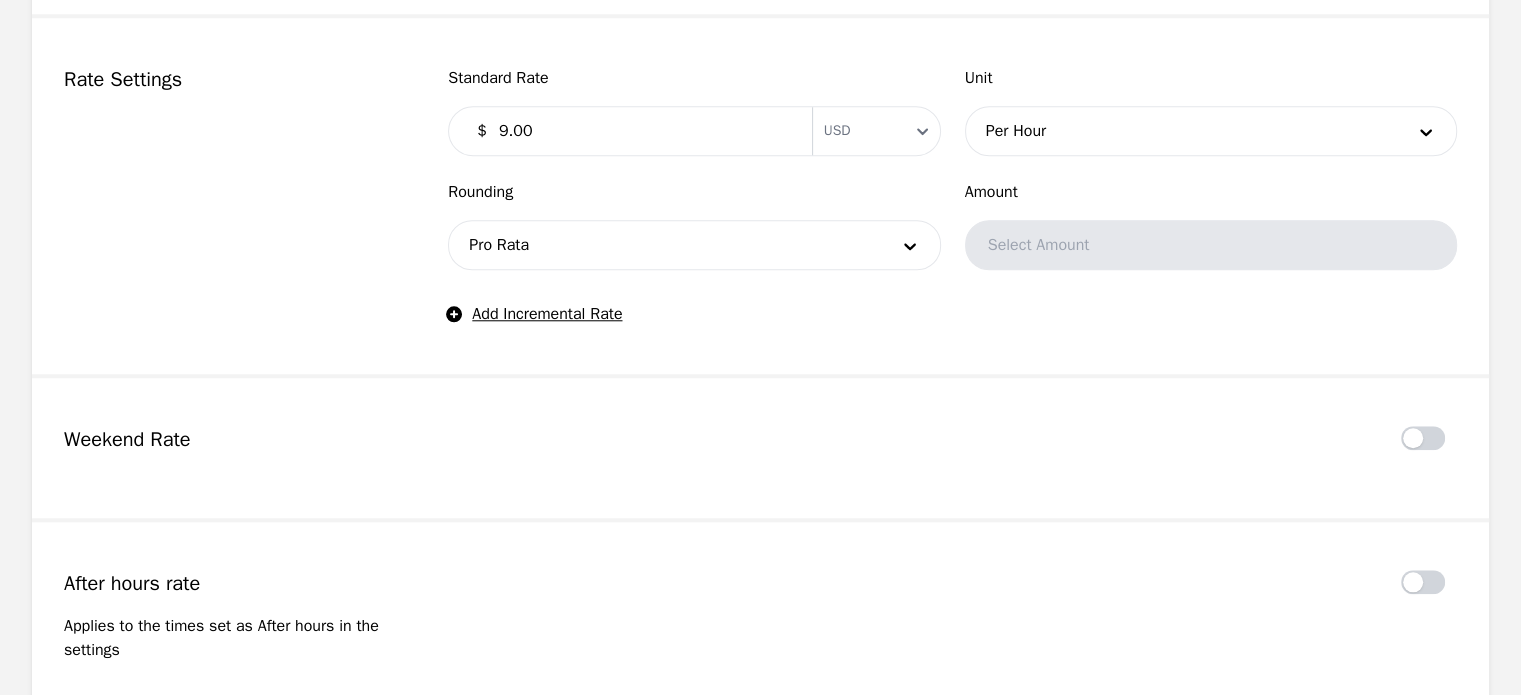 scroll, scrollTop: 2239, scrollLeft: 0, axis: vertical 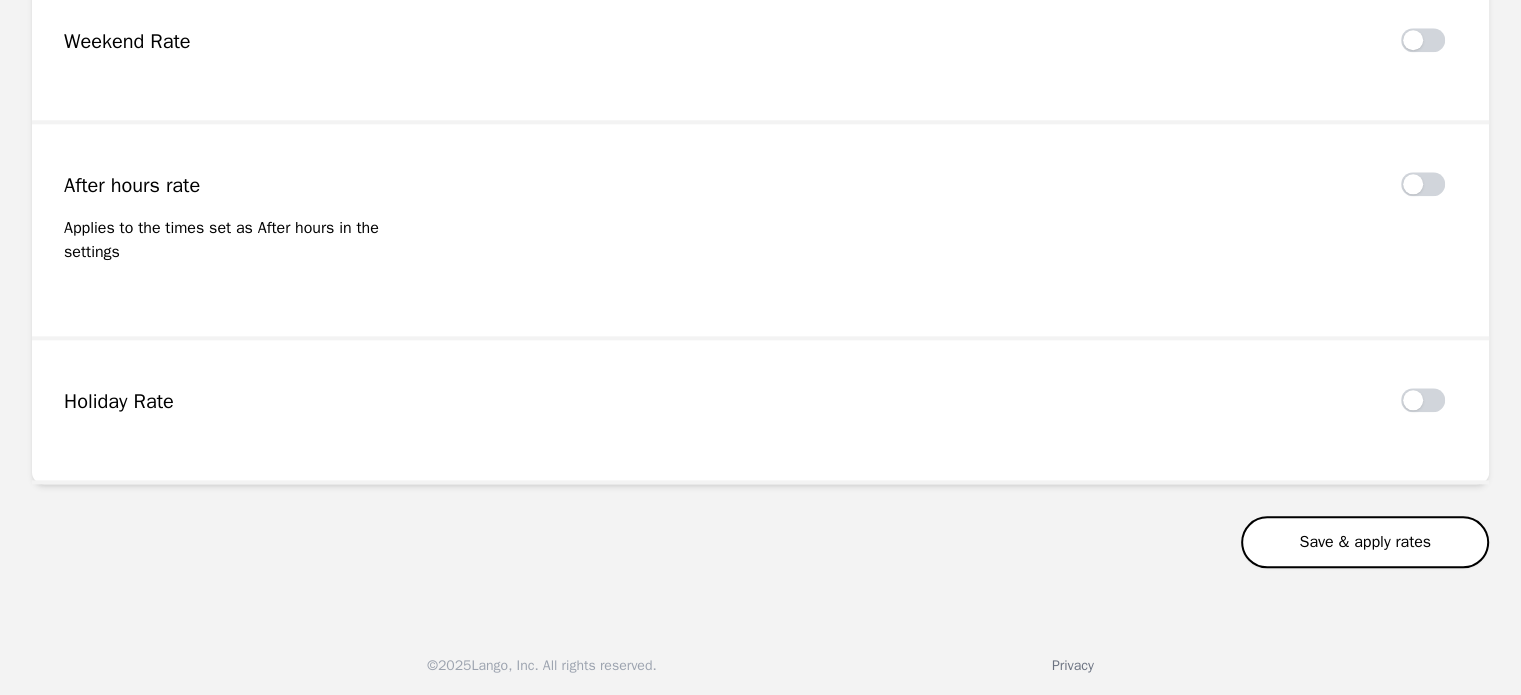 type on "Manuel Rodriguez - s" 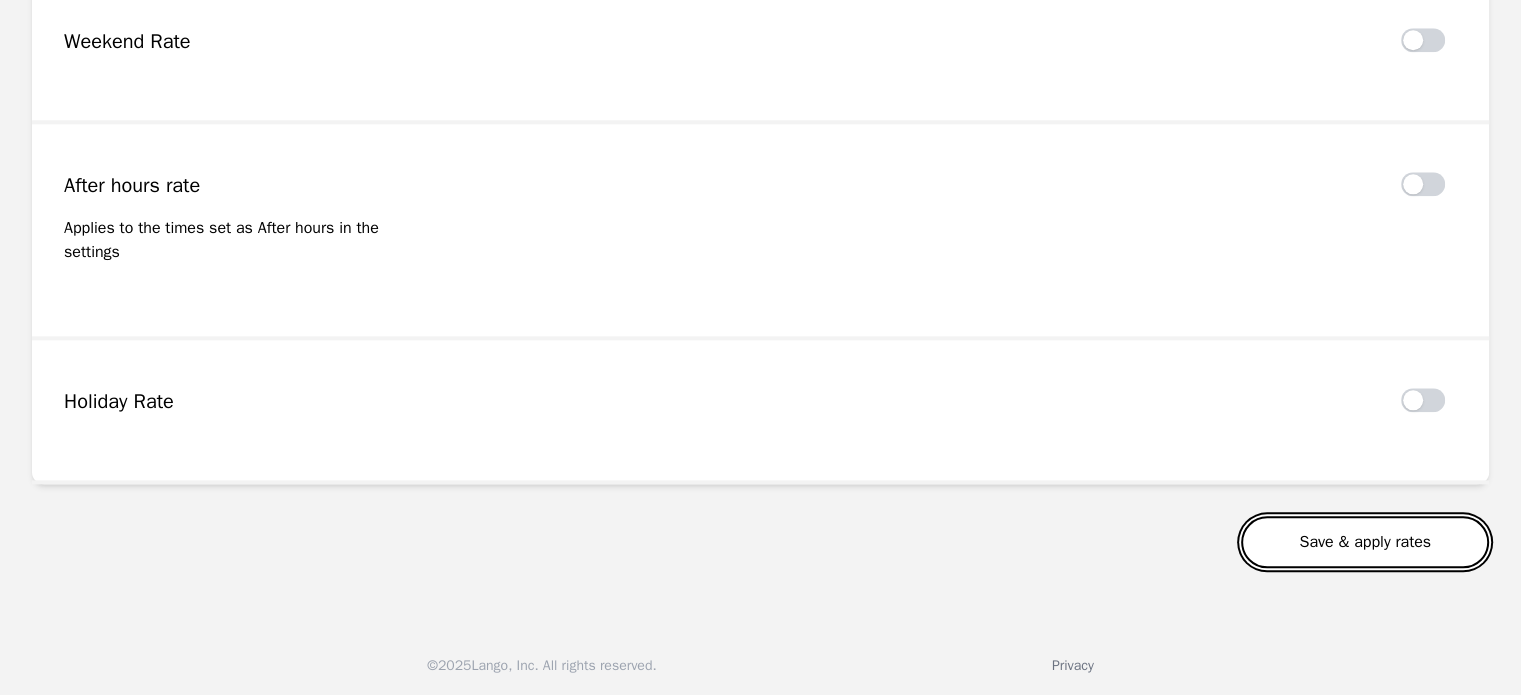 click on "Save & apply rates" at bounding box center [1365, 542] 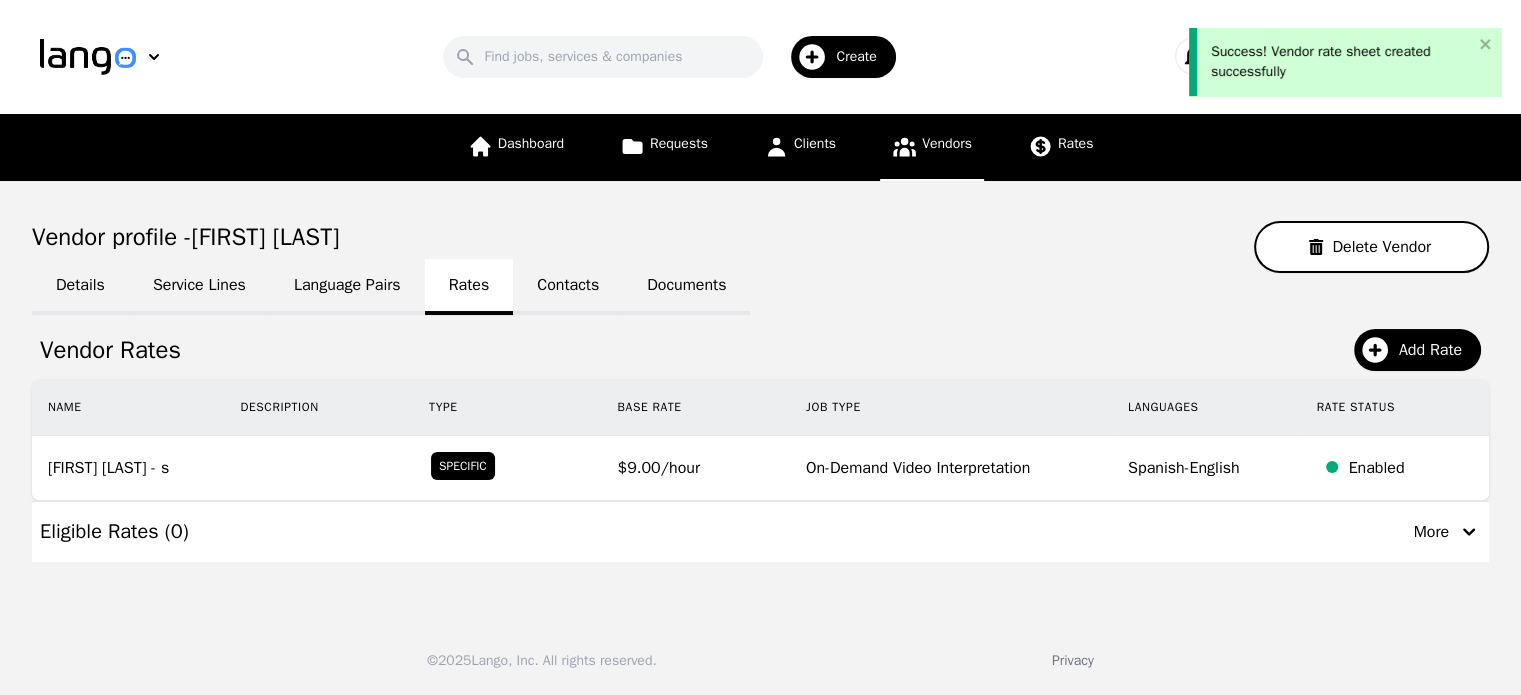 scroll, scrollTop: 0, scrollLeft: 0, axis: both 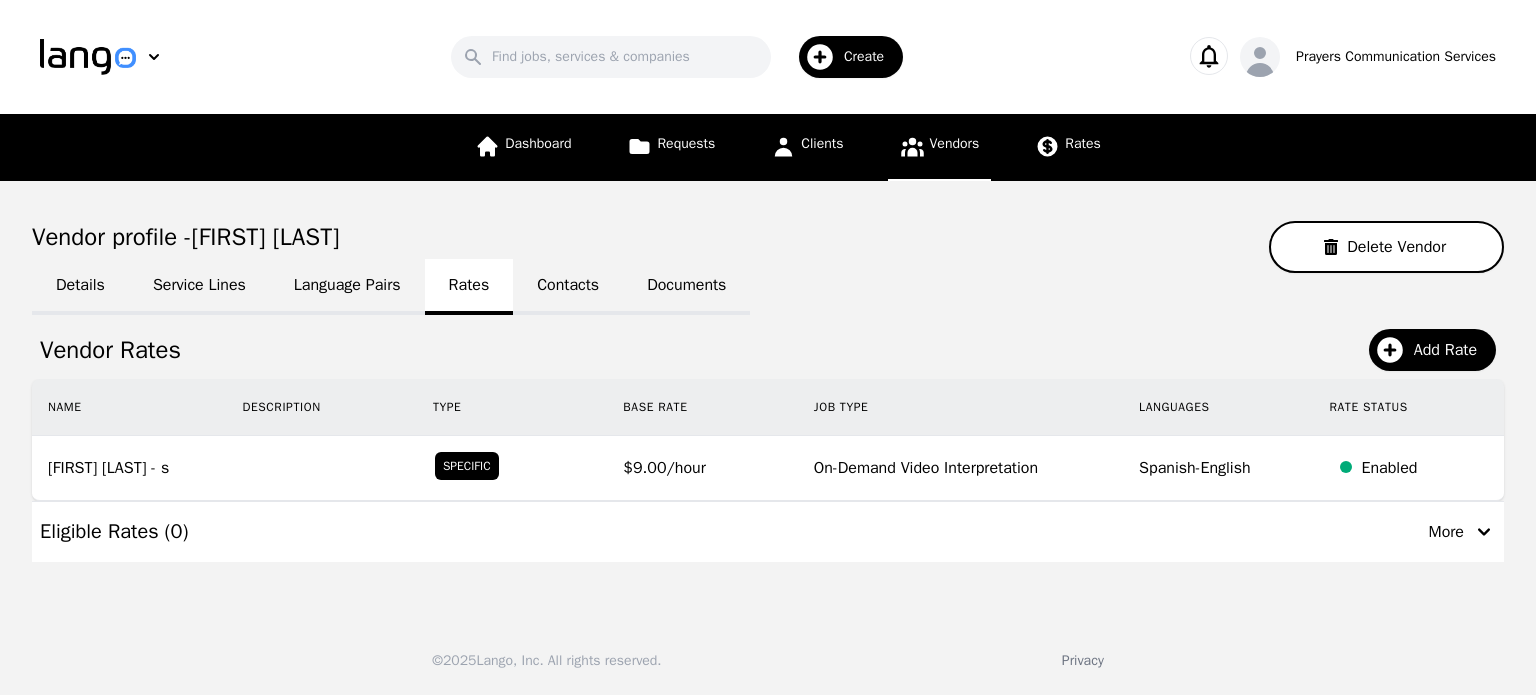 click on "Contacts" at bounding box center [568, 287] 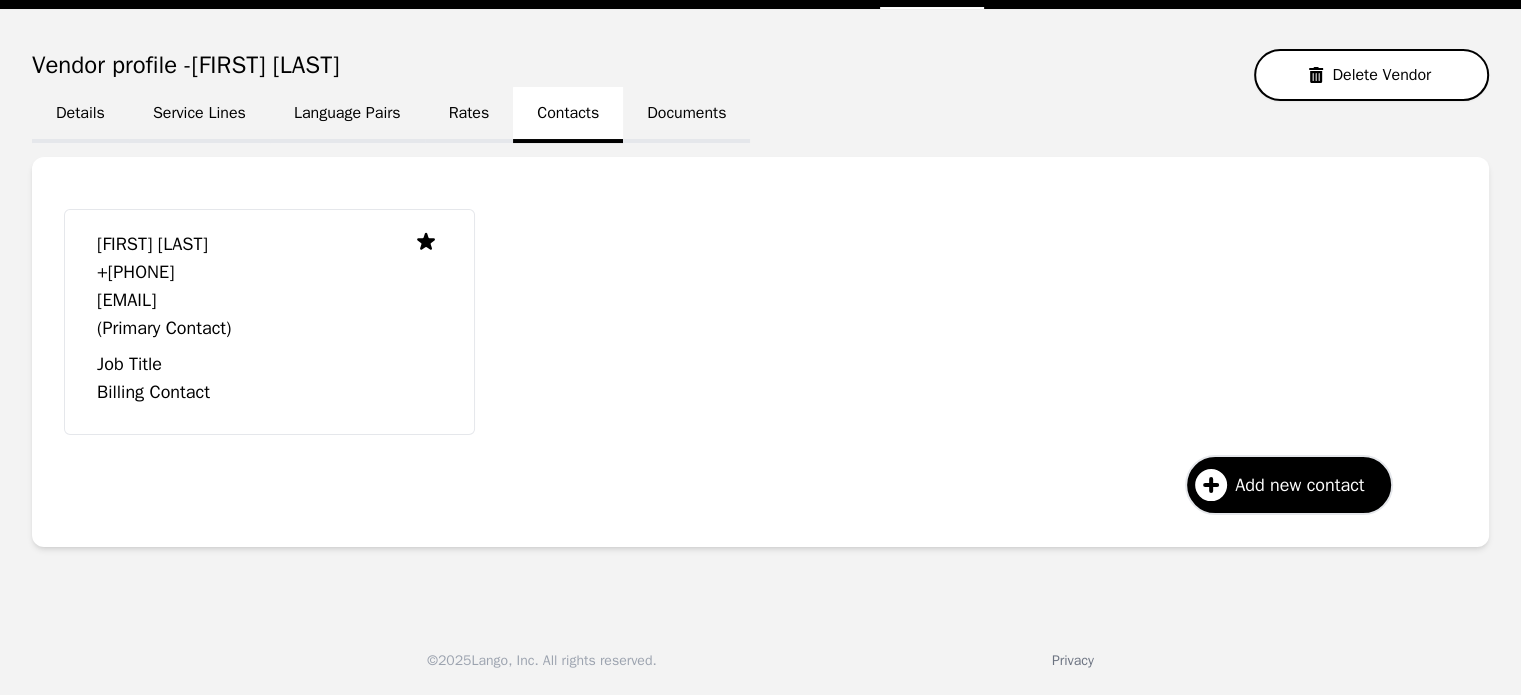scroll, scrollTop: 168, scrollLeft: 0, axis: vertical 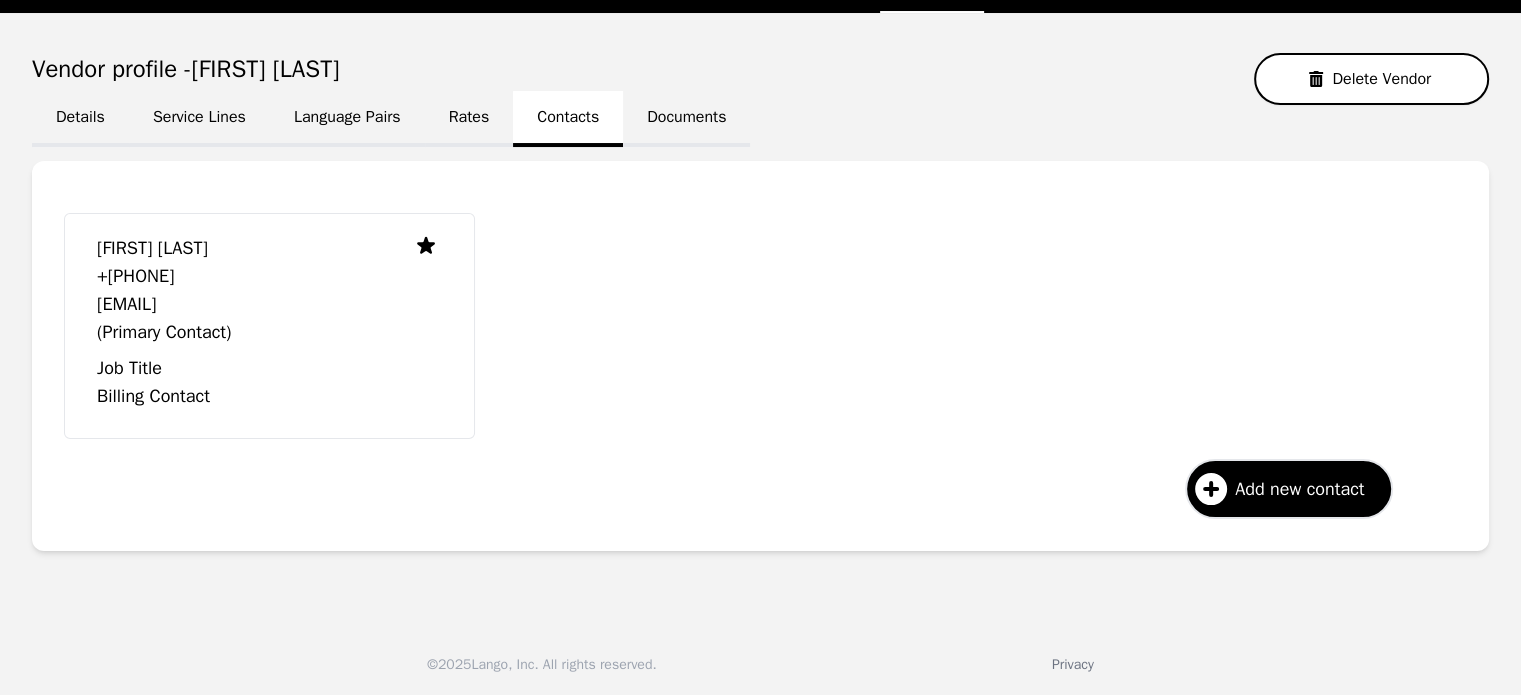 click on "Rates" at bounding box center (469, 119) 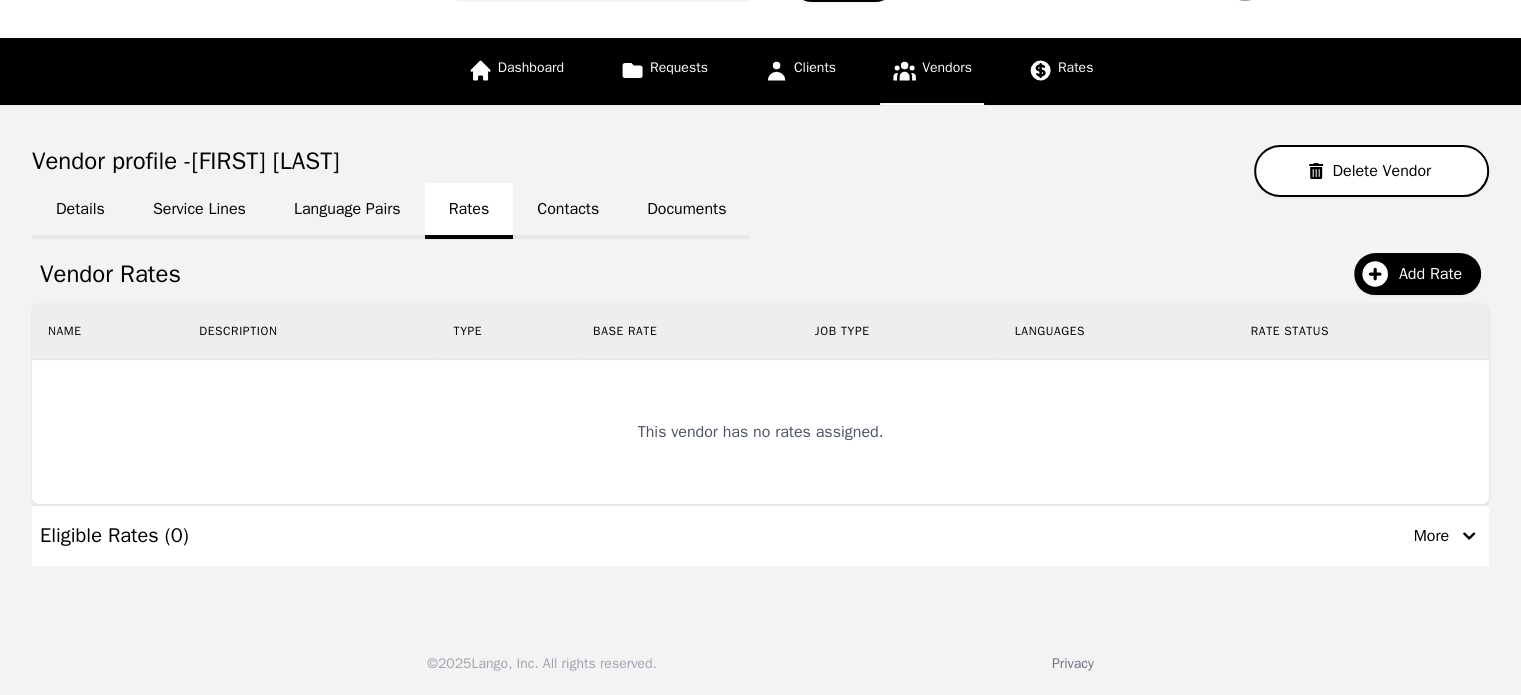 scroll, scrollTop: 0, scrollLeft: 0, axis: both 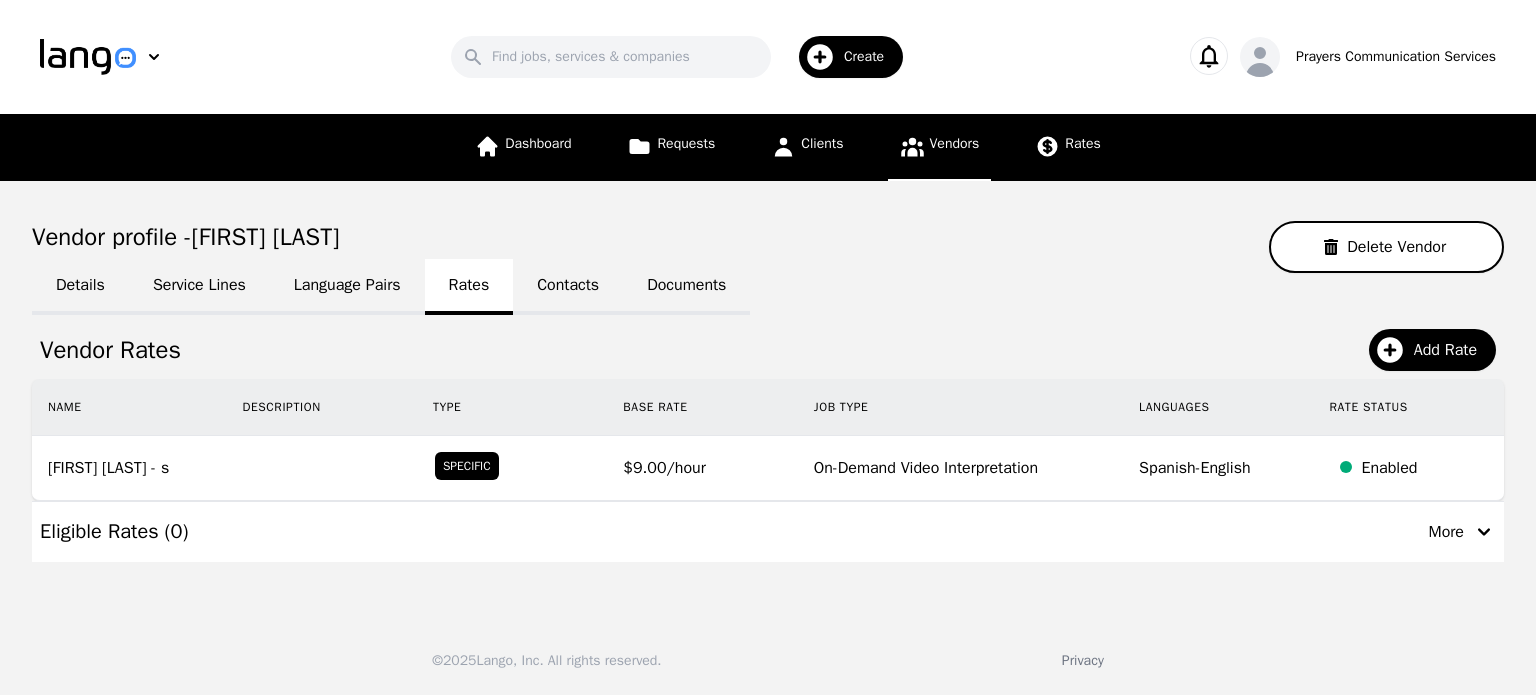 click on "Eligible Rates ( 0 ) More" at bounding box center [768, 532] 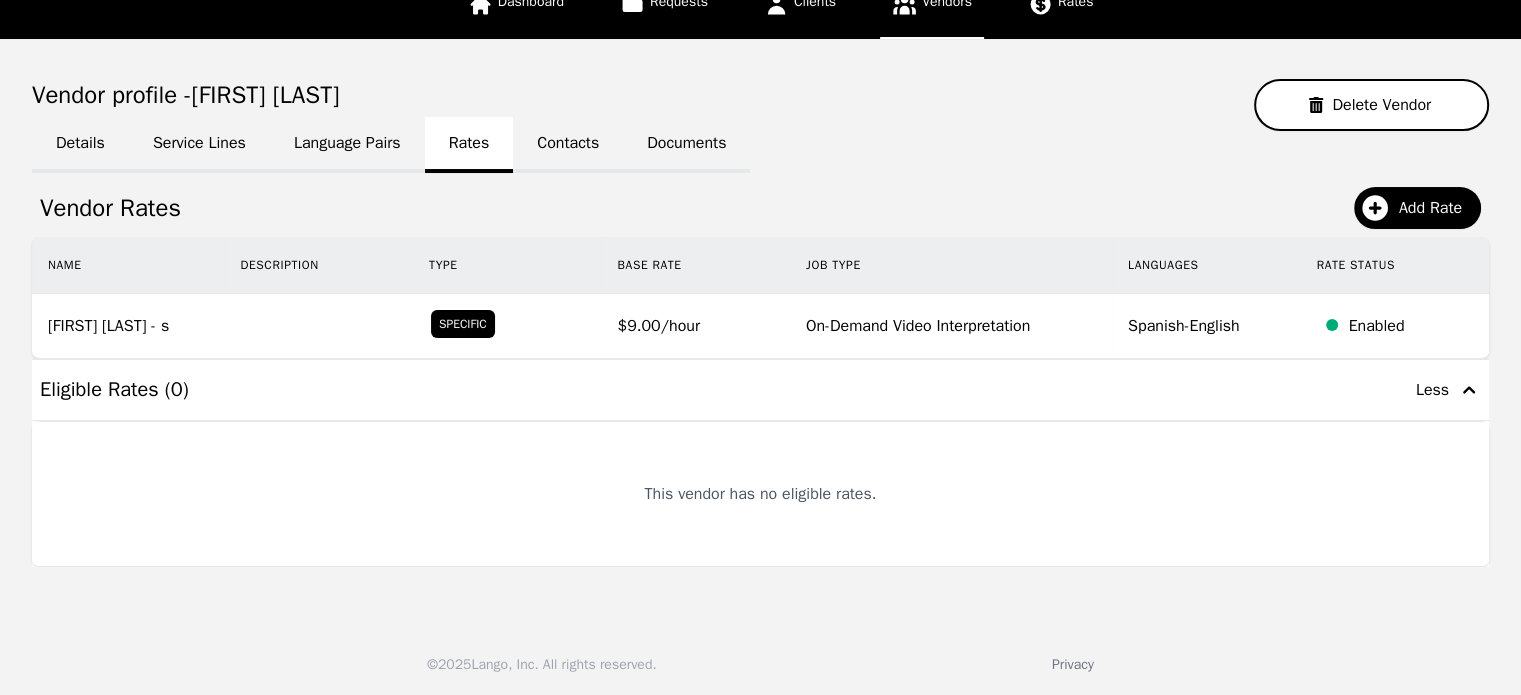 scroll, scrollTop: 140, scrollLeft: 0, axis: vertical 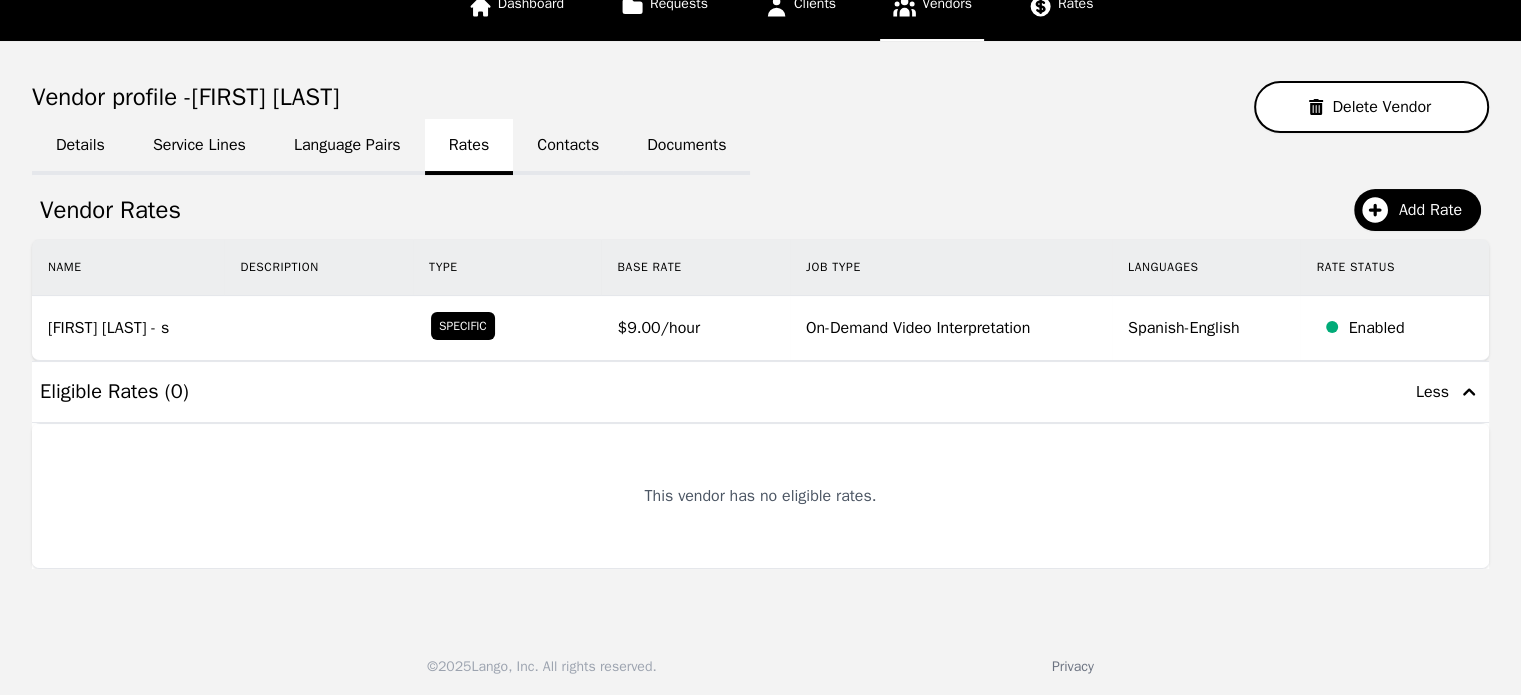click on "Eligible Rates ( 0 ) Less" at bounding box center (760, 392) 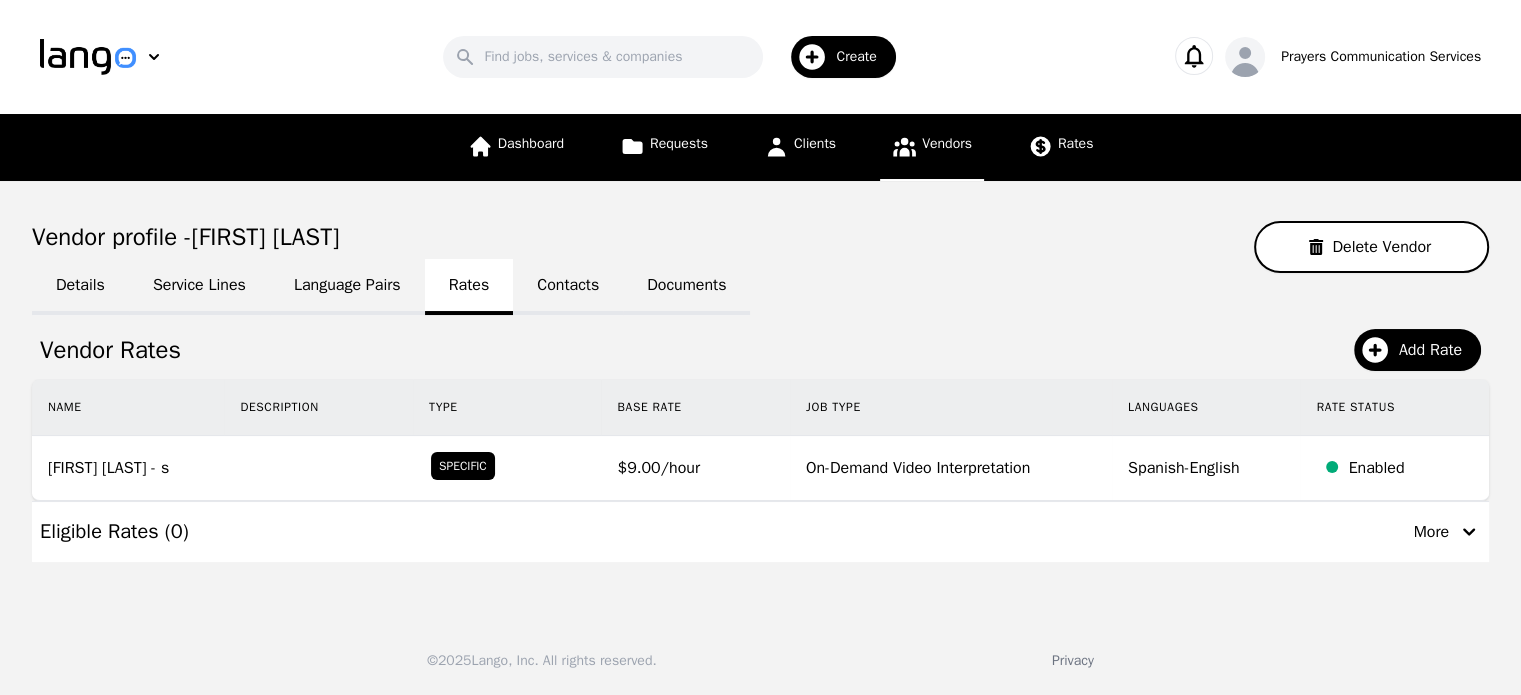 scroll, scrollTop: 0, scrollLeft: 0, axis: both 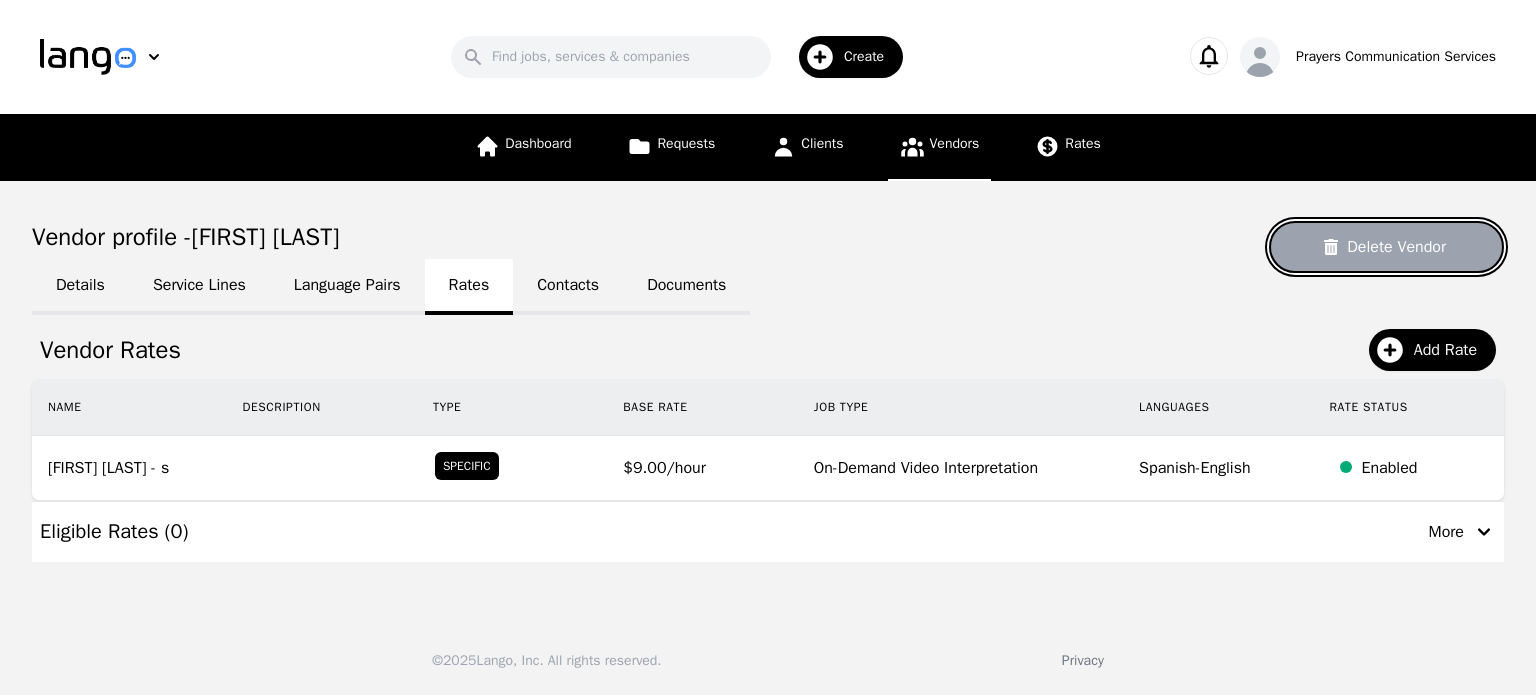 click on "Delete Vendor" at bounding box center (1386, 247) 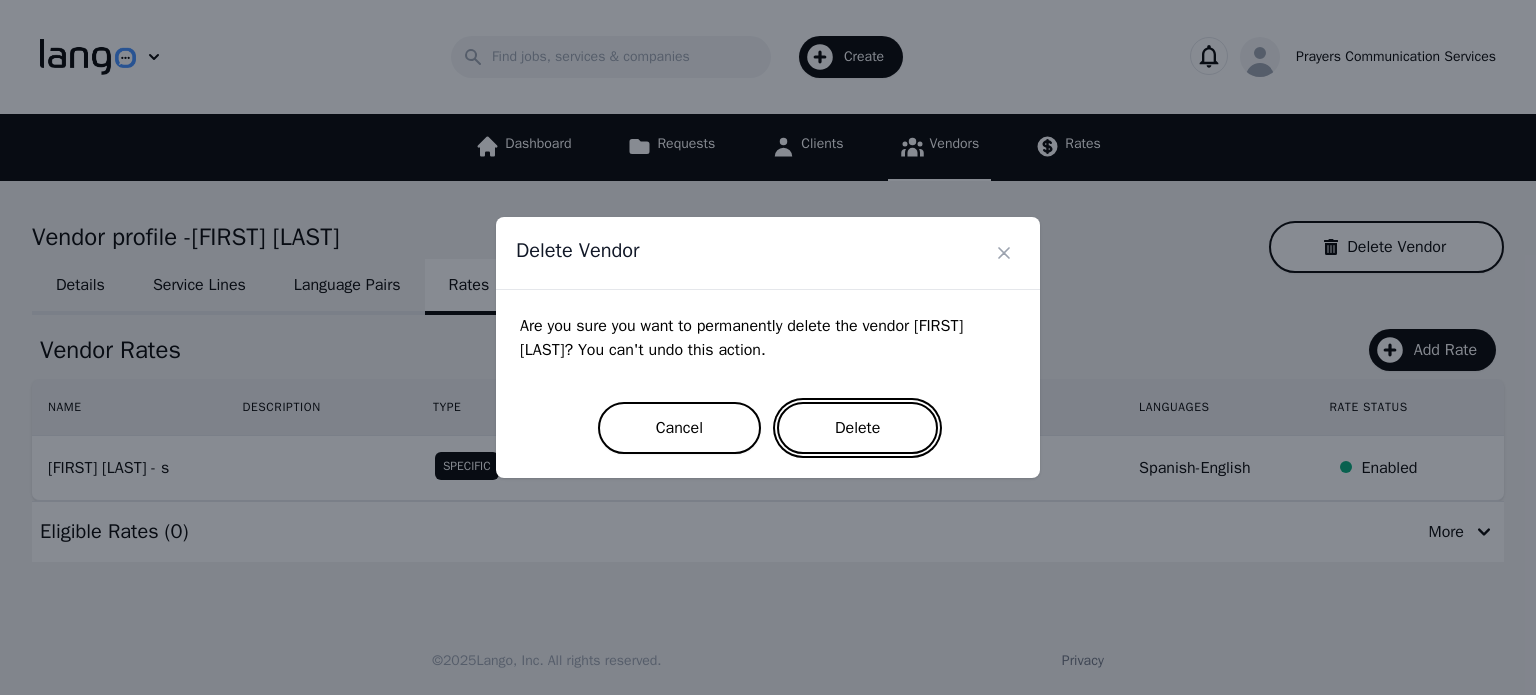 click on "Delete" at bounding box center [857, 428] 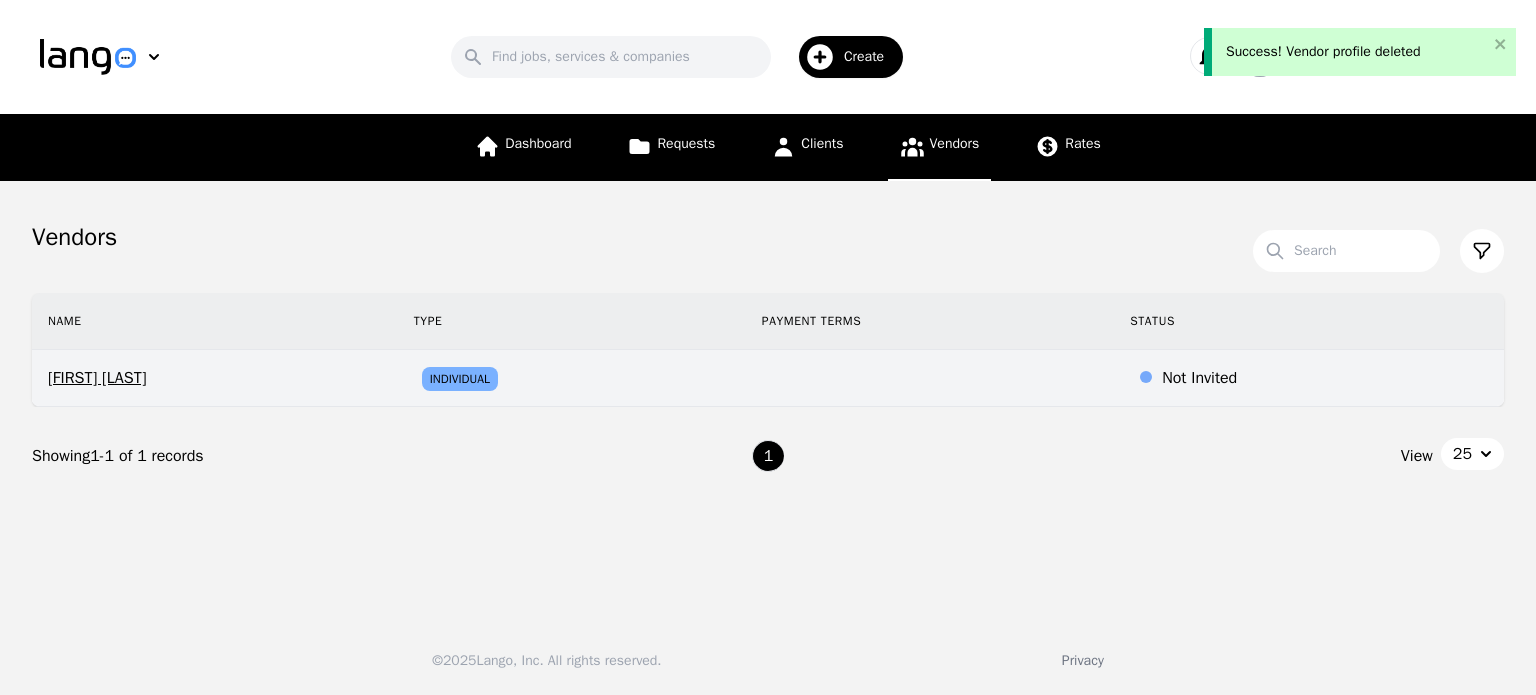click on "[FIRST] [LAST]" at bounding box center (215, 378) 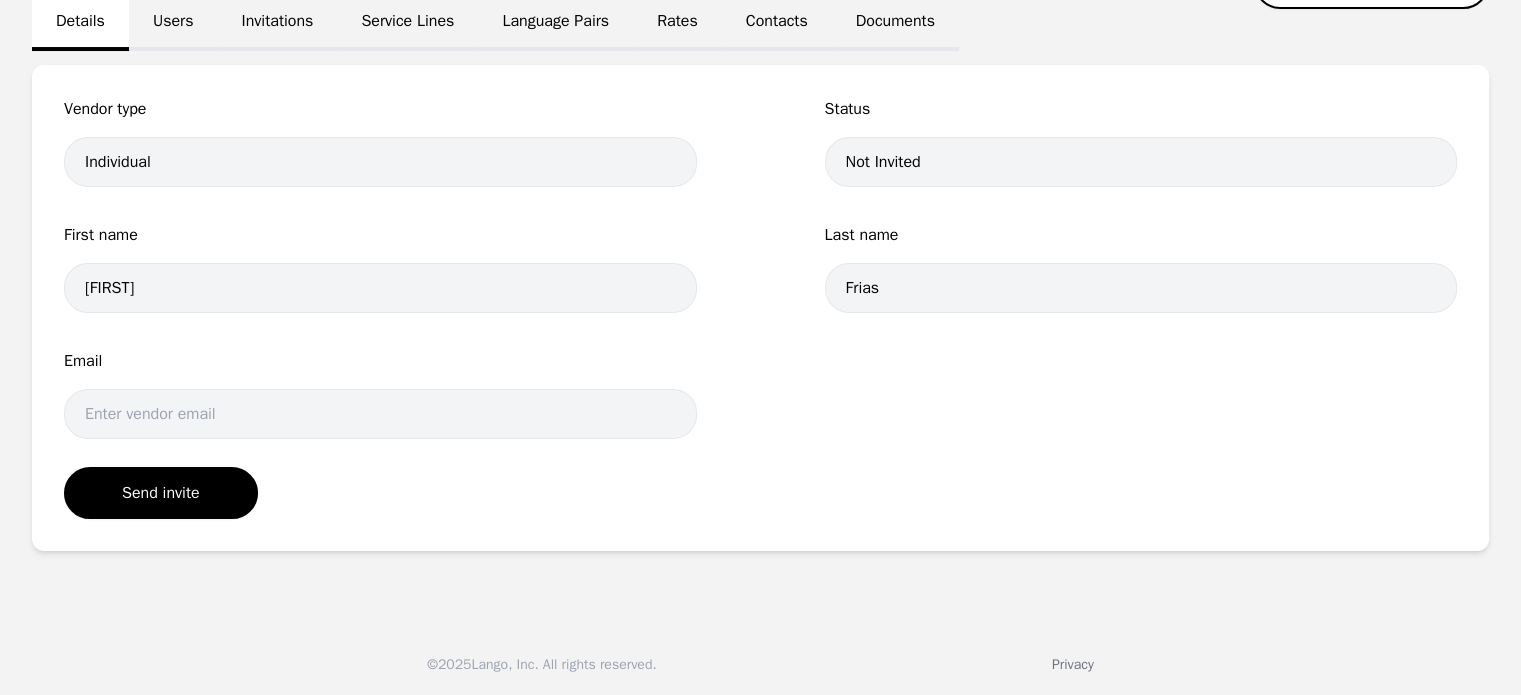 scroll, scrollTop: 34, scrollLeft: 0, axis: vertical 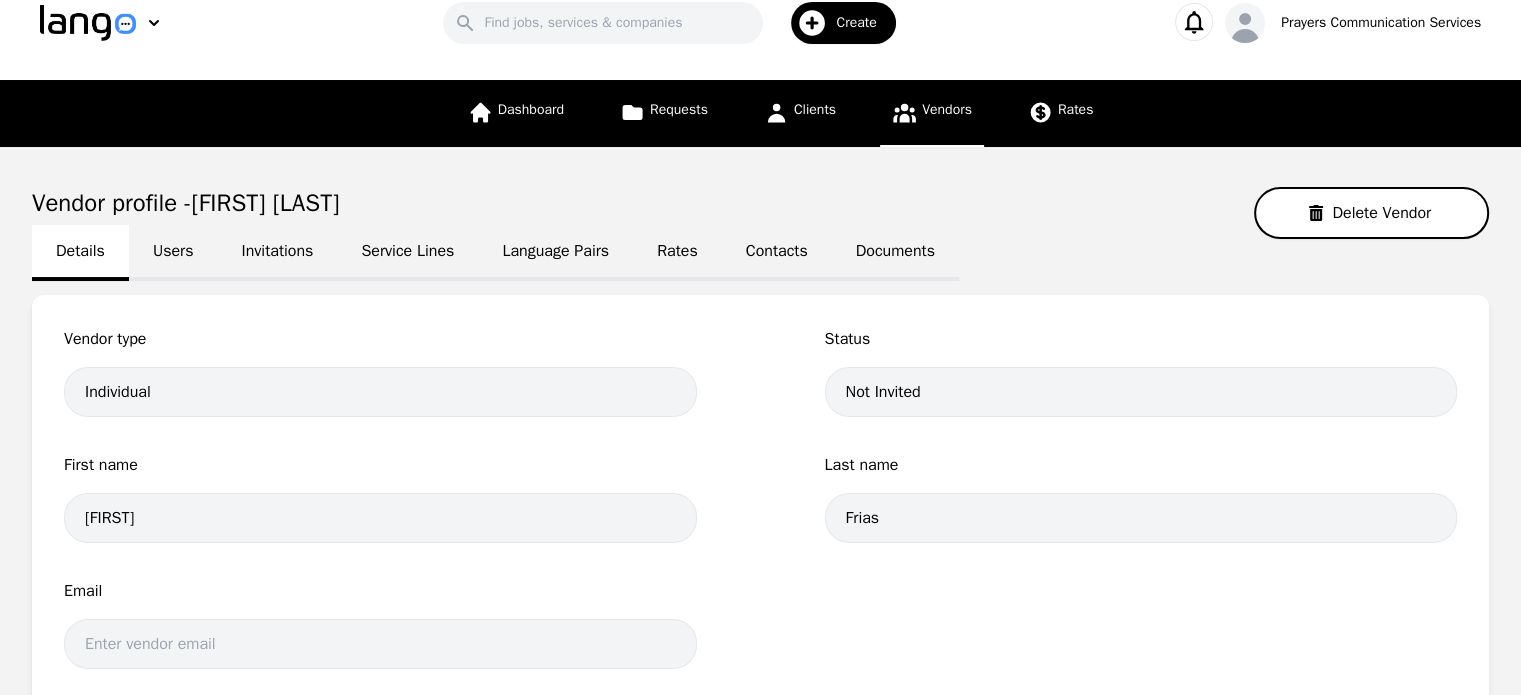 click on "Language Pairs" at bounding box center [555, 253] 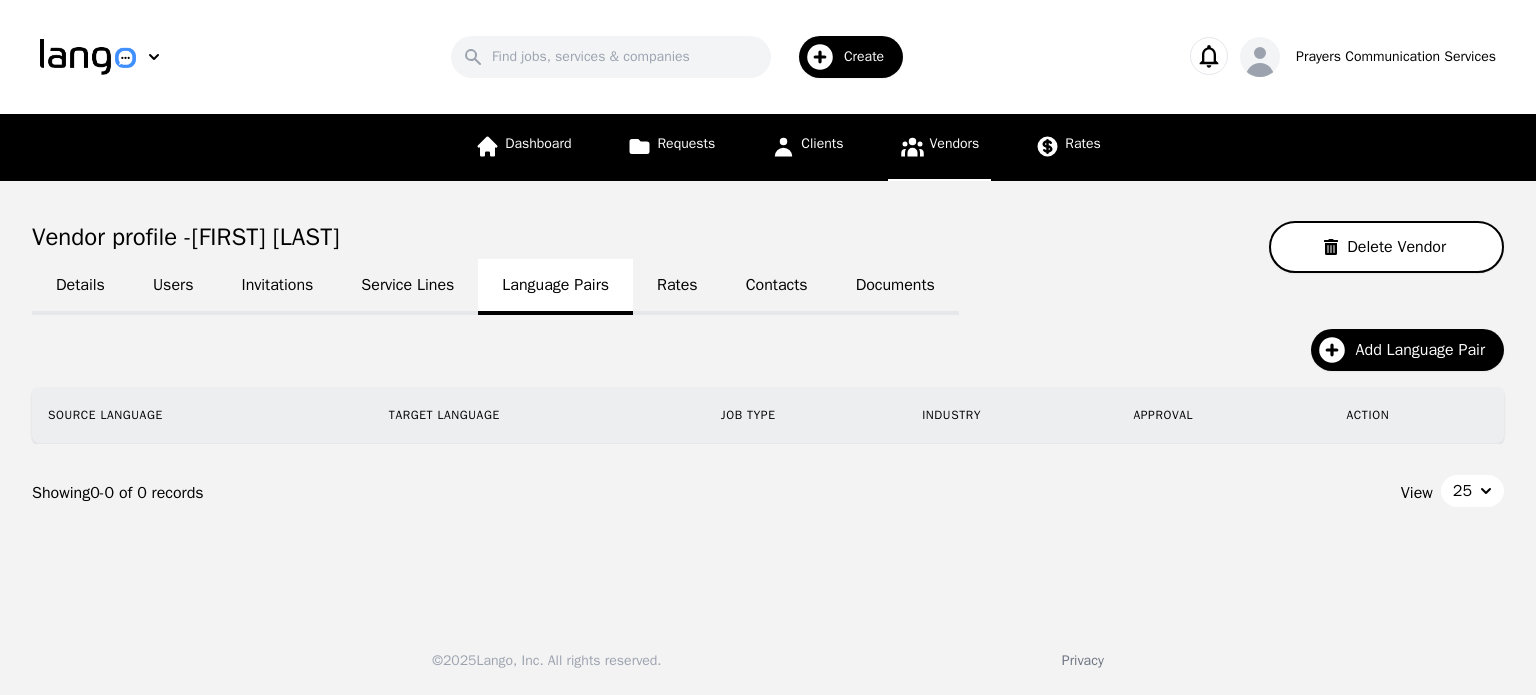 click on "Contacts" at bounding box center [777, 287] 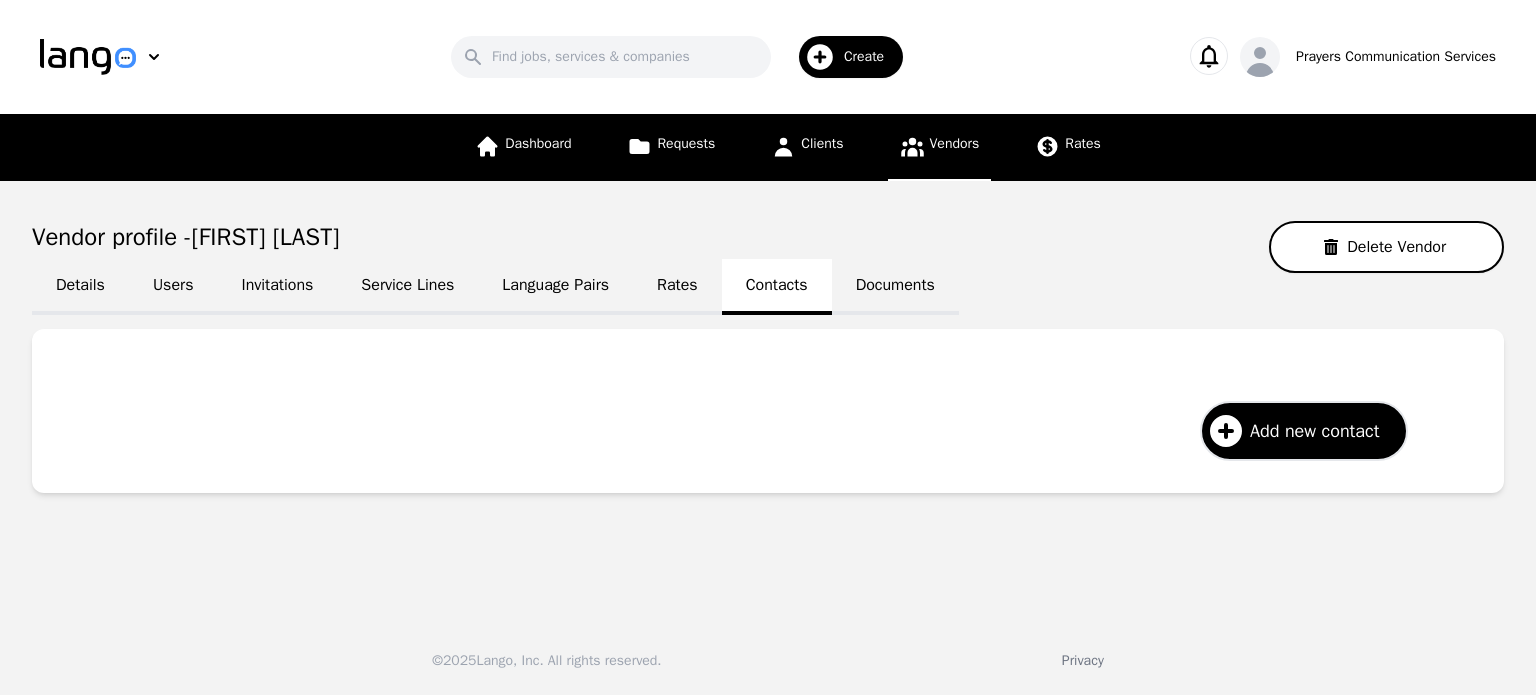 click on "Language Pairs" at bounding box center [555, 287] 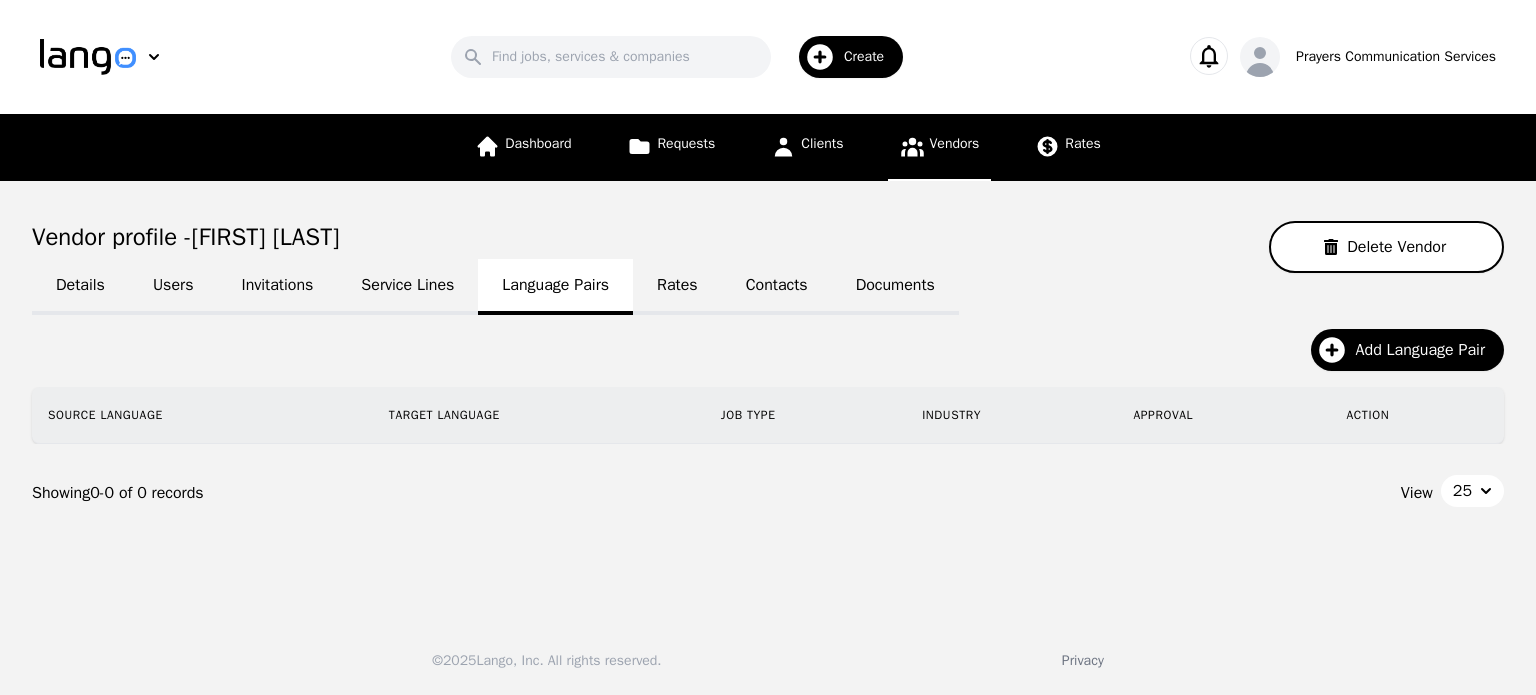 click on "Service Lines" at bounding box center [407, 287] 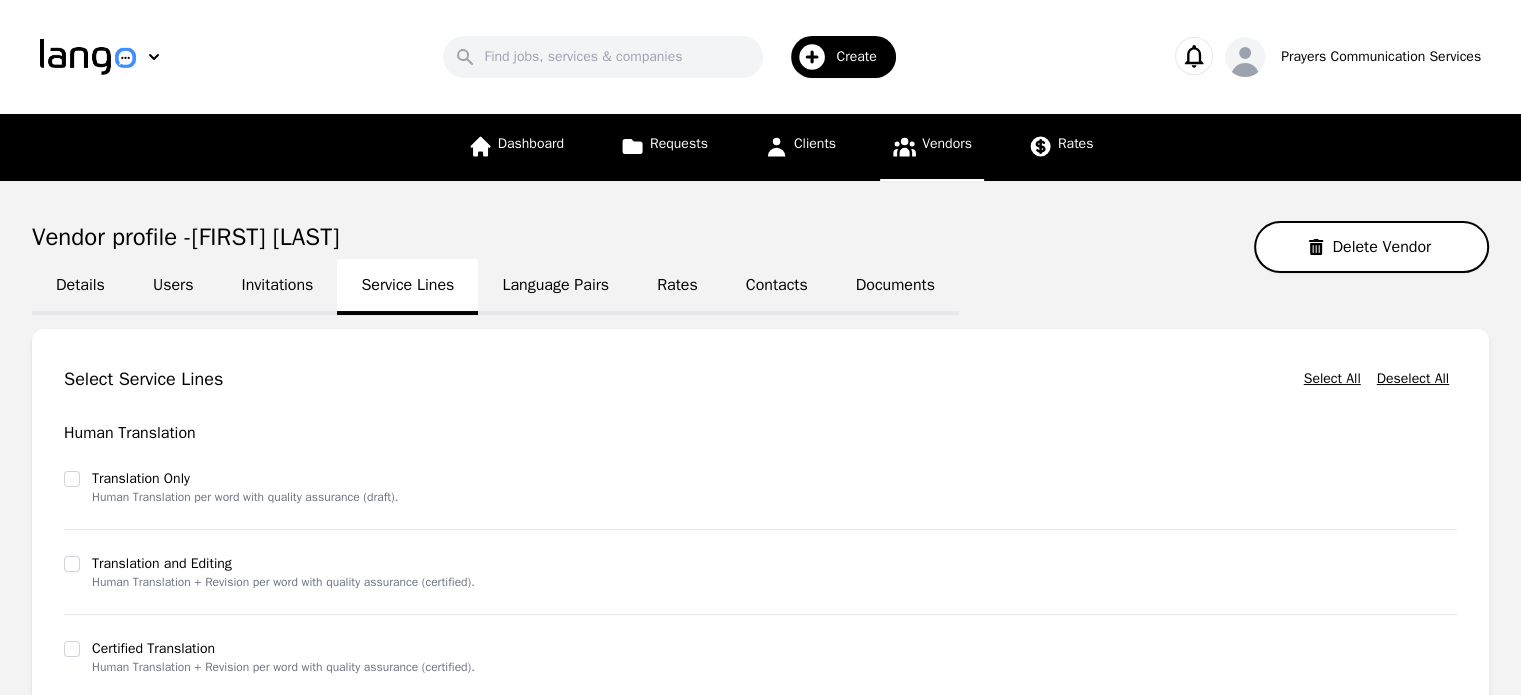 click on "Invitations" at bounding box center [277, 287] 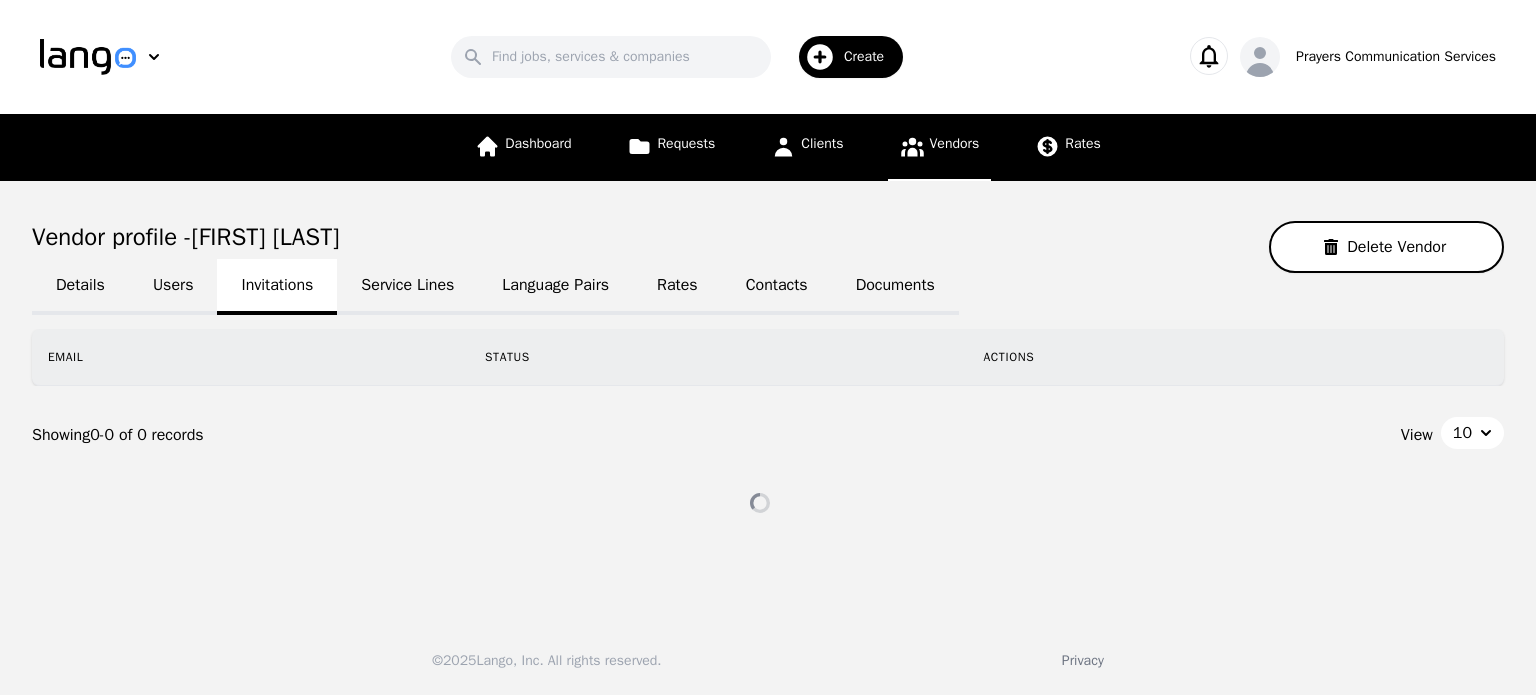 click on "Users" at bounding box center (173, 287) 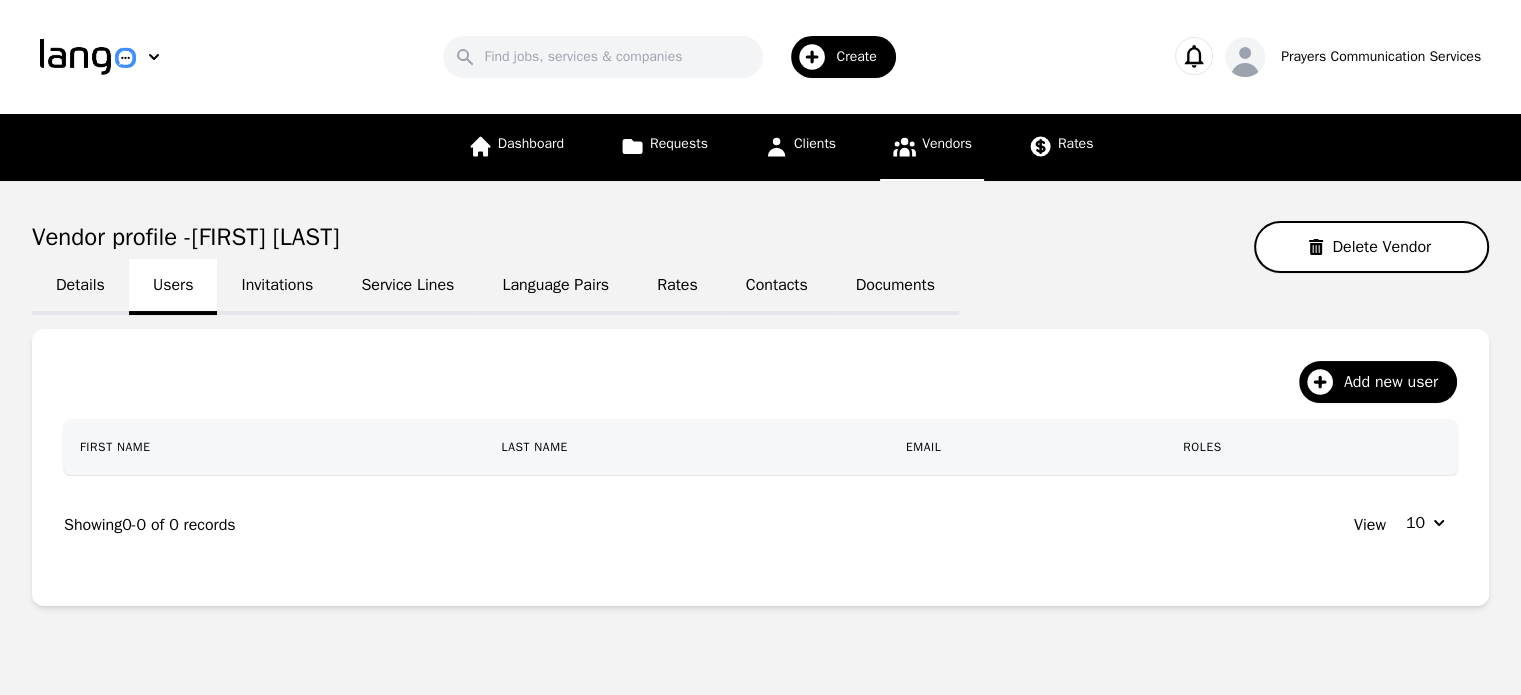 click on "Details" at bounding box center (80, 287) 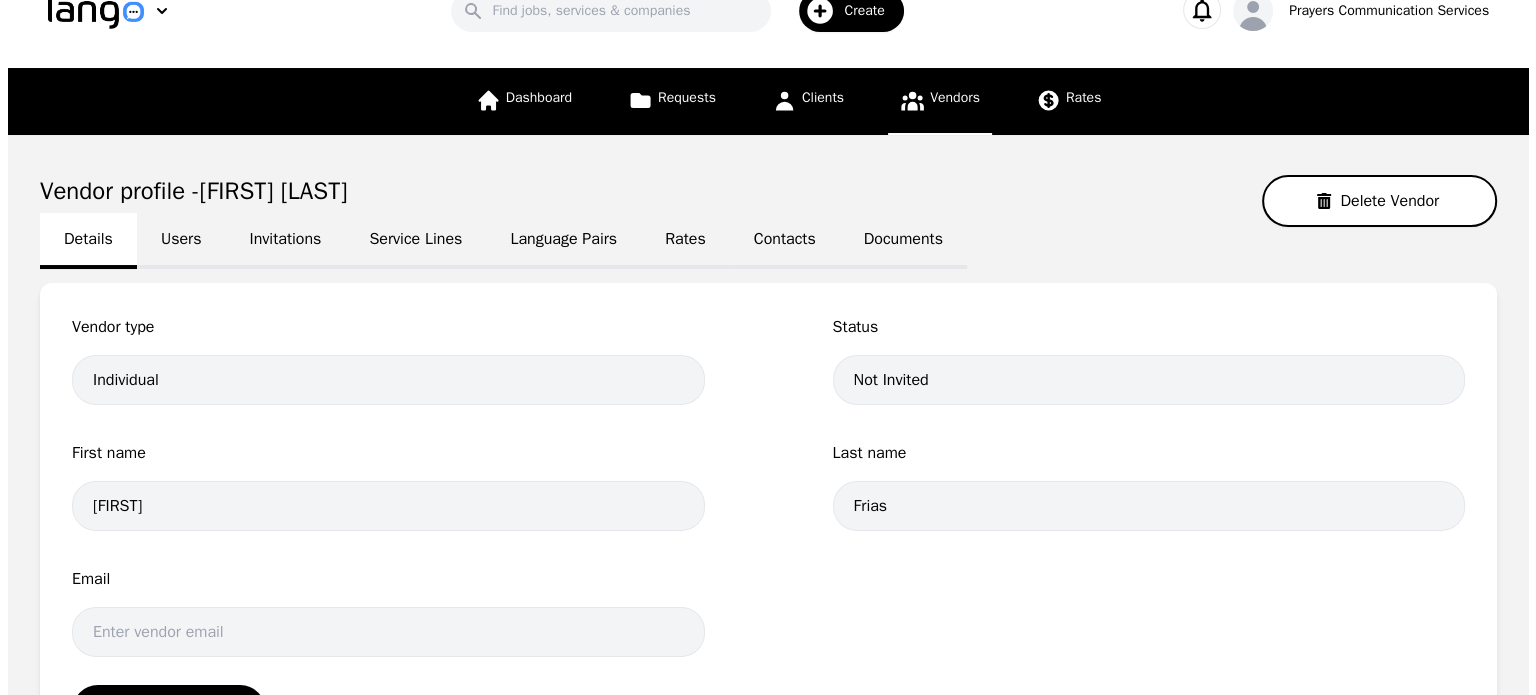 scroll, scrollTop: 42, scrollLeft: 0, axis: vertical 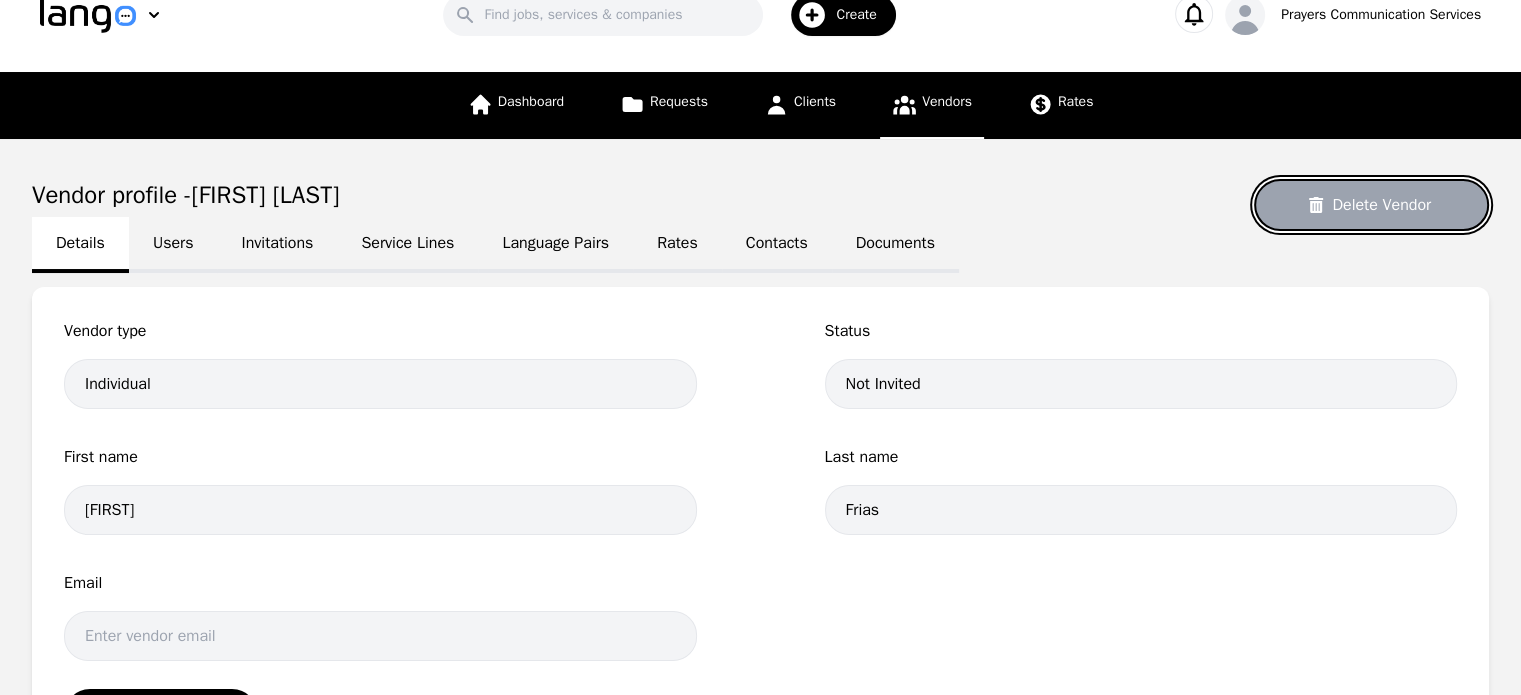 click on "Delete Vendor" at bounding box center (1371, 205) 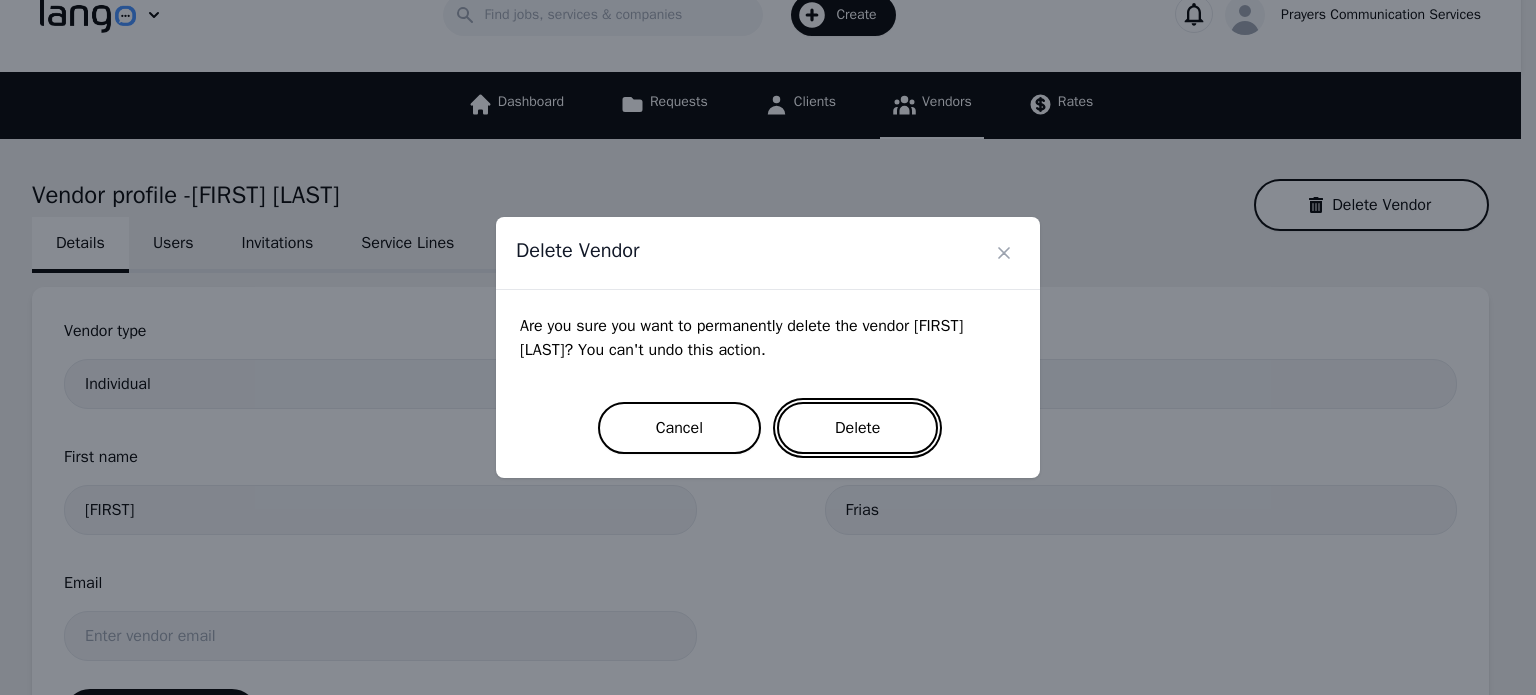 click on "Delete" at bounding box center [857, 428] 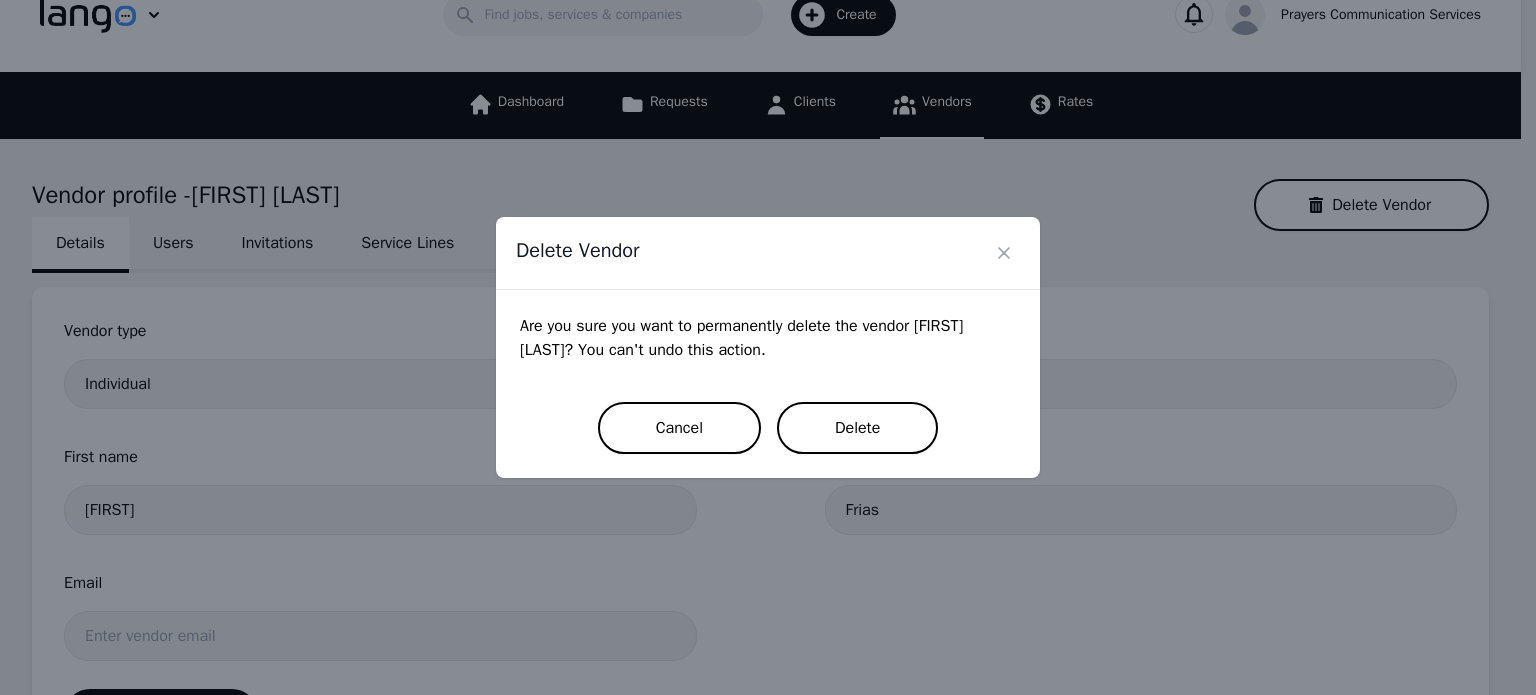 scroll, scrollTop: 0, scrollLeft: 0, axis: both 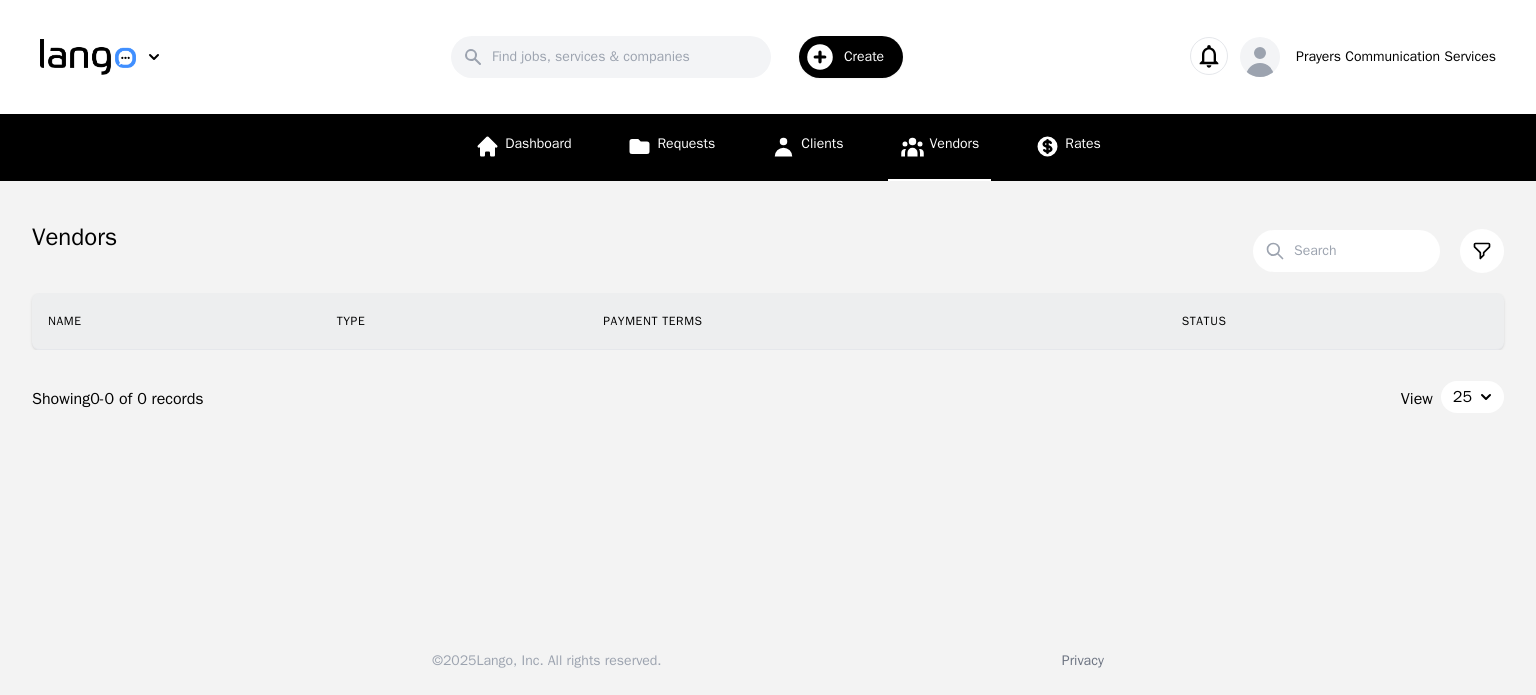 click on "Vendors" at bounding box center [955, 143] 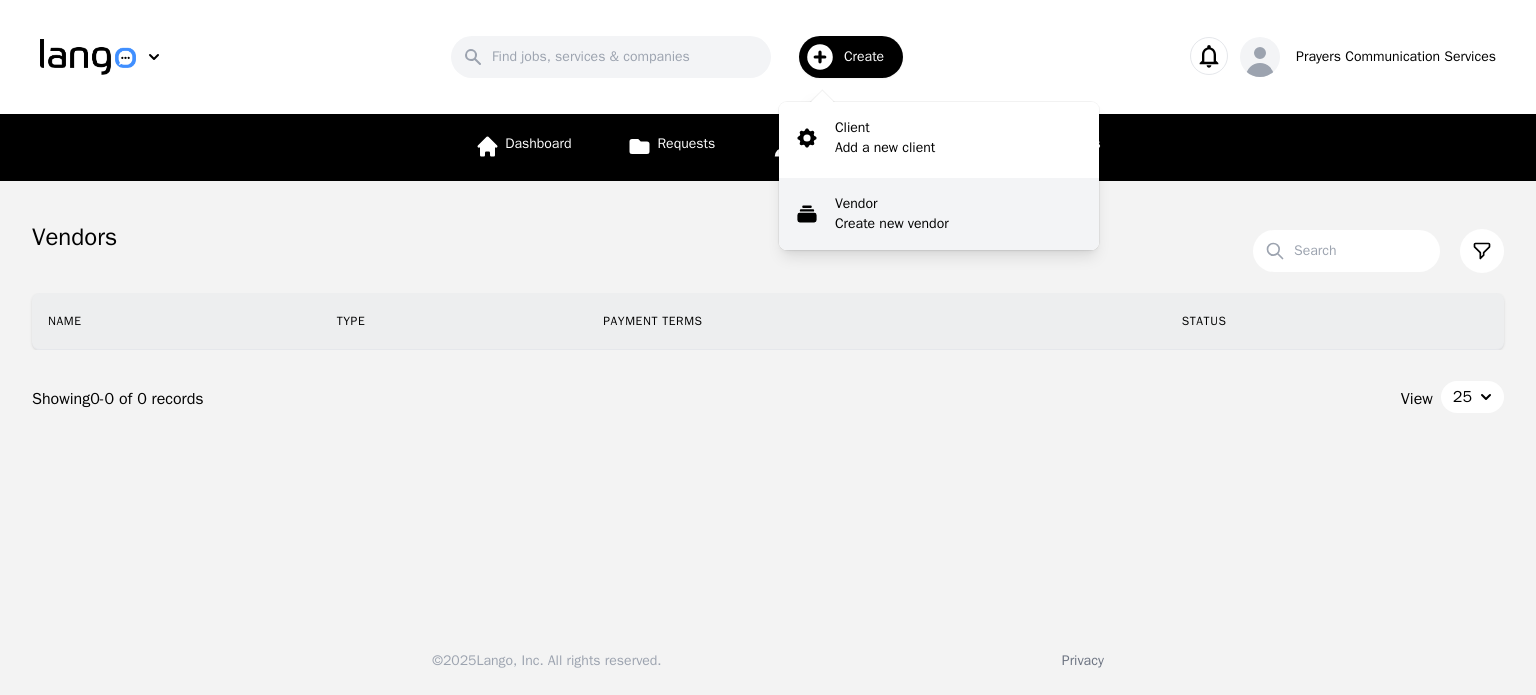 click on "Create new vendor" at bounding box center (892, 224) 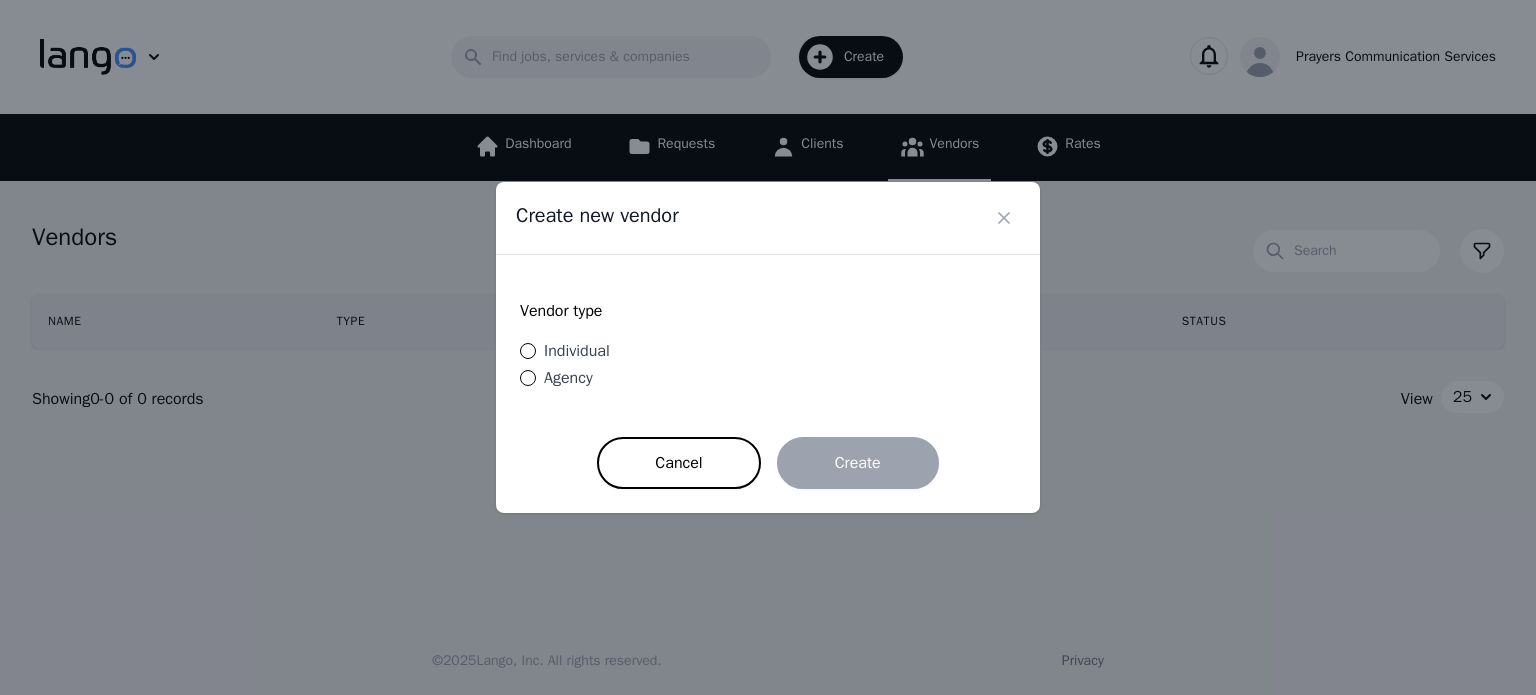 click on "Individual" at bounding box center [577, 351] 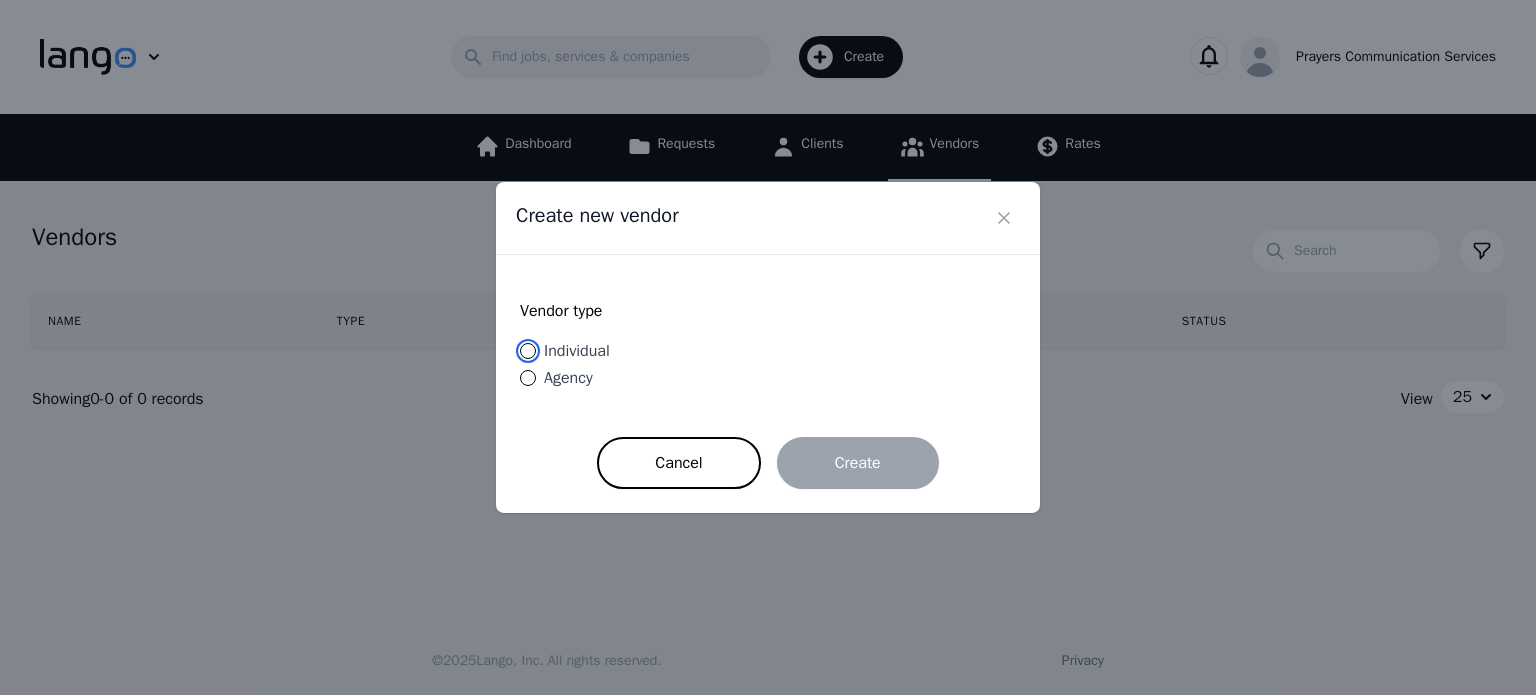 click on "Individual" at bounding box center (528, 351) 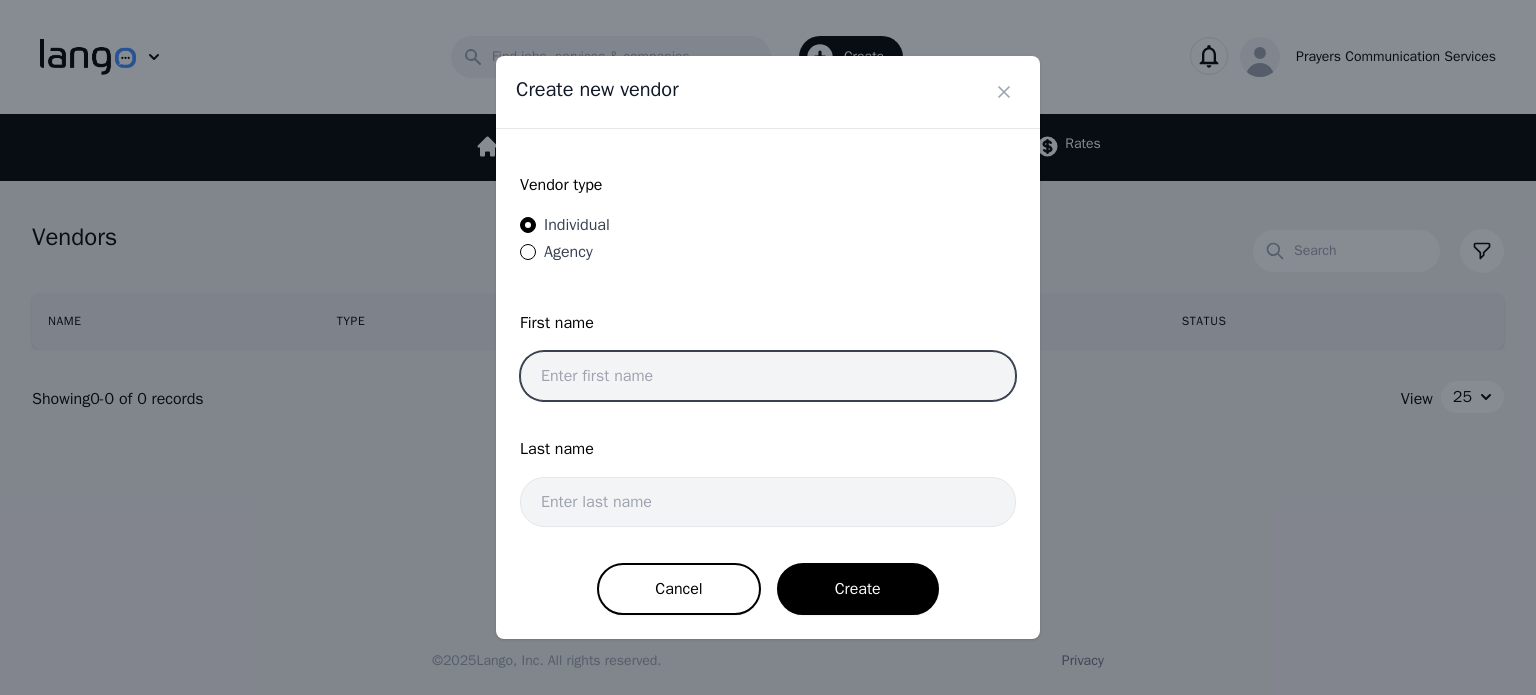 click at bounding box center (768, 376) 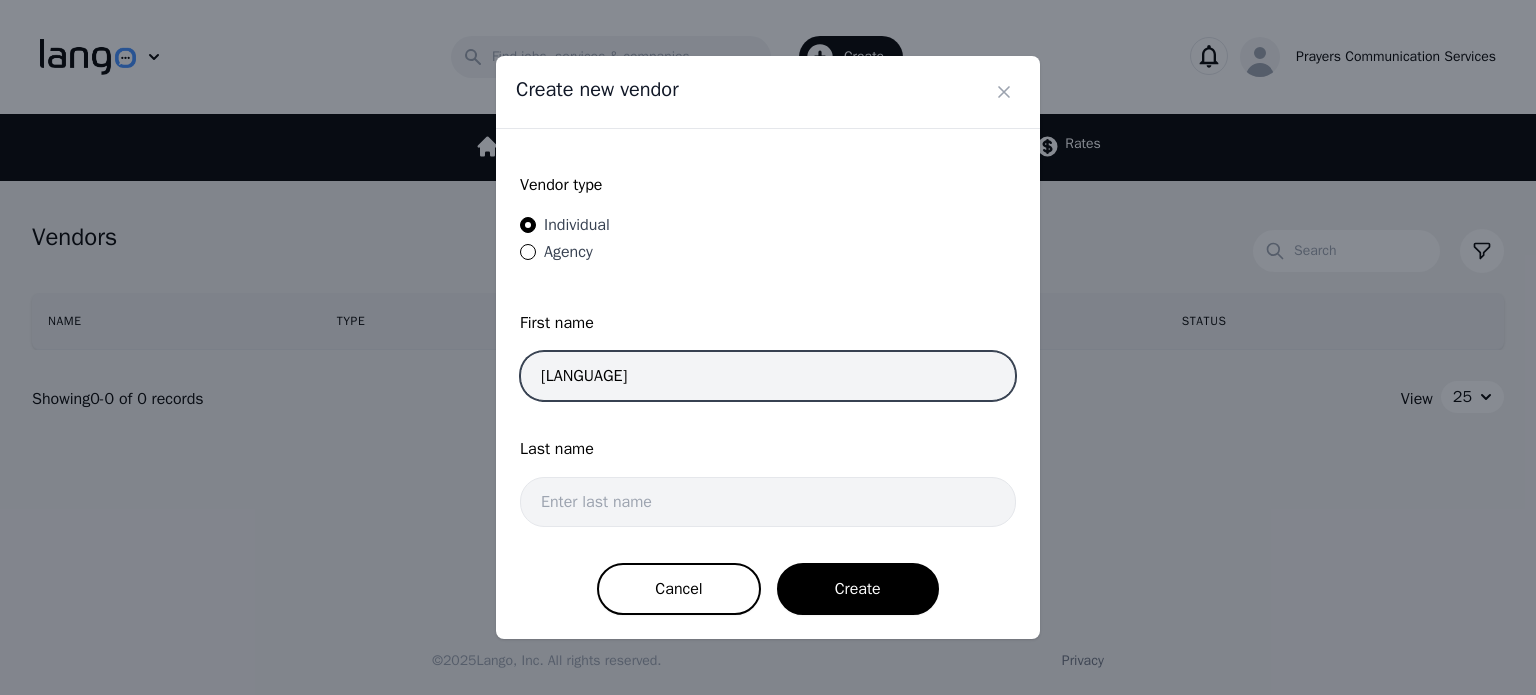 click on "[LANGUAGE]" at bounding box center (768, 376) 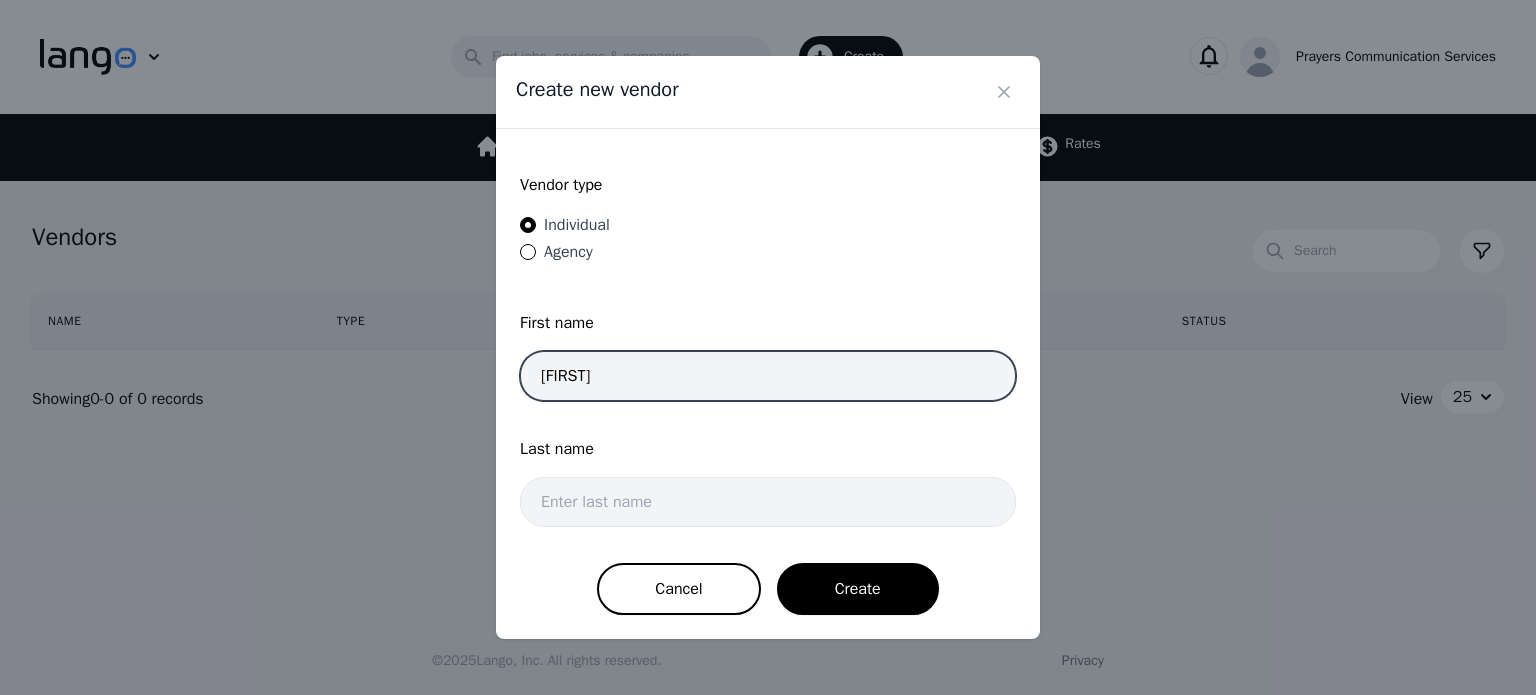 type on "[FIRST]" 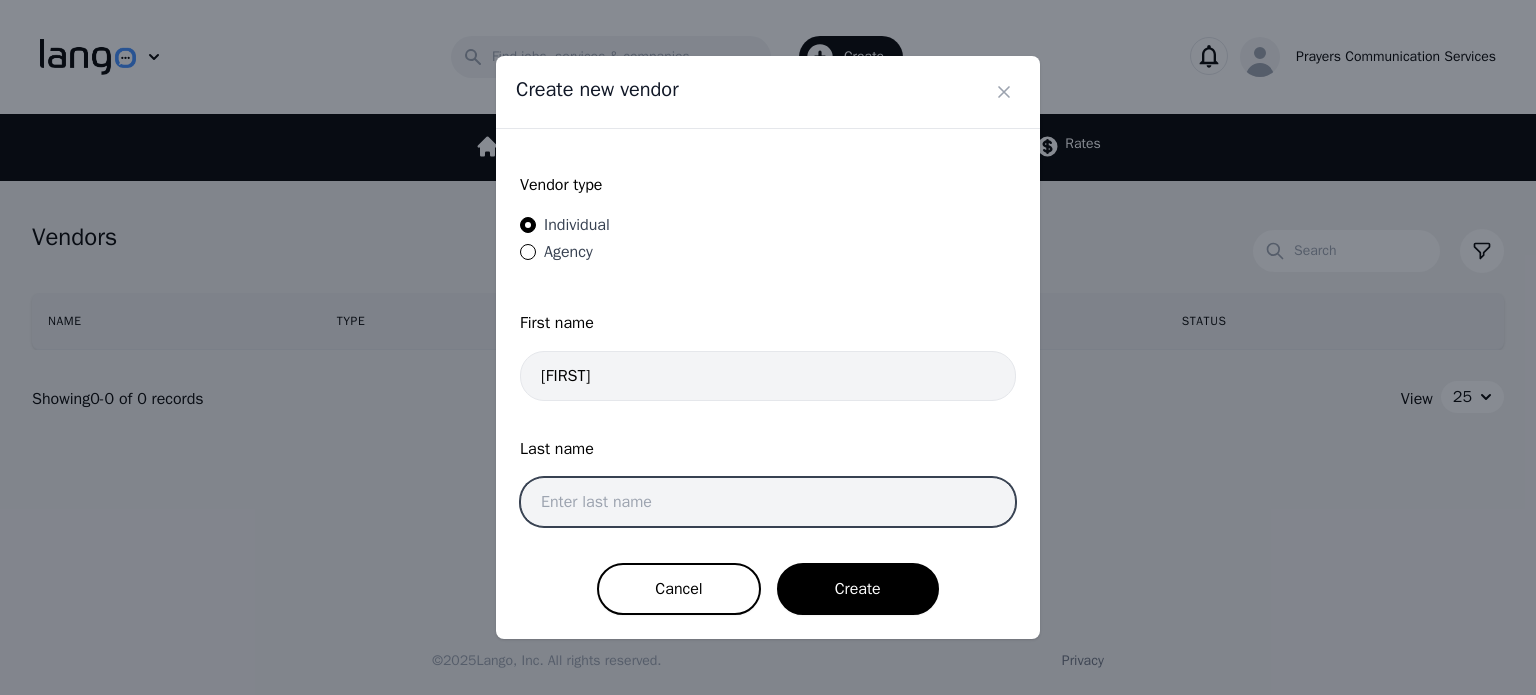 click at bounding box center [768, 502] 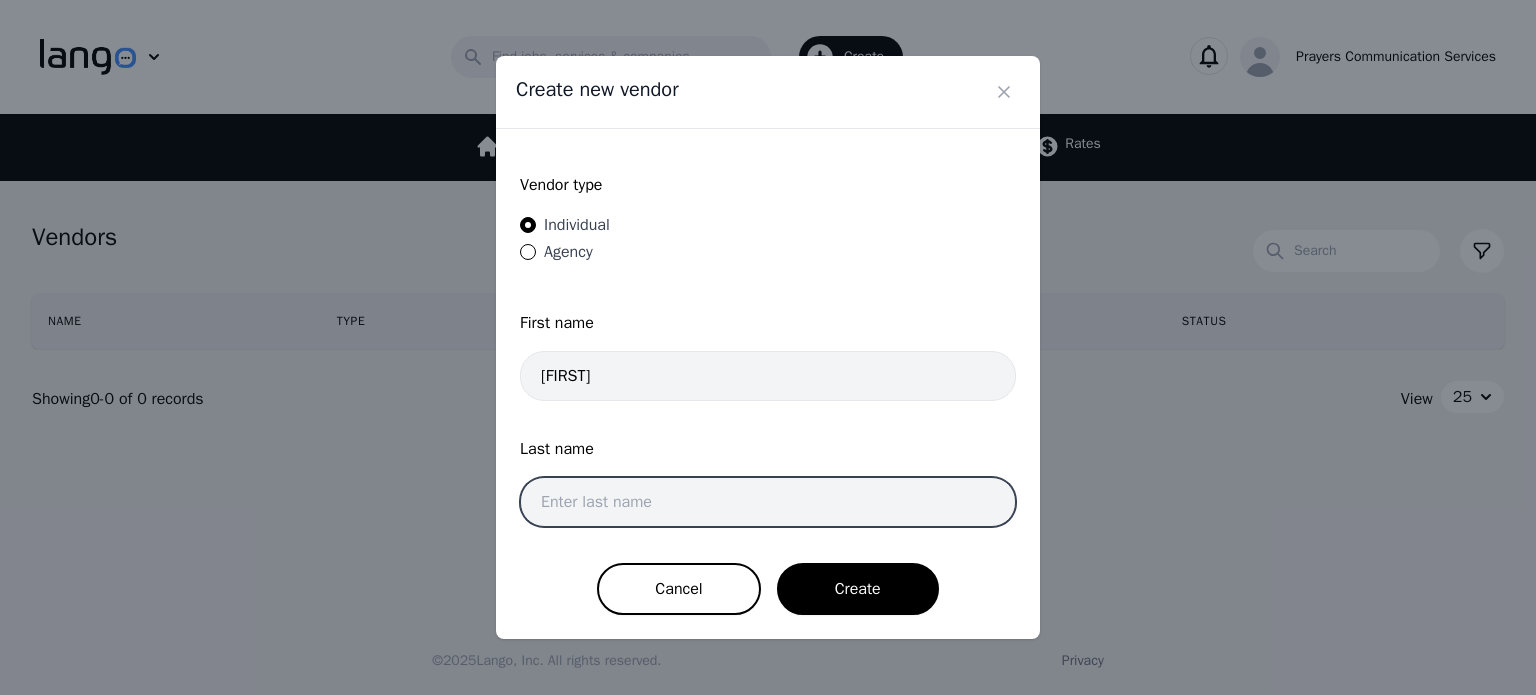 type on "[LAST NAME]" 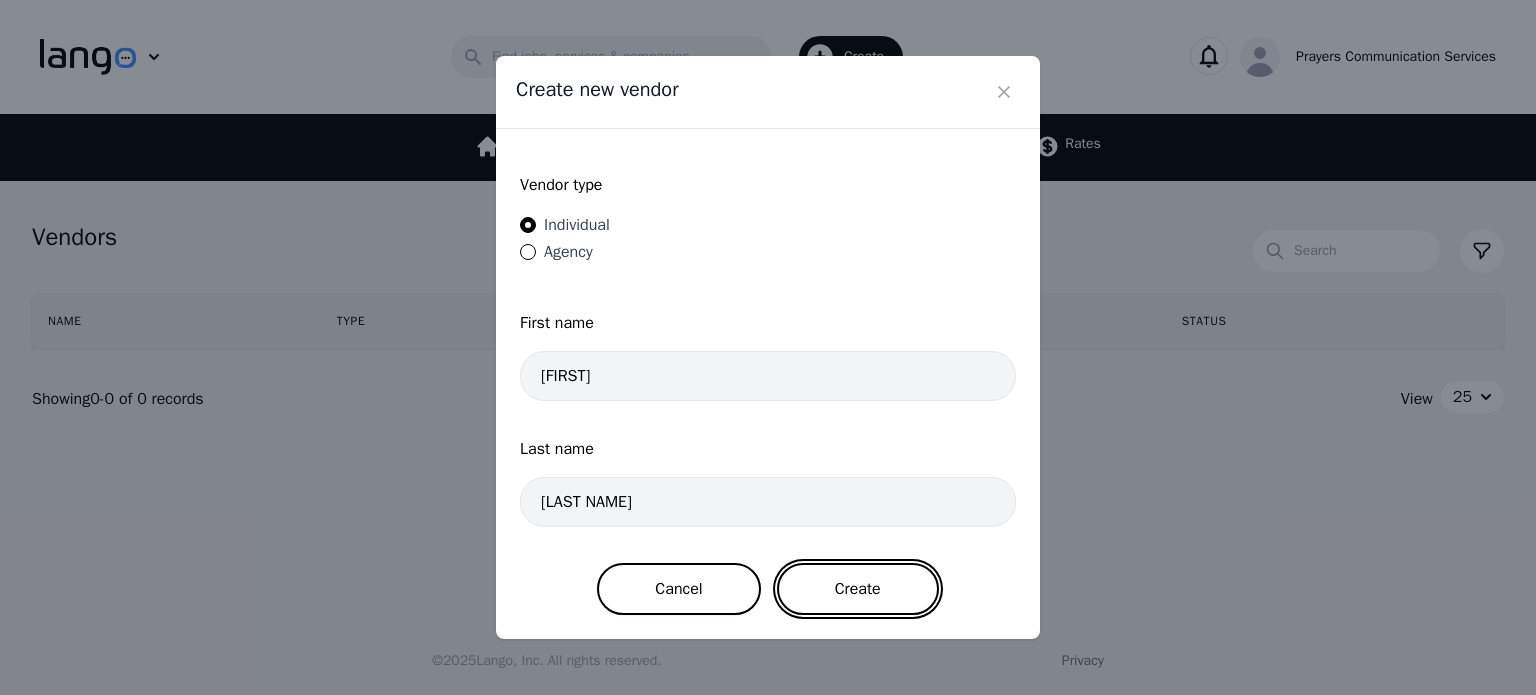 click on "Create" at bounding box center (858, 589) 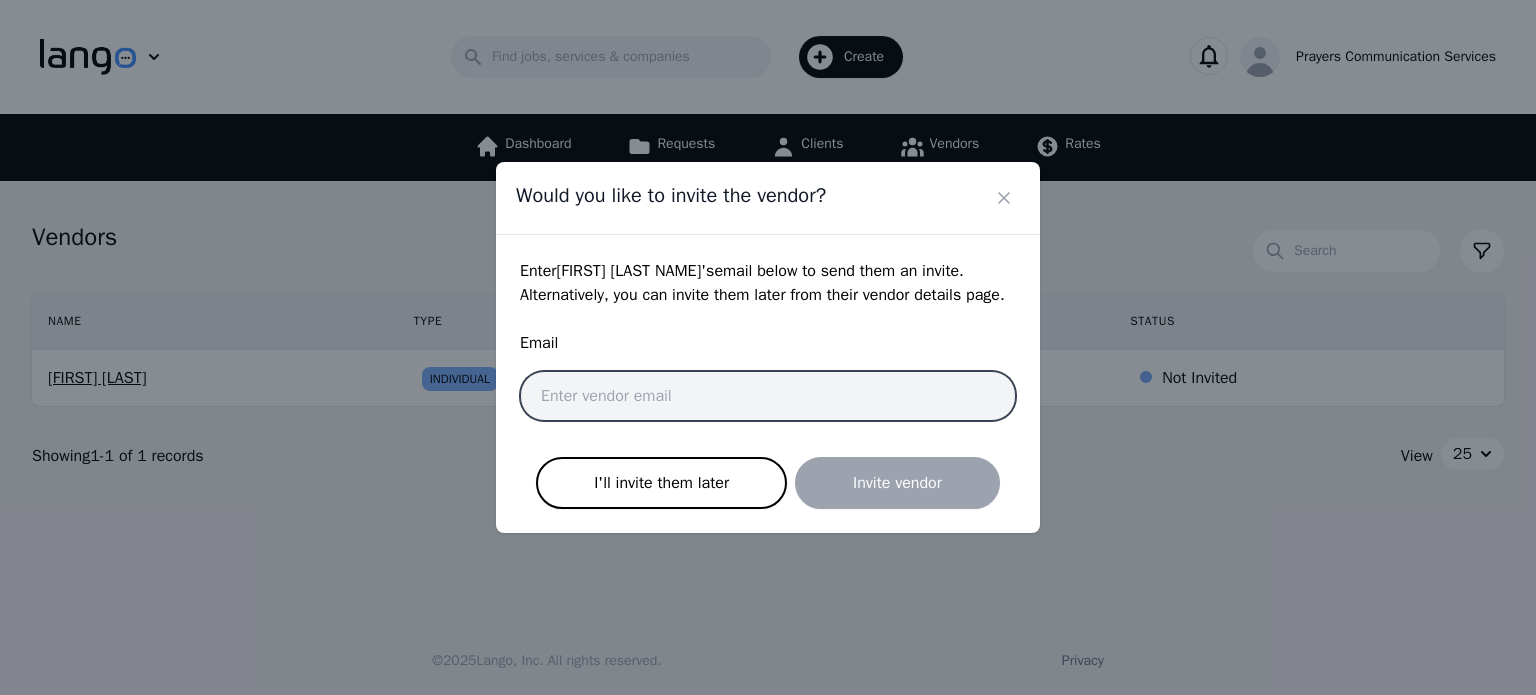 click at bounding box center (768, 396) 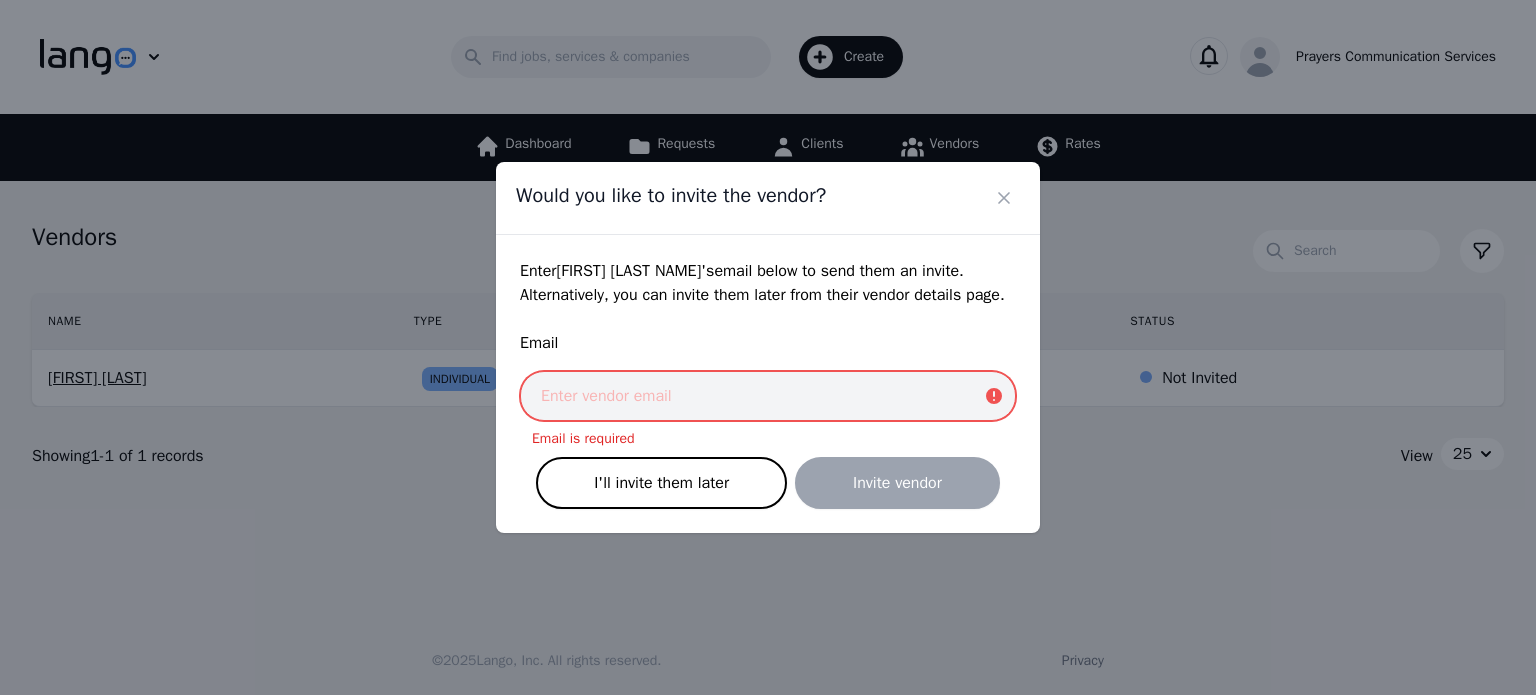 paste on "[EMAIL]" 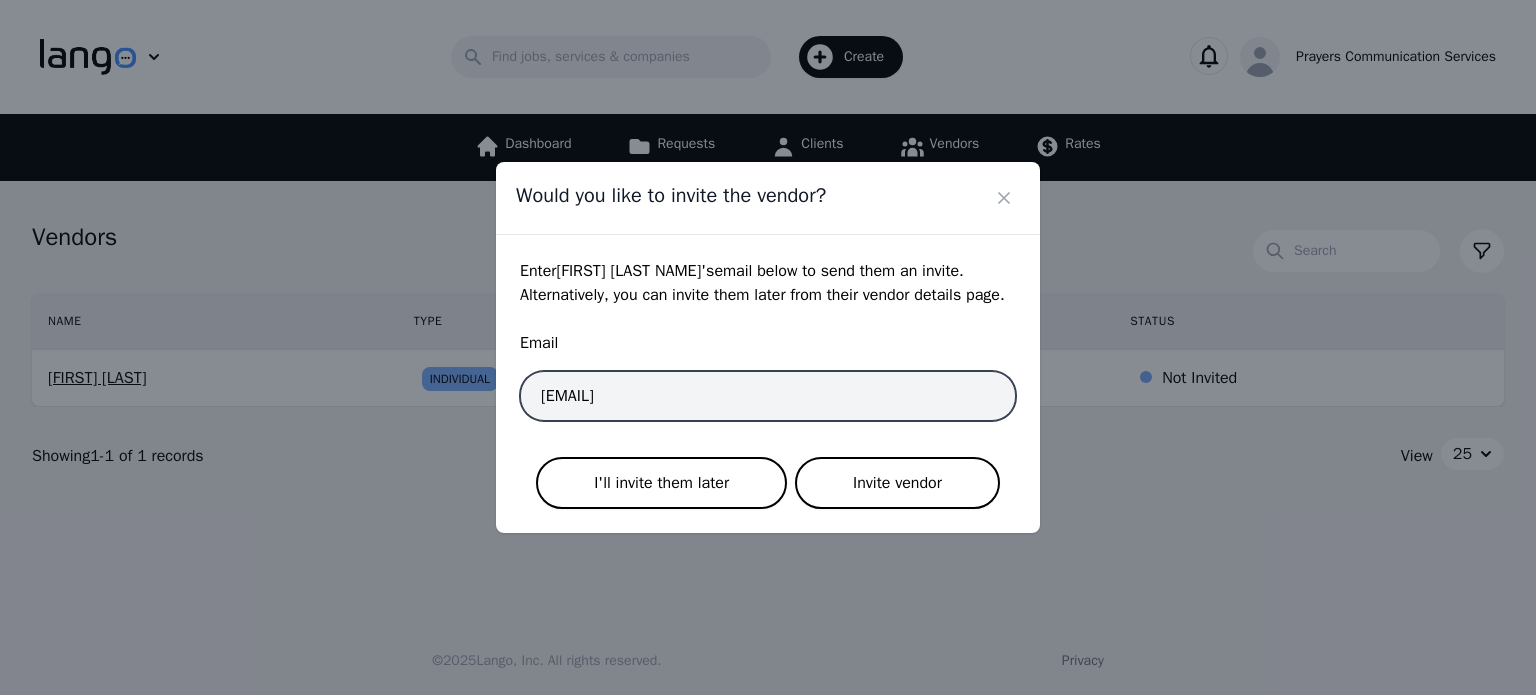 type on "[EMAIL]" 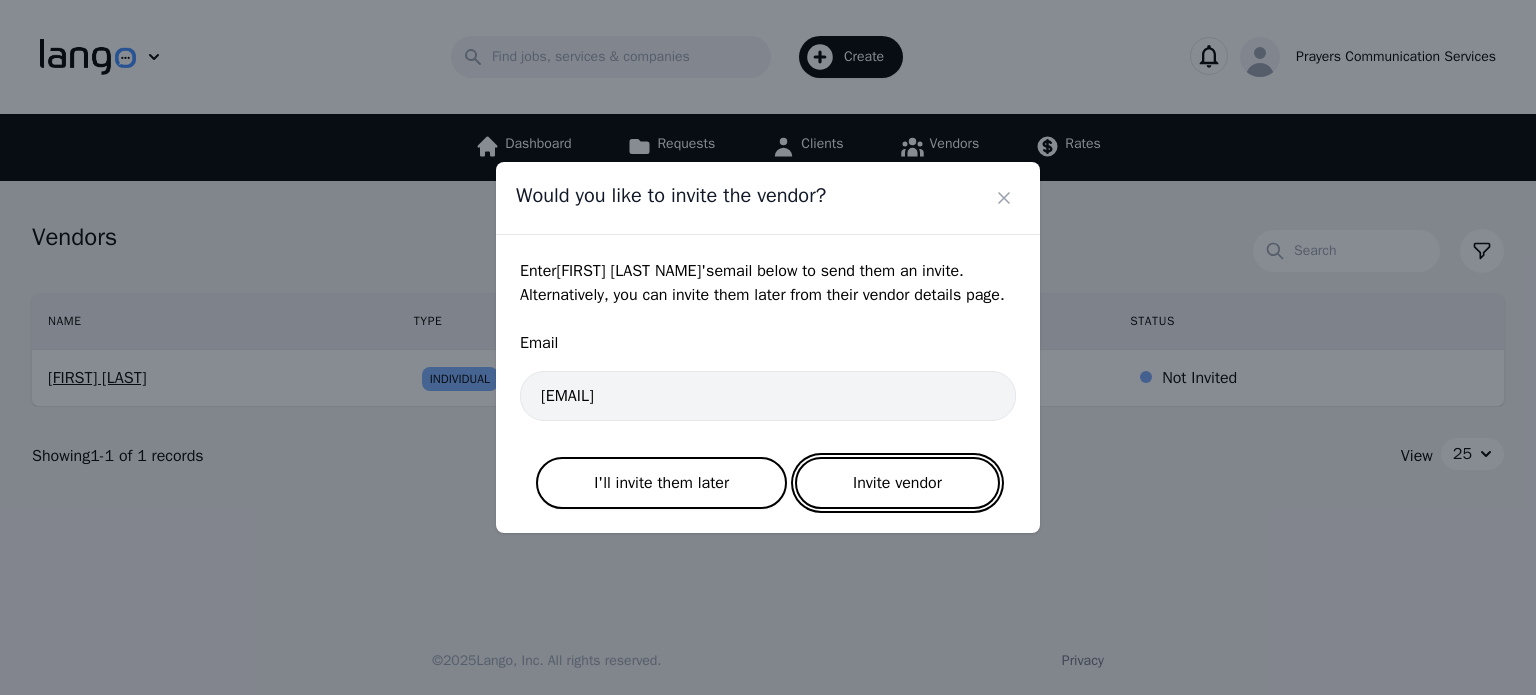 click on "Invite vendor" at bounding box center [897, 483] 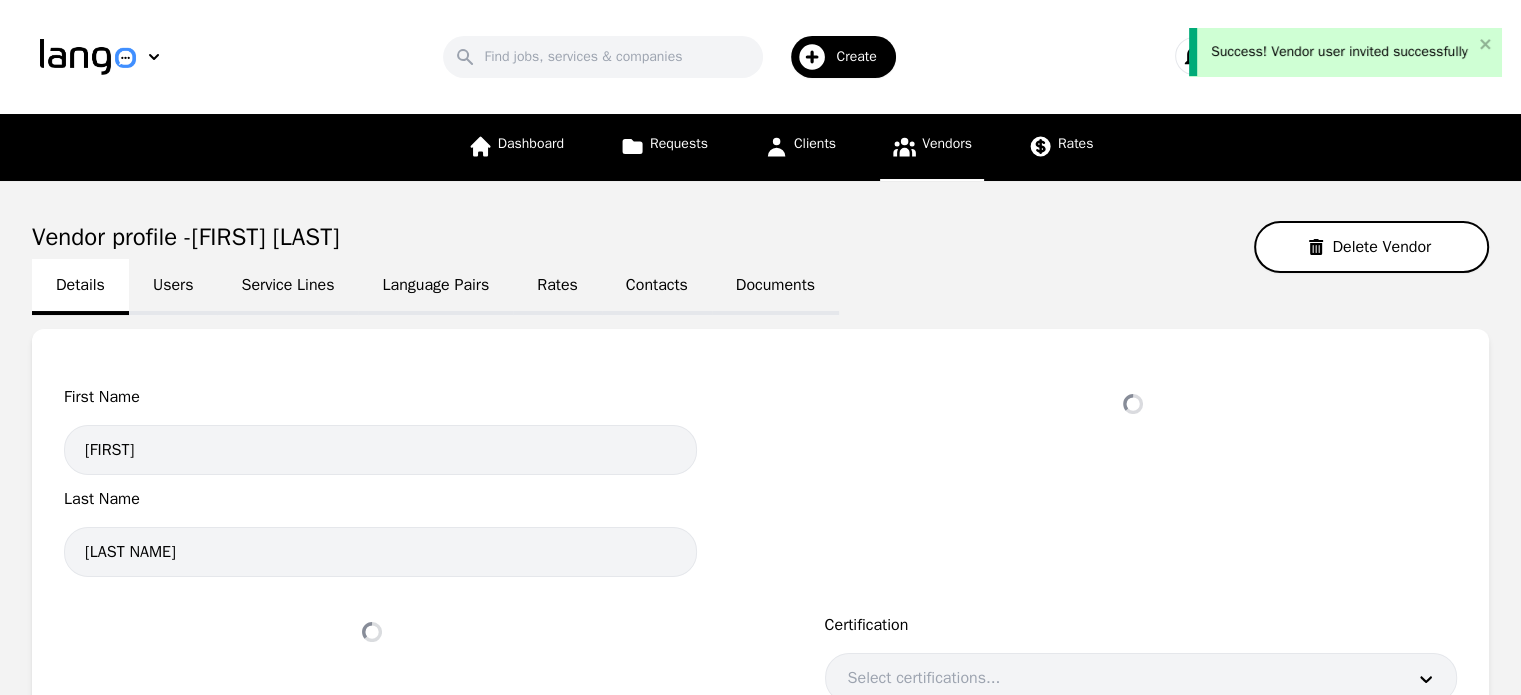 select on "active" 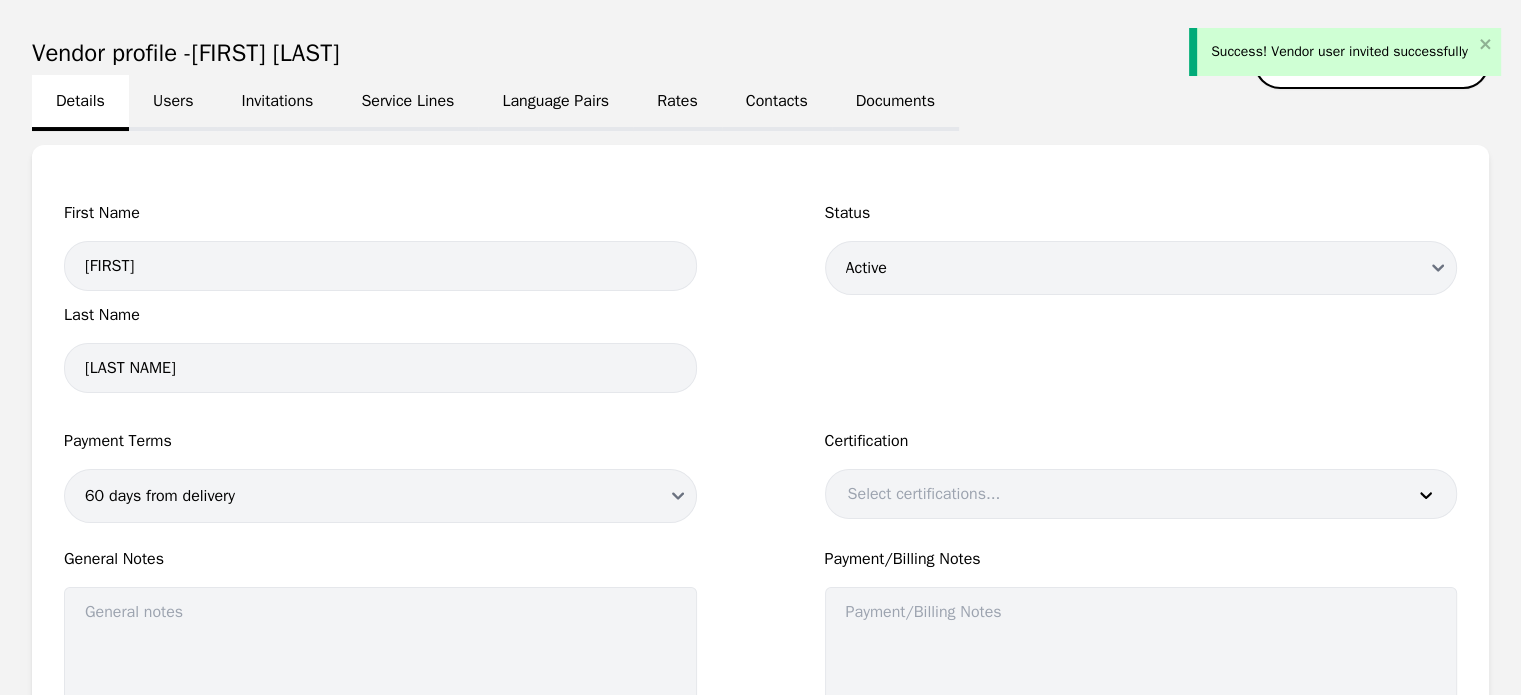 scroll, scrollTop: 336, scrollLeft: 0, axis: vertical 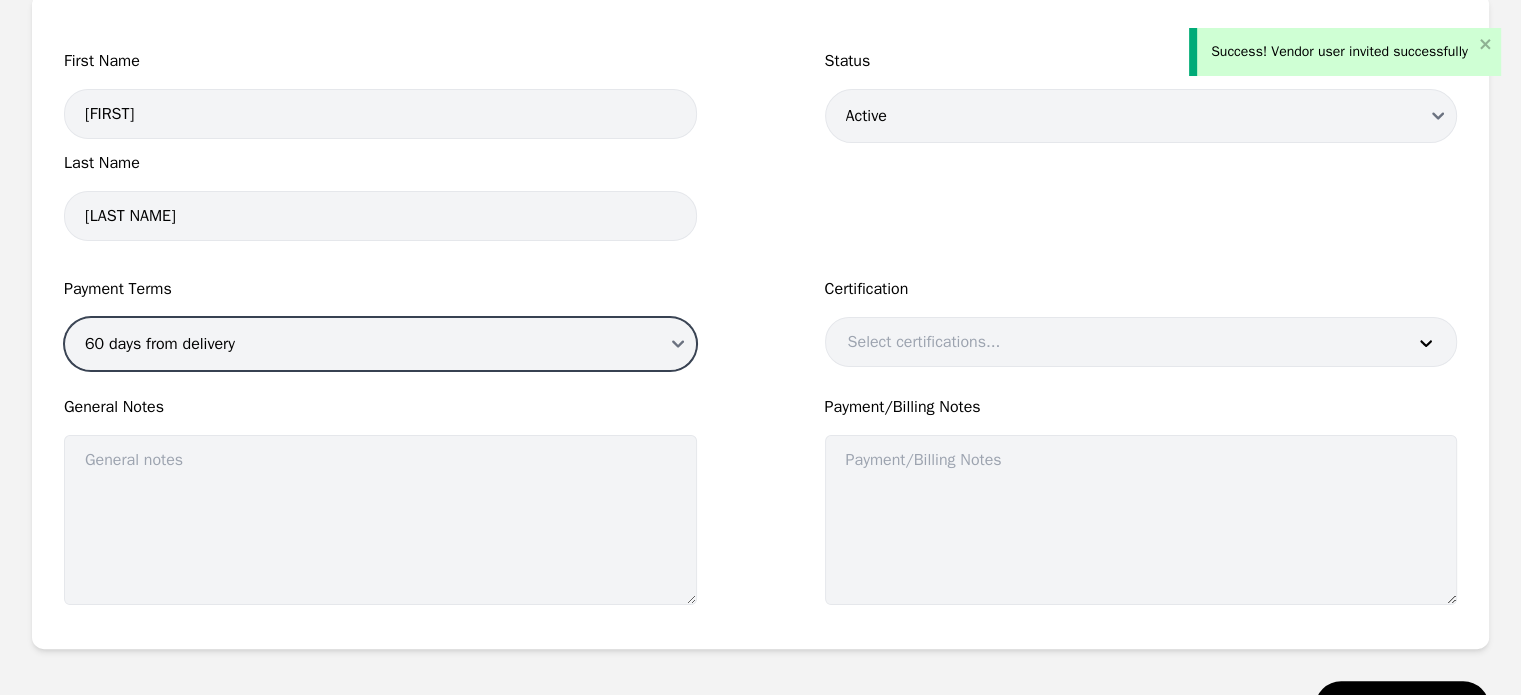 click on "60 days from delivery" at bounding box center [380, 344] 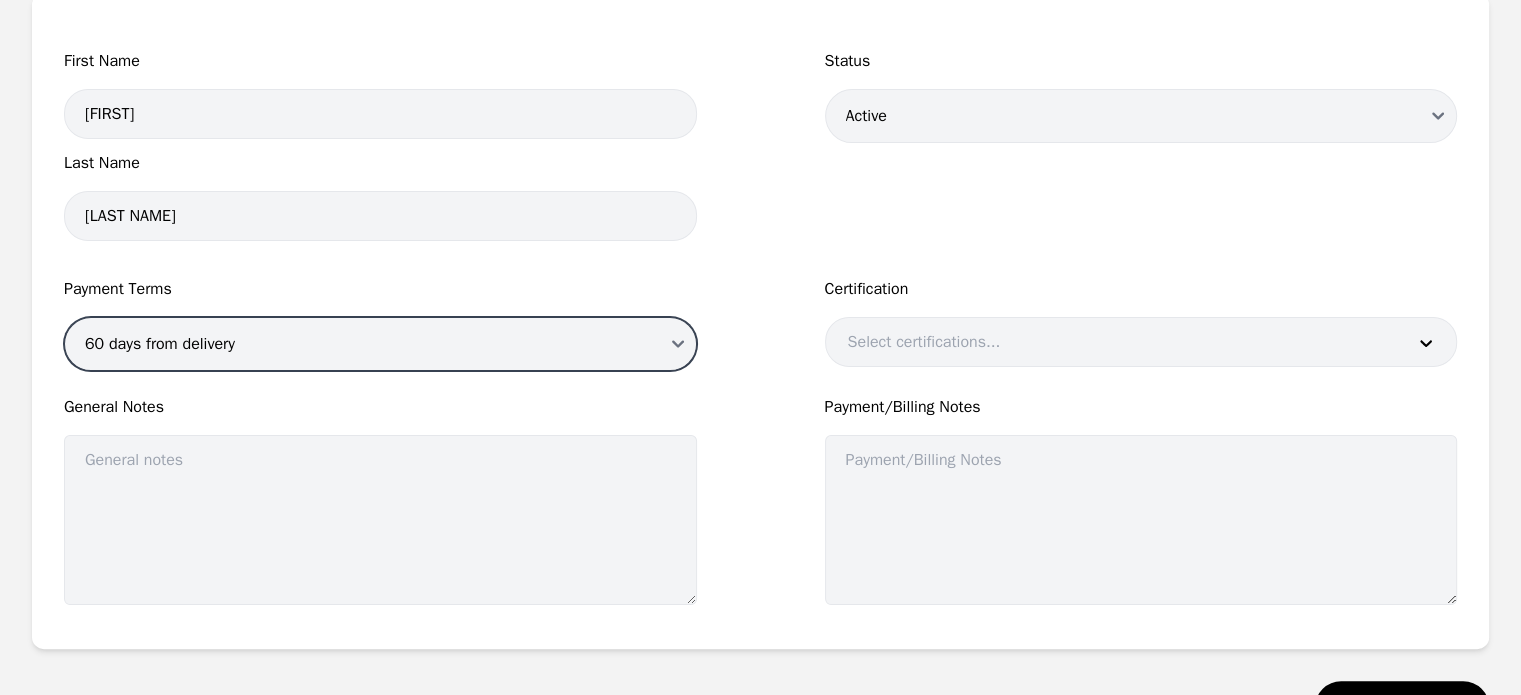 scroll, scrollTop: 0, scrollLeft: 0, axis: both 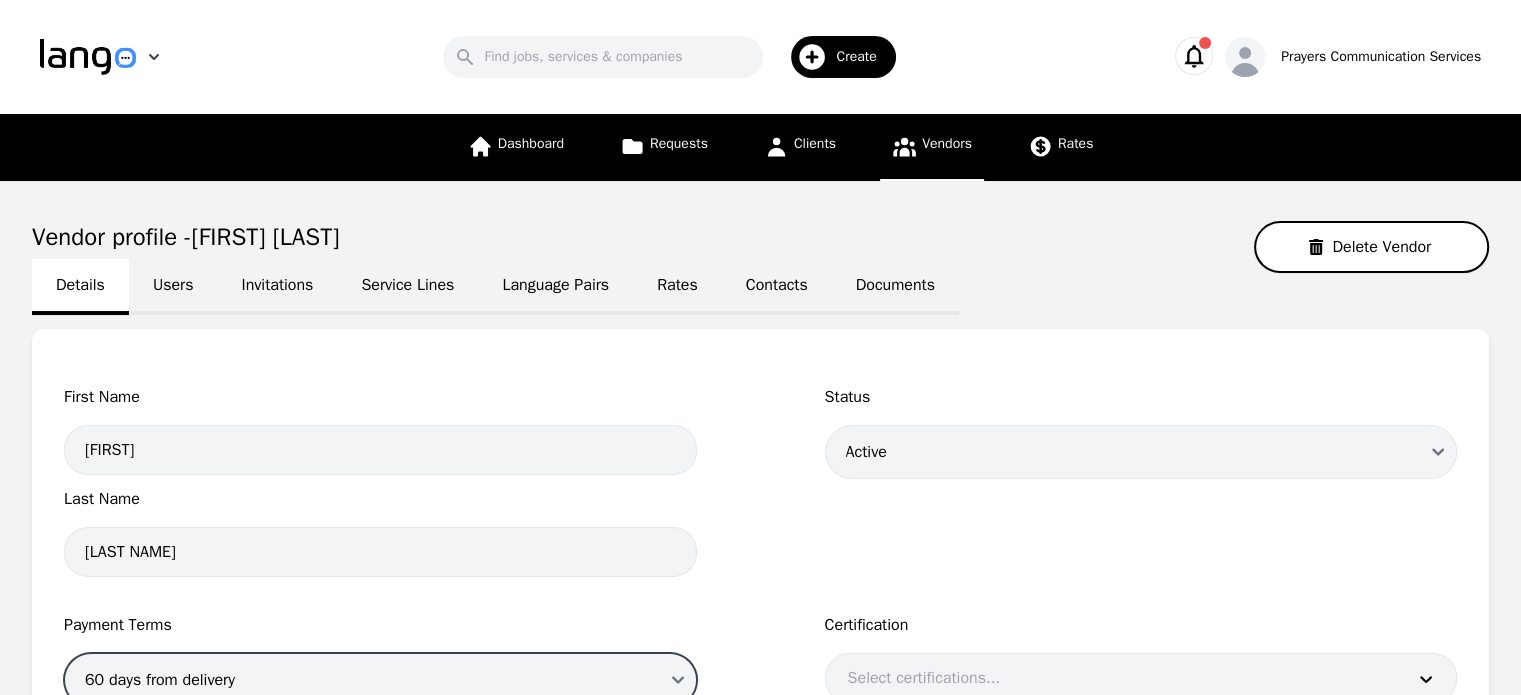 click at bounding box center [88, 57] 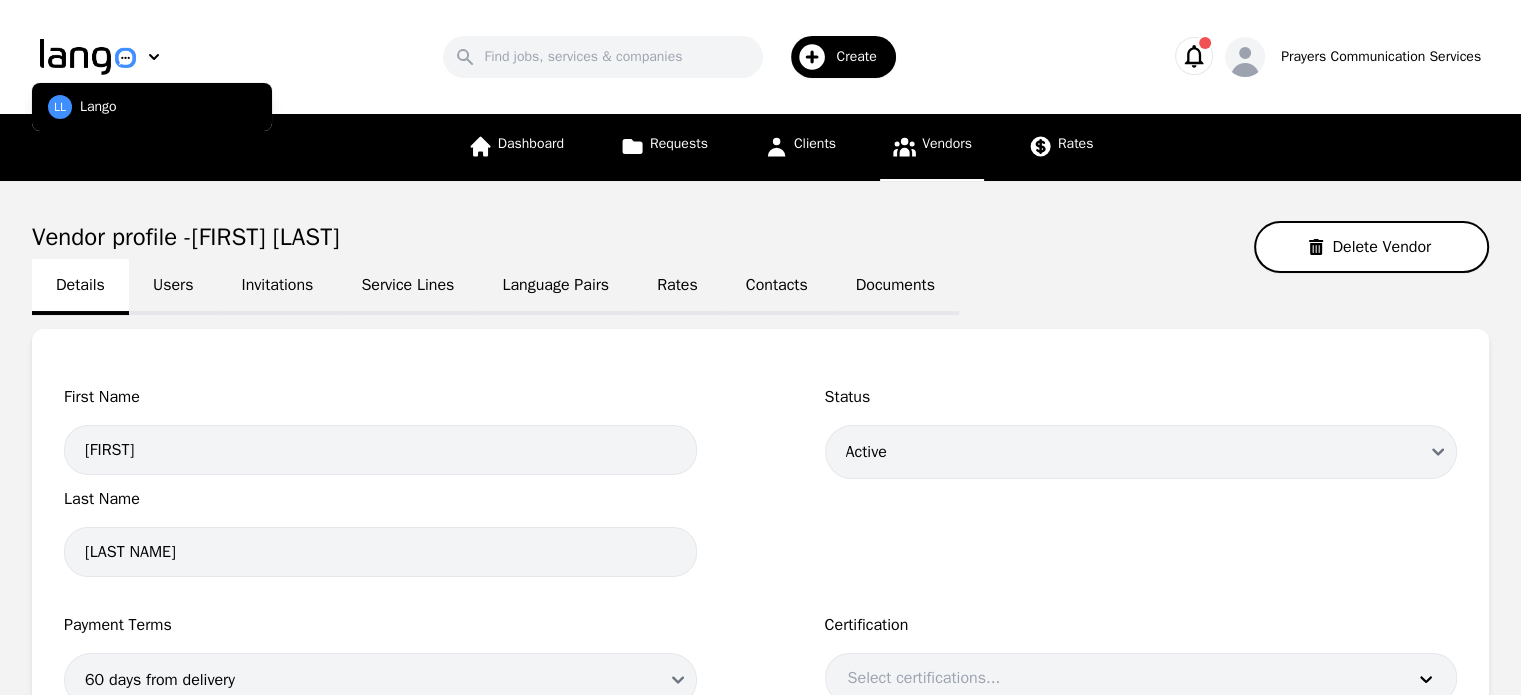 click 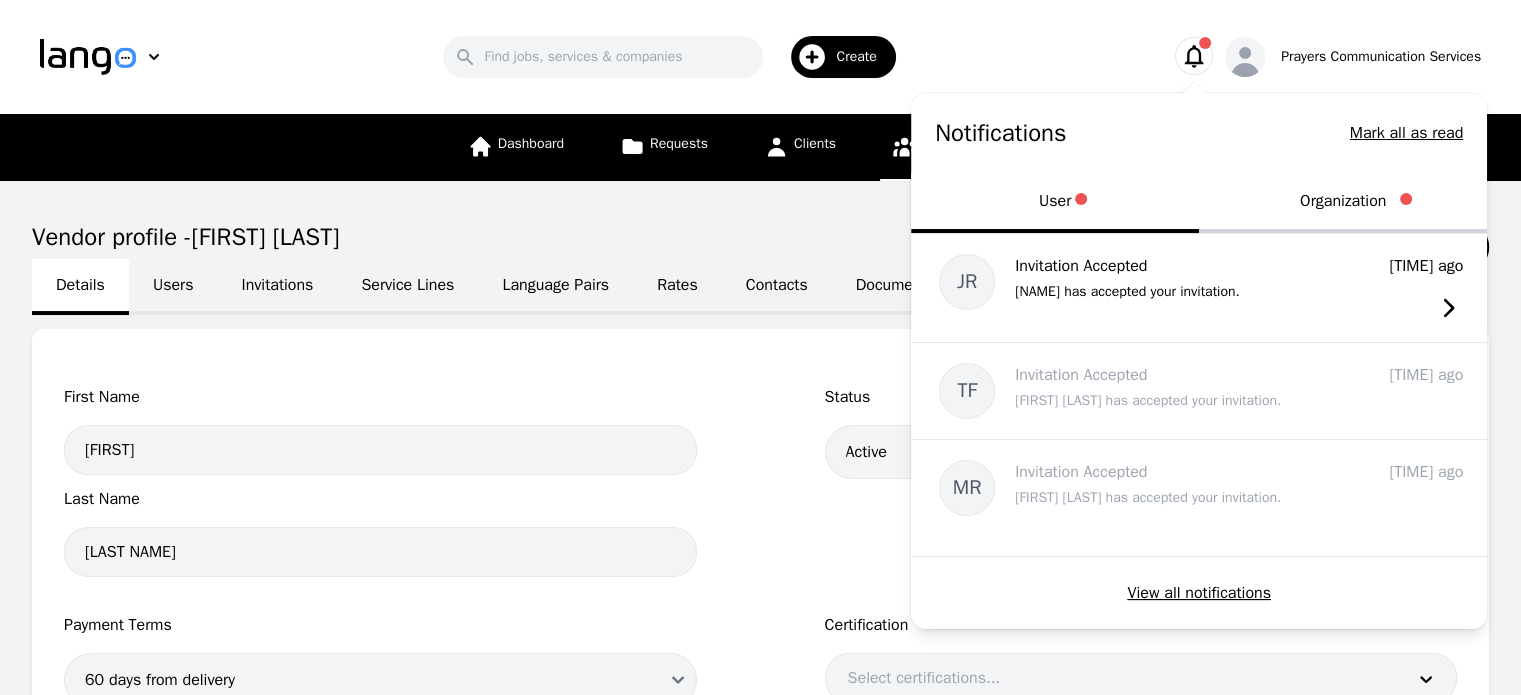 click on "Organization" at bounding box center [1343, 203] 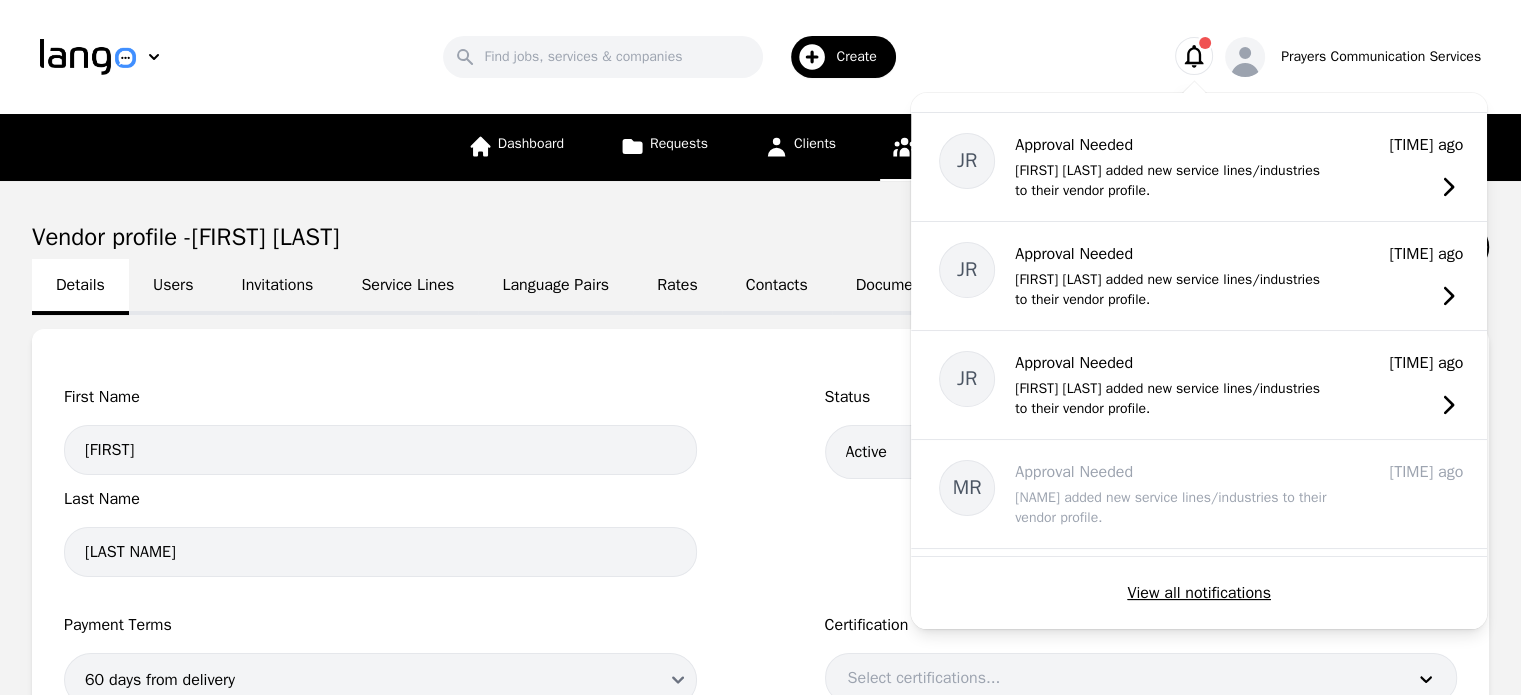 scroll, scrollTop: 619, scrollLeft: 0, axis: vertical 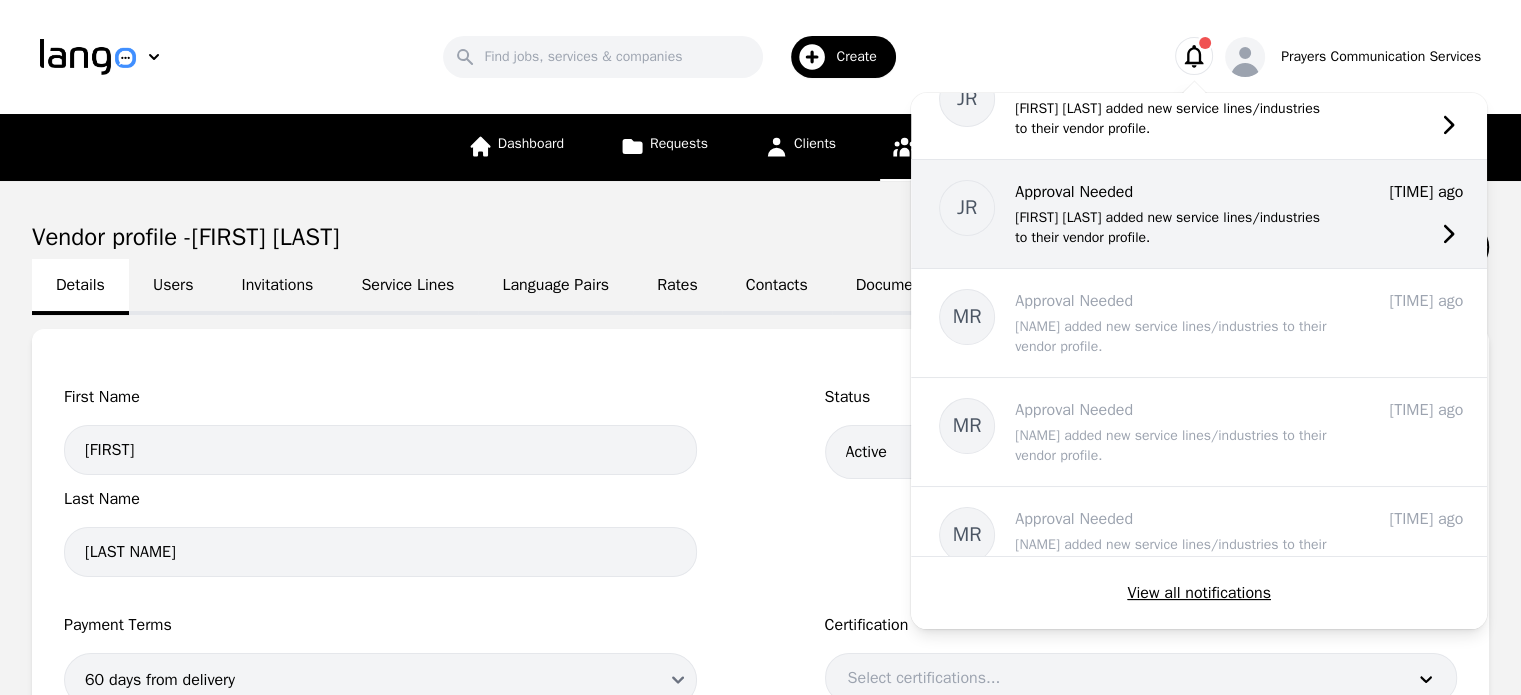click on "[FIRST] [LAST] added new service lines/industries to their vendor profile." at bounding box center (1175, 228) 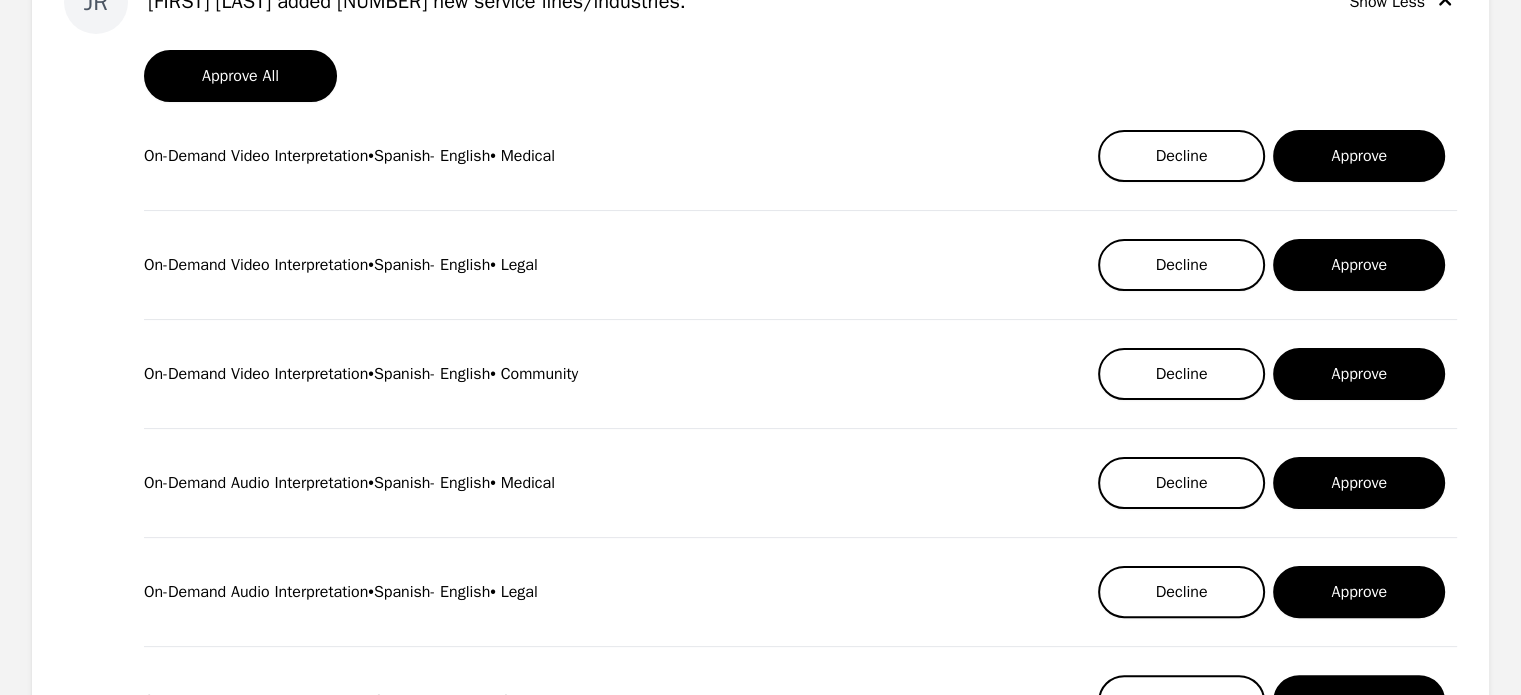 scroll, scrollTop: 346, scrollLeft: 0, axis: vertical 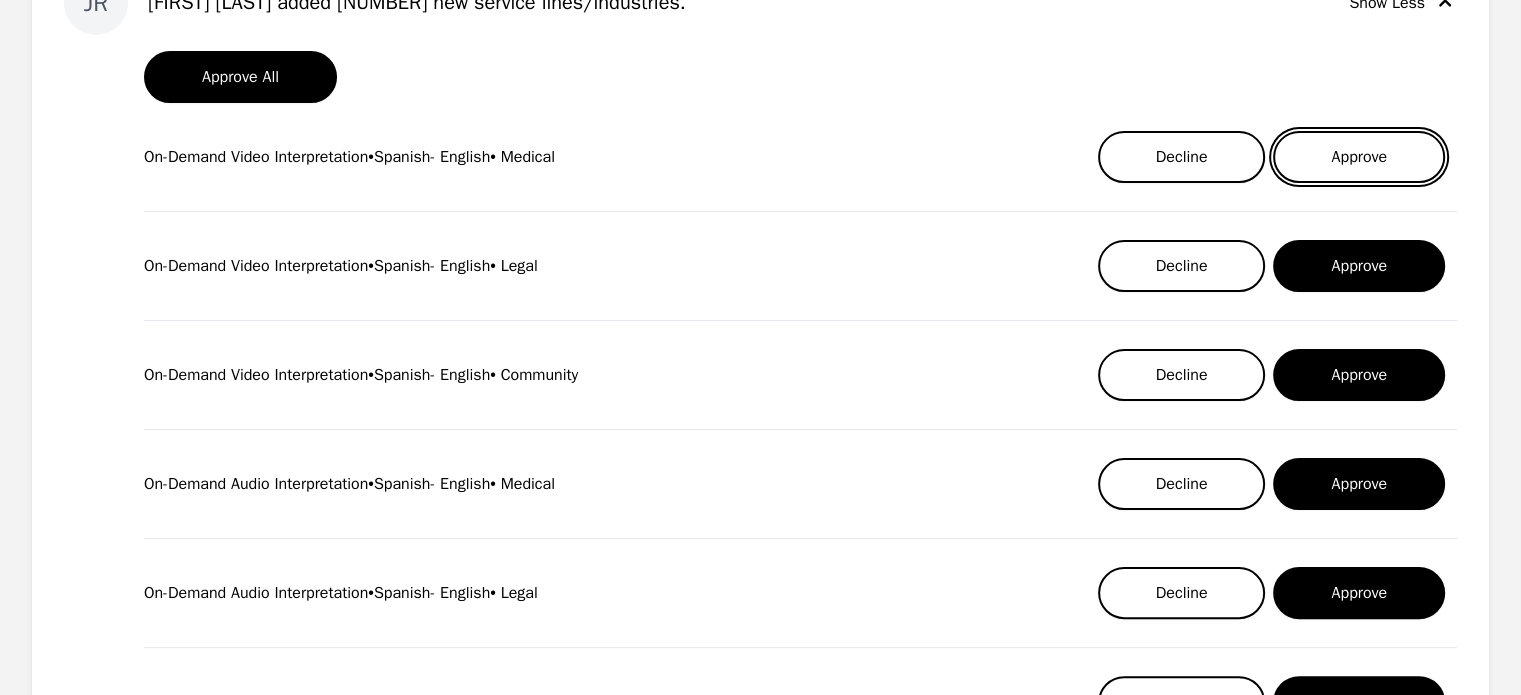 click on "Approve" at bounding box center (1359, 157) 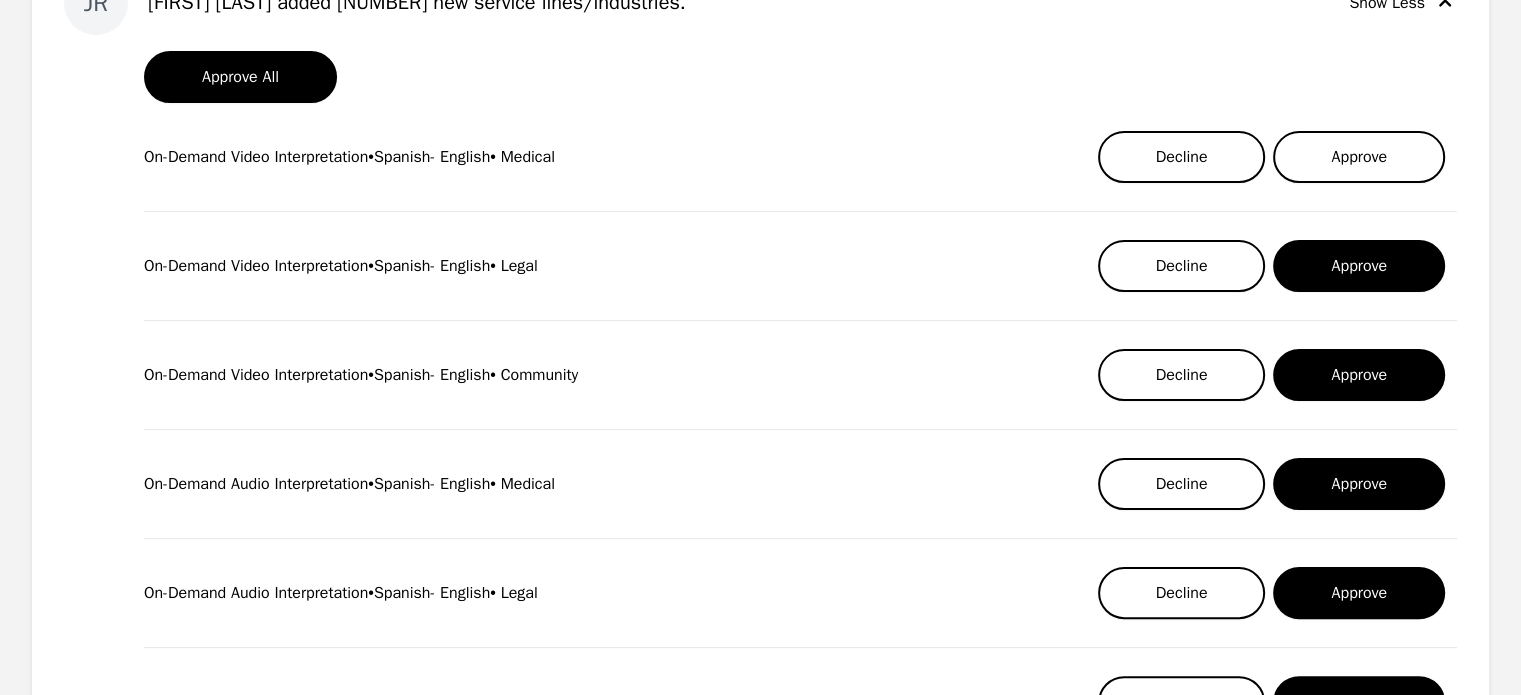 scroll, scrollTop: 0, scrollLeft: 0, axis: both 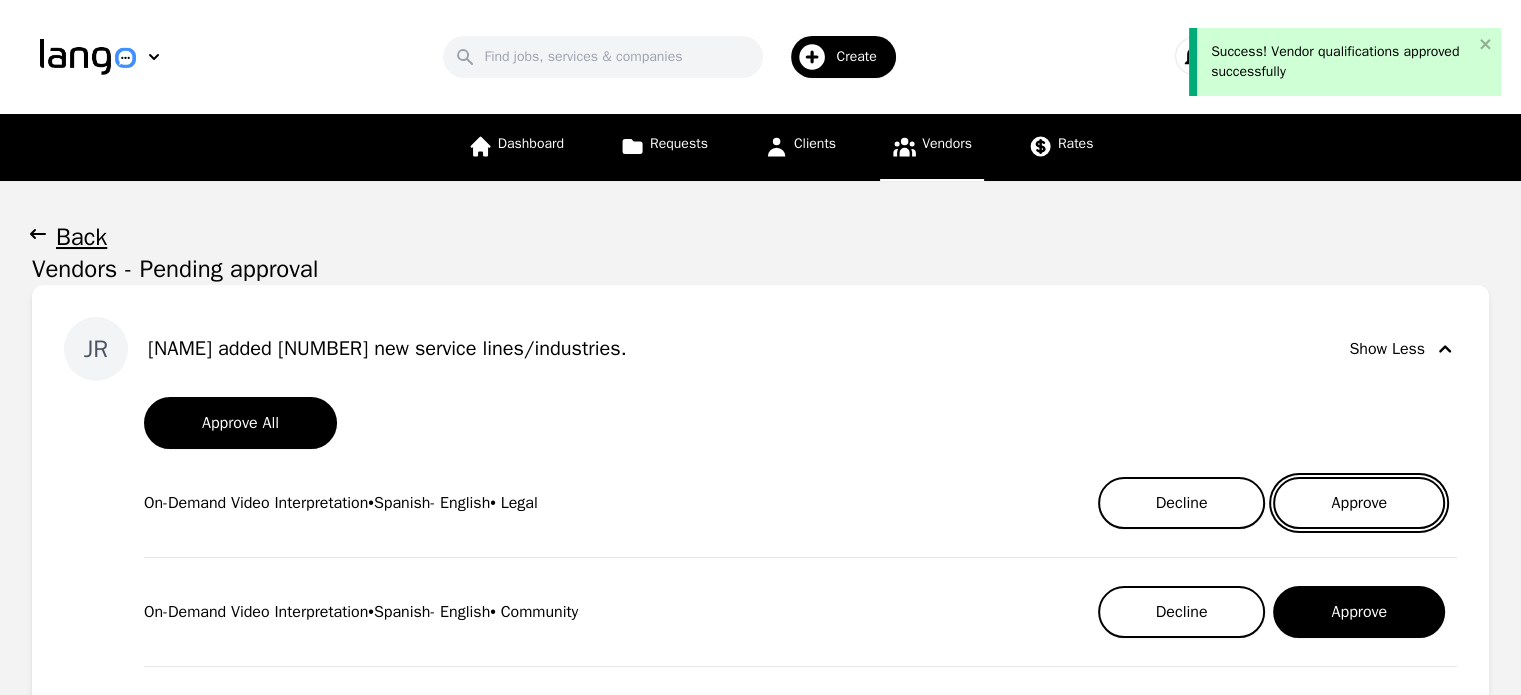 click on "Approve" at bounding box center (1359, 503) 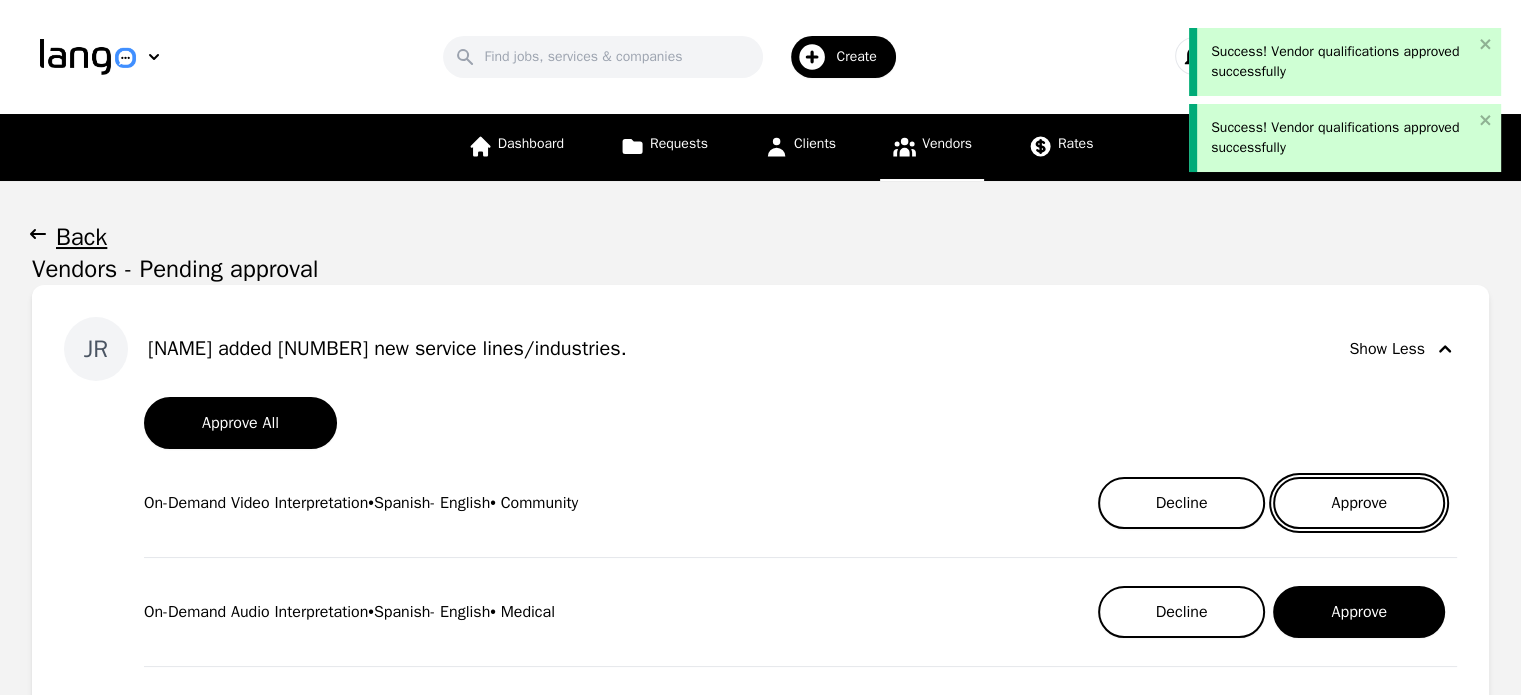 click on "Approve" at bounding box center (1359, 503) 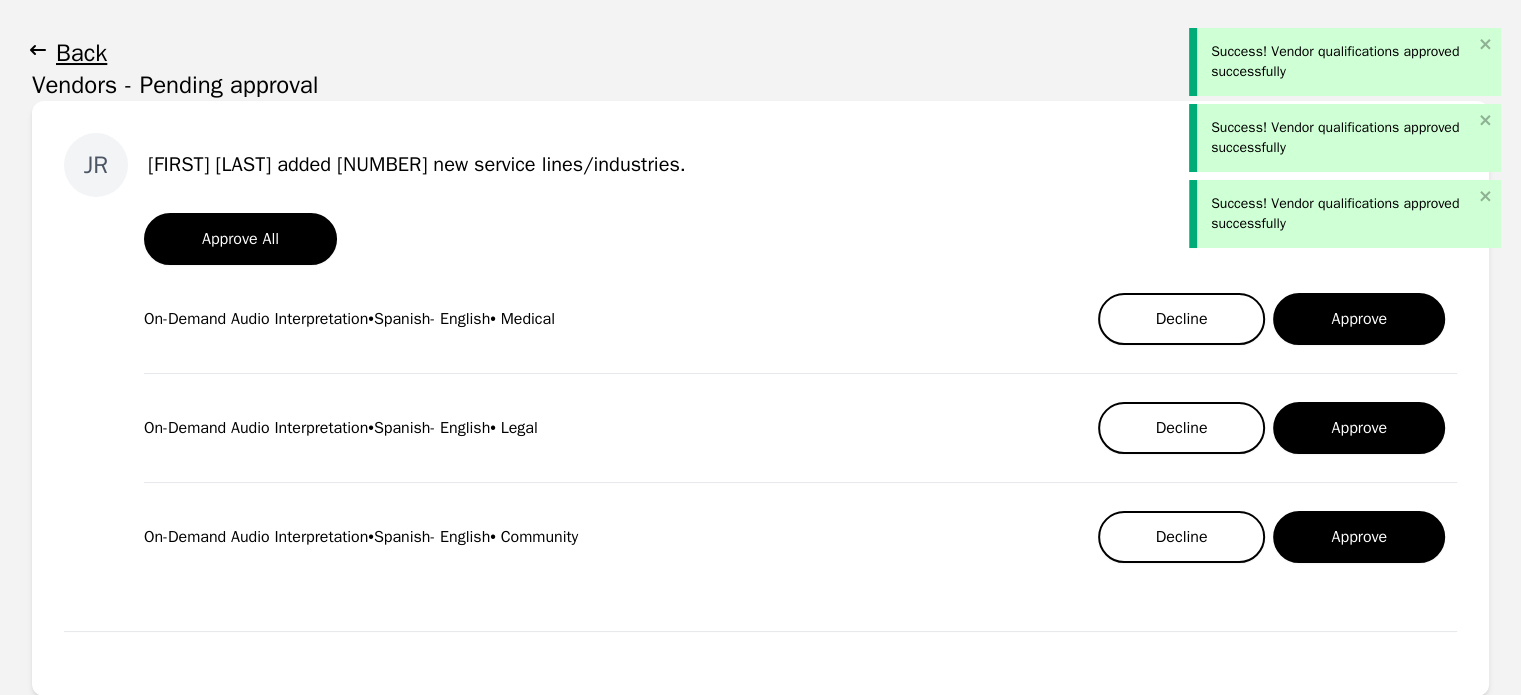 scroll, scrollTop: 184, scrollLeft: 0, axis: vertical 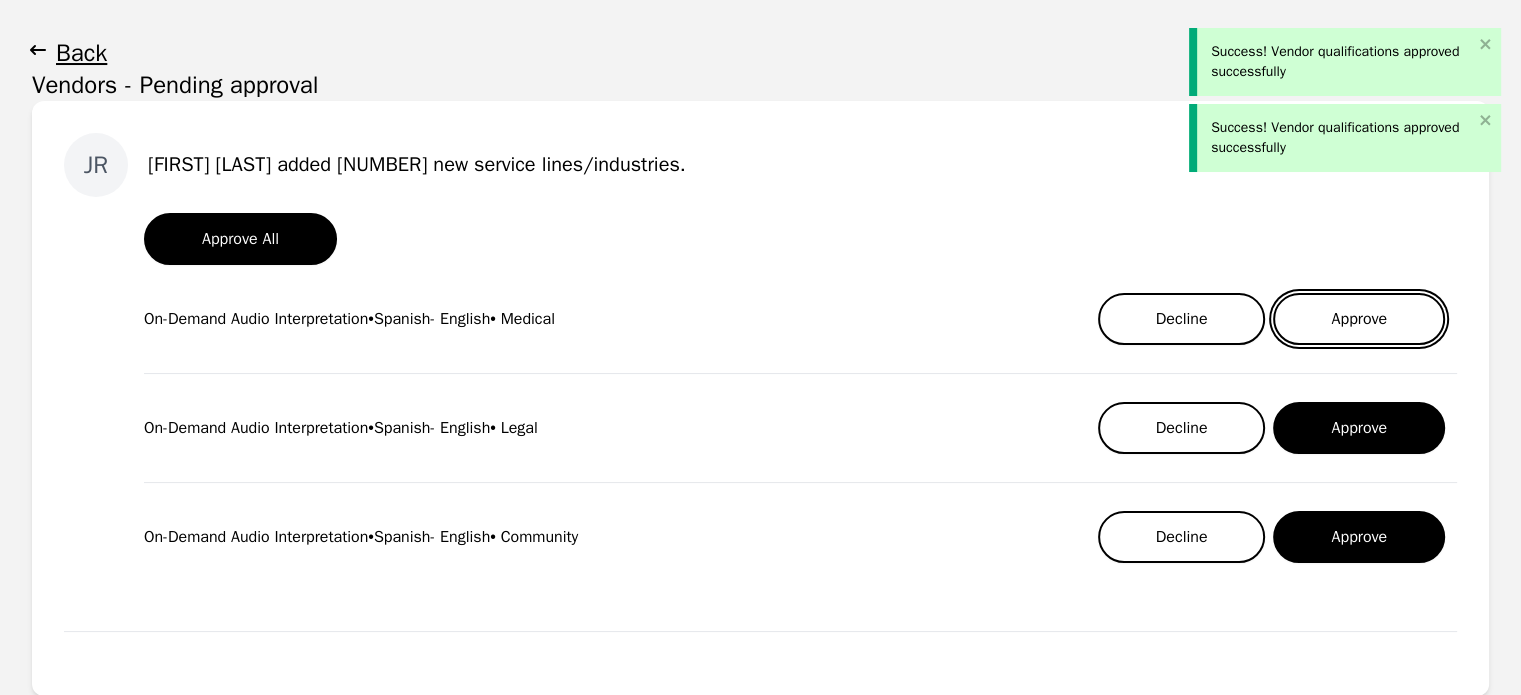 click on "Approve" at bounding box center (1359, 319) 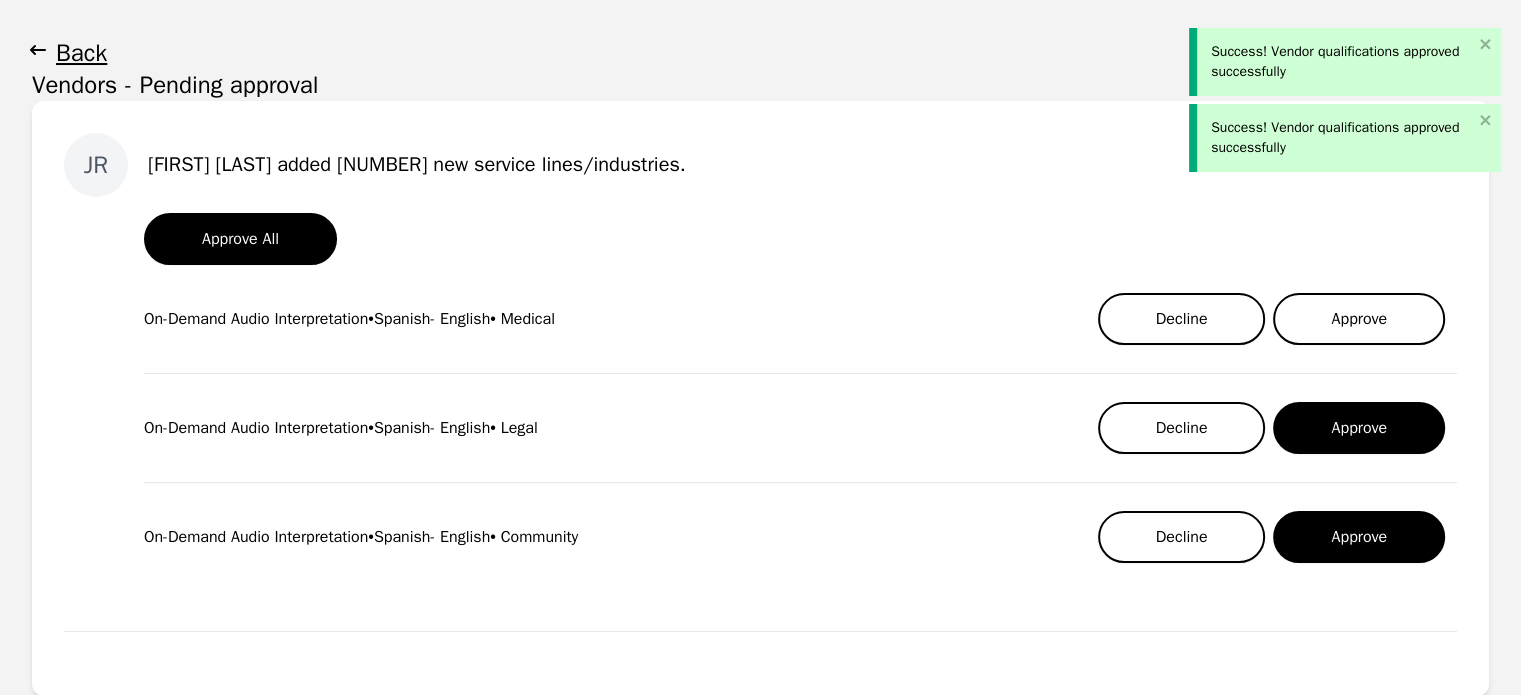 scroll, scrollTop: 0, scrollLeft: 0, axis: both 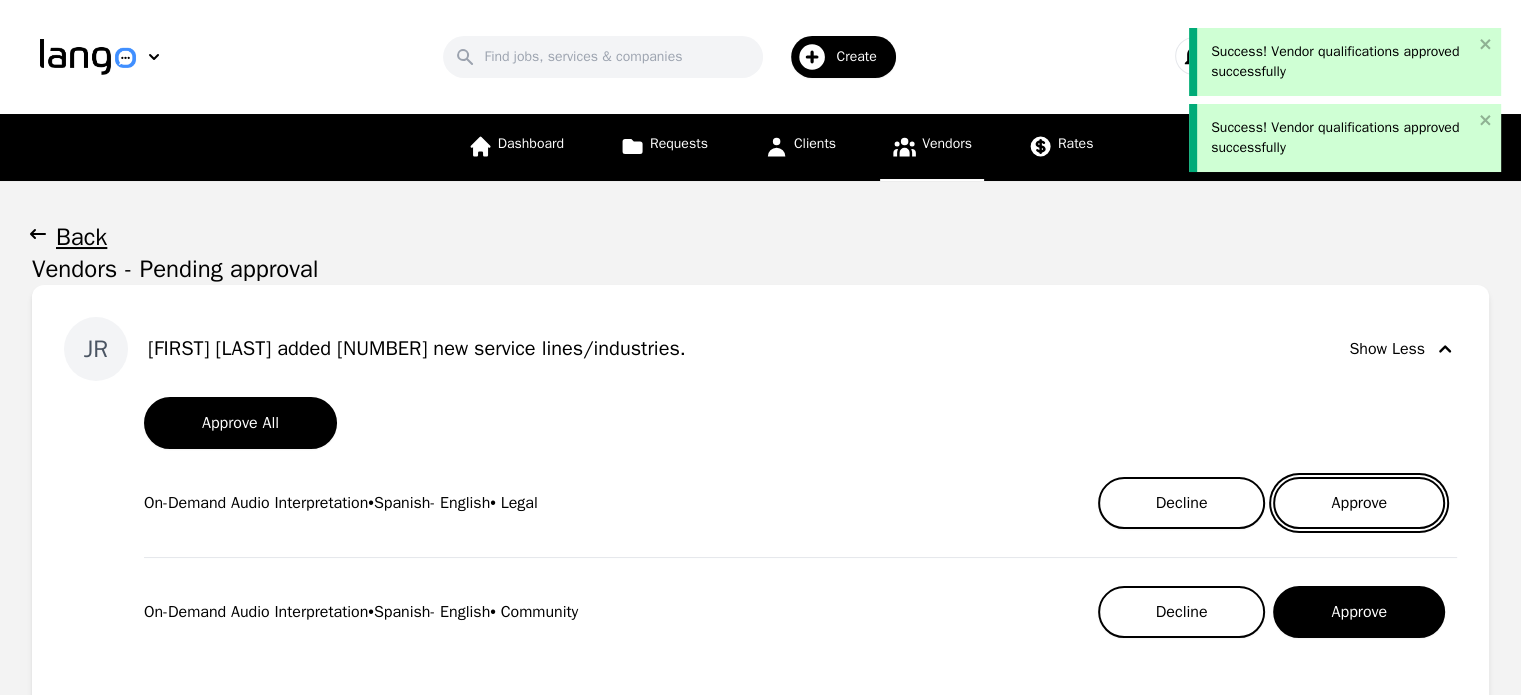 click on "Approve" at bounding box center (1359, 503) 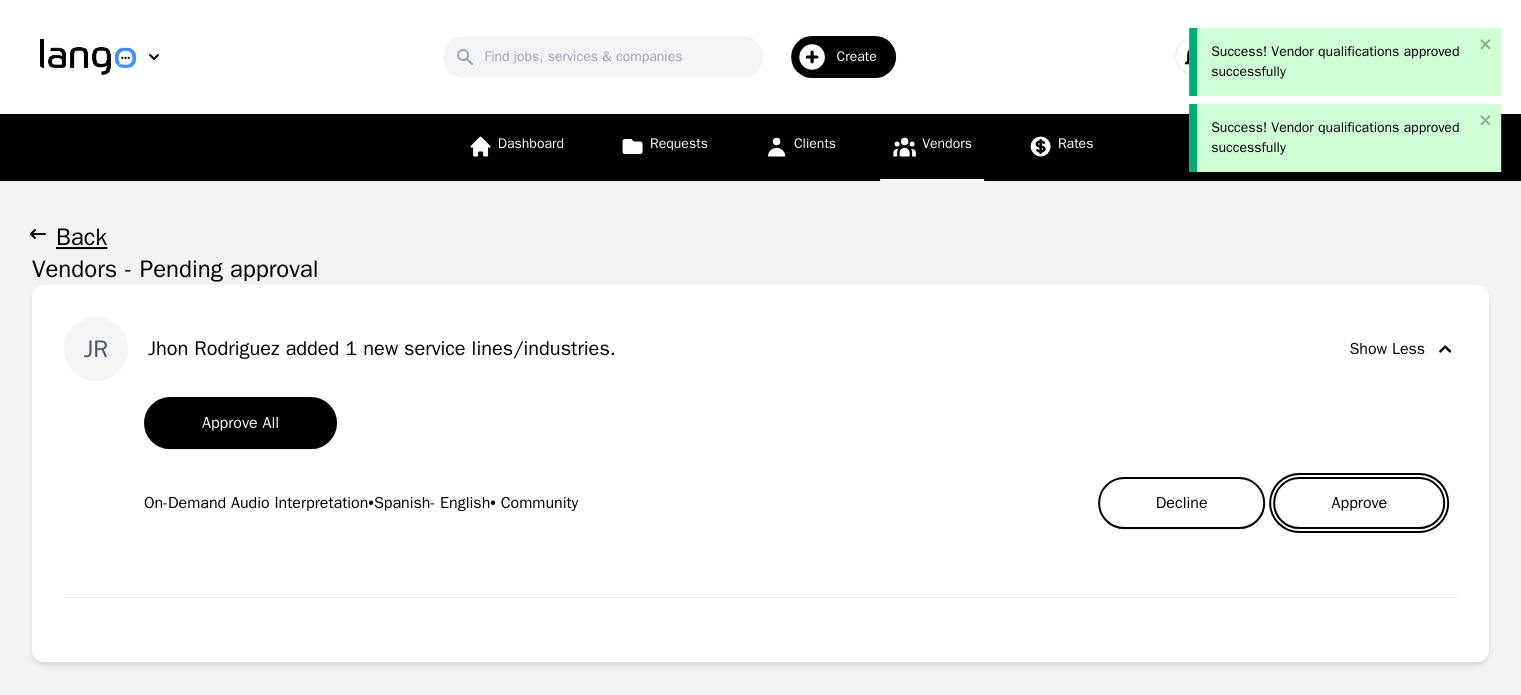 click on "Approve" at bounding box center [1359, 503] 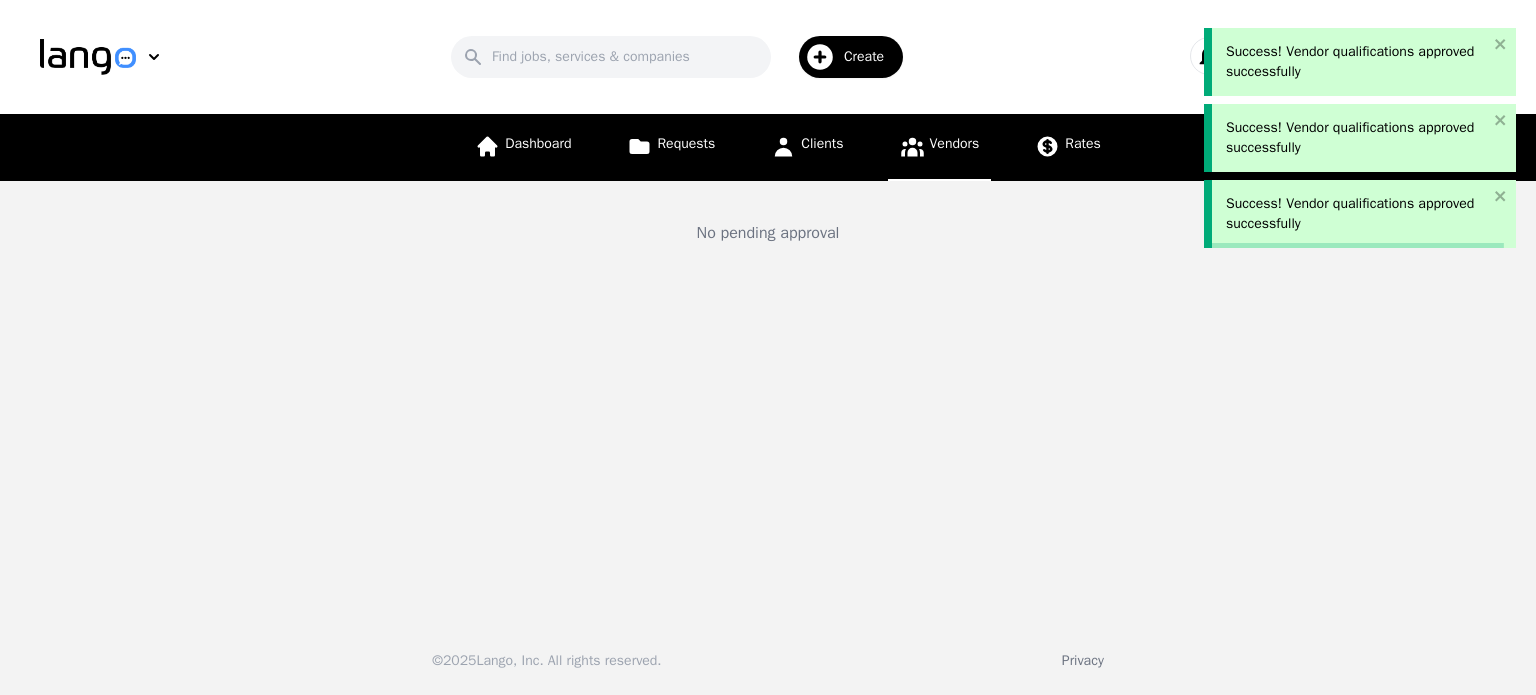 click 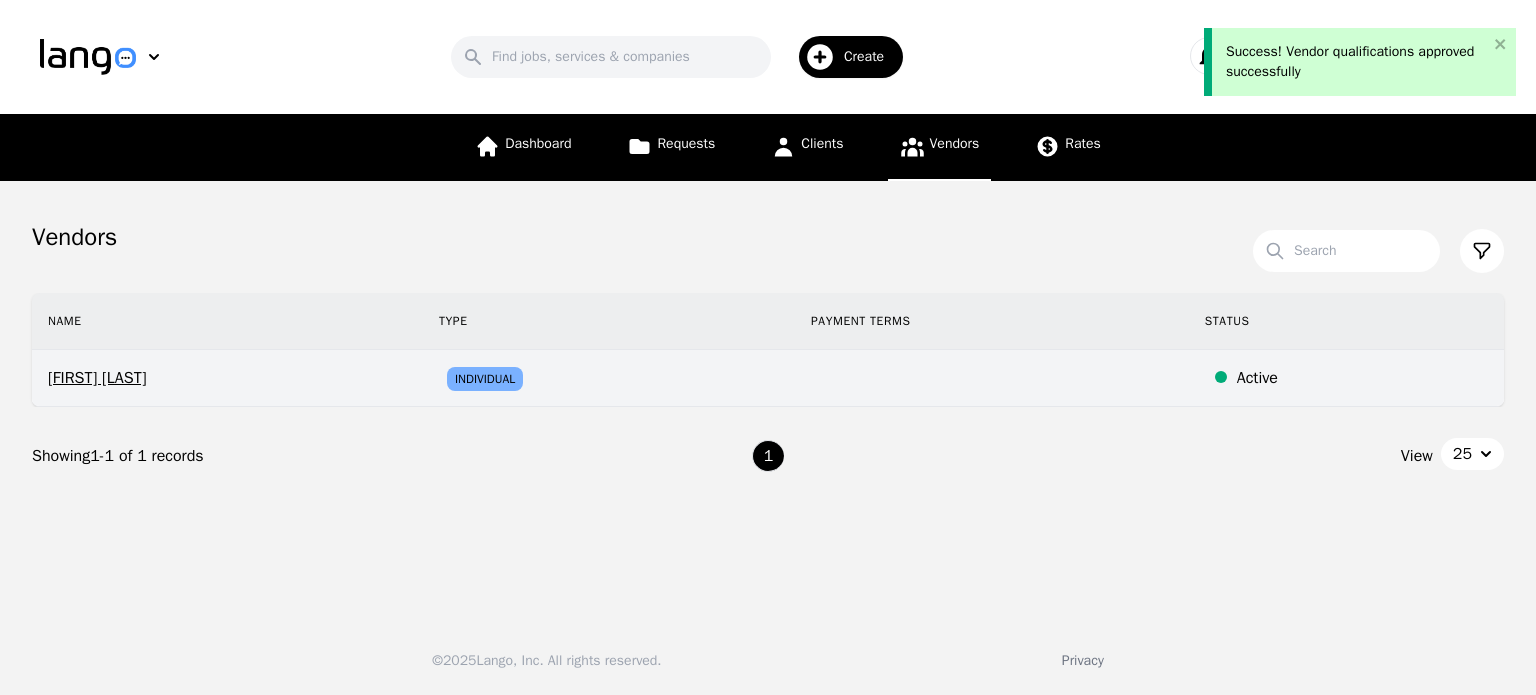 click on "[FIRST] [LAST]" at bounding box center (227, 378) 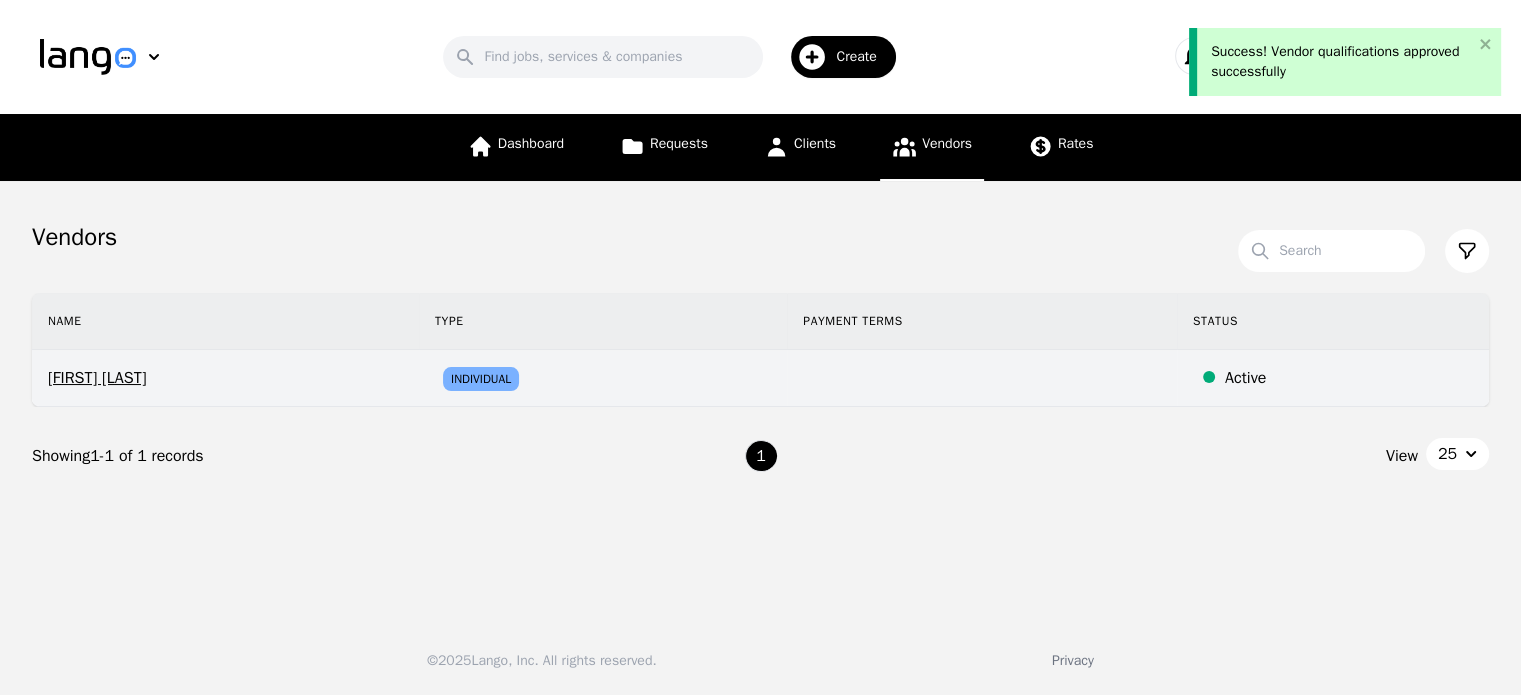 select on "active" 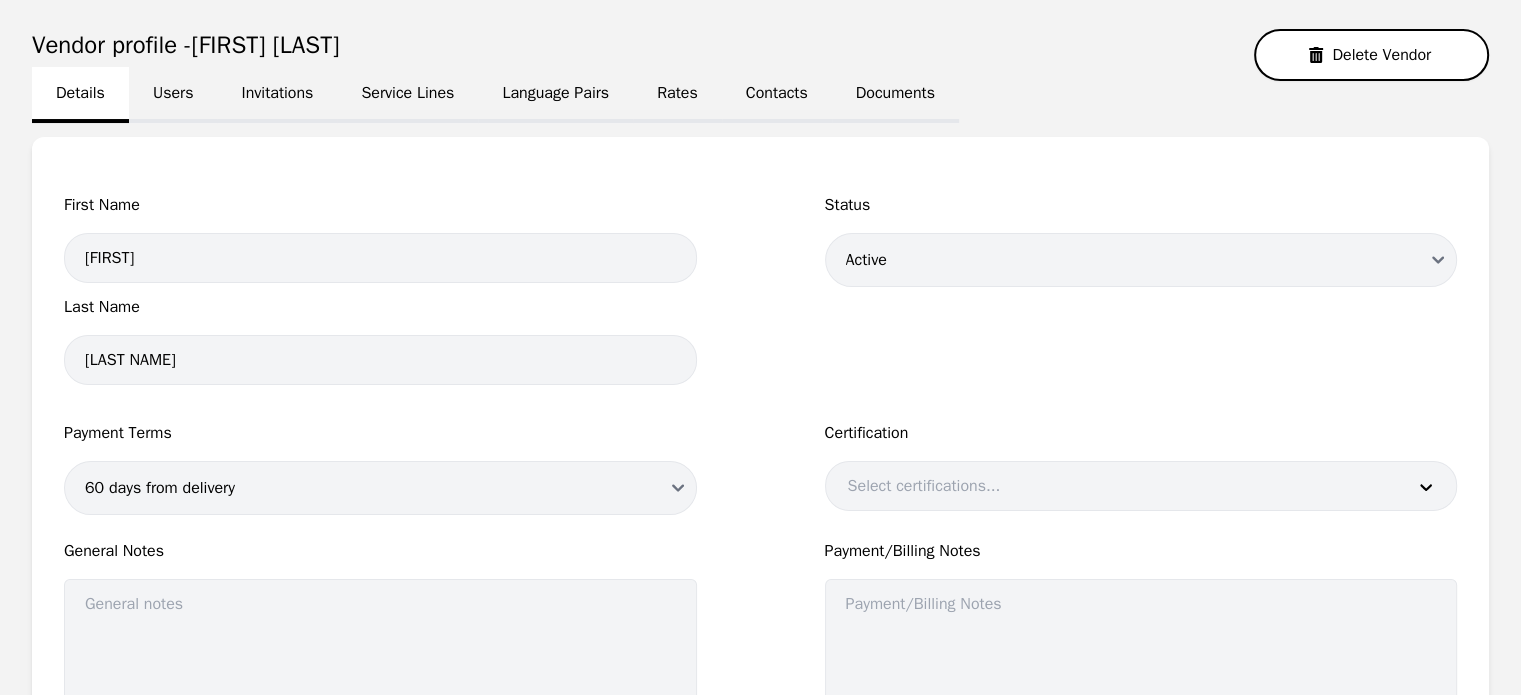 scroll, scrollTop: 61, scrollLeft: 0, axis: vertical 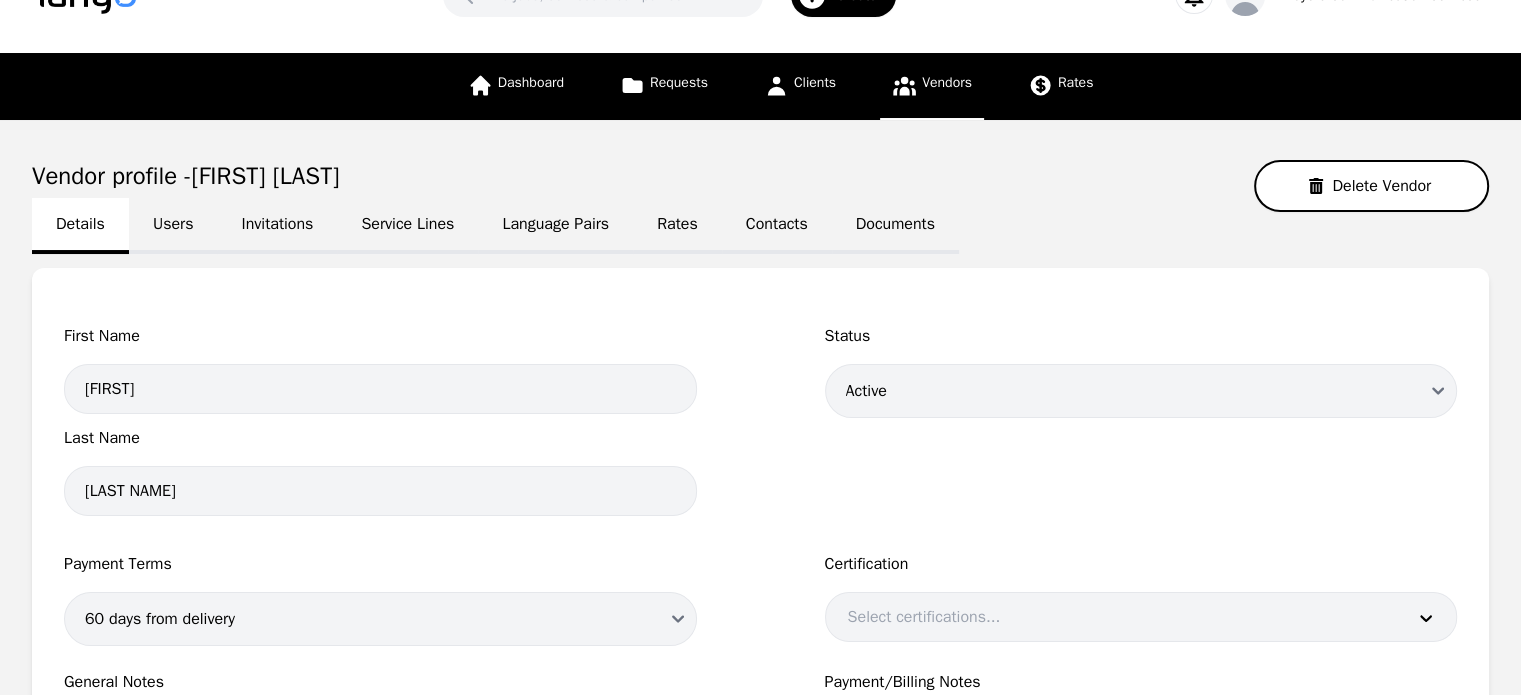 click on "Rates" at bounding box center [677, 226] 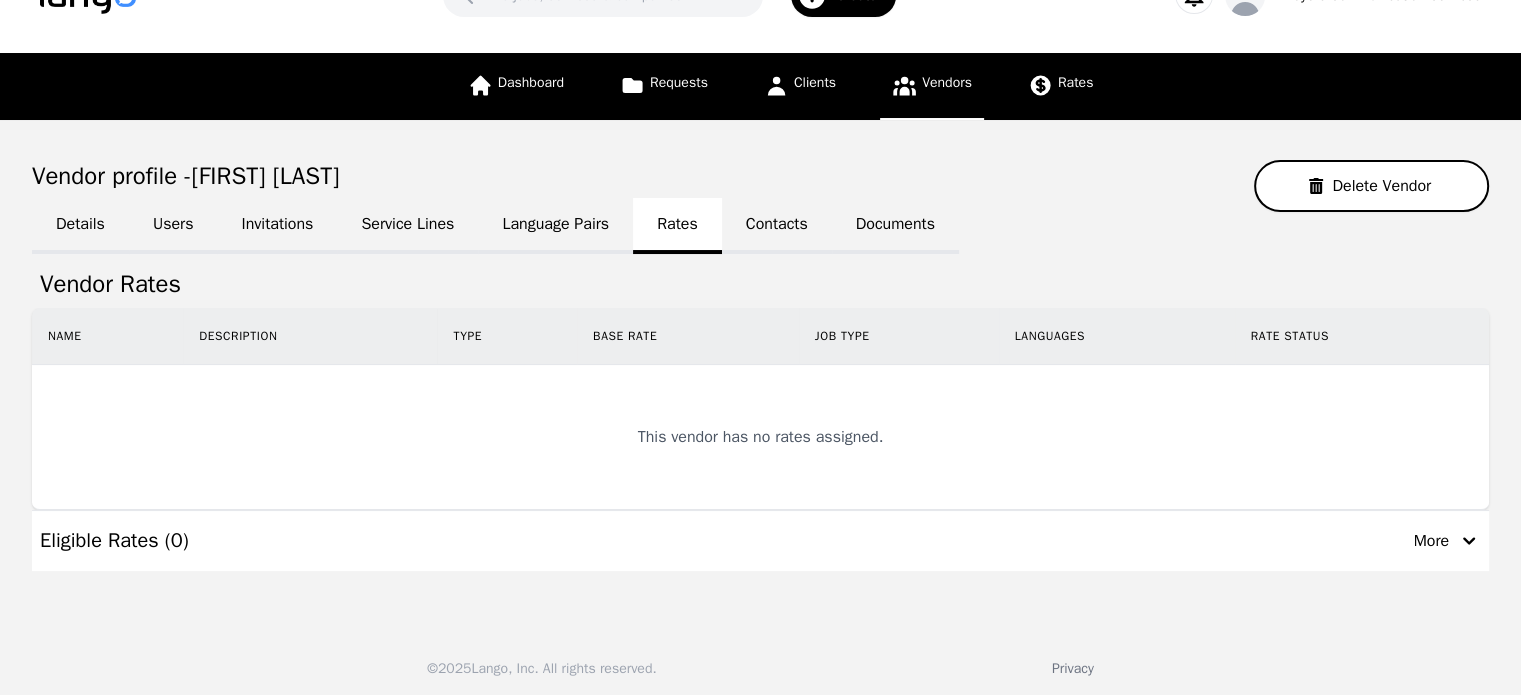 scroll, scrollTop: 66, scrollLeft: 0, axis: vertical 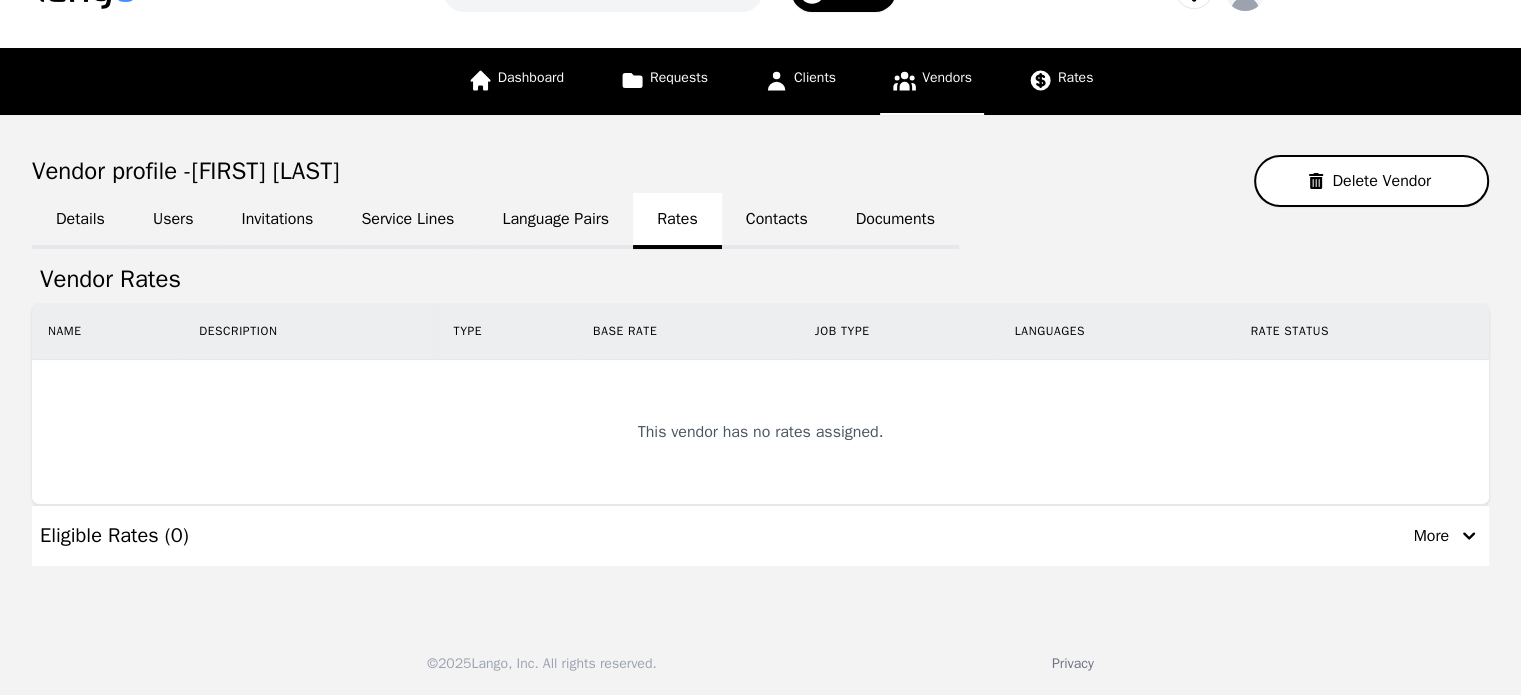 click on "Language Pairs" at bounding box center [555, 221] 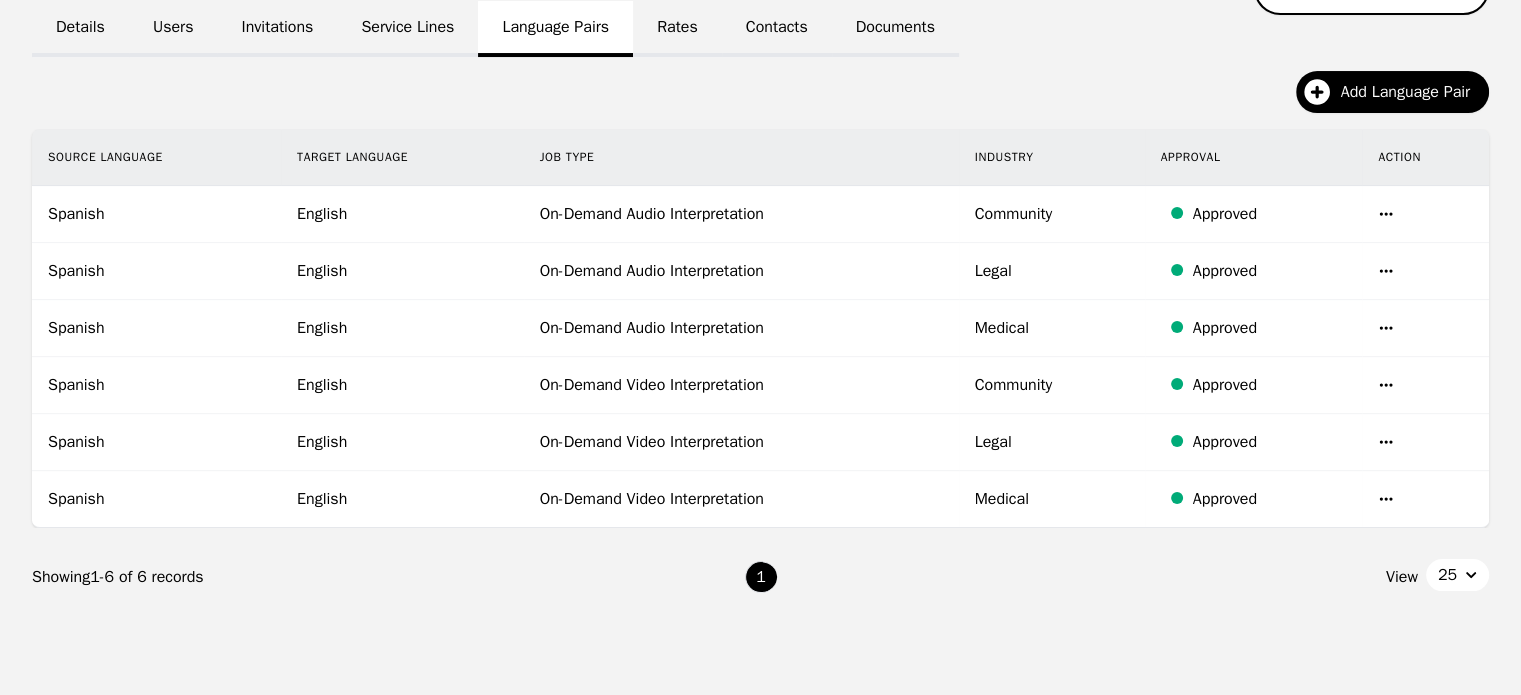 scroll, scrollTop: 0, scrollLeft: 0, axis: both 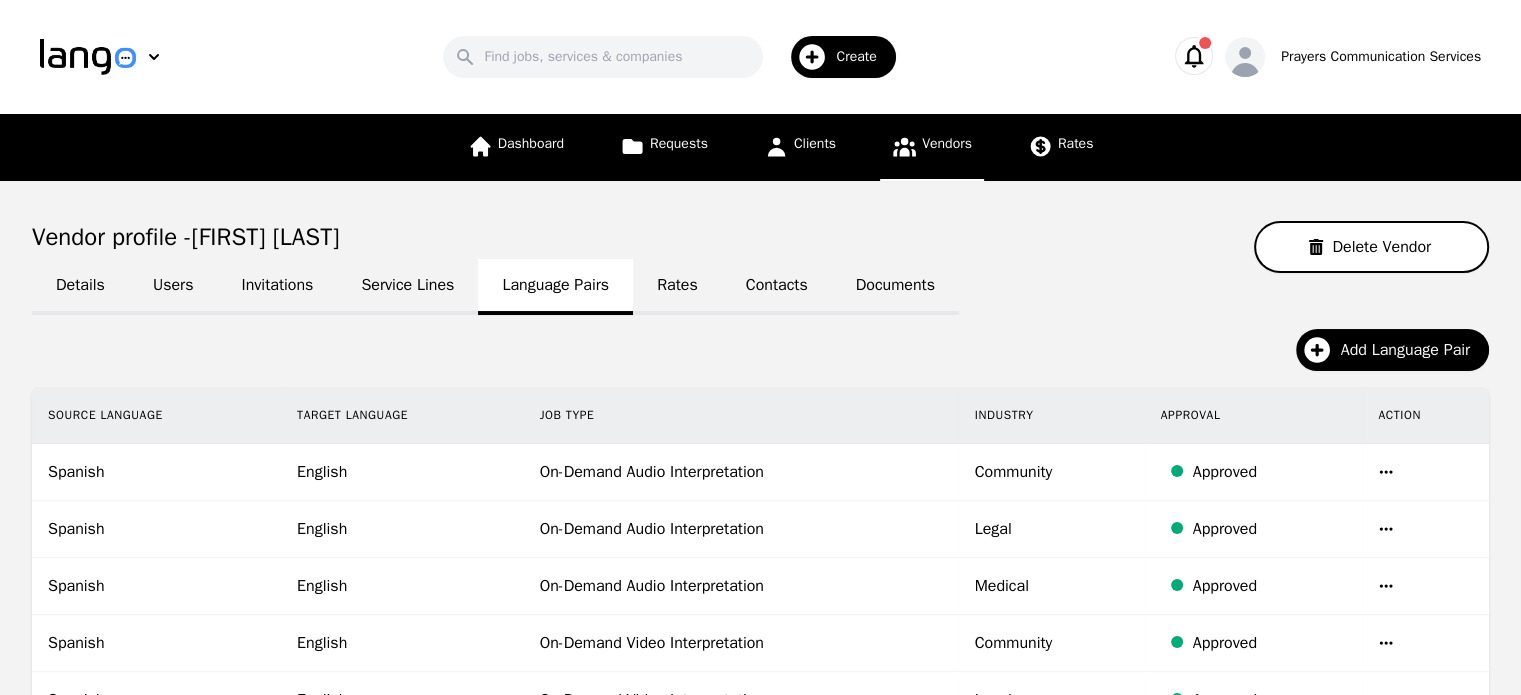 click on "Rates" at bounding box center [677, 287] 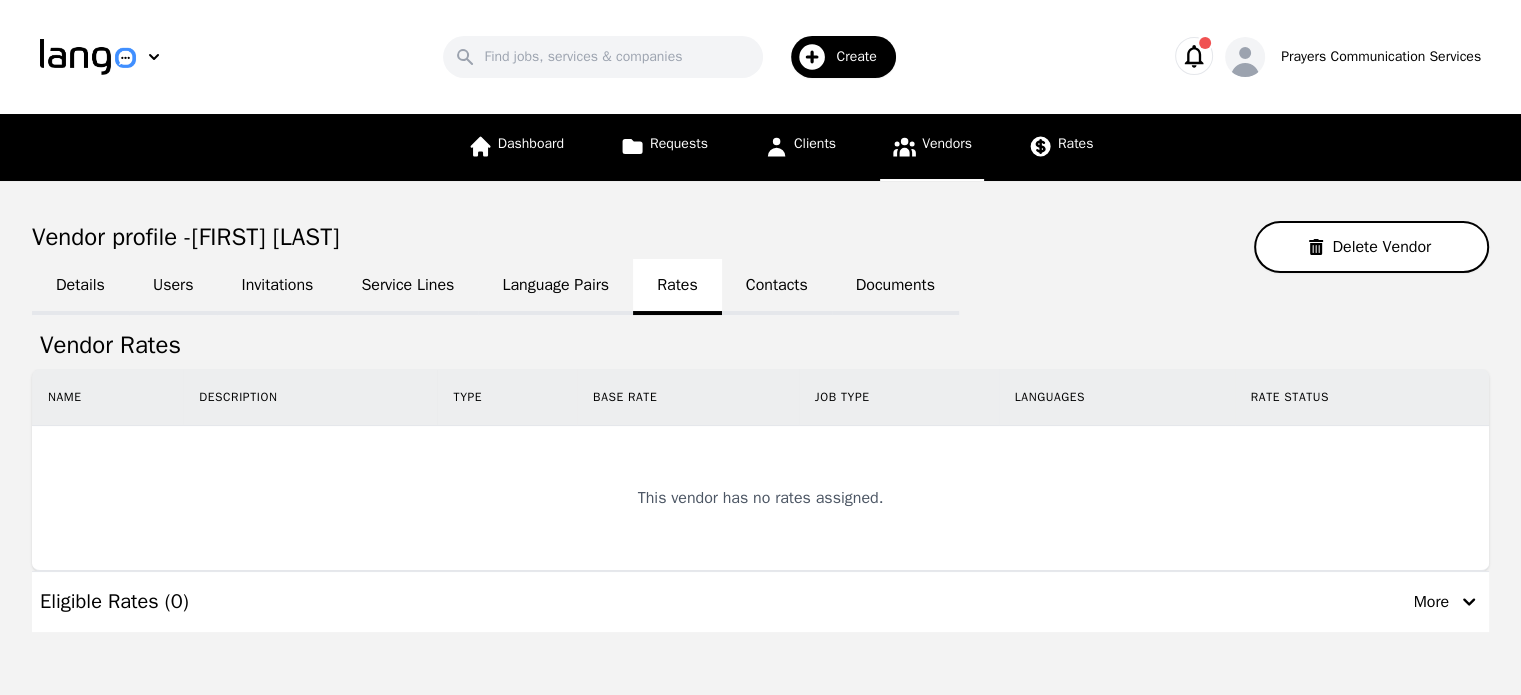 click on "Details" at bounding box center [80, 287] 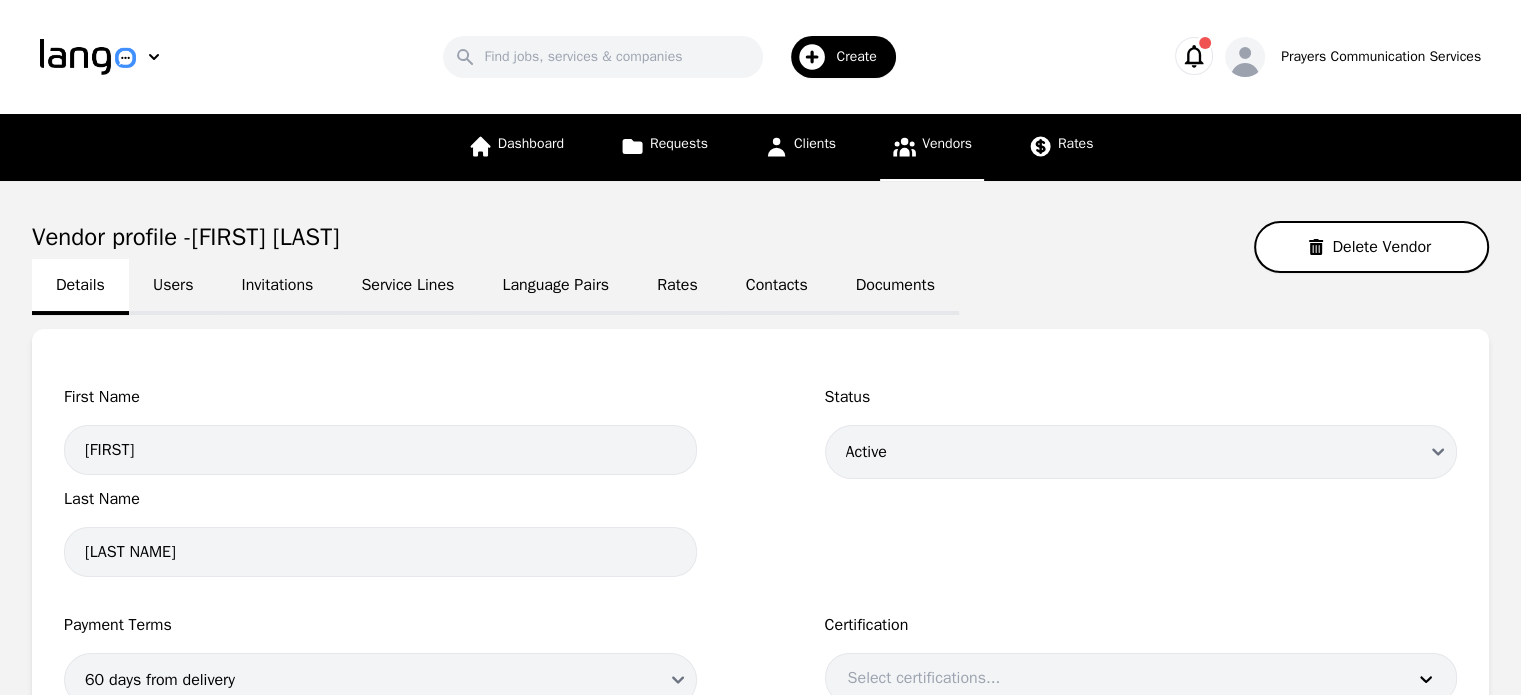 click on "Users" at bounding box center (173, 287) 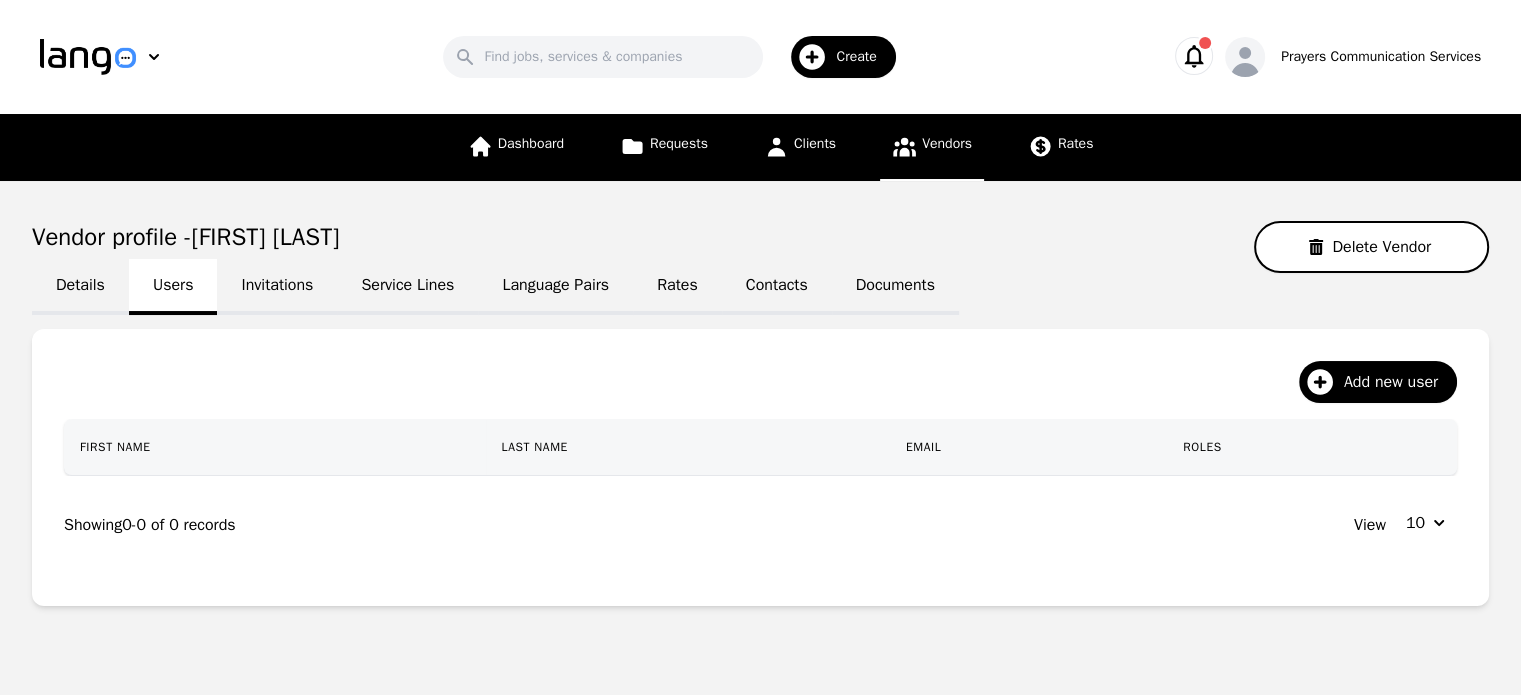 click on "Details Users Invitations Service Lines Language Pairs Rates Contacts Documents" at bounding box center (760, 285) 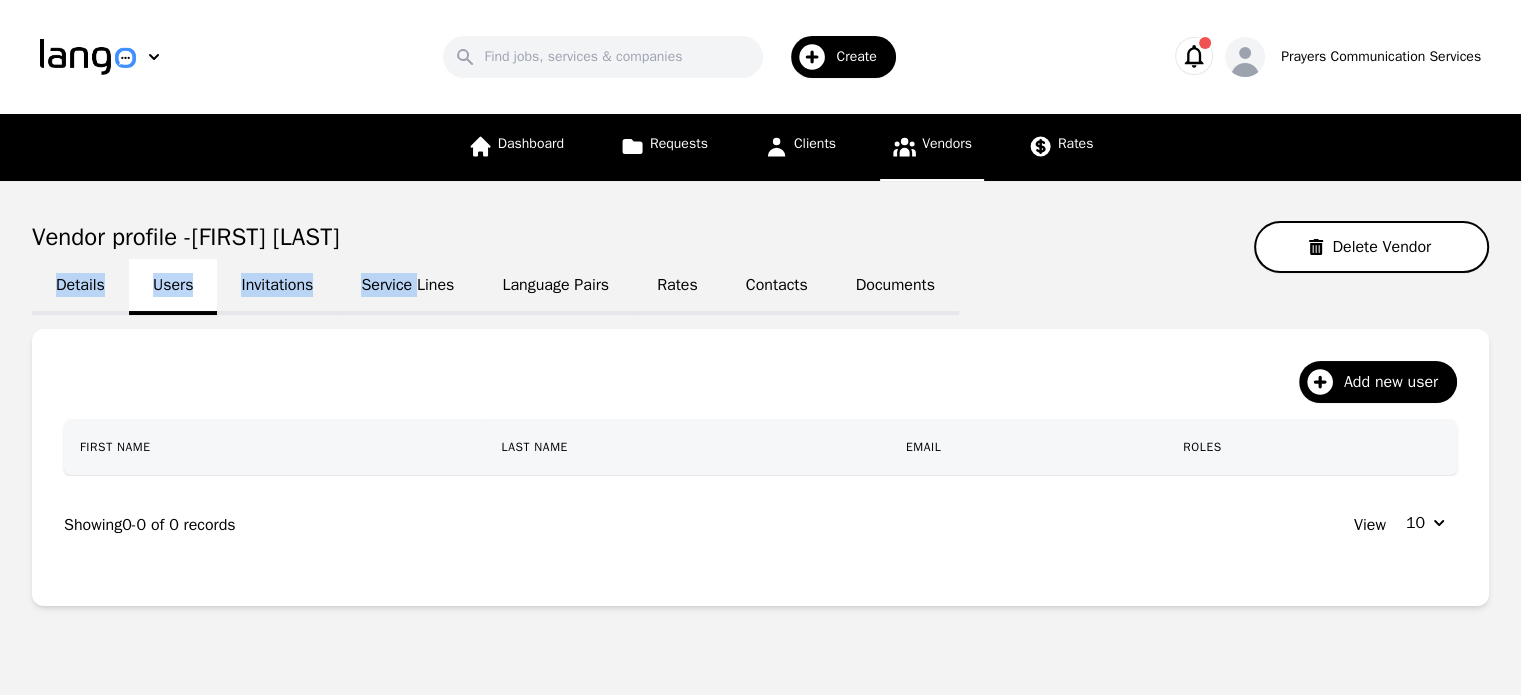 click on "Details Users Invitations Service Lines Language Pairs Rates Contacts Documents" at bounding box center [760, 285] 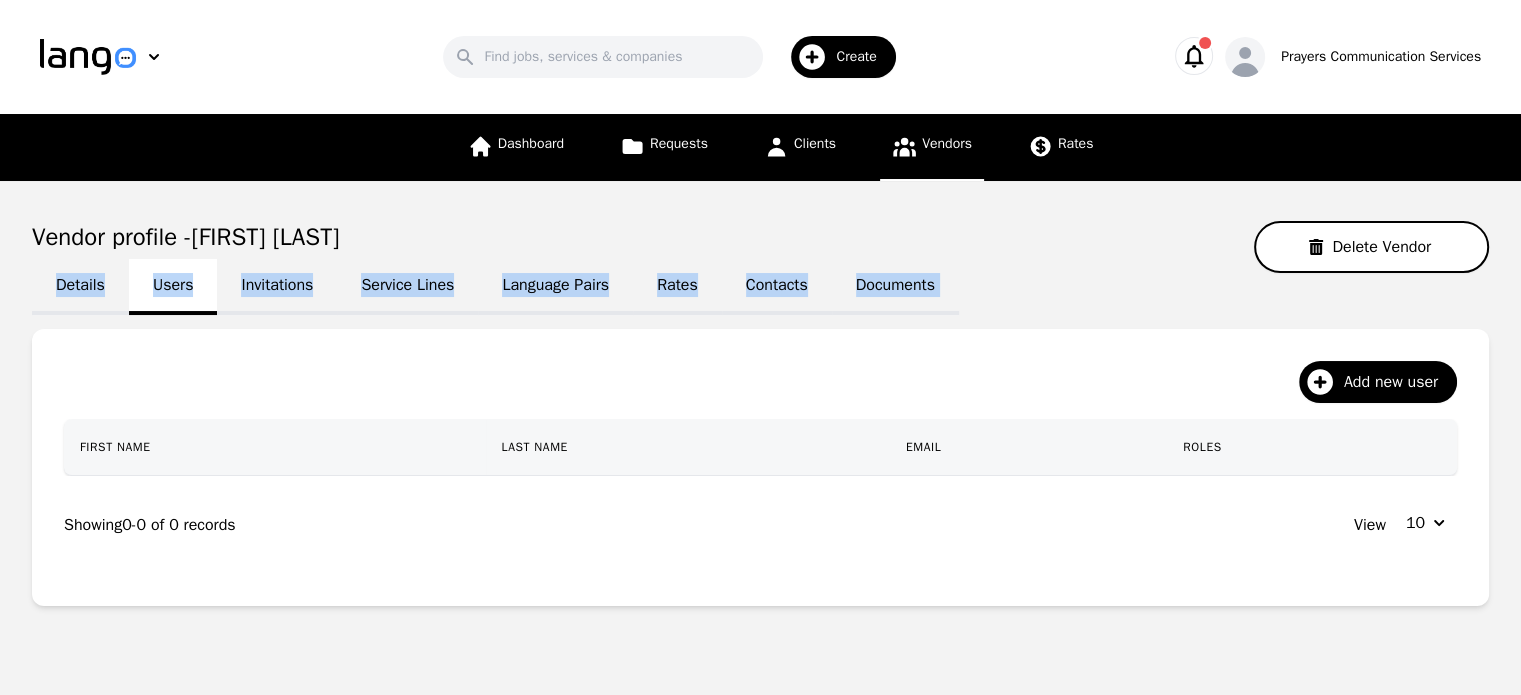 click on "Details Users Invitations Service Lines Language Pairs Rates Contacts Documents" at bounding box center (760, 285) 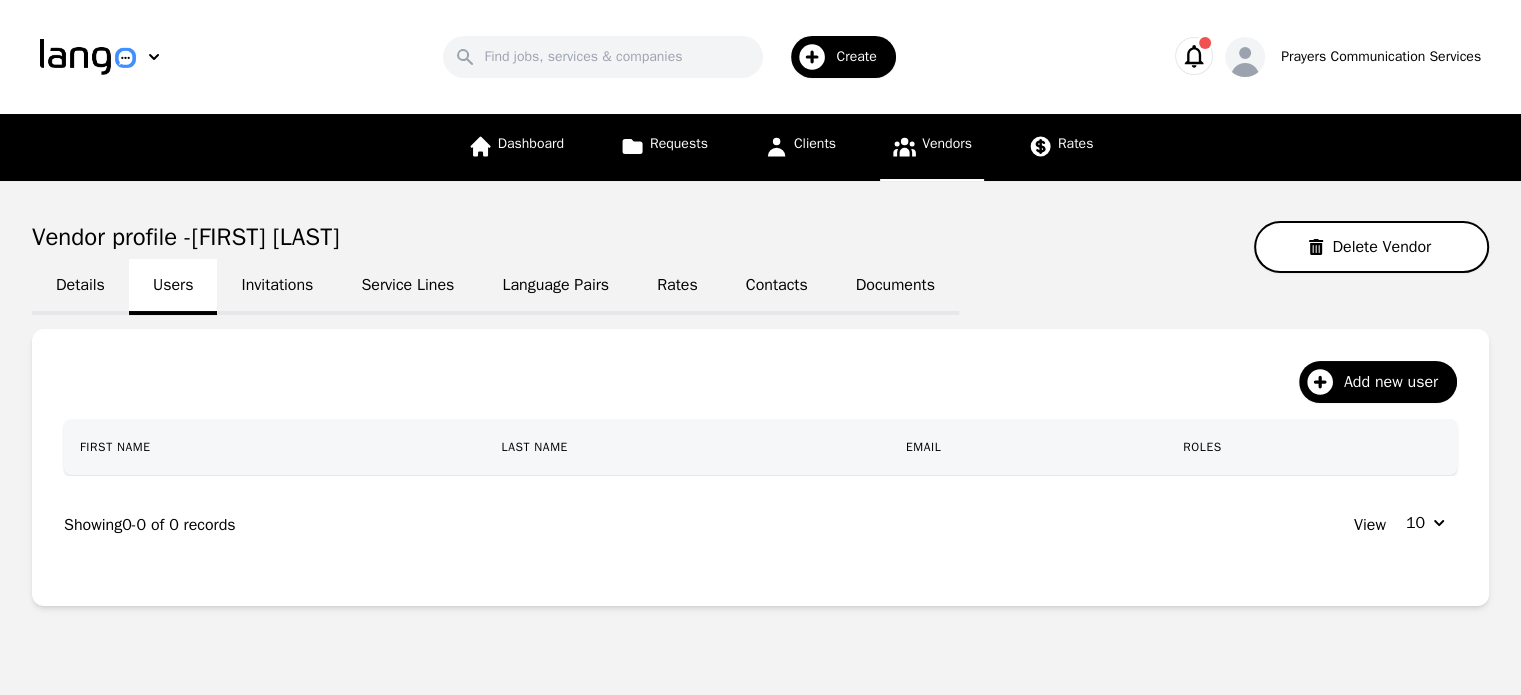 click on "Invitations" at bounding box center [277, 287] 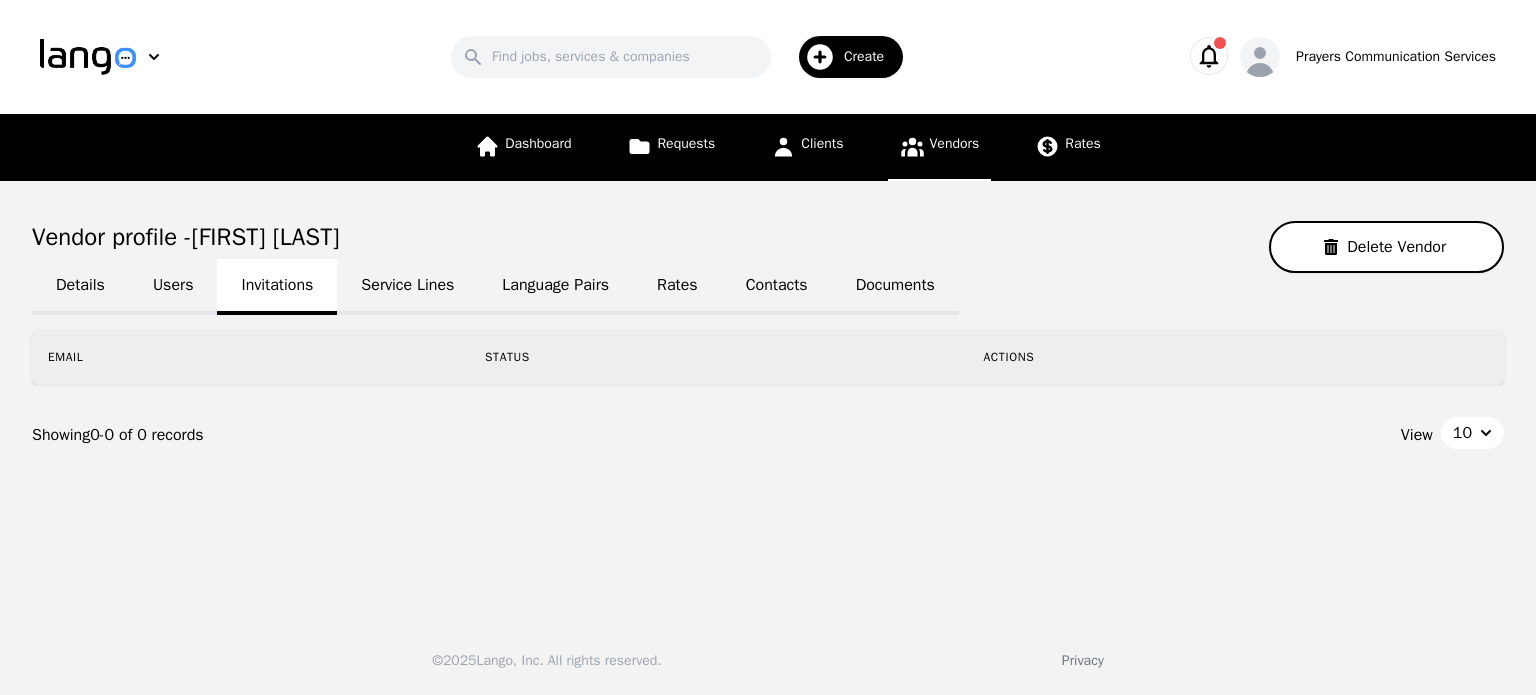 click on "Users" at bounding box center [173, 287] 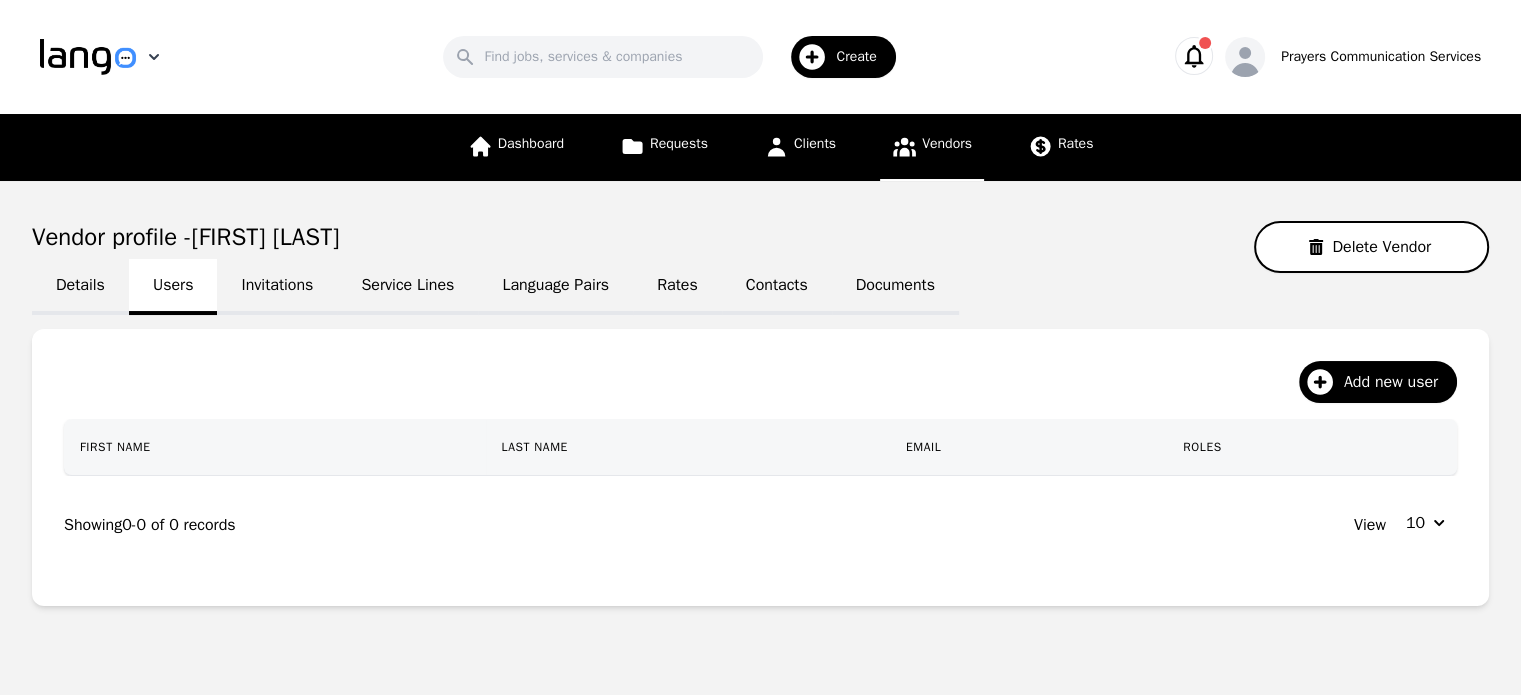 click at bounding box center (88, 57) 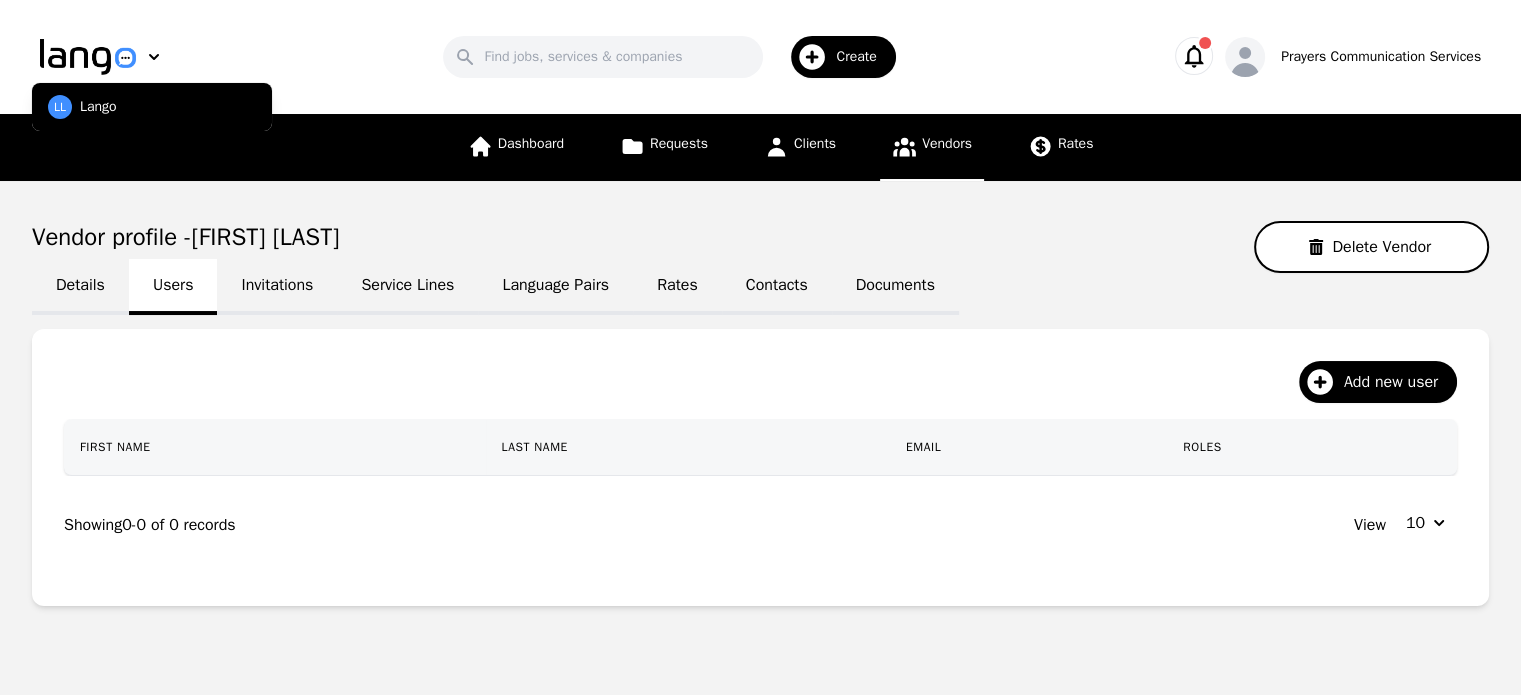 click on "Lango" at bounding box center (98, 107) 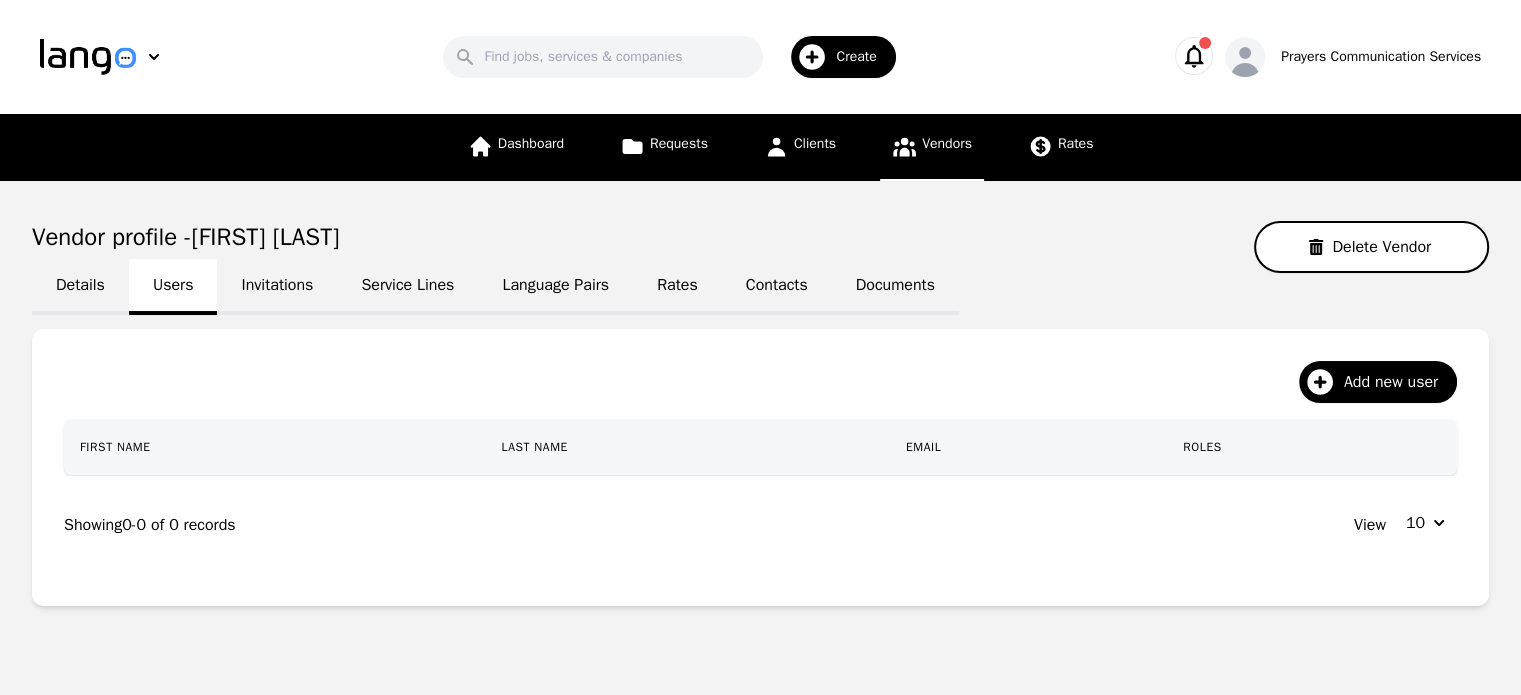 click at bounding box center [1194, 56] 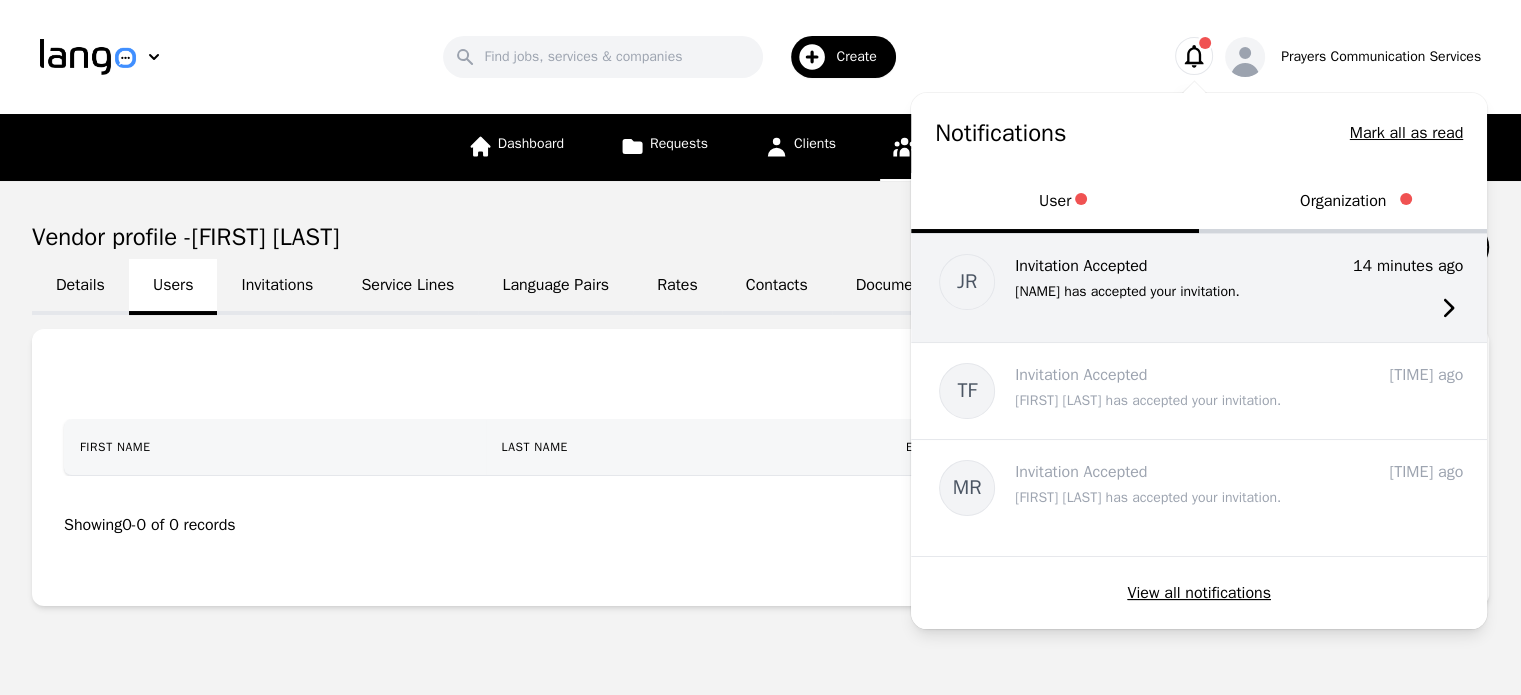click on "JR Invitation Accepted [NAME] has accepted your invitation. 14 minutes ago 8/5/2025  5:34 PM" at bounding box center [1199, 288] 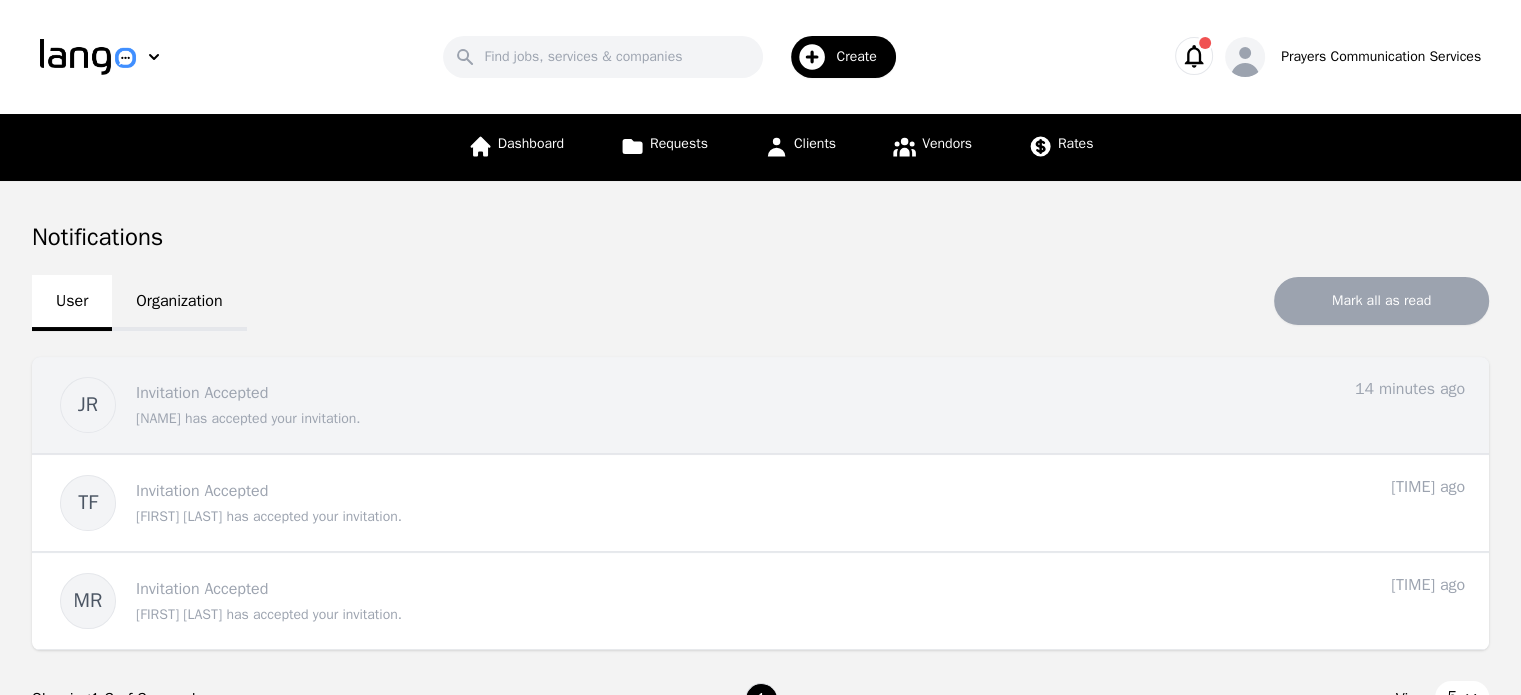 scroll, scrollTop: 181, scrollLeft: 0, axis: vertical 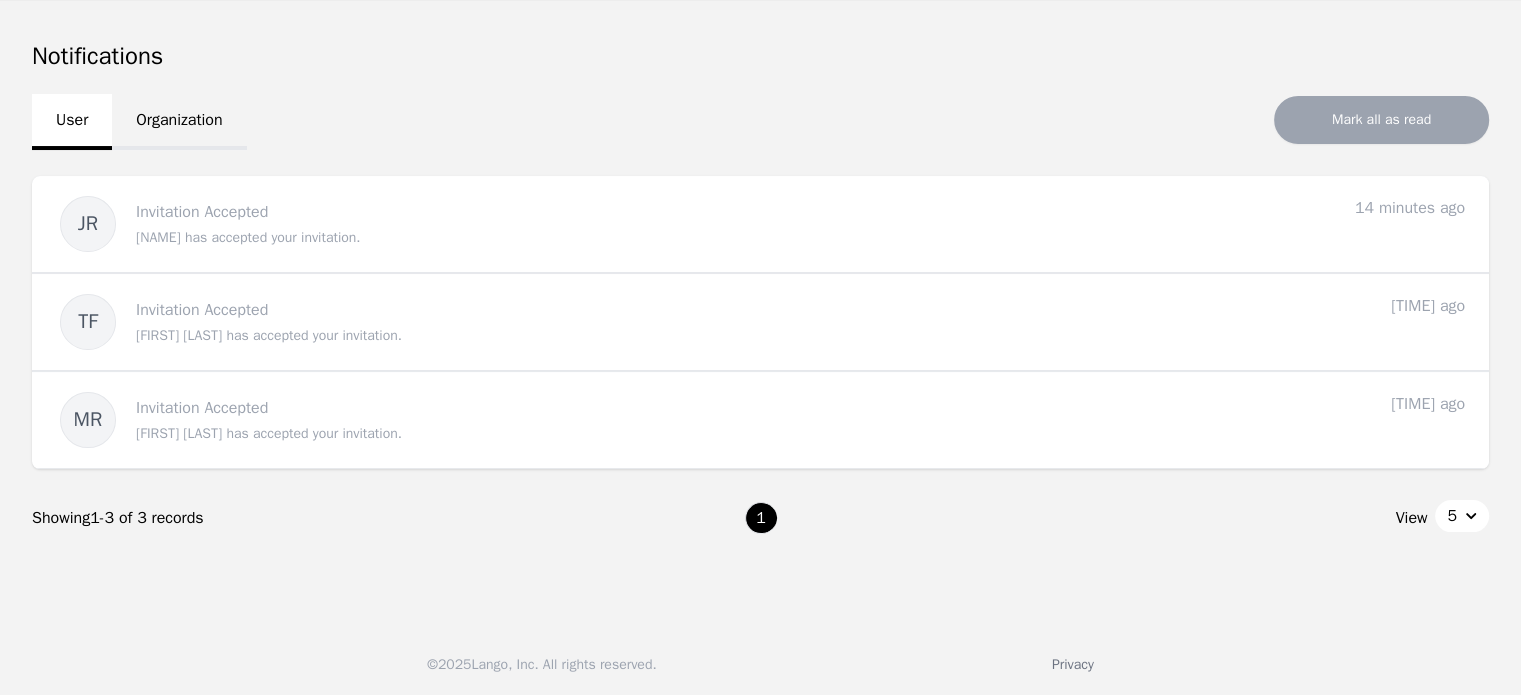 click on "Organization" at bounding box center [179, 122] 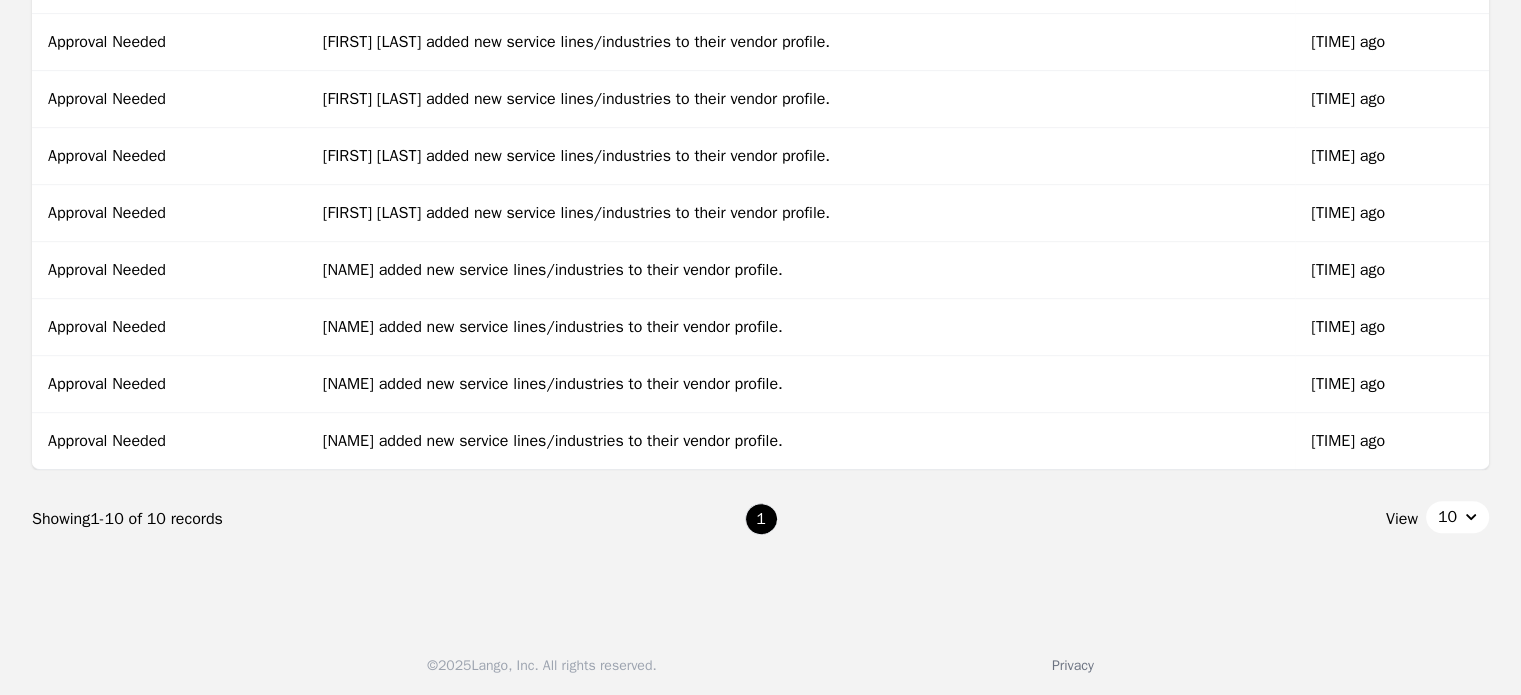 scroll, scrollTop: 0, scrollLeft: 0, axis: both 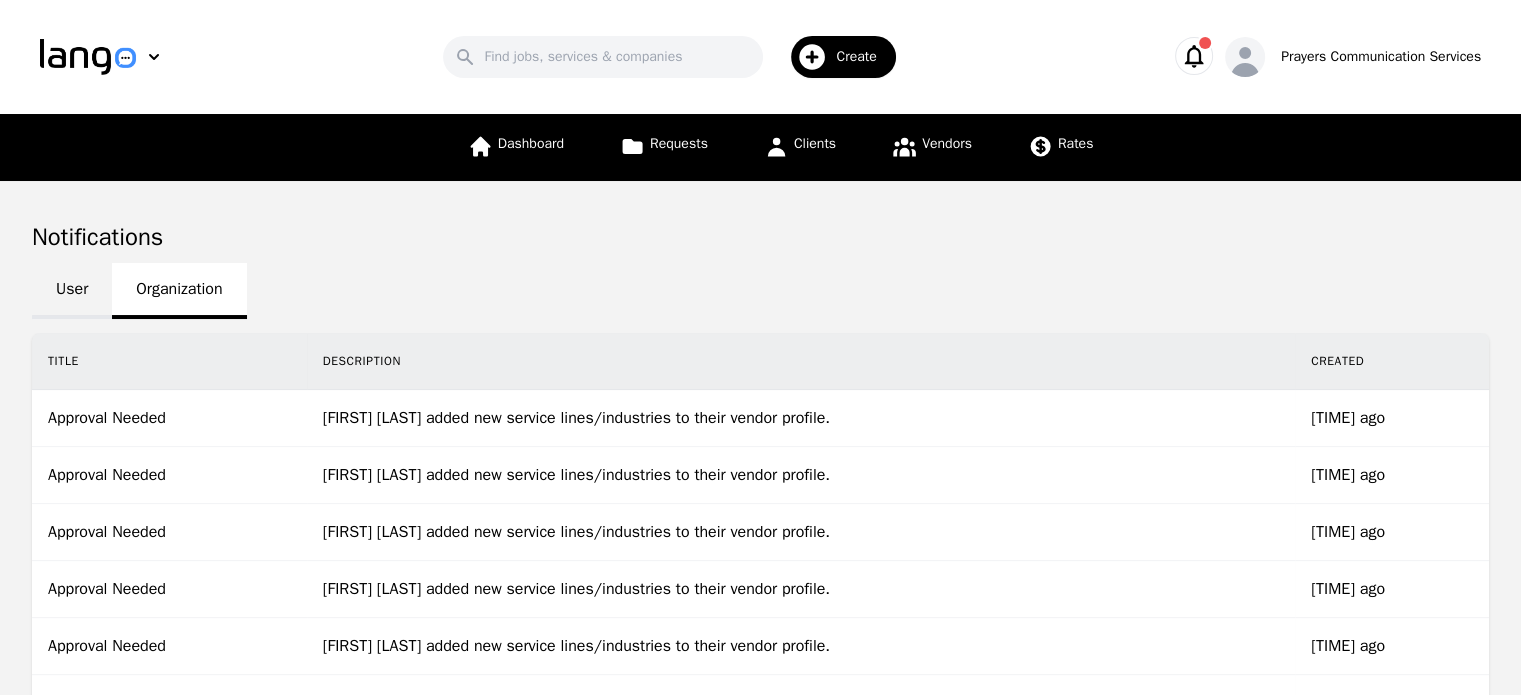 click on "User" at bounding box center (72, 291) 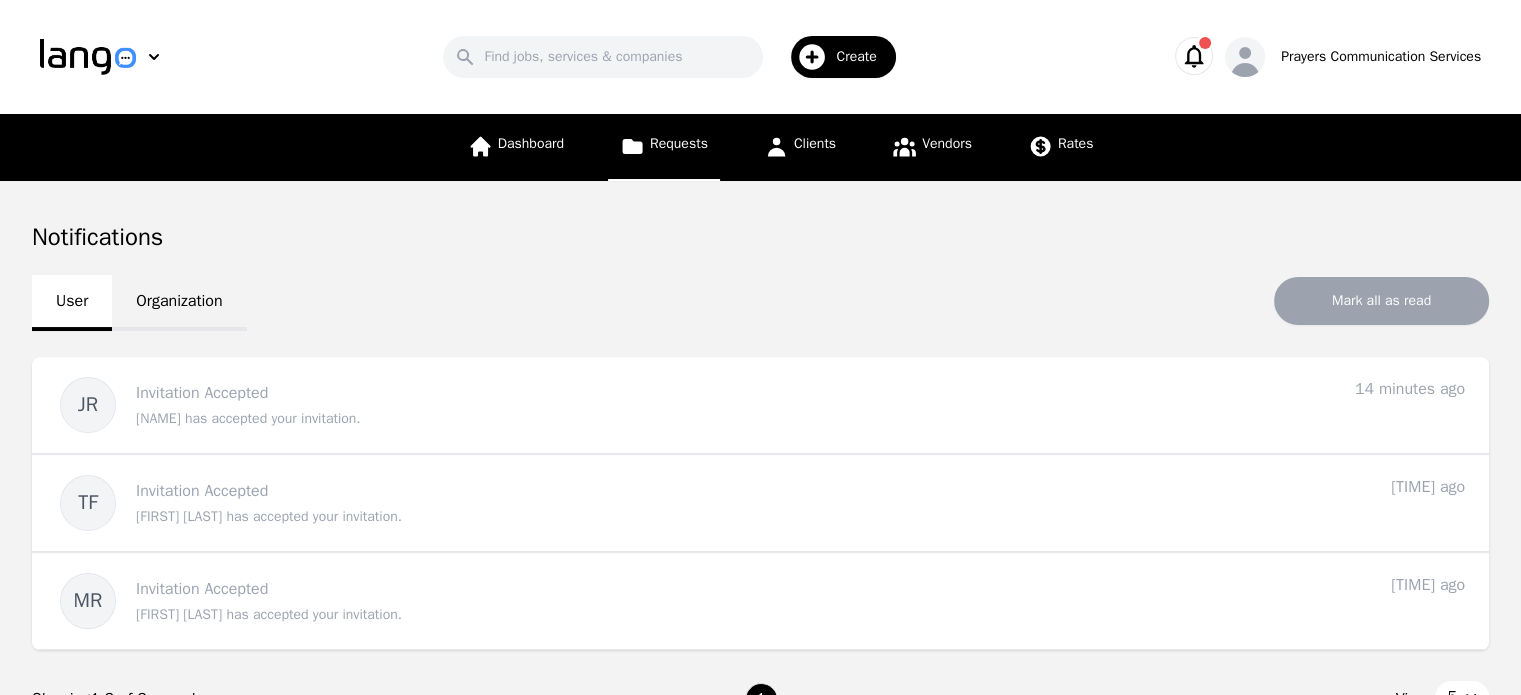 click on "Requests" at bounding box center [679, 143] 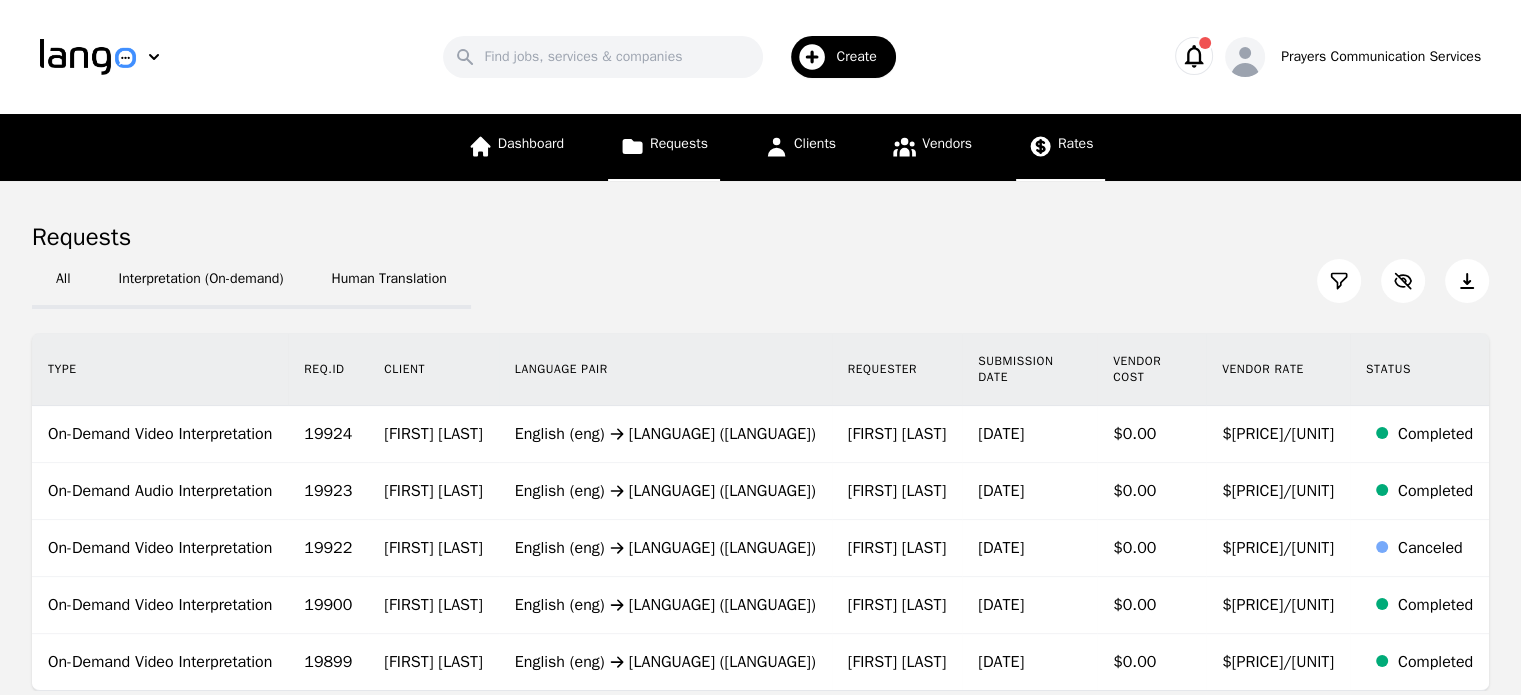 click on "Rates" at bounding box center (1061, 147) 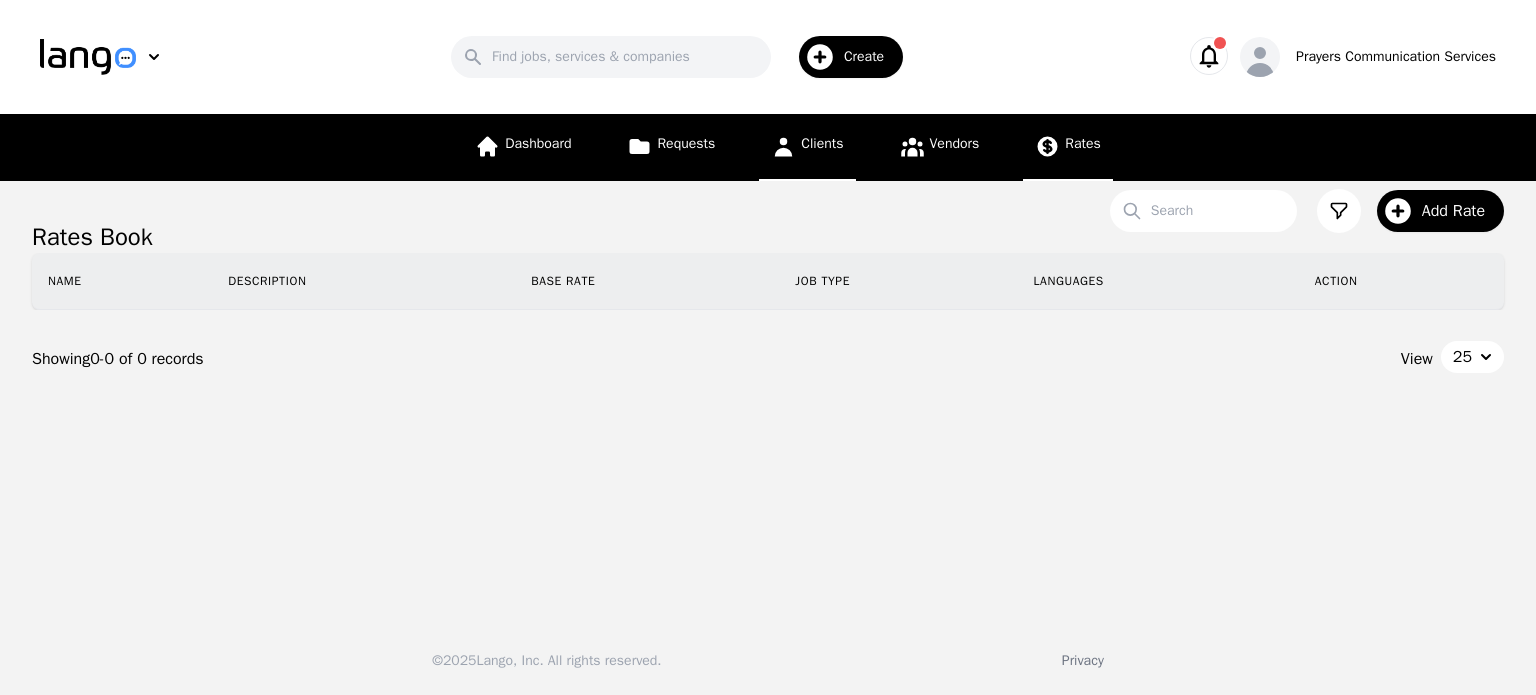 click on "Clients" at bounding box center (822, 143) 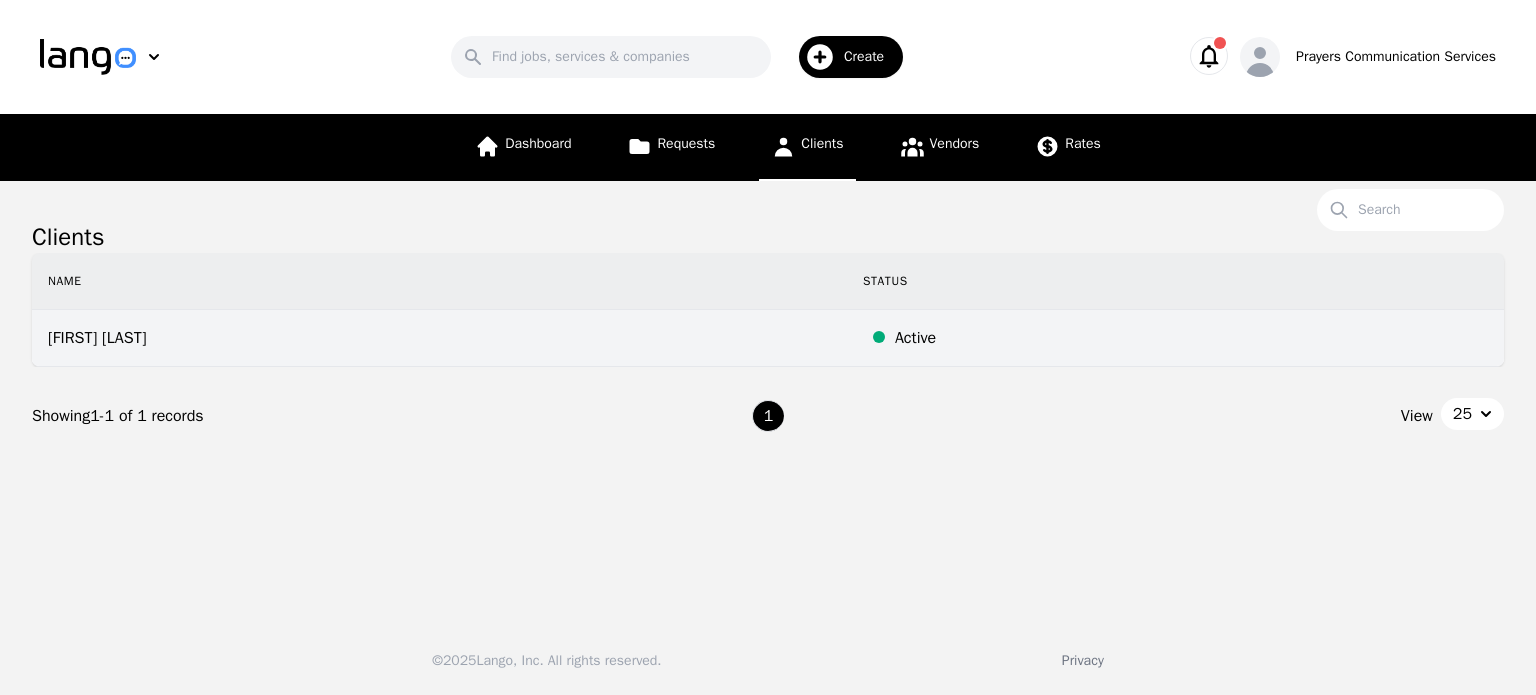 click on "[FIRST] [LAST]" at bounding box center [439, 338] 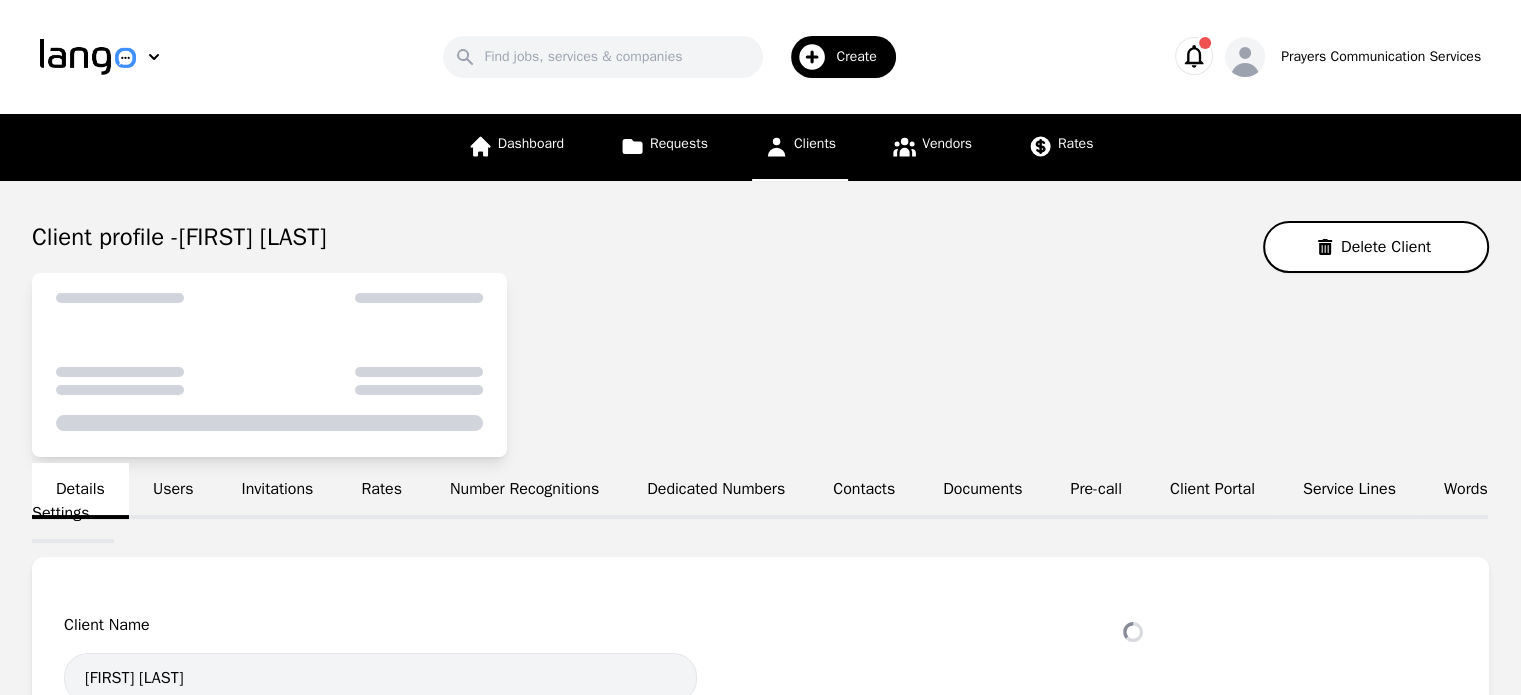 select on "active" 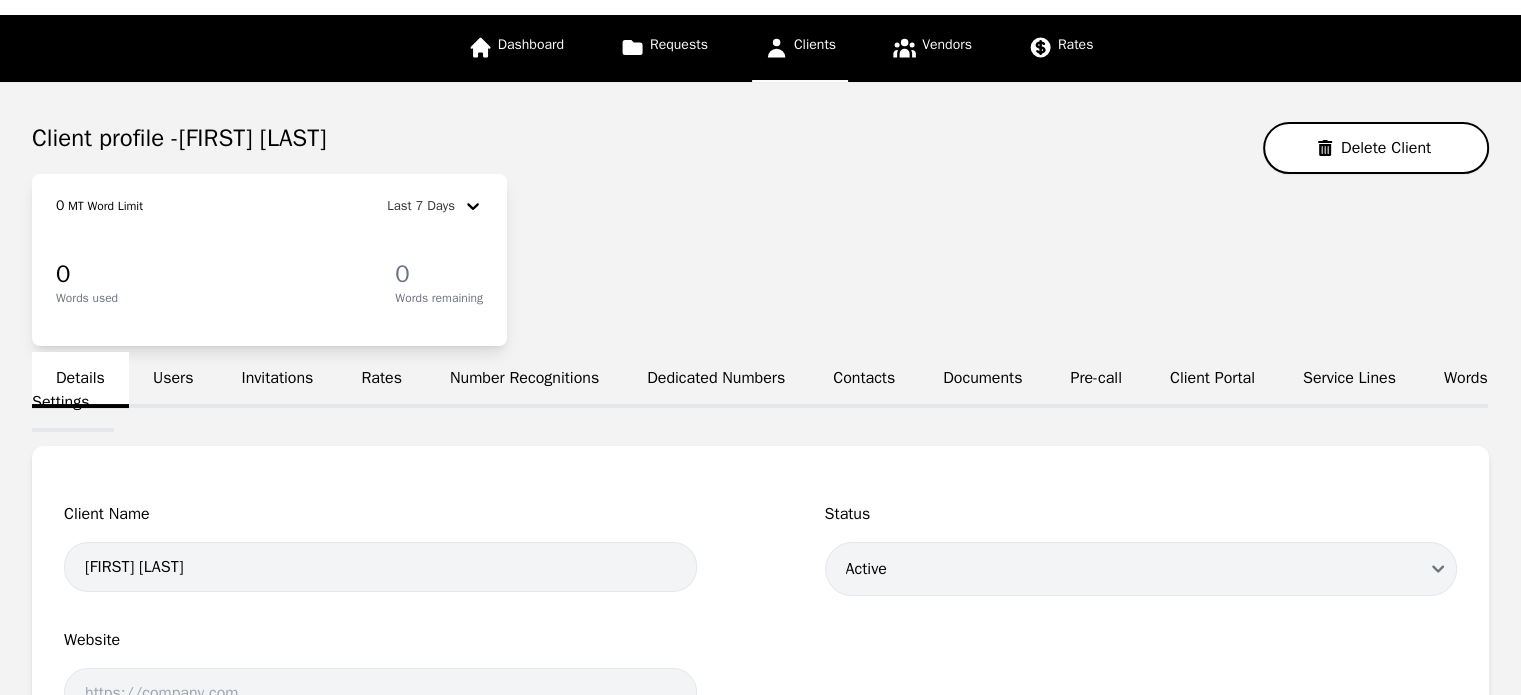 scroll, scrollTop: 0, scrollLeft: 0, axis: both 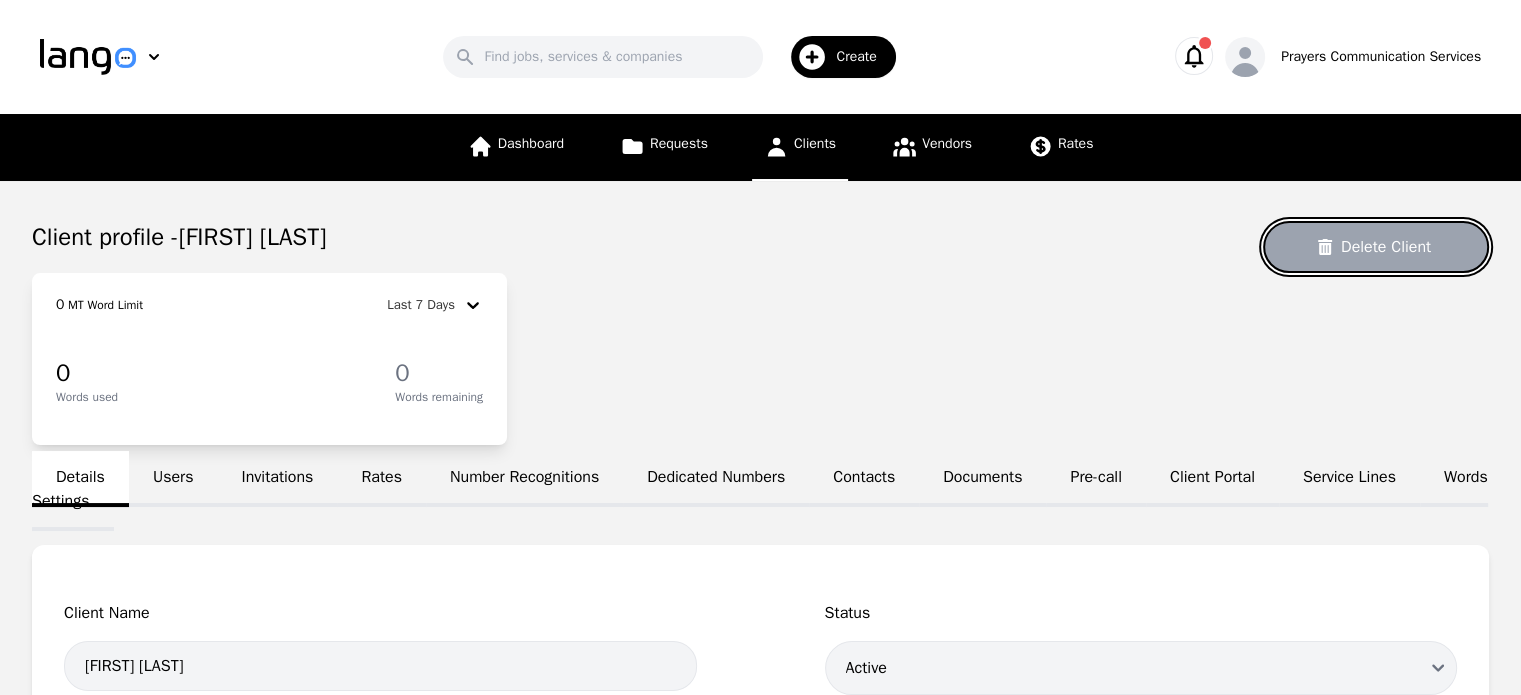 click on "Delete Client" at bounding box center (1376, 247) 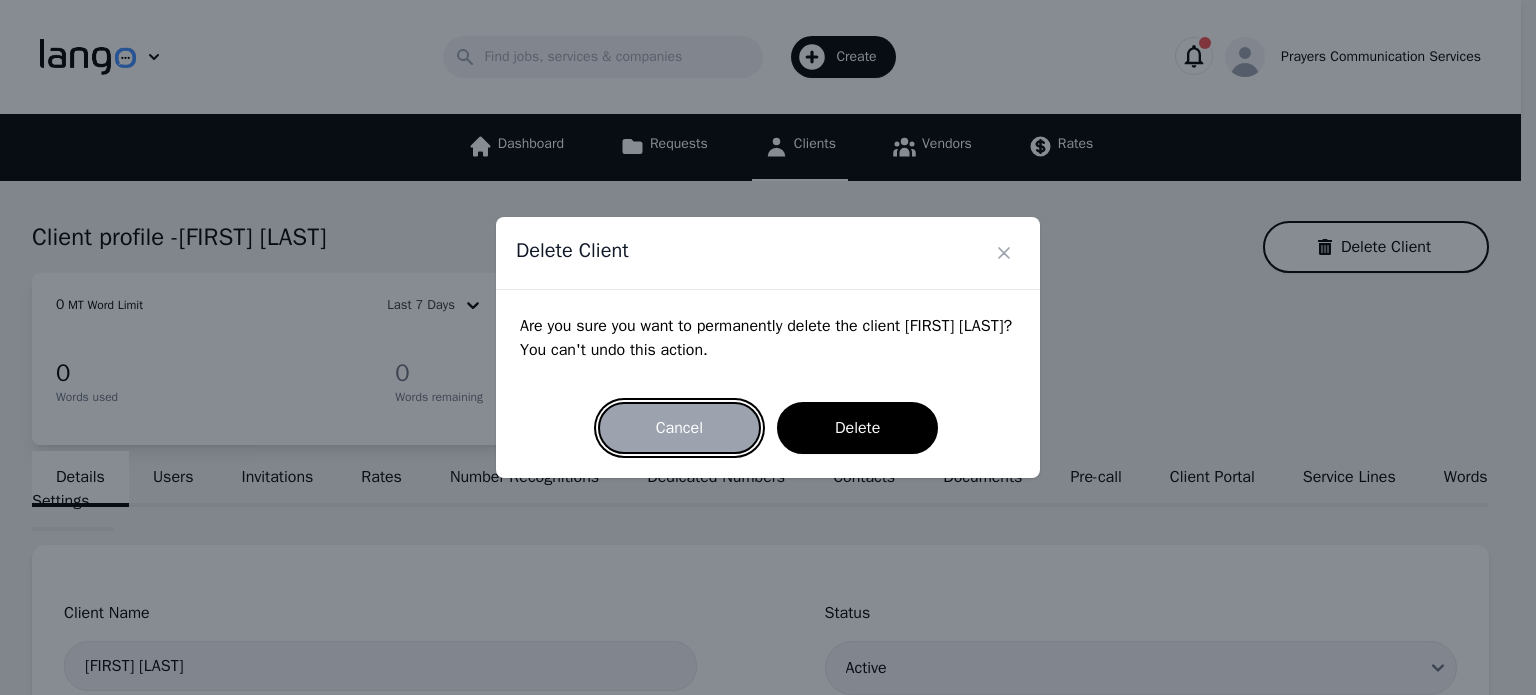 click on "Cancel" at bounding box center [679, 428] 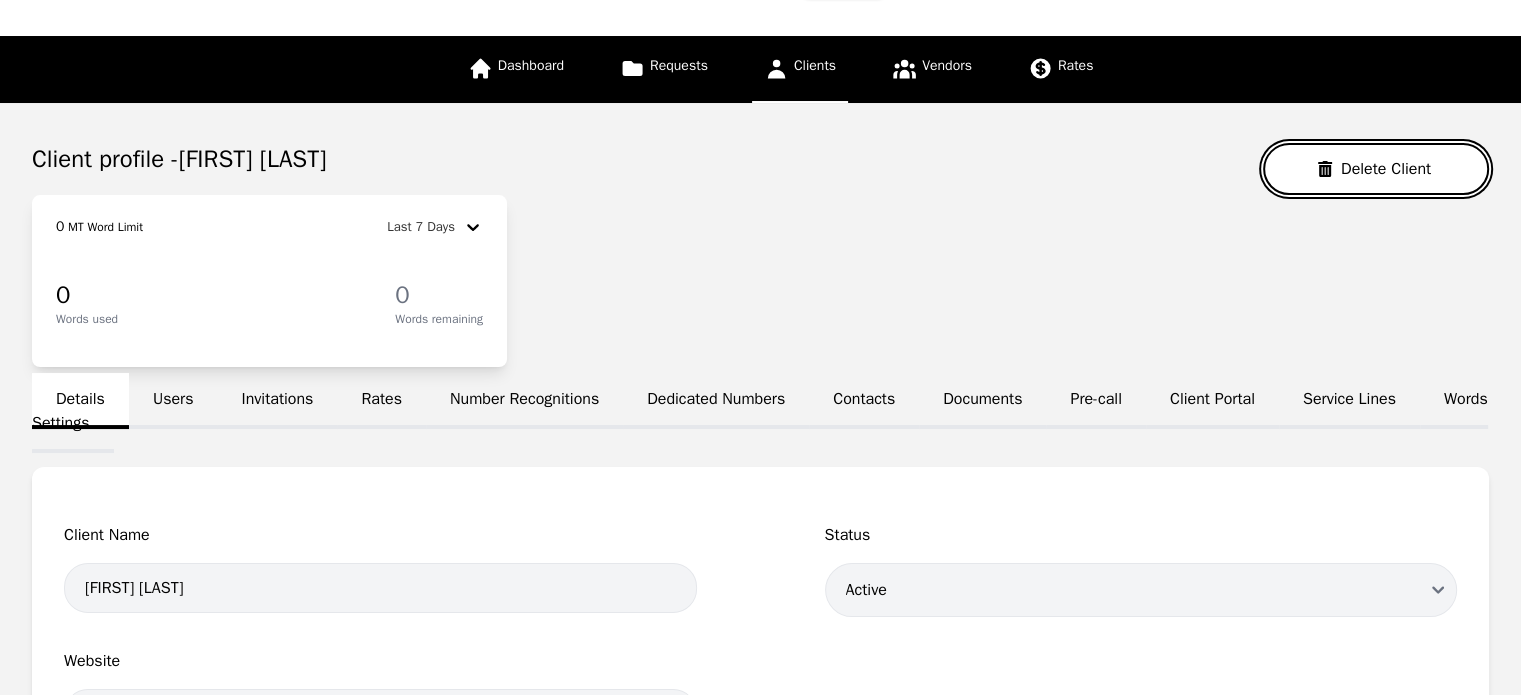 scroll, scrollTop: 0, scrollLeft: 0, axis: both 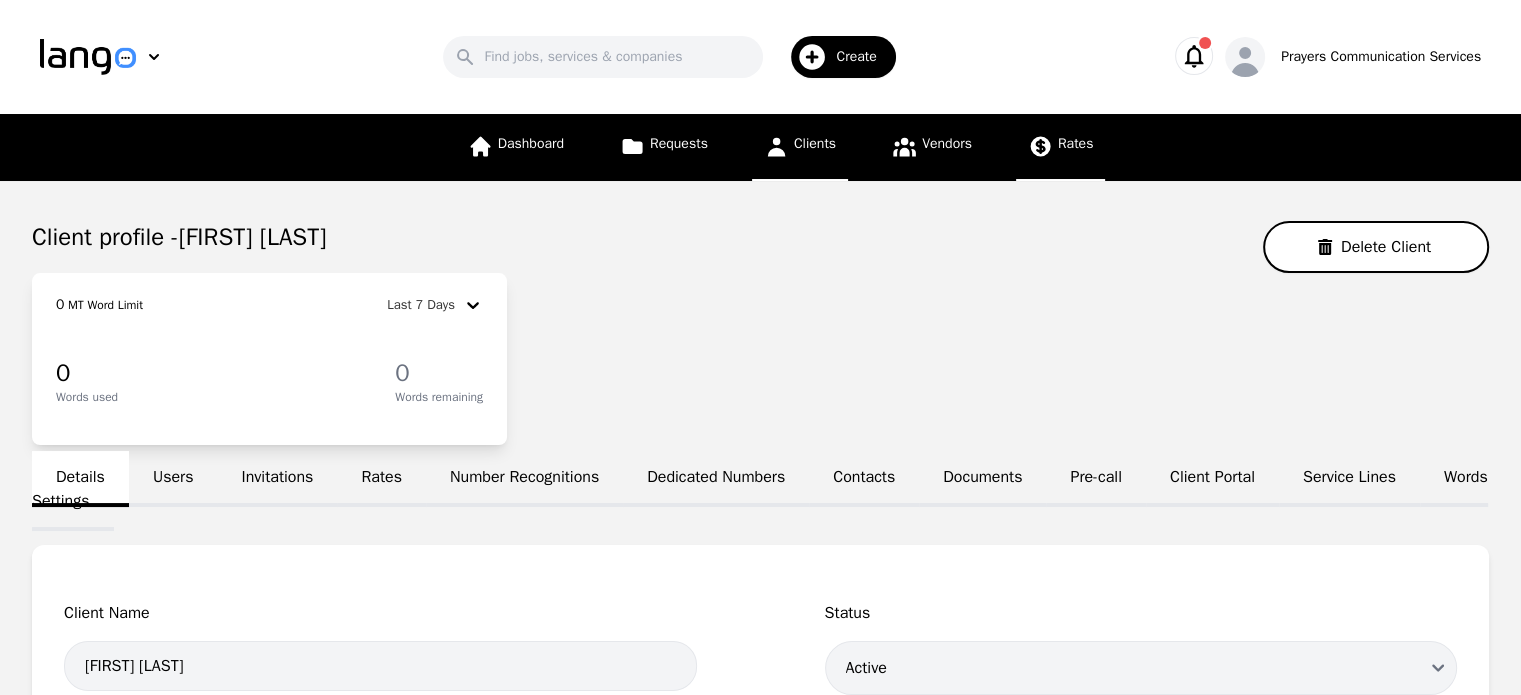 click on "Rates" at bounding box center [1076, 143] 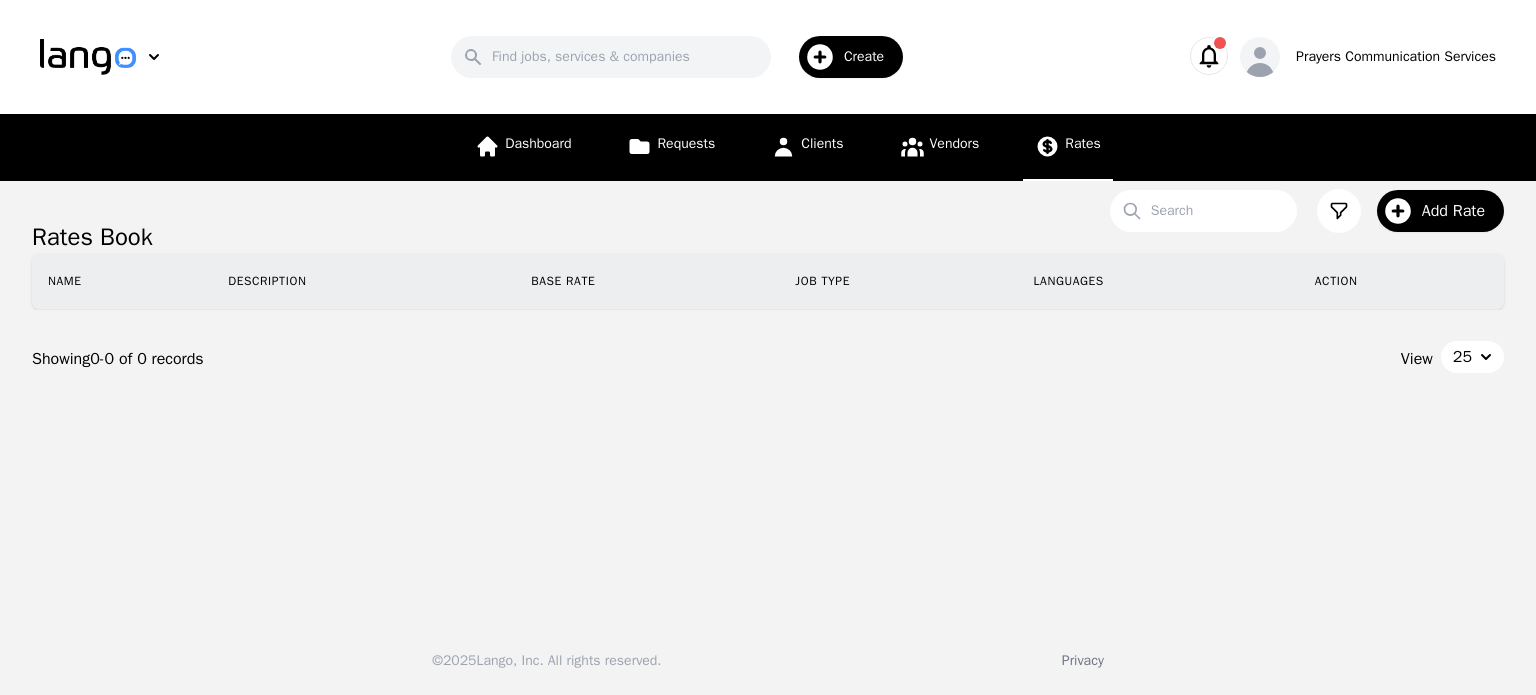 click on "Base Rate" at bounding box center [647, 281] 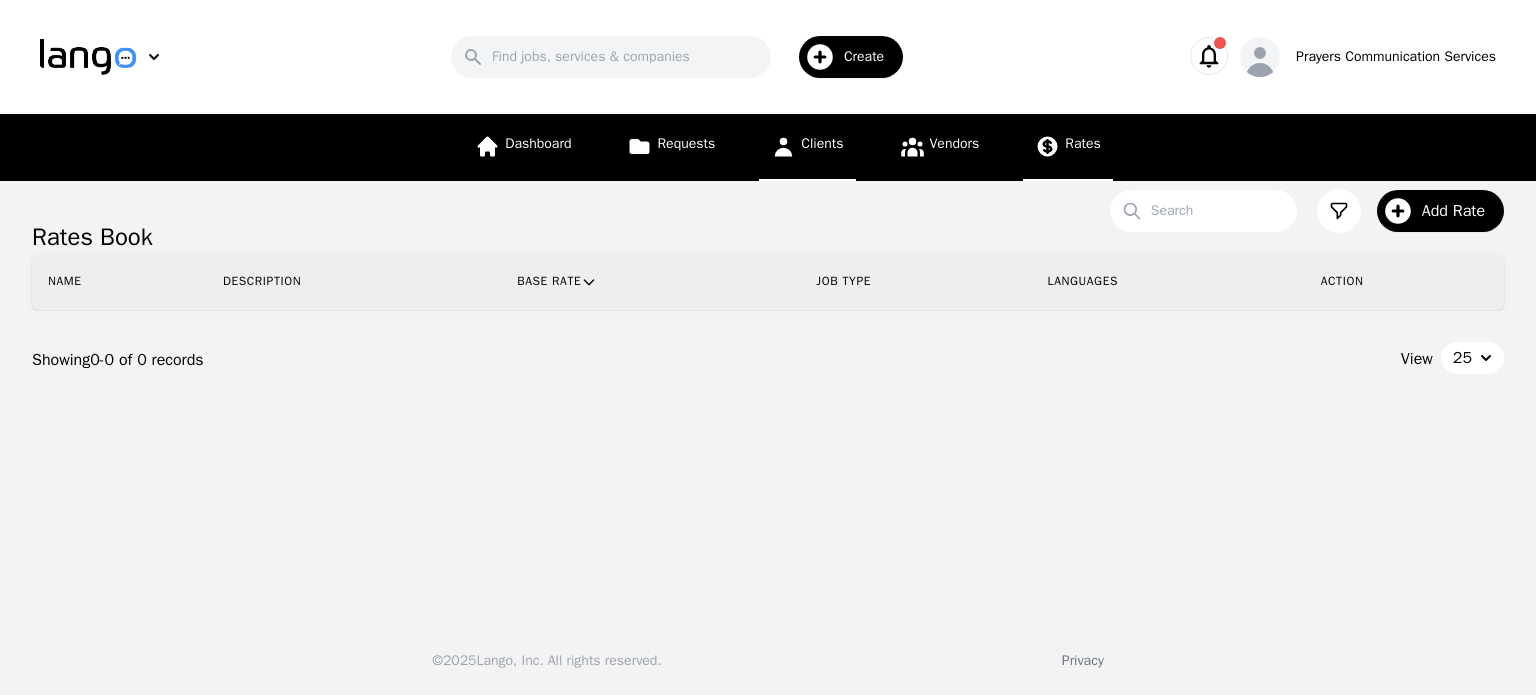 click 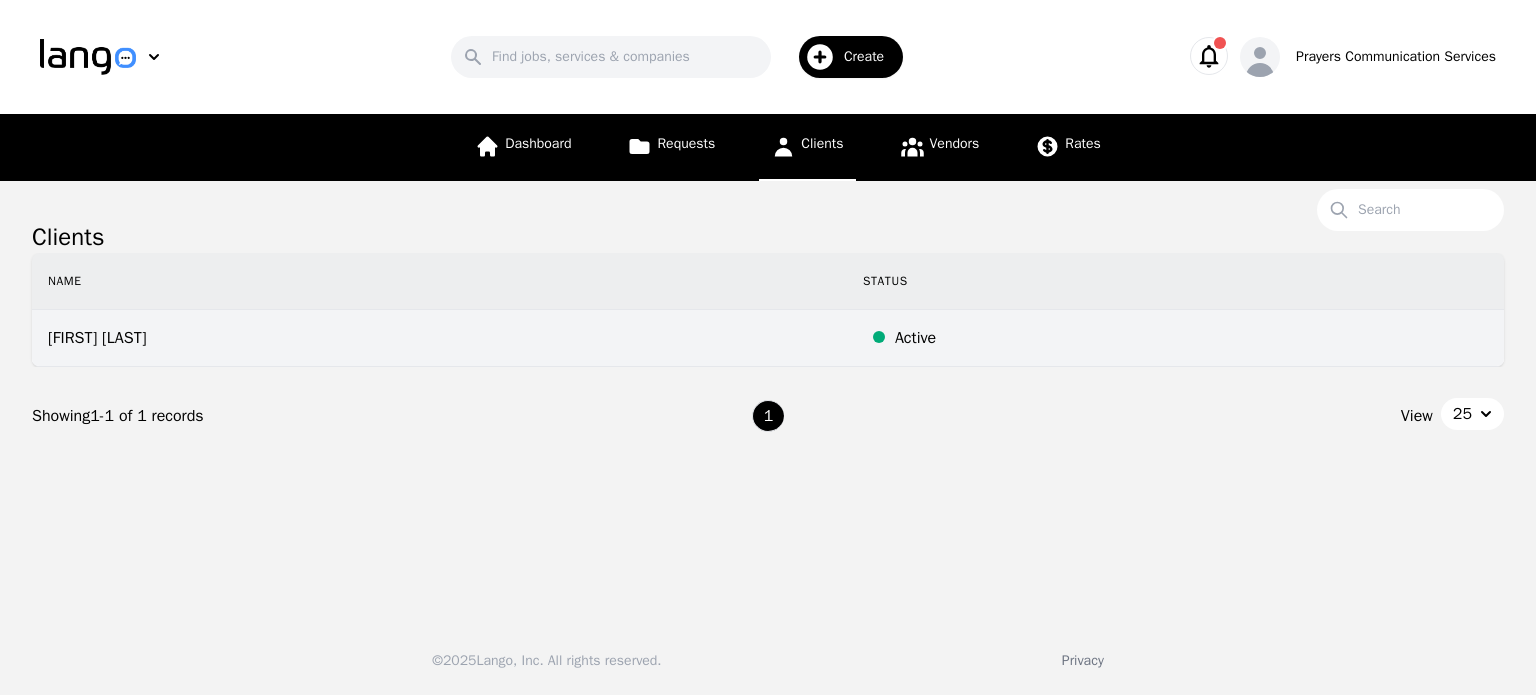 click on "[FIRST] [LAST]" at bounding box center (439, 338) 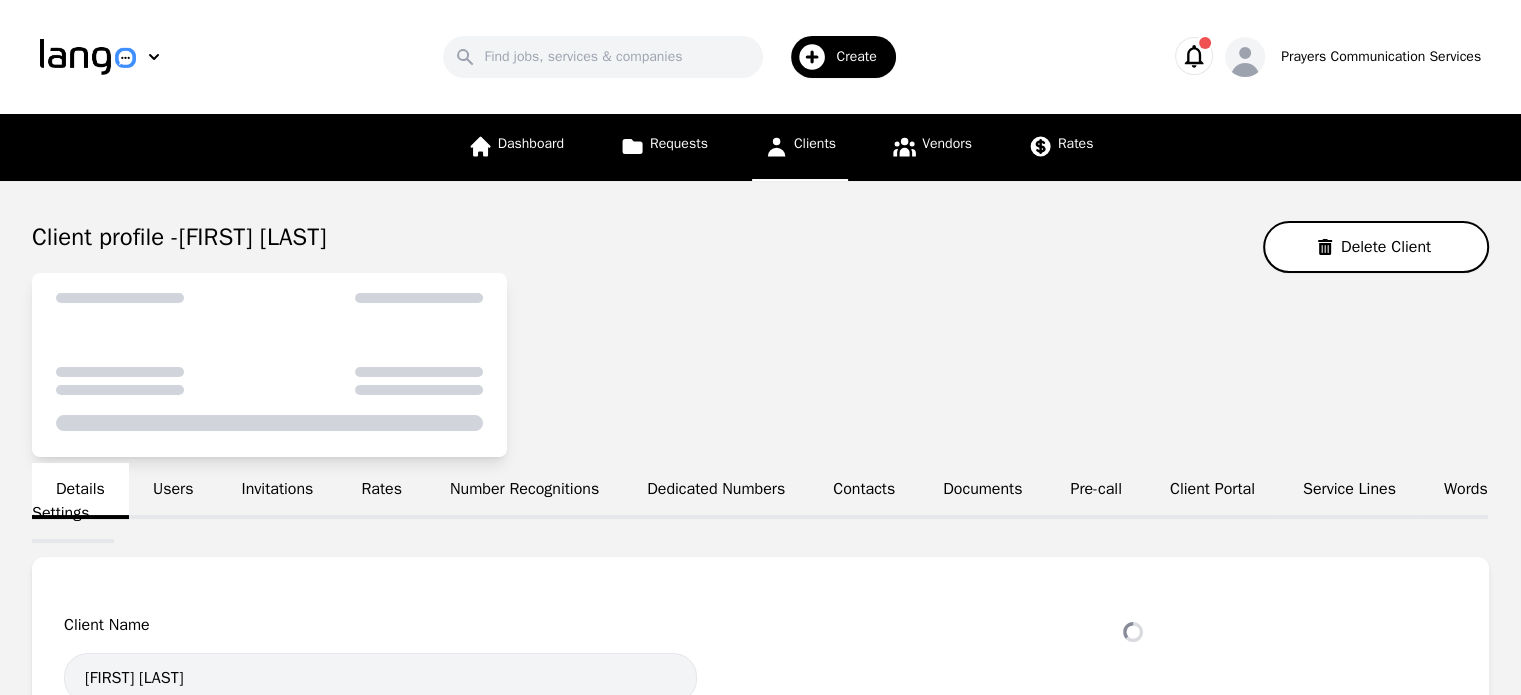 select on "active" 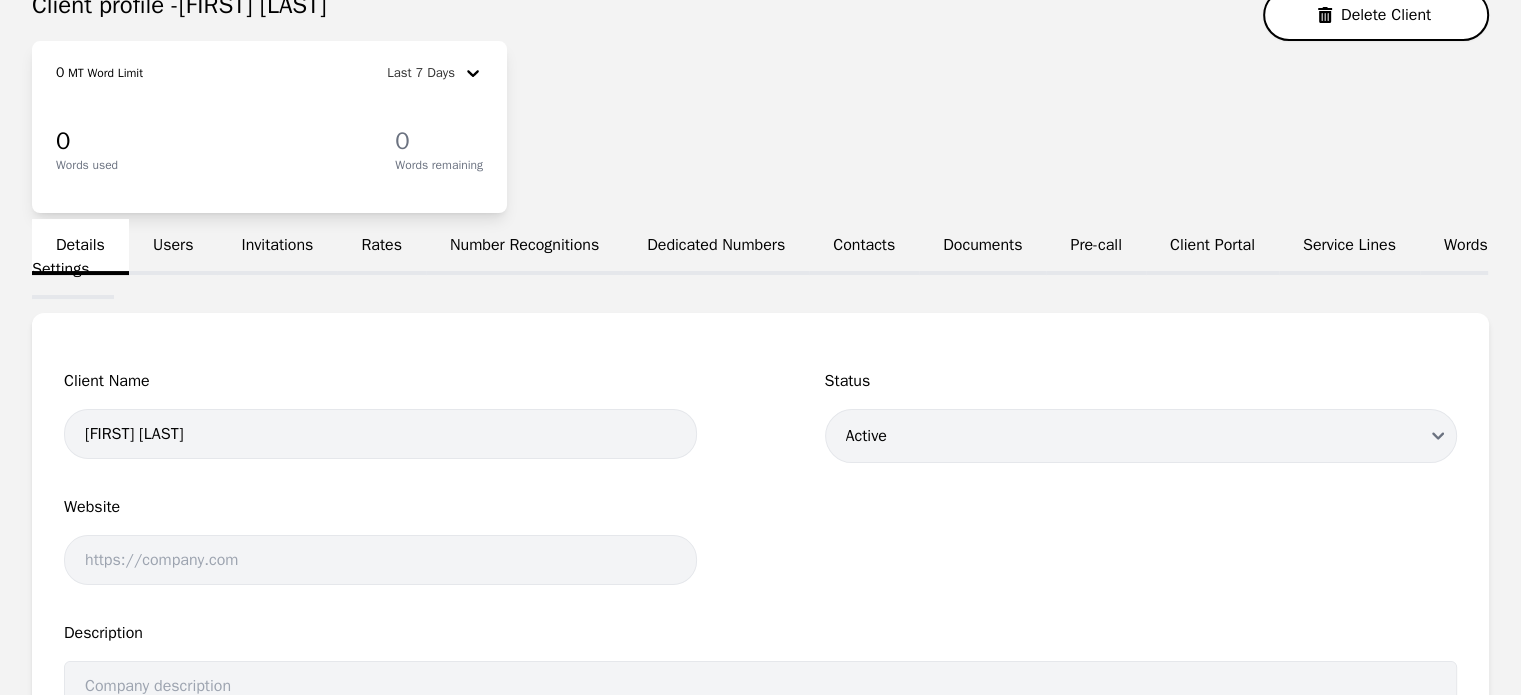 scroll, scrollTop: 198, scrollLeft: 0, axis: vertical 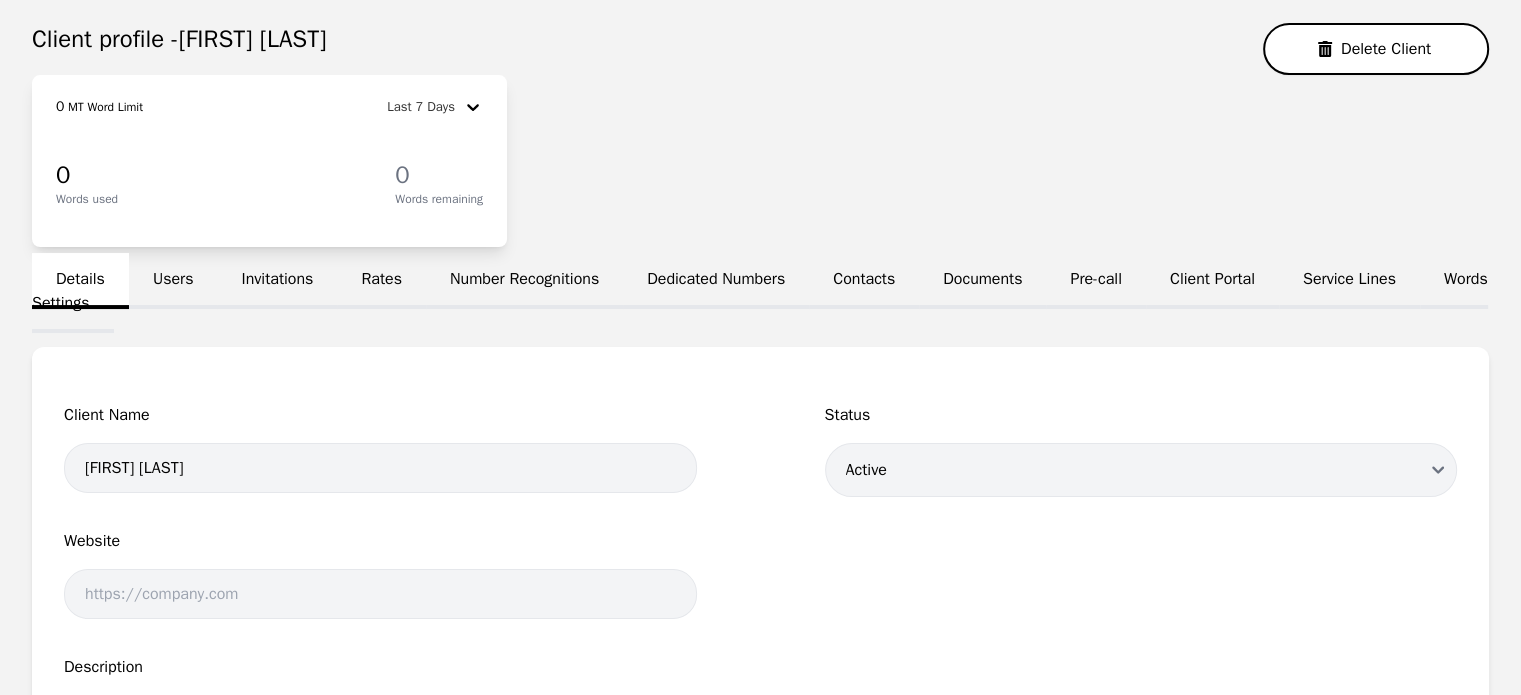 click on "Pre-call" at bounding box center [1095, 281] 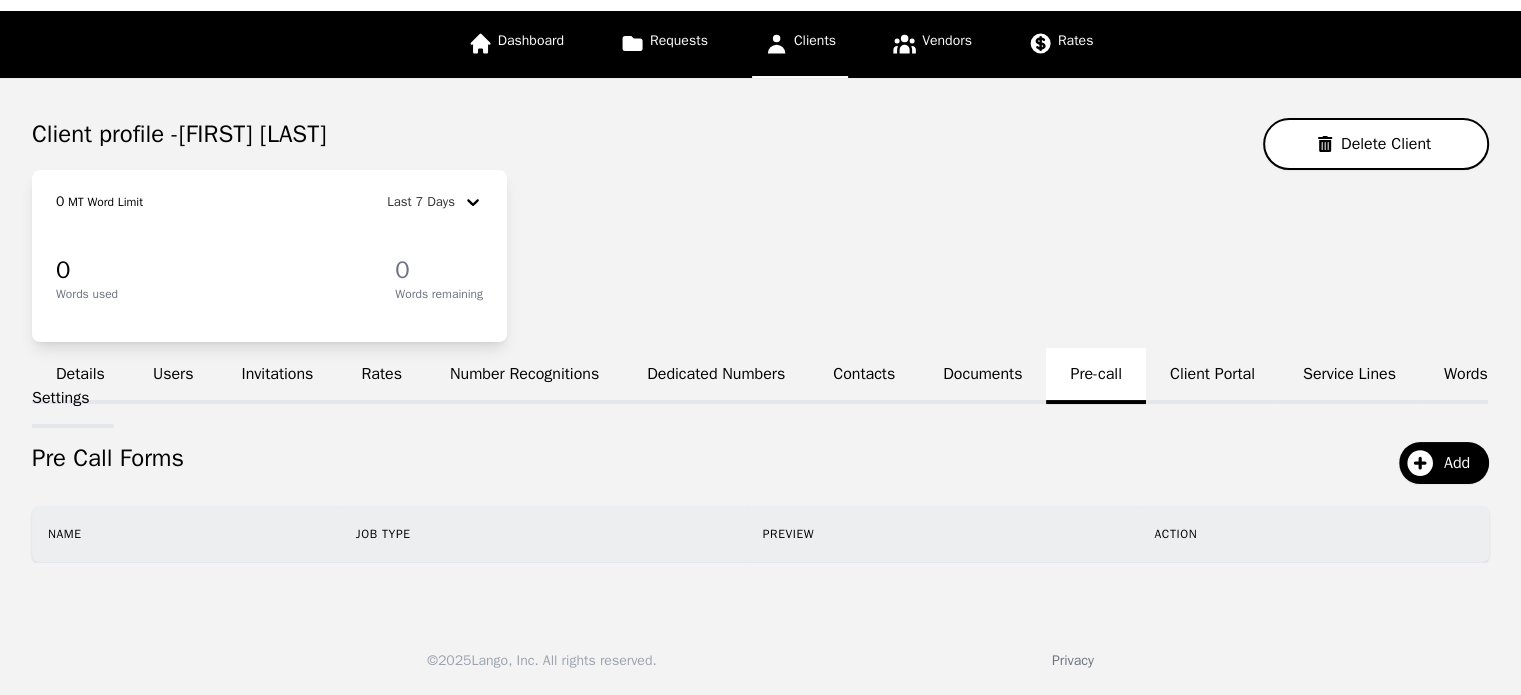 scroll, scrollTop: 100, scrollLeft: 0, axis: vertical 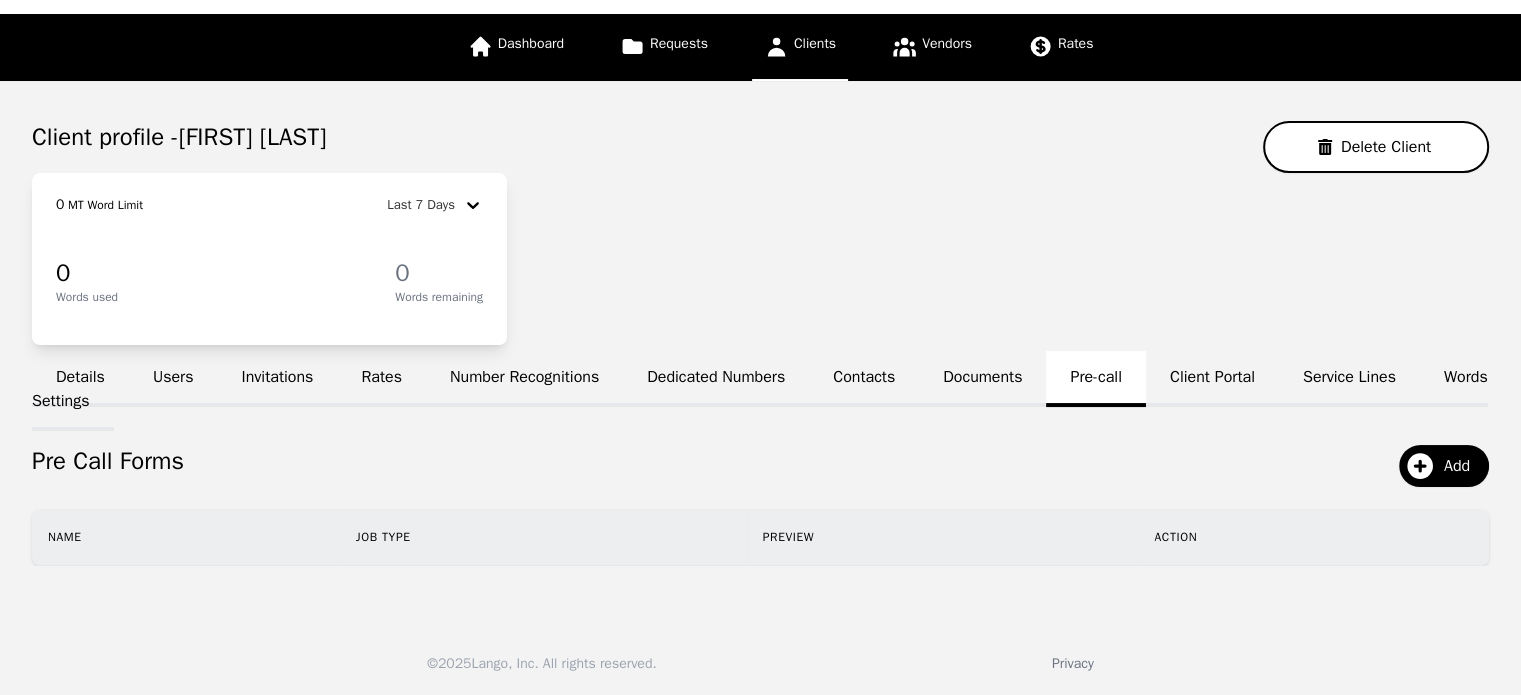 click on "Invitations" at bounding box center (277, 379) 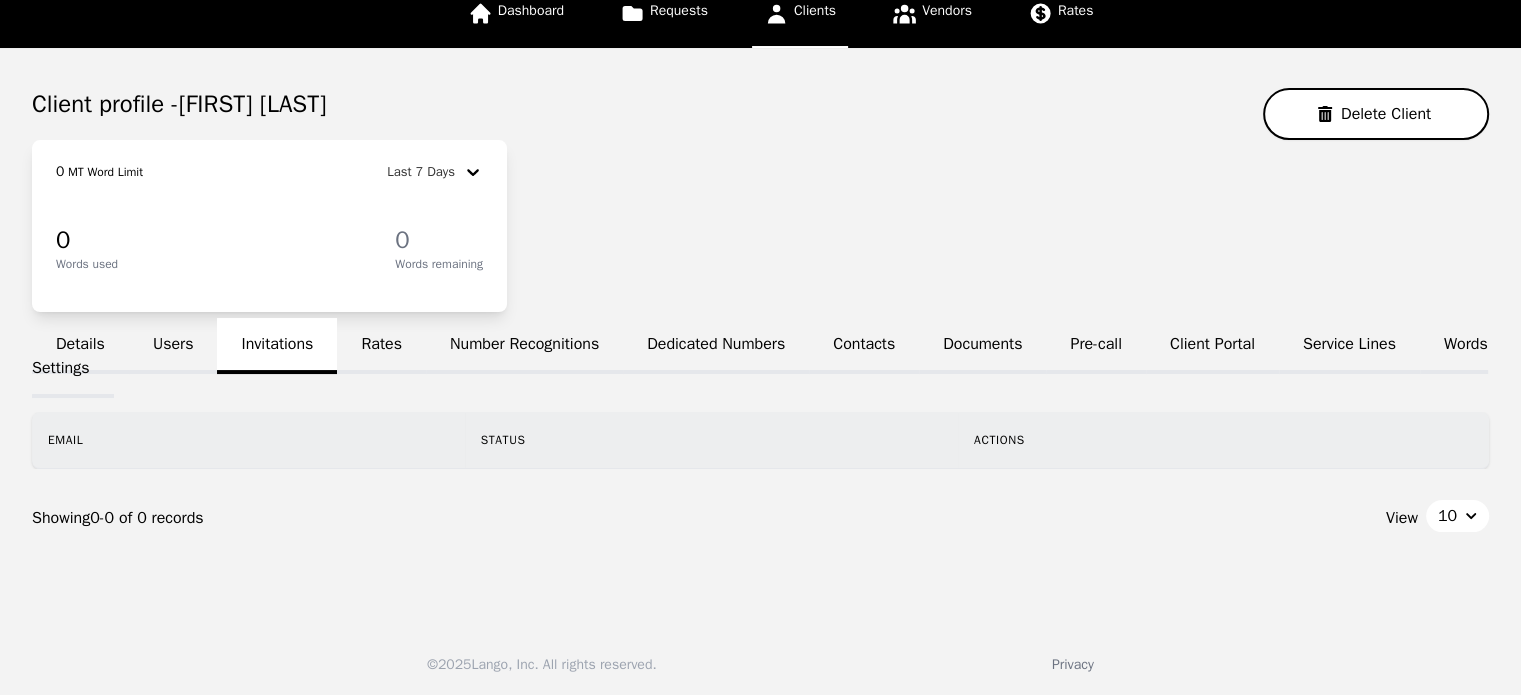 click on "Rates" at bounding box center (381, 346) 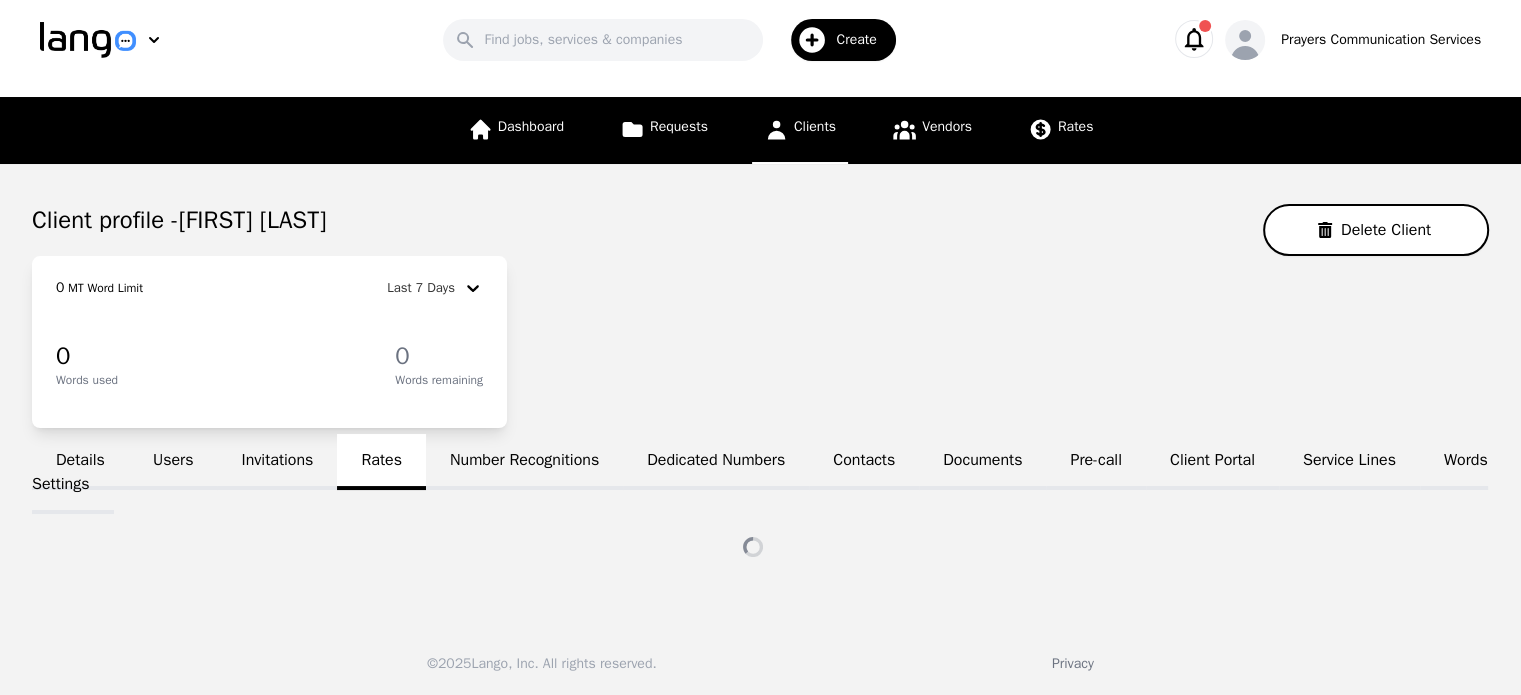 scroll, scrollTop: 133, scrollLeft: 0, axis: vertical 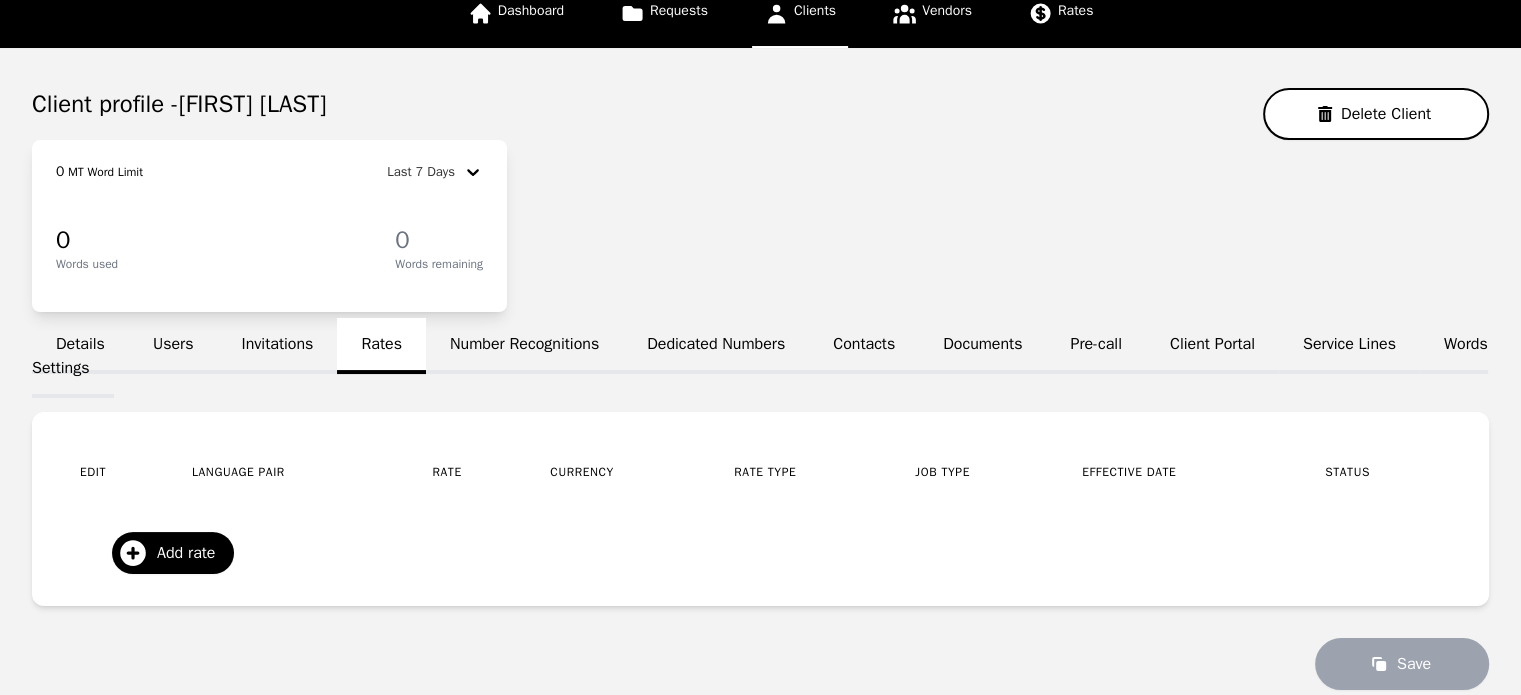 click on "Number Recognitions" at bounding box center [524, 346] 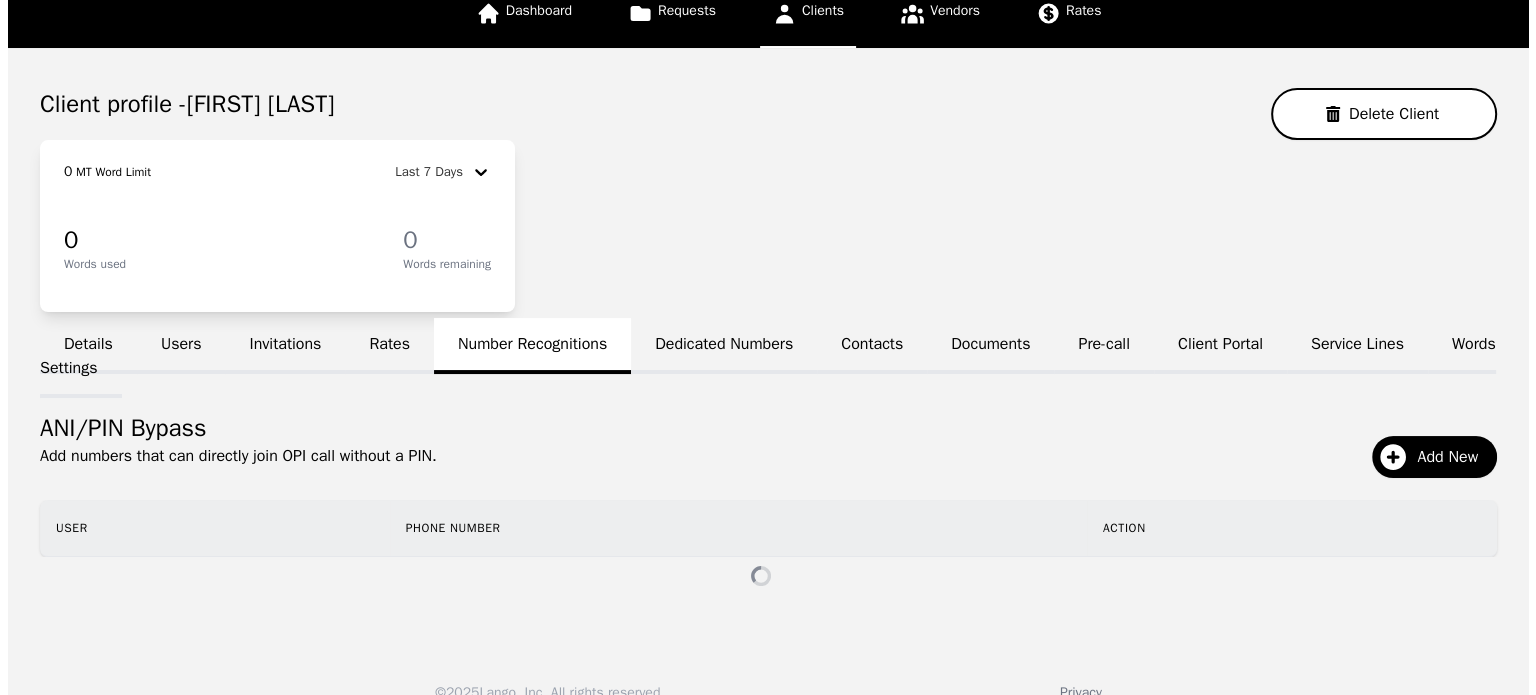 scroll, scrollTop: 124, scrollLeft: 0, axis: vertical 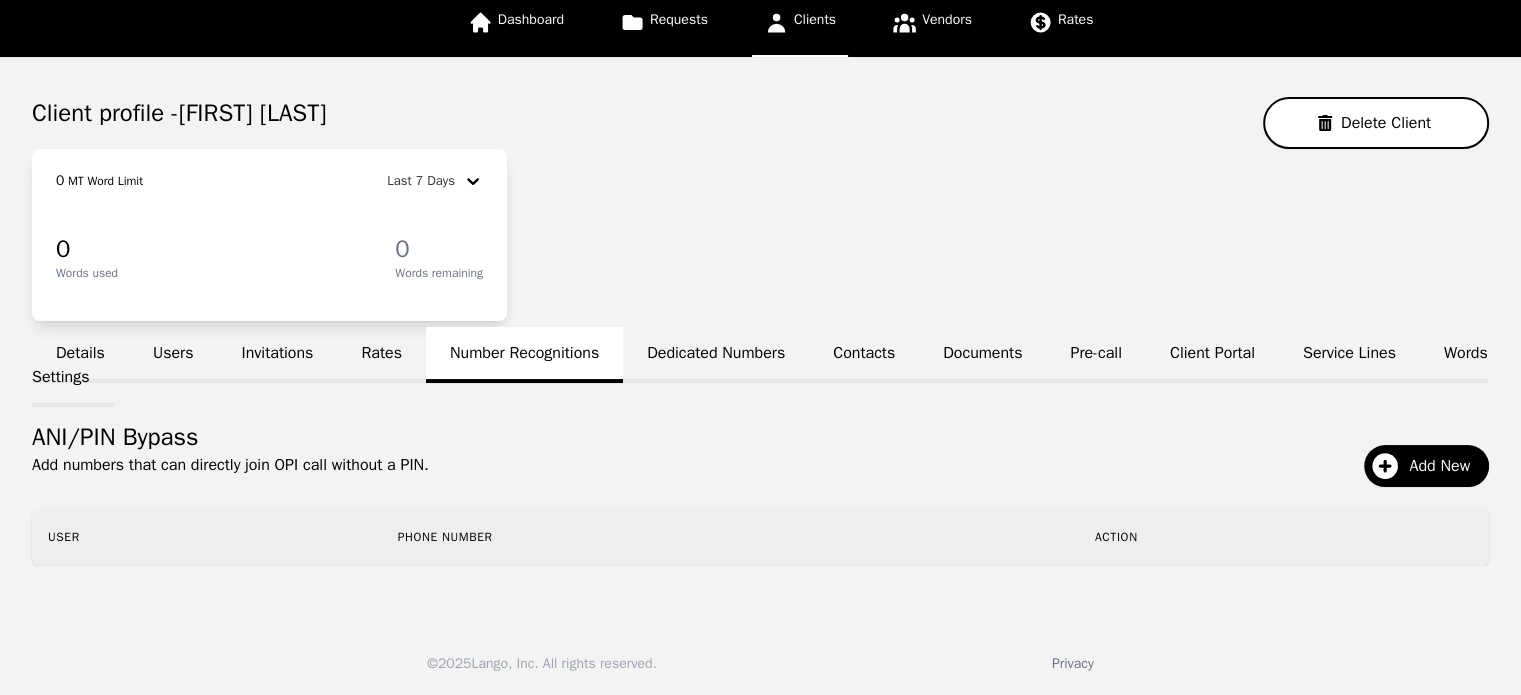 click on "Dedicated Numbers" at bounding box center (716, 355) 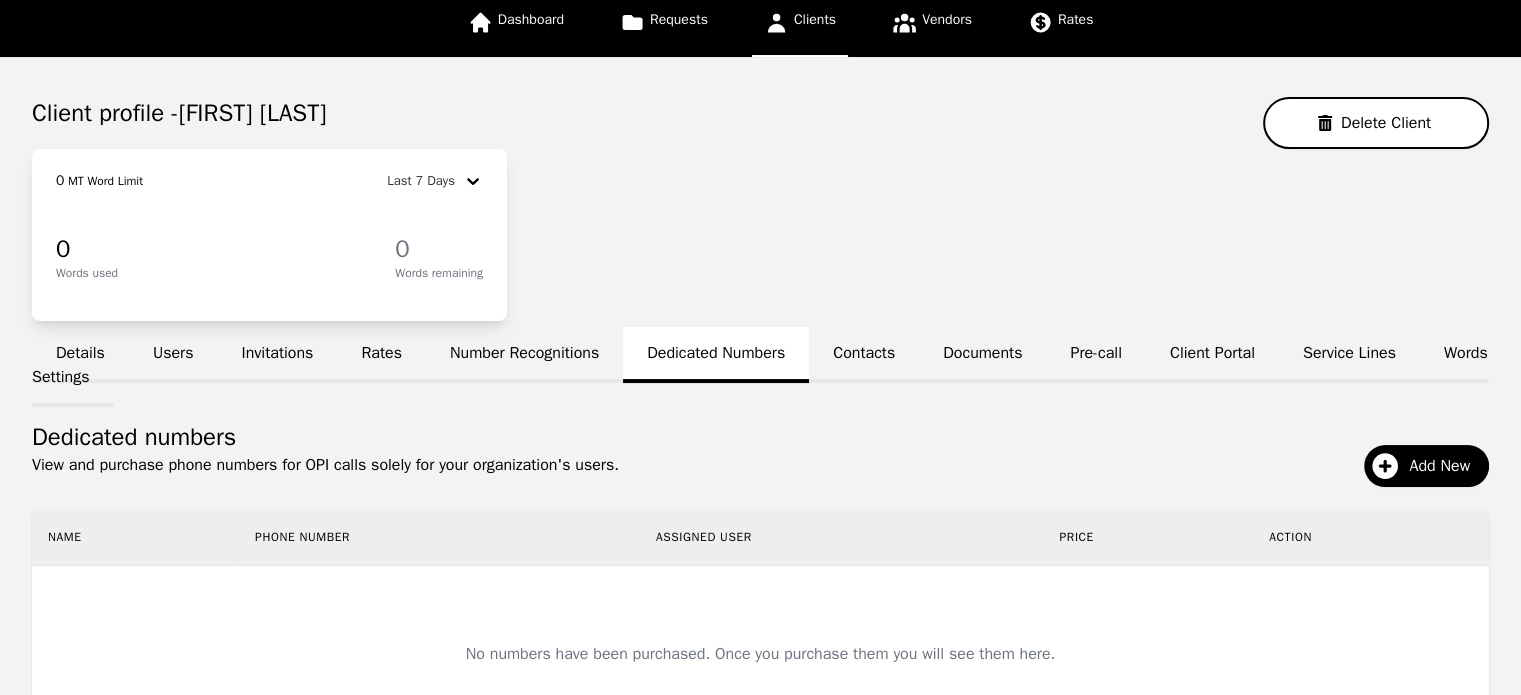 click on "Contacts" at bounding box center (864, 355) 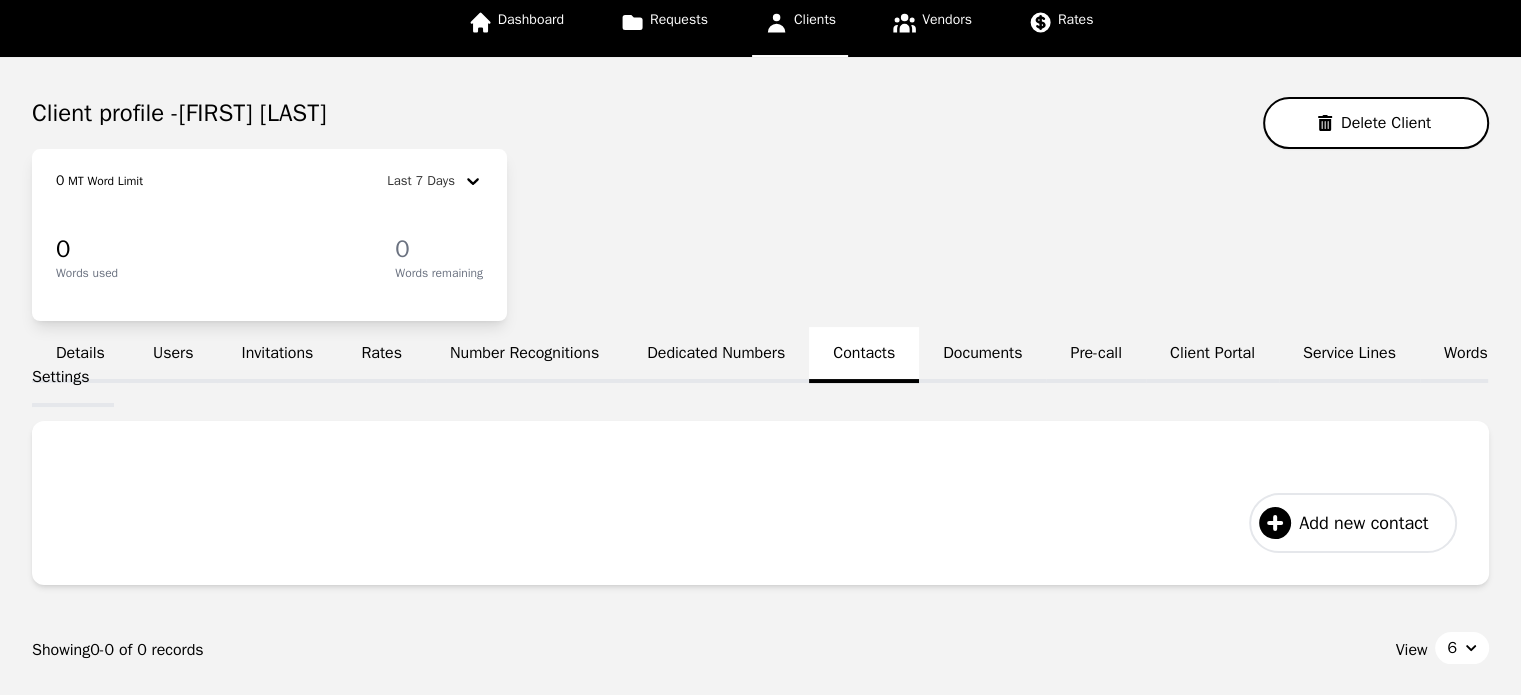 click 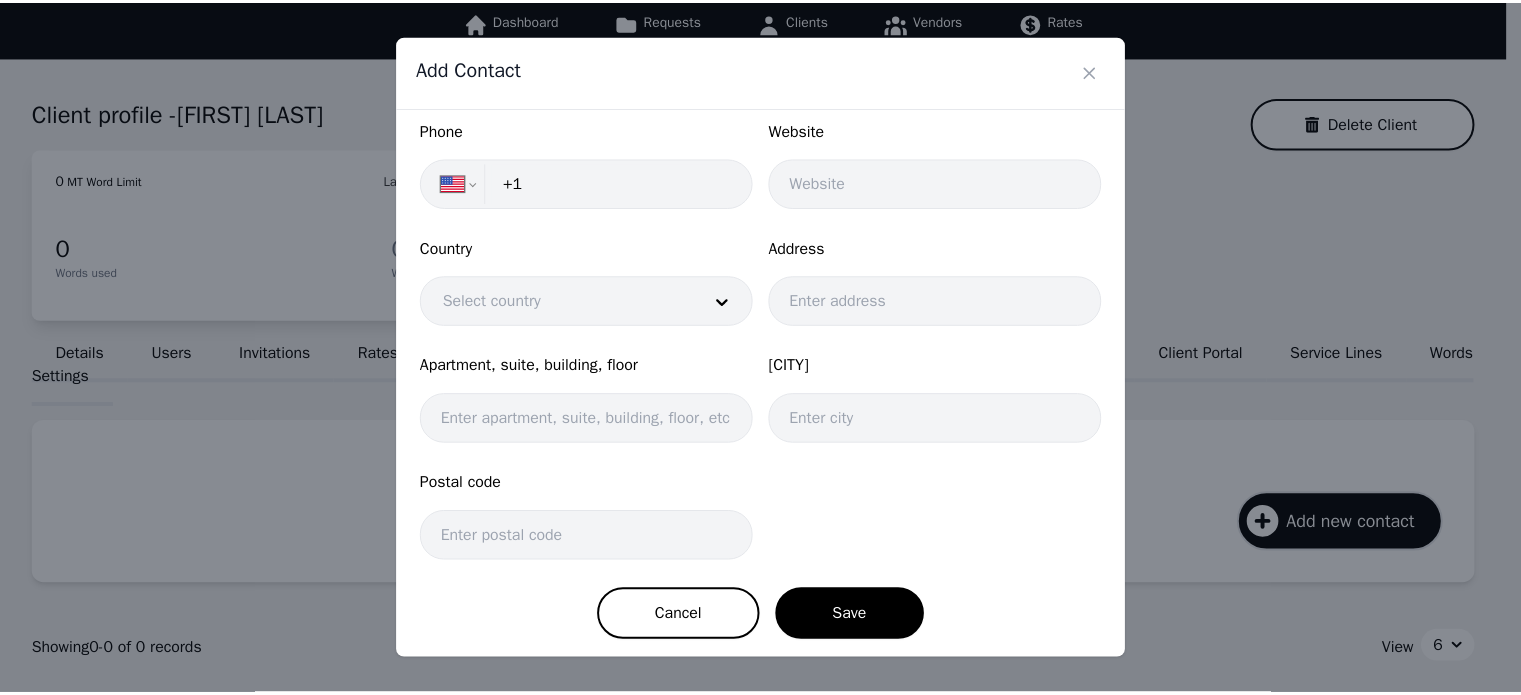 scroll, scrollTop: 0, scrollLeft: 0, axis: both 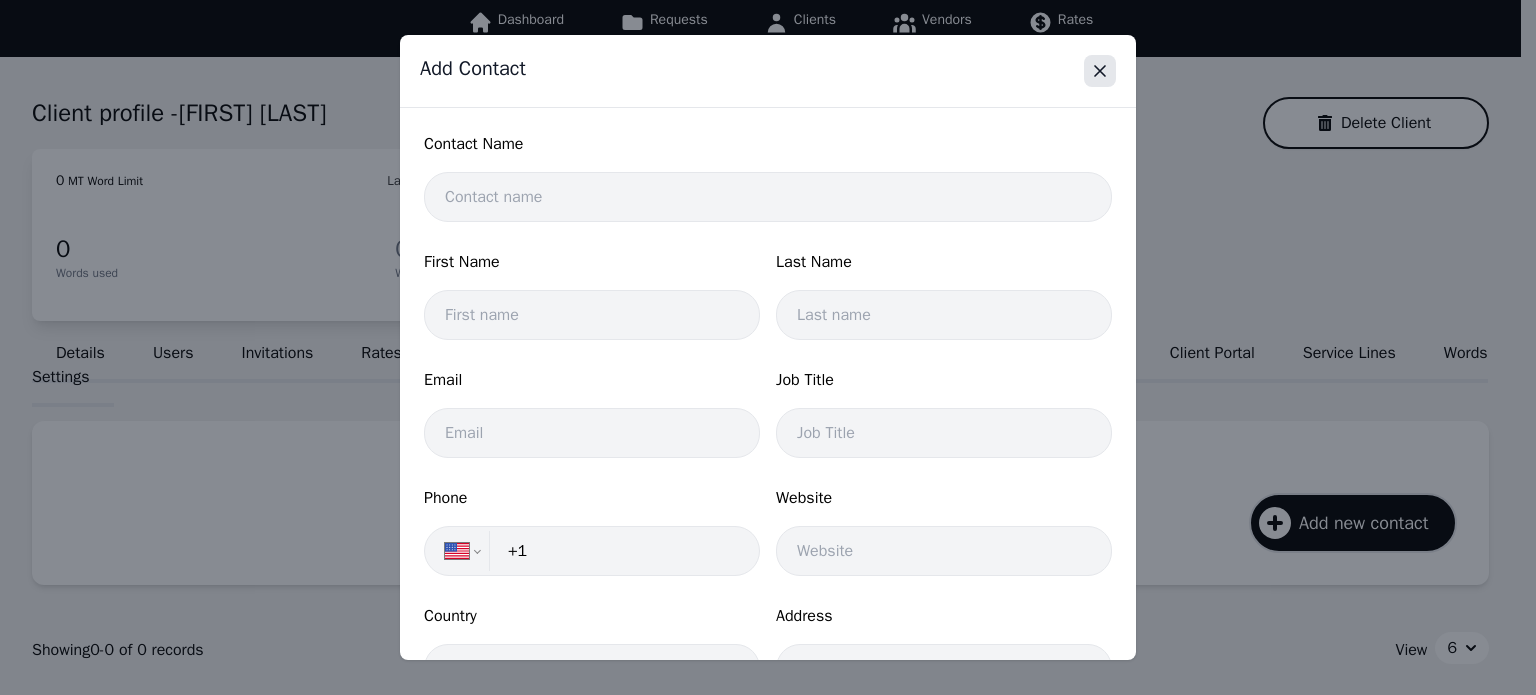 click 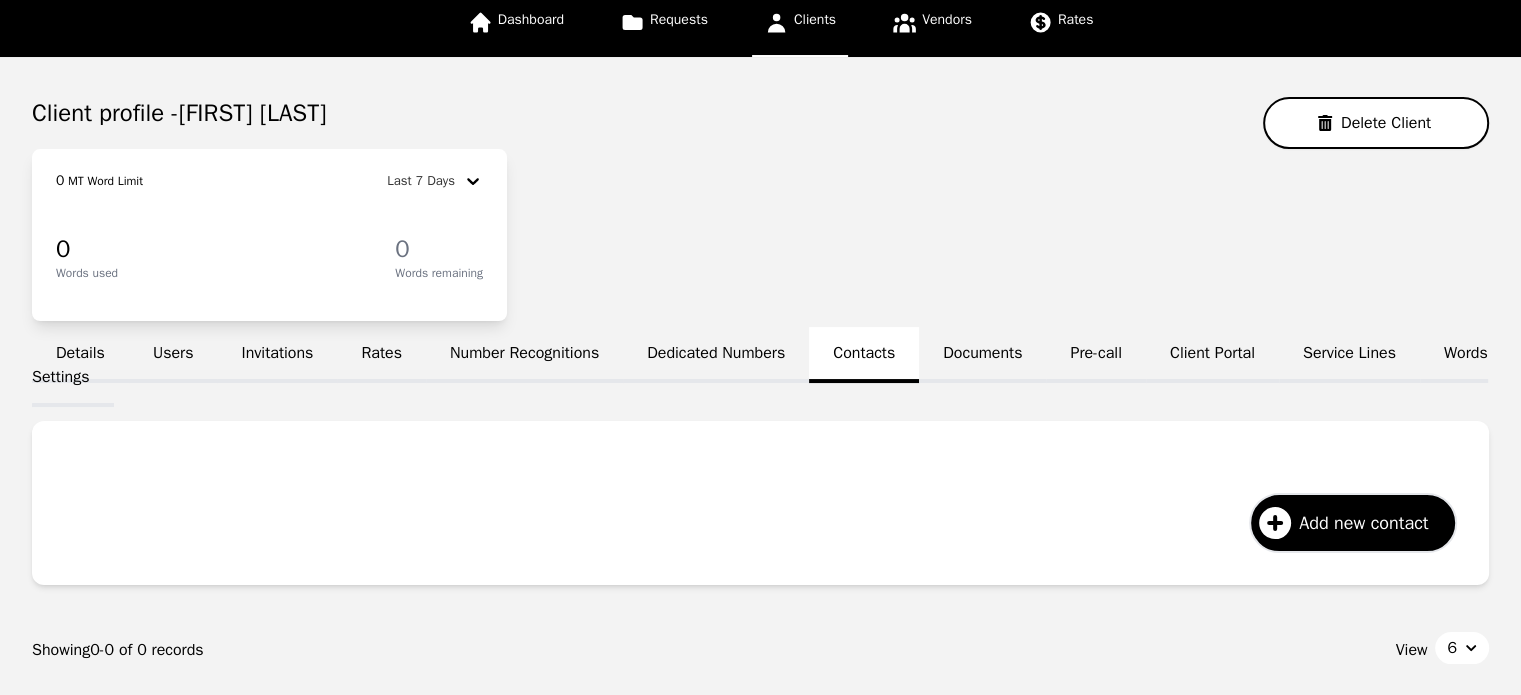 click on "Pre-call" at bounding box center [1095, 355] 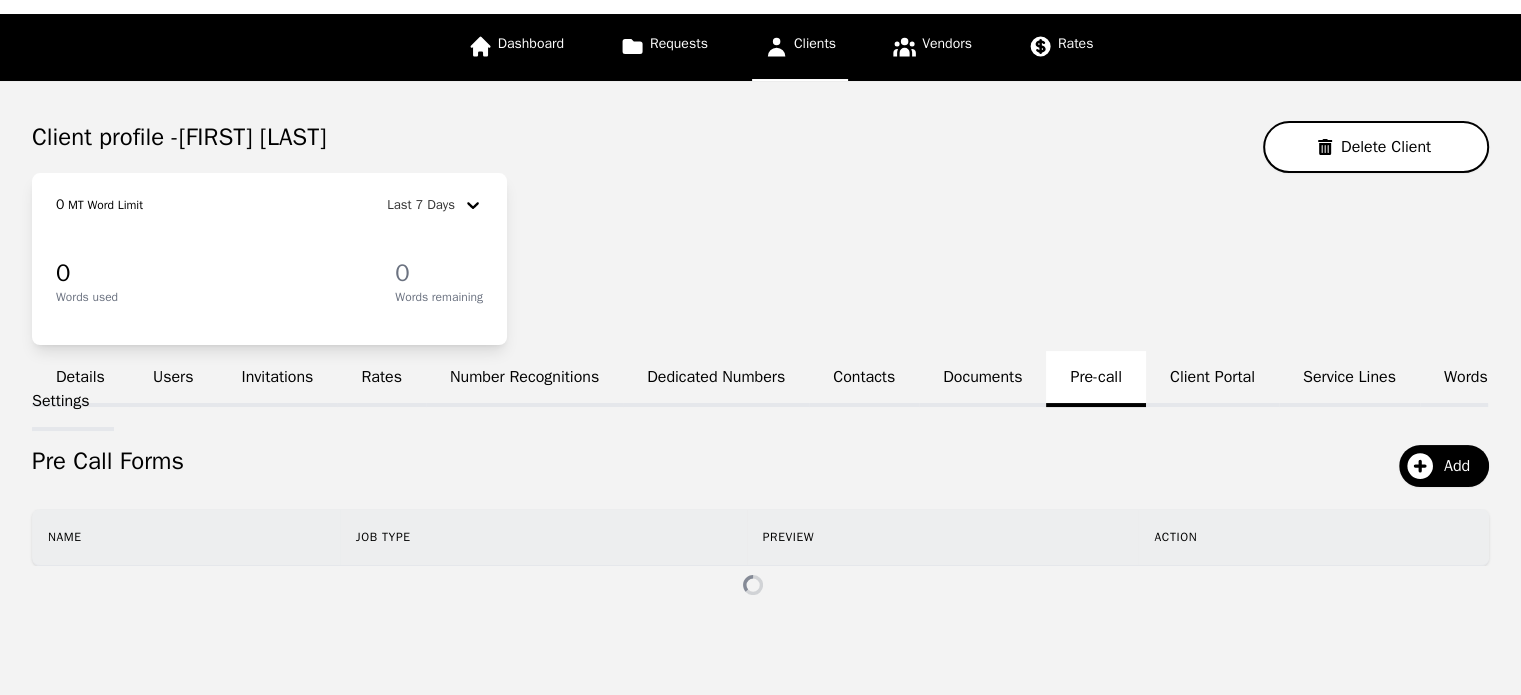 scroll, scrollTop: 100, scrollLeft: 0, axis: vertical 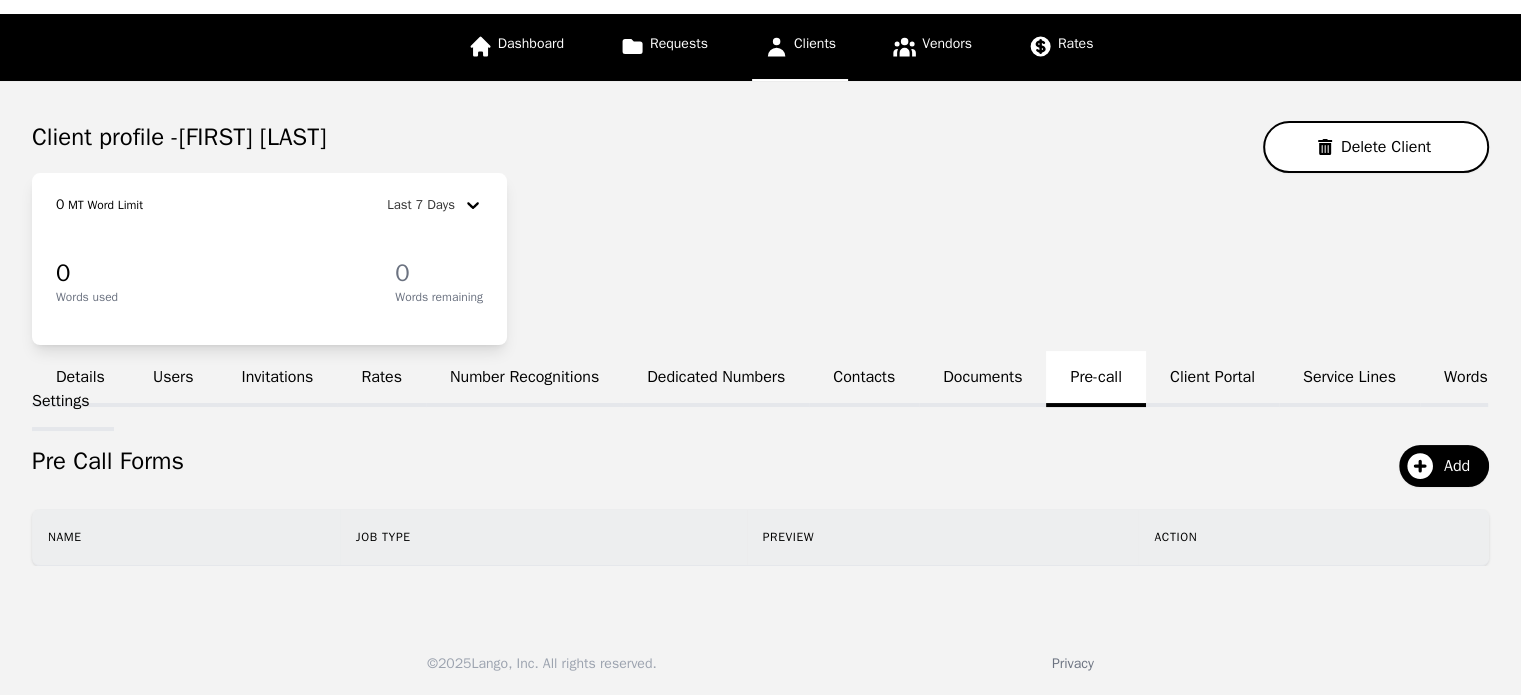click on "Client Portal" at bounding box center [1212, 379] 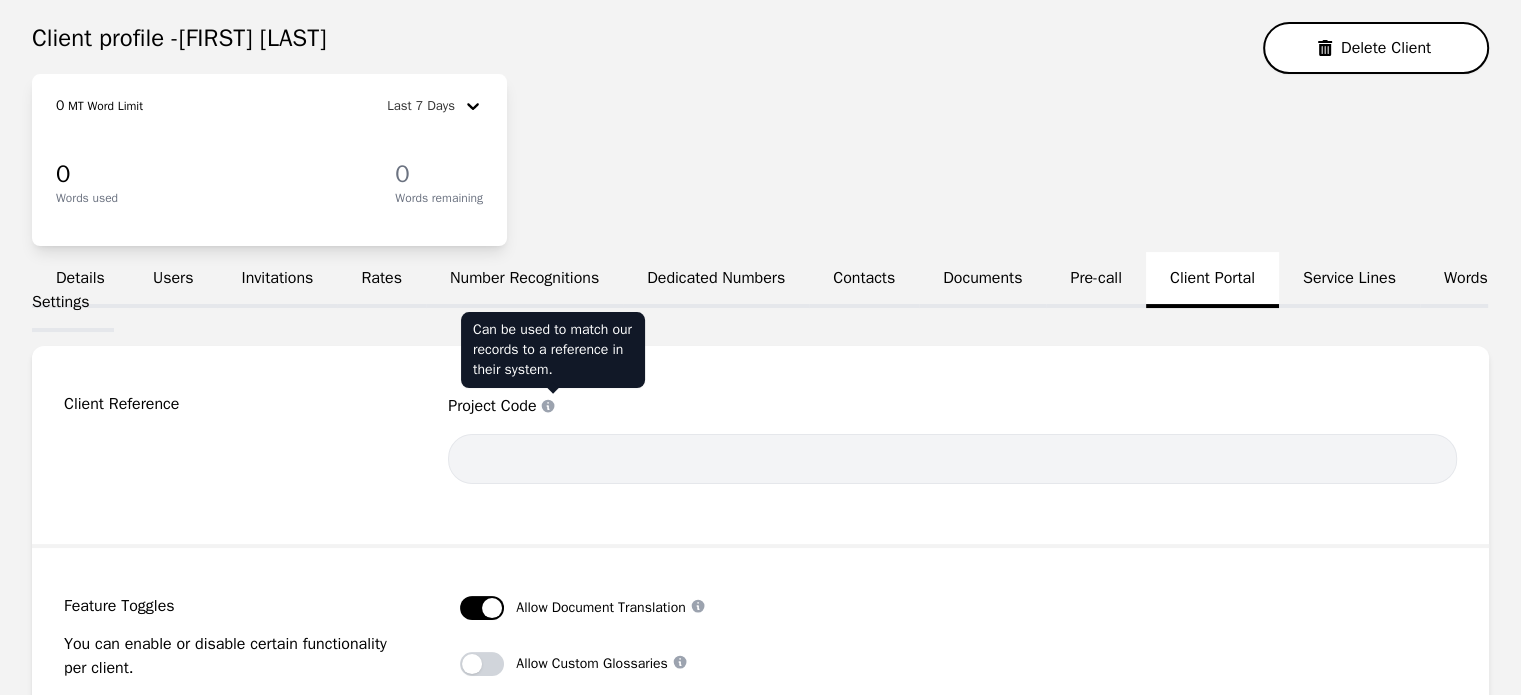 scroll, scrollTop: 200, scrollLeft: 0, axis: vertical 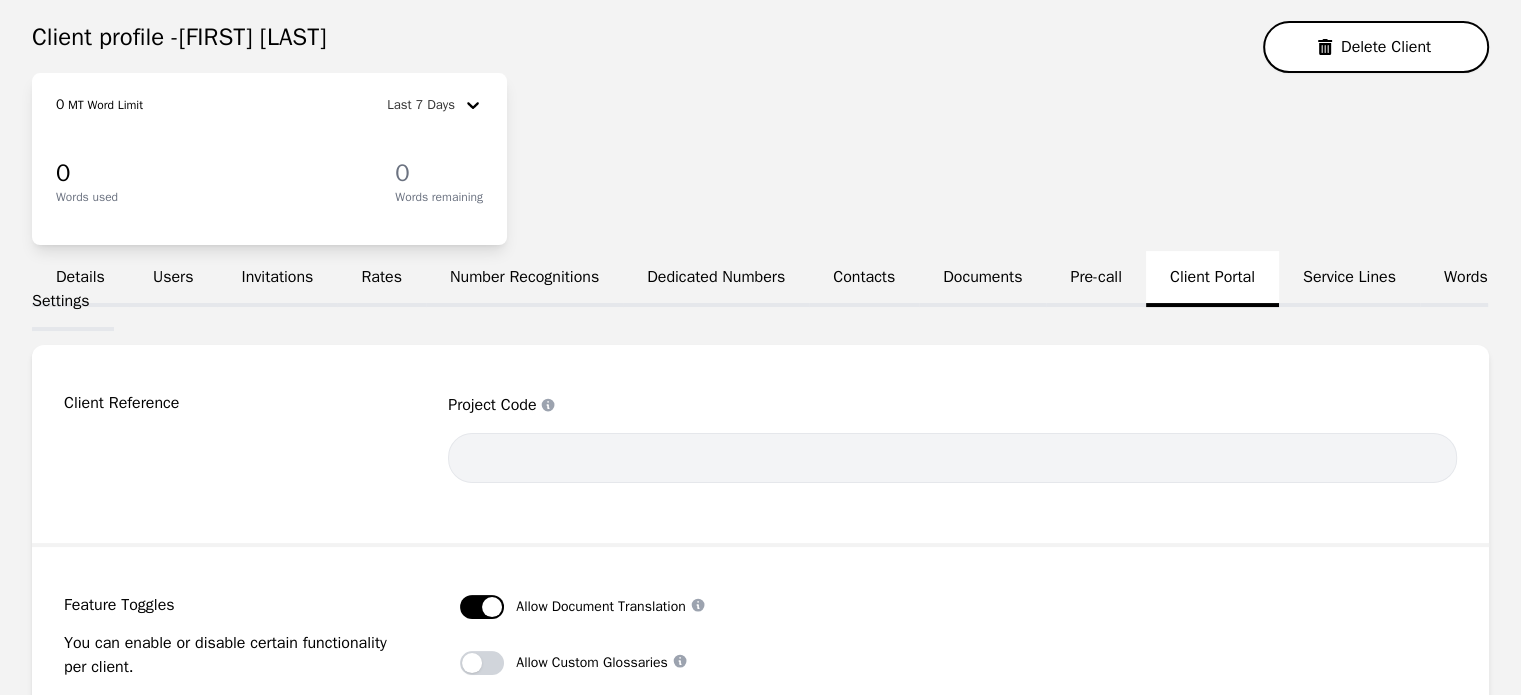 click on "Service Lines" at bounding box center [1349, 279] 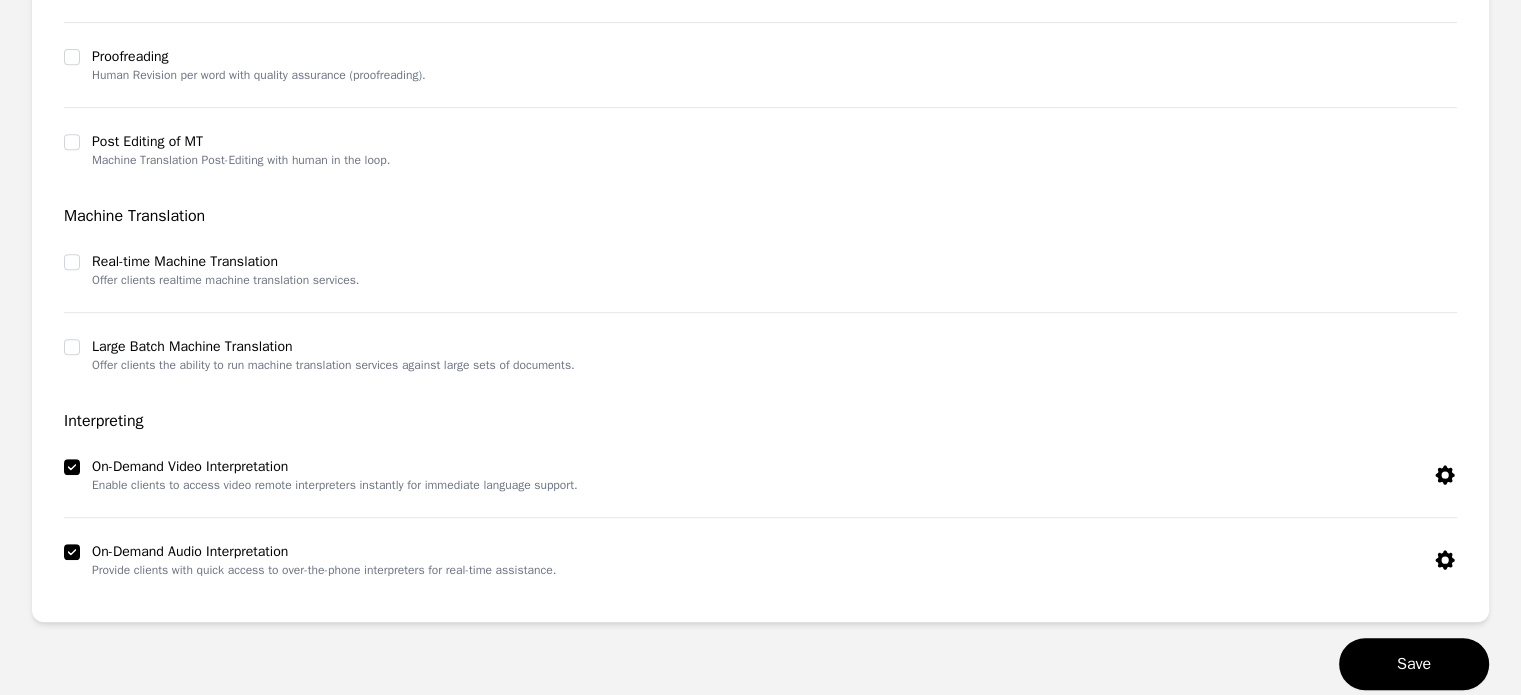 scroll, scrollTop: 0, scrollLeft: 0, axis: both 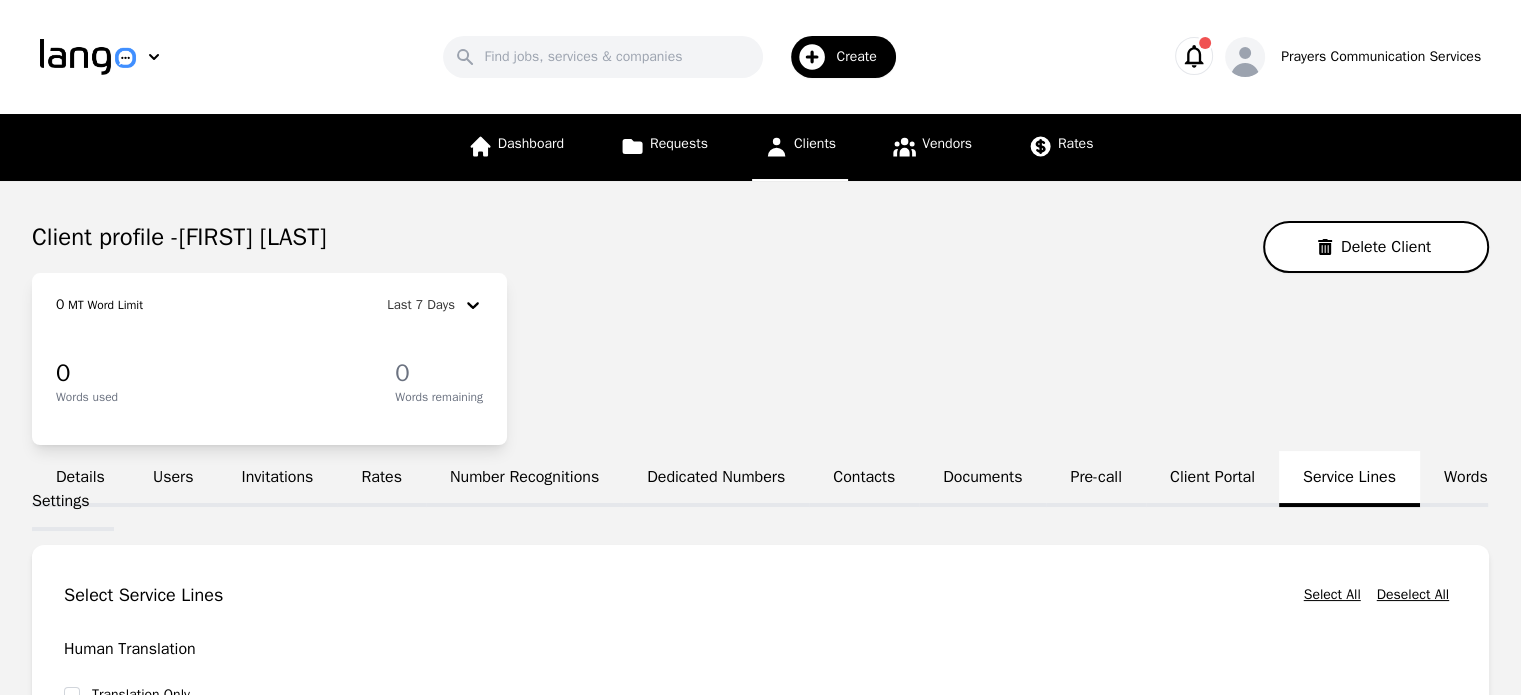 click on "Words used" at bounding box center (87, 397) 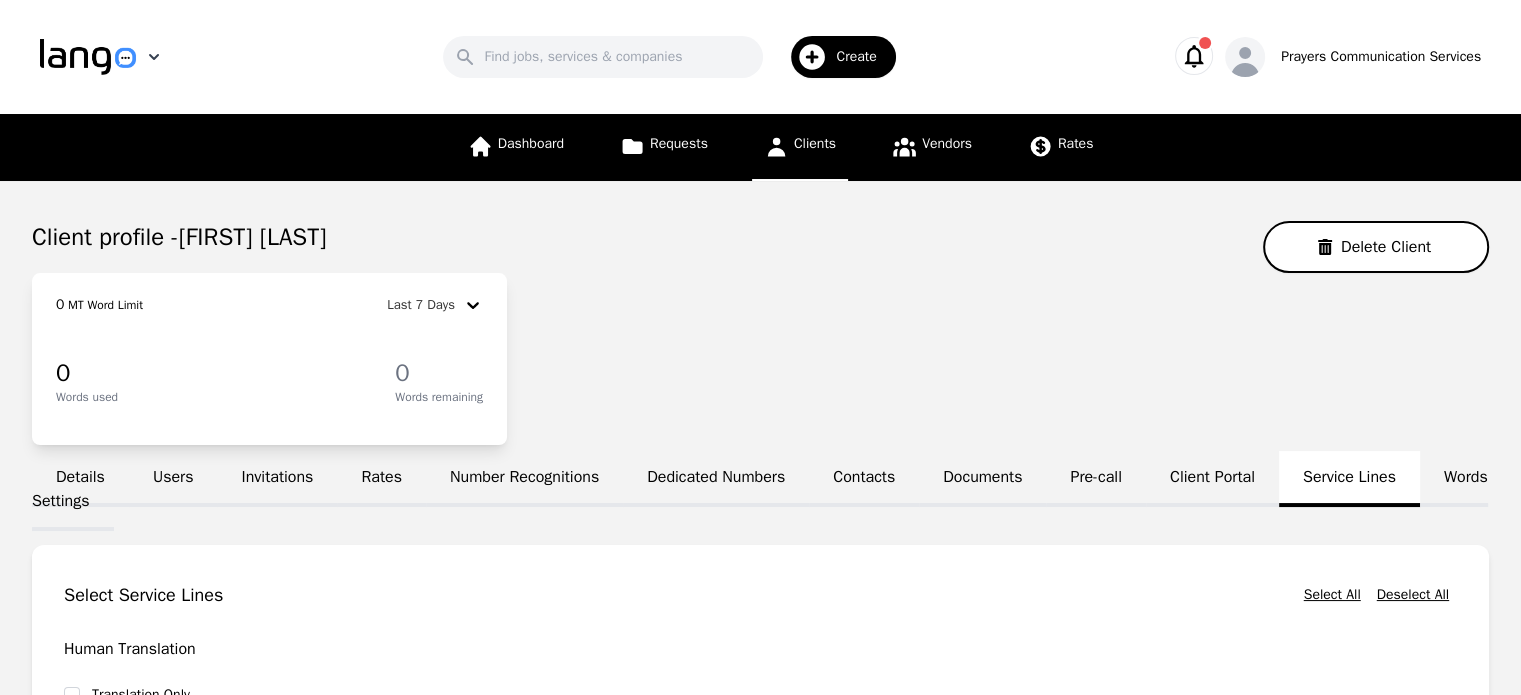 click at bounding box center (112, 57) 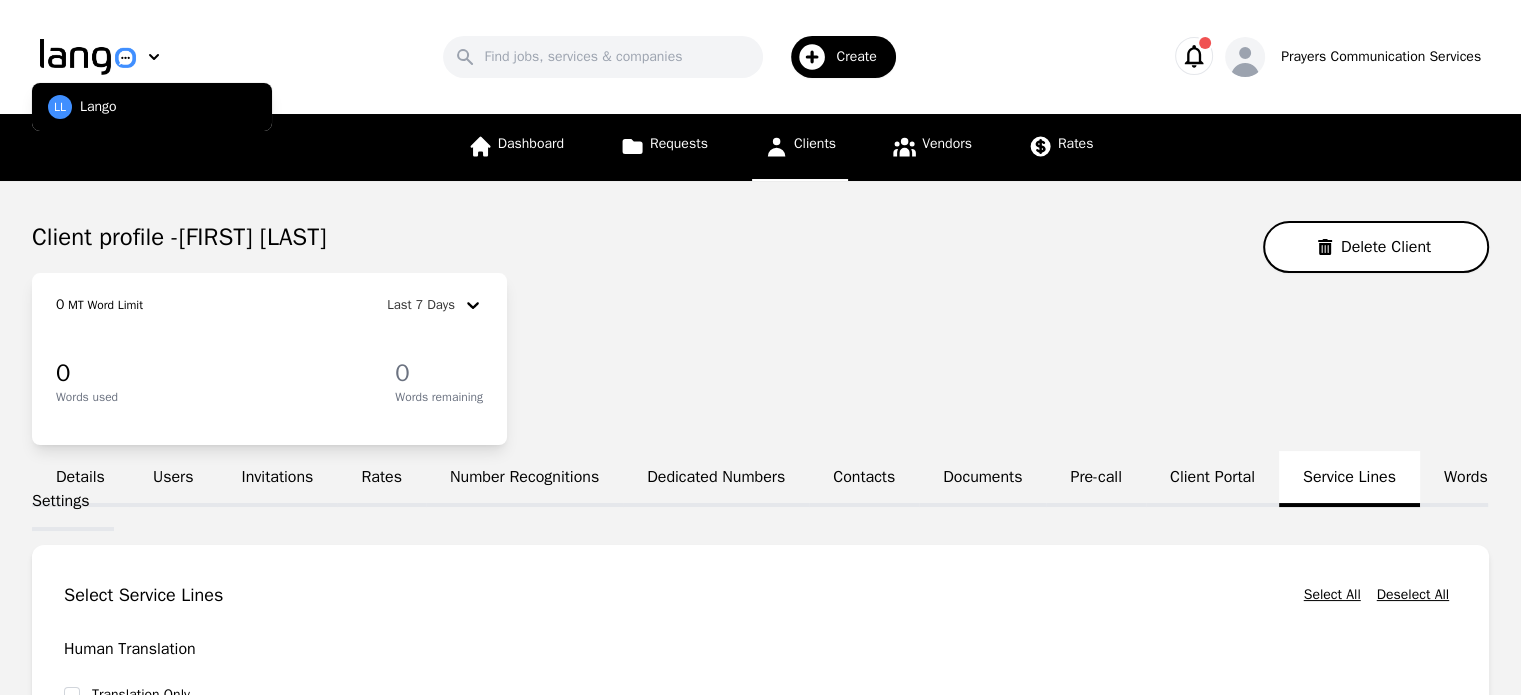 click on "[FIRST] [LAST]" at bounding box center [253, 237] 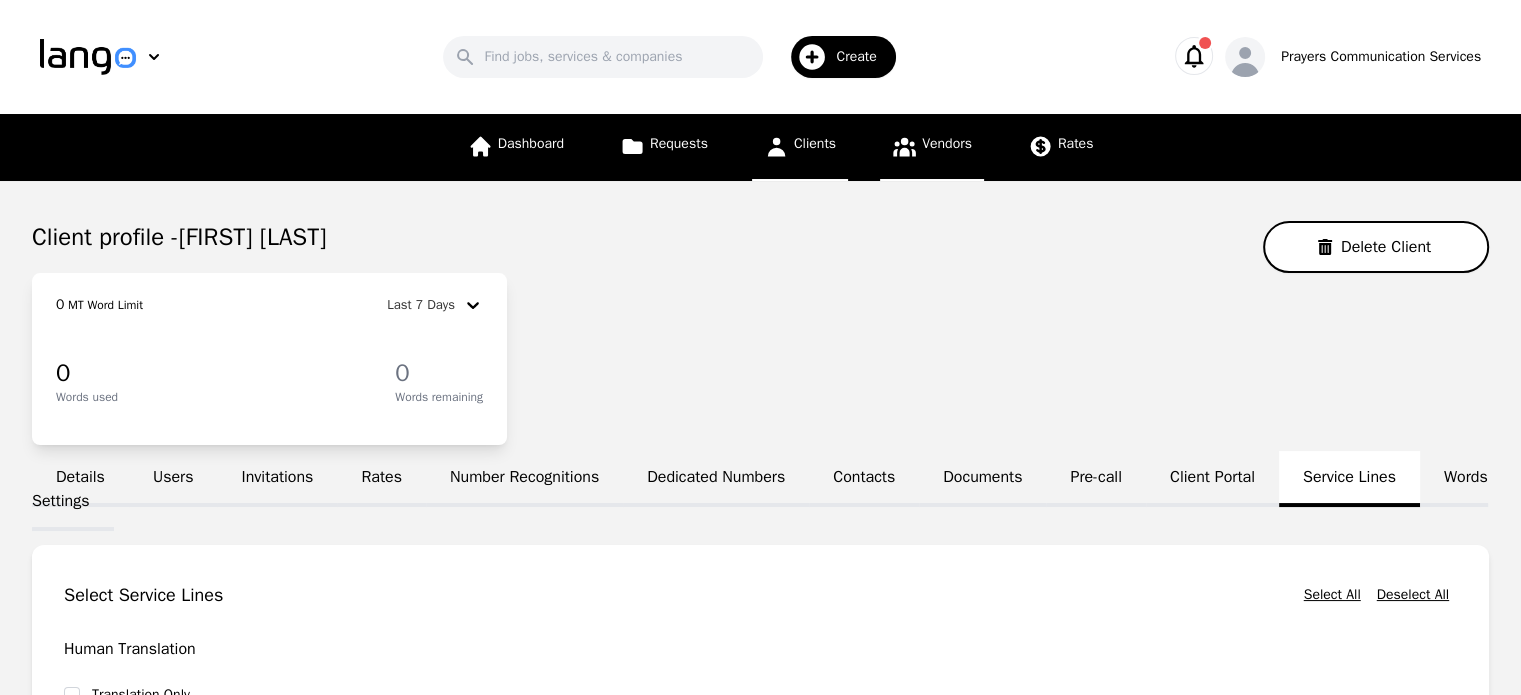 click on "Vendors" at bounding box center (947, 143) 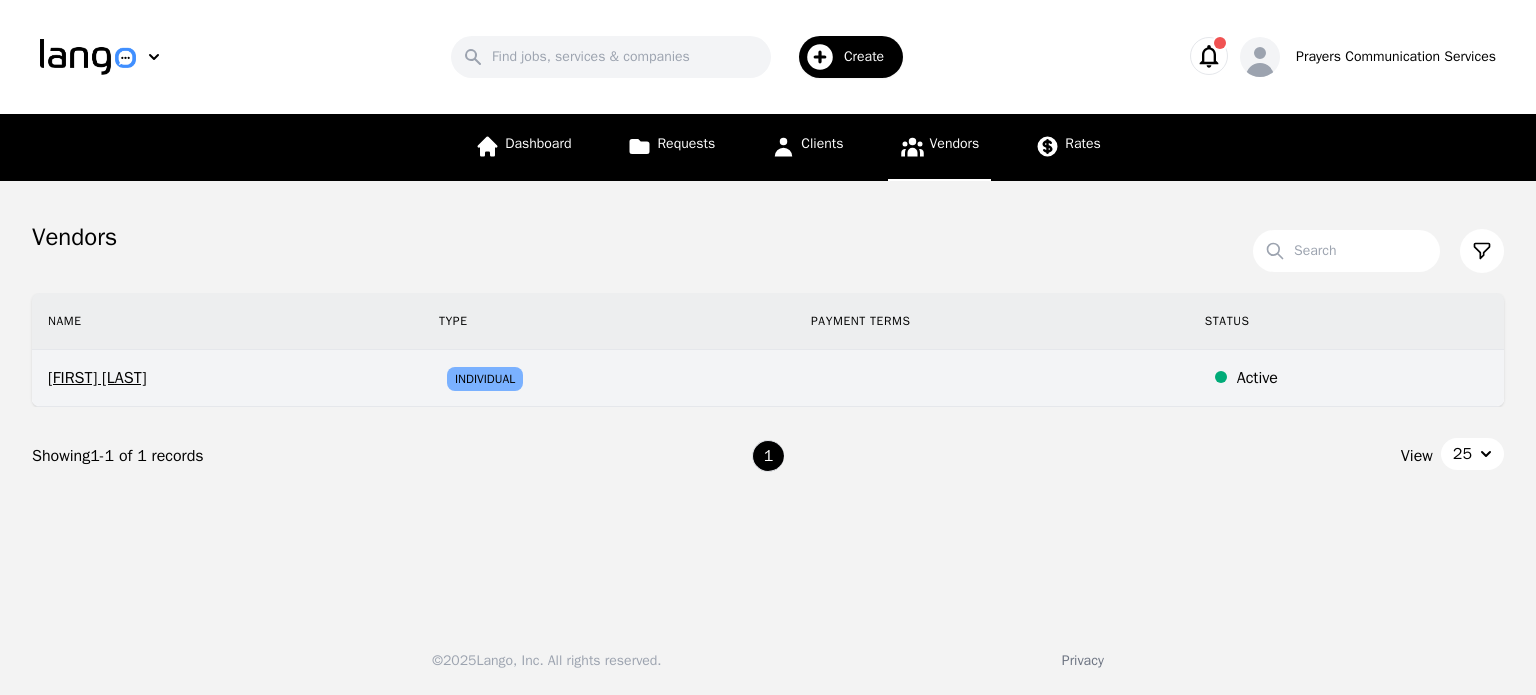 click on "[FIRST] [LAST]" at bounding box center [227, 378] 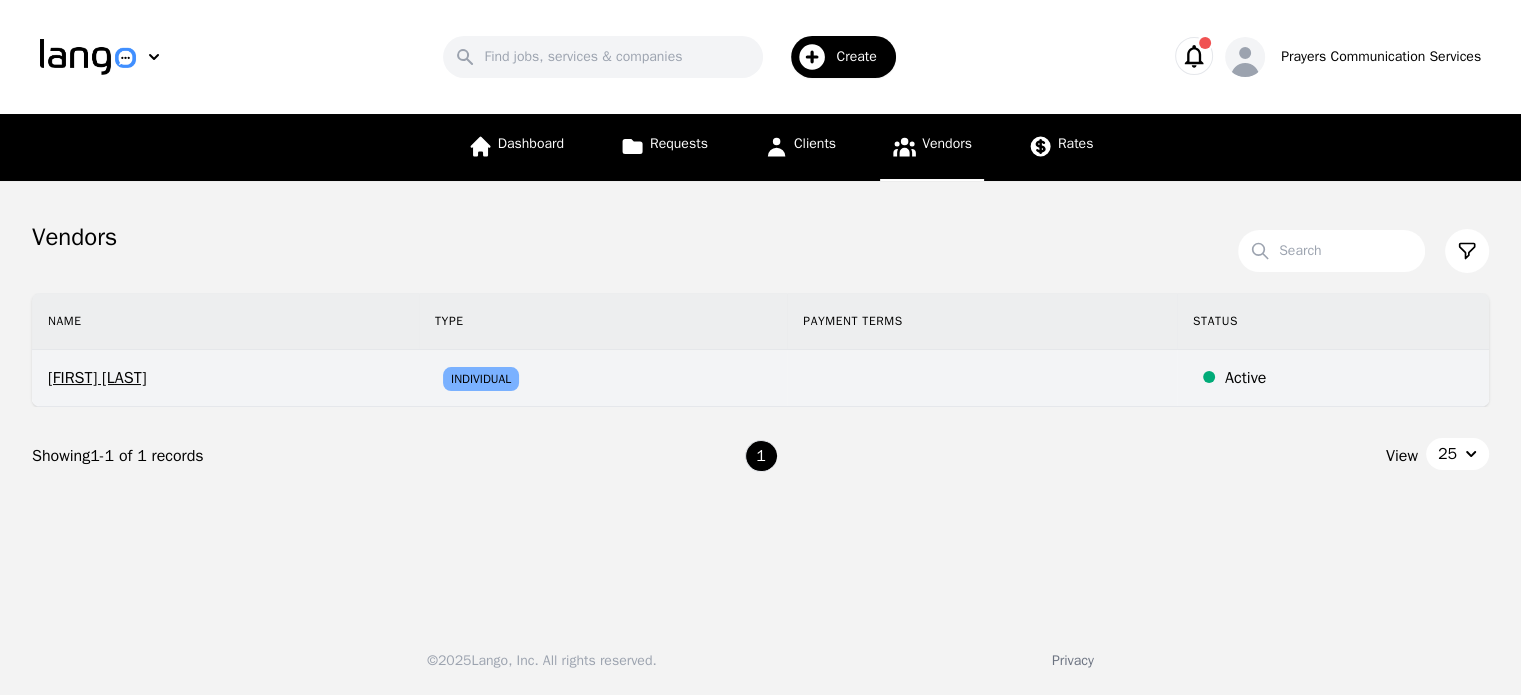 select on "active" 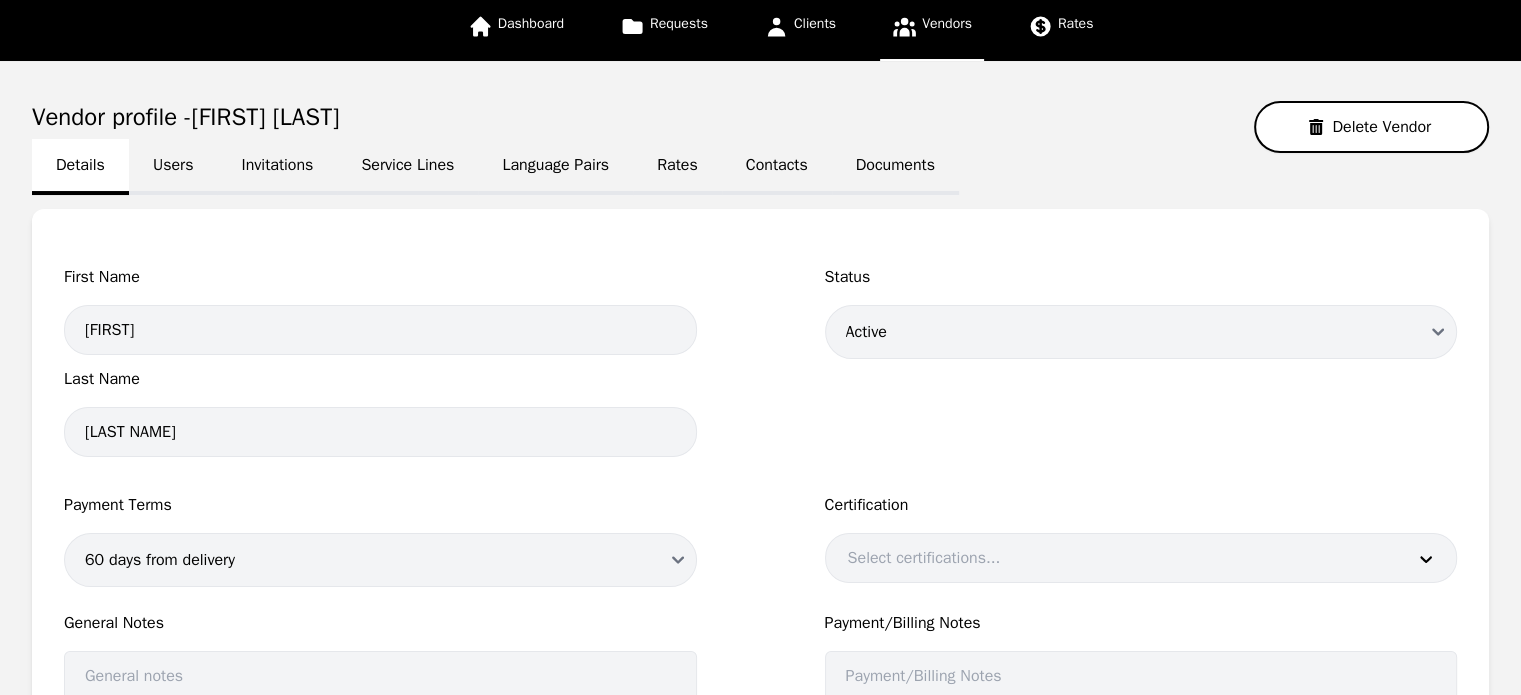 scroll, scrollTop: 0, scrollLeft: 0, axis: both 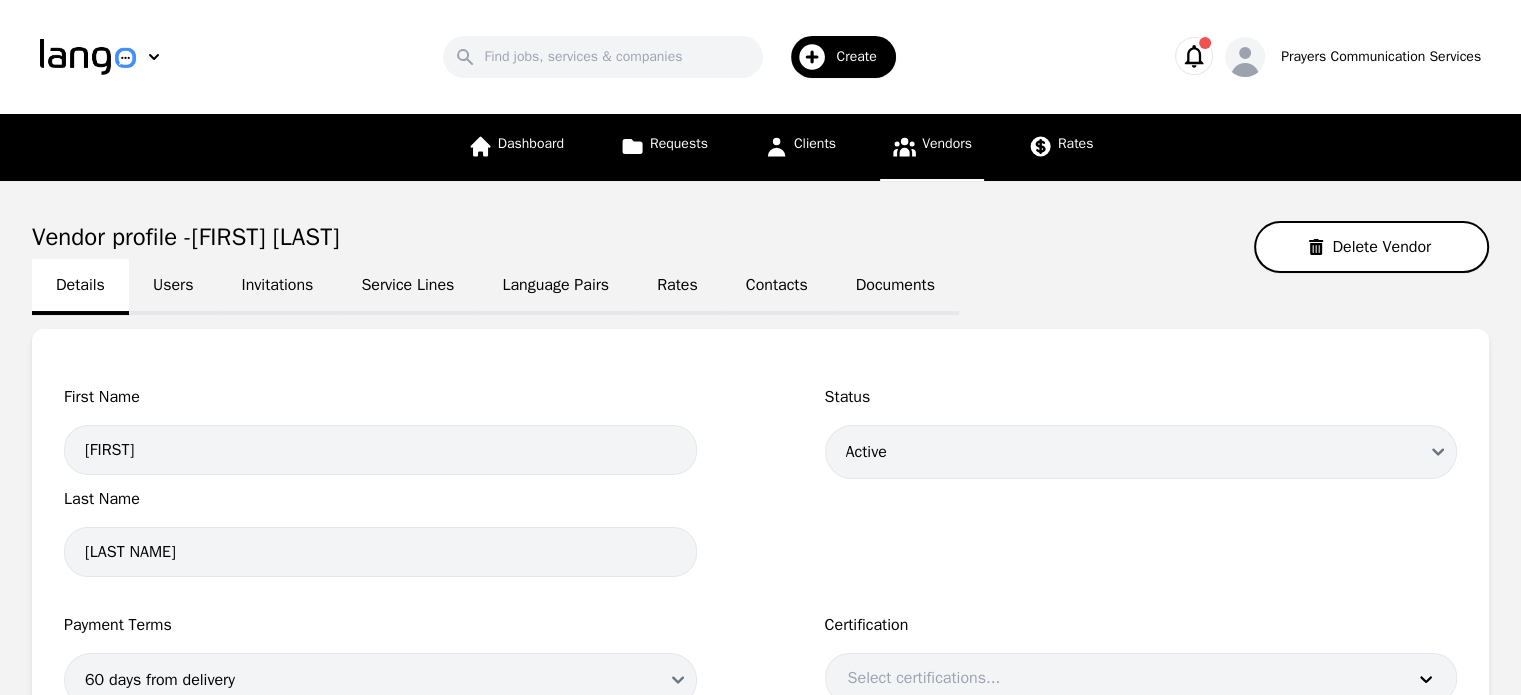 click on "Users" at bounding box center [173, 287] 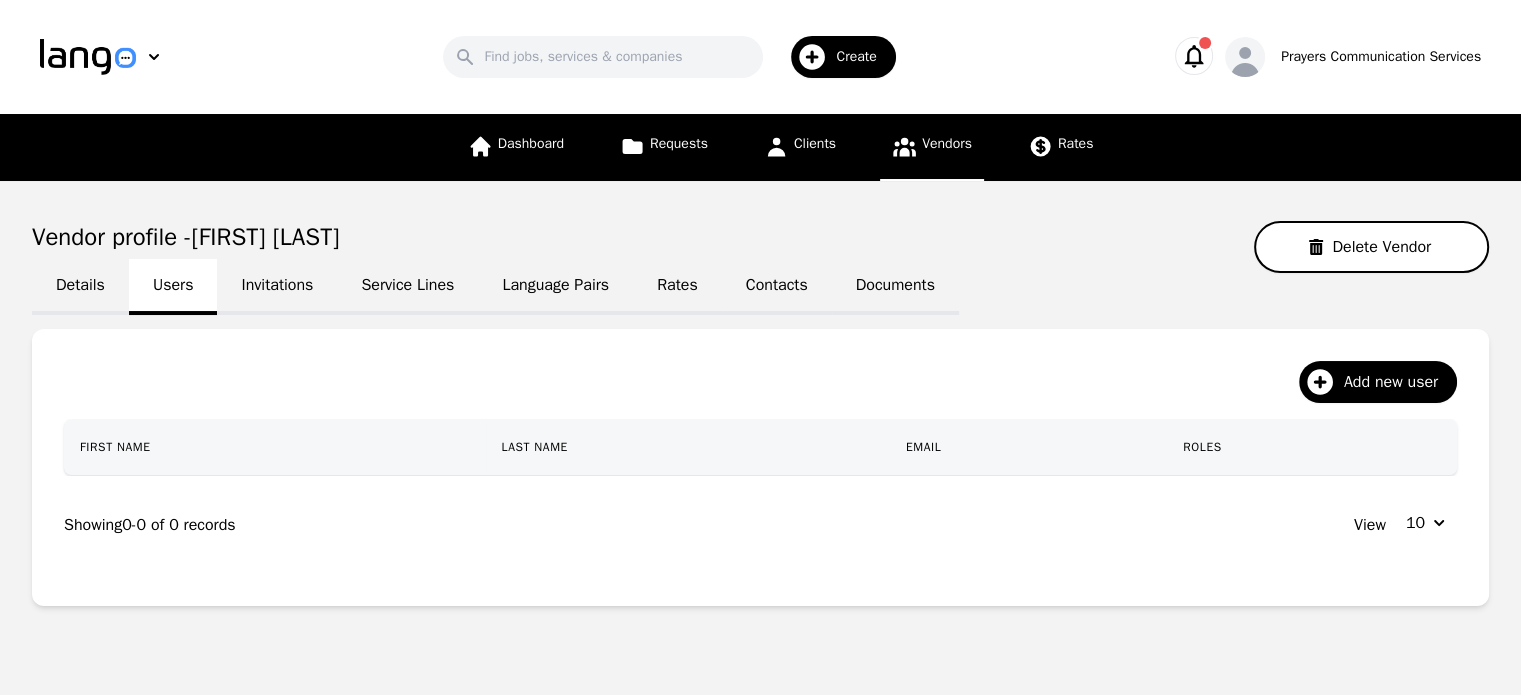 click on "Invitations" at bounding box center [277, 287] 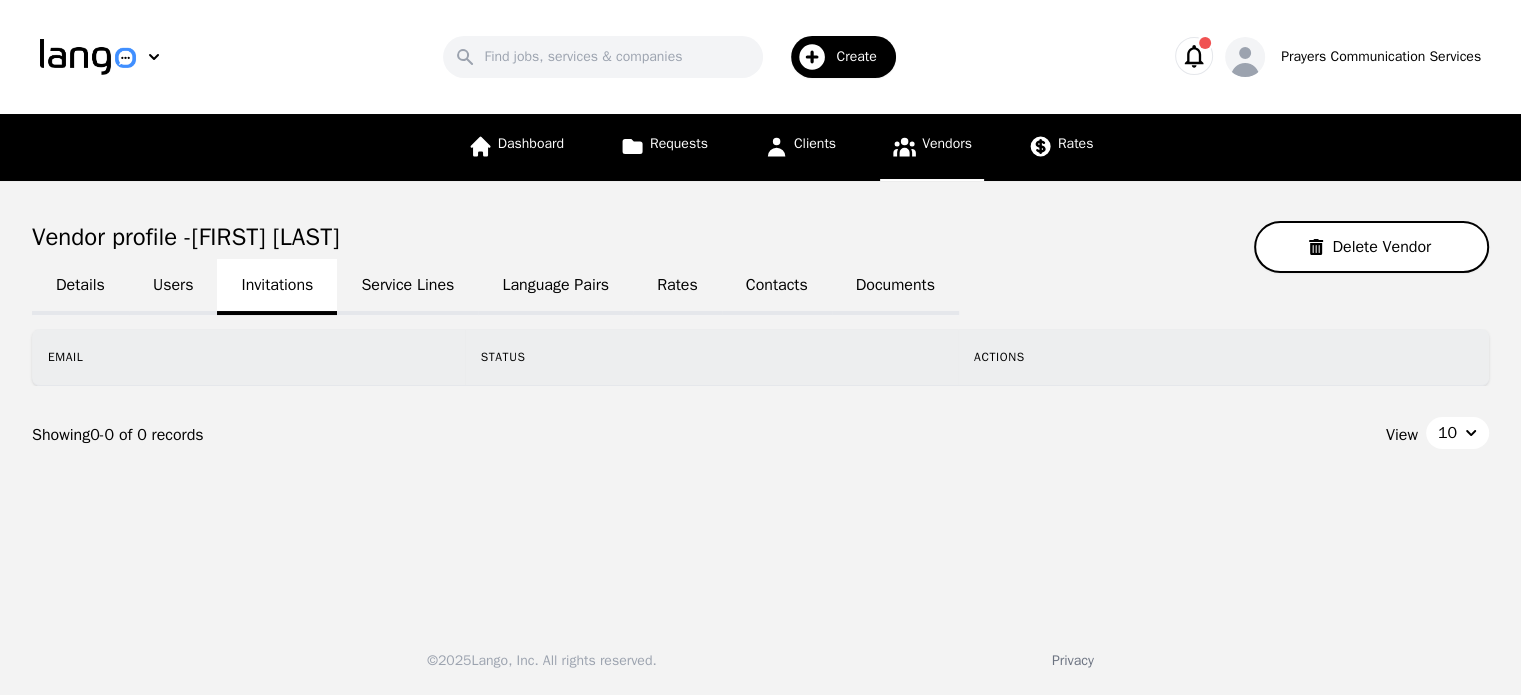 scroll, scrollTop: 0, scrollLeft: 0, axis: both 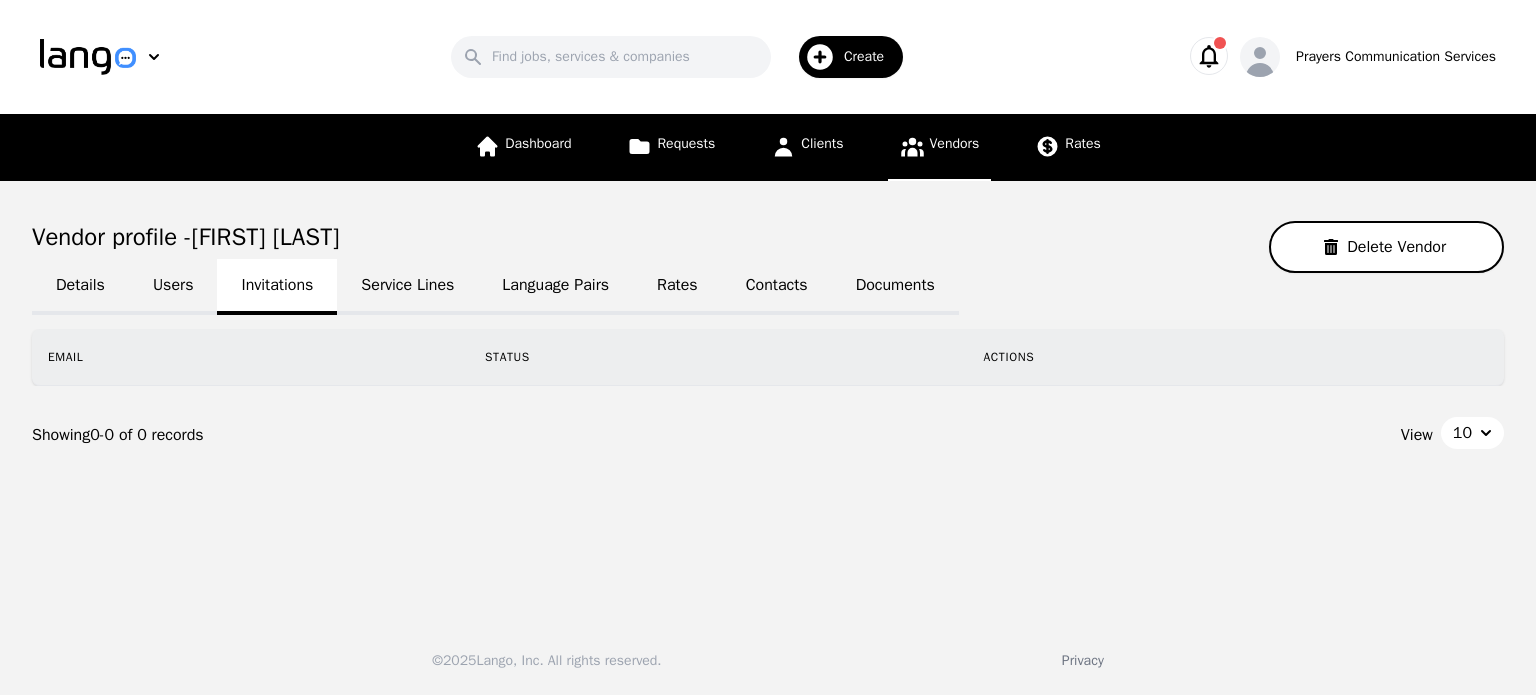 click on "Service Lines" at bounding box center [407, 287] 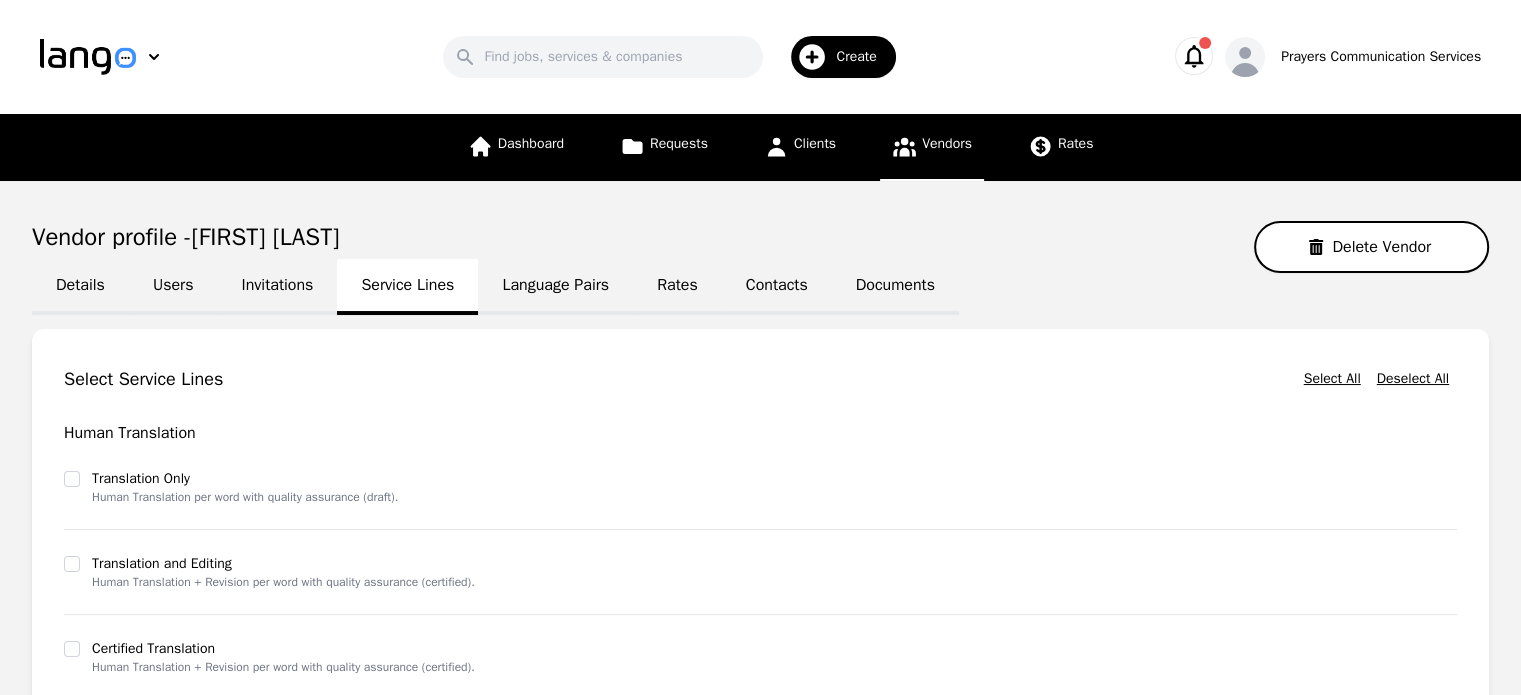 click on "Language Pairs" at bounding box center [555, 287] 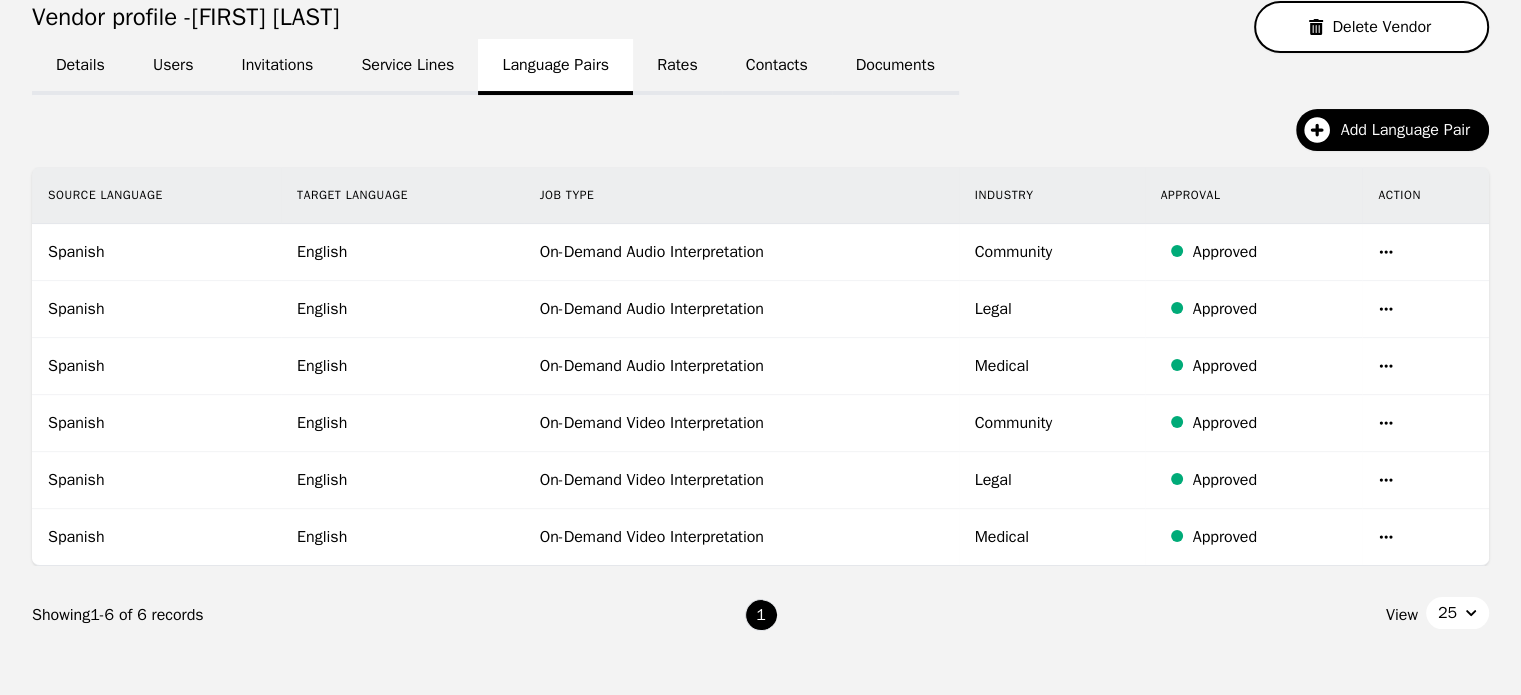 scroll, scrollTop: 224, scrollLeft: 0, axis: vertical 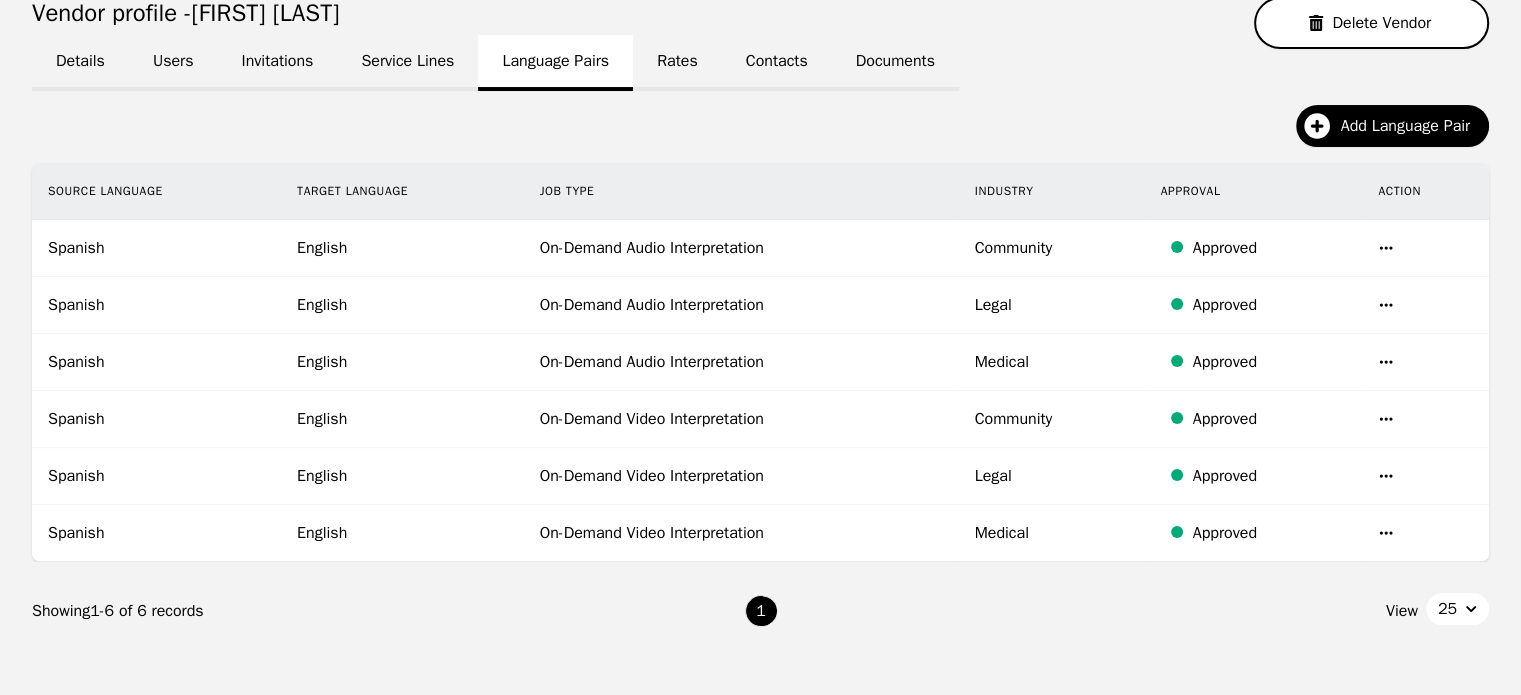 click on "Rates" at bounding box center [677, 63] 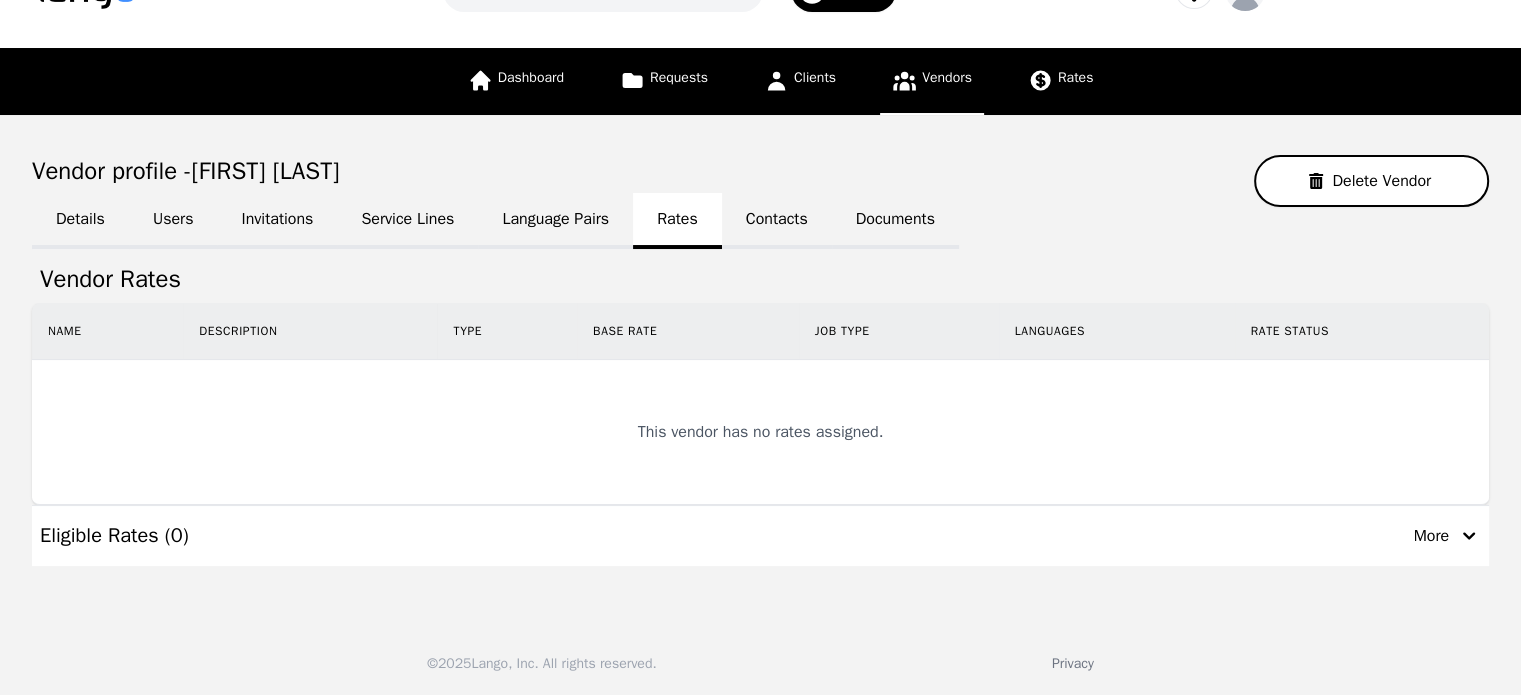 click on "Contacts" at bounding box center (777, 221) 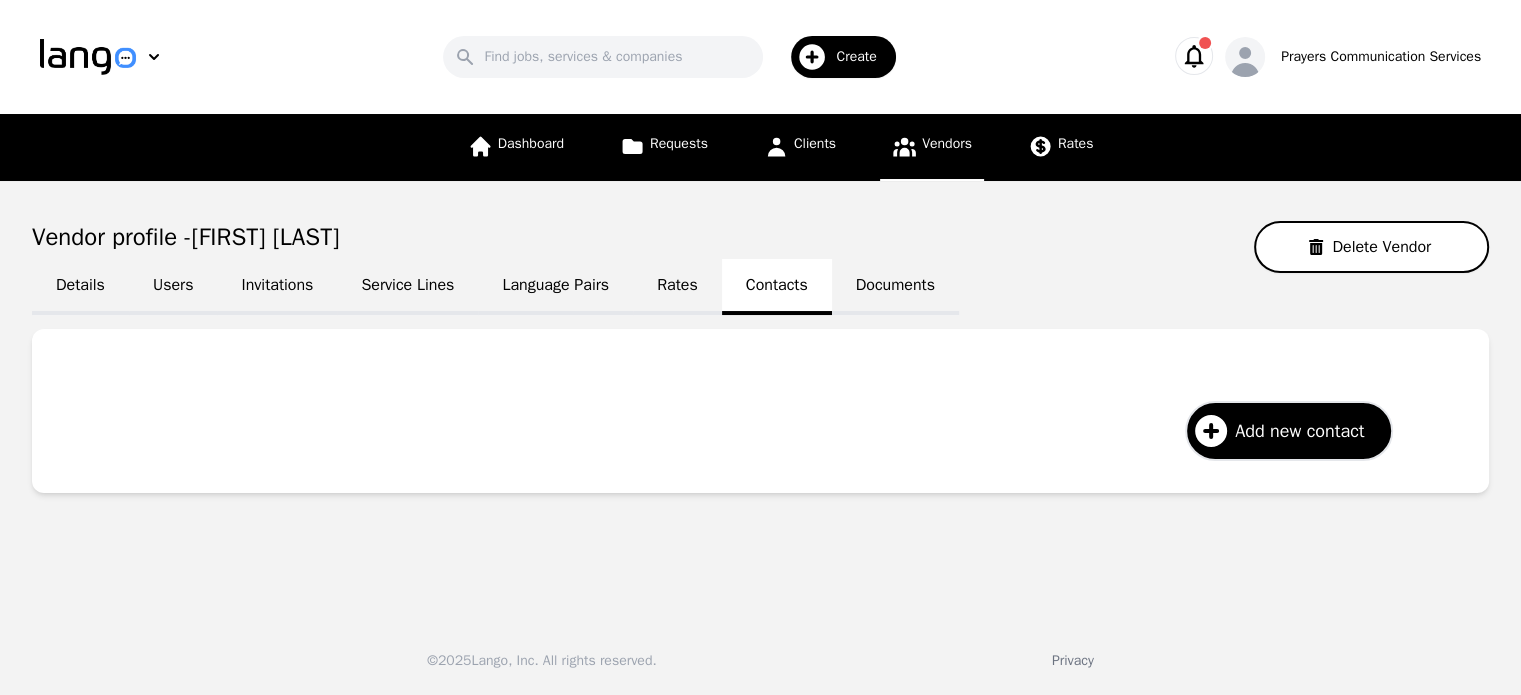 scroll, scrollTop: 0, scrollLeft: 0, axis: both 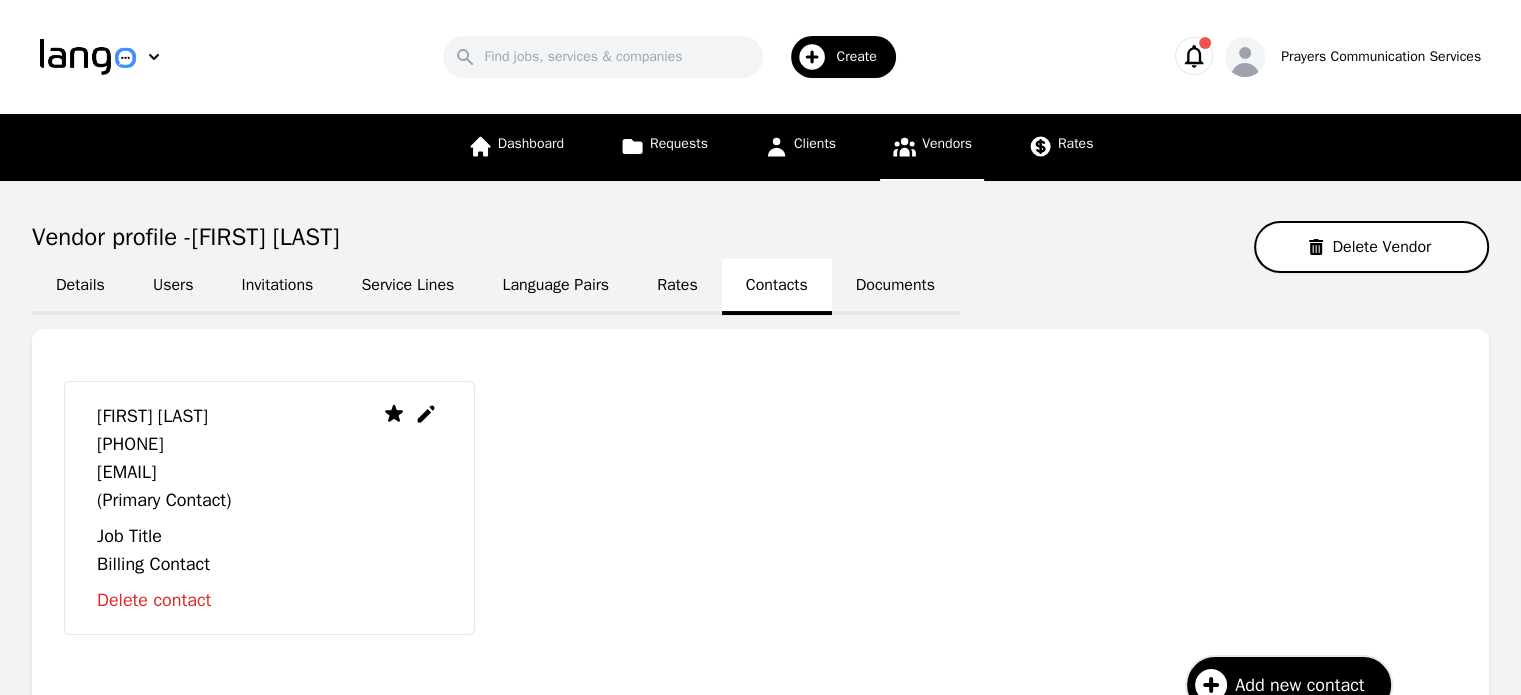 click 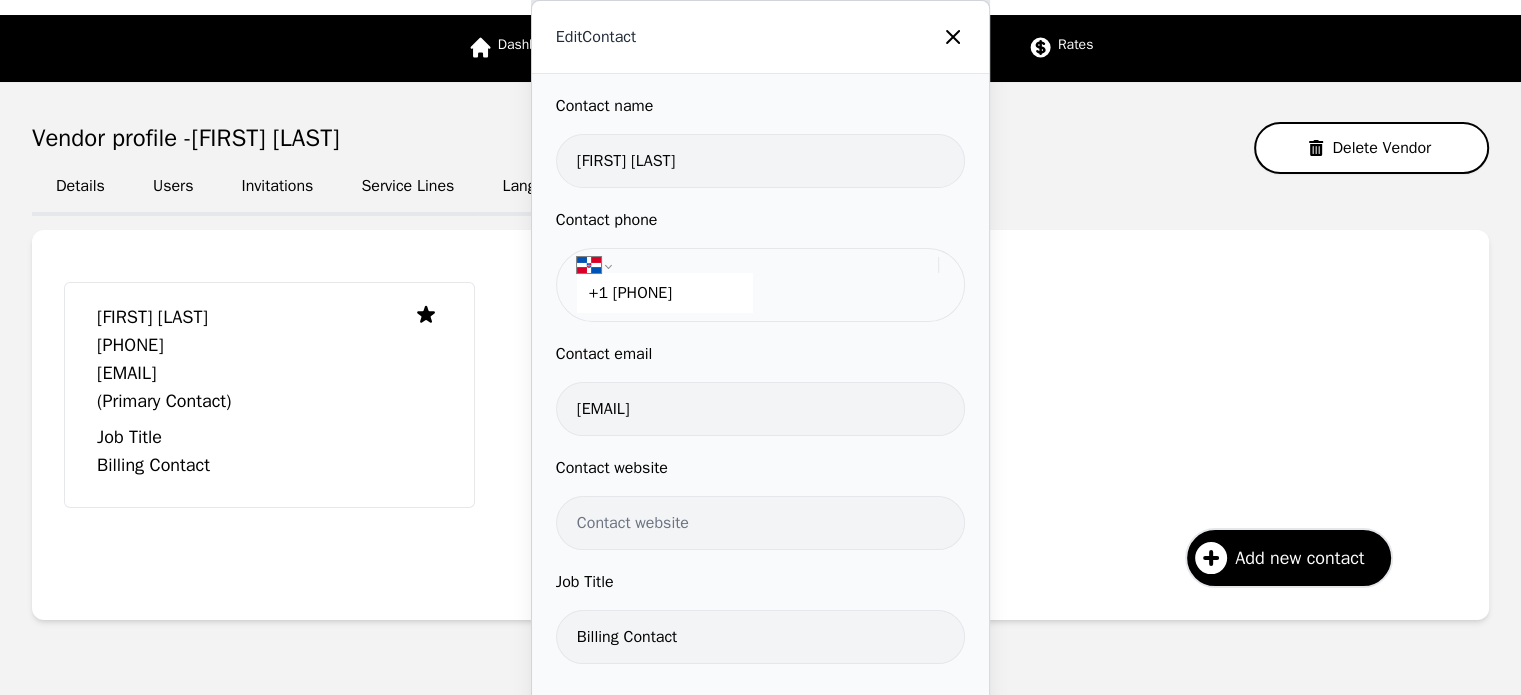scroll, scrollTop: 160, scrollLeft: 0, axis: vertical 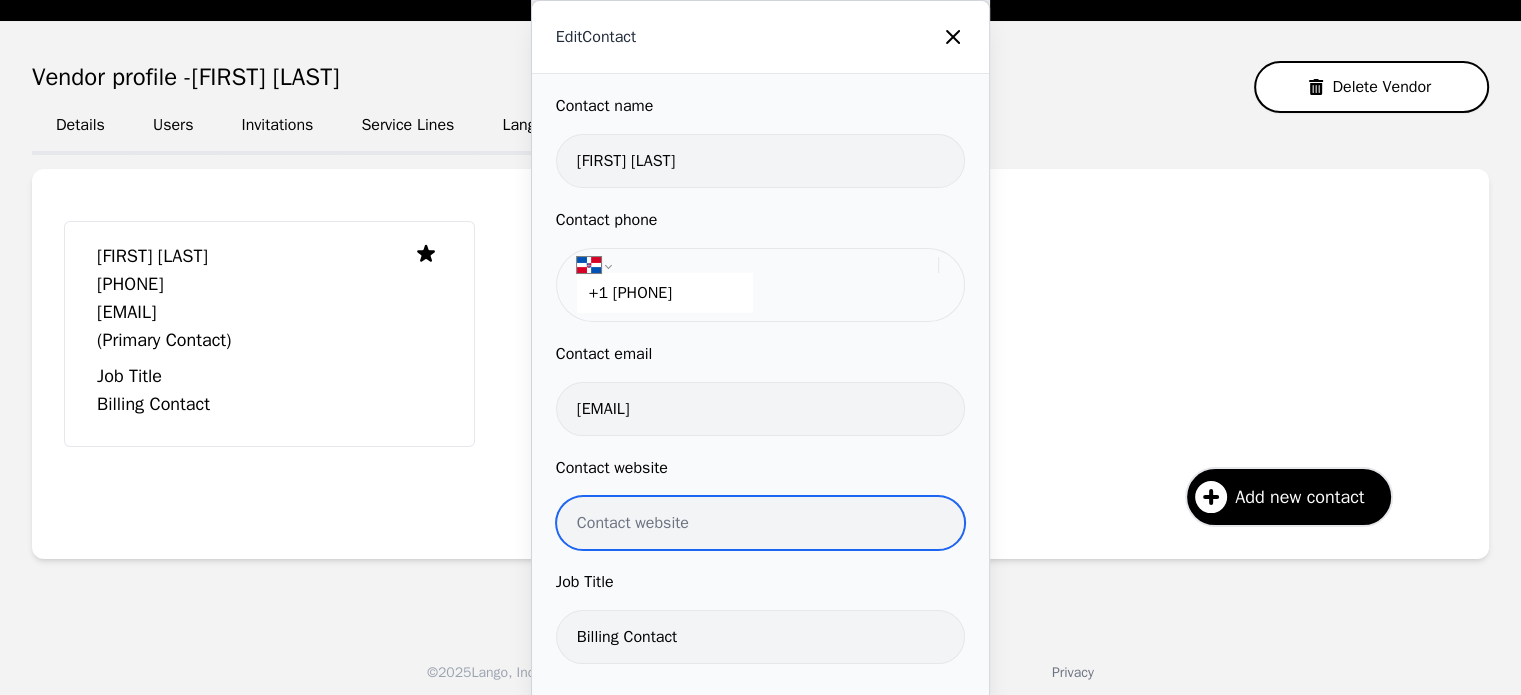 click at bounding box center (760, 523) 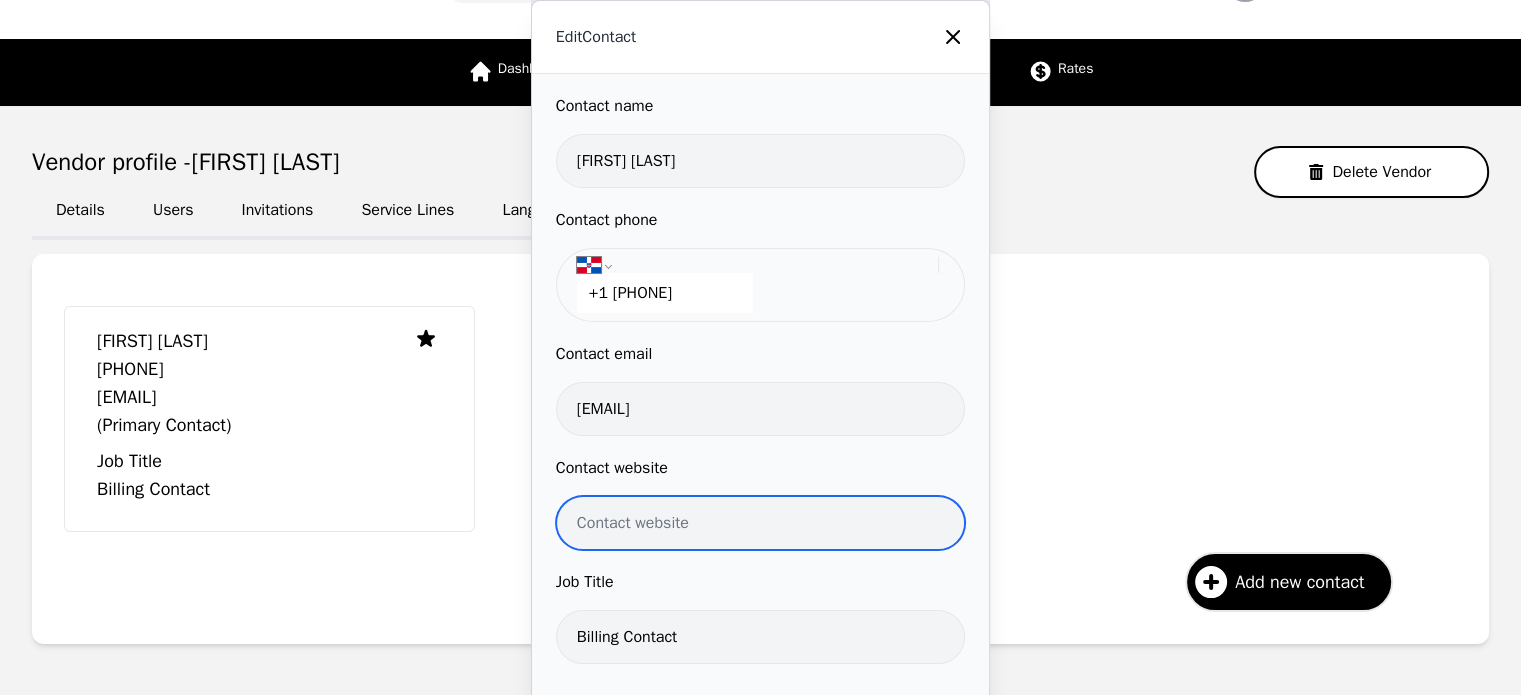 scroll, scrollTop: 168, scrollLeft: 0, axis: vertical 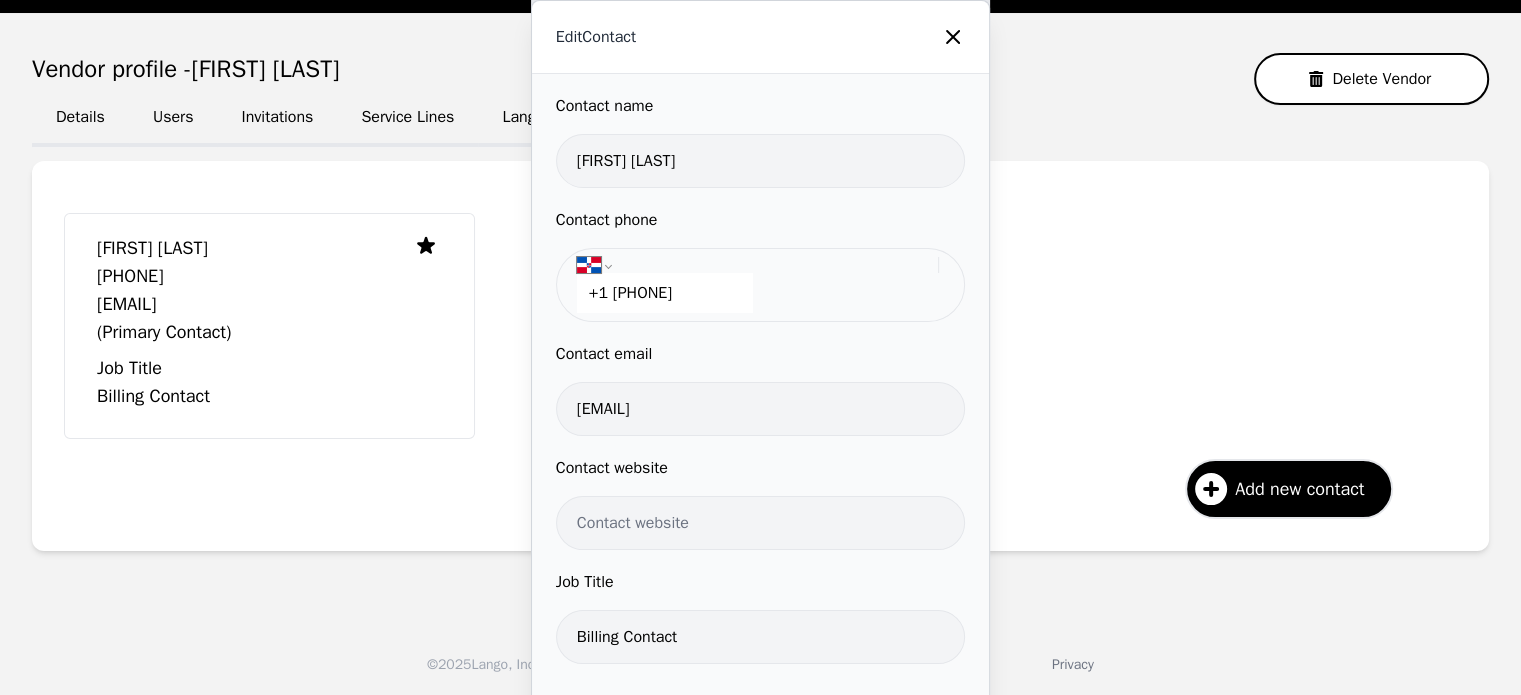 click 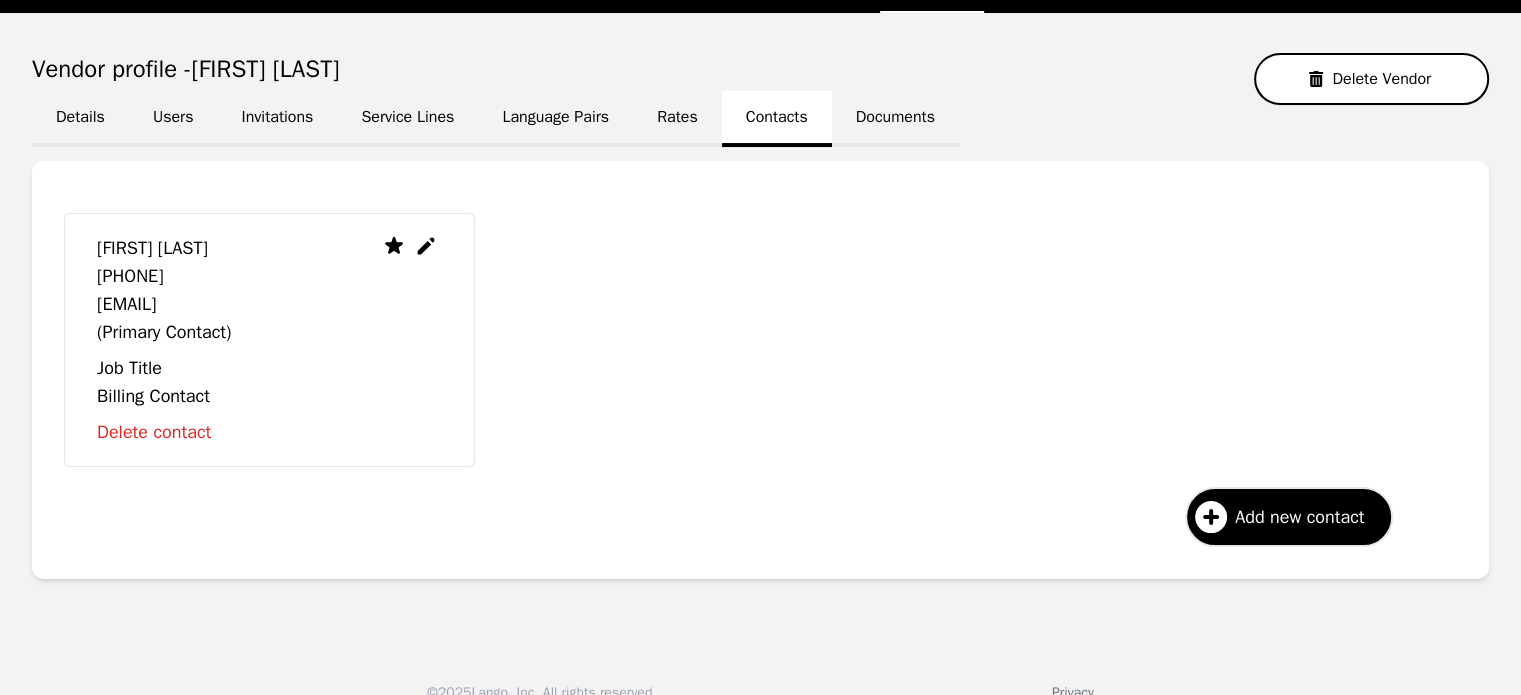 click on "Job Title" at bounding box center [164, 368] 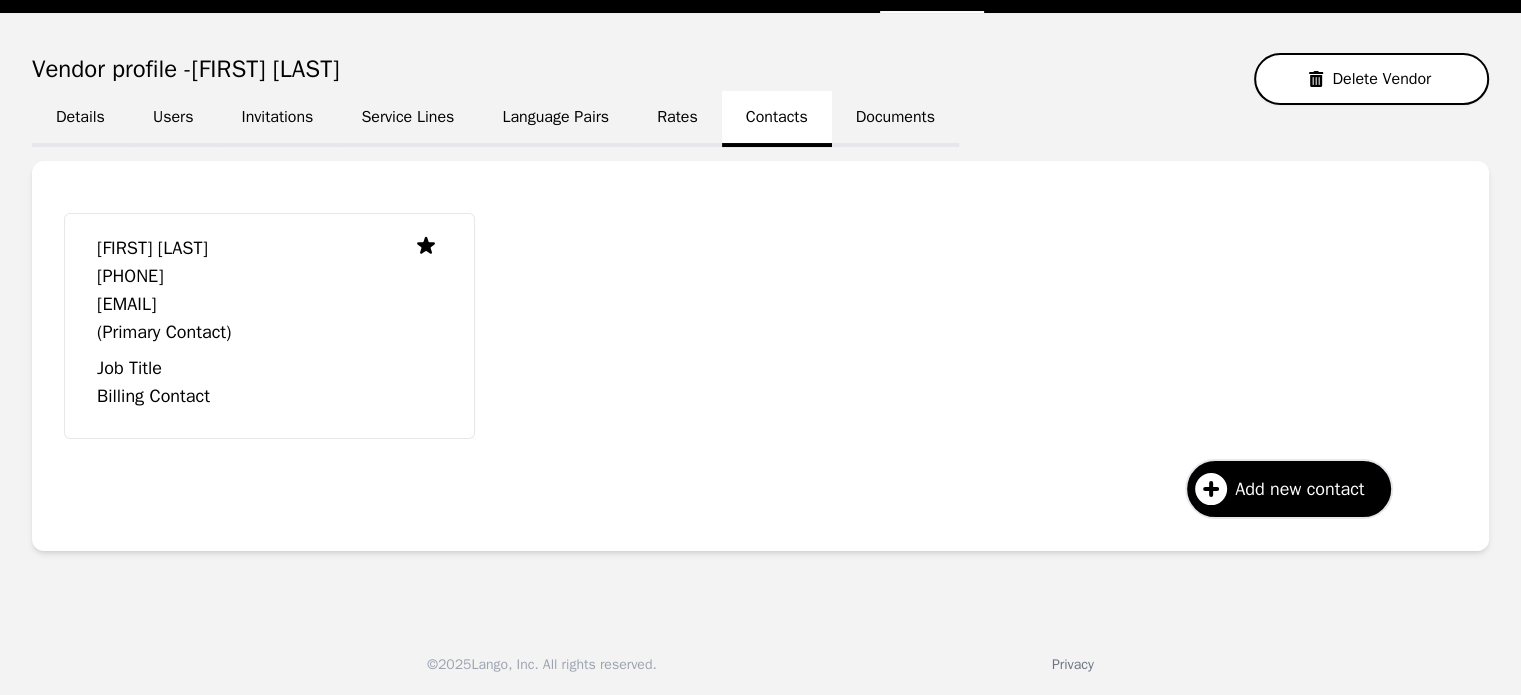 click on "Documents" at bounding box center [895, 119] 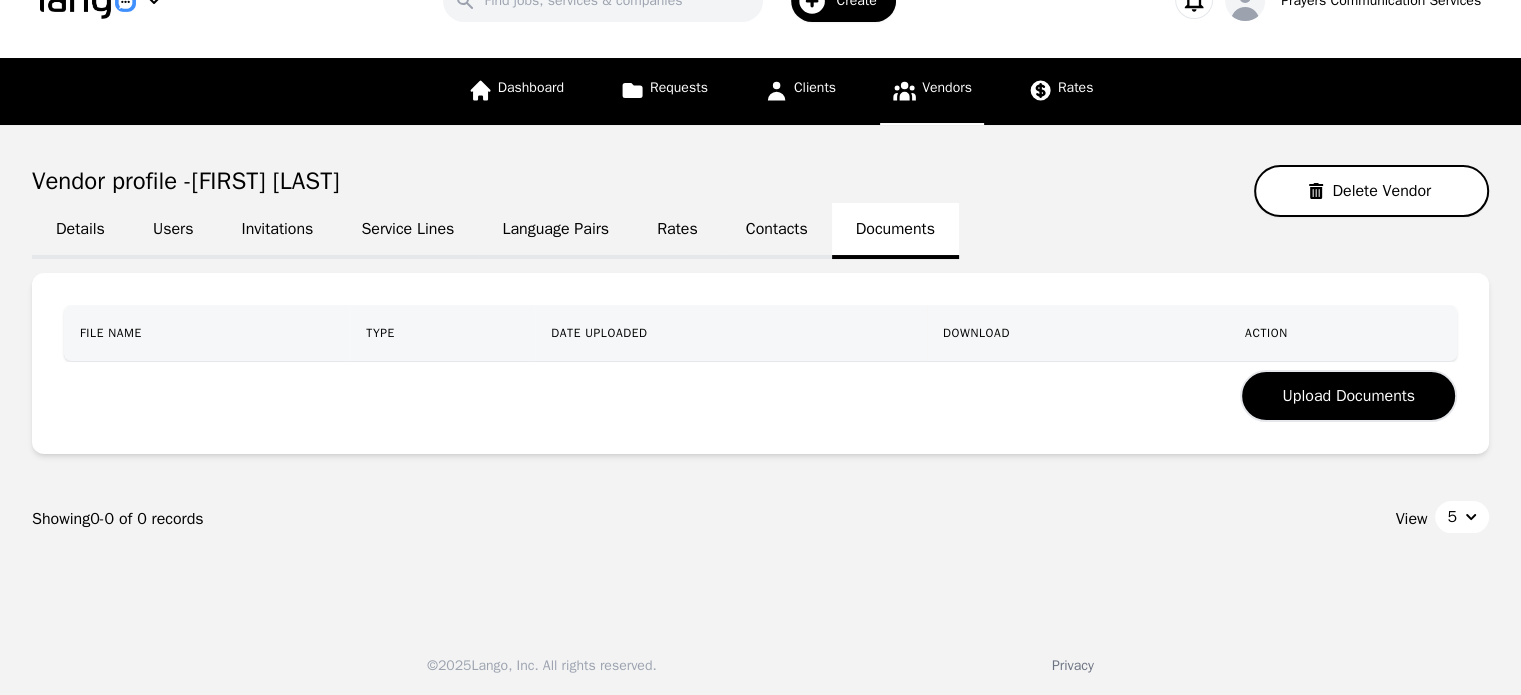 click on "Contacts" at bounding box center [777, 231] 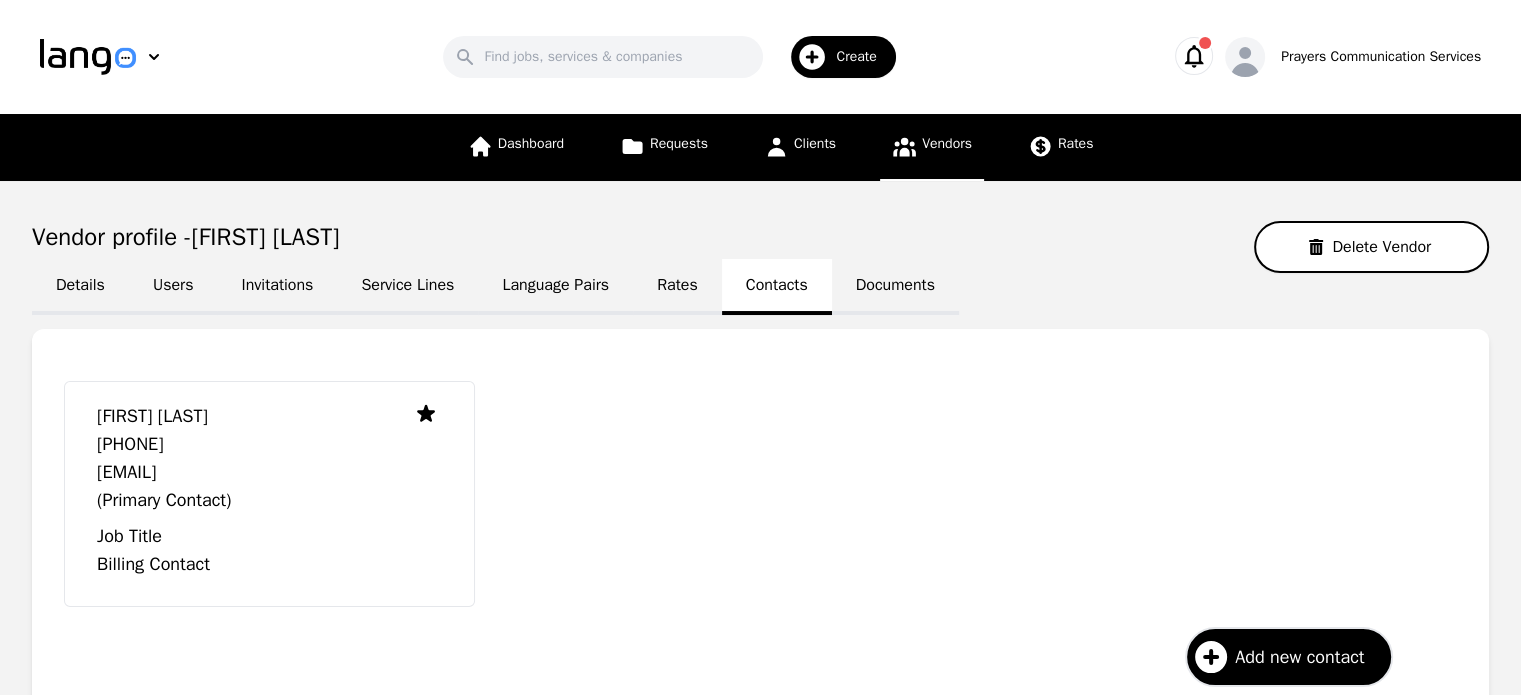 click on "Rates" at bounding box center [677, 287] 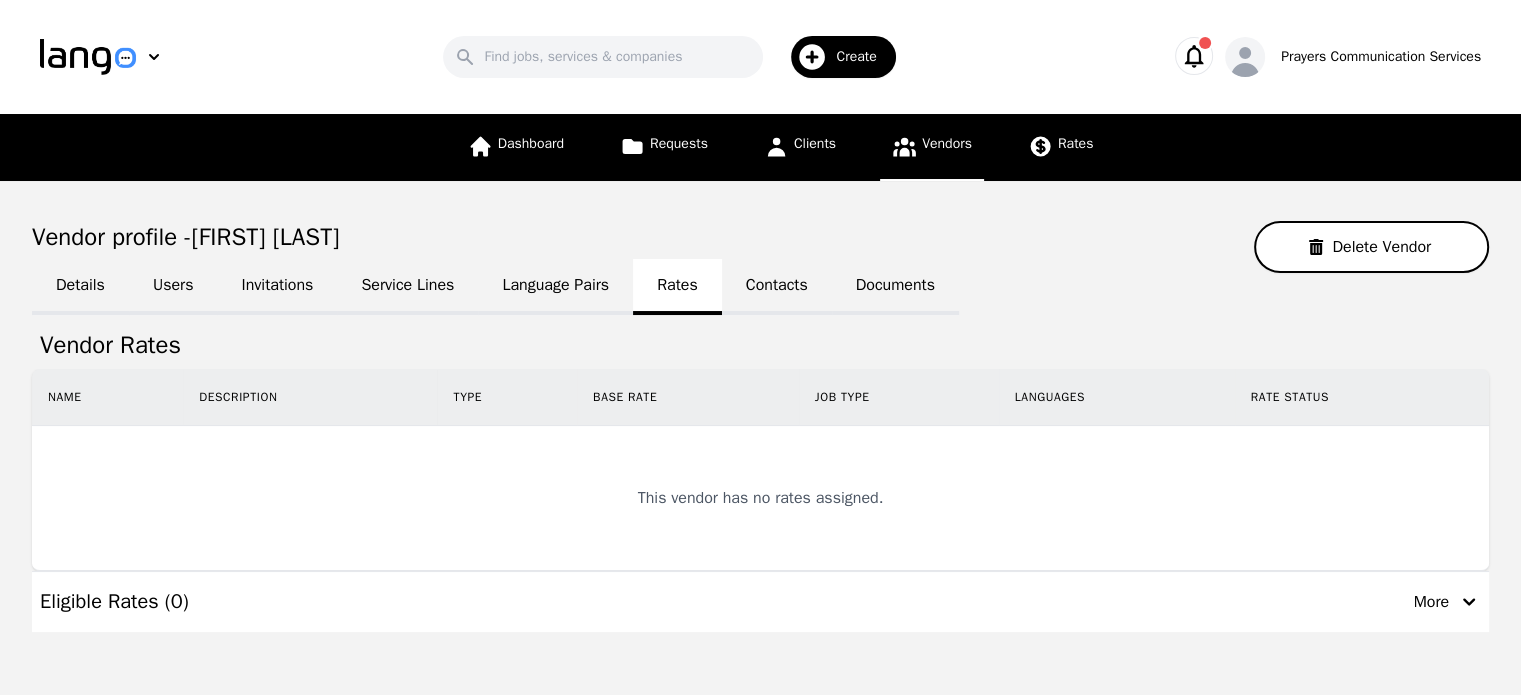 click on "Language Pairs" at bounding box center [555, 287] 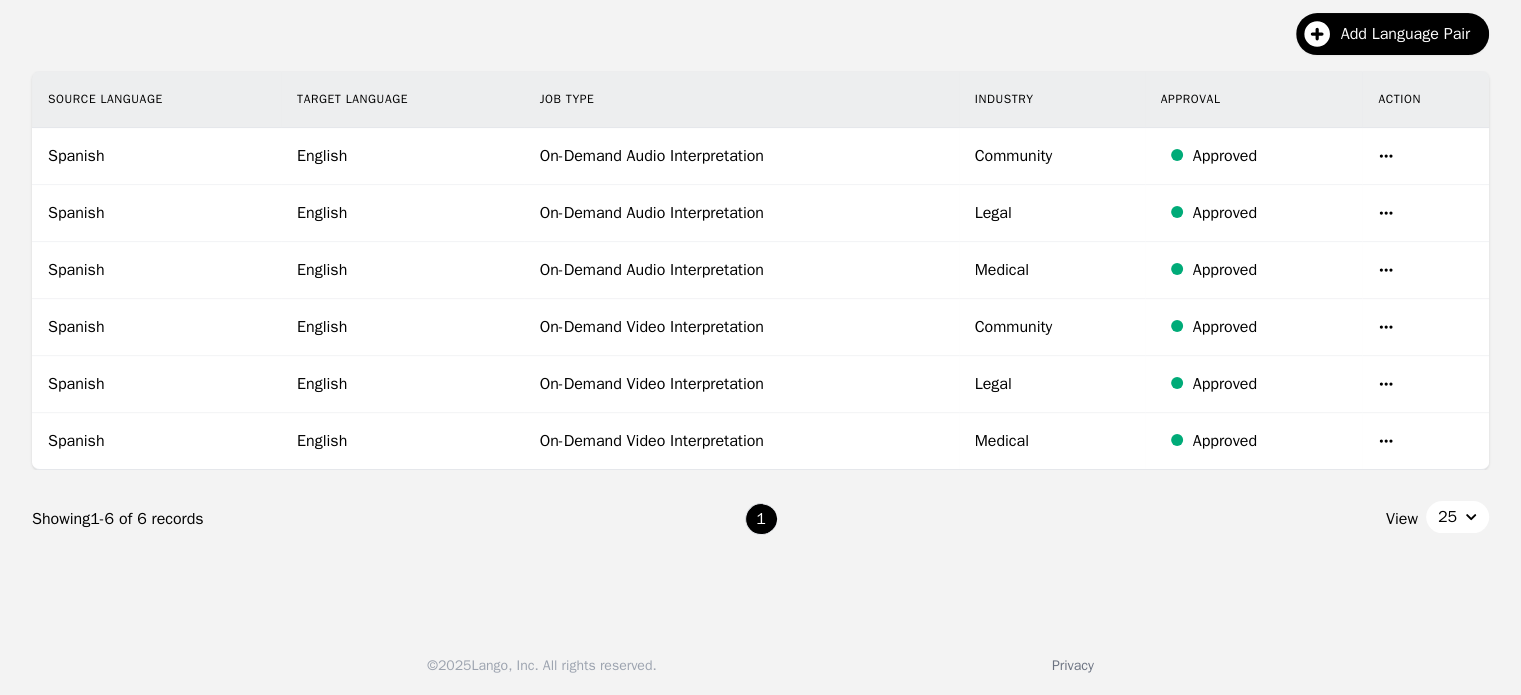 scroll, scrollTop: 0, scrollLeft: 0, axis: both 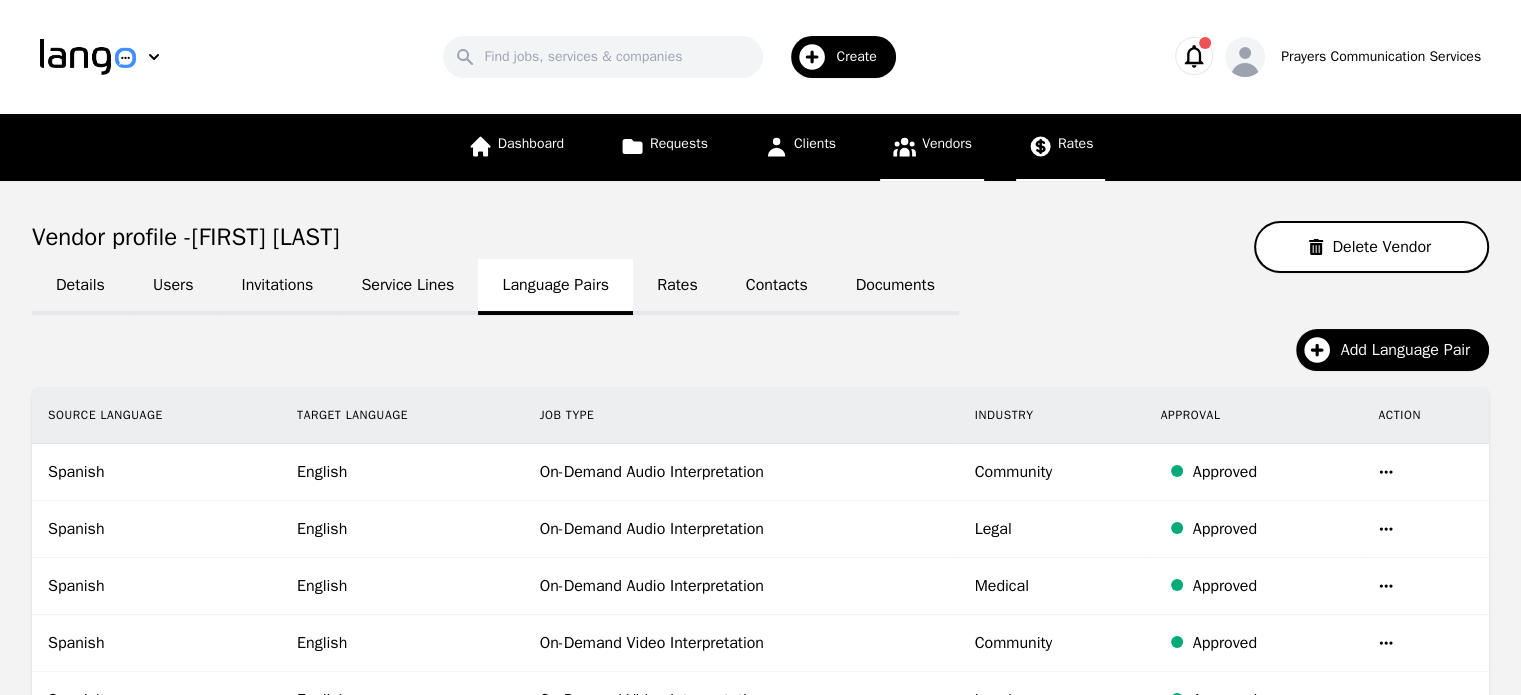 click on "Rates" at bounding box center [1076, 143] 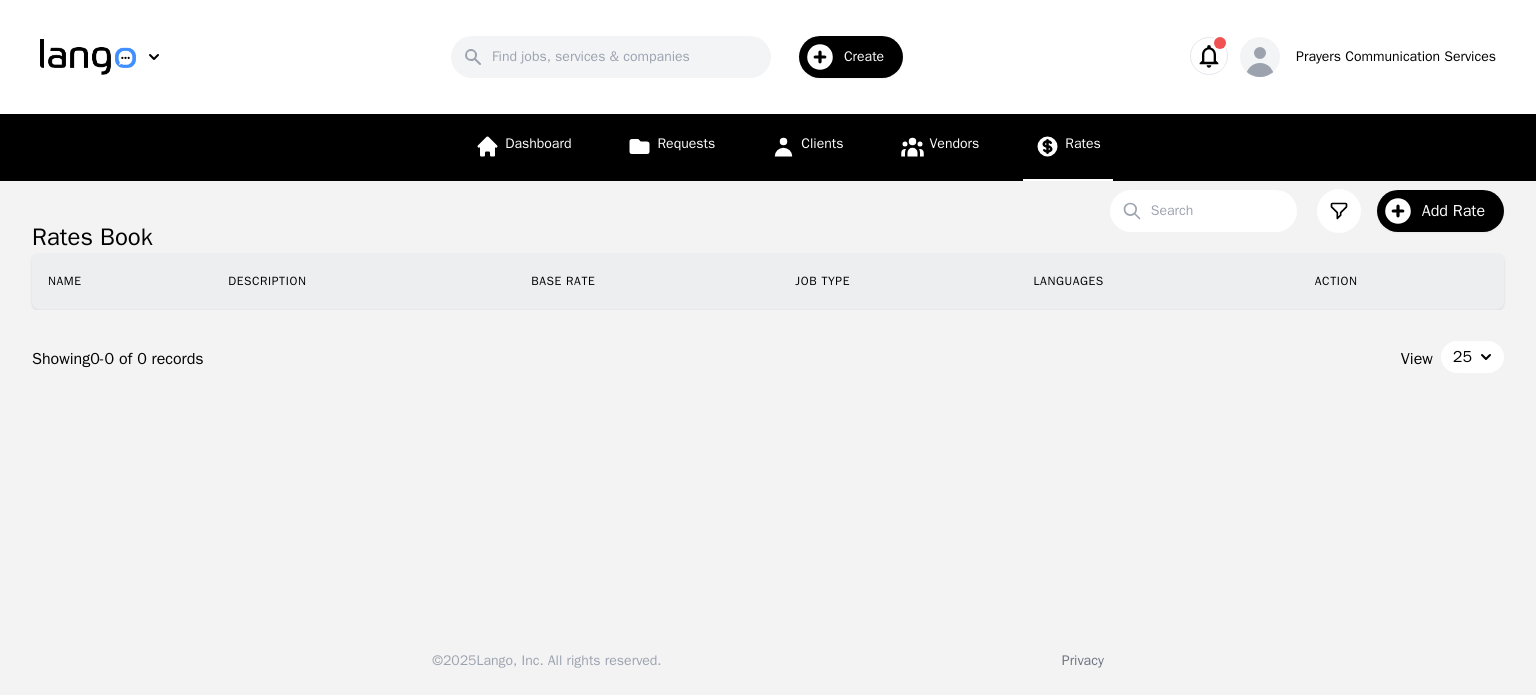 click on "Rates" at bounding box center [1068, 147] 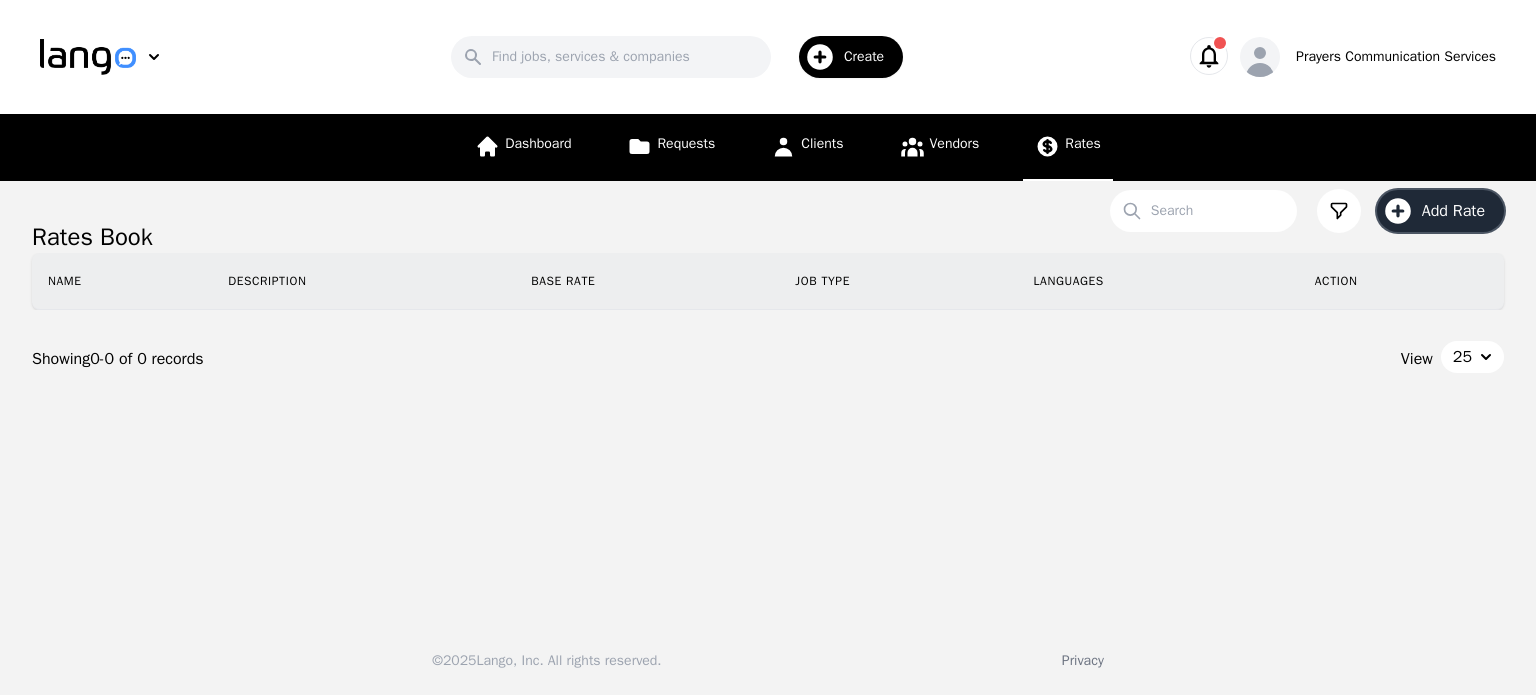 click on "Add Rate" at bounding box center (1440, 211) 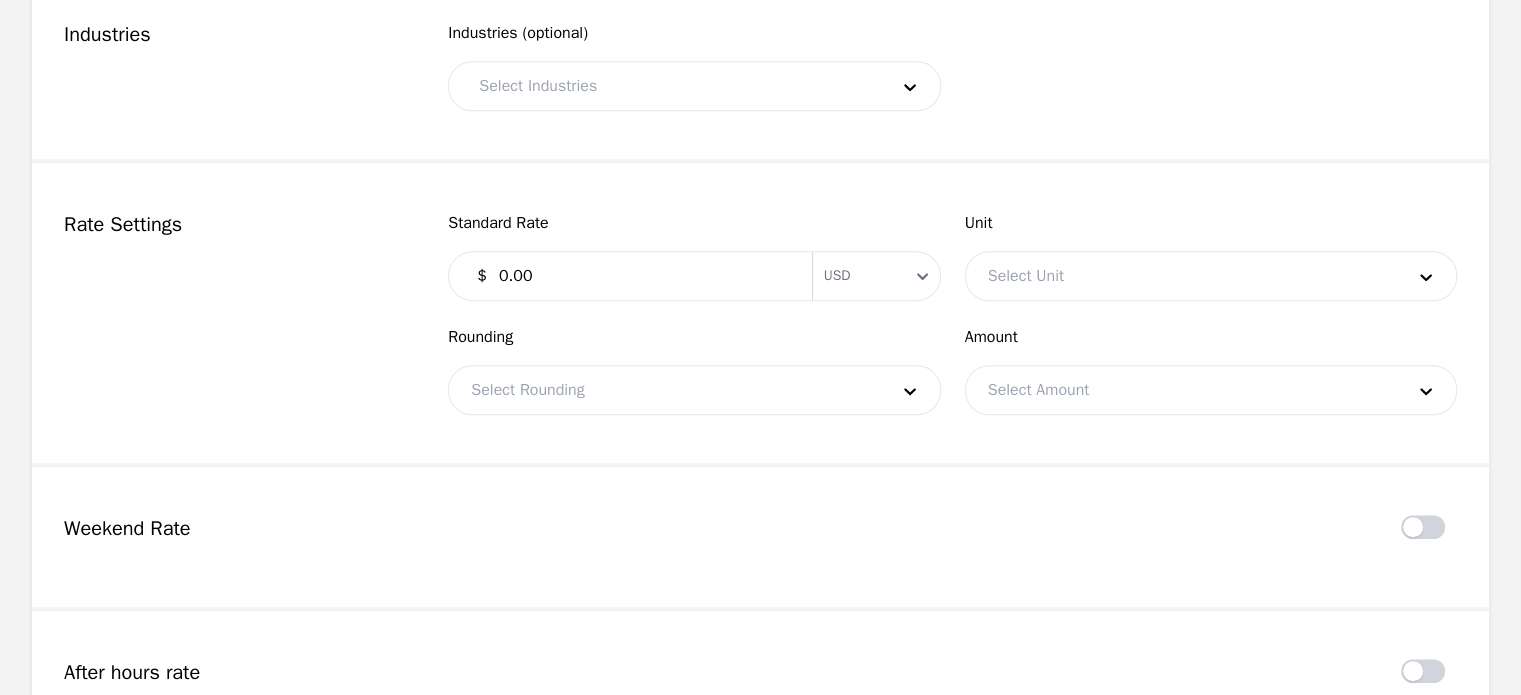 scroll, scrollTop: 1208, scrollLeft: 0, axis: vertical 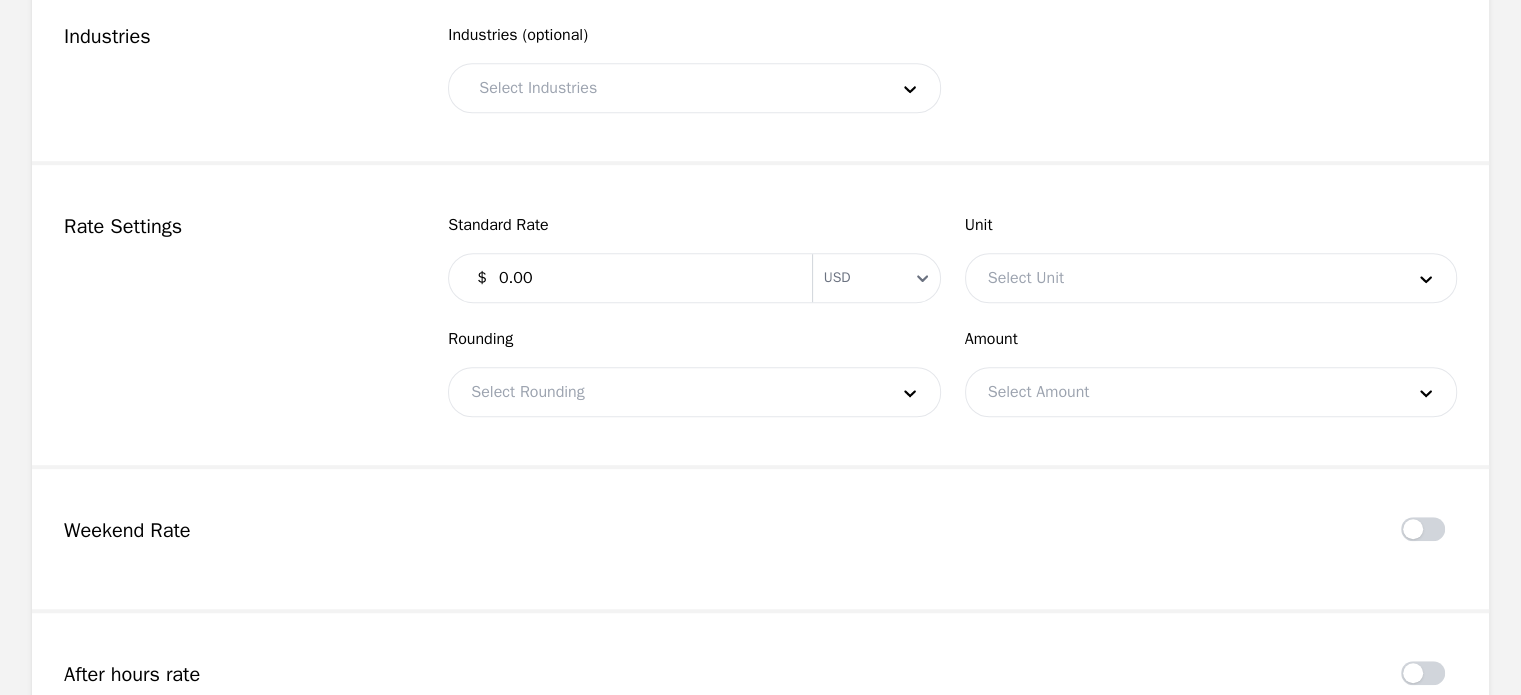 click at bounding box center [1181, 278] 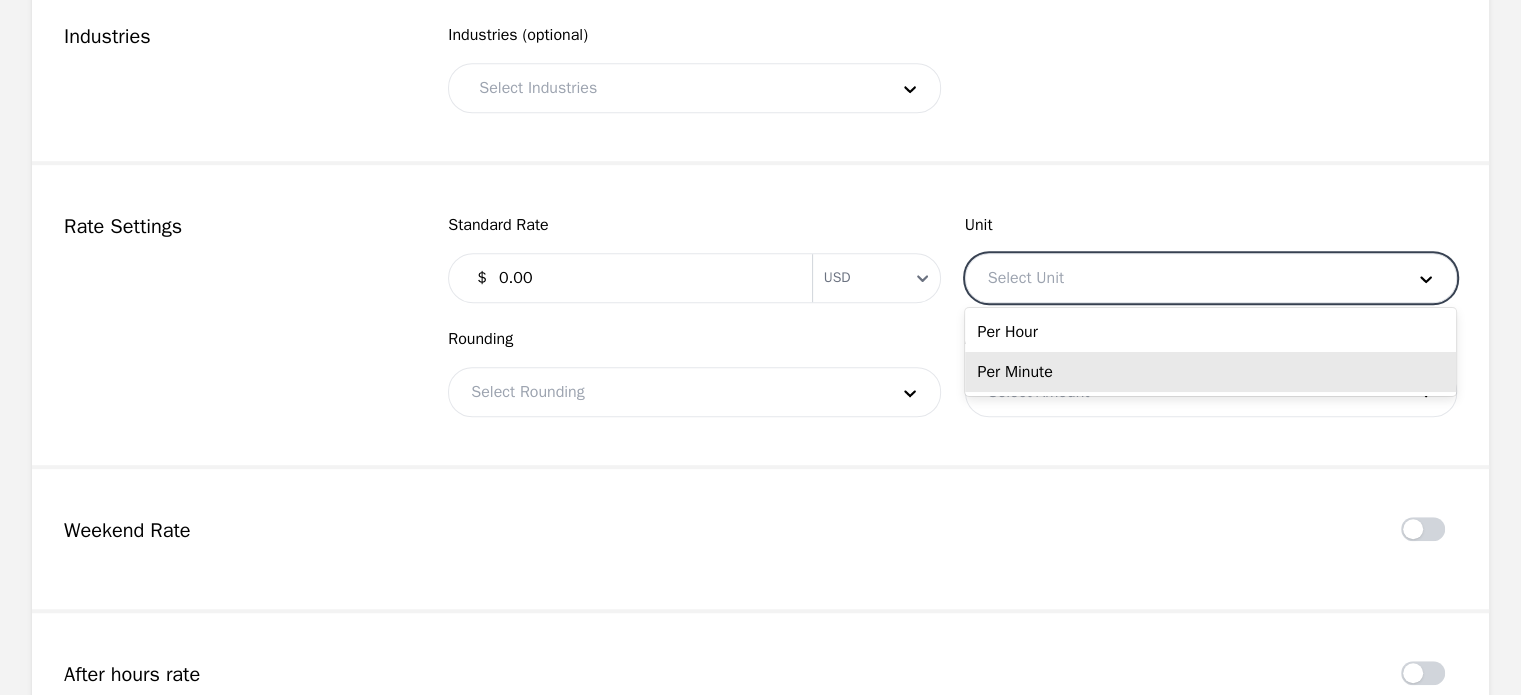 click on "Per Minute" at bounding box center (1210, 372) 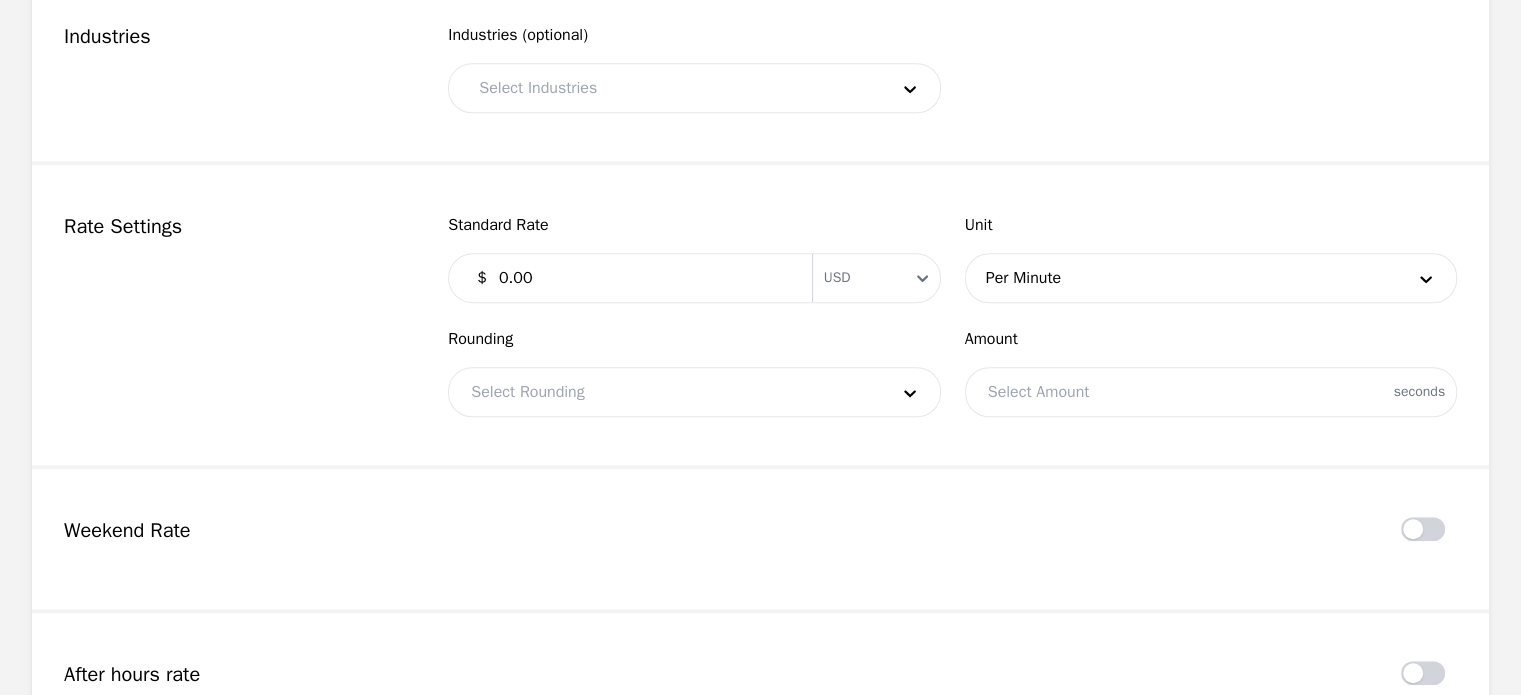 click on "0.00" at bounding box center [643, 278] 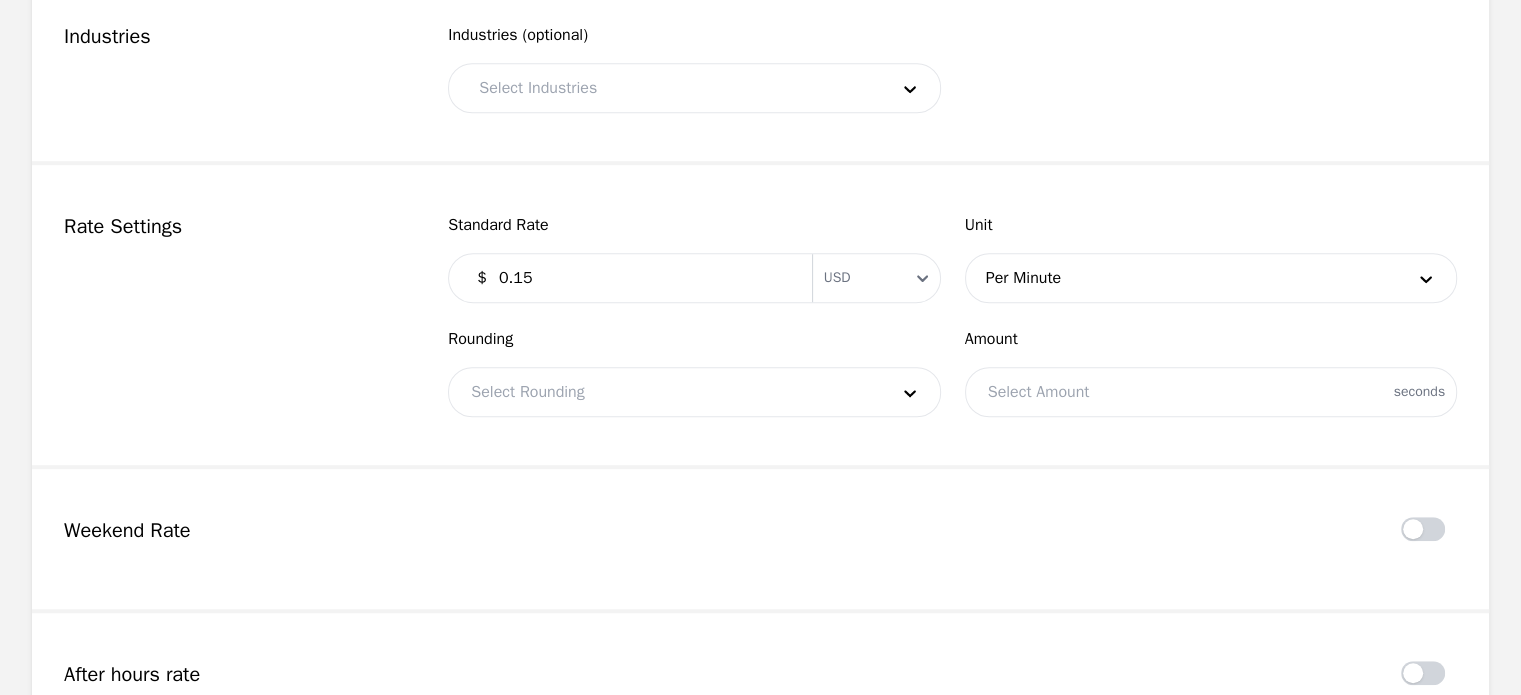 type on "0.15" 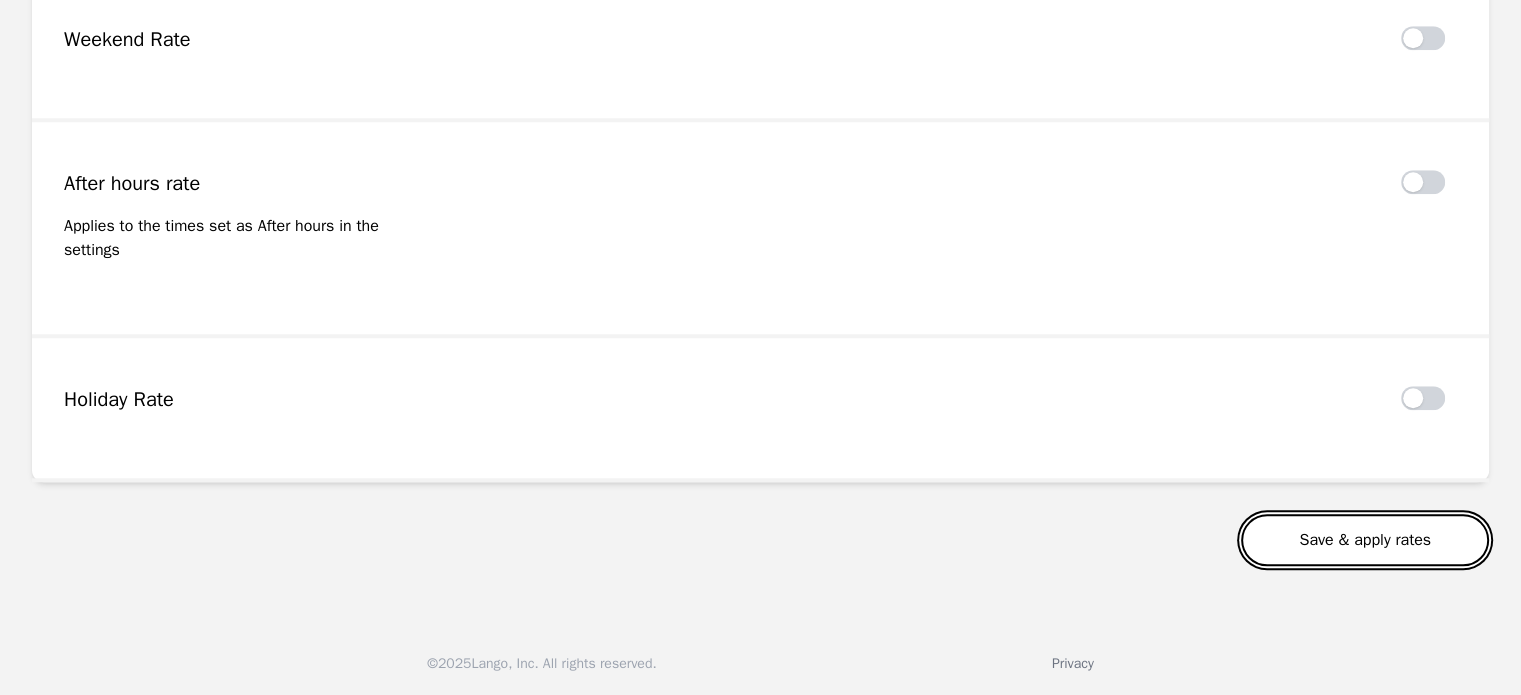 click on "Save & apply rates" at bounding box center [1365, 540] 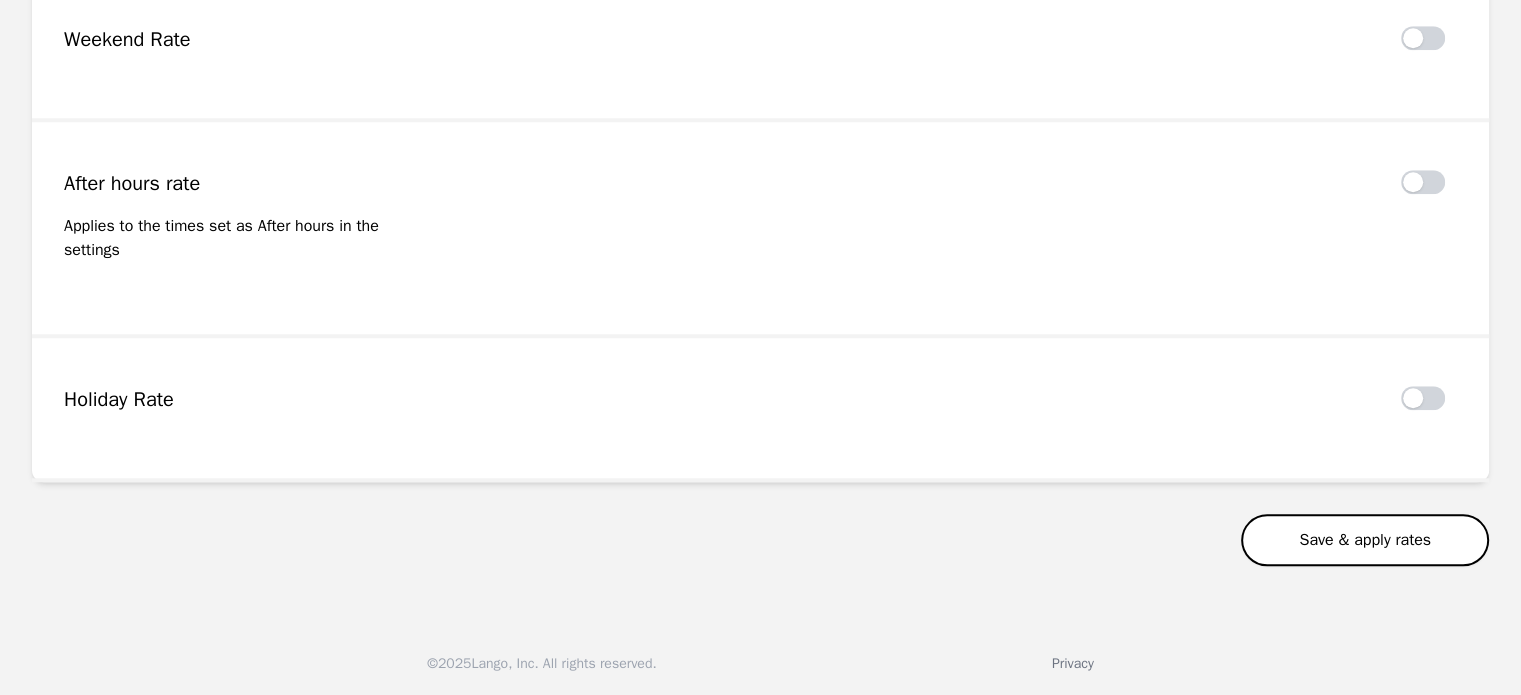scroll, scrollTop: 1724, scrollLeft: 0, axis: vertical 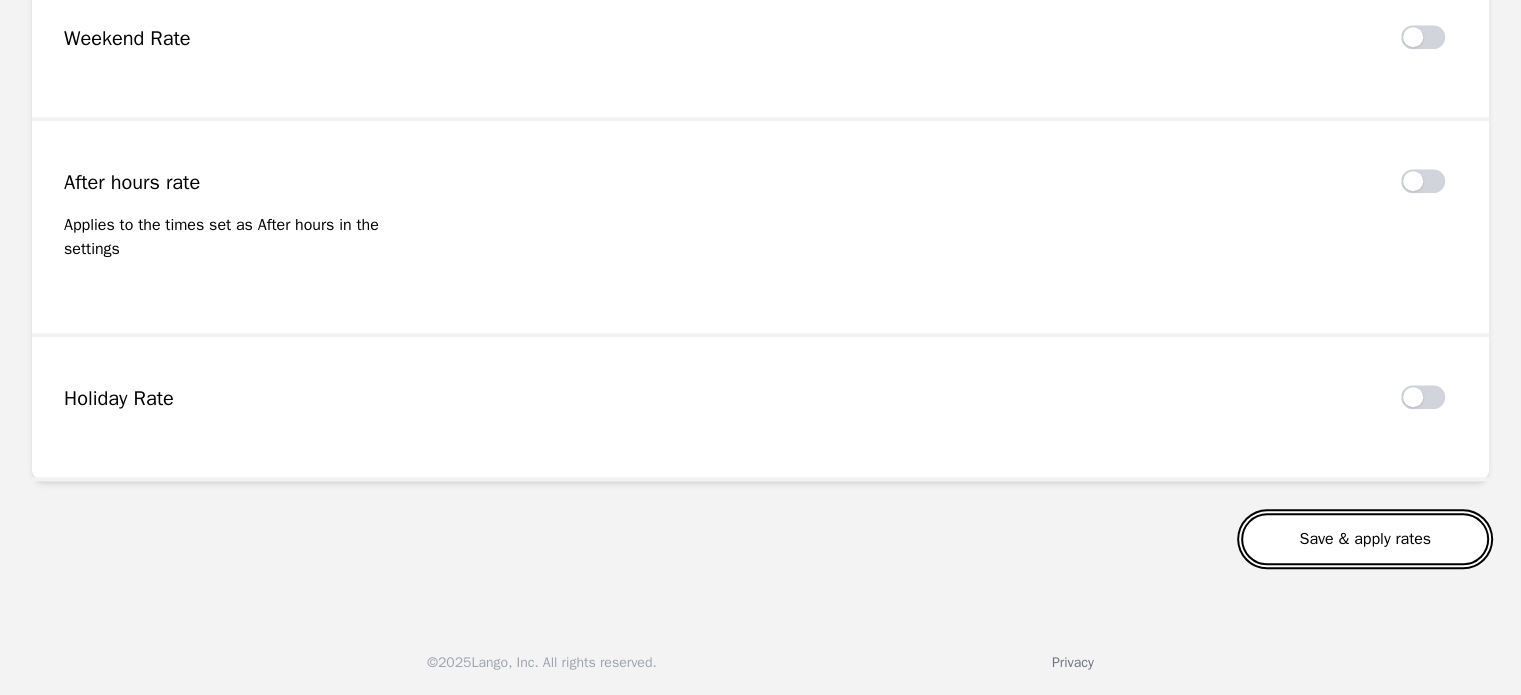 click on "Save & apply rates" at bounding box center (1365, 539) 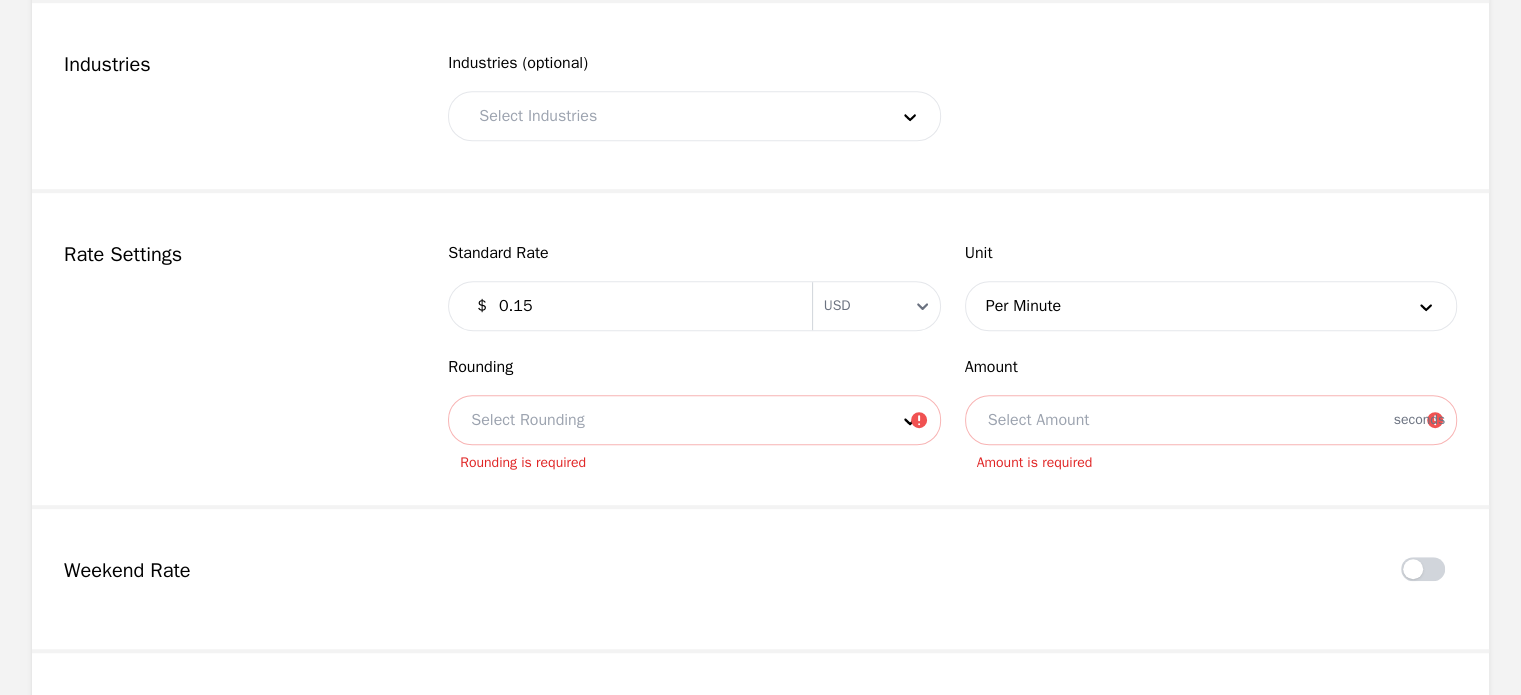 scroll, scrollTop: 1192, scrollLeft: 0, axis: vertical 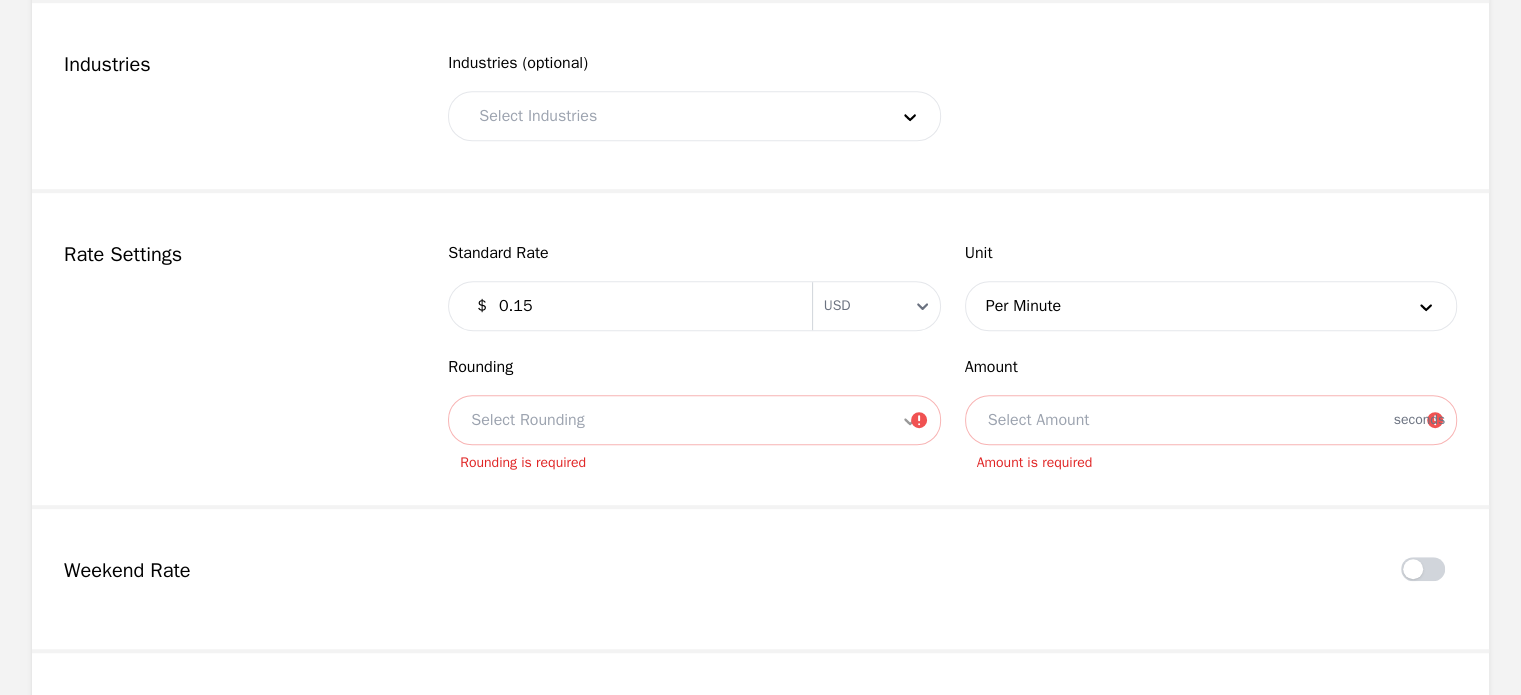 click 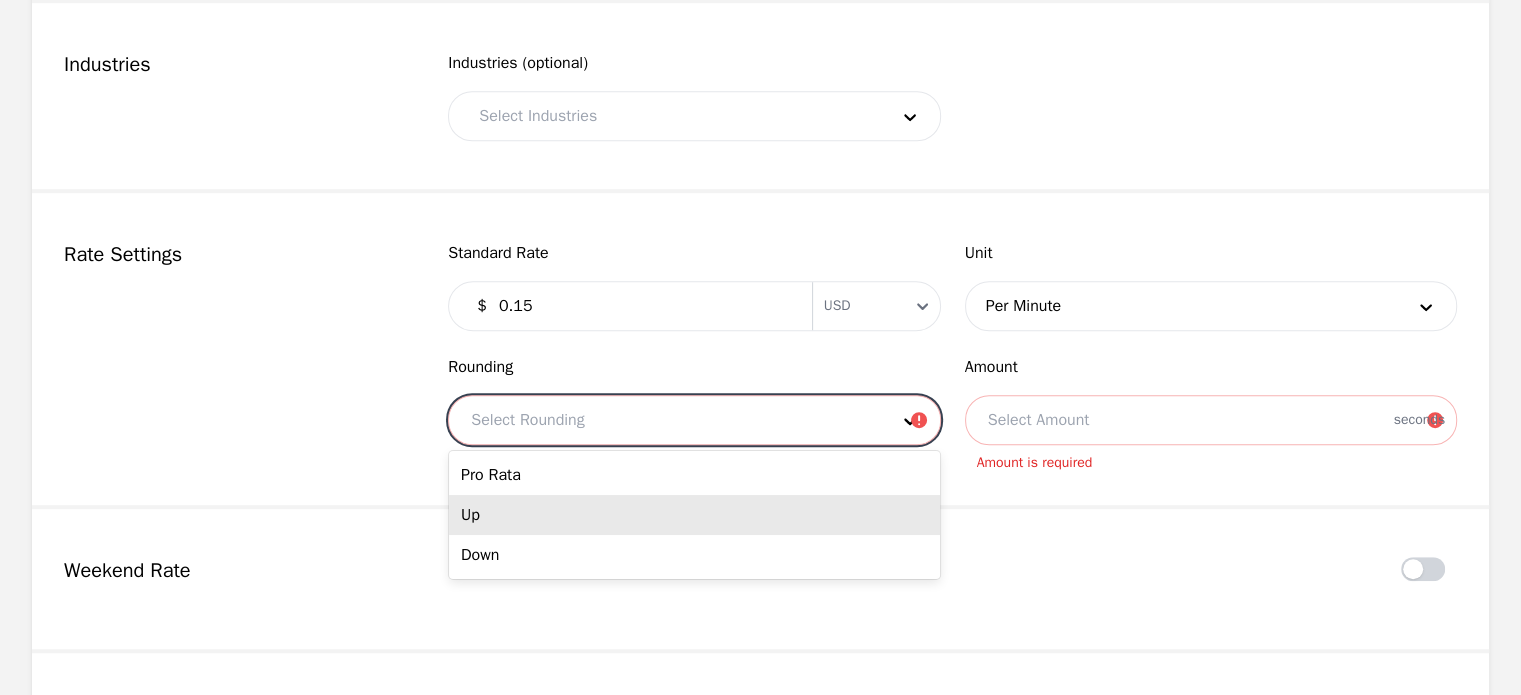 click on "Up" at bounding box center [694, 515] 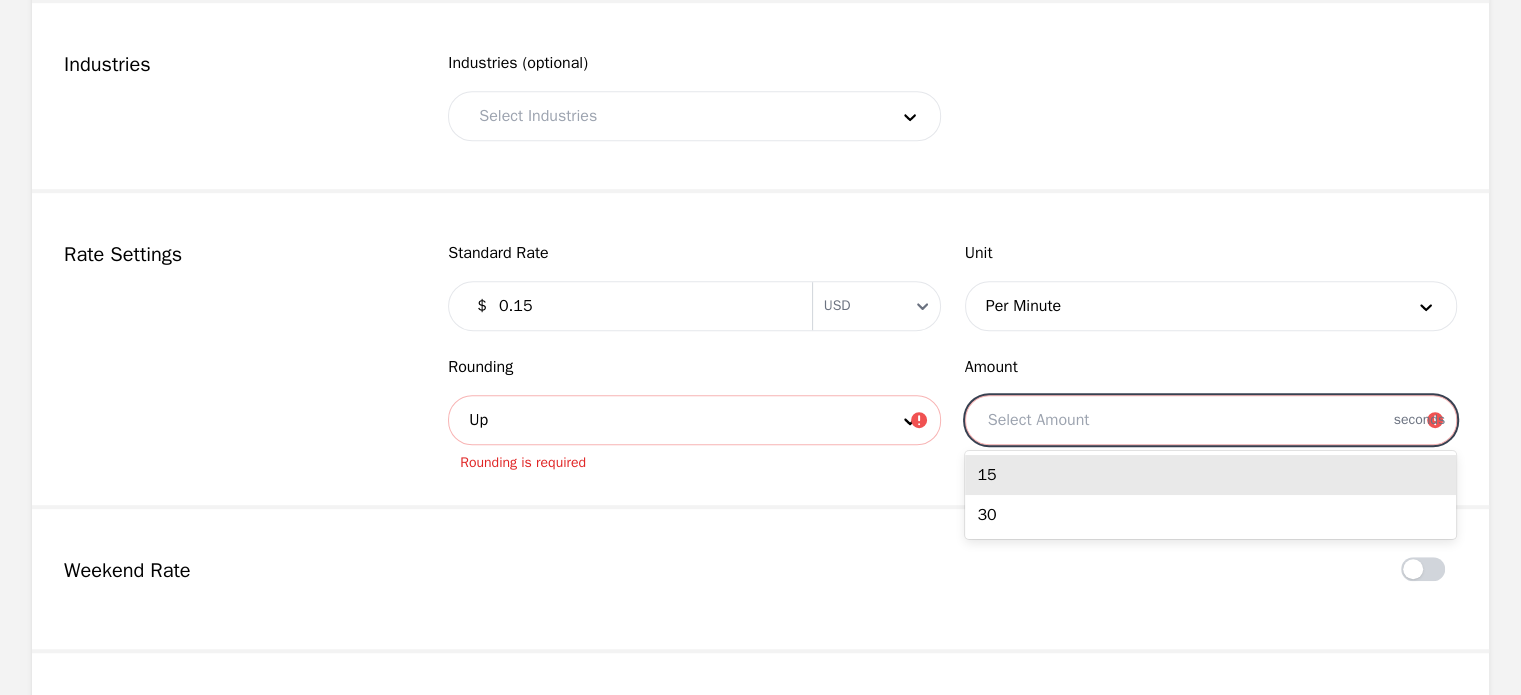 click at bounding box center [1211, 420] 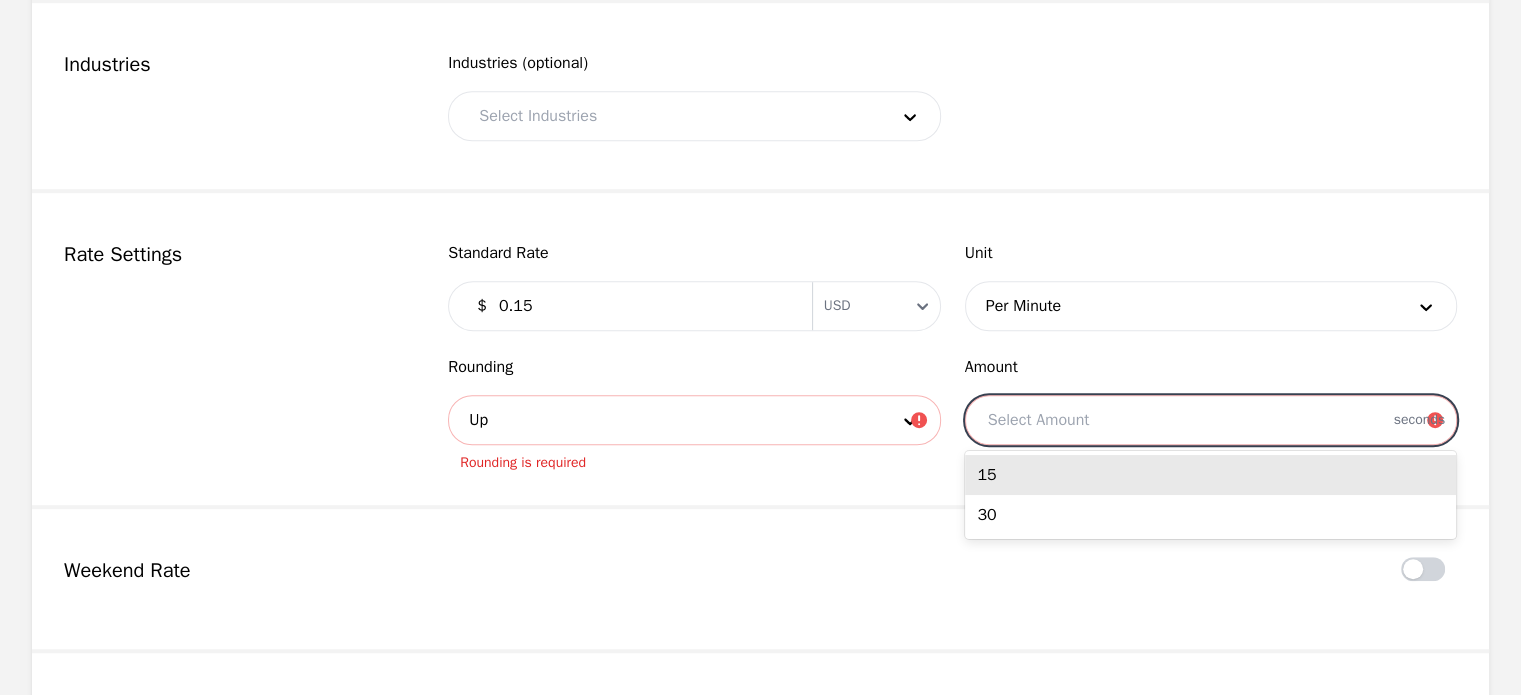 click on "15" at bounding box center (1210, 475) 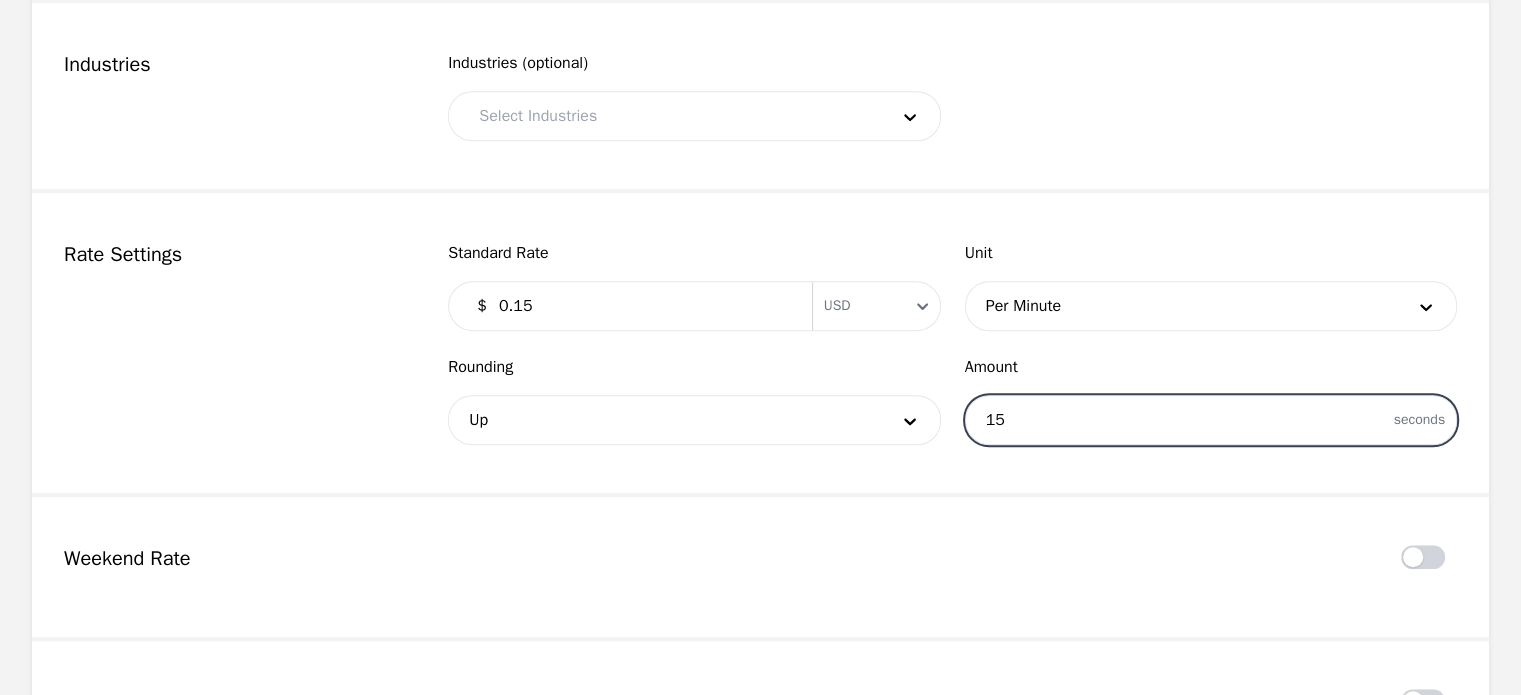 click at bounding box center [1211, 420] 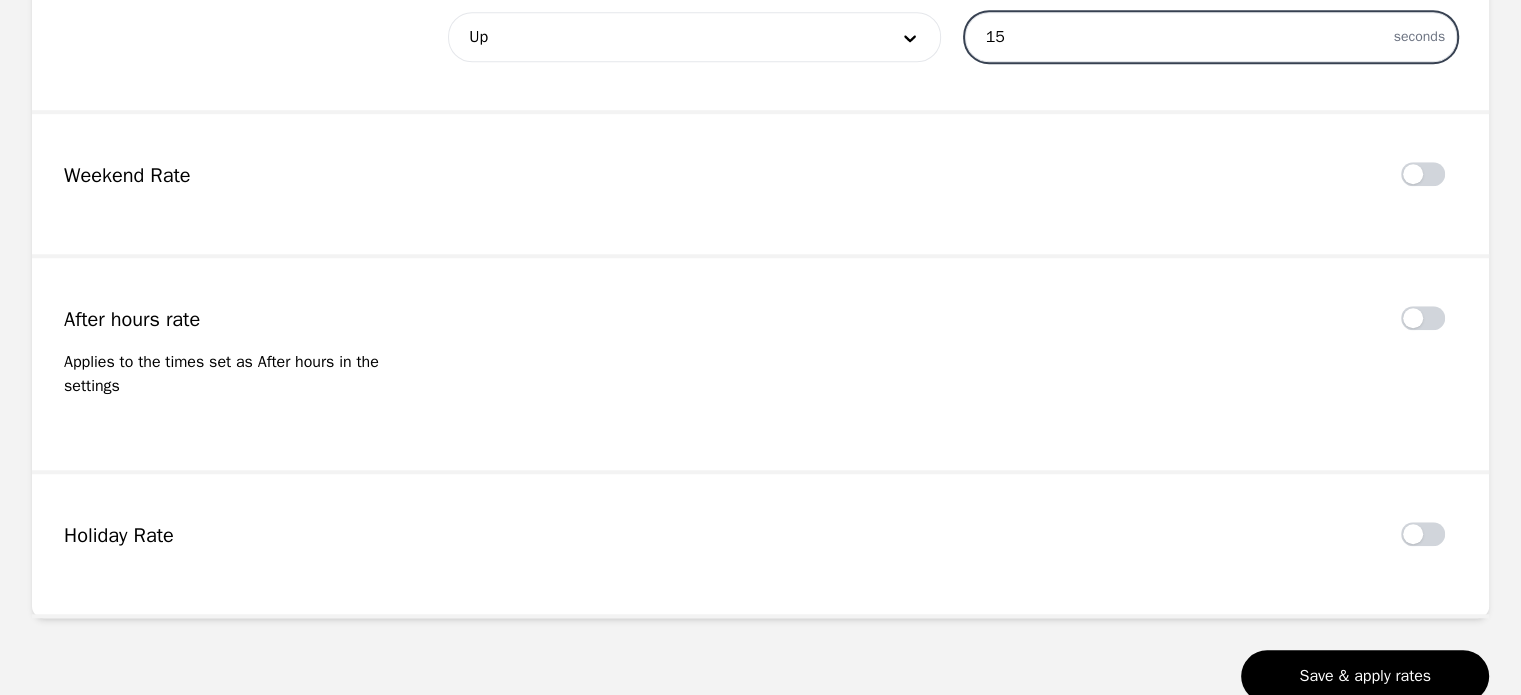scroll, scrollTop: 1576, scrollLeft: 0, axis: vertical 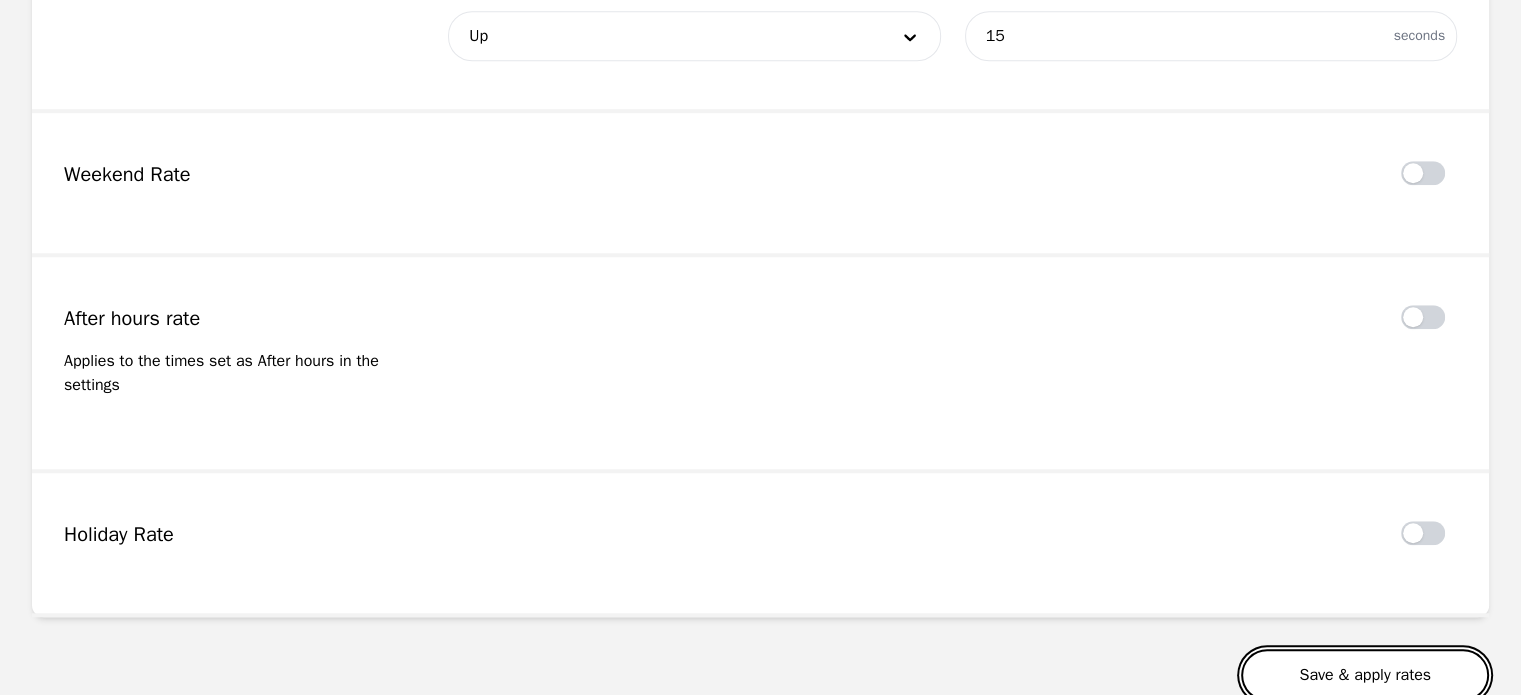 click on "Save & apply rates" at bounding box center [1365, 675] 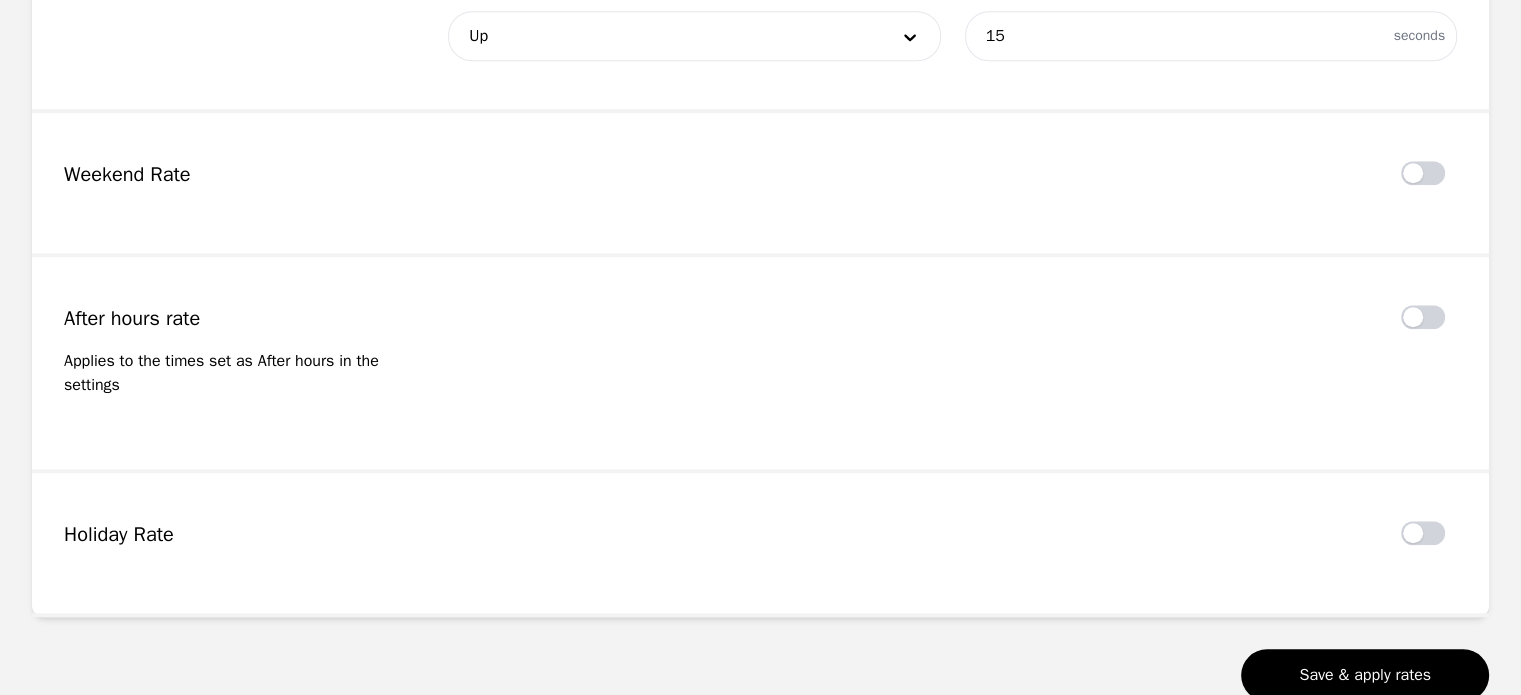scroll, scrollTop: 1576, scrollLeft: 0, axis: vertical 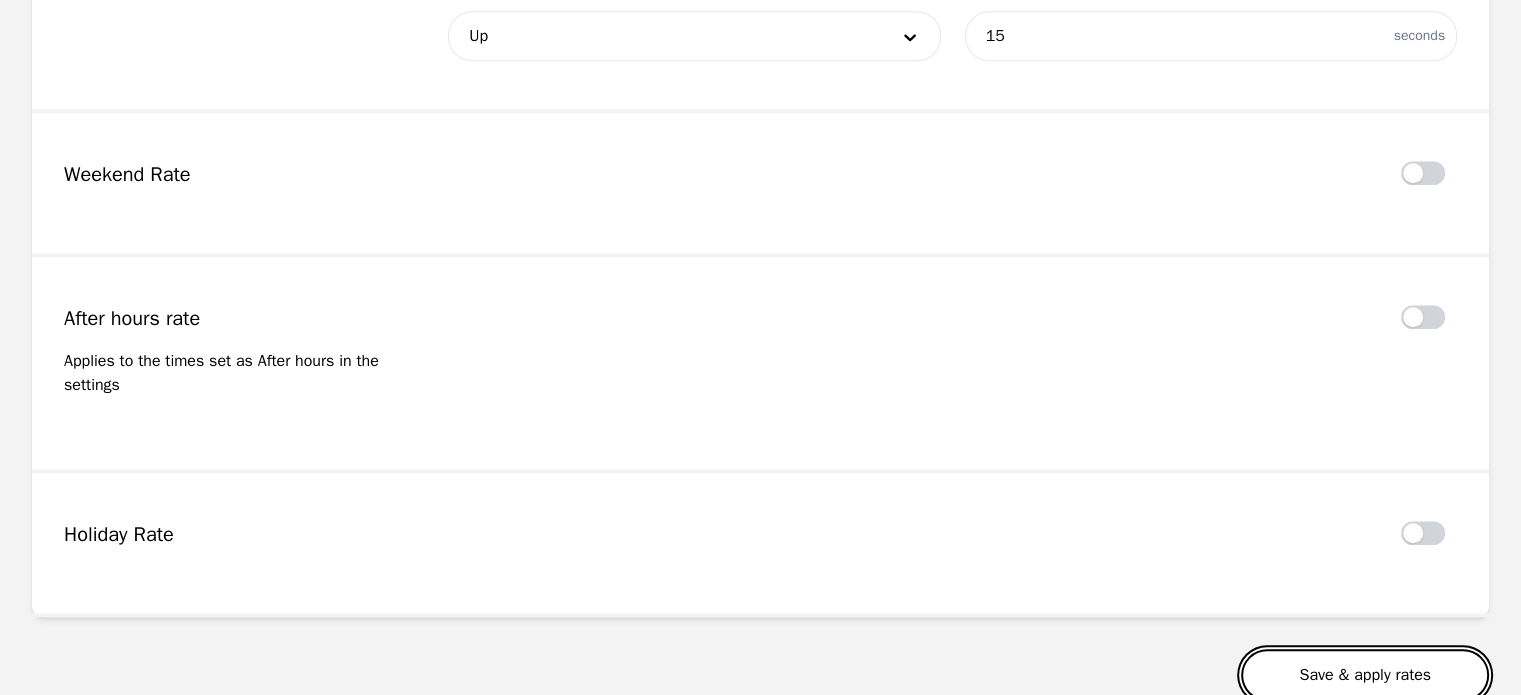 click on "Save & apply rates" at bounding box center (1365, 675) 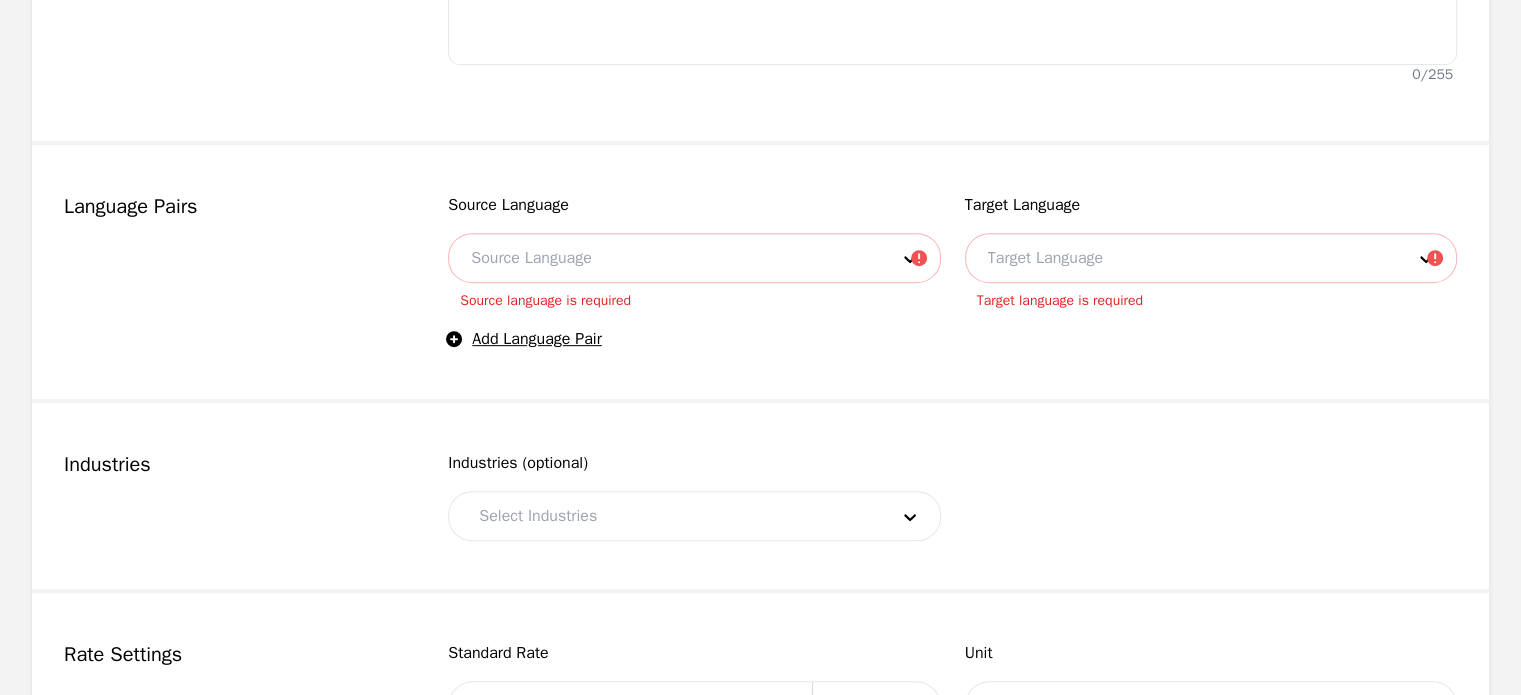 scroll, scrollTop: 722, scrollLeft: 0, axis: vertical 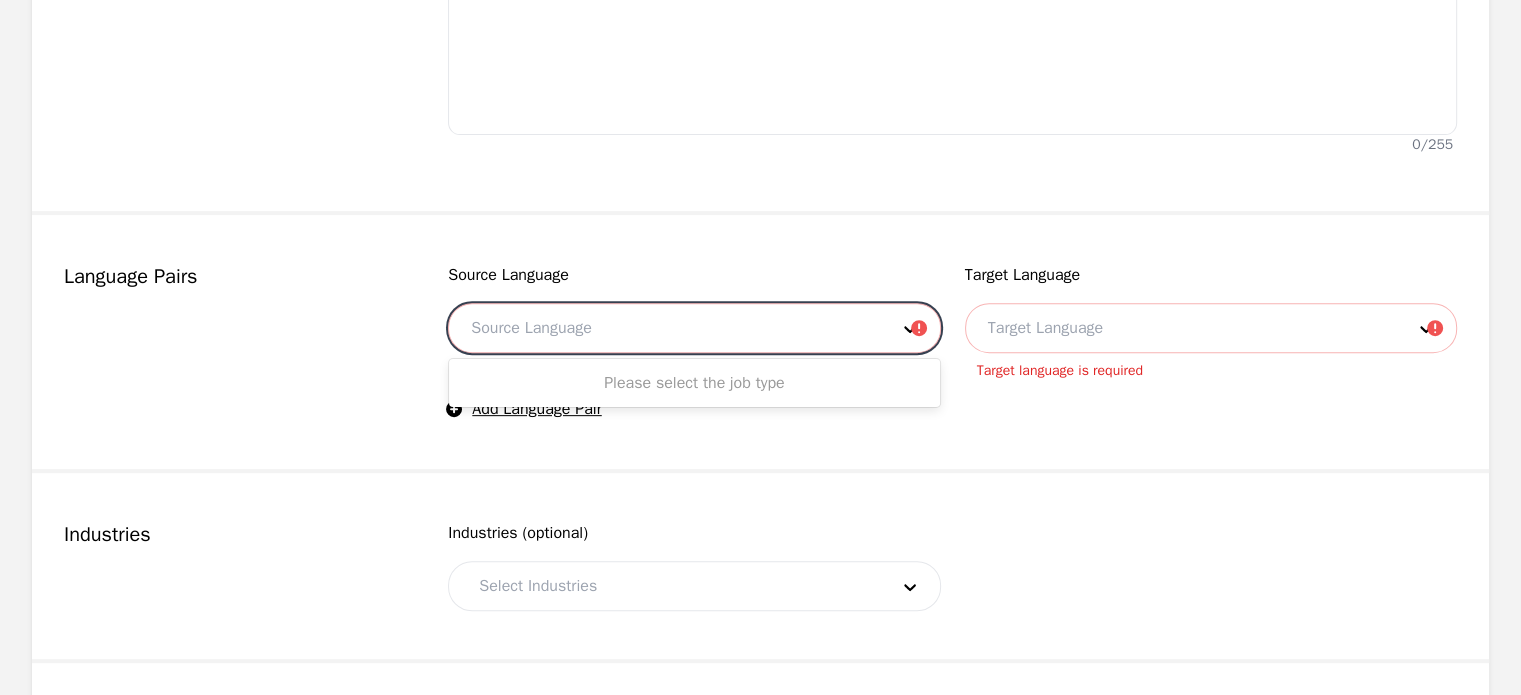 click at bounding box center (664, 328) 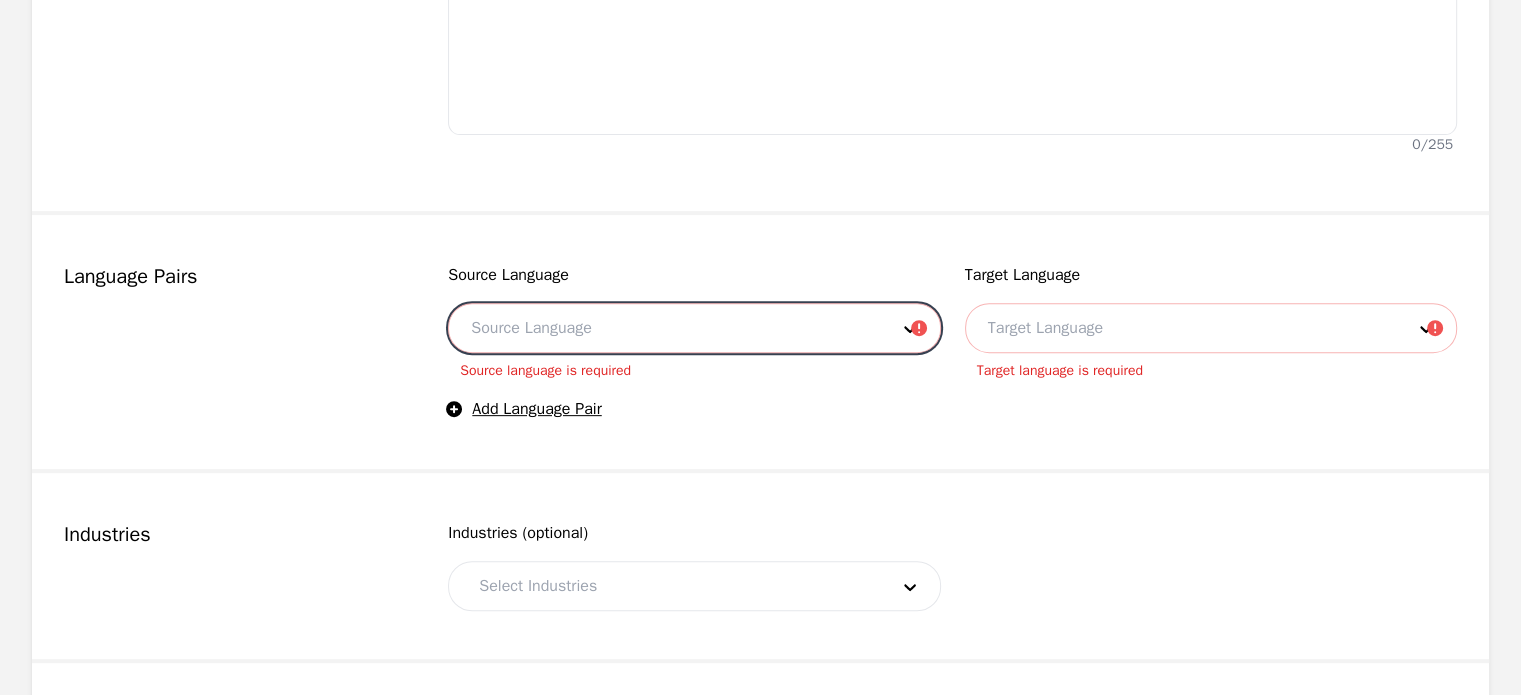 click at bounding box center [664, 328] 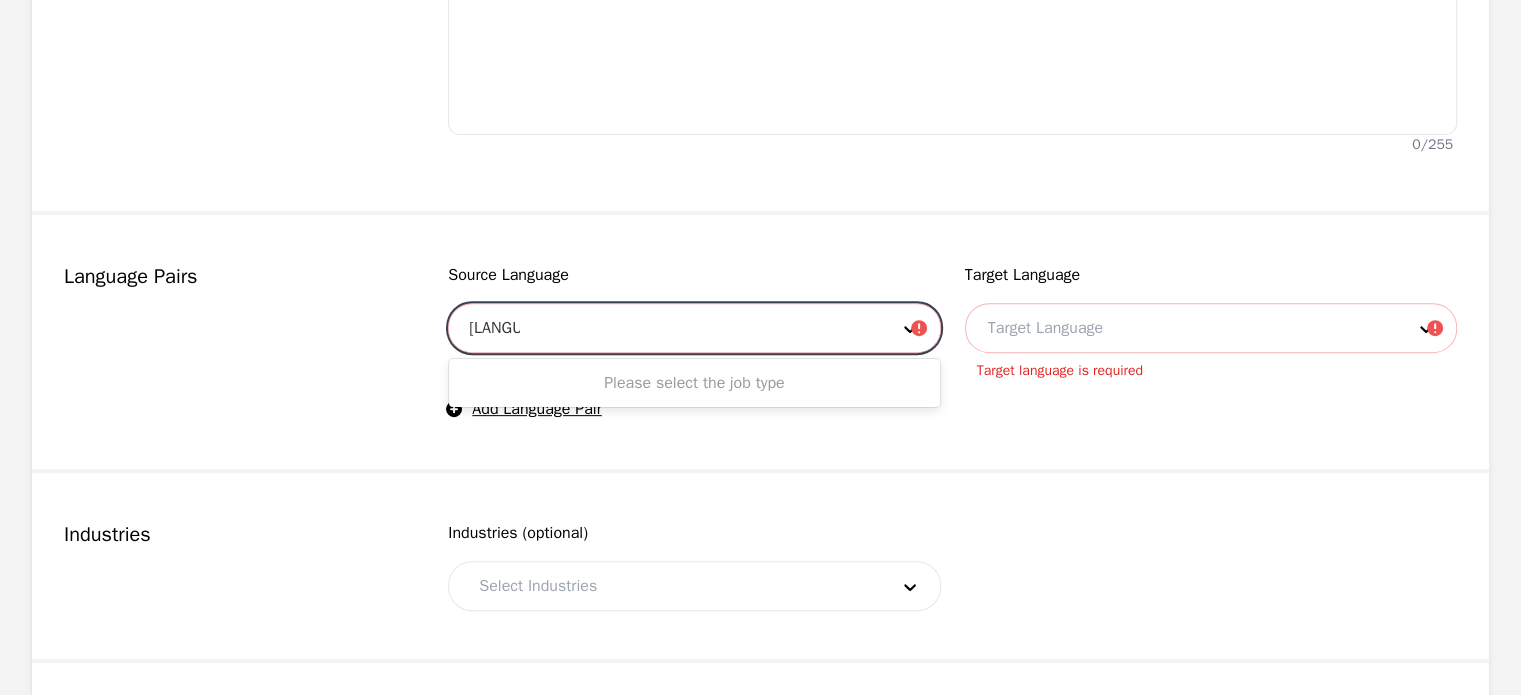 type on "spanish" 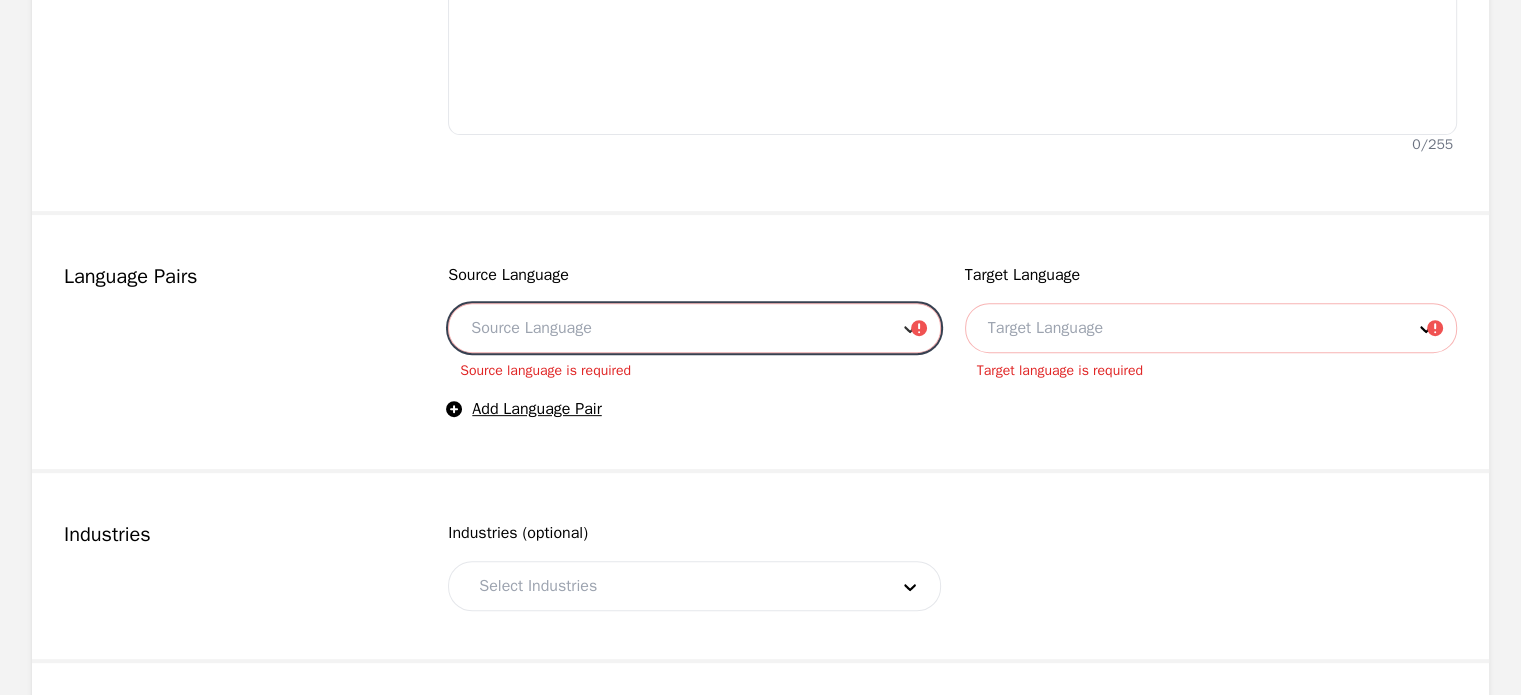 click 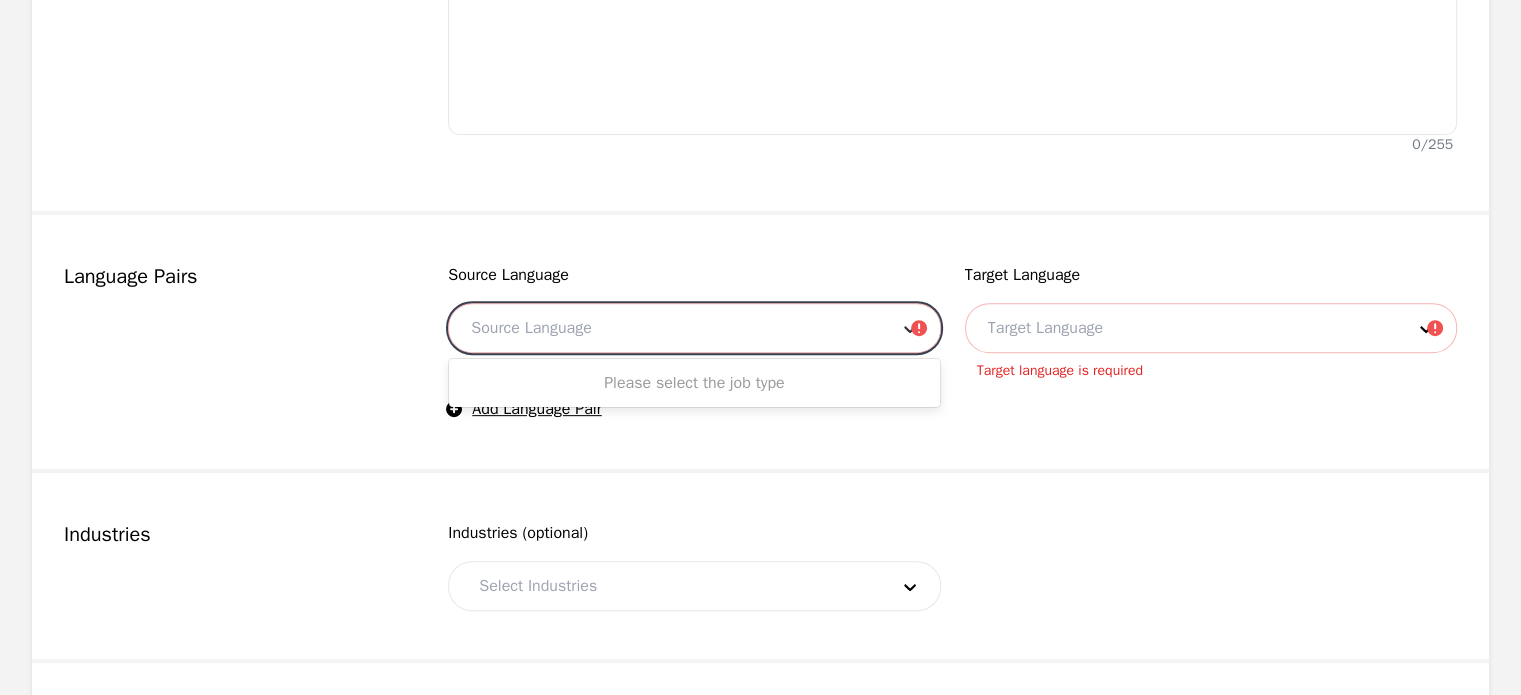 click 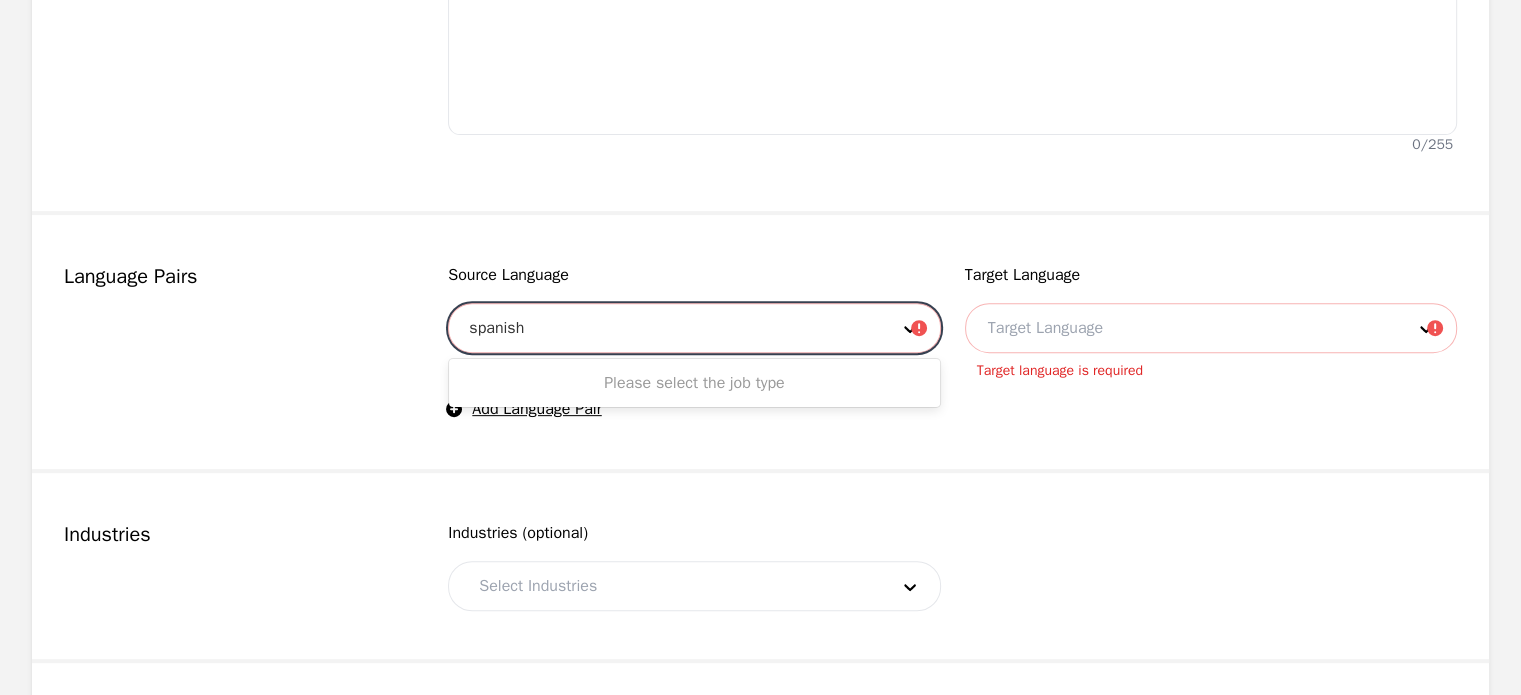 type on "spanish" 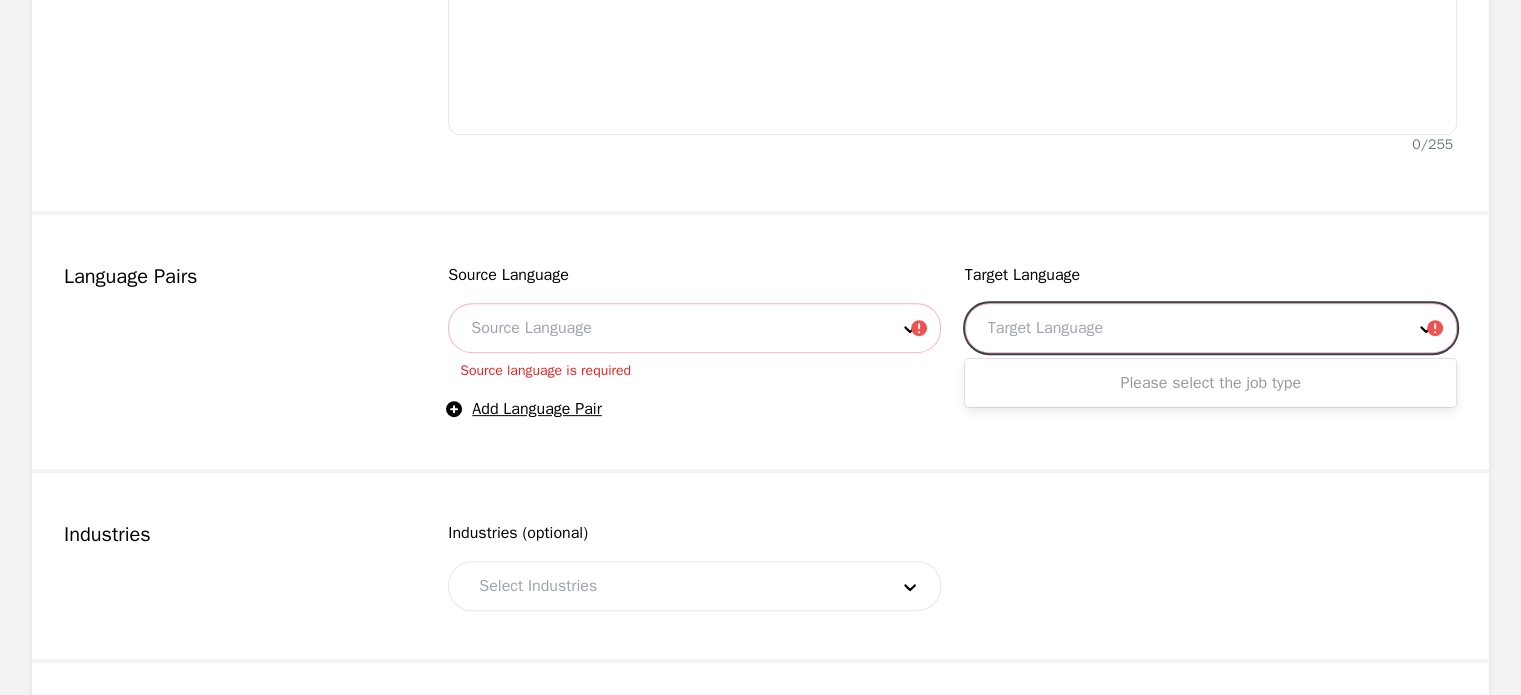 click at bounding box center (1181, 328) 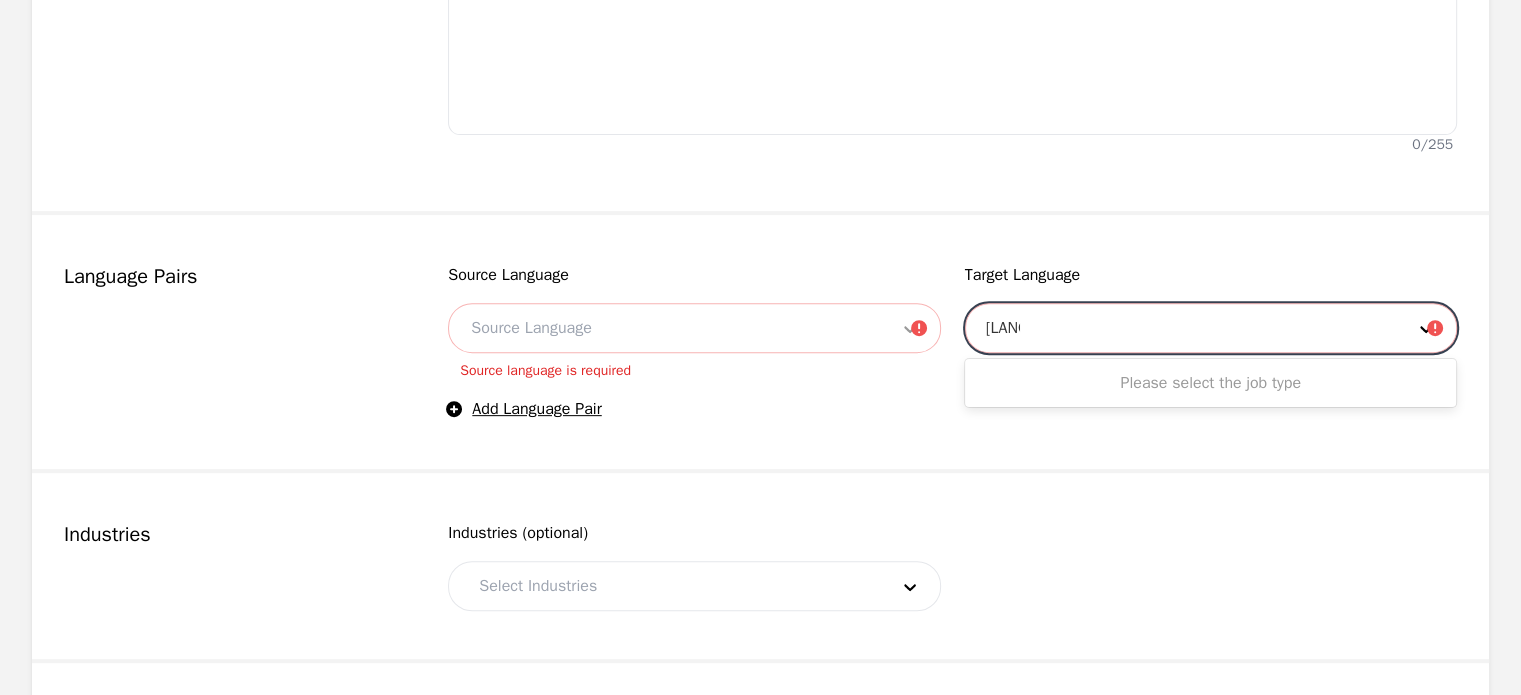 type on "[LANGUAGE]" 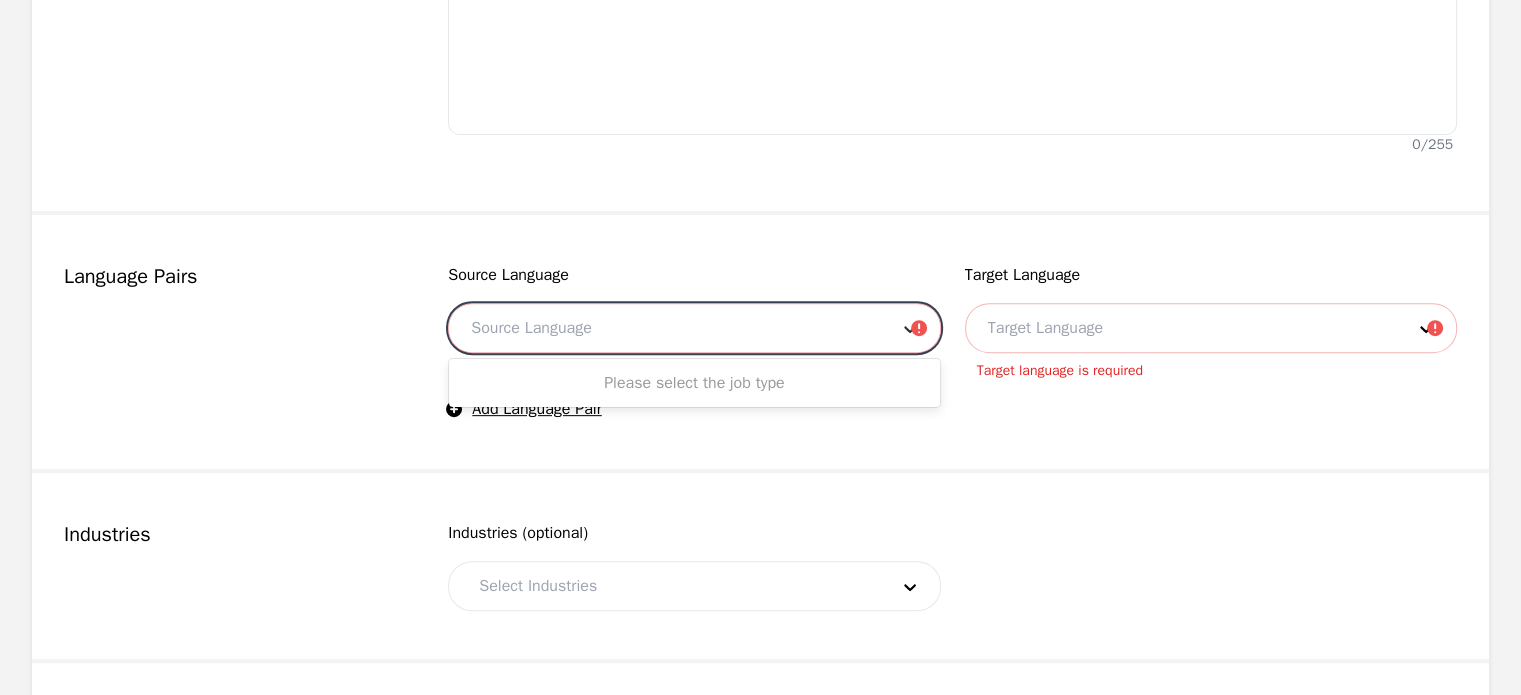 click at bounding box center [910, 328] 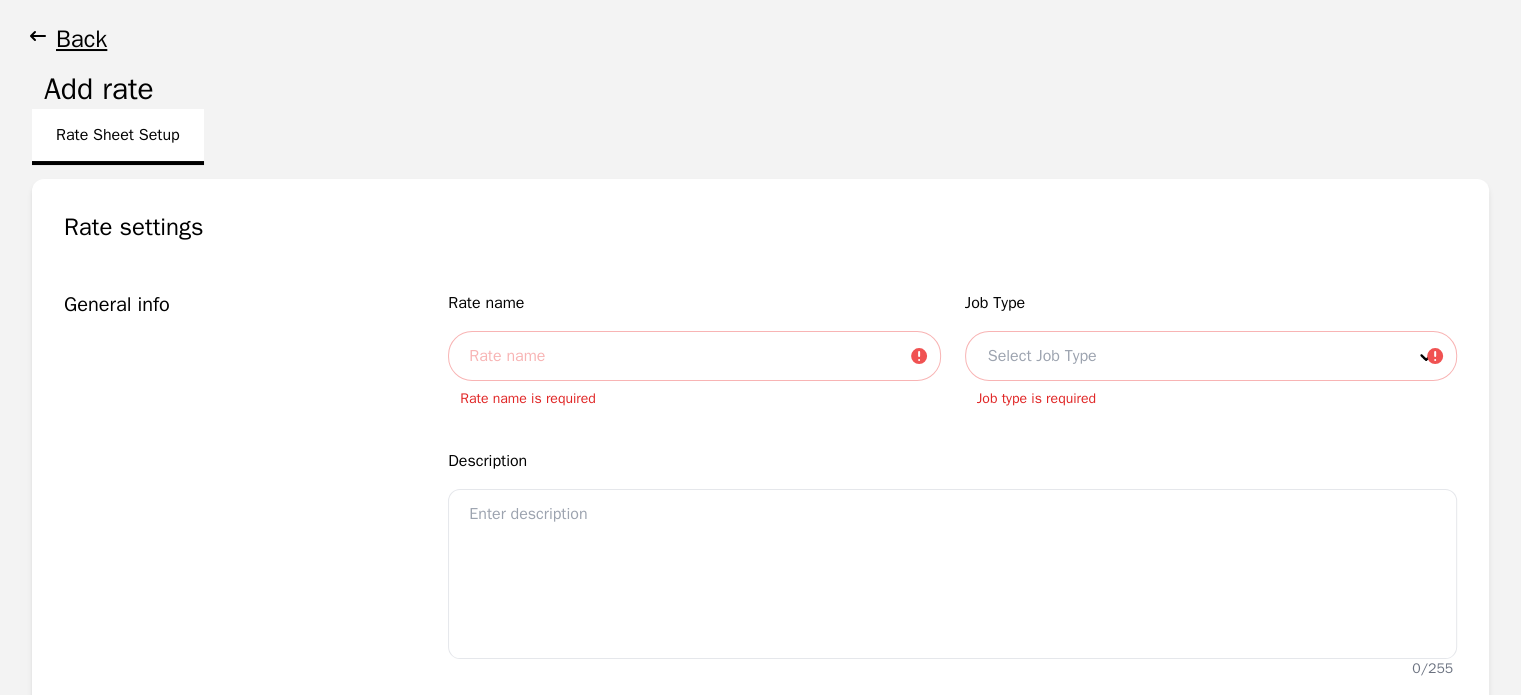 scroll, scrollTop: 196, scrollLeft: 0, axis: vertical 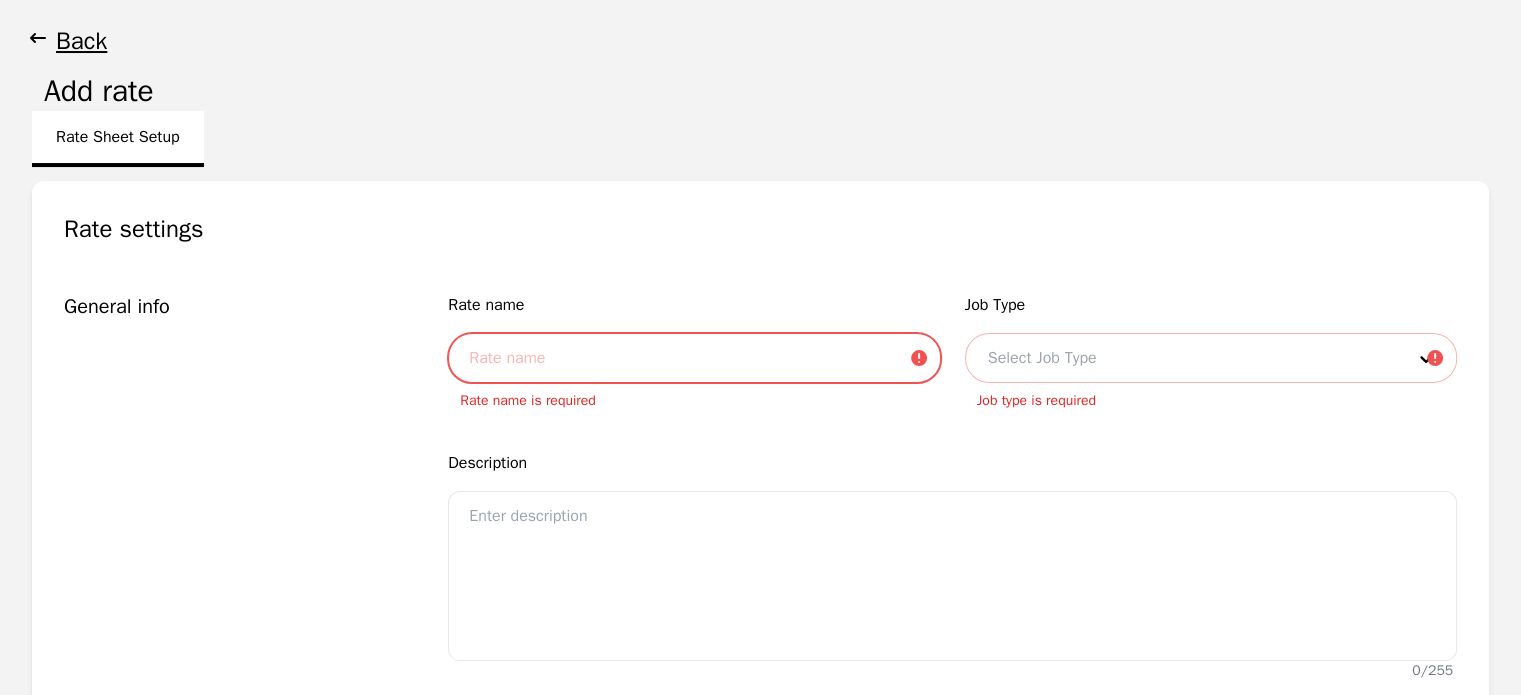 click at bounding box center [694, 358] 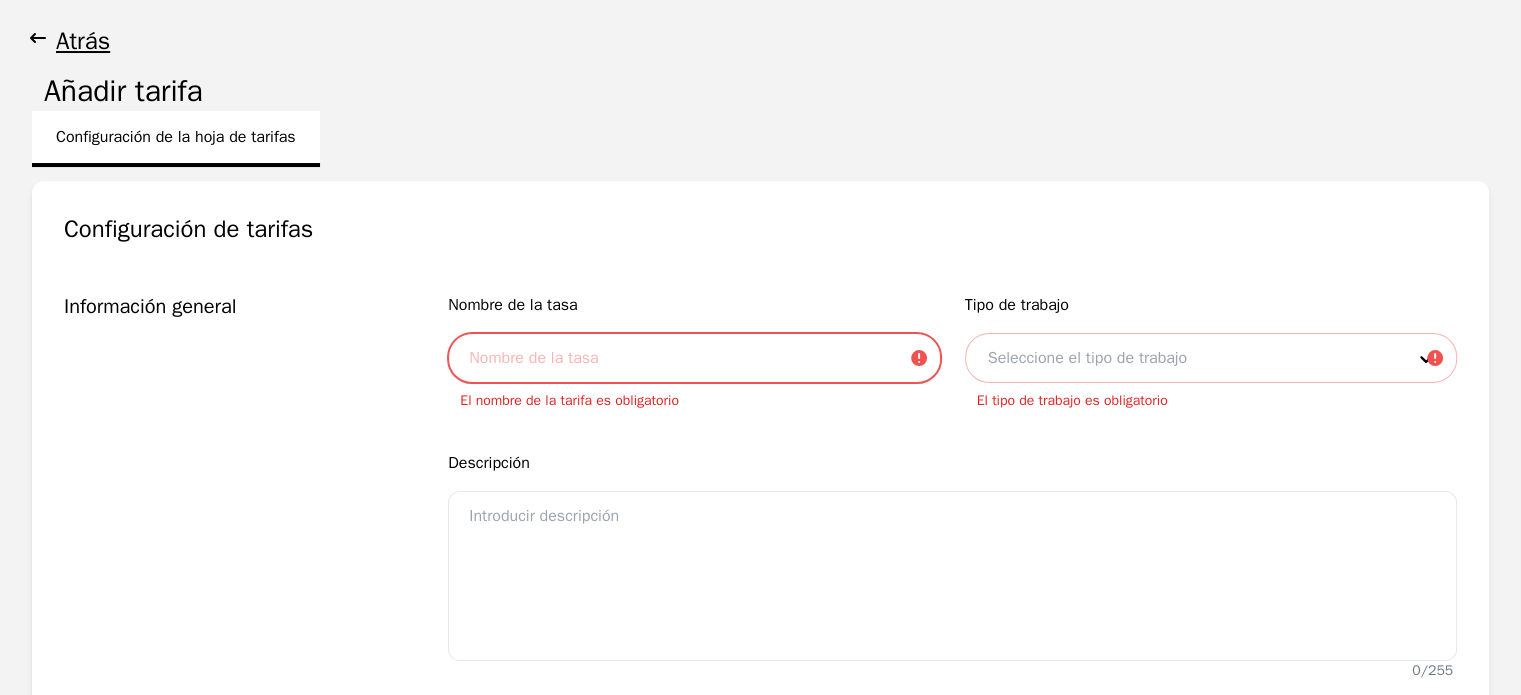 click at bounding box center (694, 358) 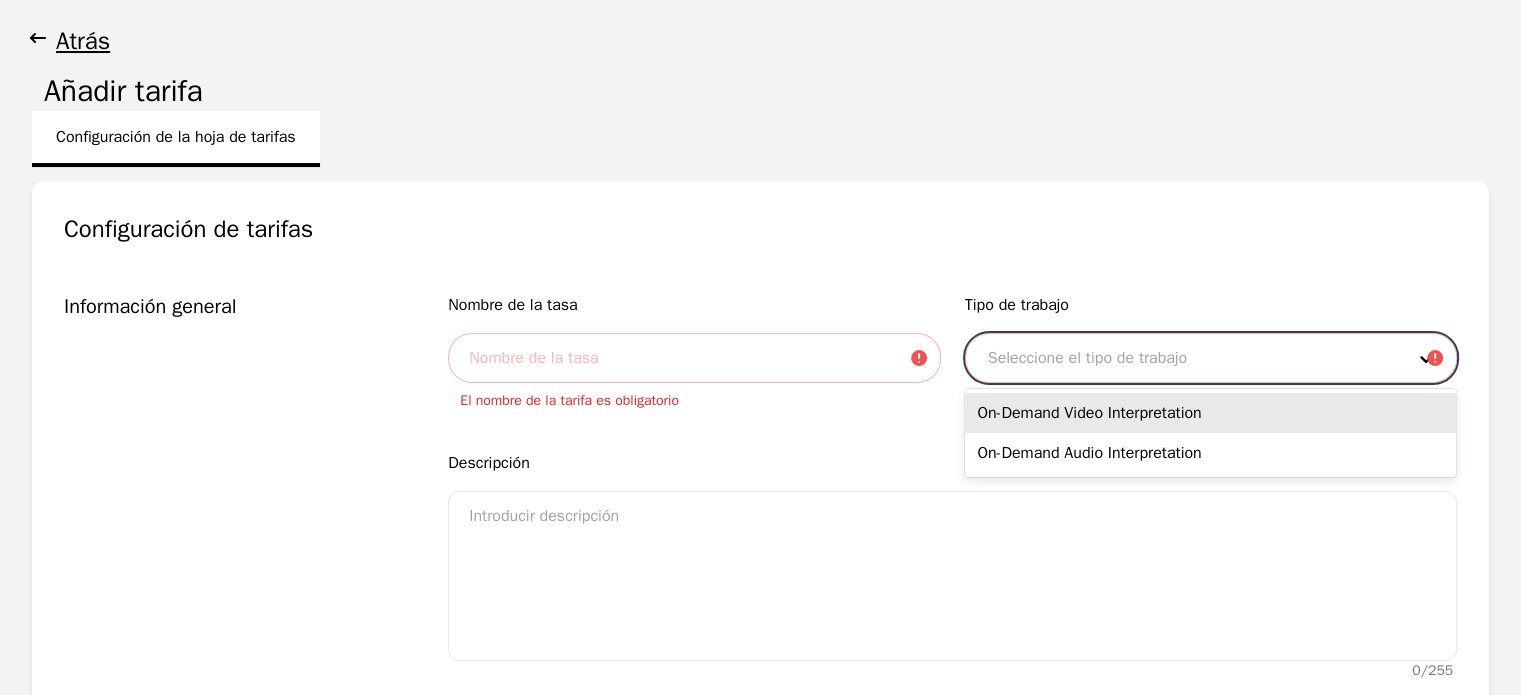 click at bounding box center (1181, 358) 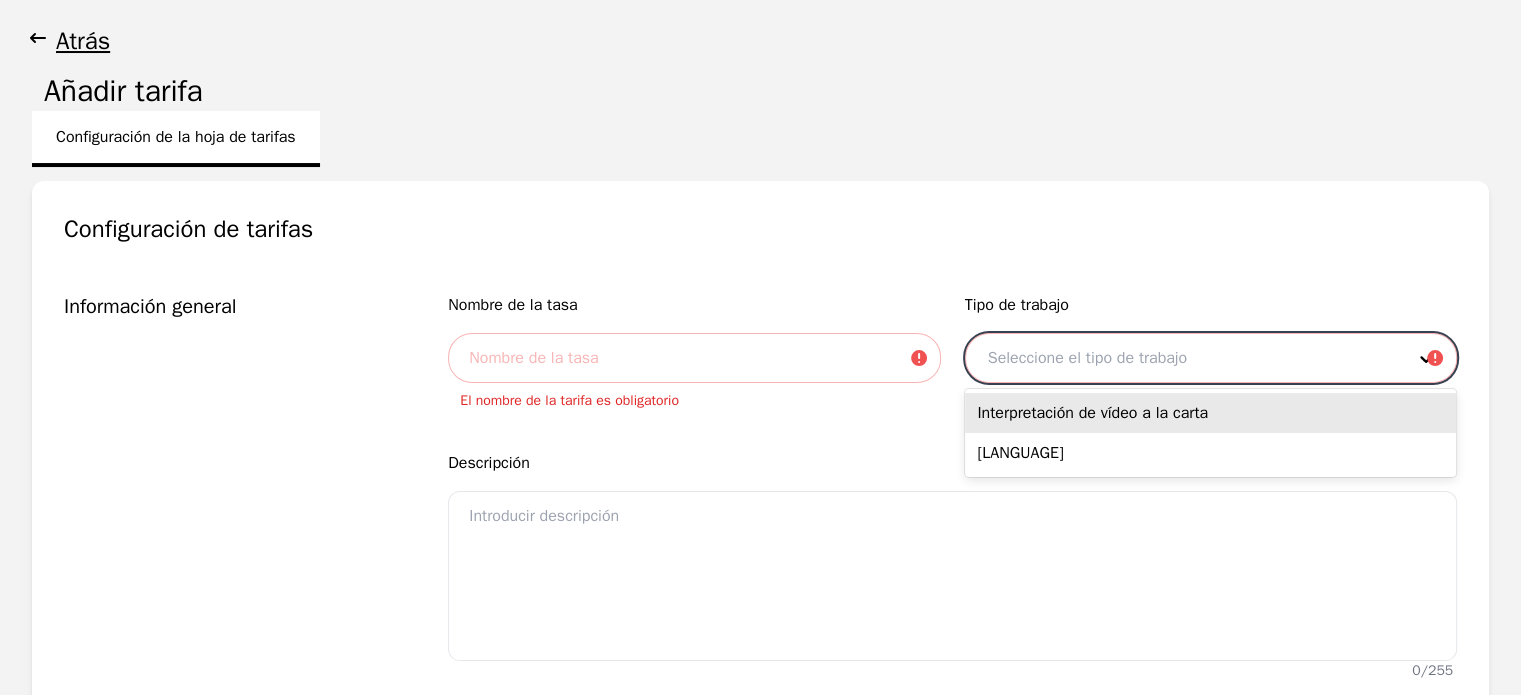 click on "Interpretación de vídeo a la carta" at bounding box center [1092, 413] 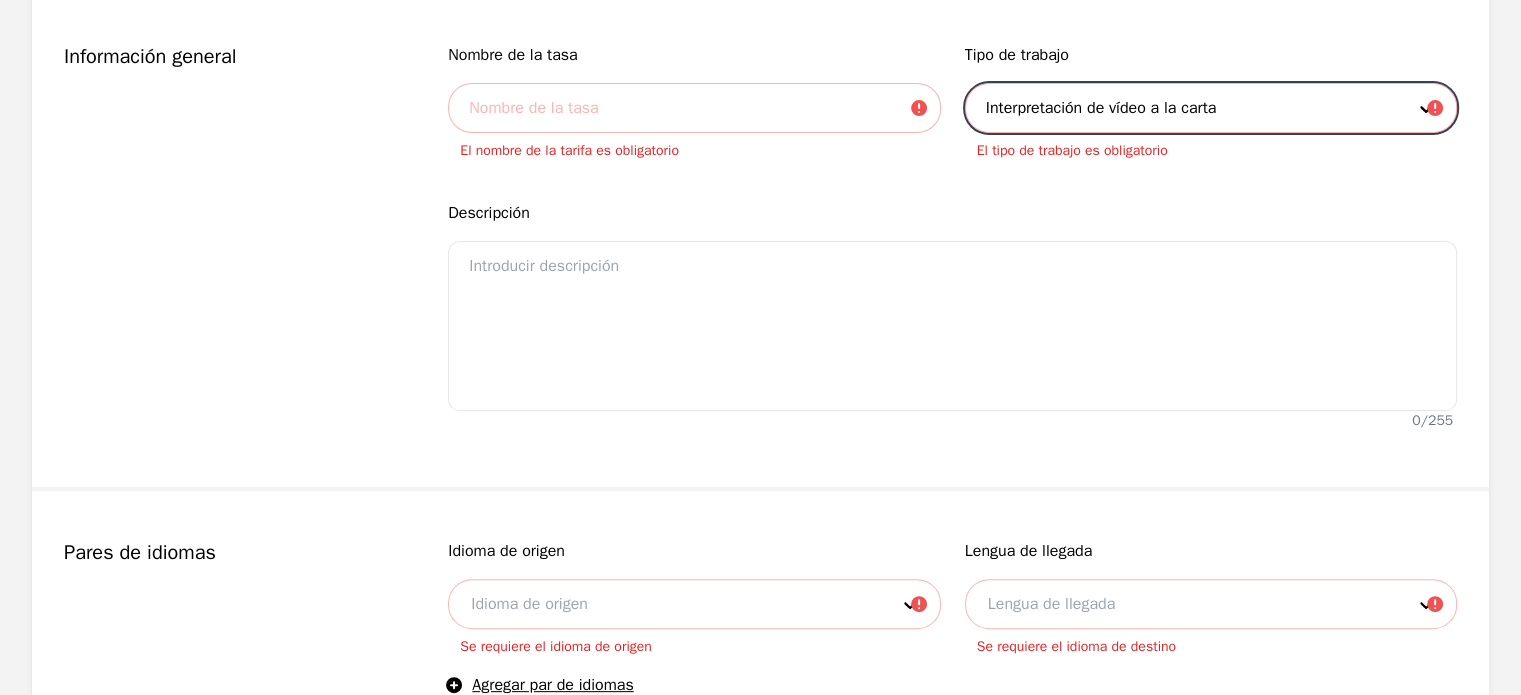 scroll, scrollTop: 447, scrollLeft: 0, axis: vertical 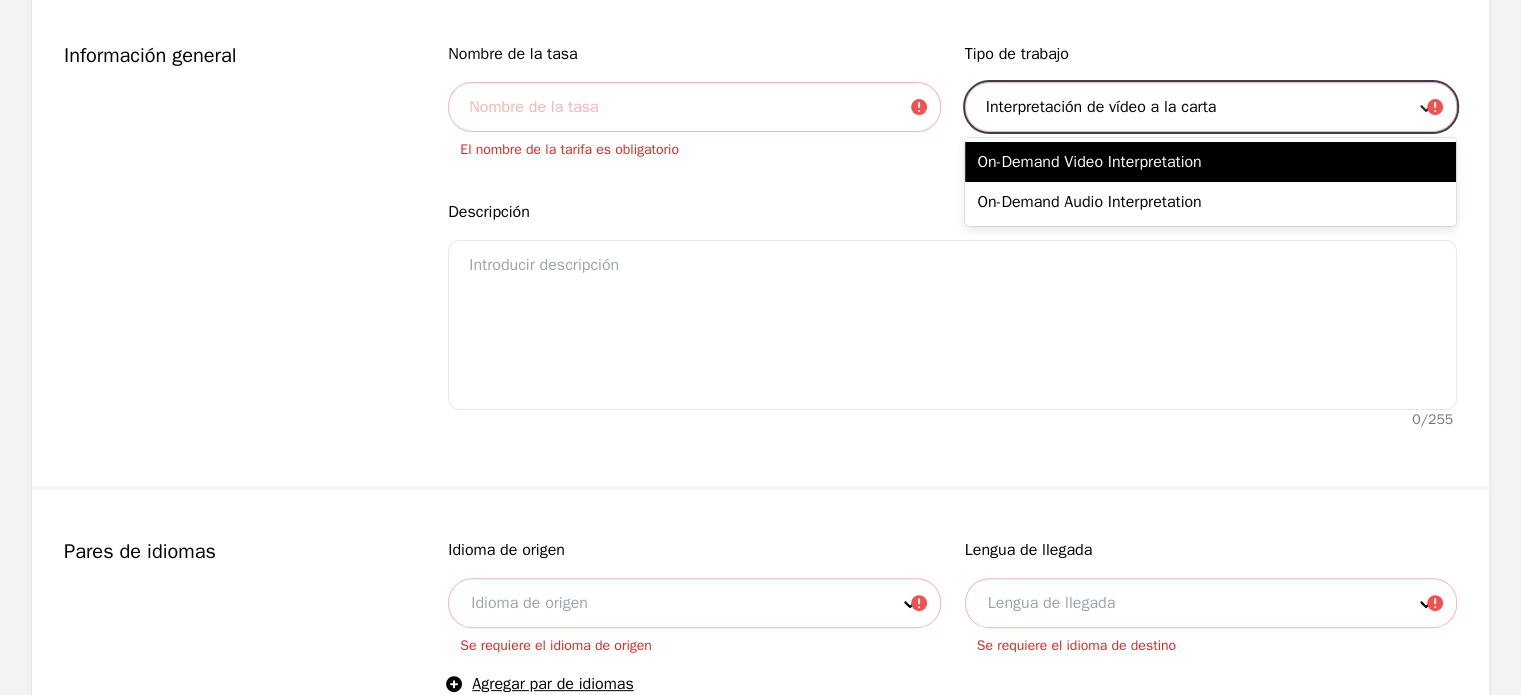 click 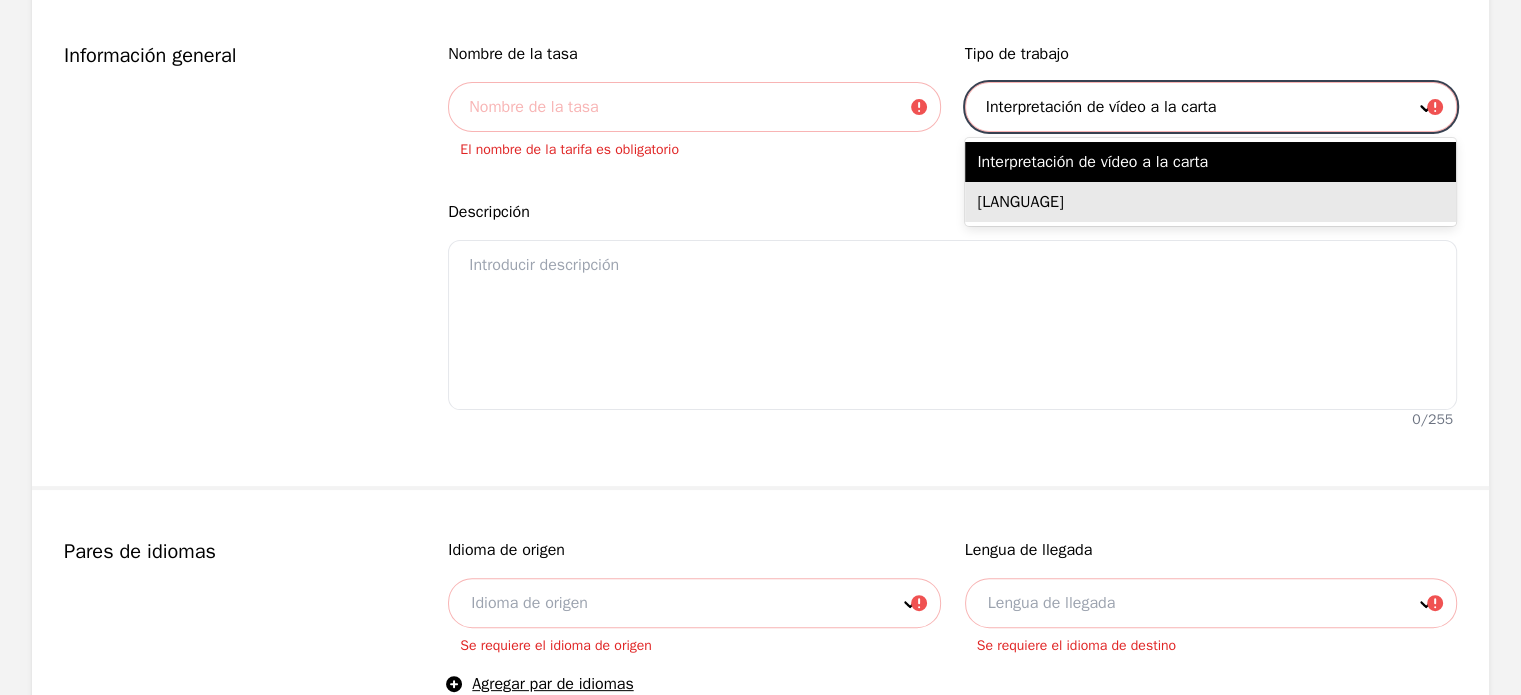 click on "[LANGUAGE]" at bounding box center [1210, 202] 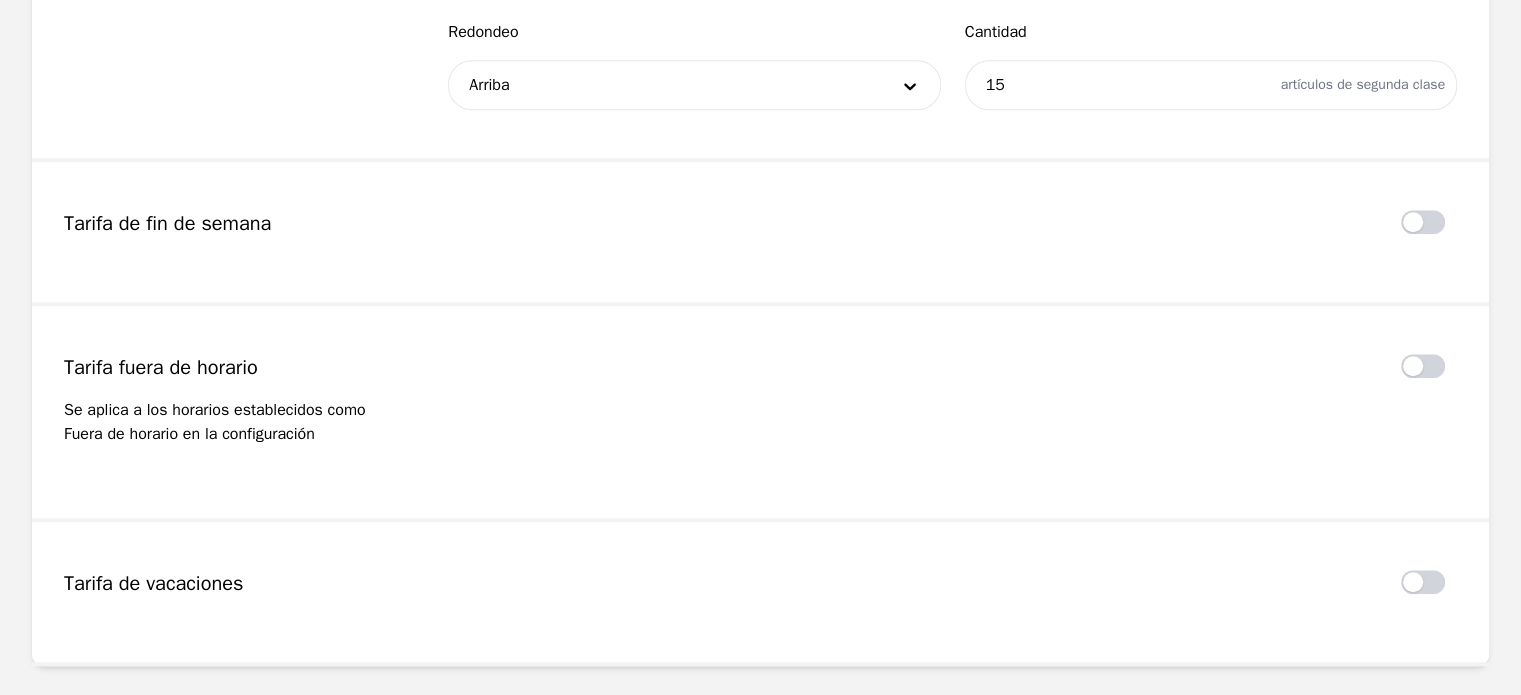 scroll, scrollTop: 1504, scrollLeft: 0, axis: vertical 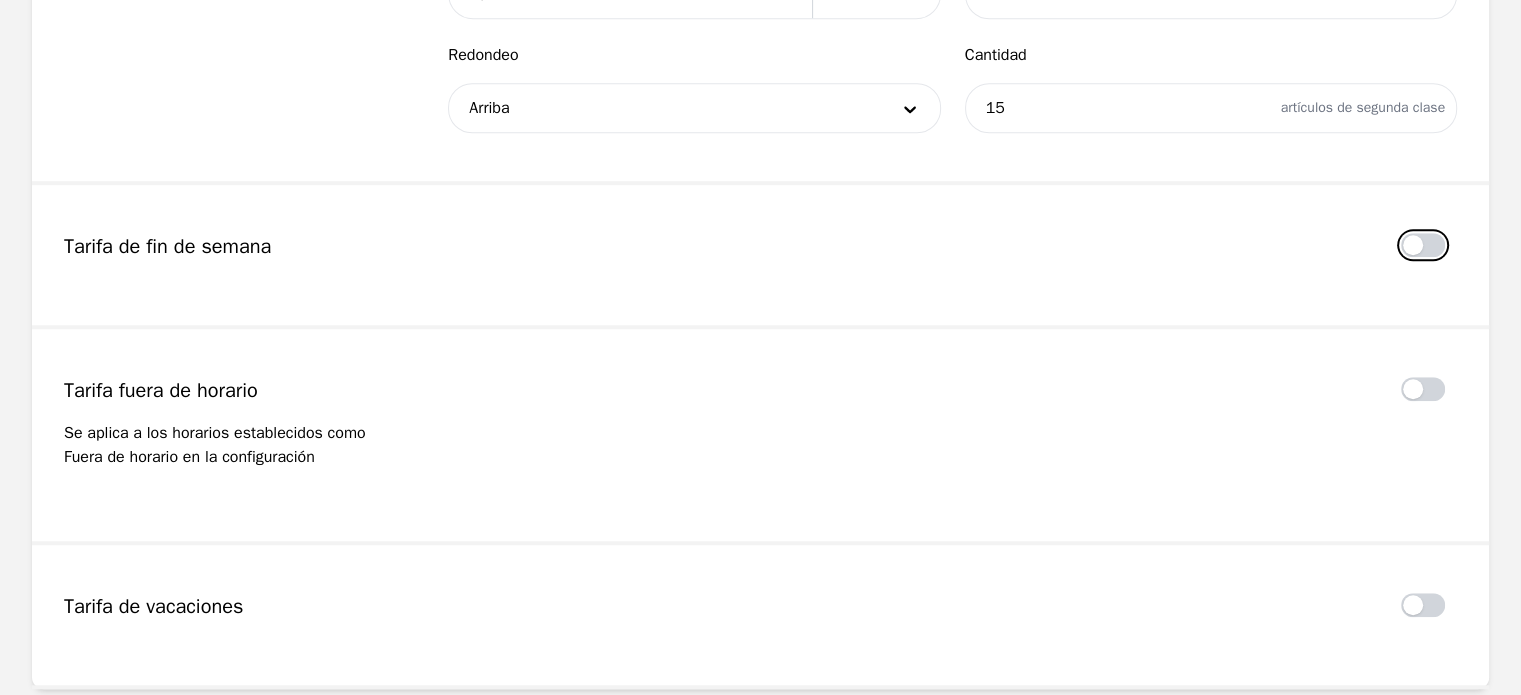 click at bounding box center [1423, 245] 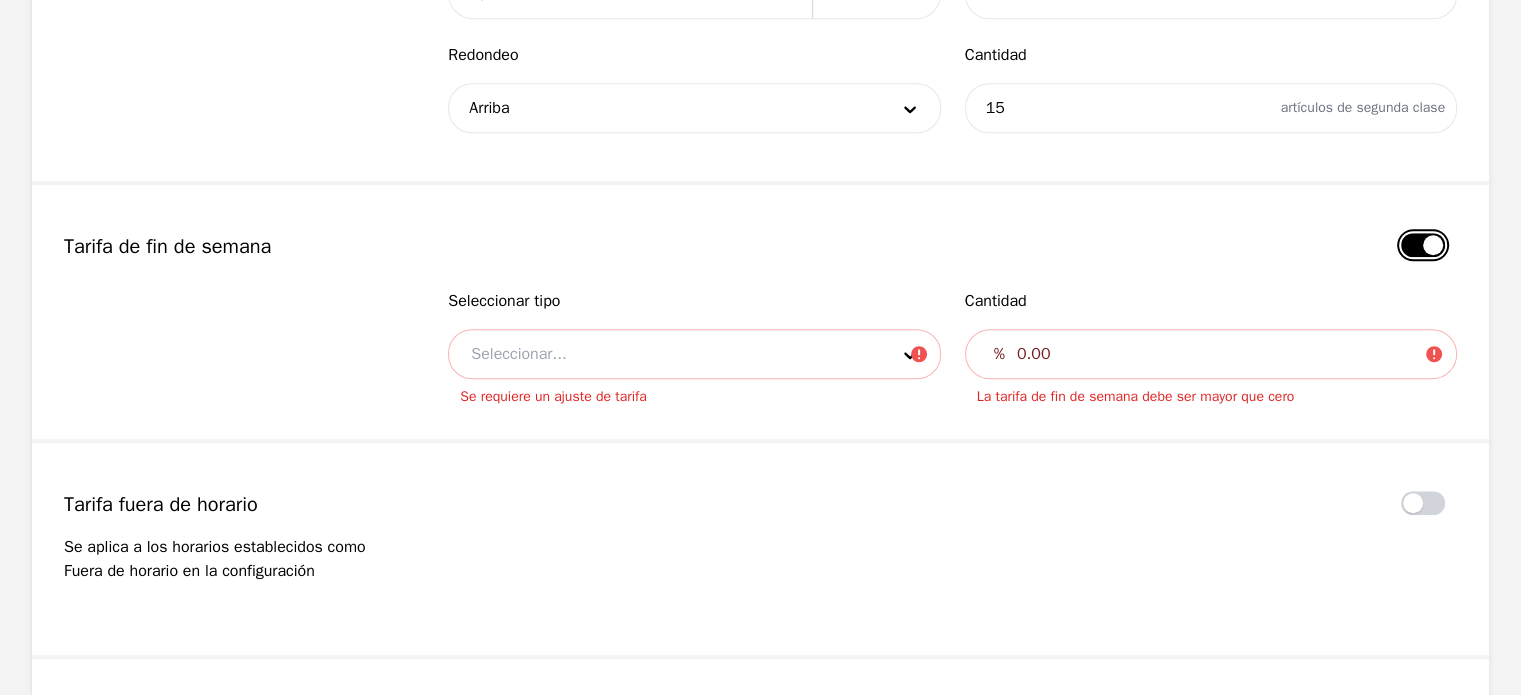 click at bounding box center [1423, 245] 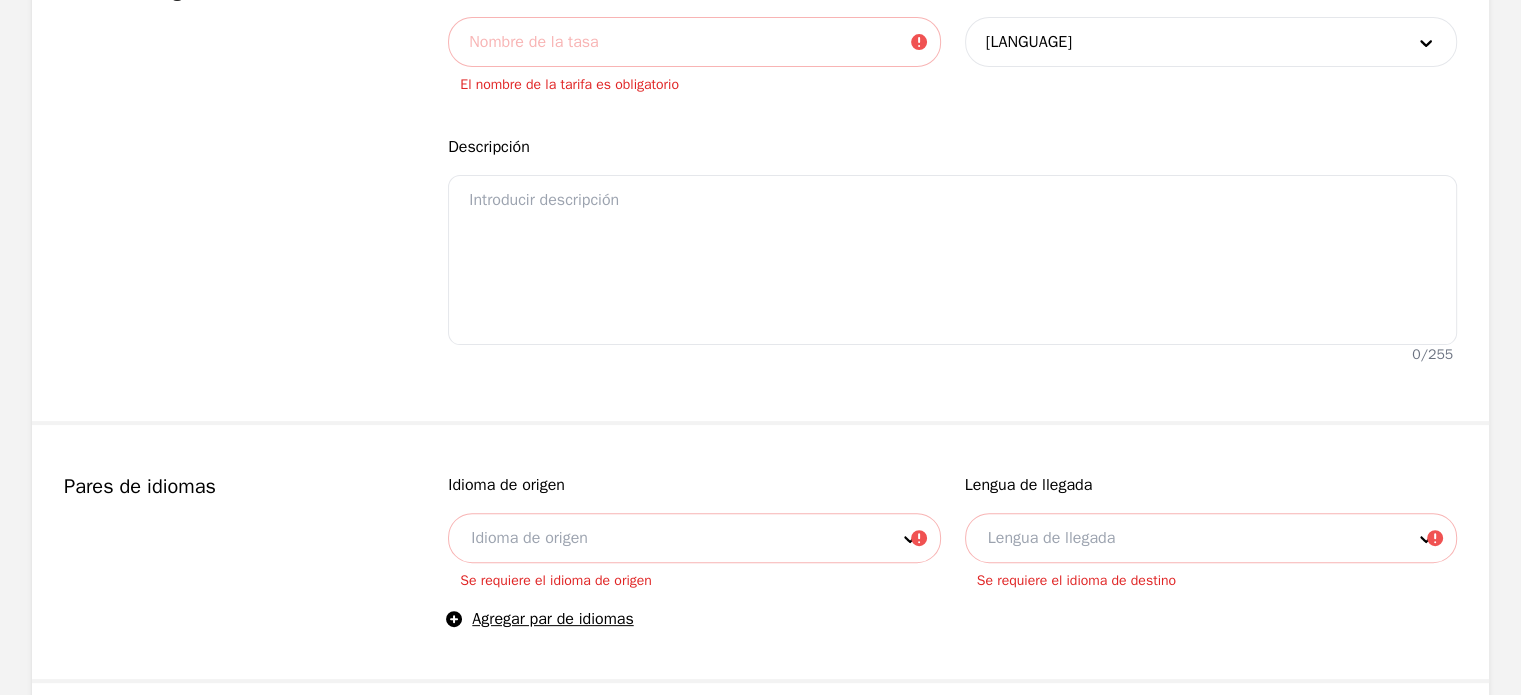 scroll, scrollTop: 512, scrollLeft: 0, axis: vertical 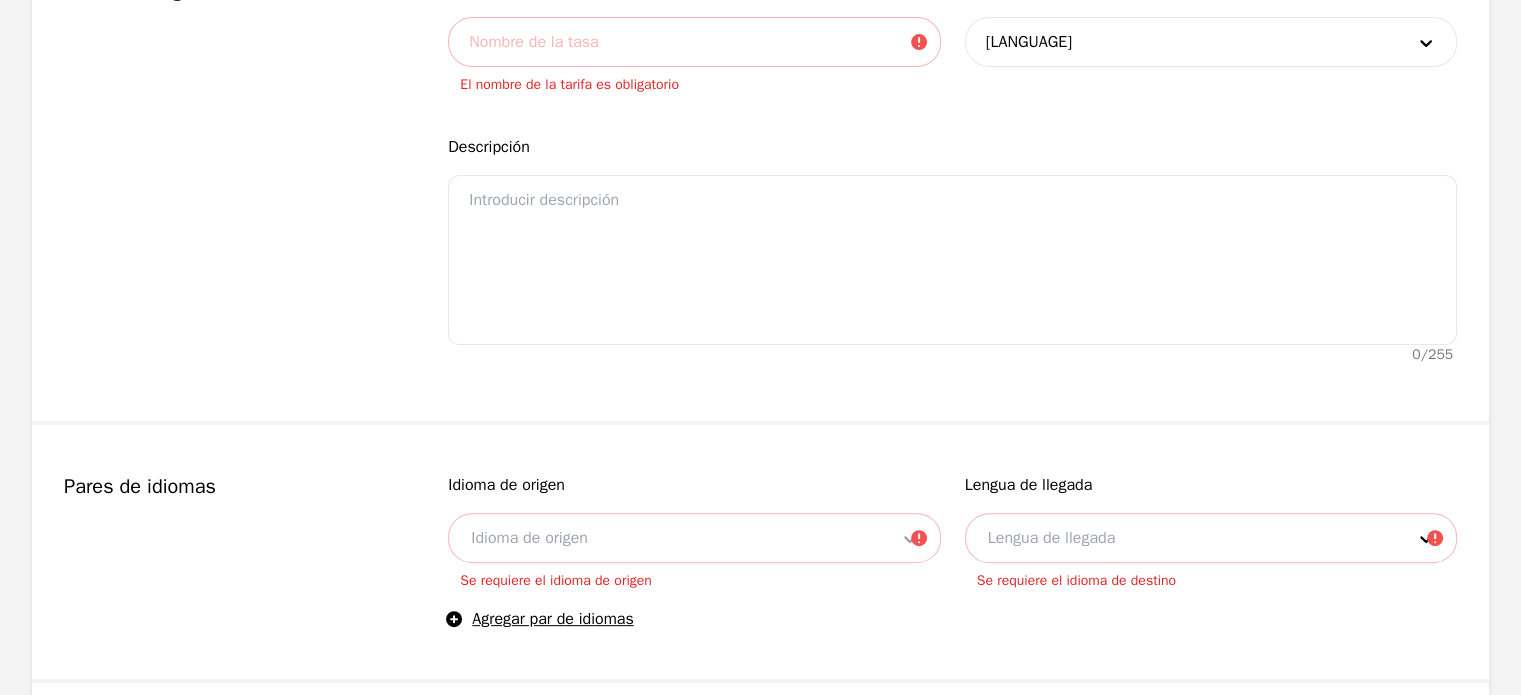 click at bounding box center [910, 538] 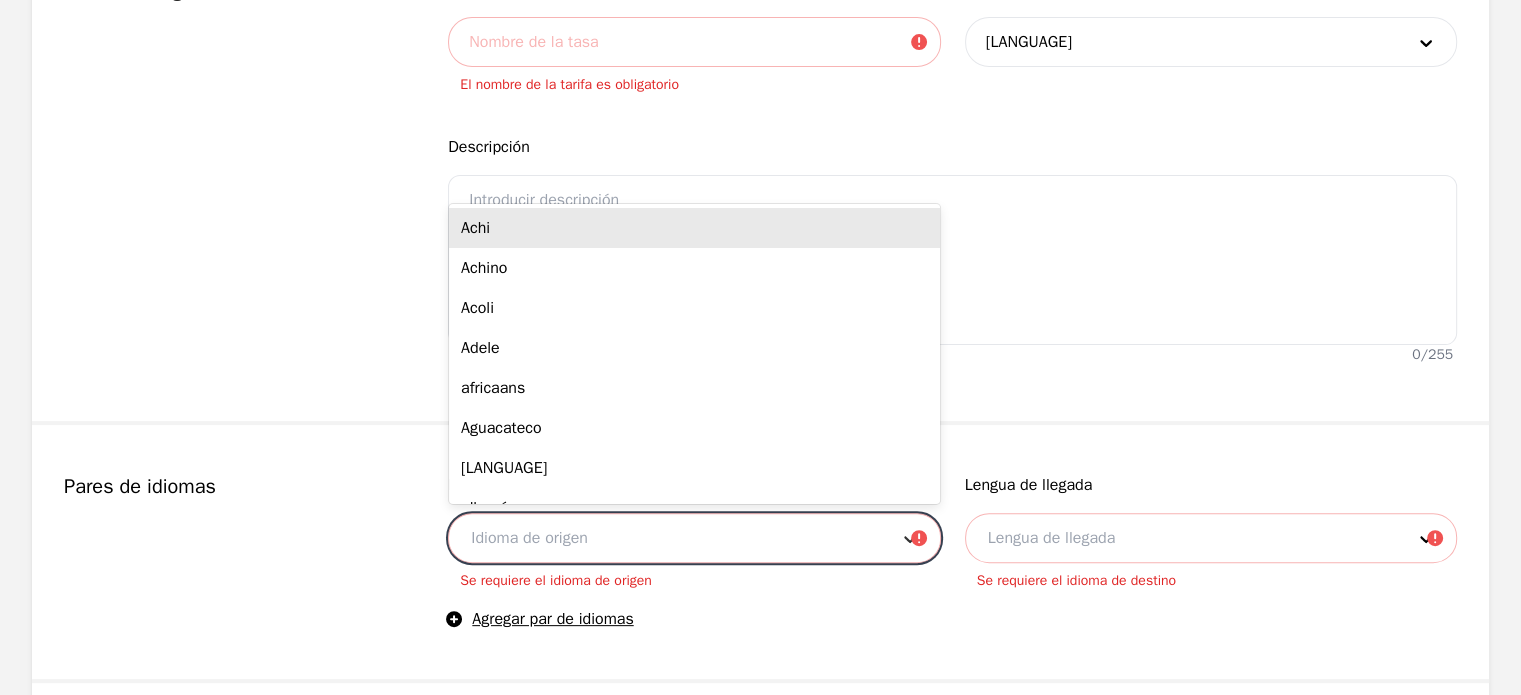 click 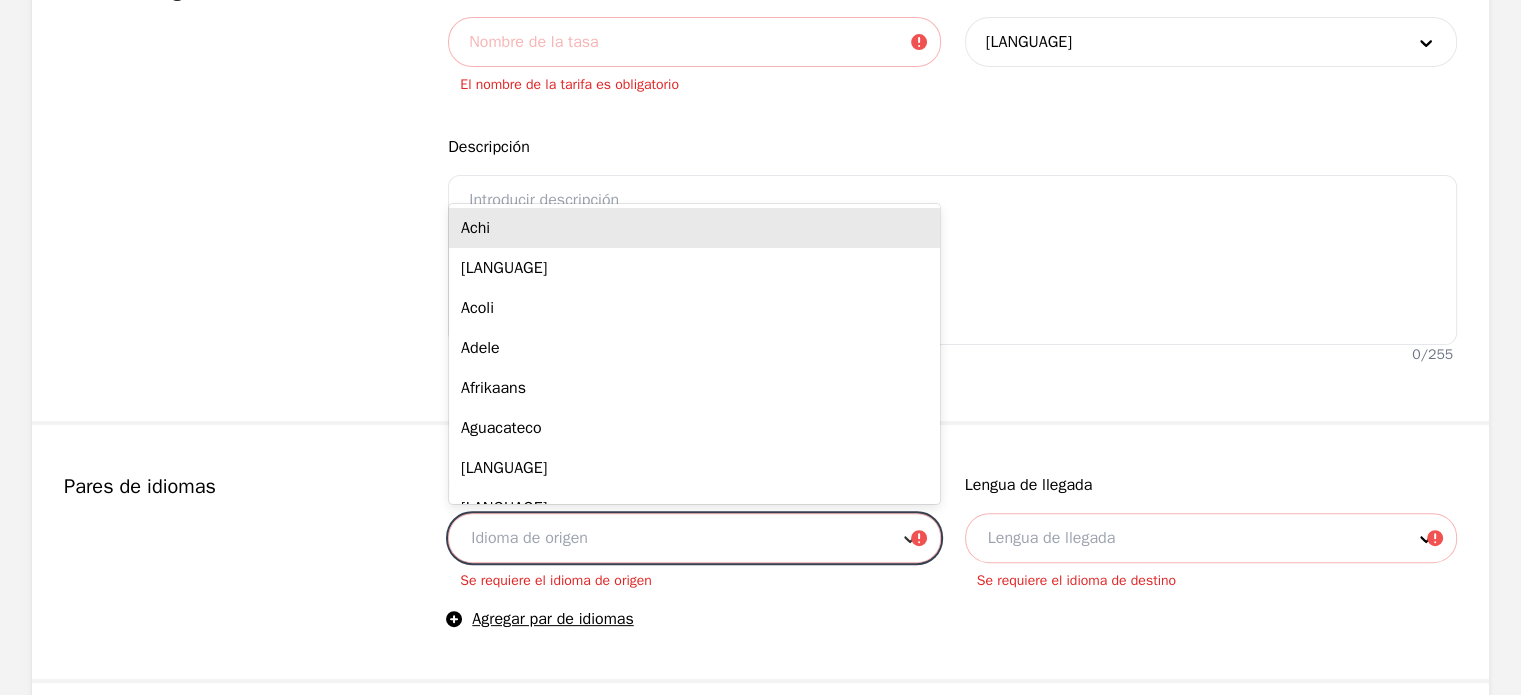 click 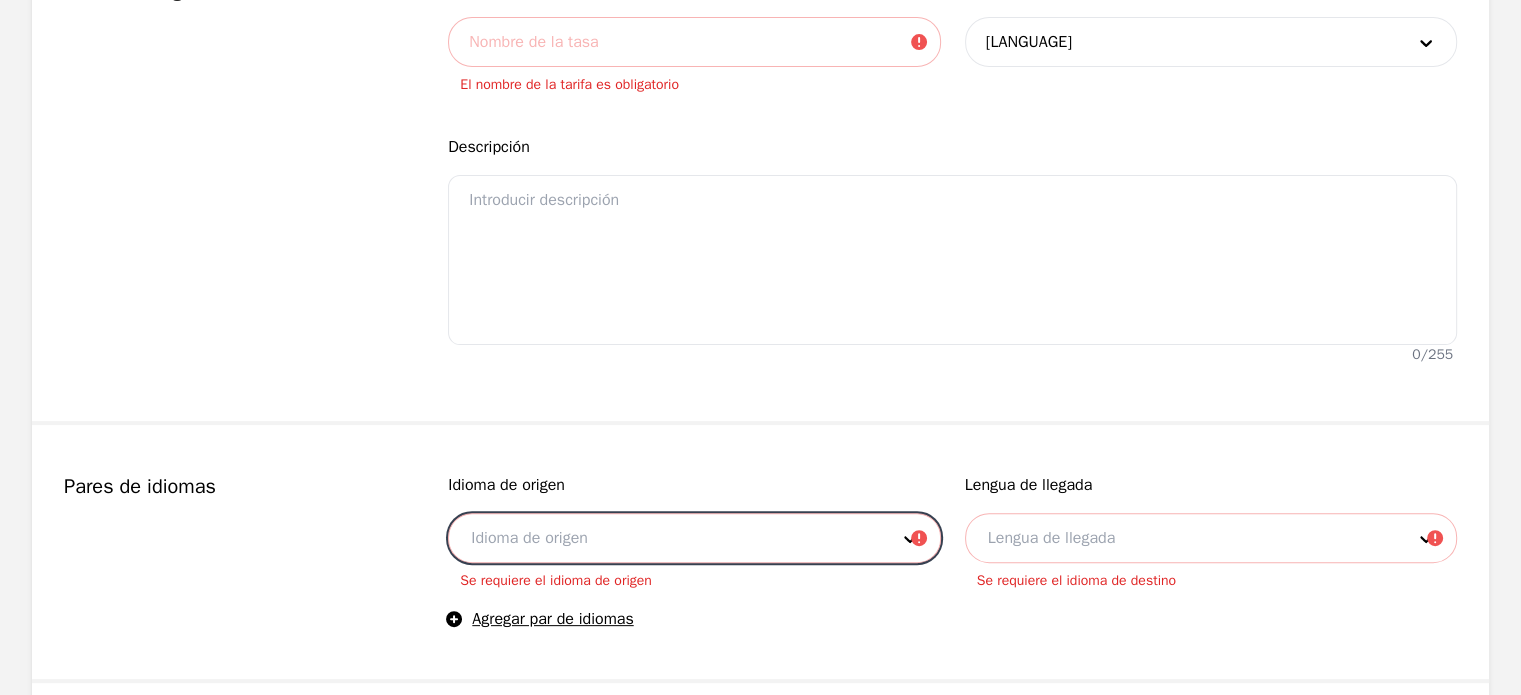 click at bounding box center [664, 538] 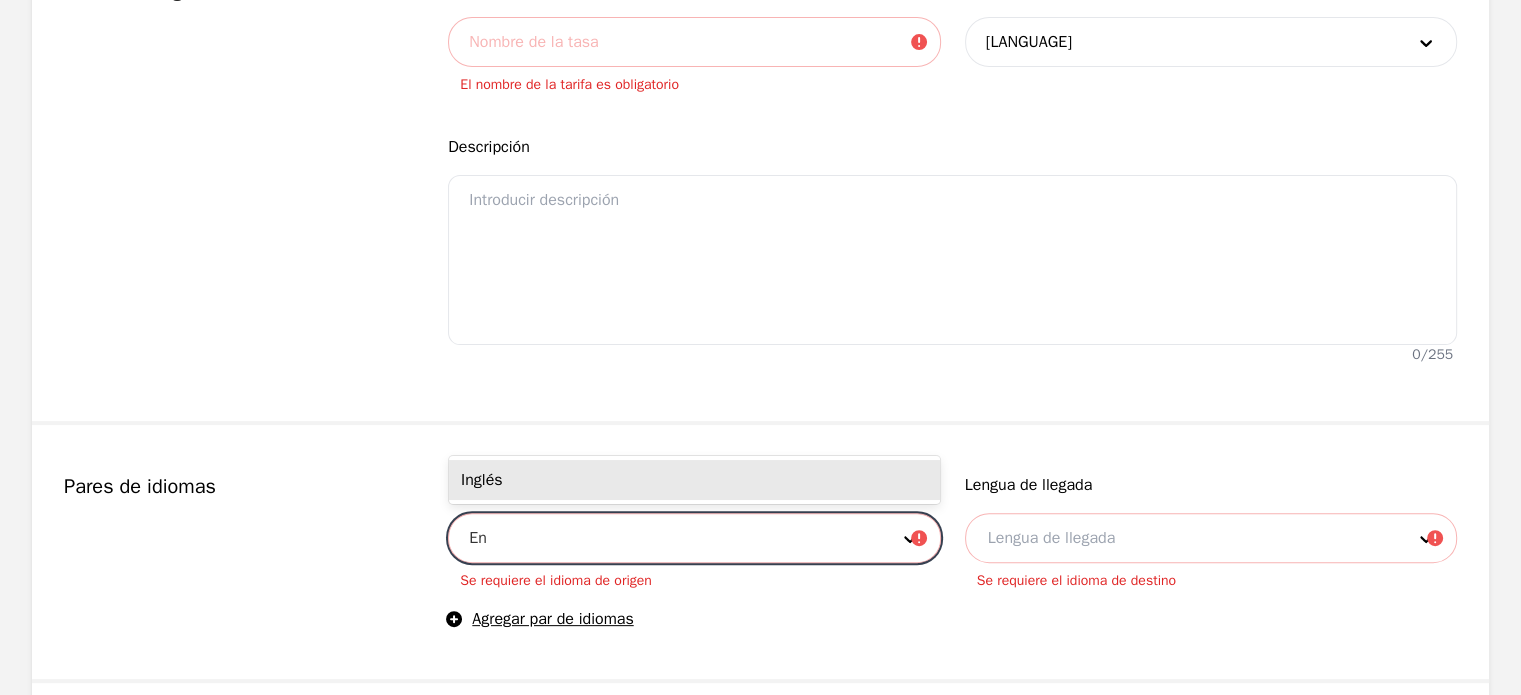 type on "[LANGUAGE]" 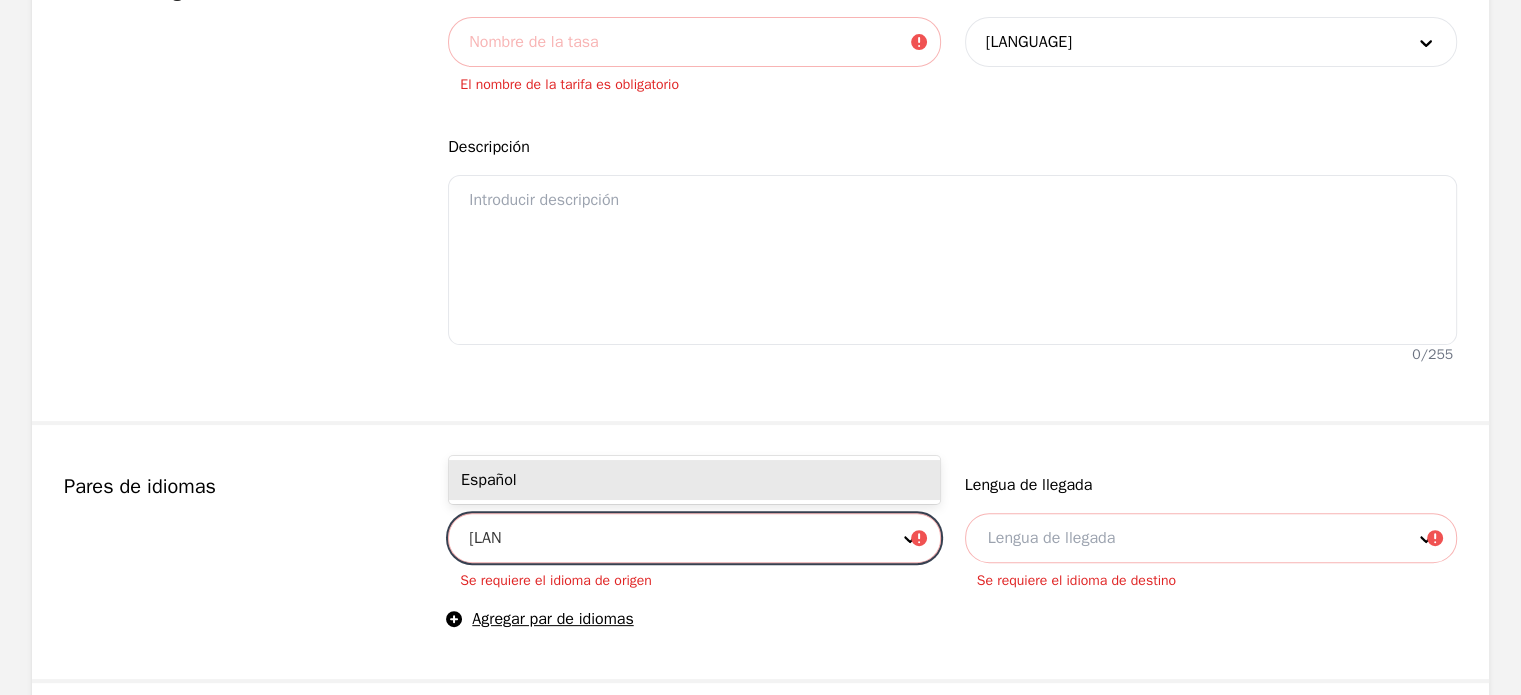 type on "Span" 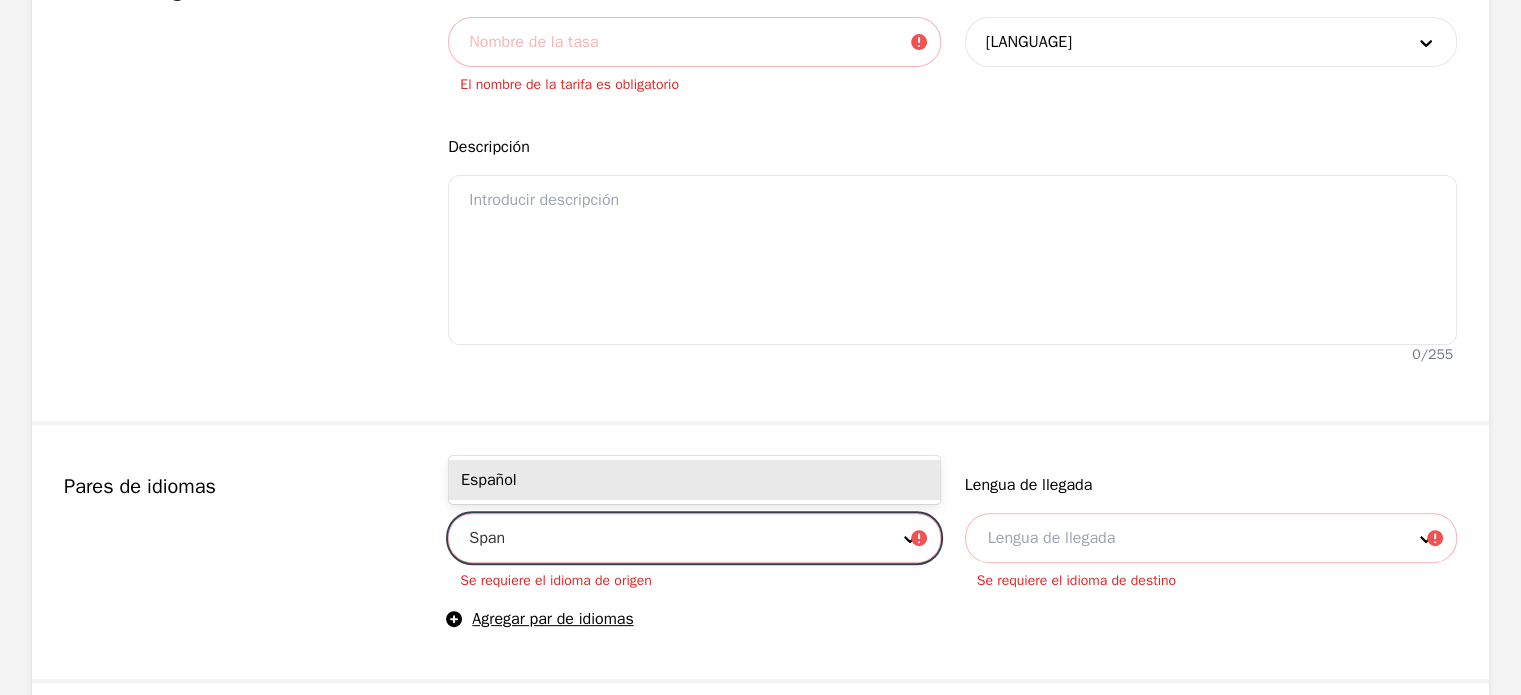 type 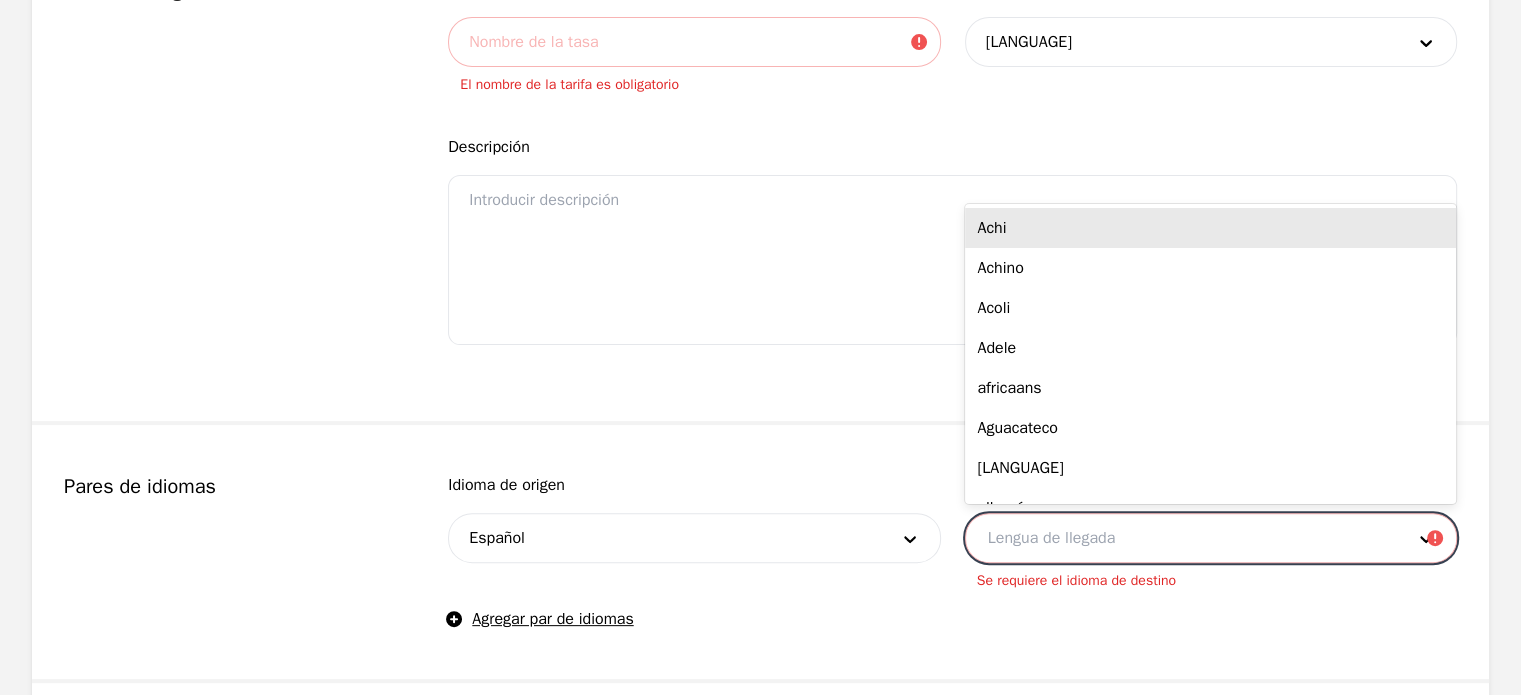click at bounding box center [1181, 538] 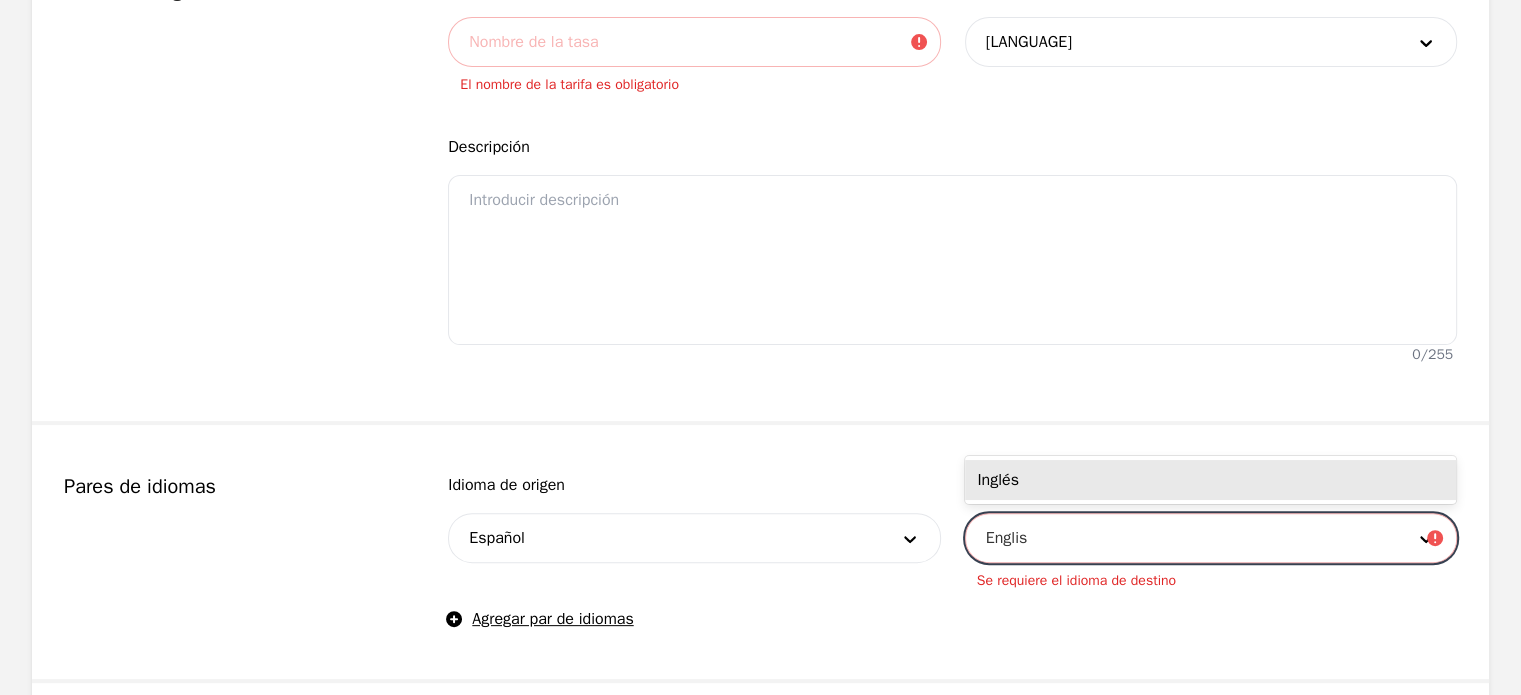 type on "English" 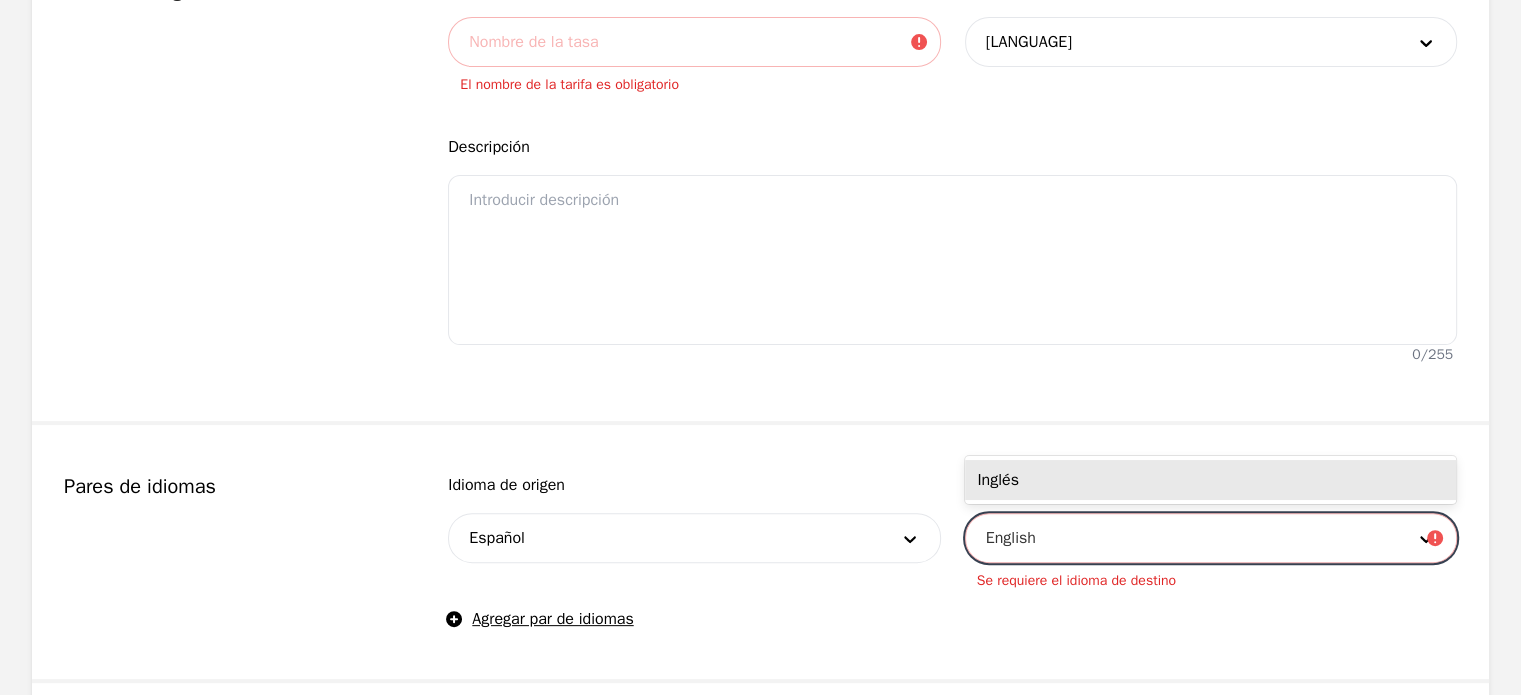 type 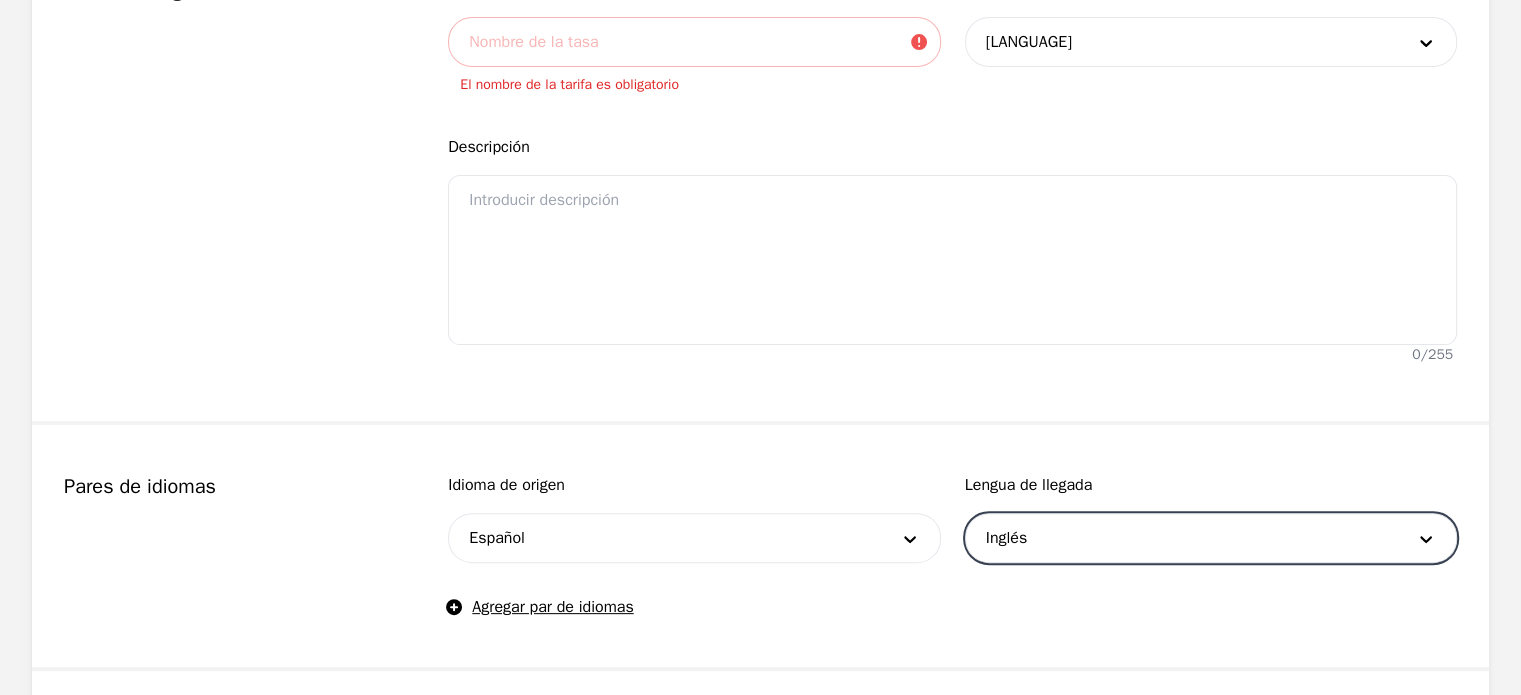 scroll, scrollTop: 195, scrollLeft: 0, axis: vertical 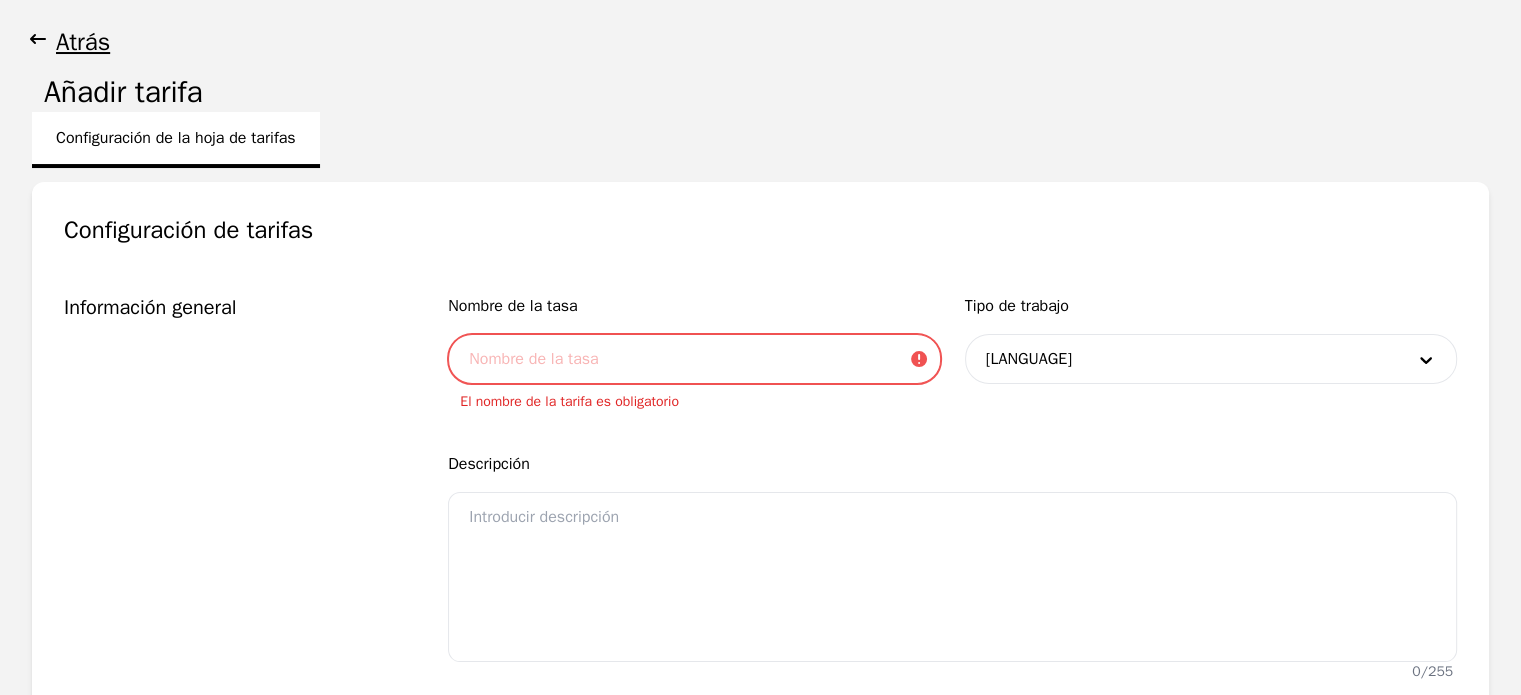 click at bounding box center (694, 359) 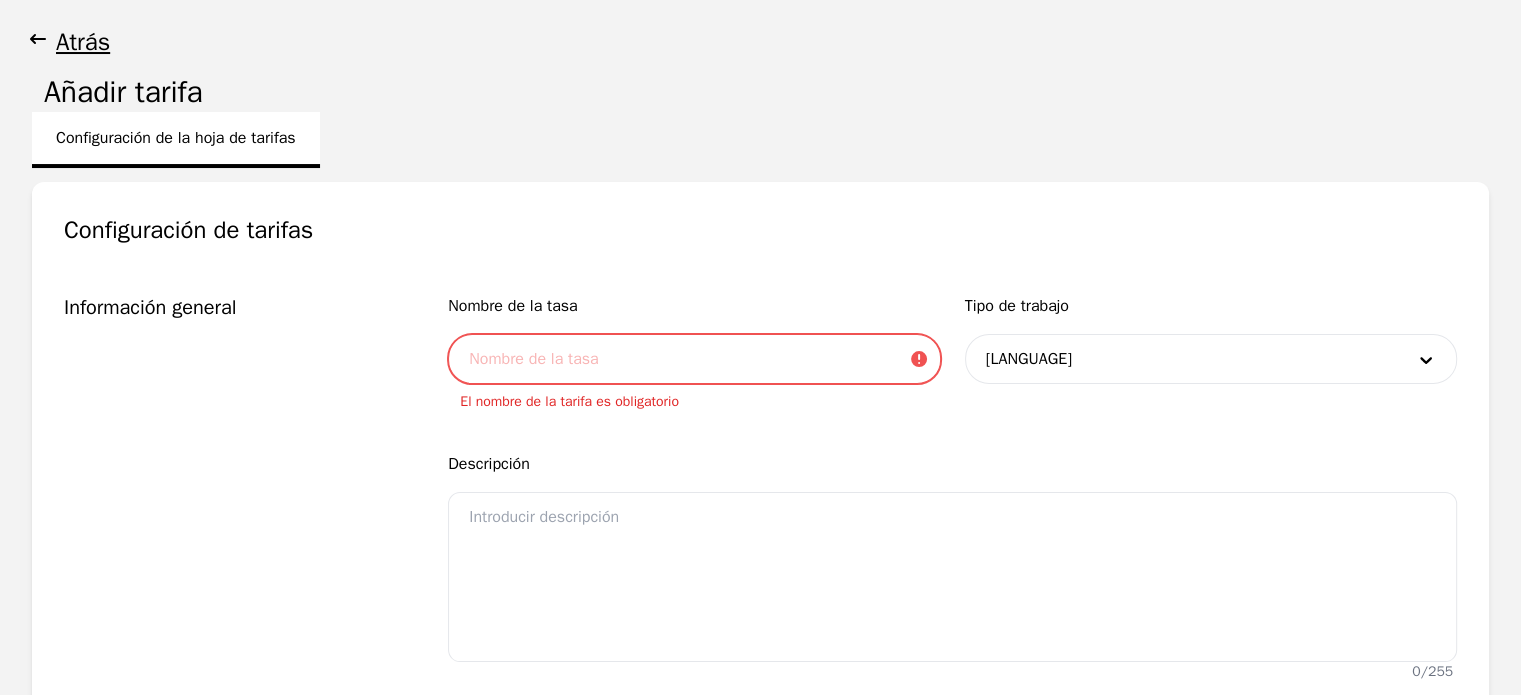 click at bounding box center (694, 359) 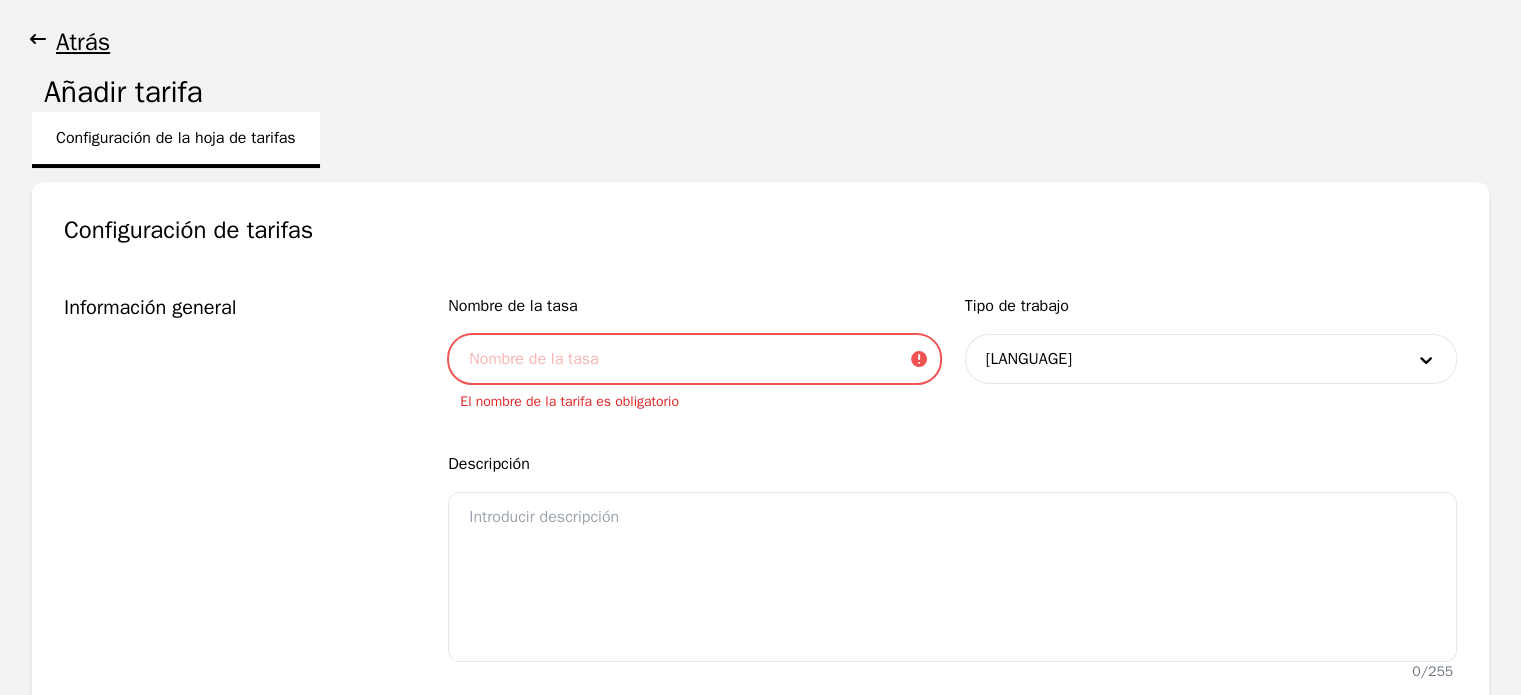 click at bounding box center (694, 359) 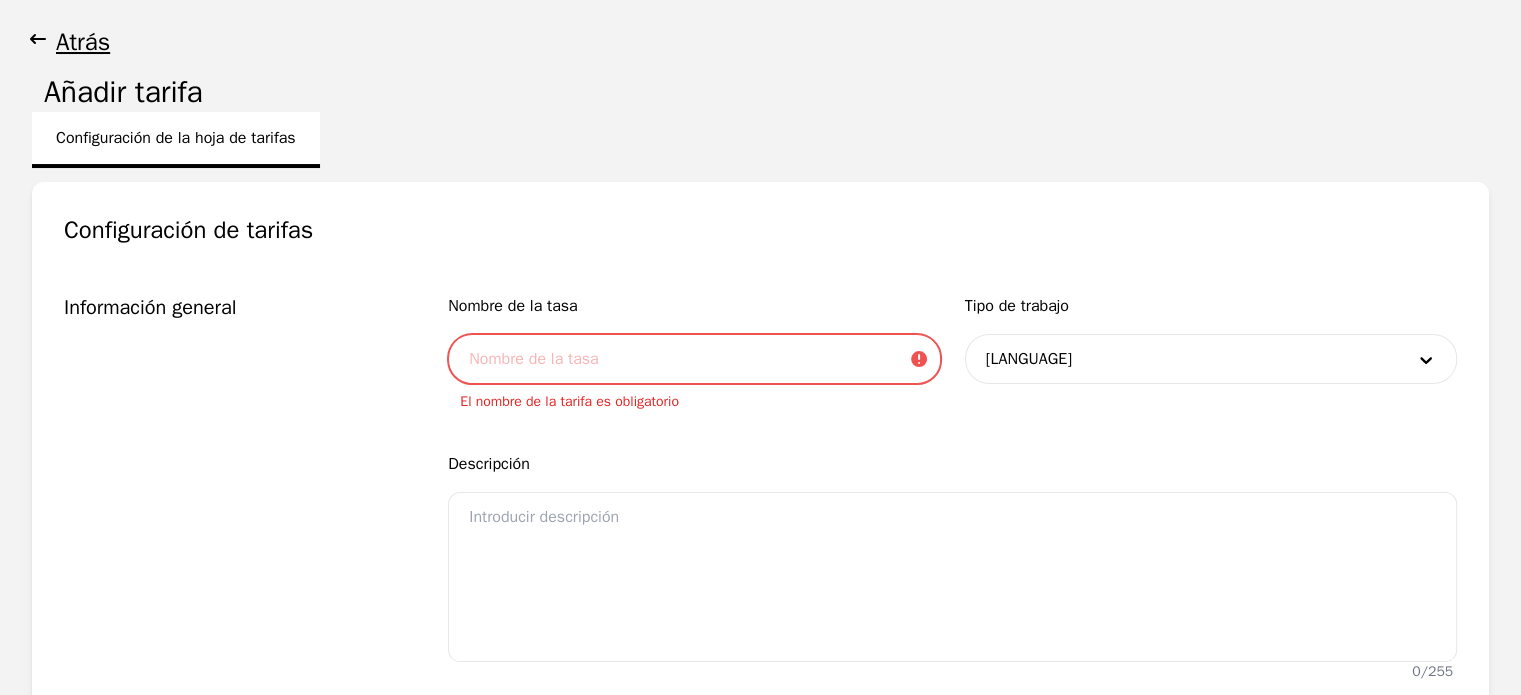 scroll, scrollTop: 0, scrollLeft: 0, axis: both 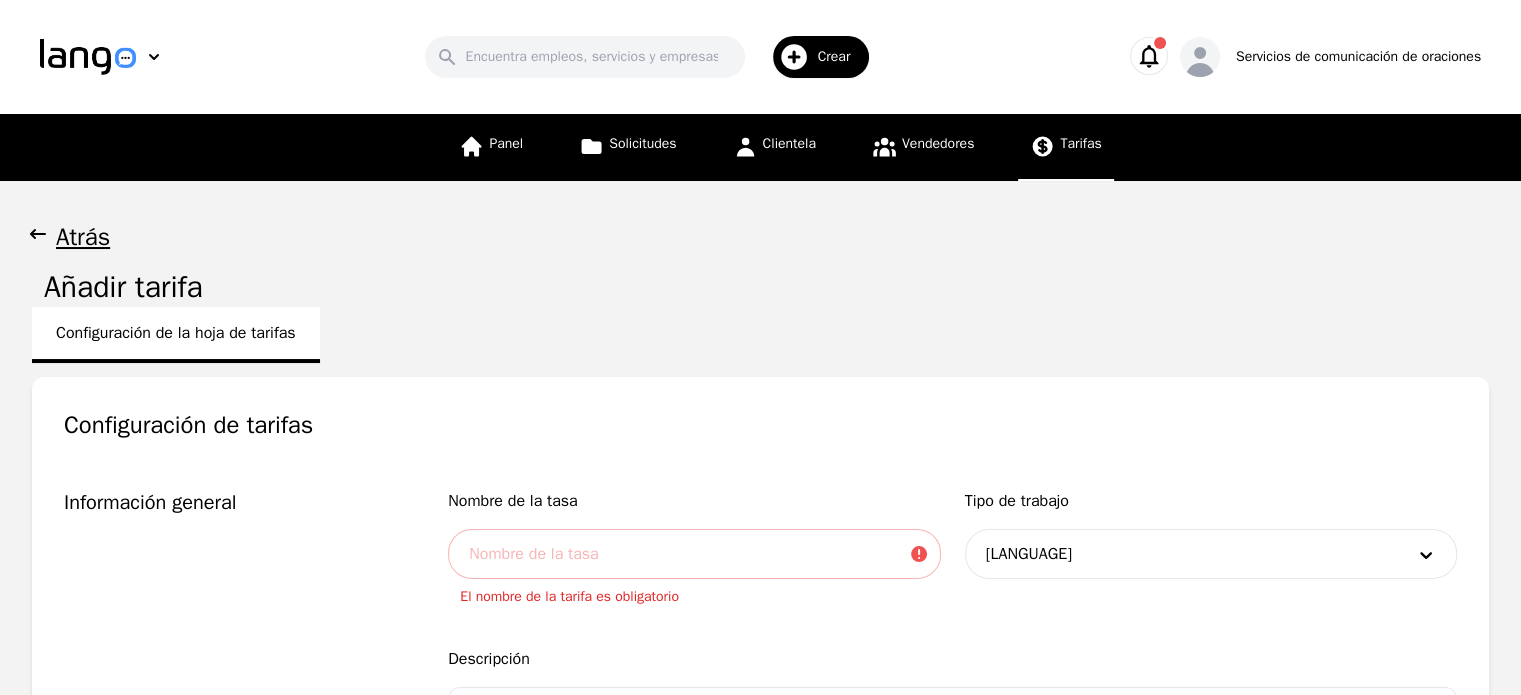 click on "Buscar Crear Servicios de comunicación de oraciones" at bounding box center (760, 57) 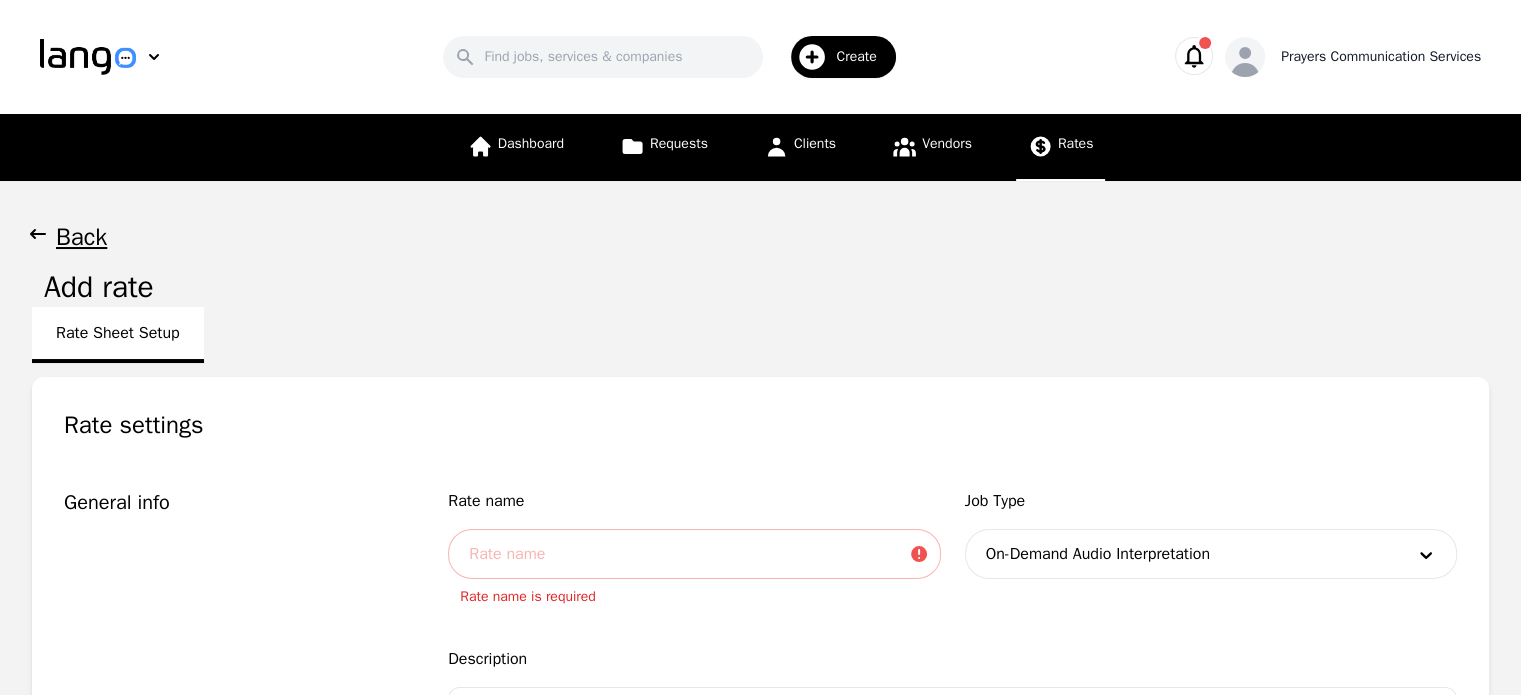 click on "Prayers Communication Services" at bounding box center (1353, 57) 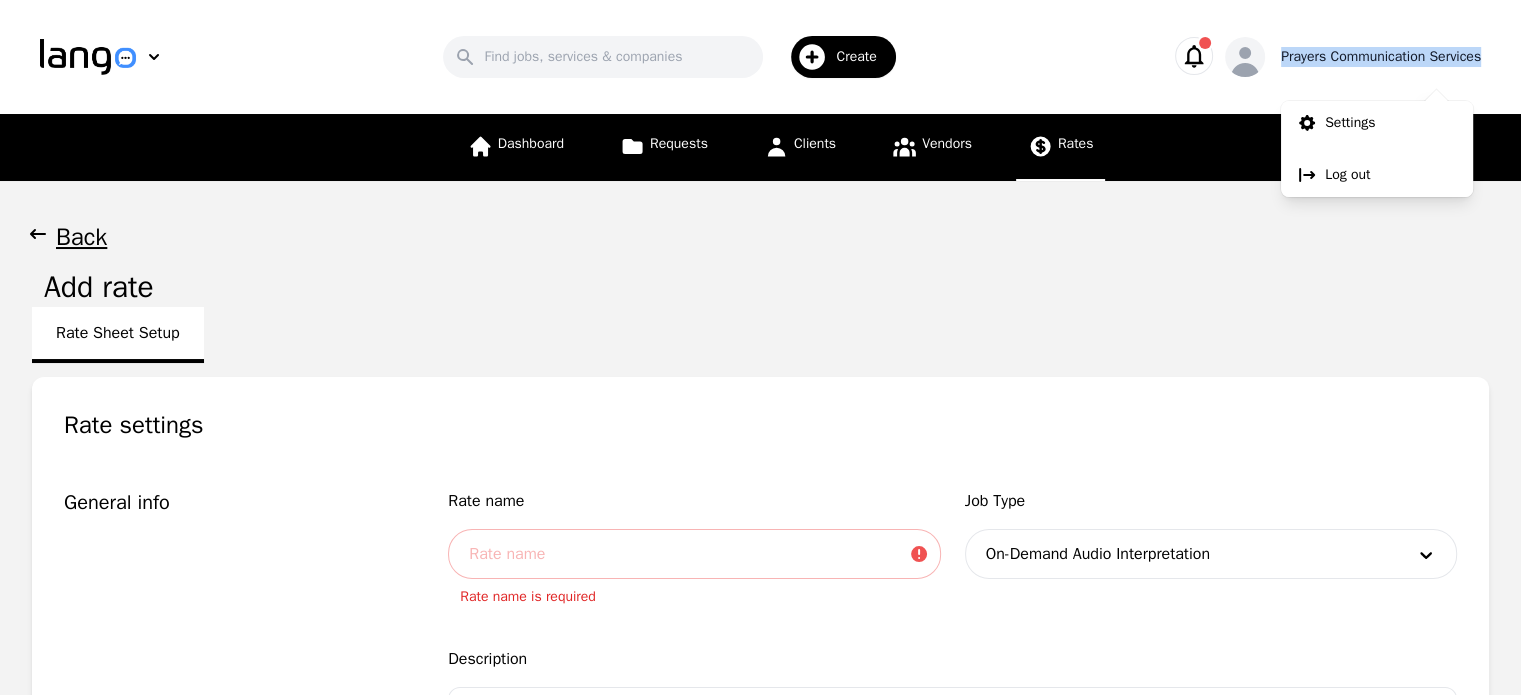 drag, startPoint x: 1498, startPoint y: 51, endPoint x: 1276, endPoint y: 59, distance: 222.1441 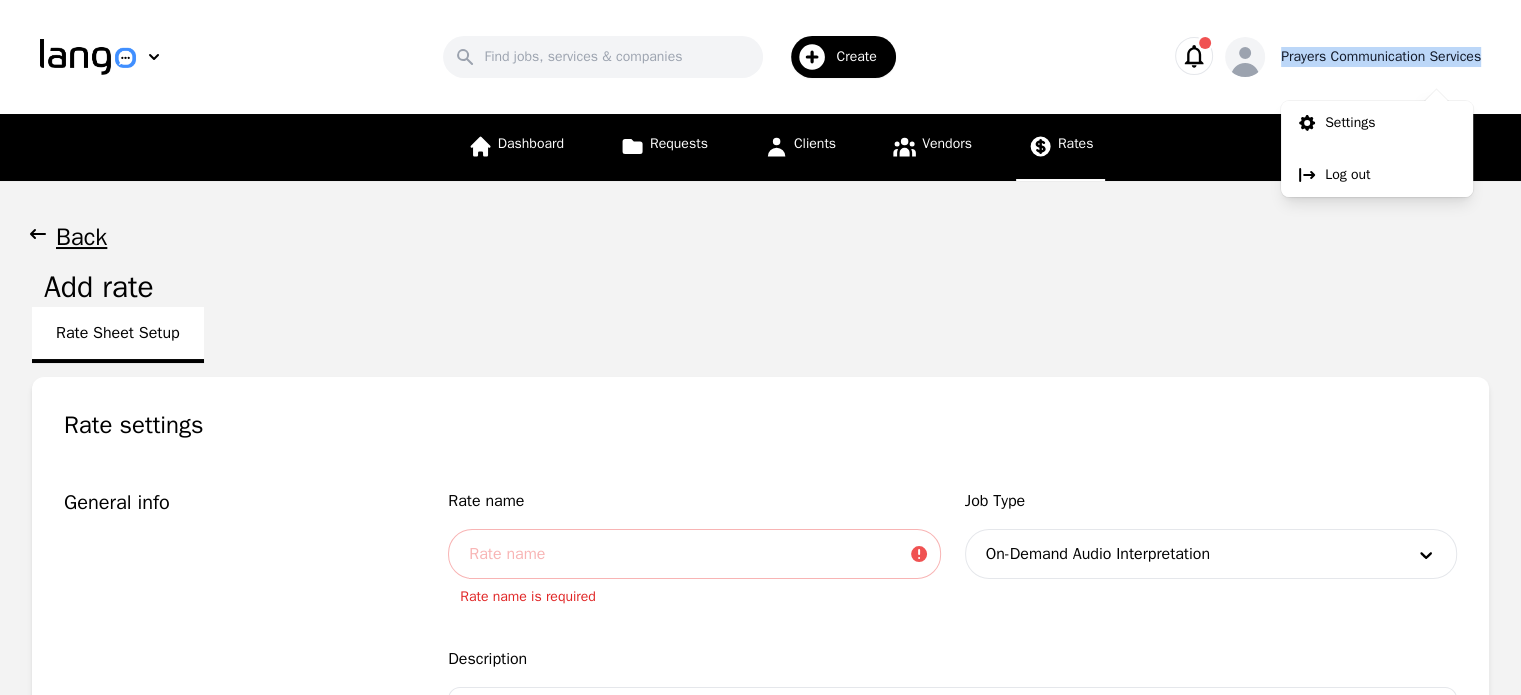 click on "Search Create Prayers Communication Services  Settings Log out" at bounding box center (760, 57) 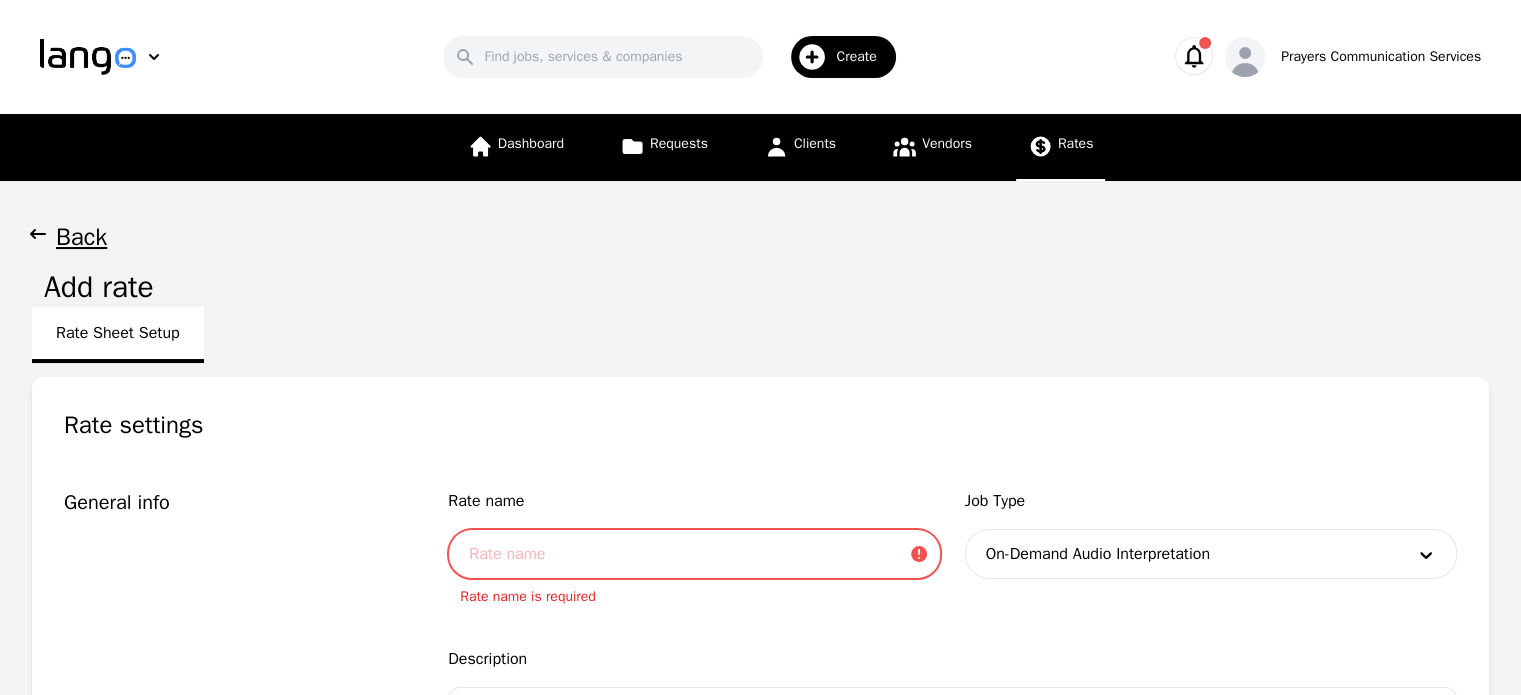 click at bounding box center (694, 554) 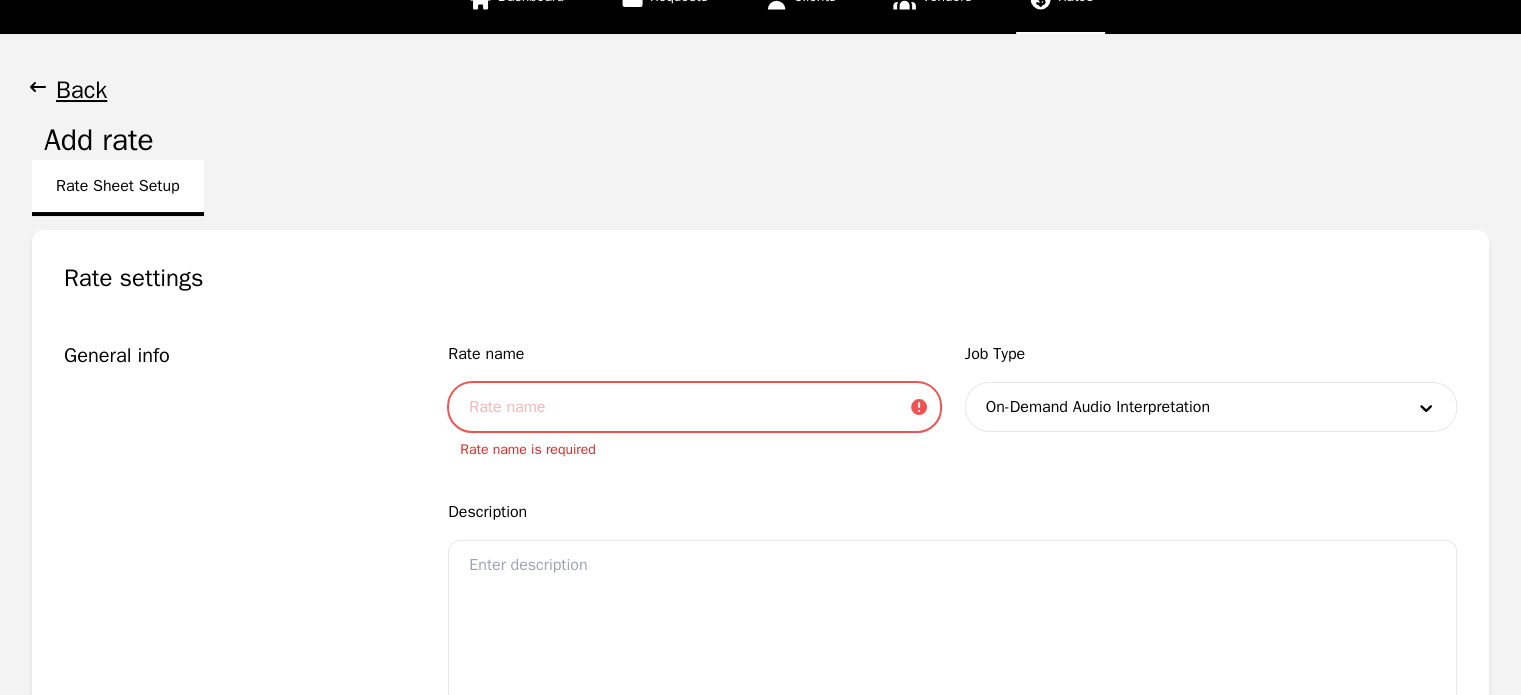 scroll, scrollTop: 138, scrollLeft: 0, axis: vertical 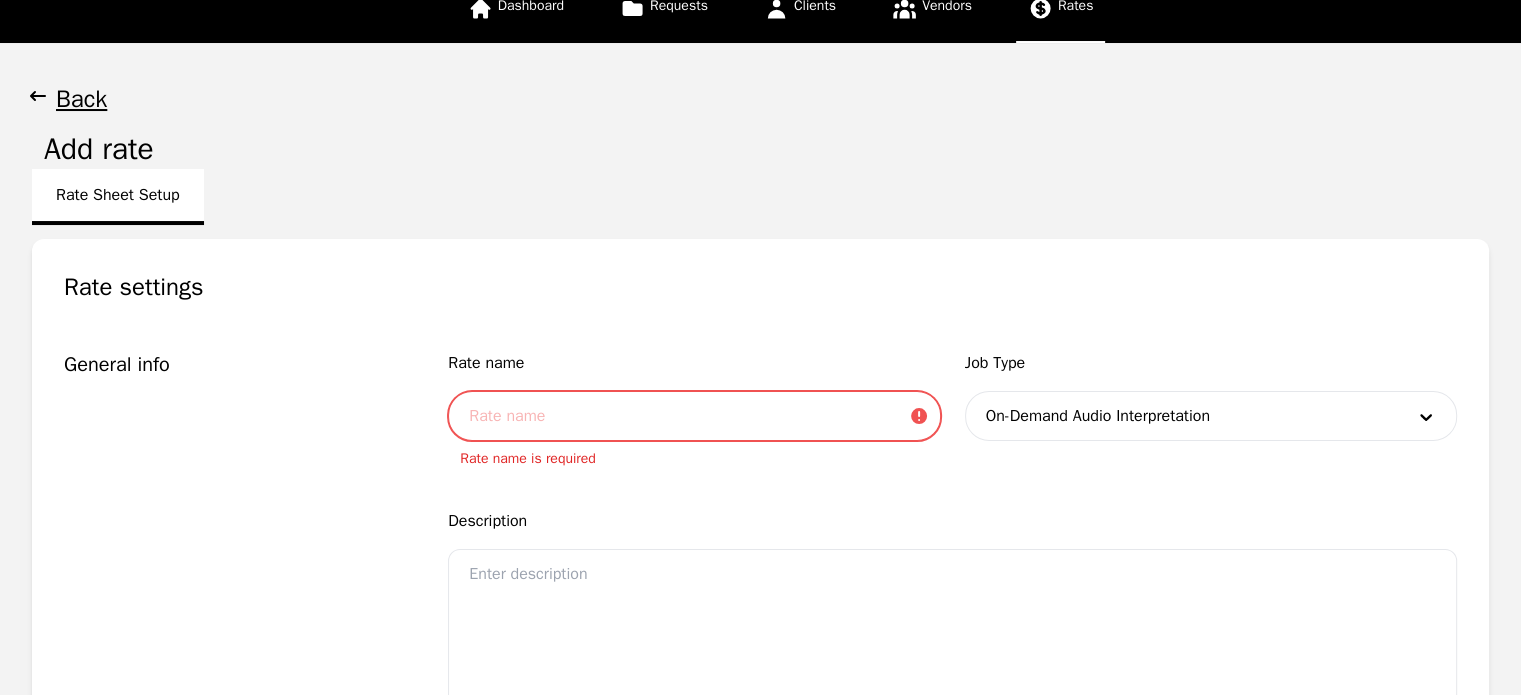 click at bounding box center [694, 416] 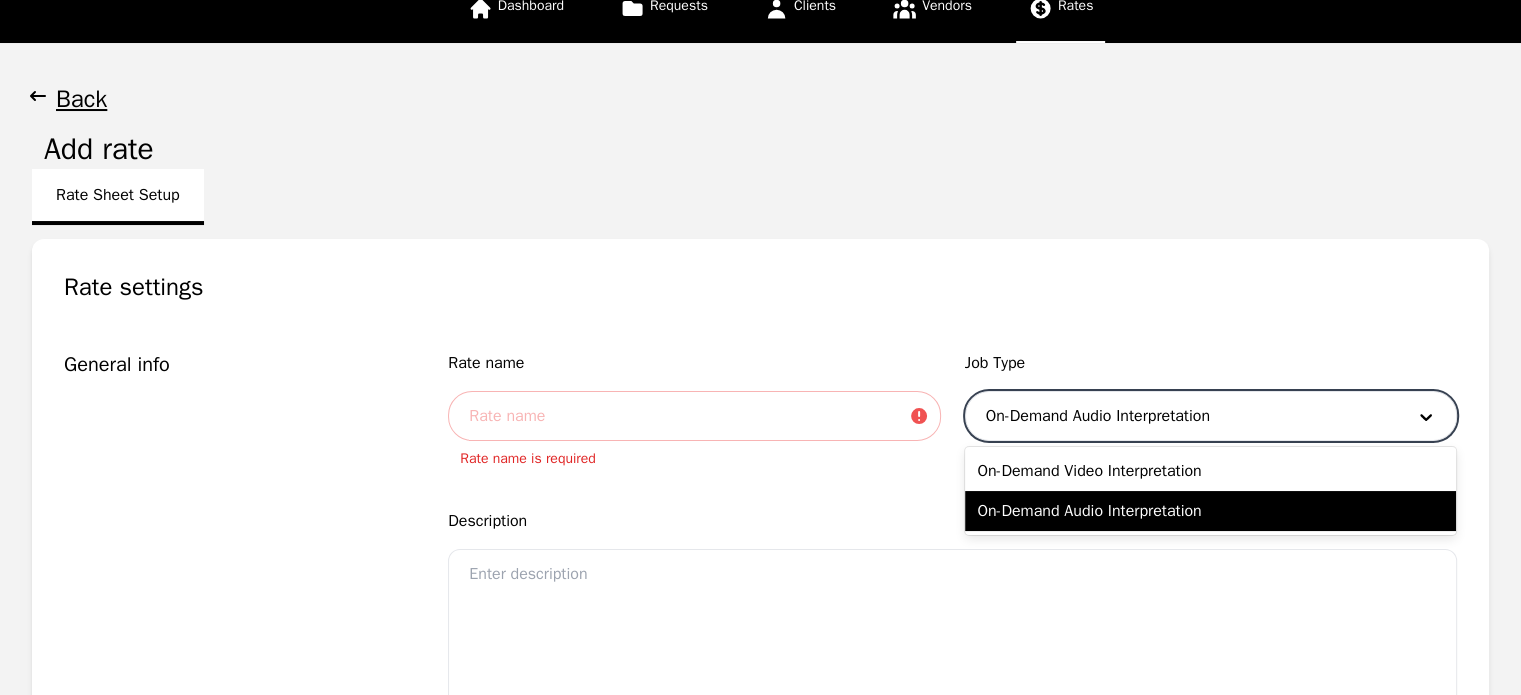 click at bounding box center [1181, 416] 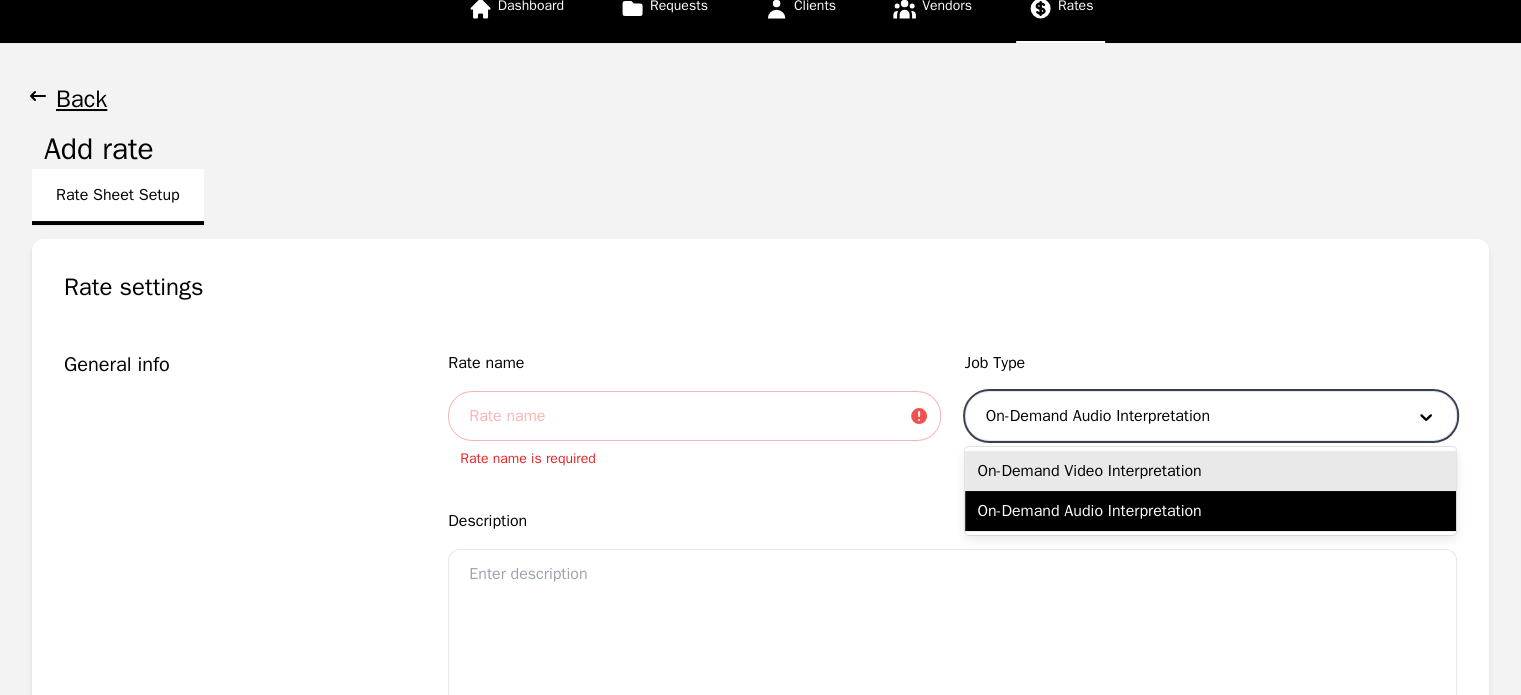 click on "On-Demand Video Interpretation" at bounding box center (1210, 471) 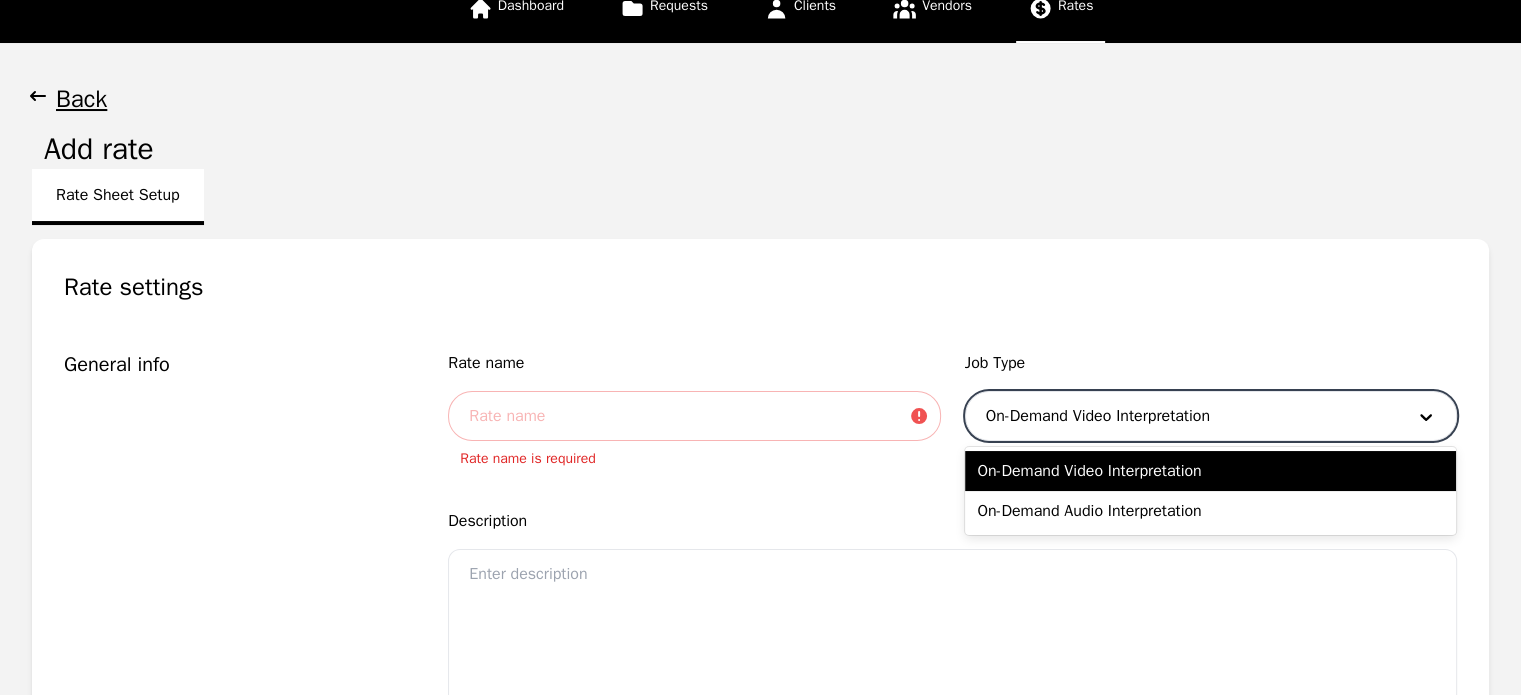 click at bounding box center (1181, 416) 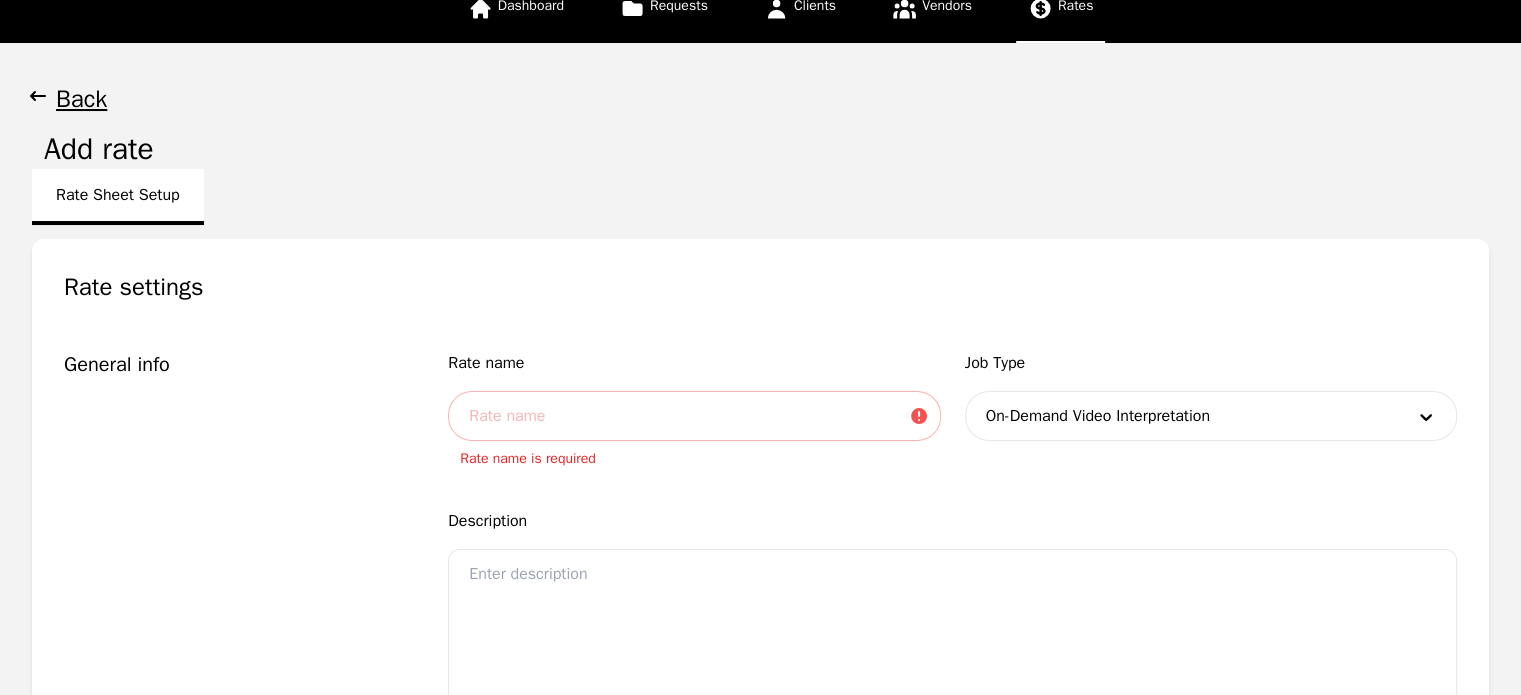 click on "Rate name" at bounding box center (694, 371) 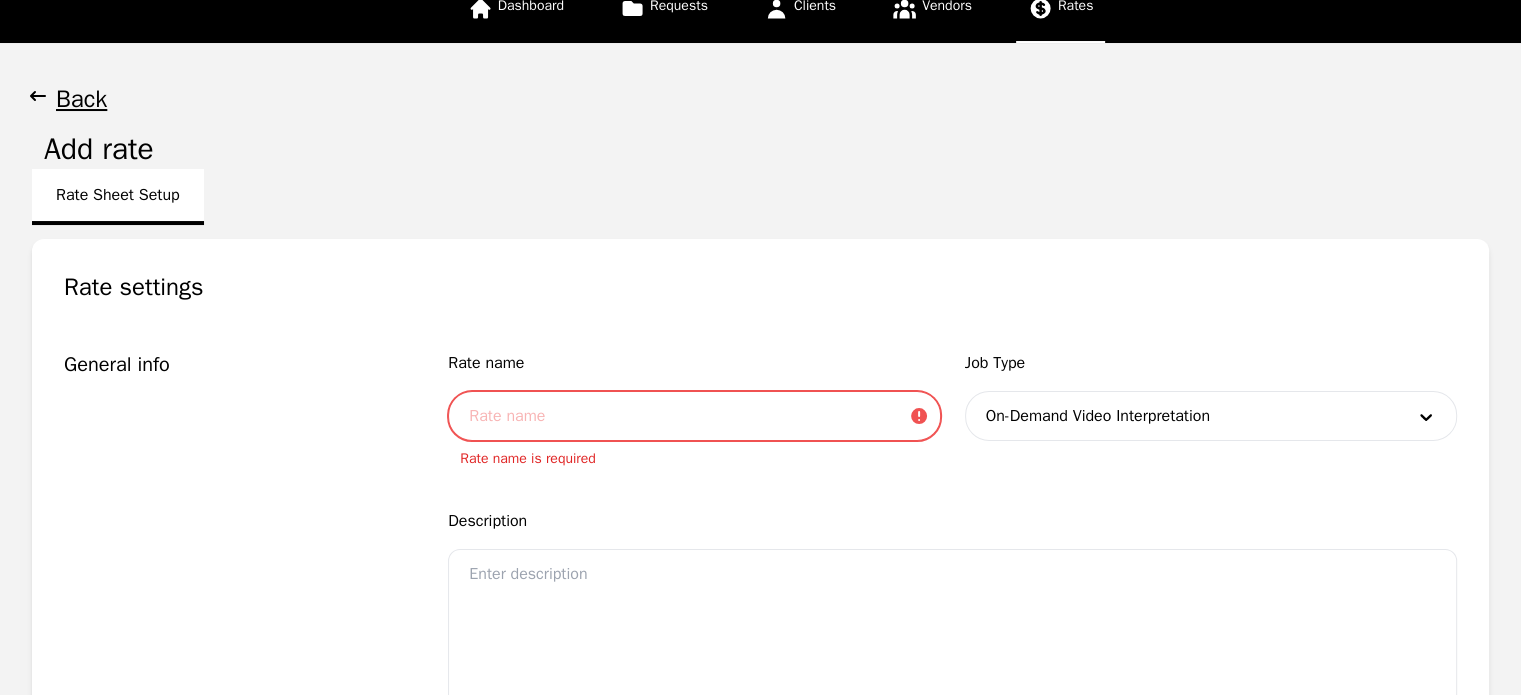 click at bounding box center (694, 416) 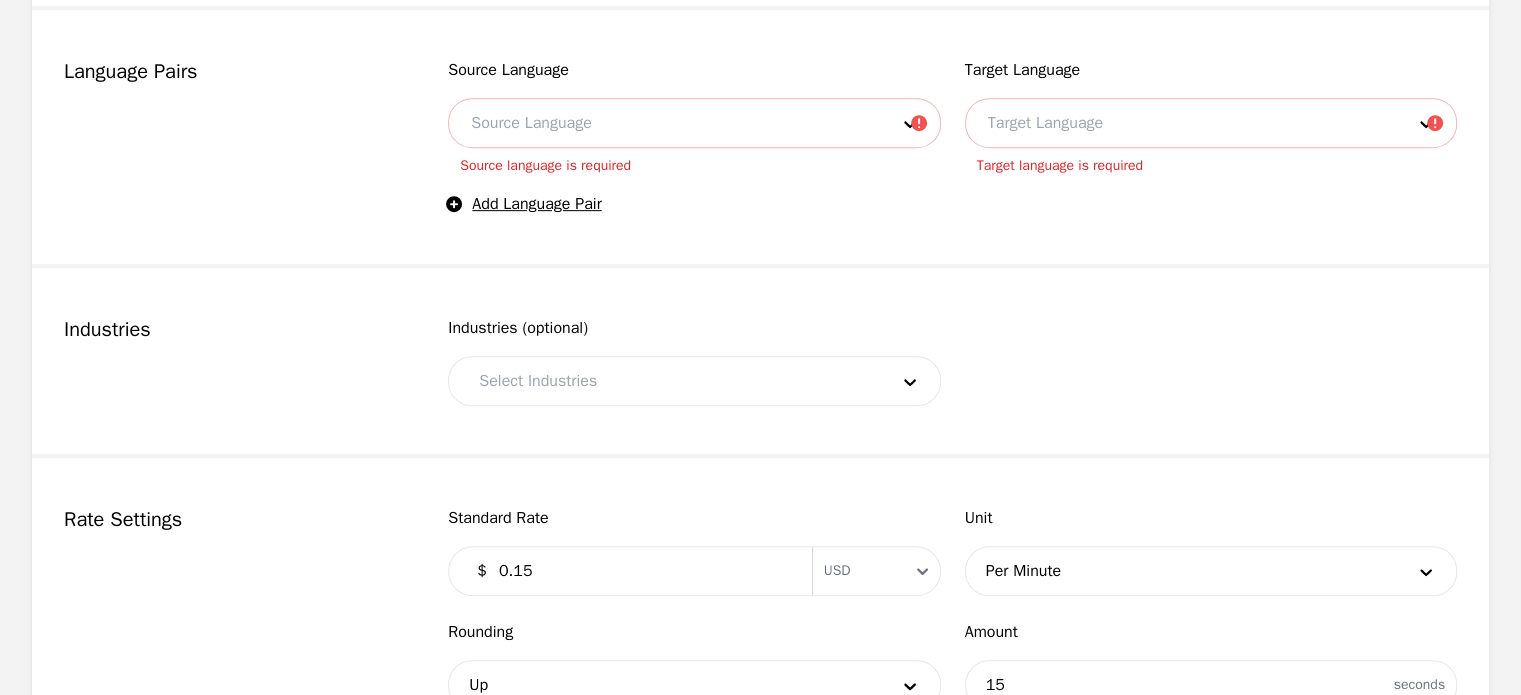 scroll, scrollTop: 936, scrollLeft: 0, axis: vertical 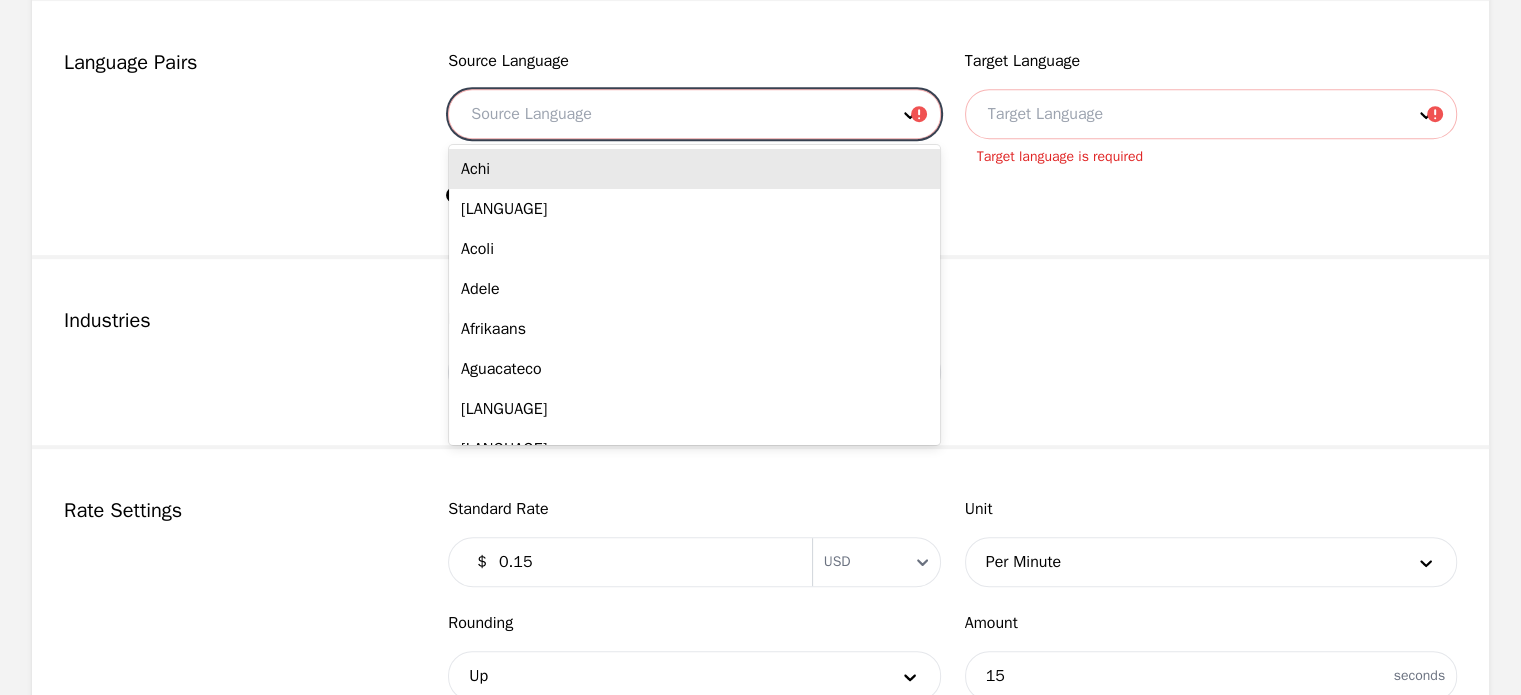 click at bounding box center [664, 114] 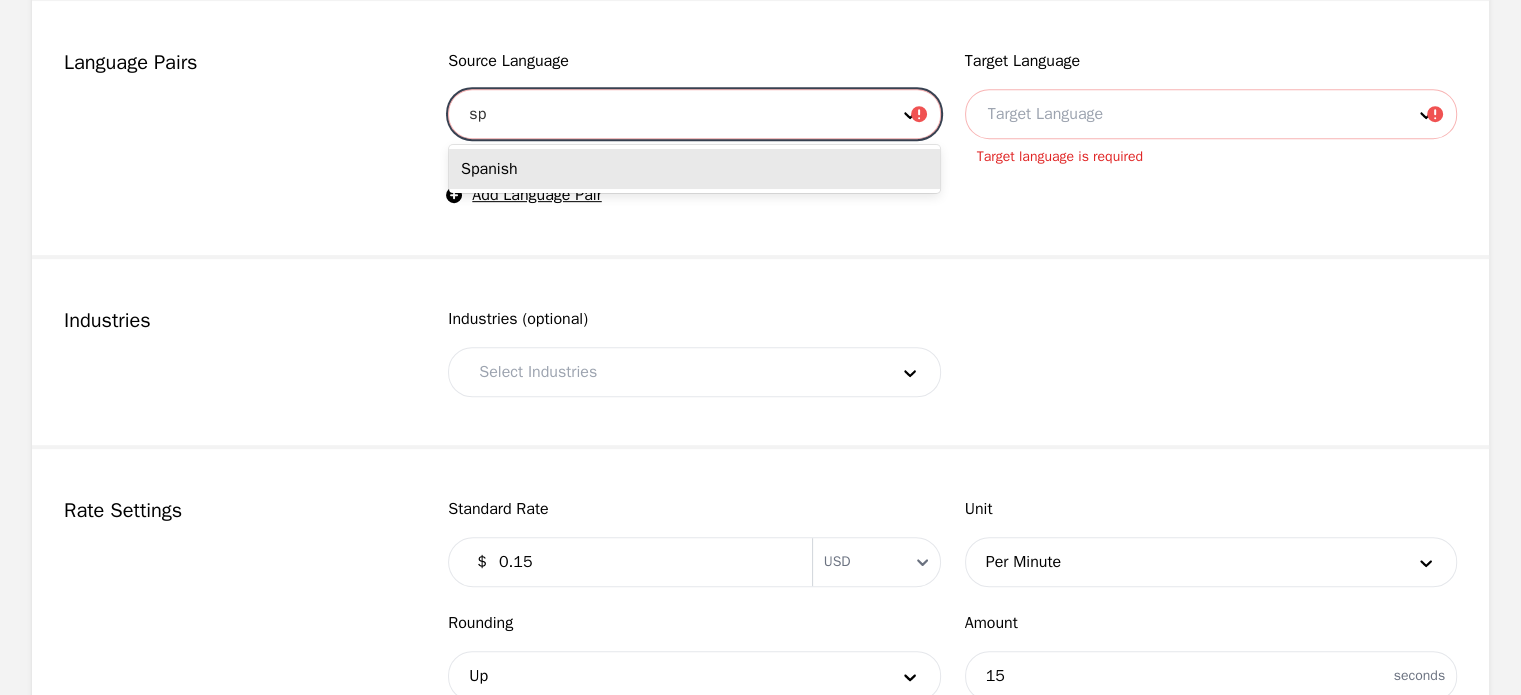 type on "spa" 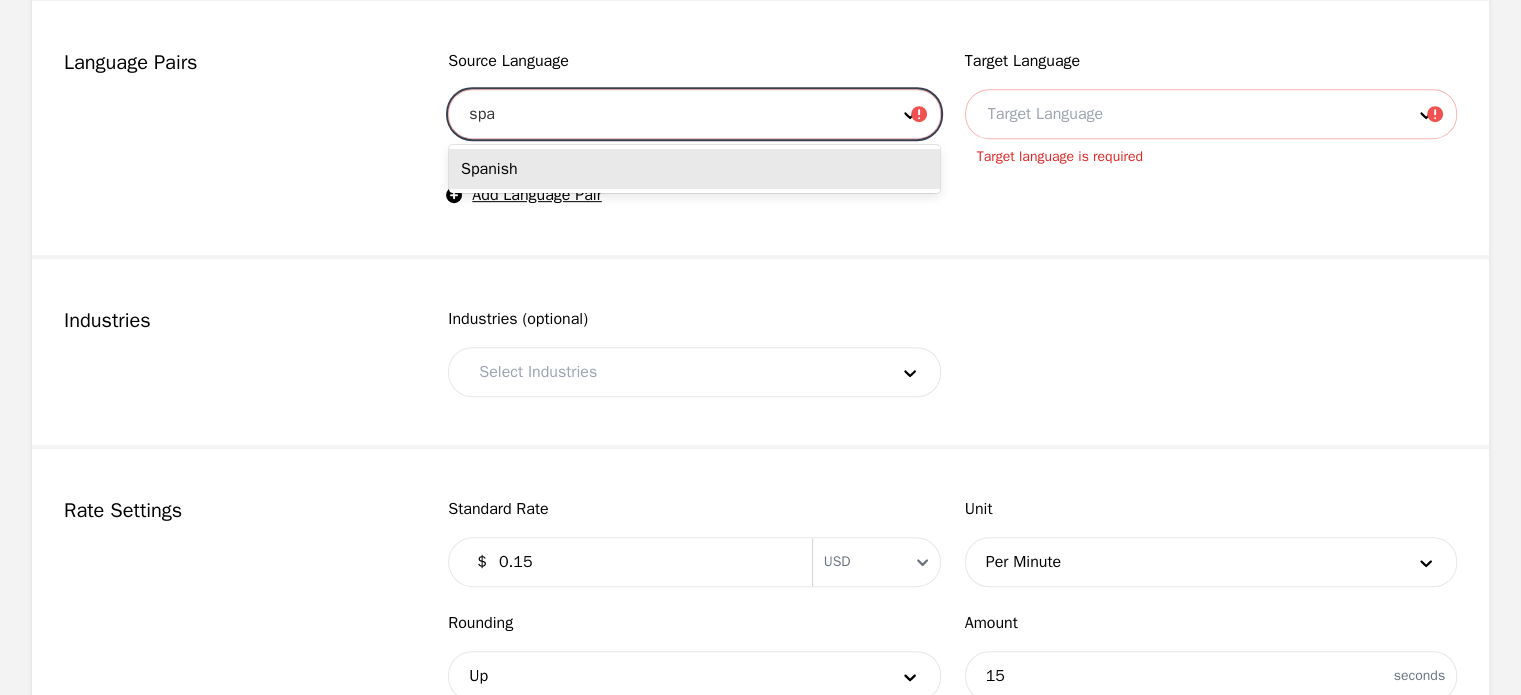 type 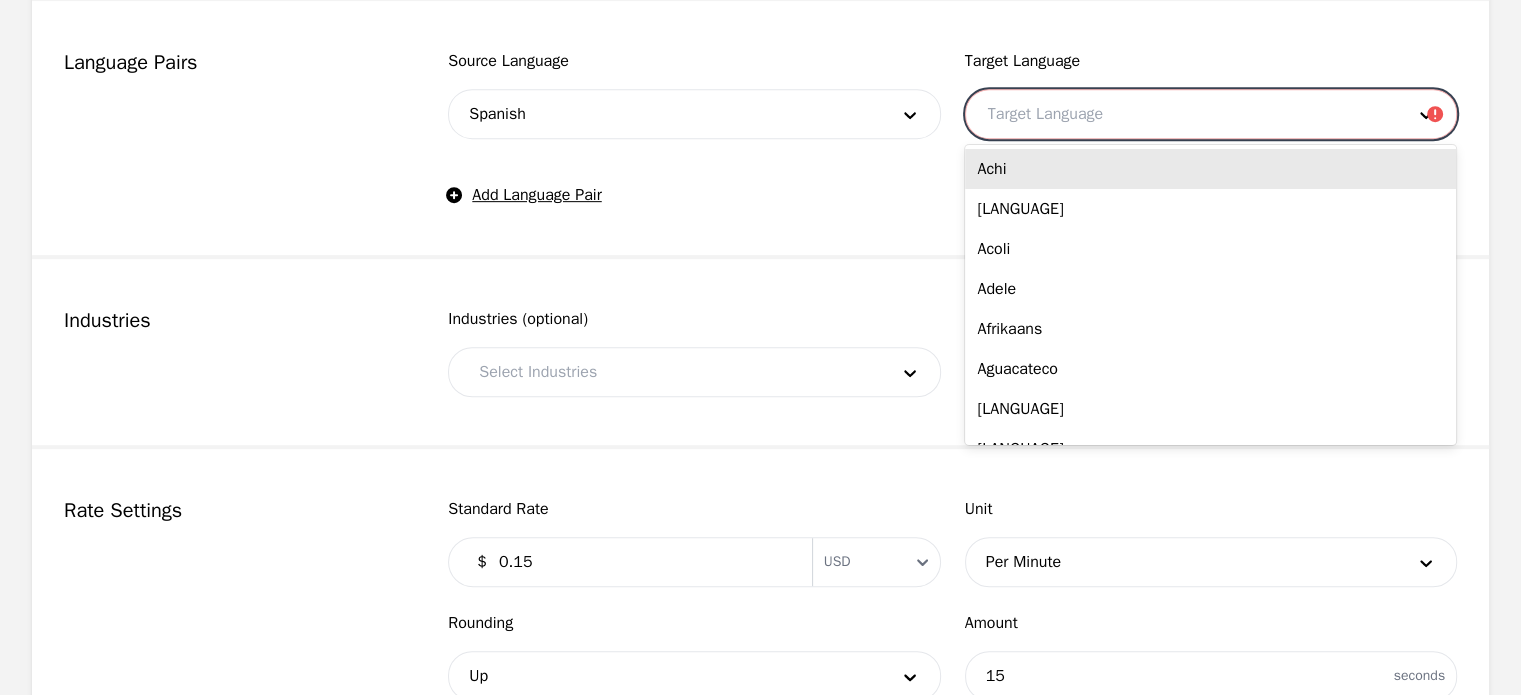 click at bounding box center [1181, 114] 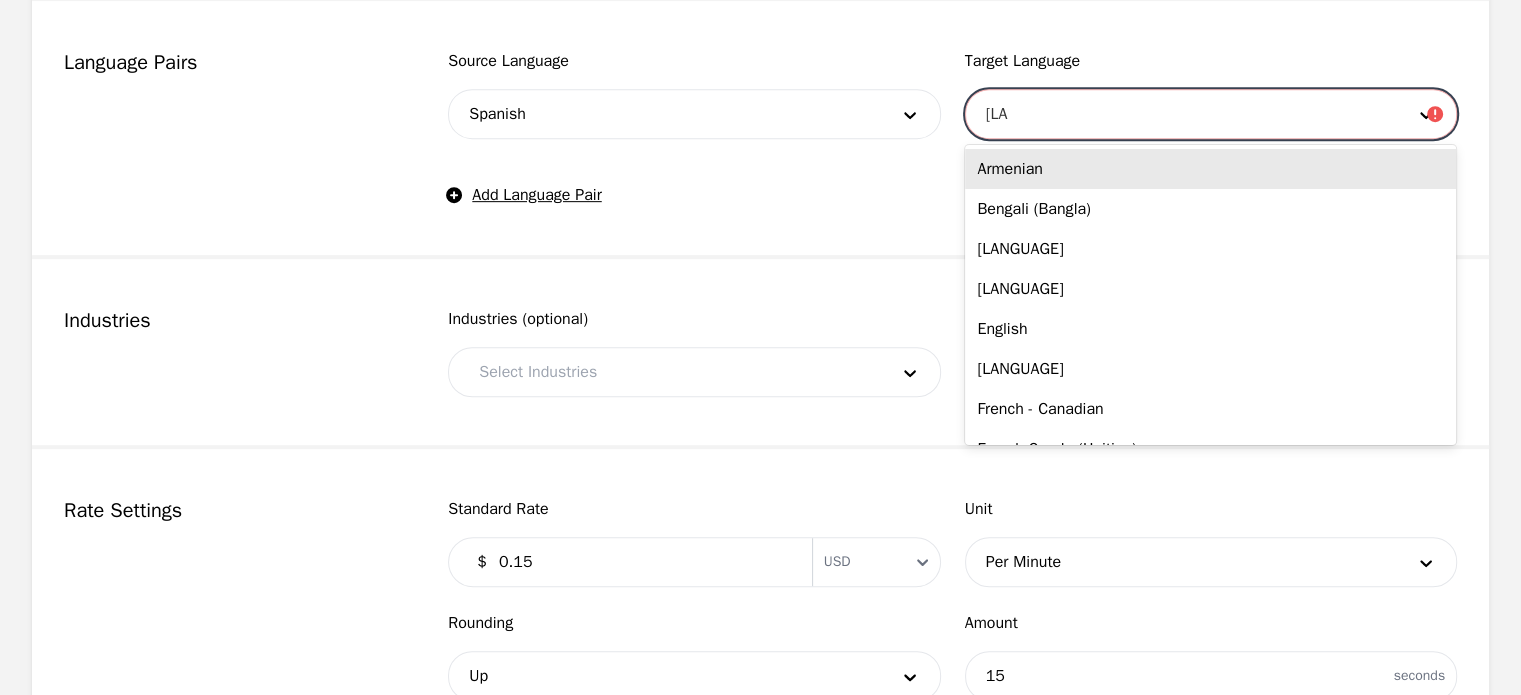 type on "[LANGUAGE]" 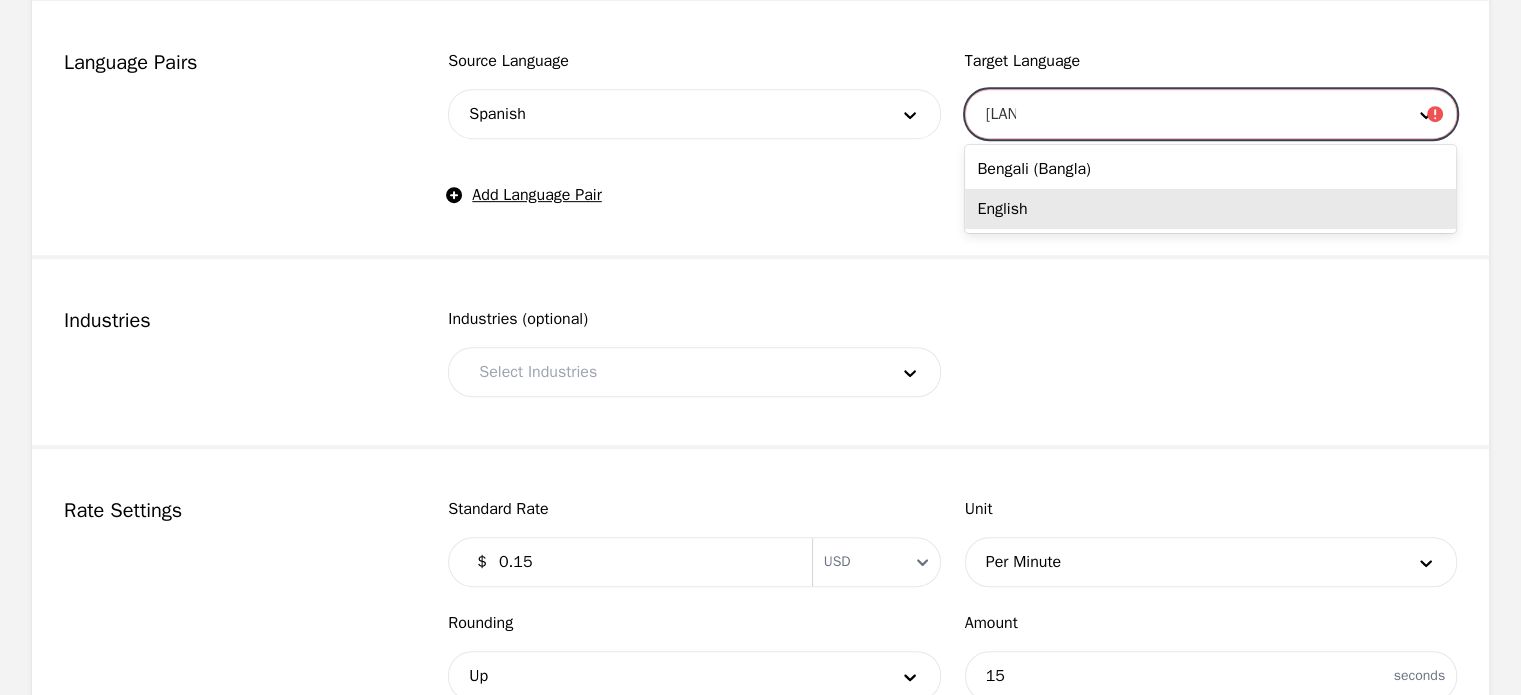click on "English" at bounding box center (1210, 209) 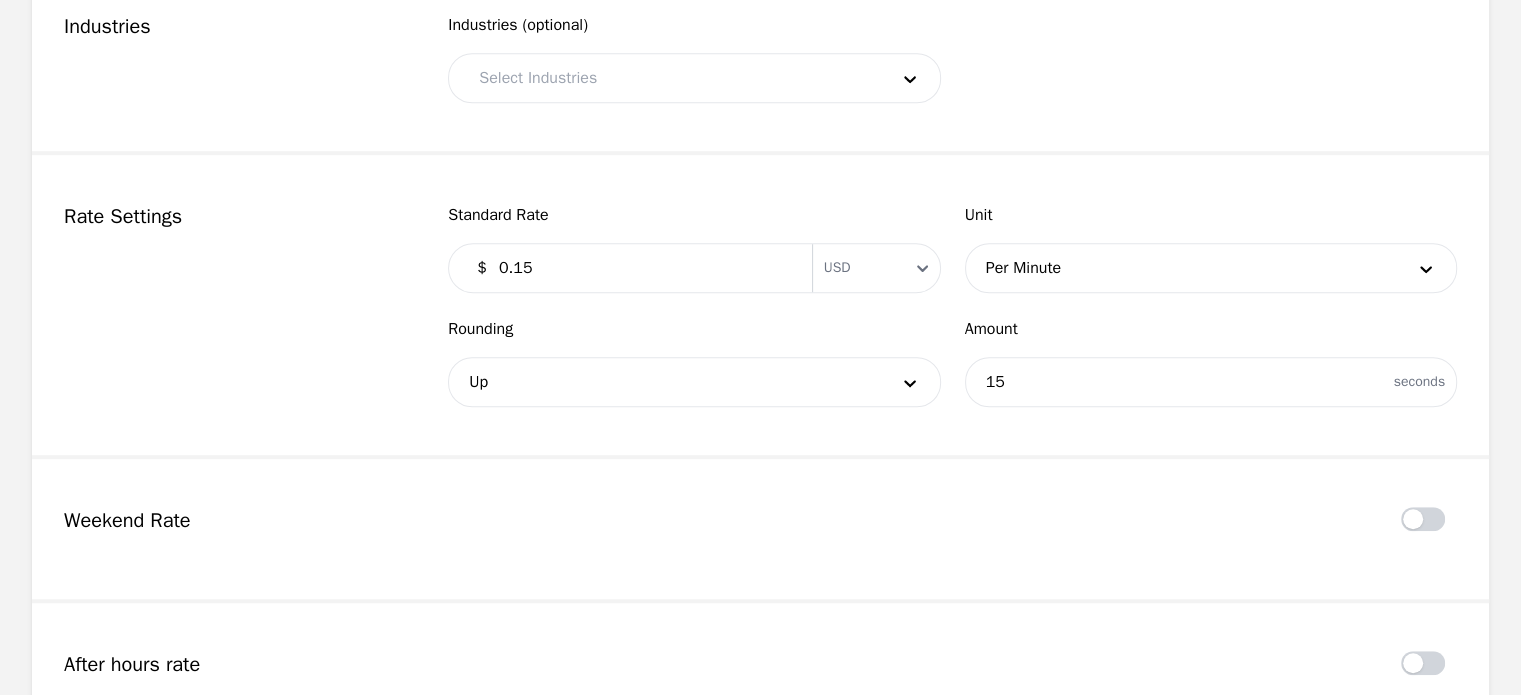 scroll, scrollTop: 1699, scrollLeft: 0, axis: vertical 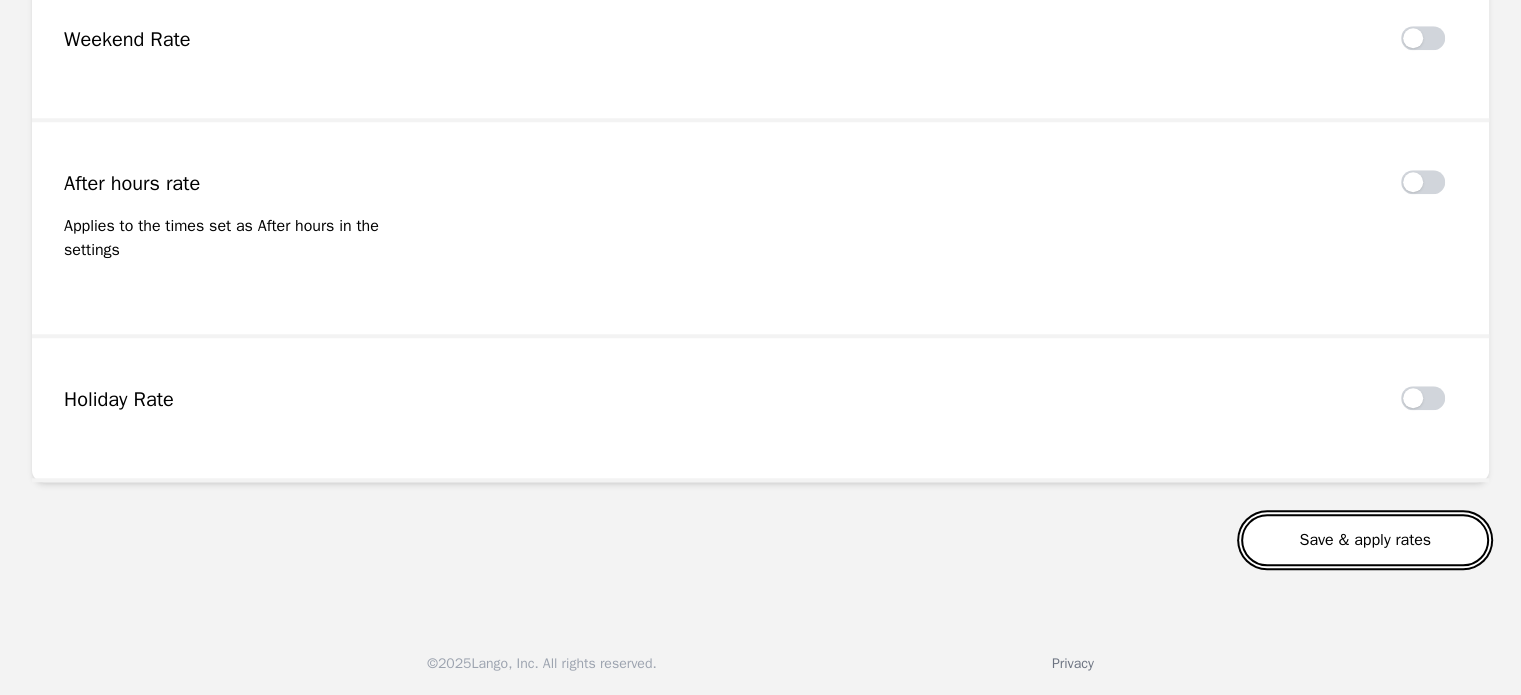 click on "Save & apply rates" at bounding box center (1365, 540) 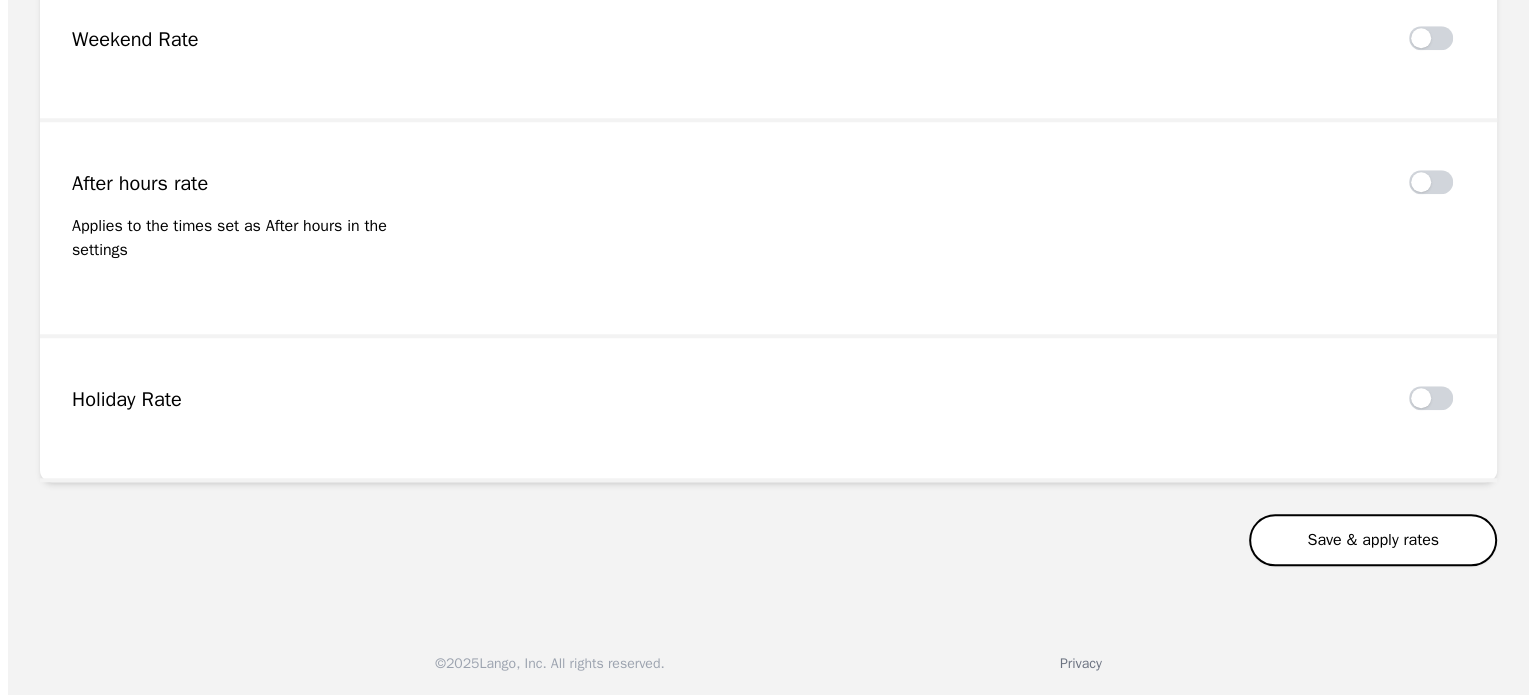 scroll, scrollTop: 1693, scrollLeft: 0, axis: vertical 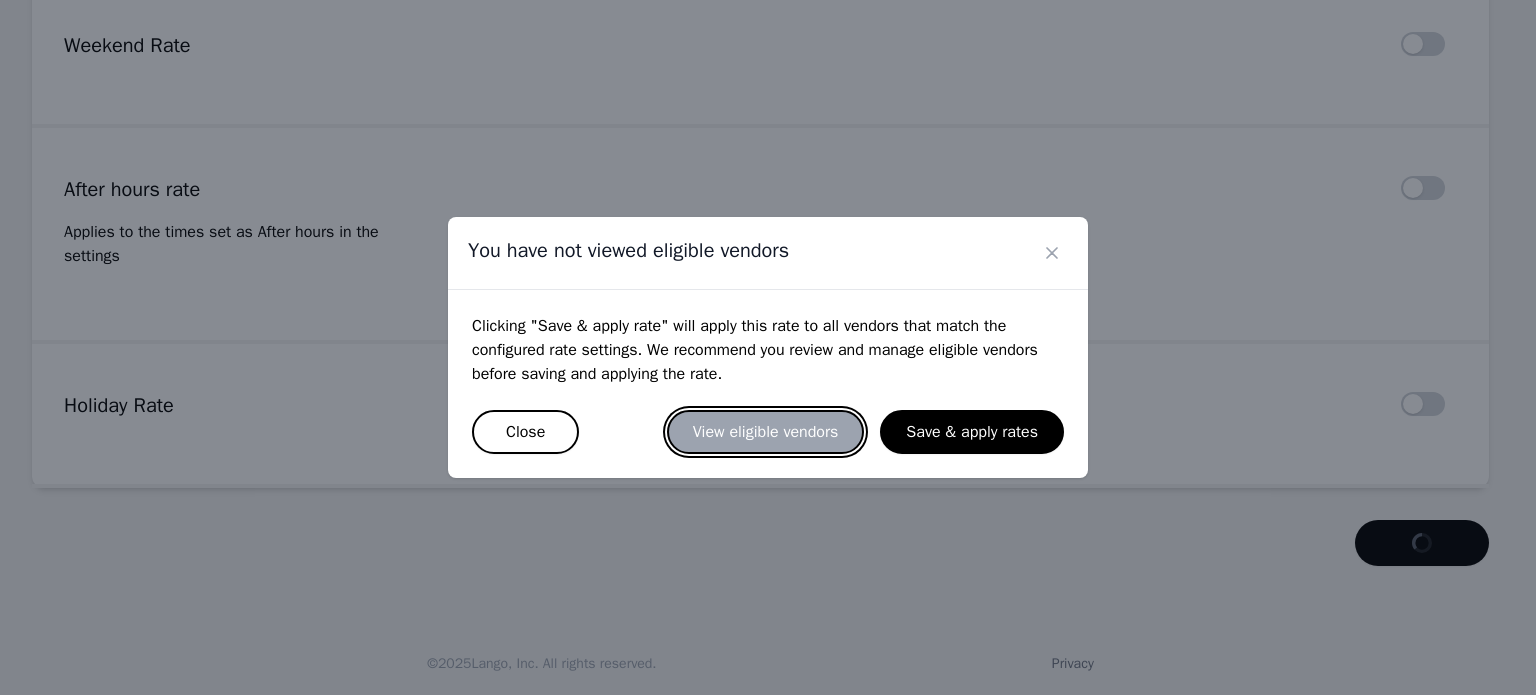 click on "View eligible vendors" at bounding box center [766, 432] 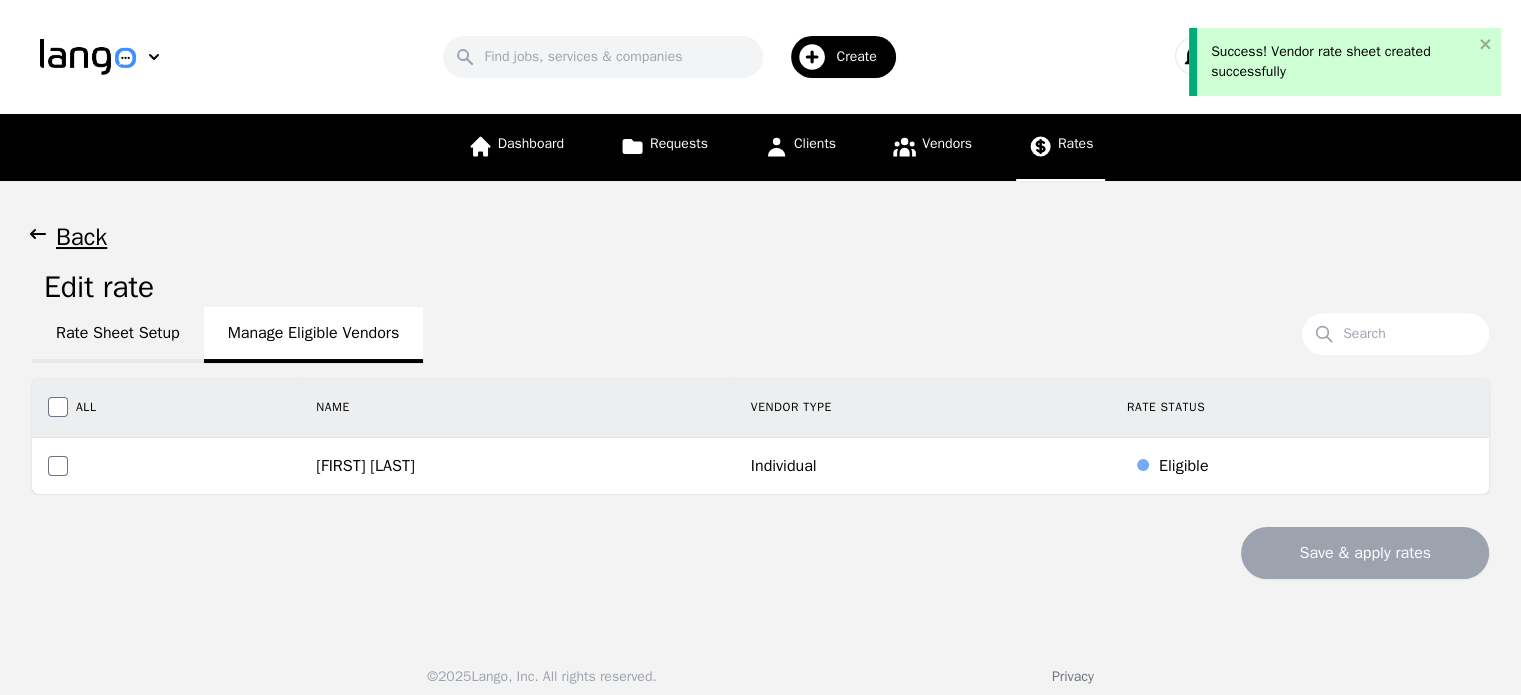 scroll, scrollTop: 13, scrollLeft: 0, axis: vertical 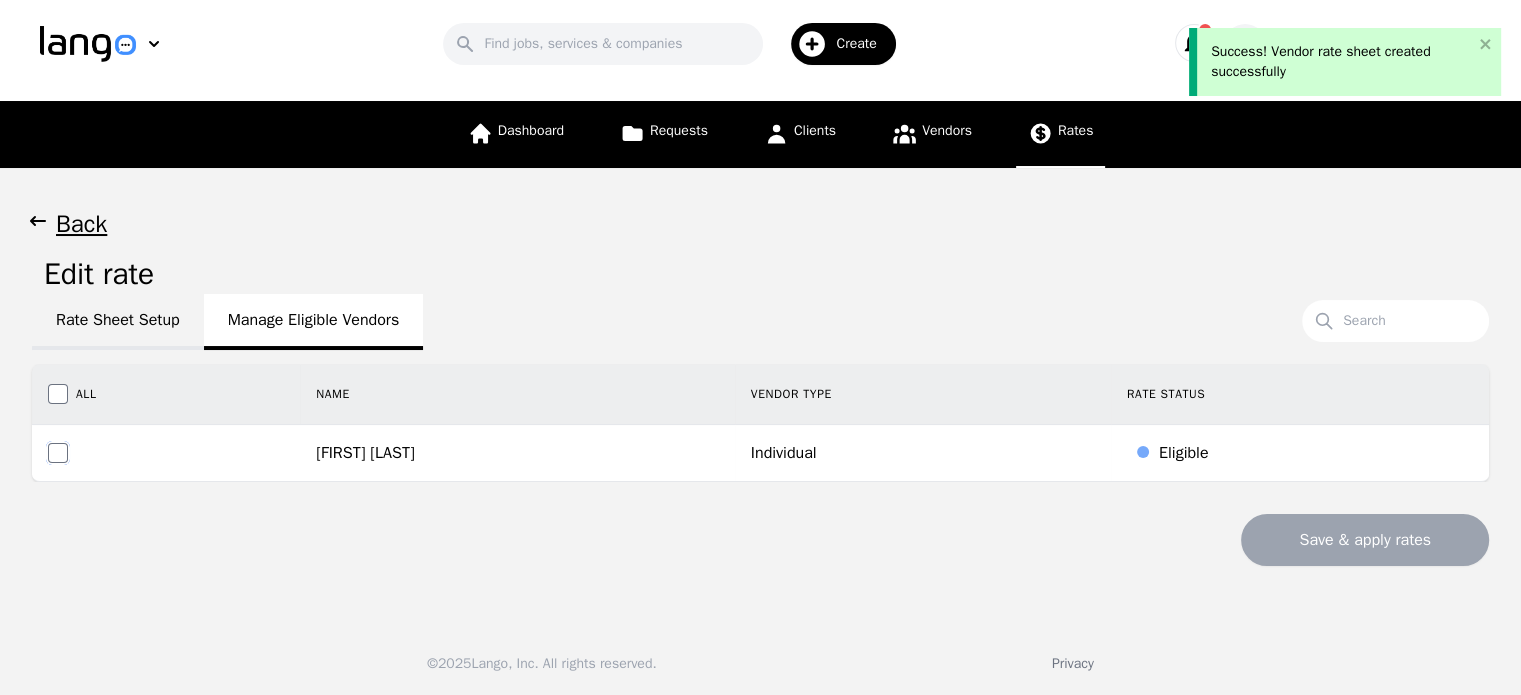 click at bounding box center [58, 453] 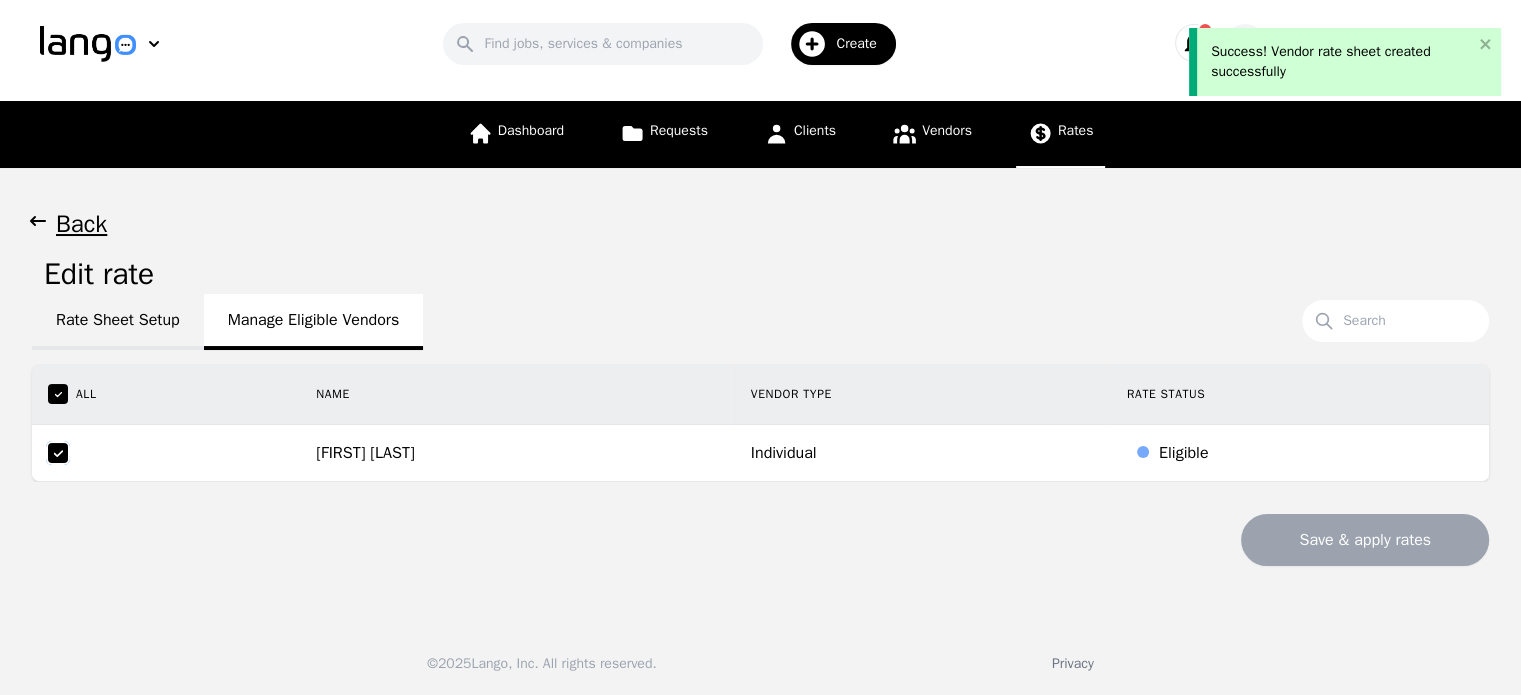 checkbox on "true" 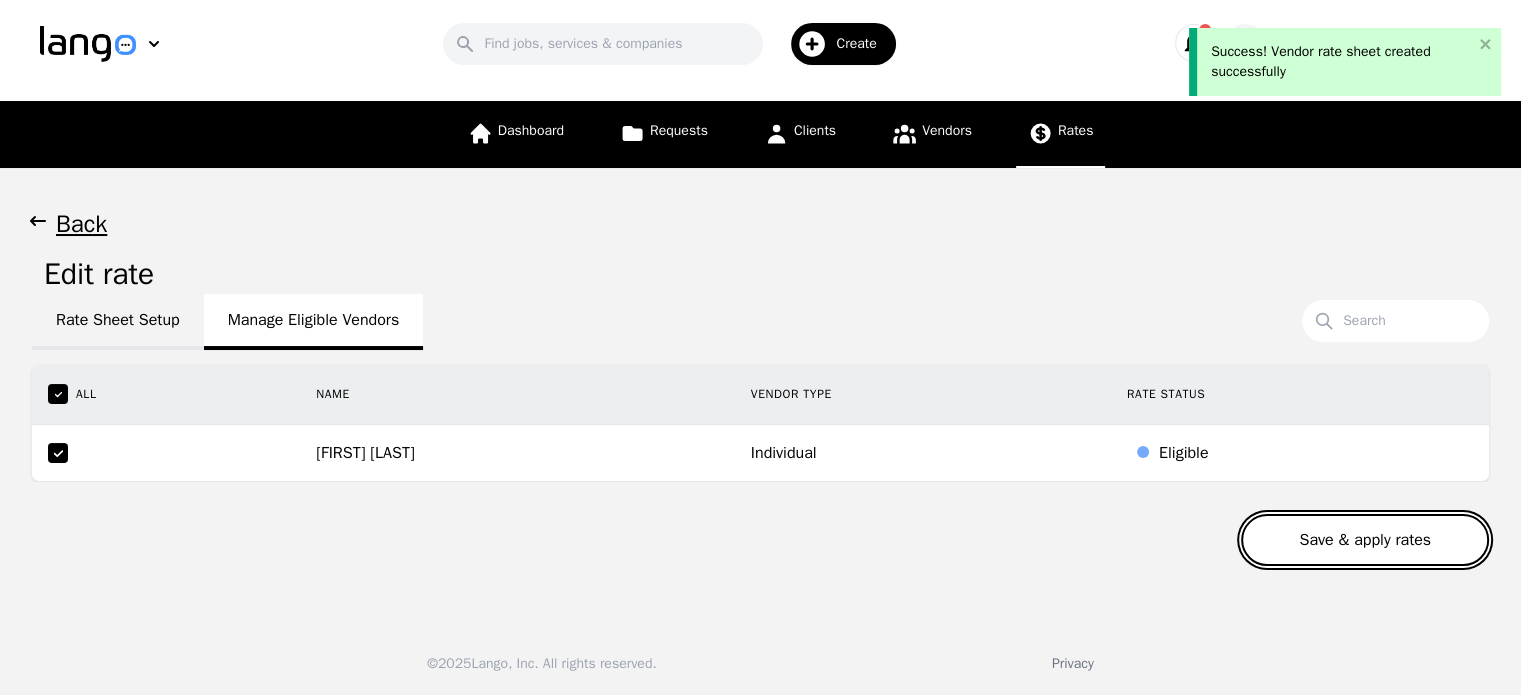 click on "Save & apply rates" at bounding box center [1365, 540] 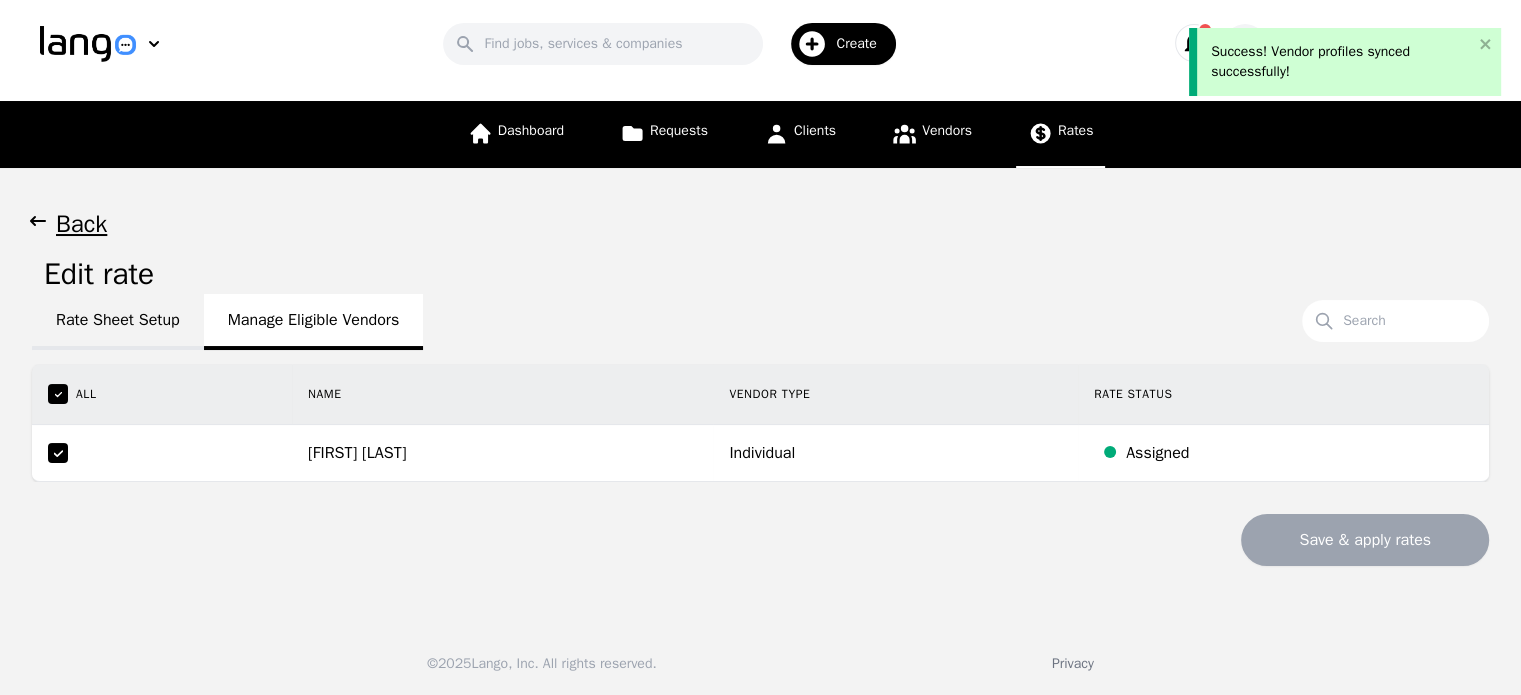 click on "Rate Sheet Setup" at bounding box center [118, 322] 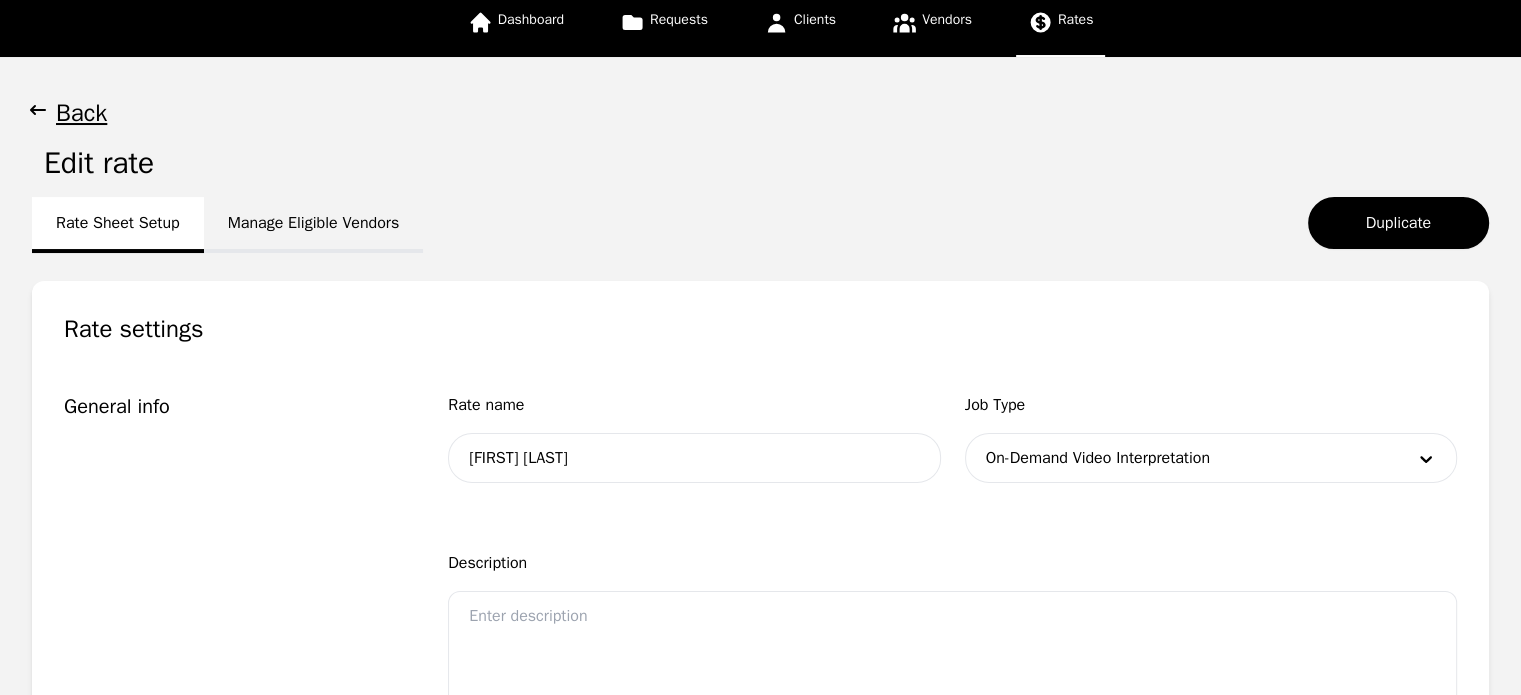 scroll, scrollTop: 0, scrollLeft: 0, axis: both 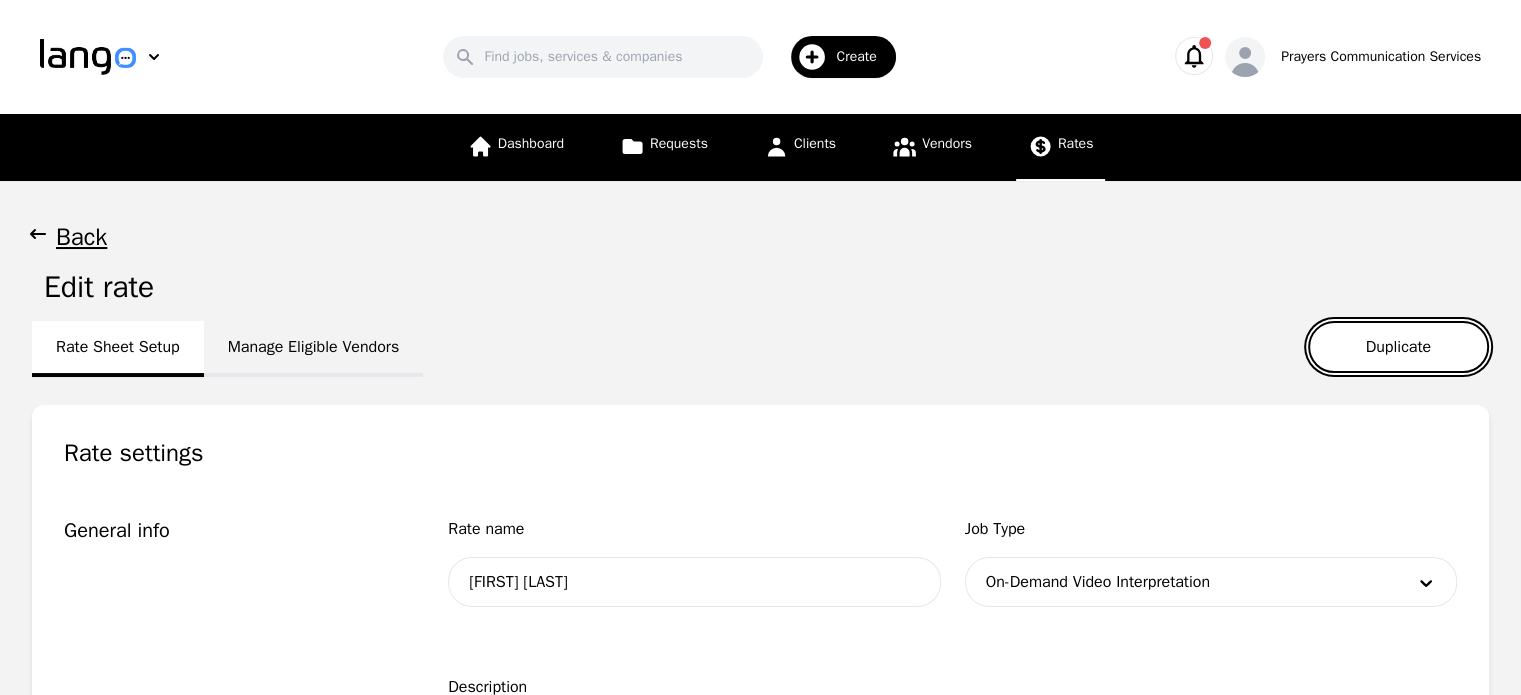 click on "Duplicate" at bounding box center [1398, 347] 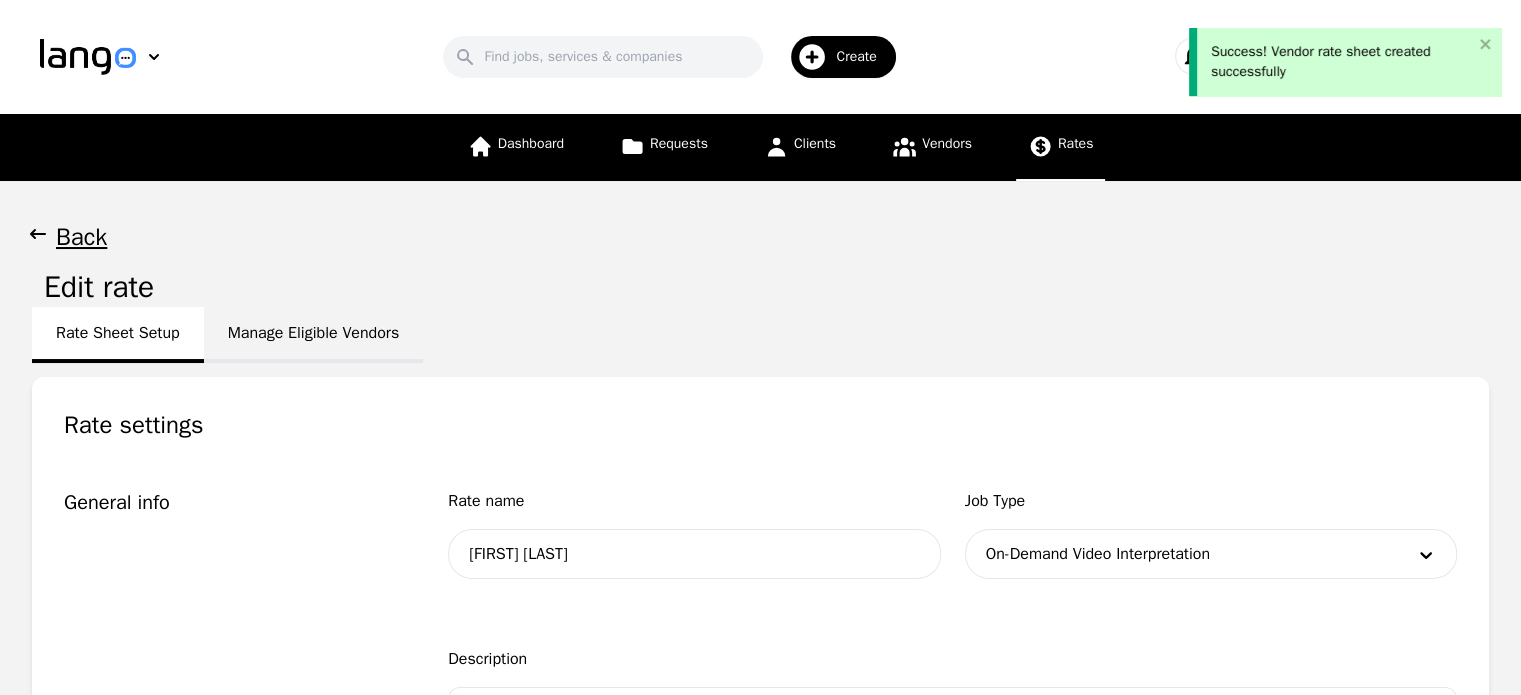 type on "[NAME] (COPY 1)" 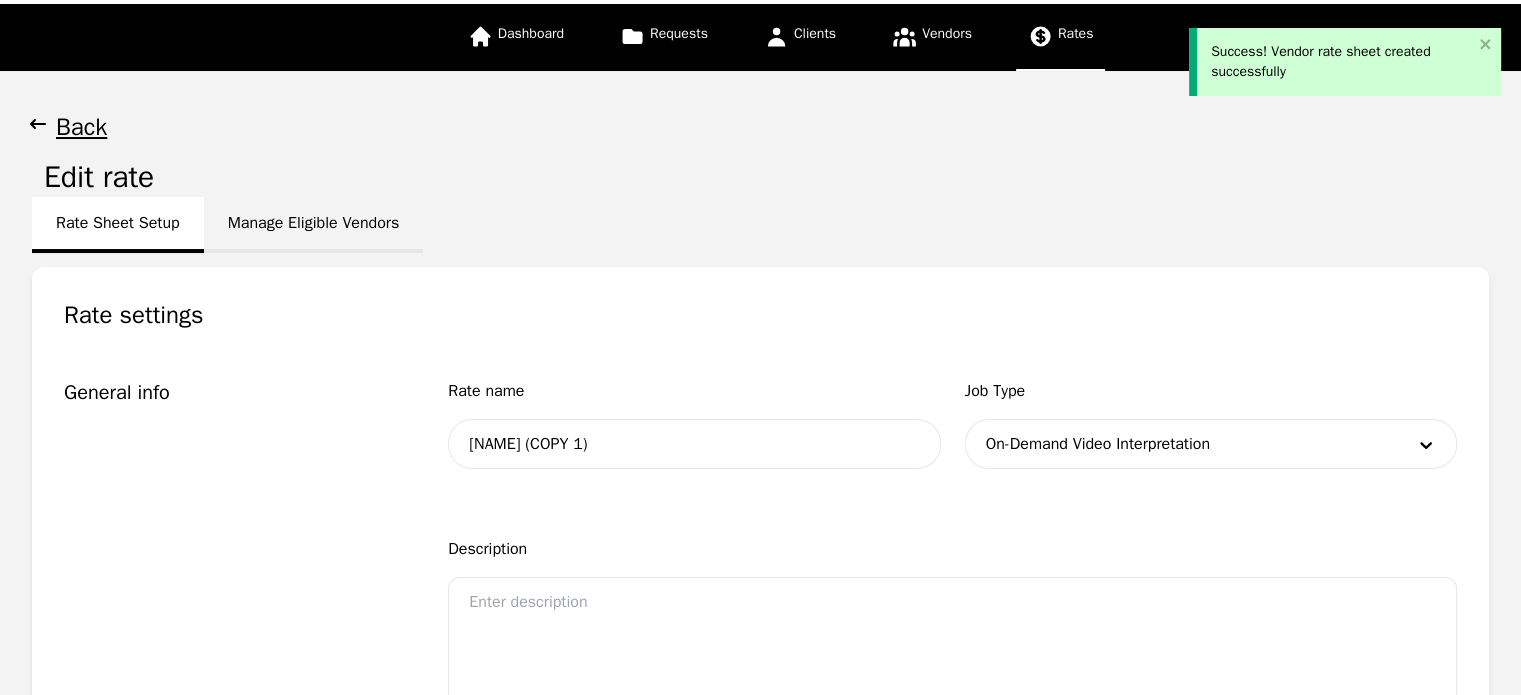 scroll, scrollTop: 0, scrollLeft: 0, axis: both 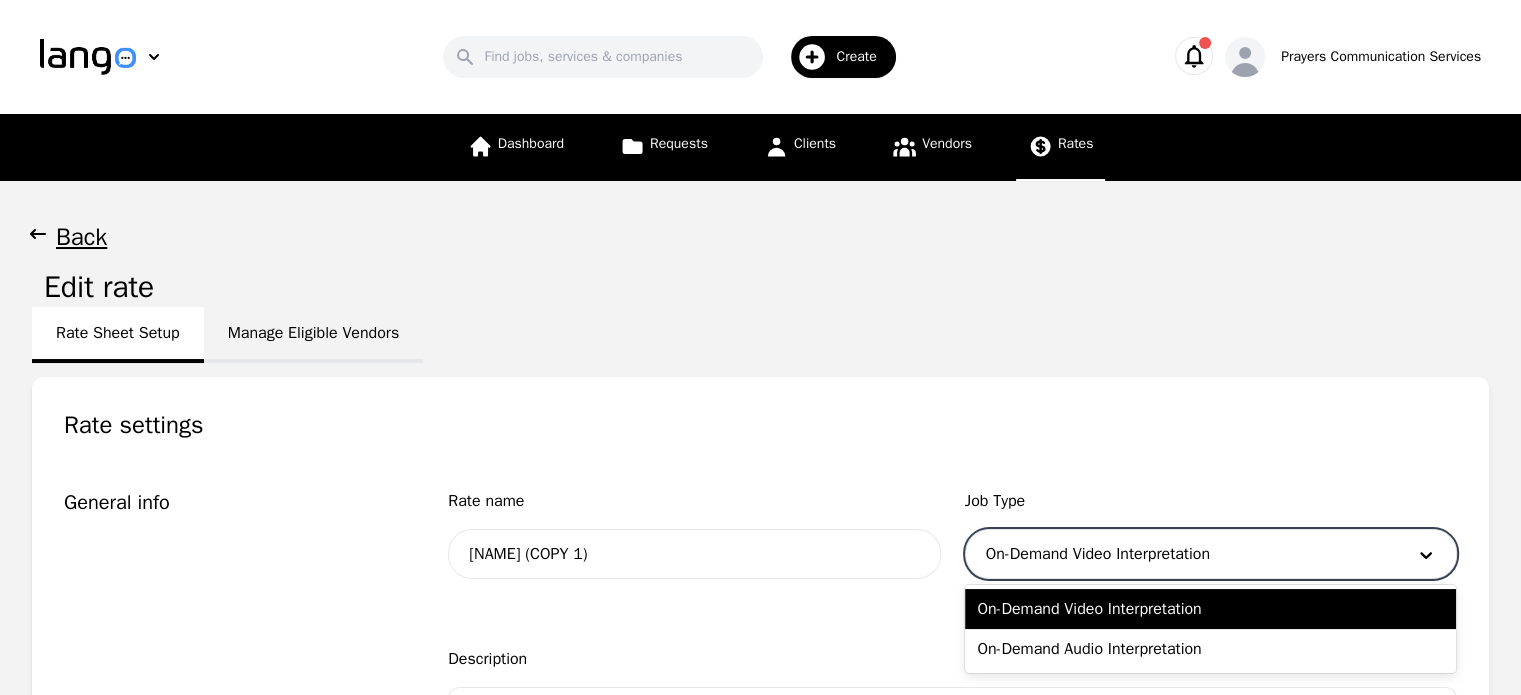 drag, startPoint x: 1386, startPoint y: 545, endPoint x: 1160, endPoint y: 647, distance: 247.95161 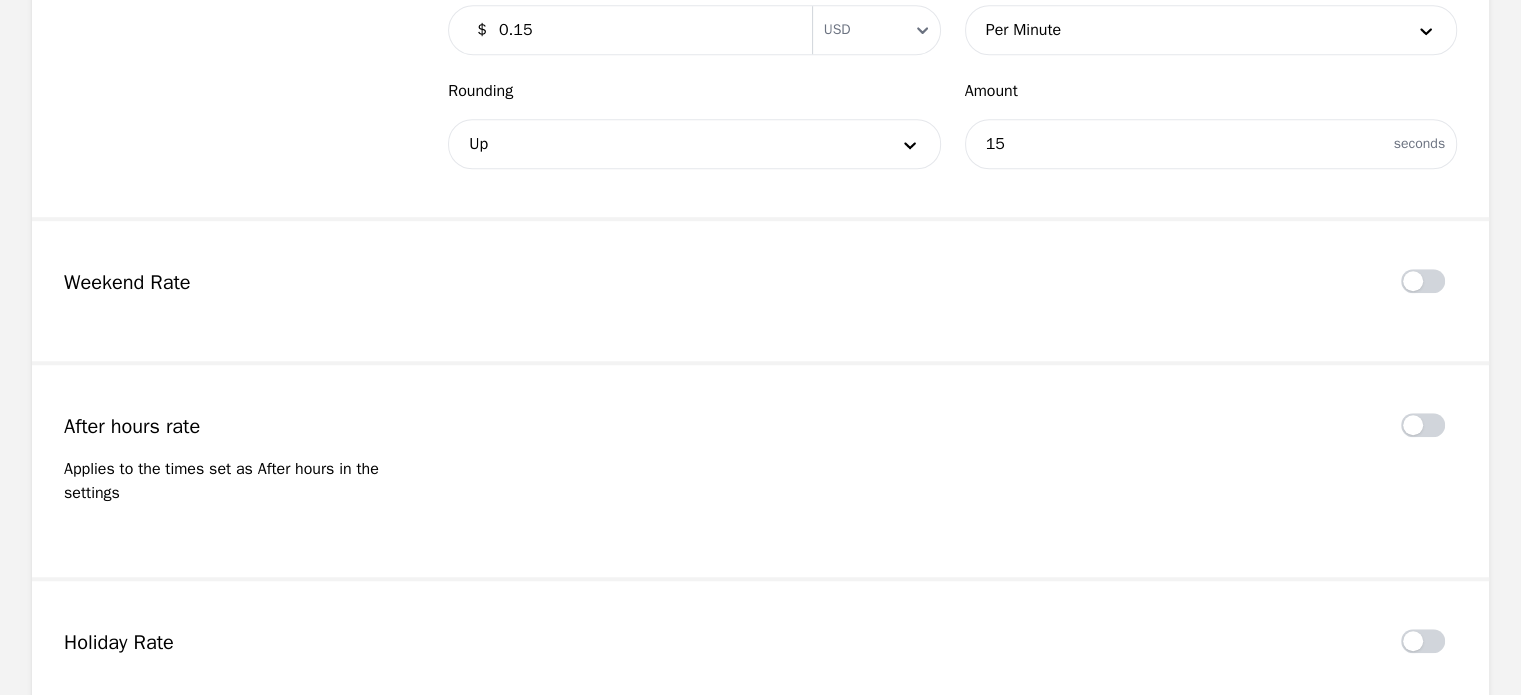 scroll, scrollTop: 1699, scrollLeft: 0, axis: vertical 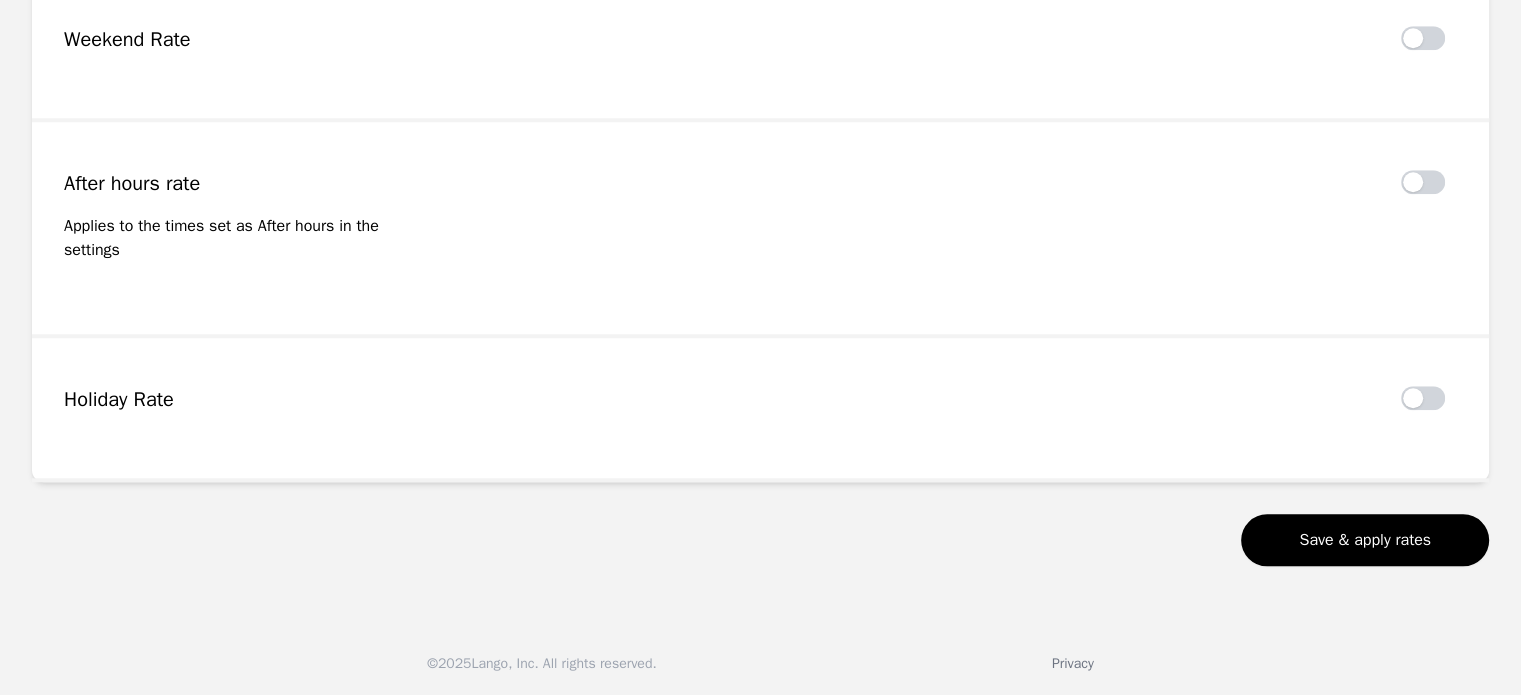 click on "Rate name [FIRST] [LAST] (COPY 1) Job Type option On-Demand Audio Interpretation, selected. On-Demand Audio Interpretation Description 0 / 255 Language Pairs Source Language Source Language Target Language Target Language Add Language Pair Industries Industries (optional) Select Industries Rate Settings Standard Rate $ 0.15 Currency USD Unit Per Minute Rounding Up Amount 15 seconds Weekend Rate After hours rate Applies to the times set as After hours in the settings Holiday Rate Save & apply rates" at bounding box center (760, -456) 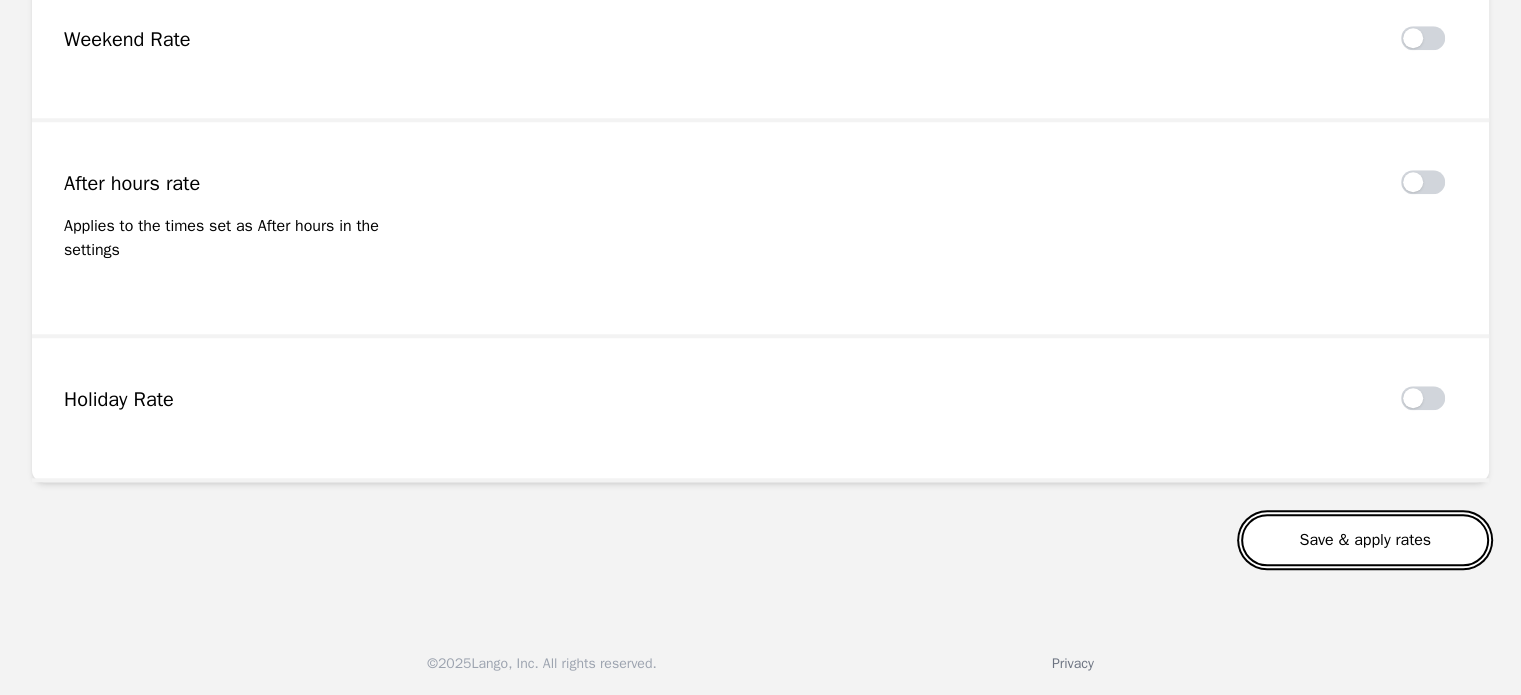 click on "Save & apply rates" at bounding box center (1365, 540) 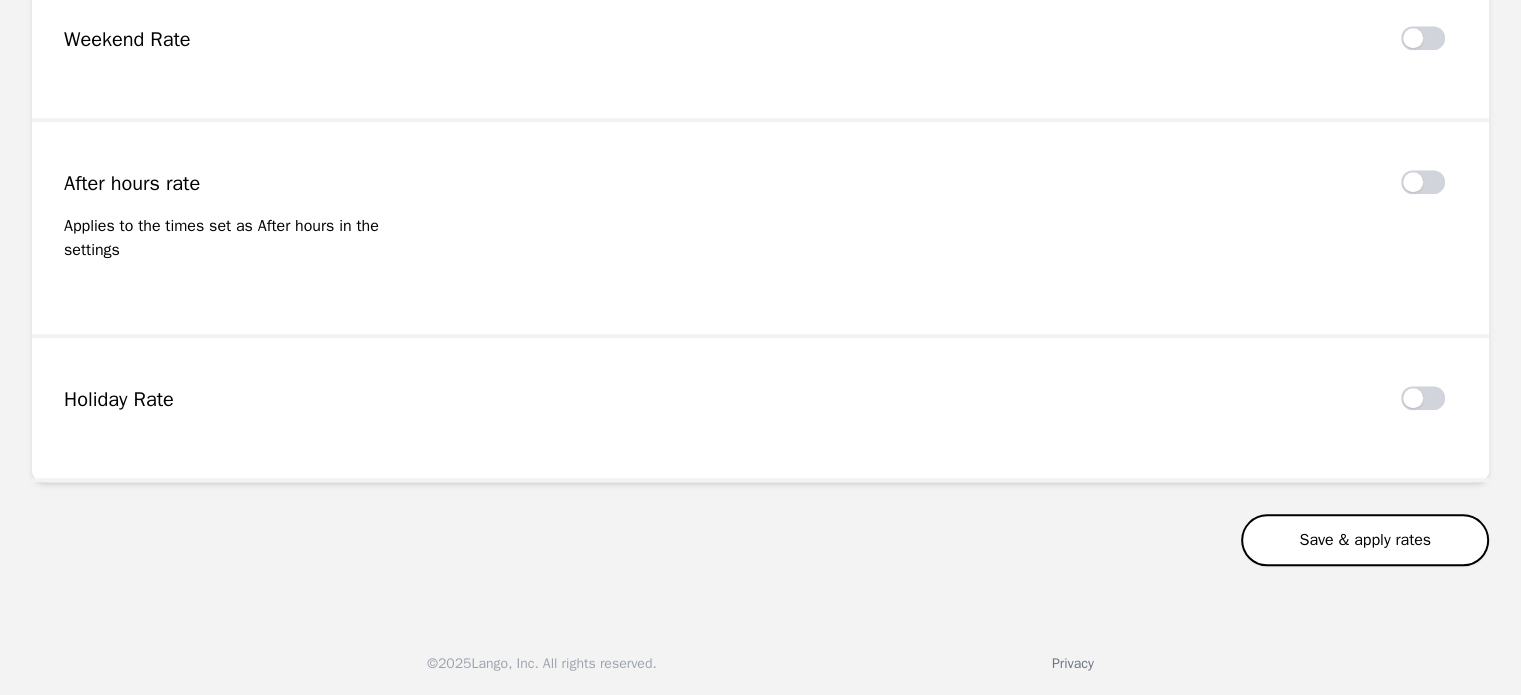 scroll, scrollTop: 1711, scrollLeft: 0, axis: vertical 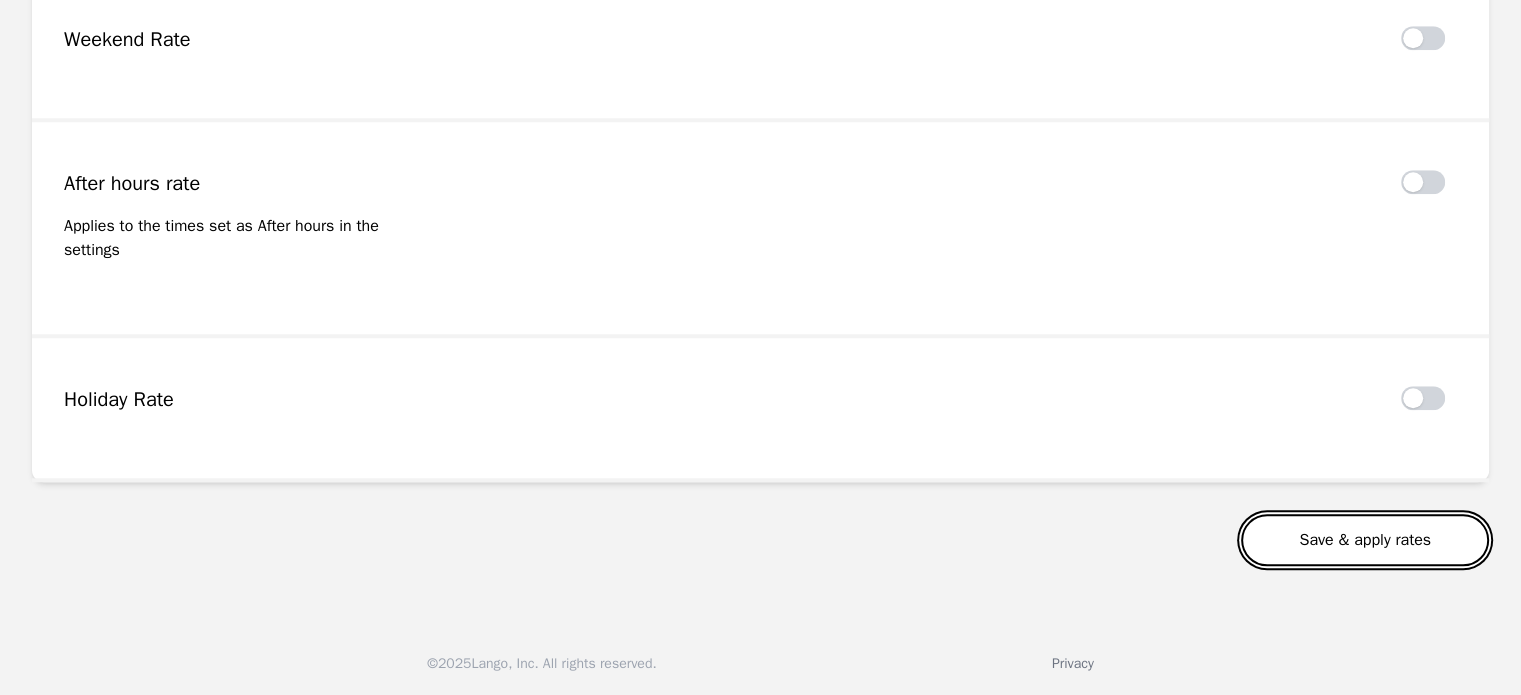 click on "Save & apply rates" at bounding box center (1365, 540) 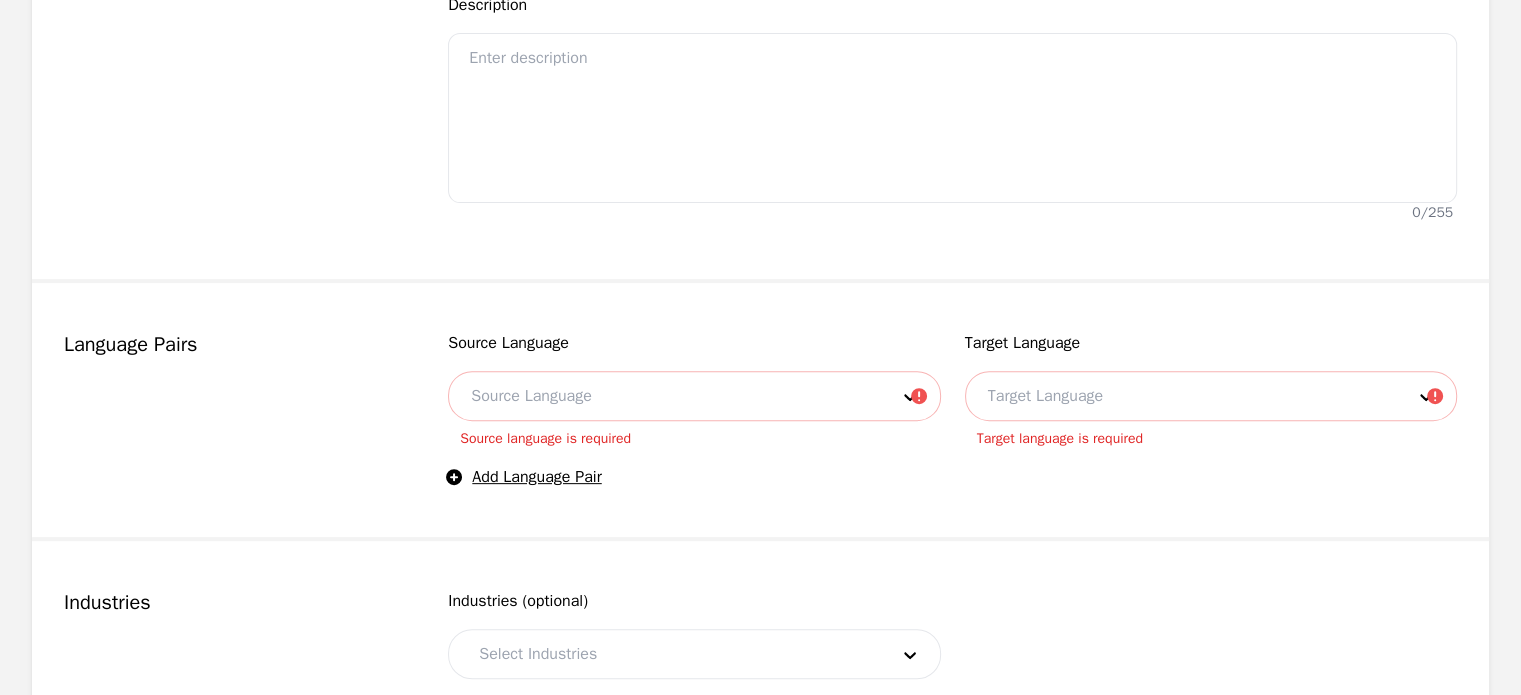 scroll, scrollTop: 621, scrollLeft: 0, axis: vertical 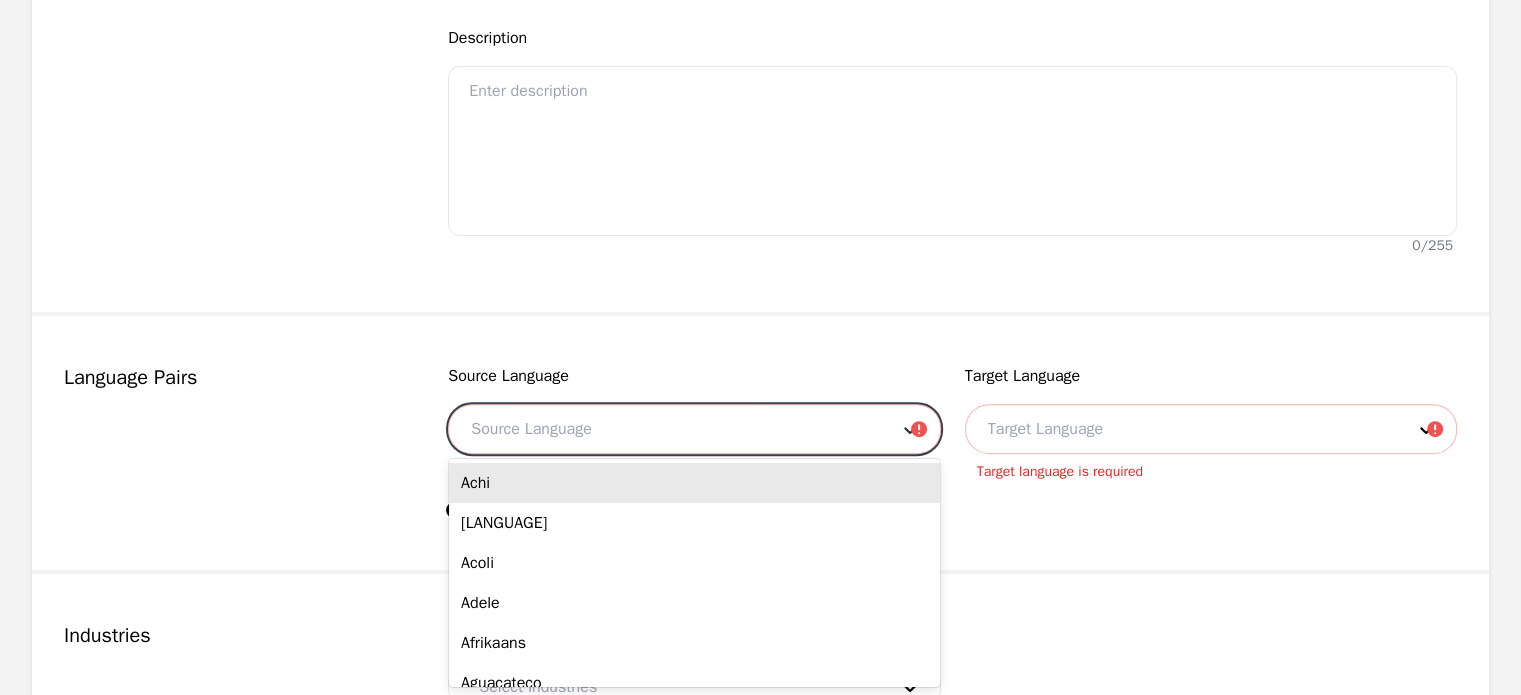 click 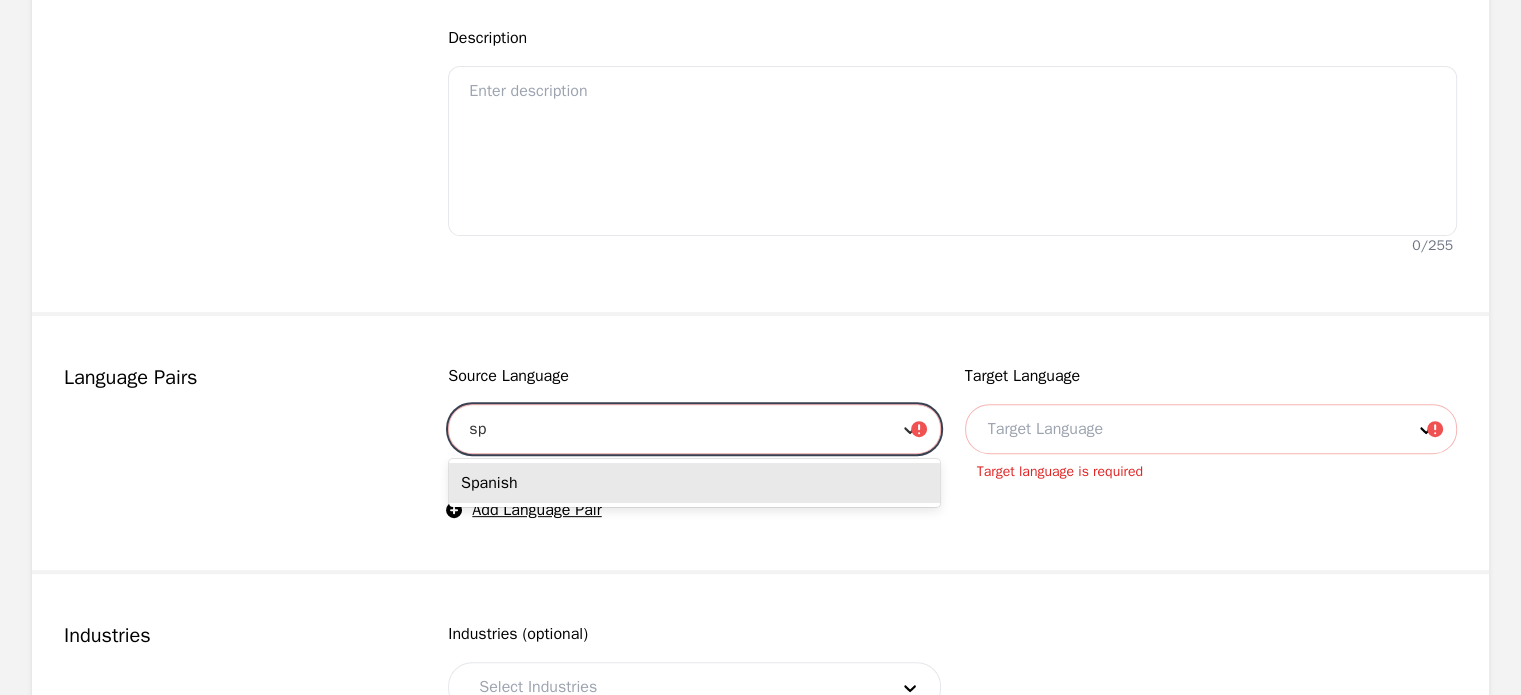 type on "spa" 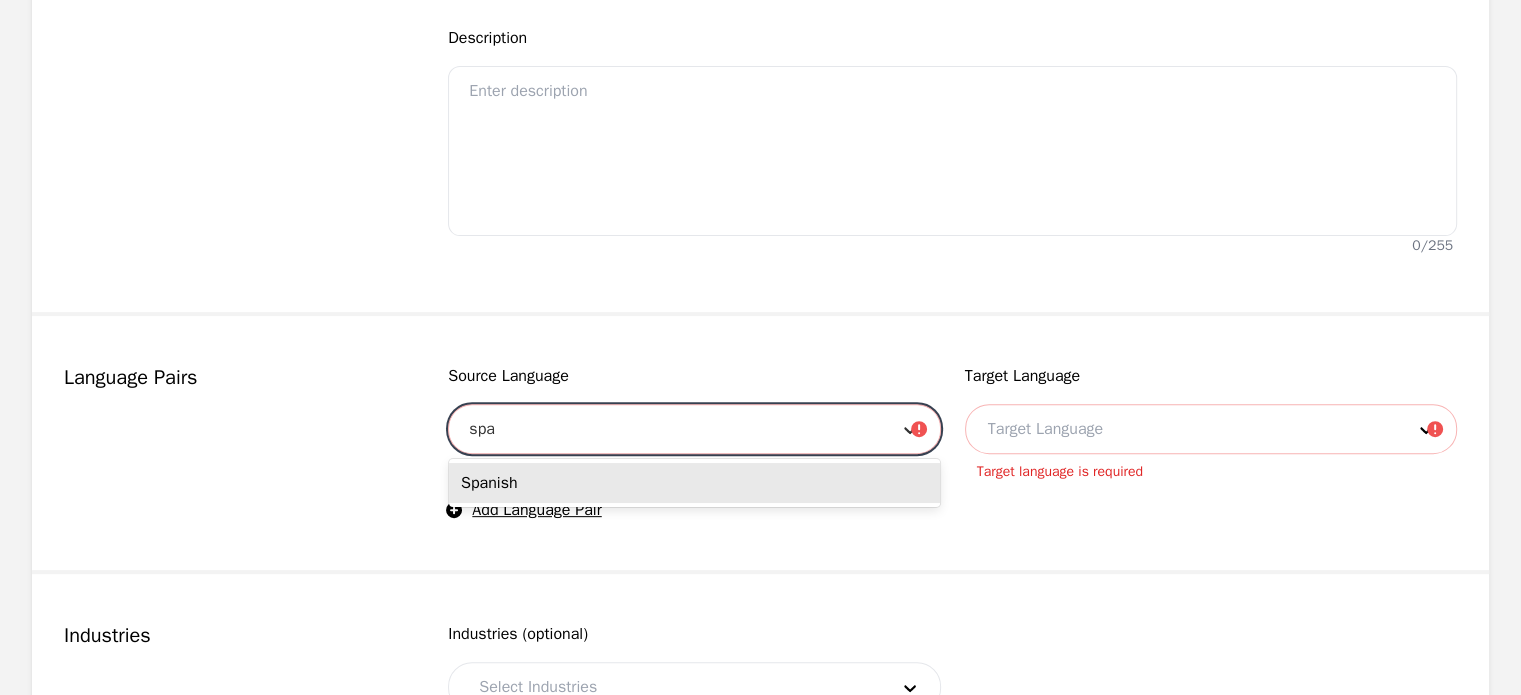 type 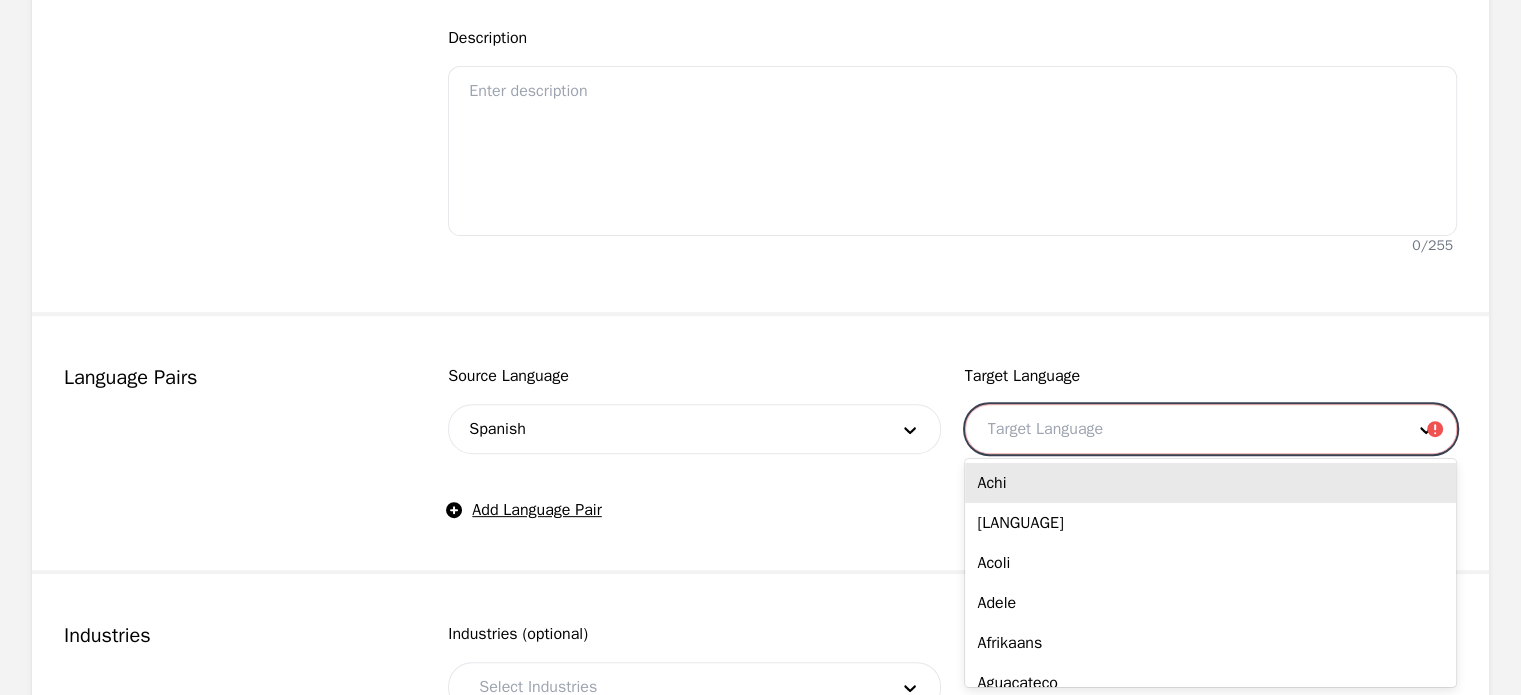 click at bounding box center [1181, 429] 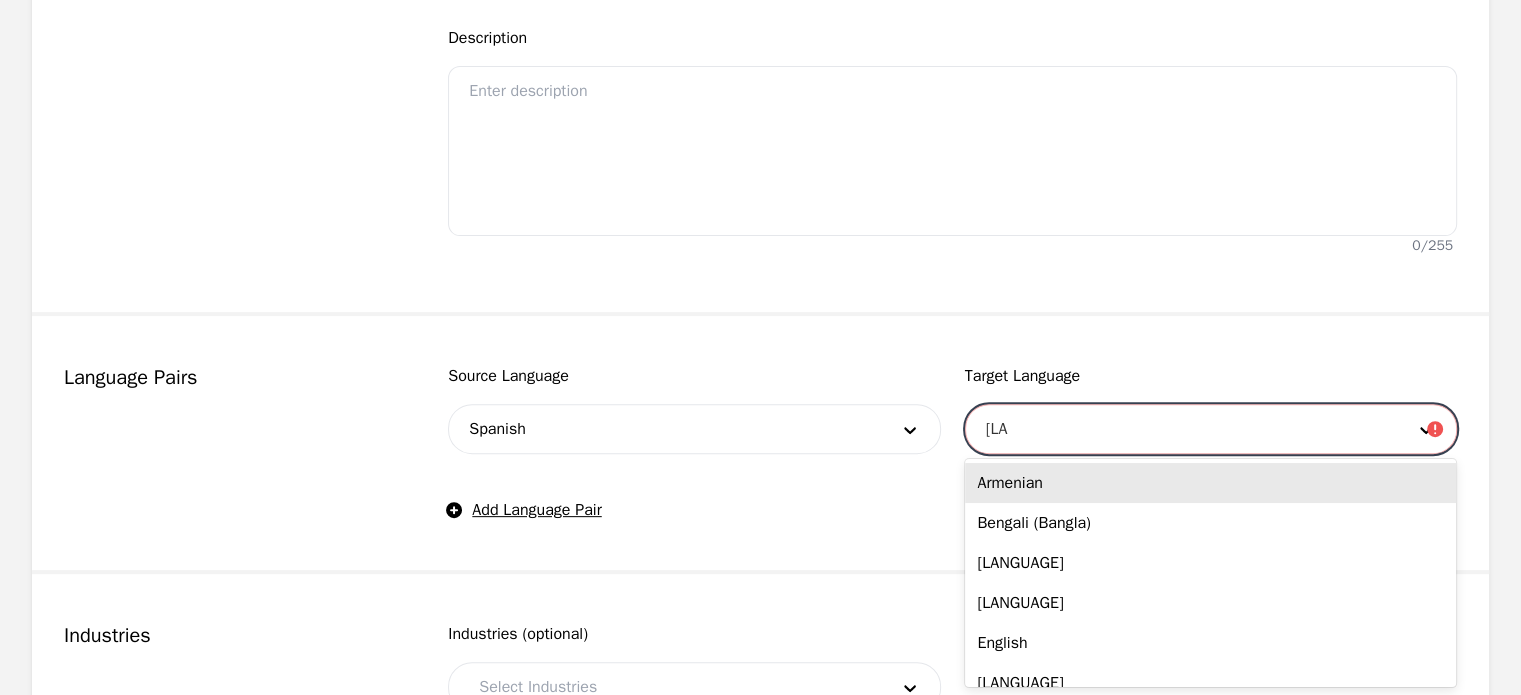 type on "[LANGUAGE]" 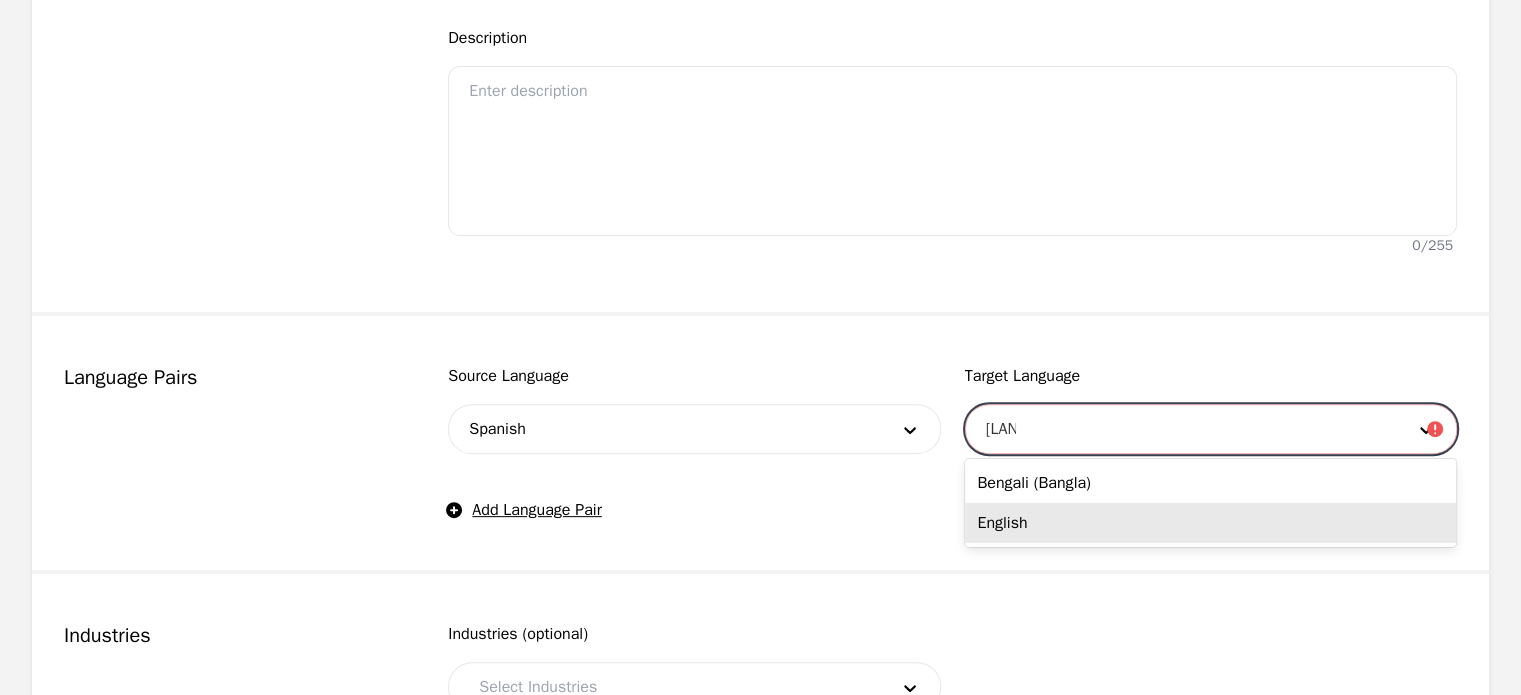 click on "English" at bounding box center [1210, 523] 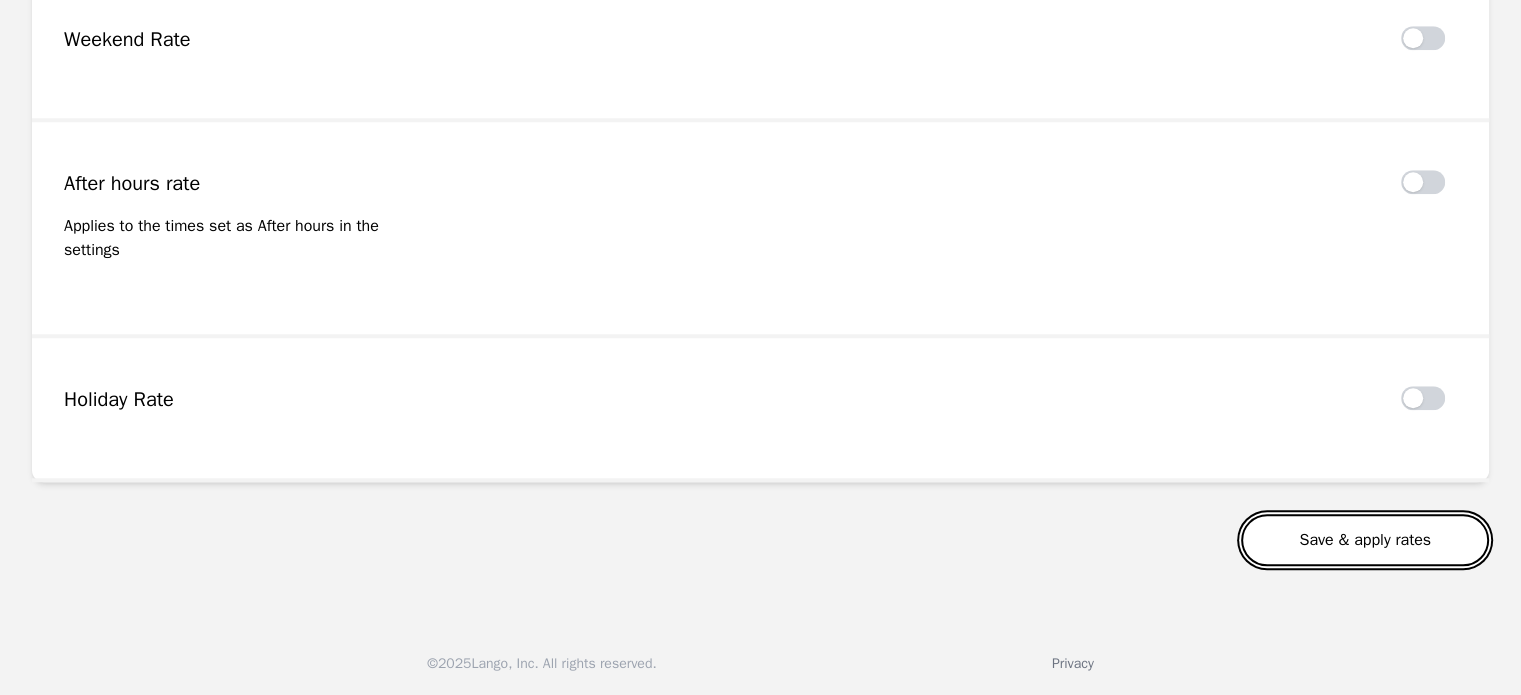 click on "Save & apply rates" at bounding box center (1365, 540) 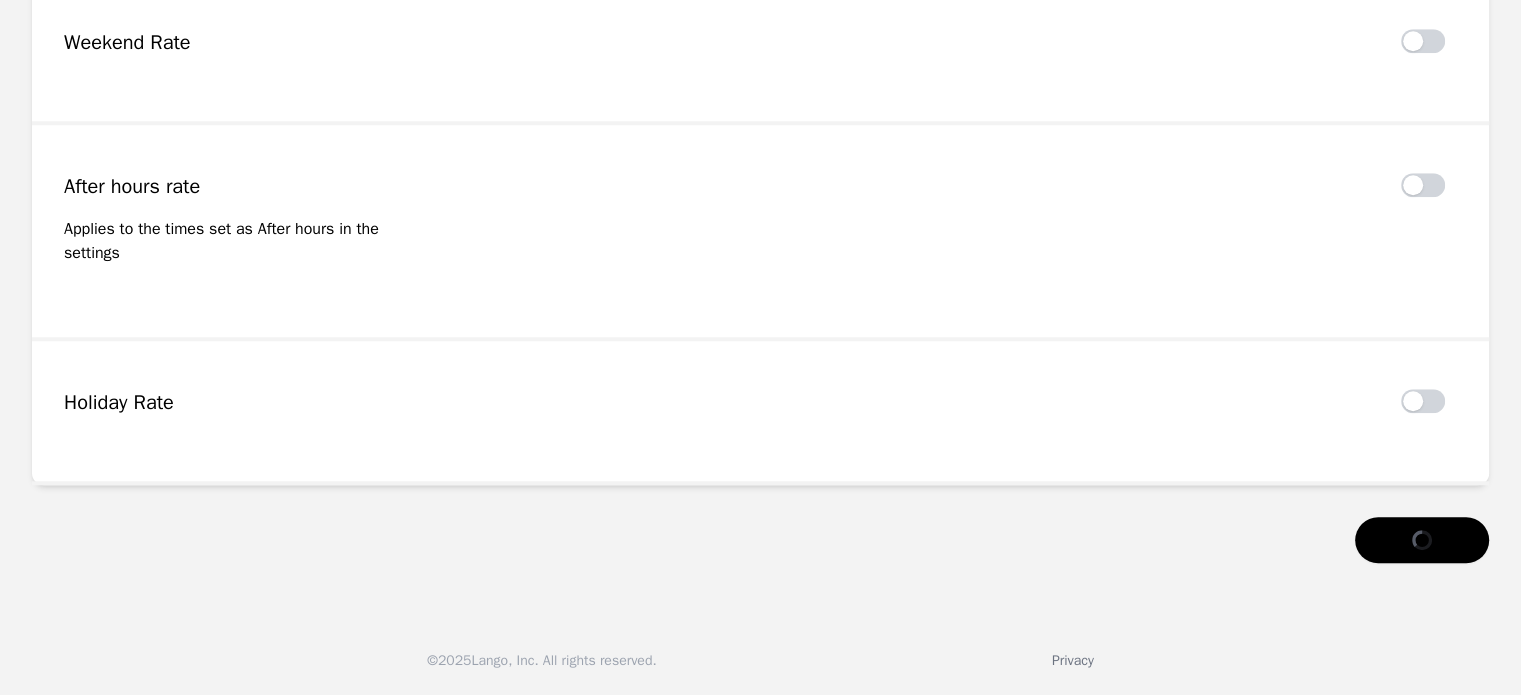 scroll, scrollTop: 1693, scrollLeft: 0, axis: vertical 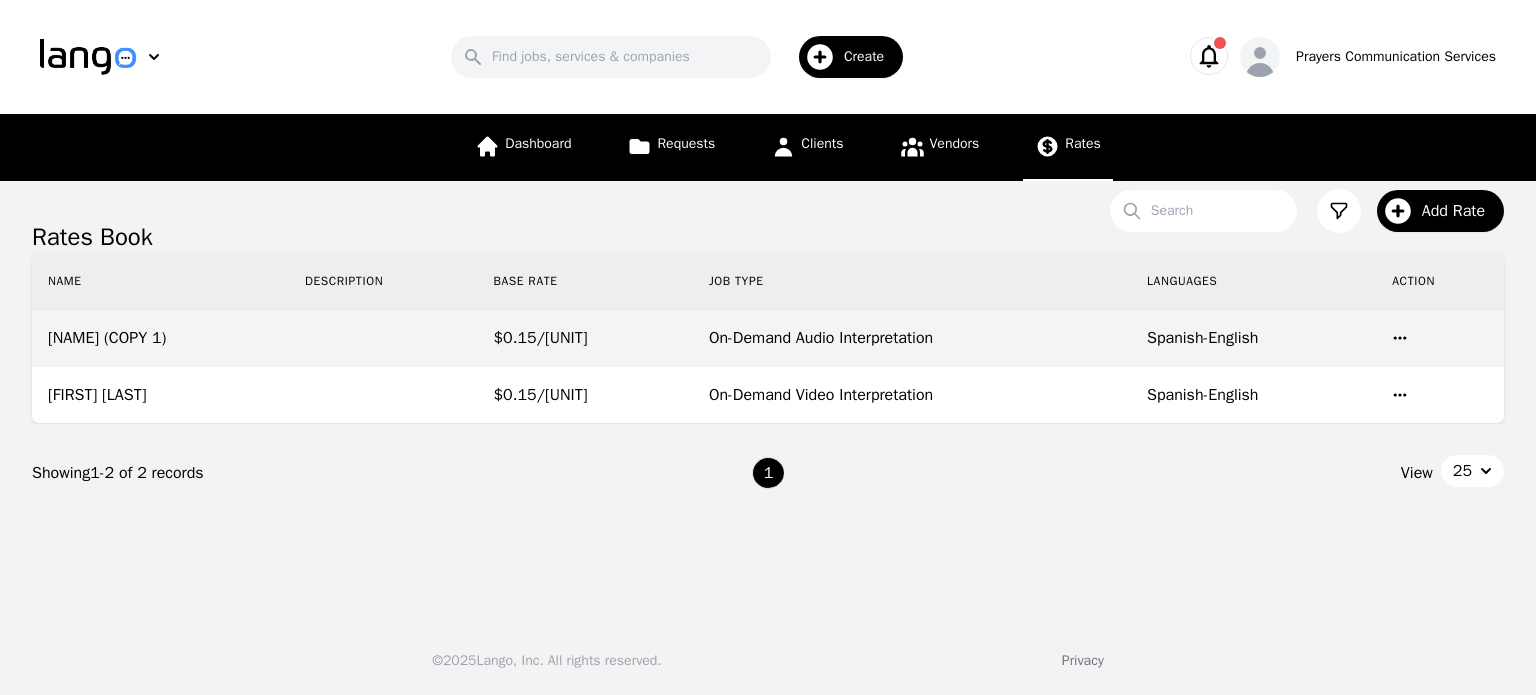 click on "$0.15/[UNIT]" at bounding box center [584, 338] 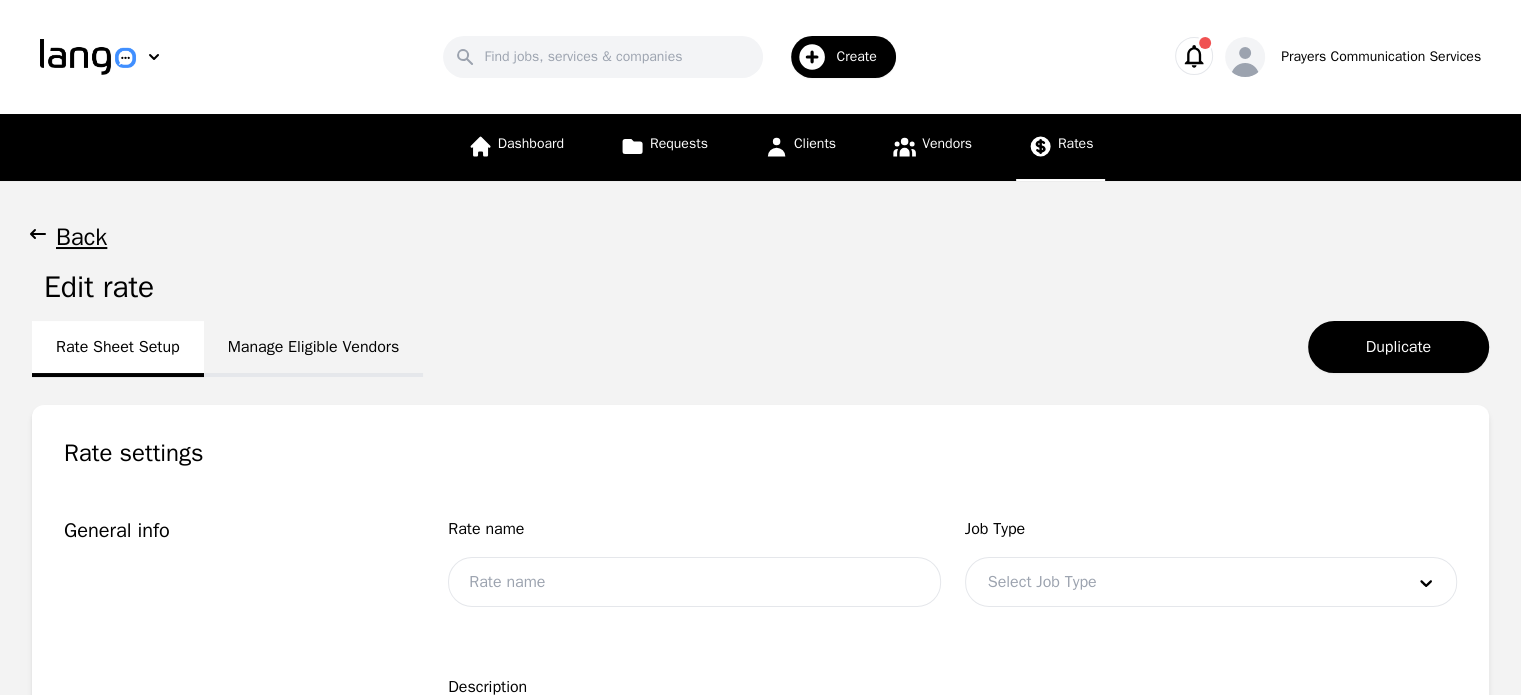 type on "[NAME] (COPY 1)" 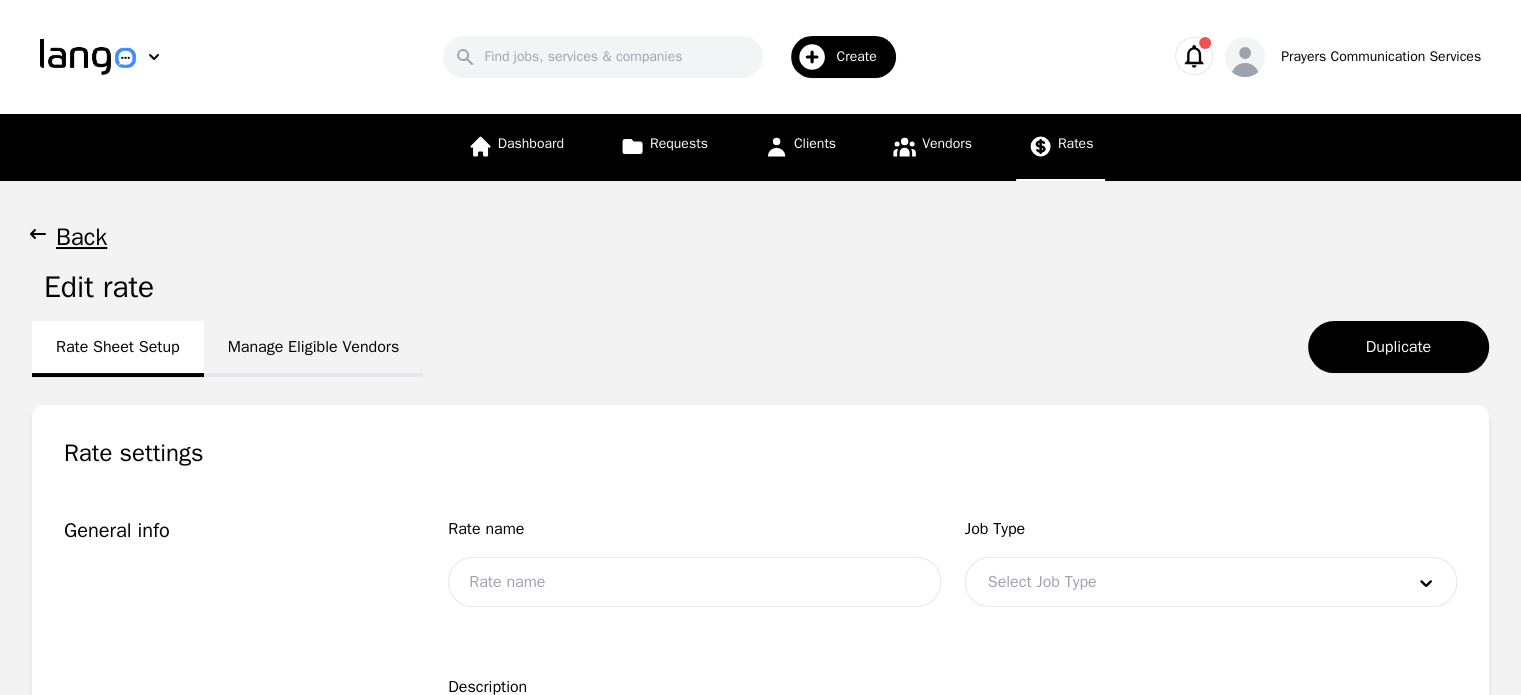 type on "0.15" 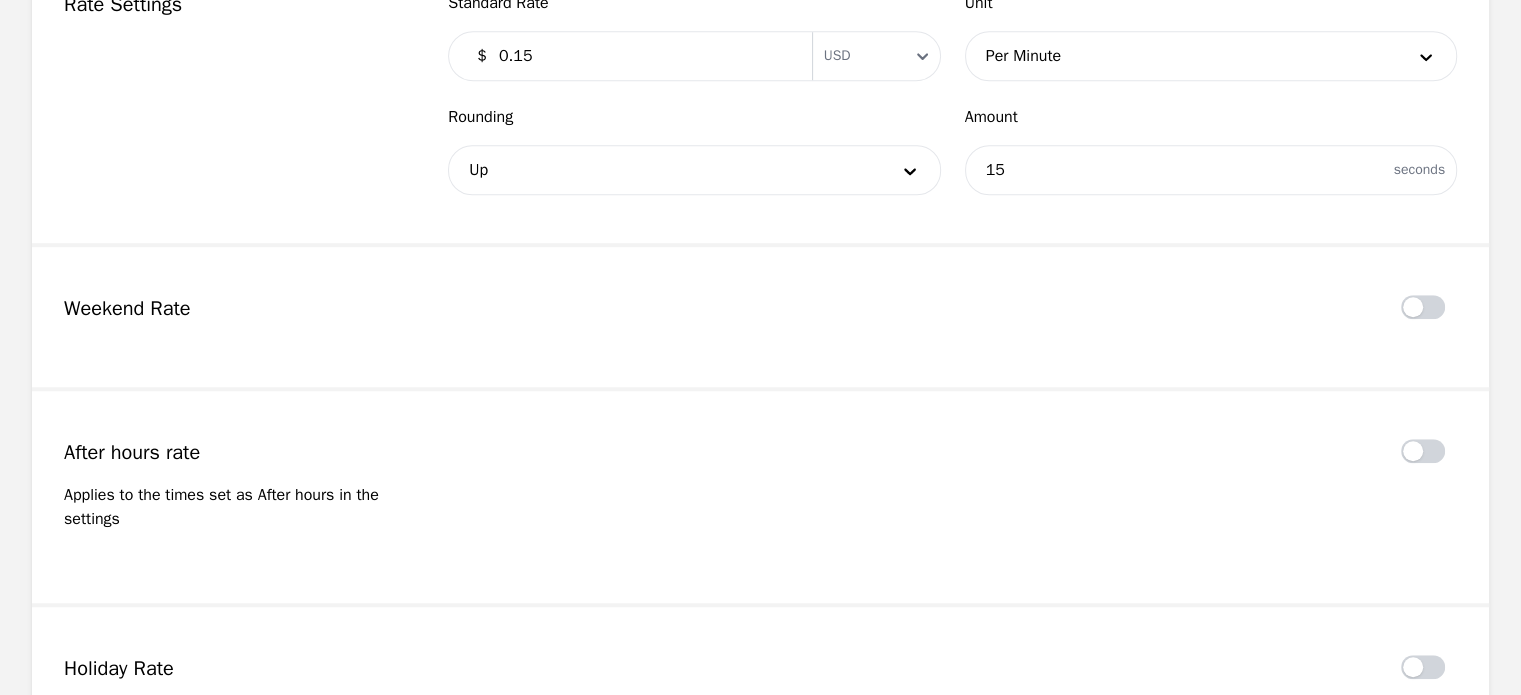 scroll, scrollTop: 1447, scrollLeft: 0, axis: vertical 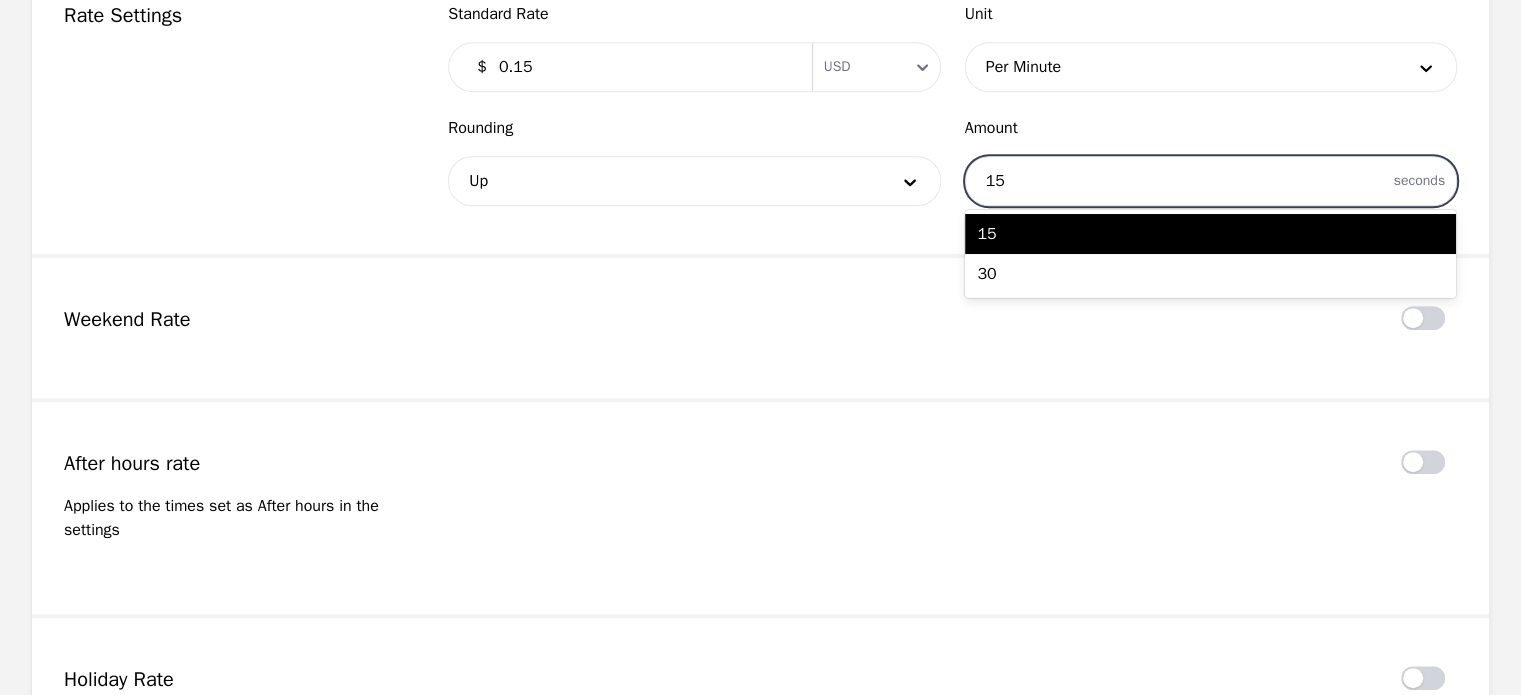 click at bounding box center [1211, 181] 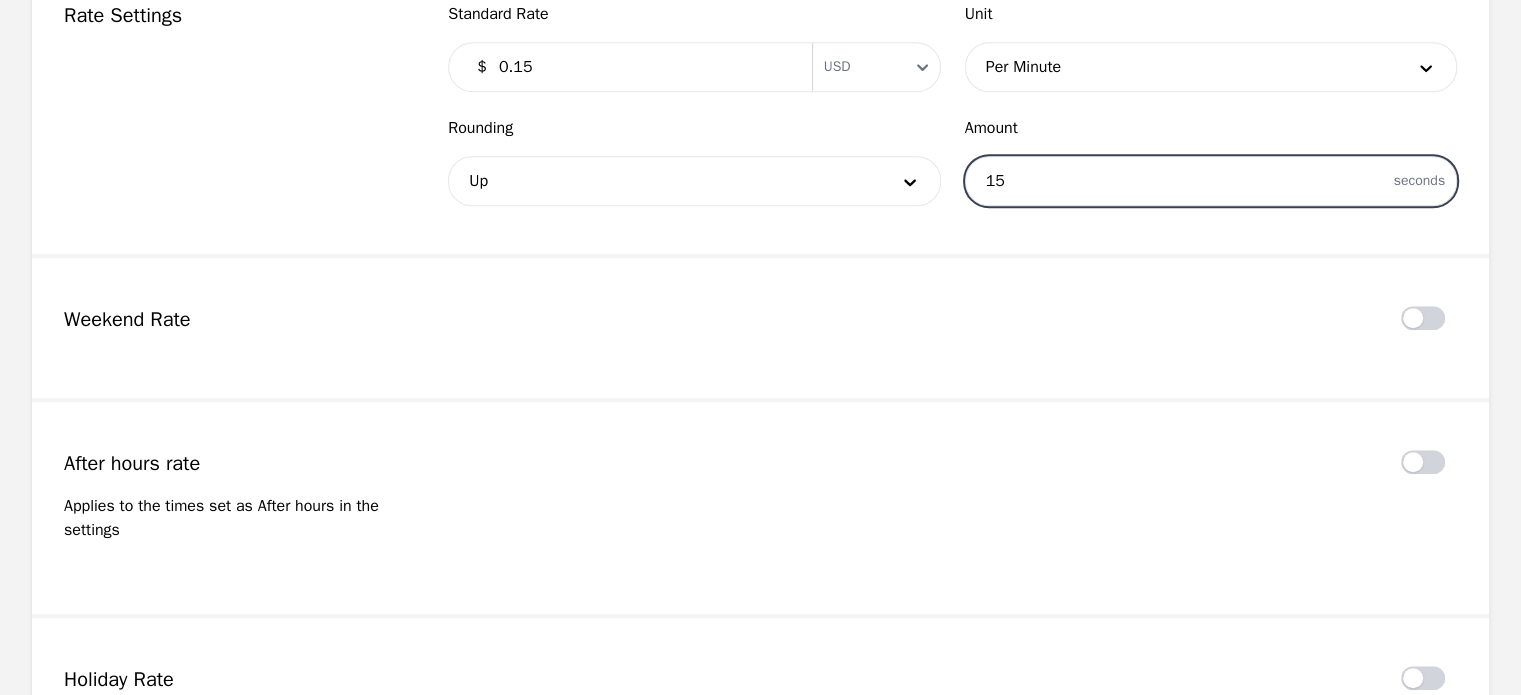 click at bounding box center (1211, 181) 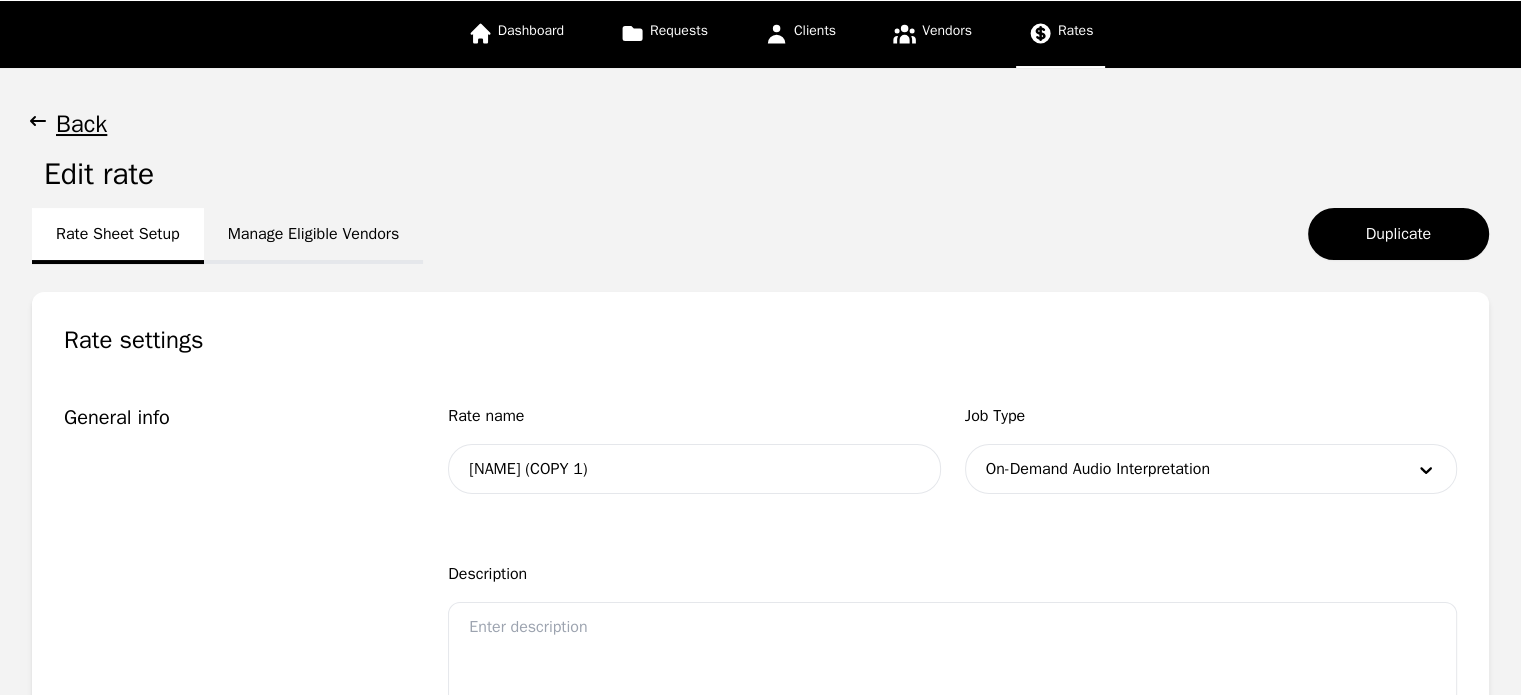 scroll, scrollTop: 112, scrollLeft: 0, axis: vertical 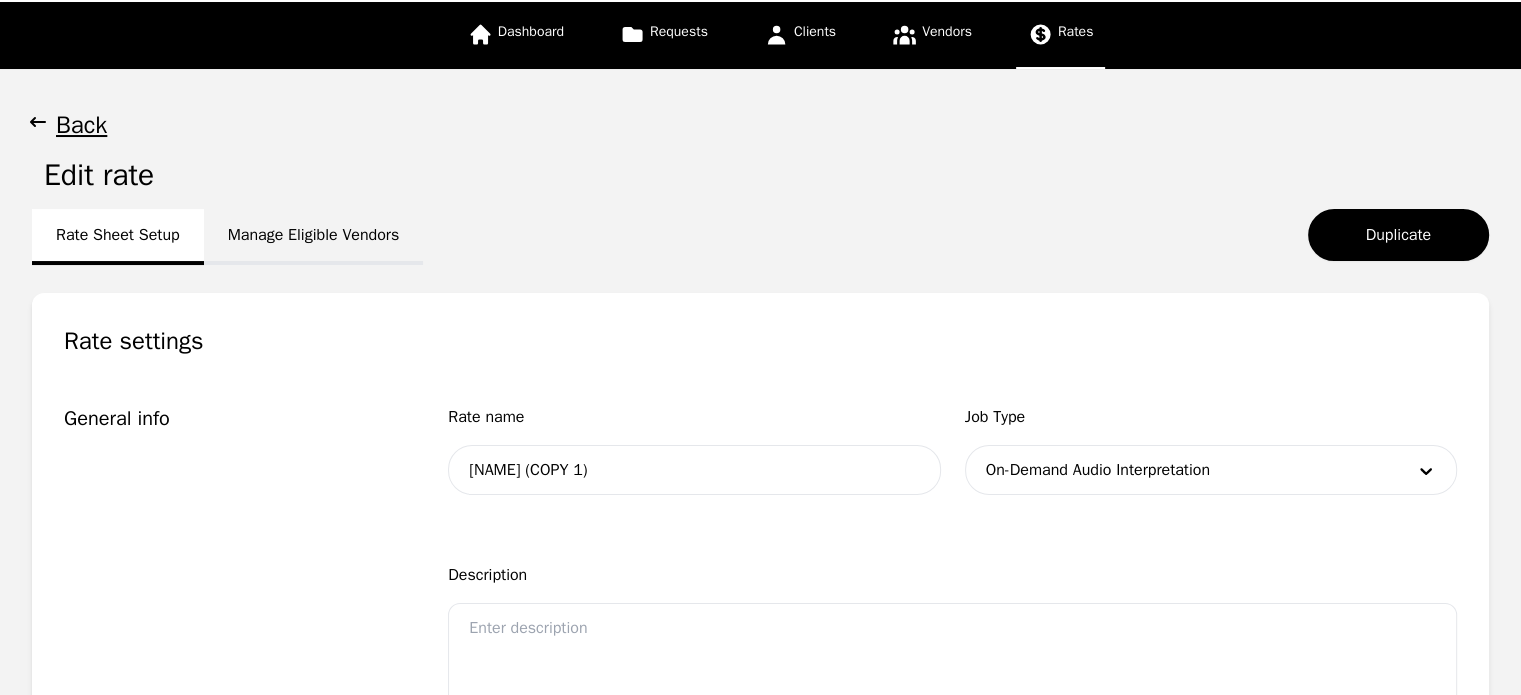 click on "Manage Eligible Vendors" at bounding box center (314, 237) 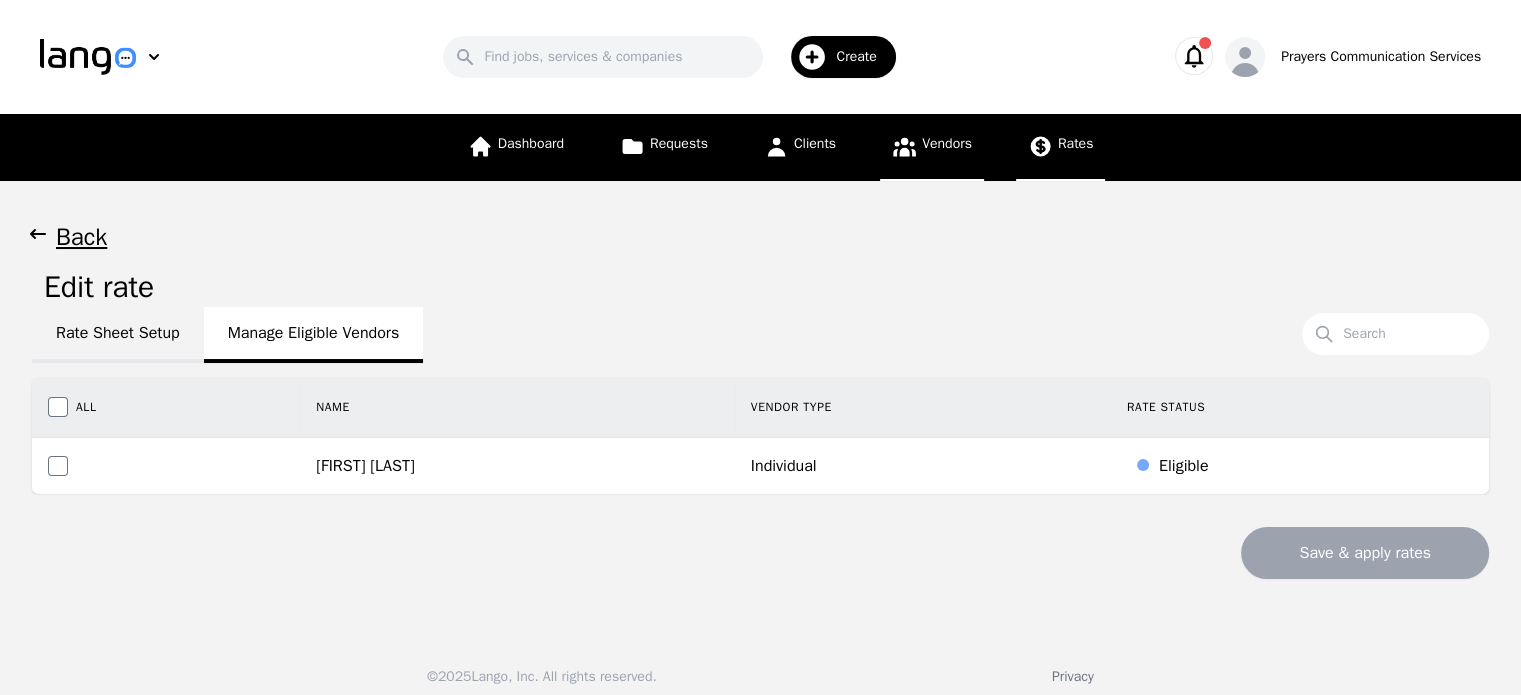 click on "Vendors" at bounding box center (932, 147) 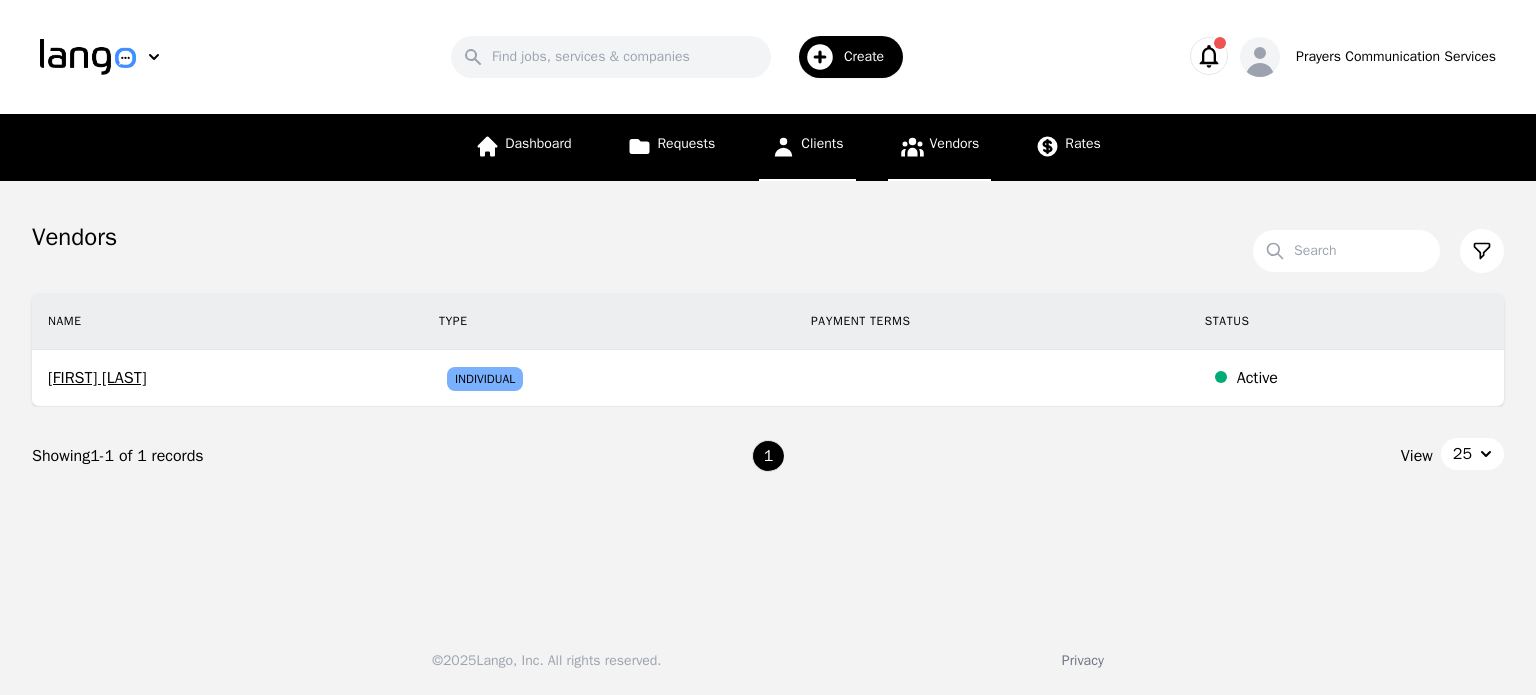 click on "Clients" at bounding box center [807, 147] 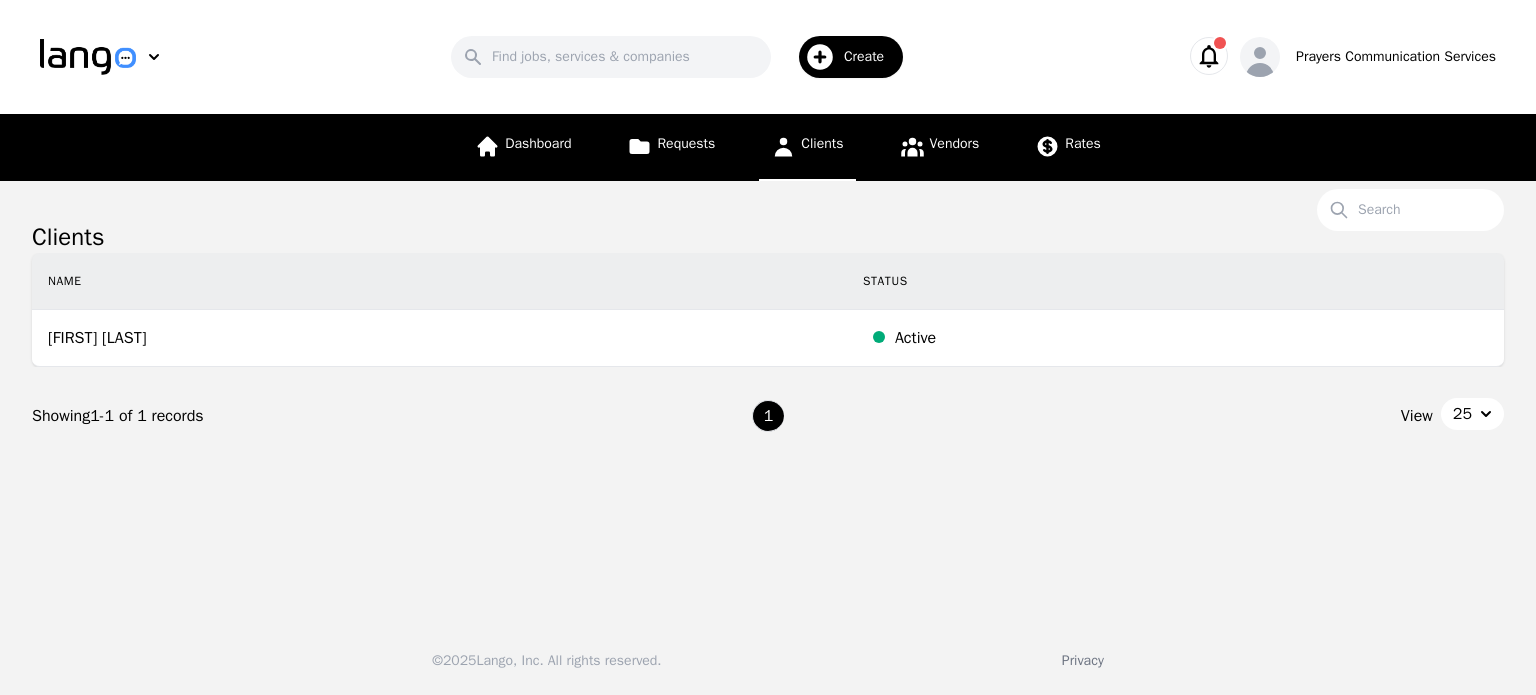click on "Create" at bounding box center (871, 57) 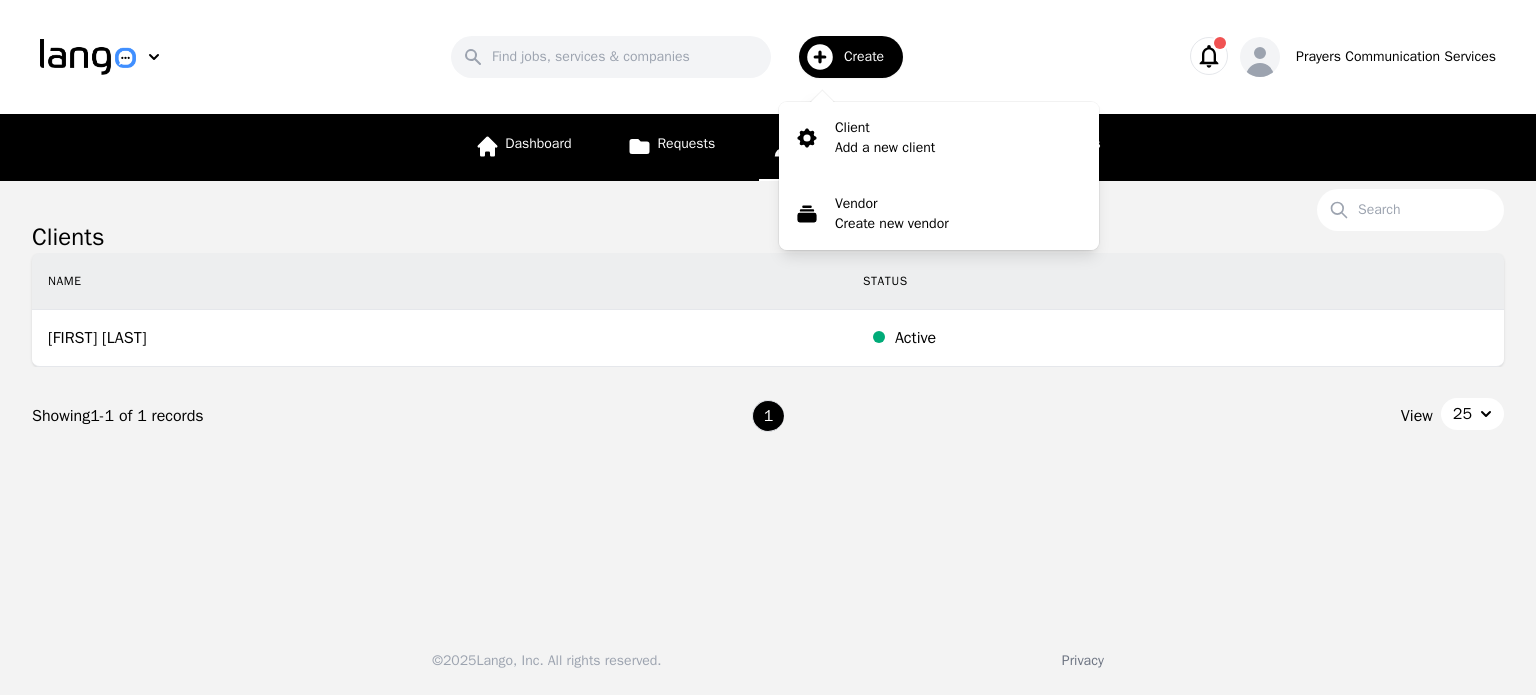 click at bounding box center (1220, 43) 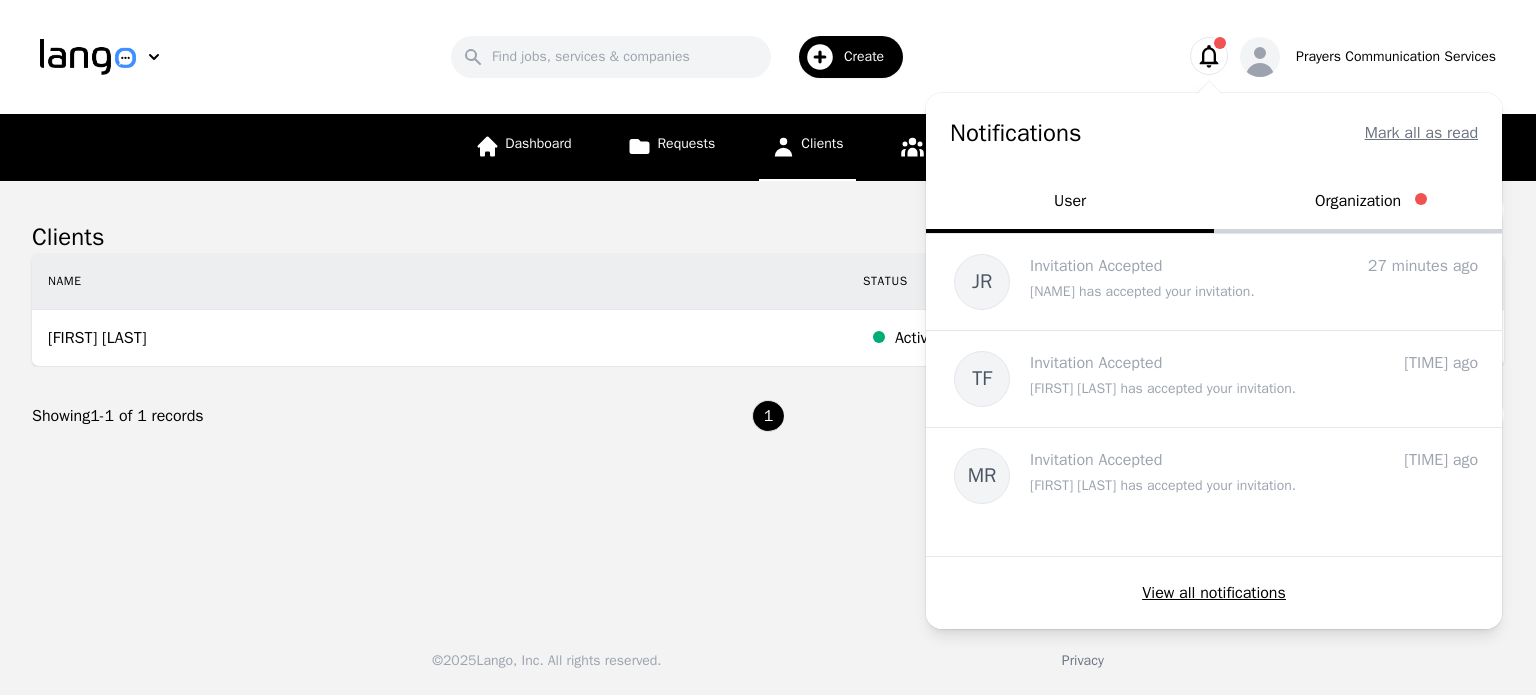 click on "Organization" at bounding box center (1358, 203) 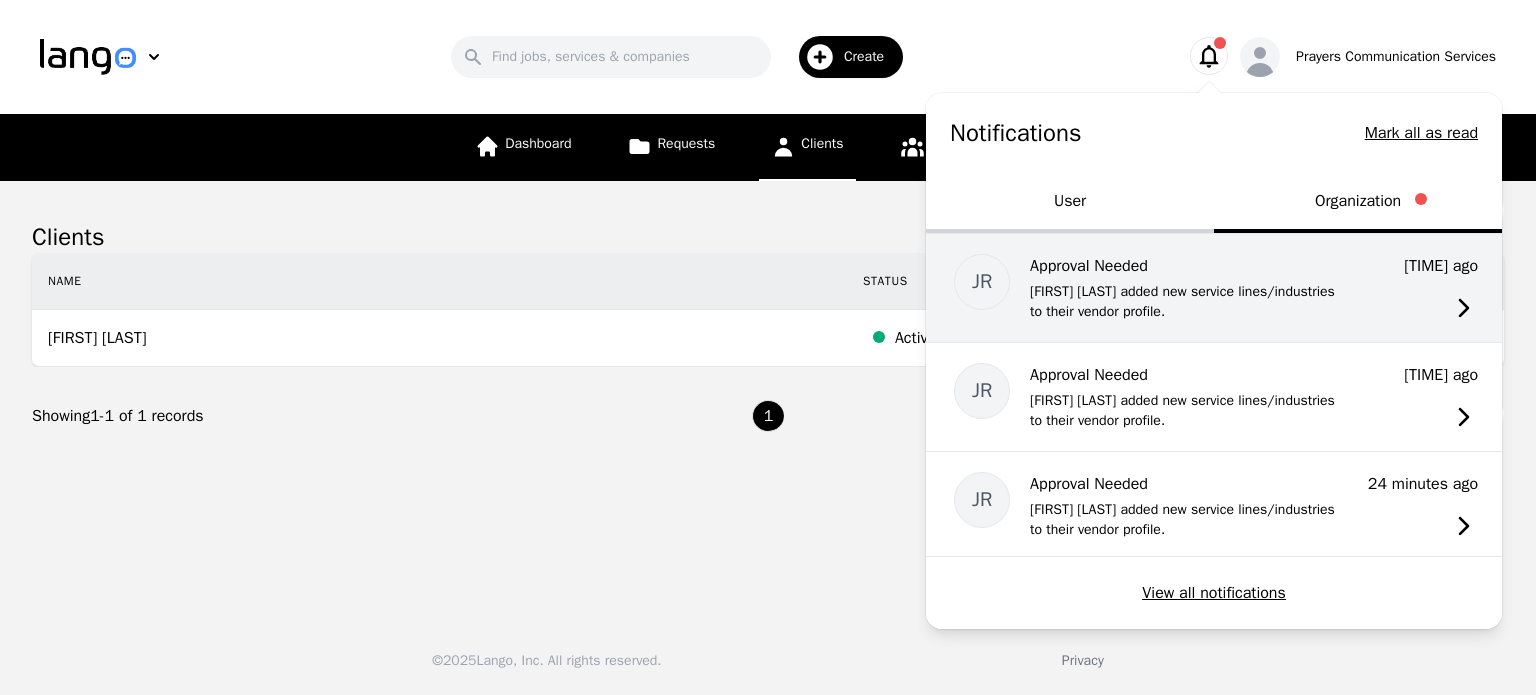 click on "[FIRST] [LAST] added new service lines/industries to their vendor profile." at bounding box center [1190, 302] 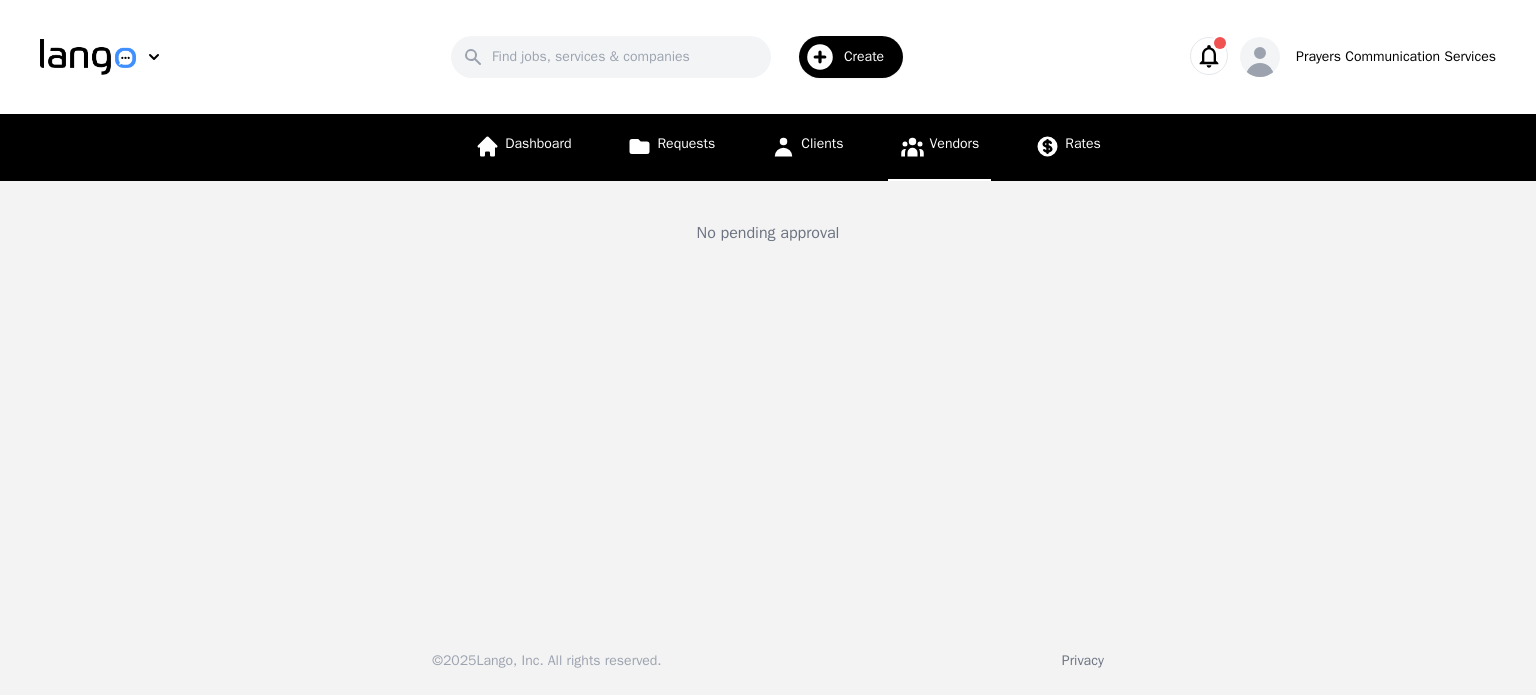 click at bounding box center [1209, 56] 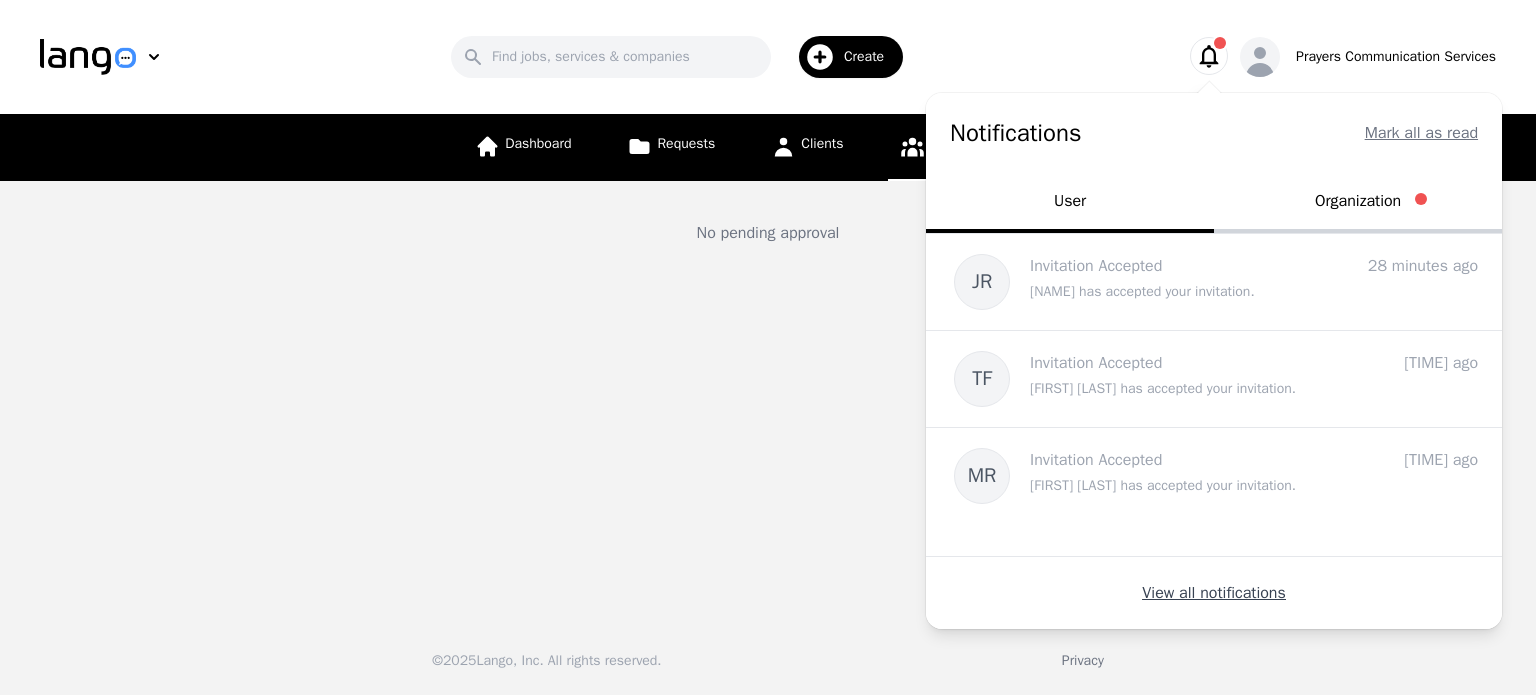 click on "View all notifications" at bounding box center (1213, 593) 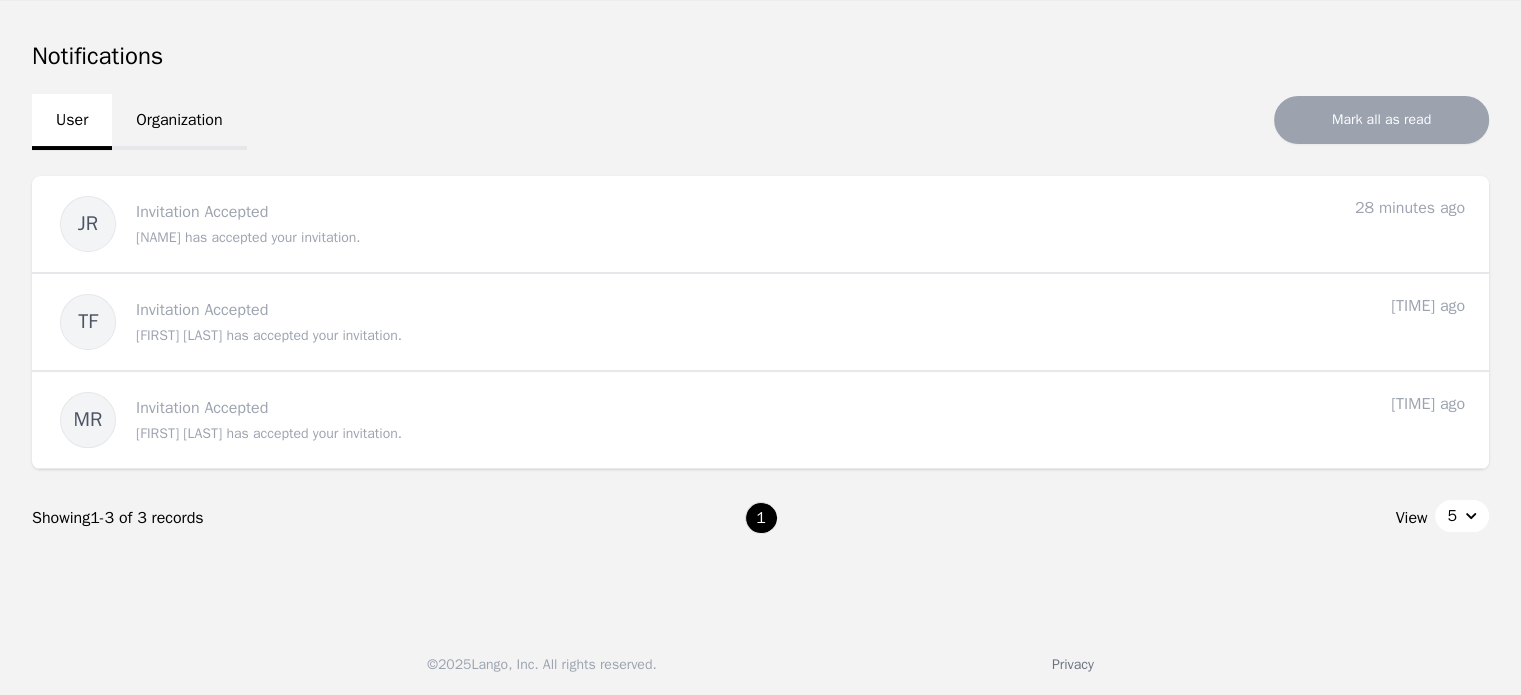 scroll, scrollTop: 0, scrollLeft: 0, axis: both 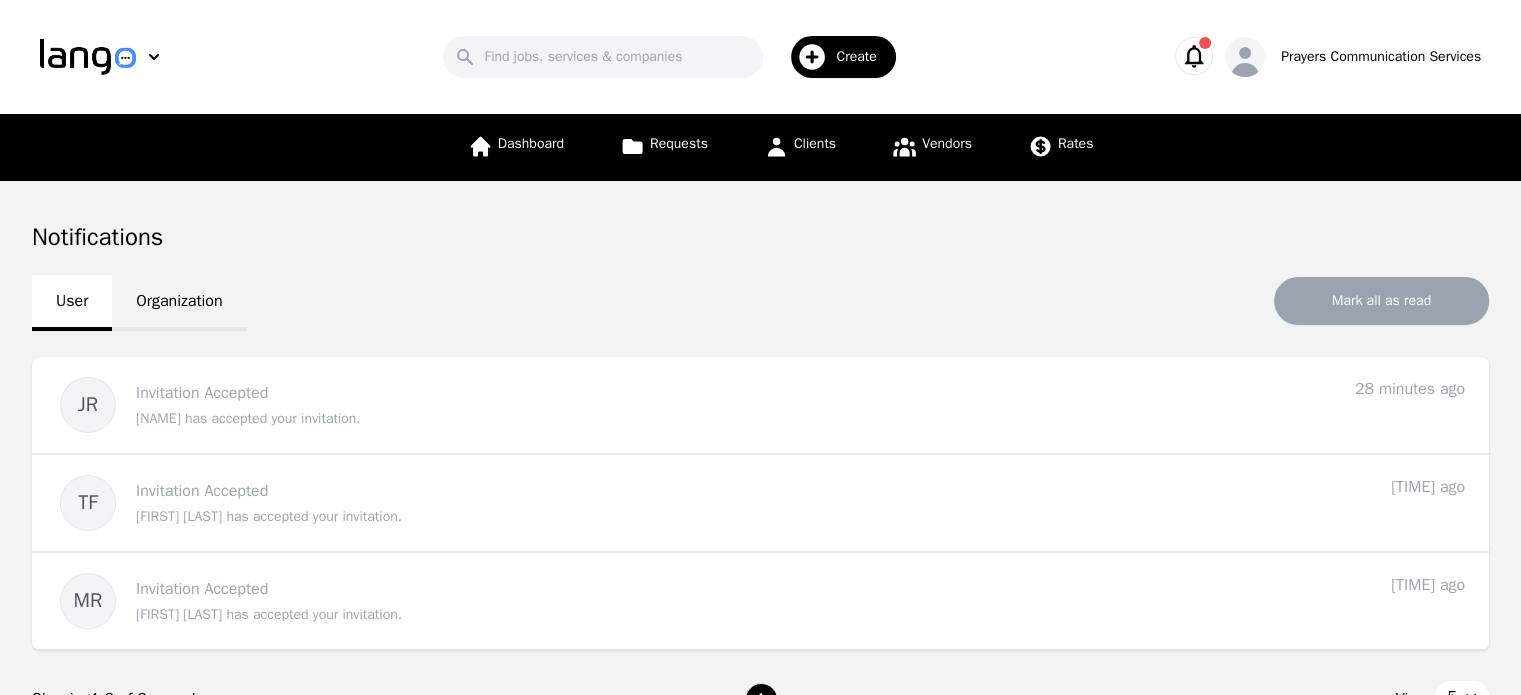 click 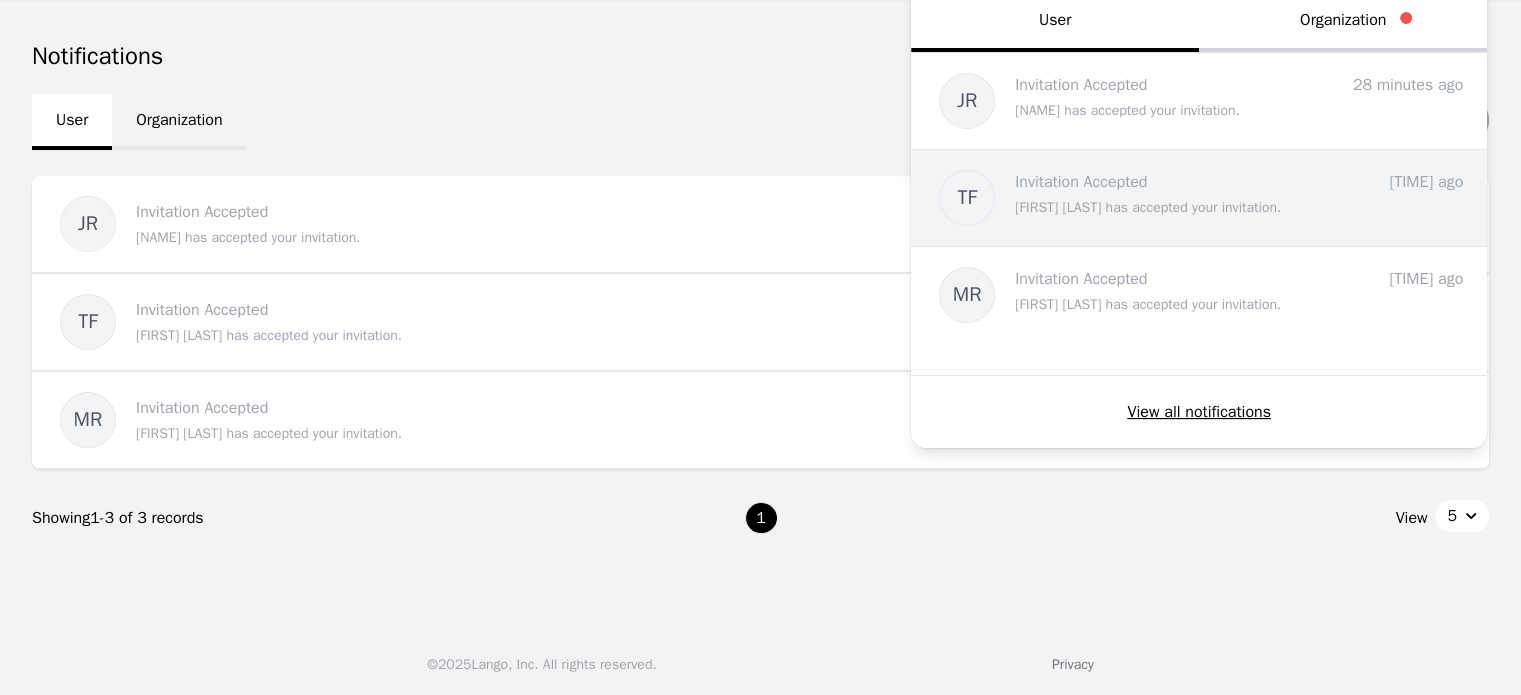 scroll, scrollTop: 0, scrollLeft: 0, axis: both 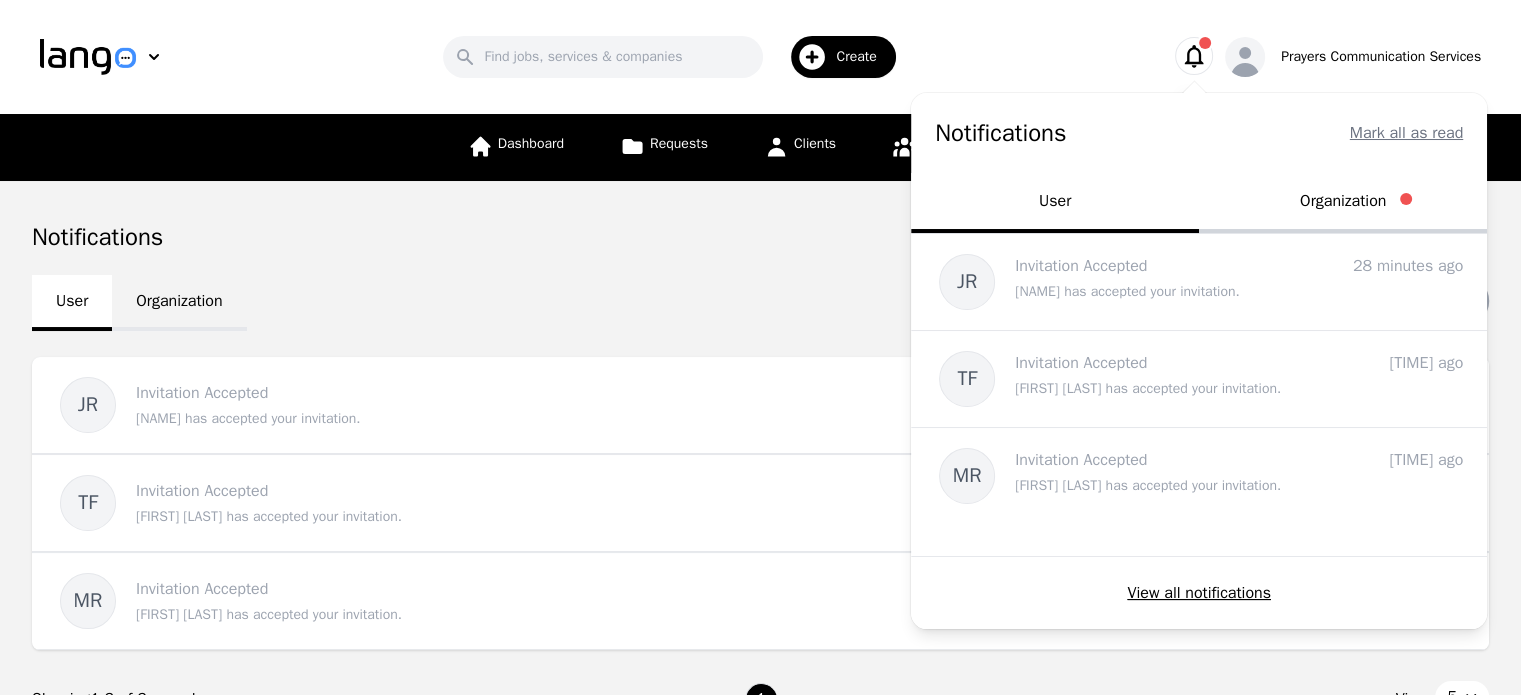 click on "Organization" at bounding box center (1343, 203) 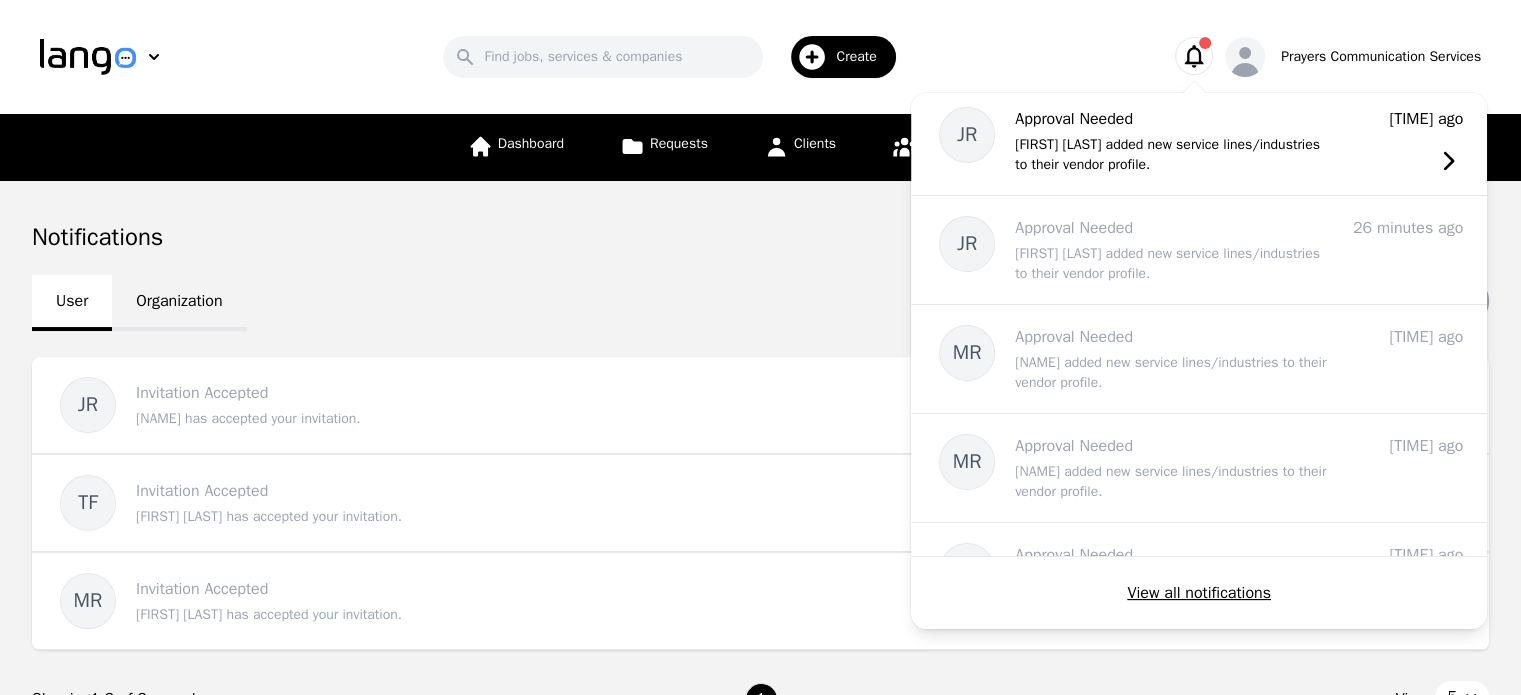 scroll, scrollTop: 764, scrollLeft: 0, axis: vertical 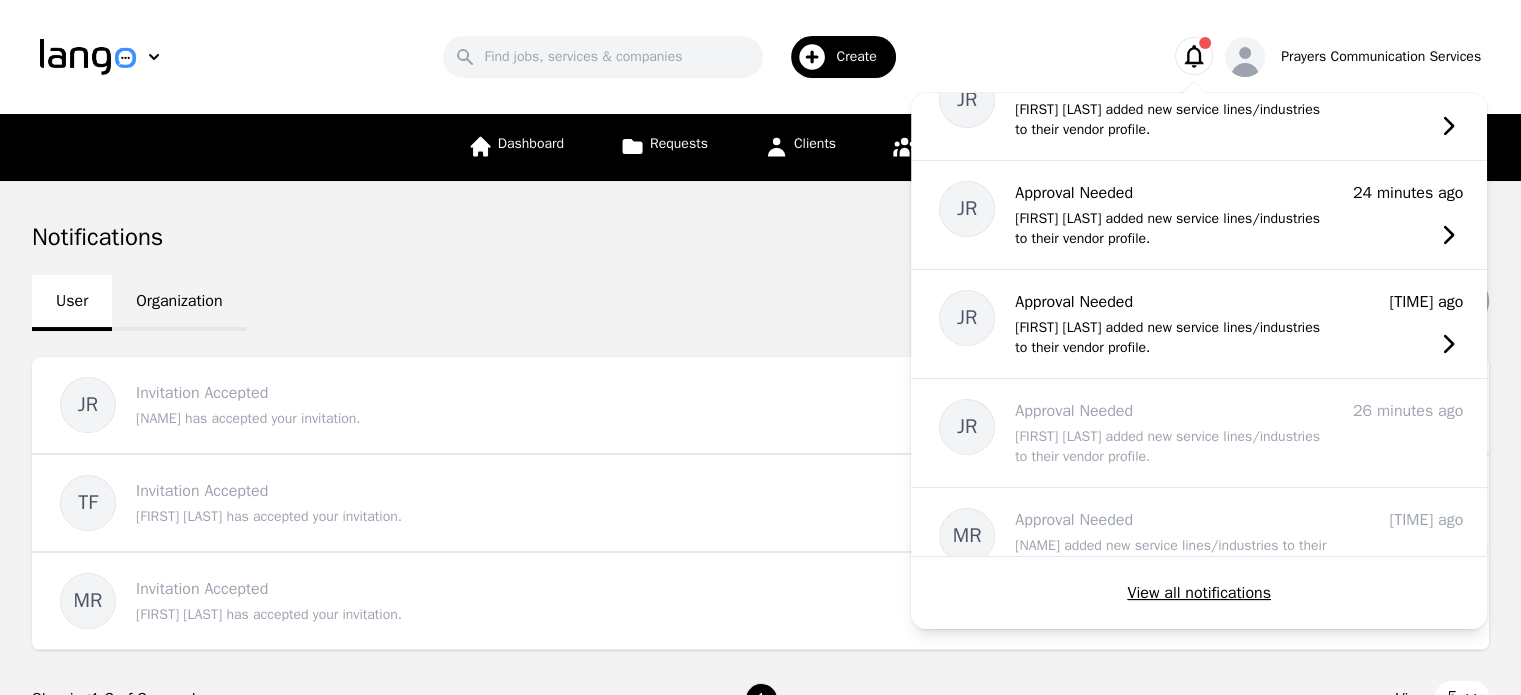 click 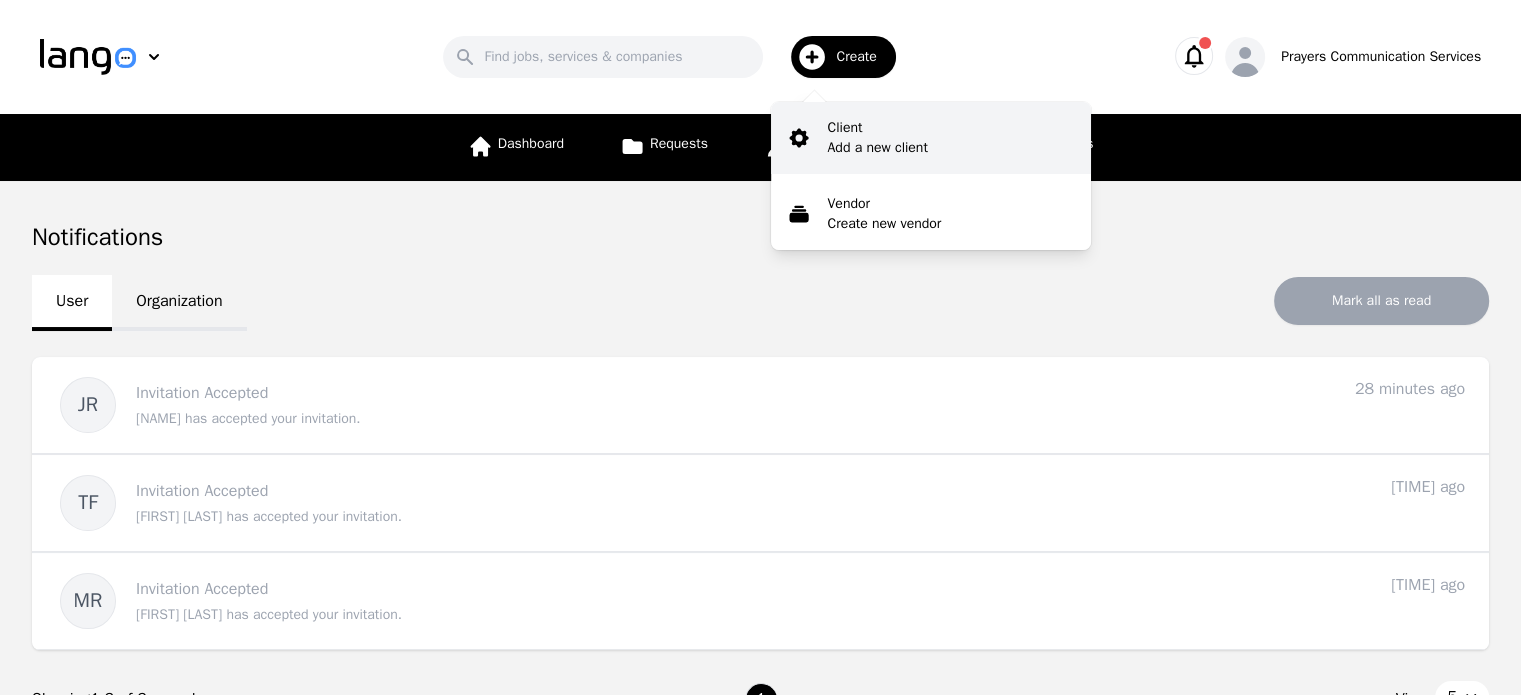 click on "Add a new client" at bounding box center [877, 148] 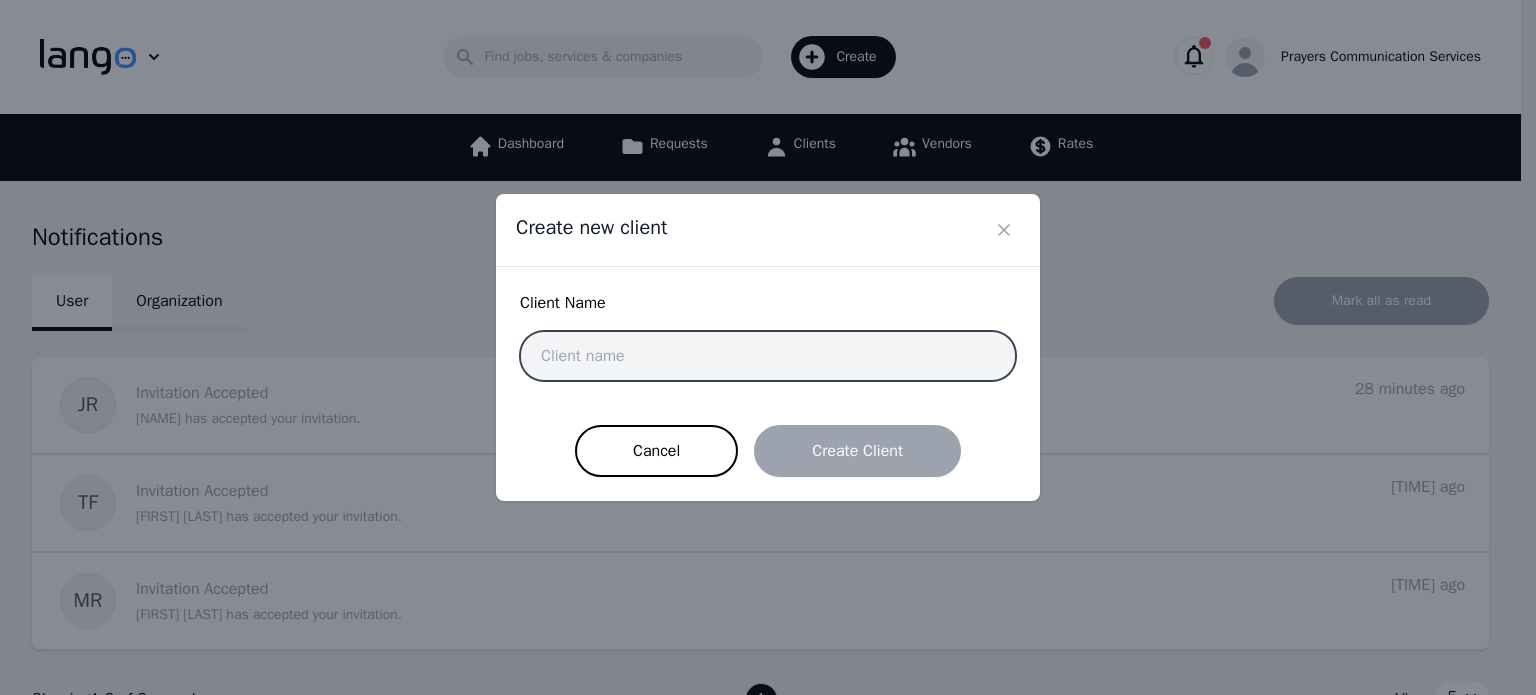 click at bounding box center (768, 356) 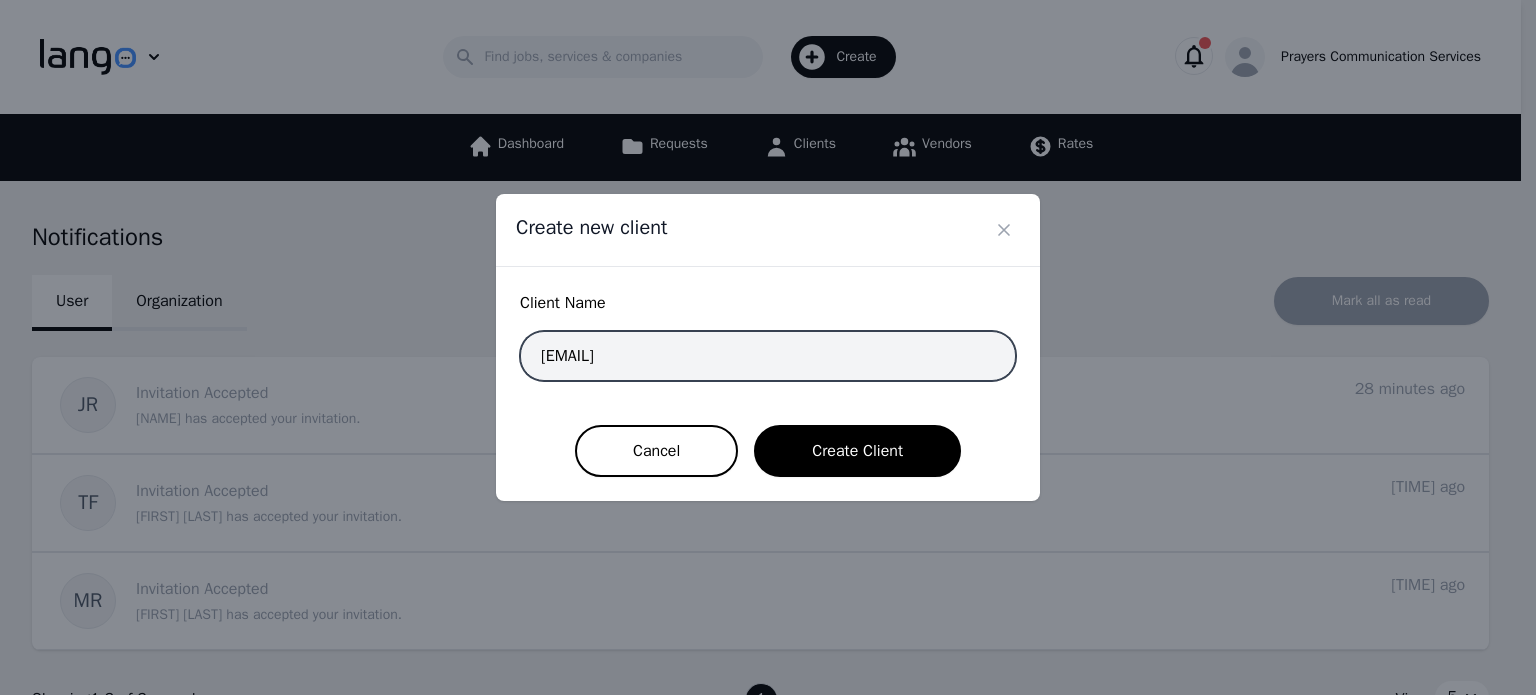 drag, startPoint x: 580, startPoint y: 351, endPoint x: 515, endPoint y: 358, distance: 65.37584 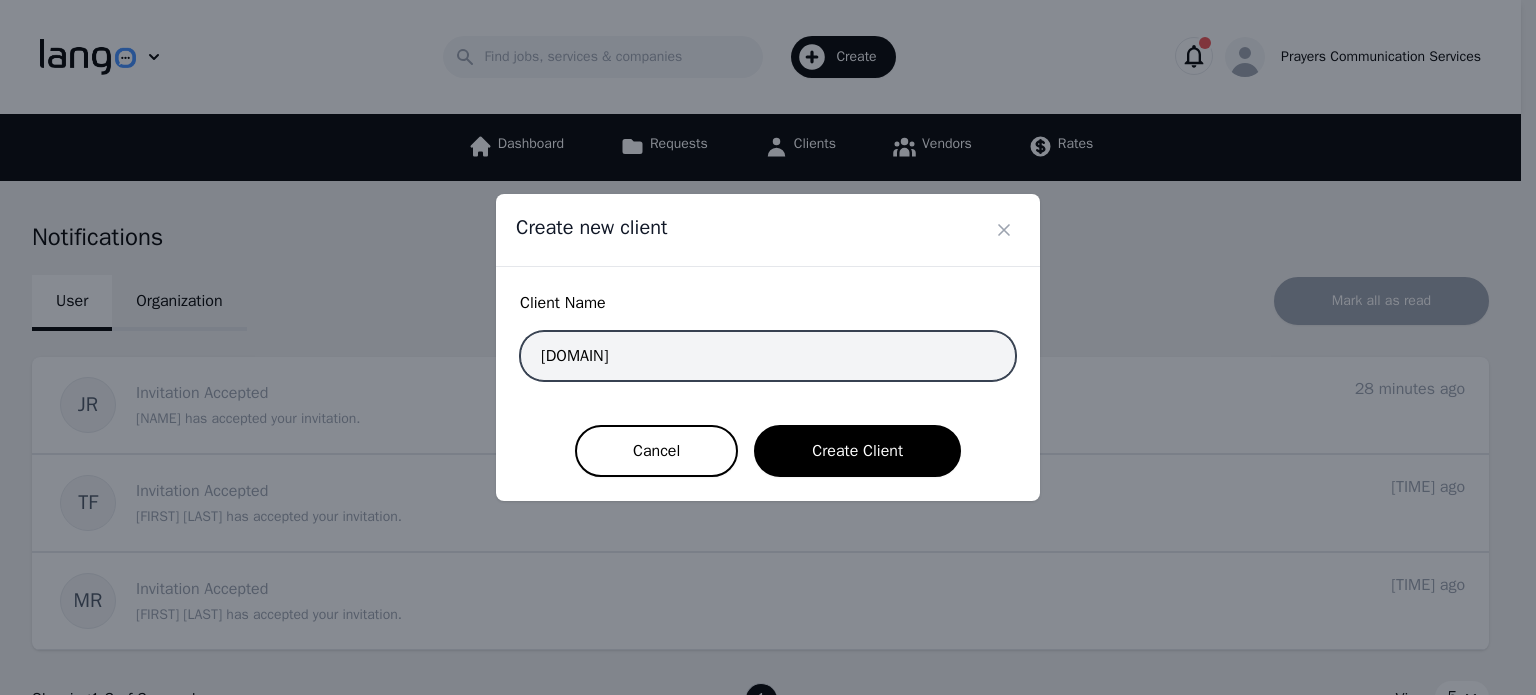 click on "[DOMAIN]" at bounding box center (768, 356) 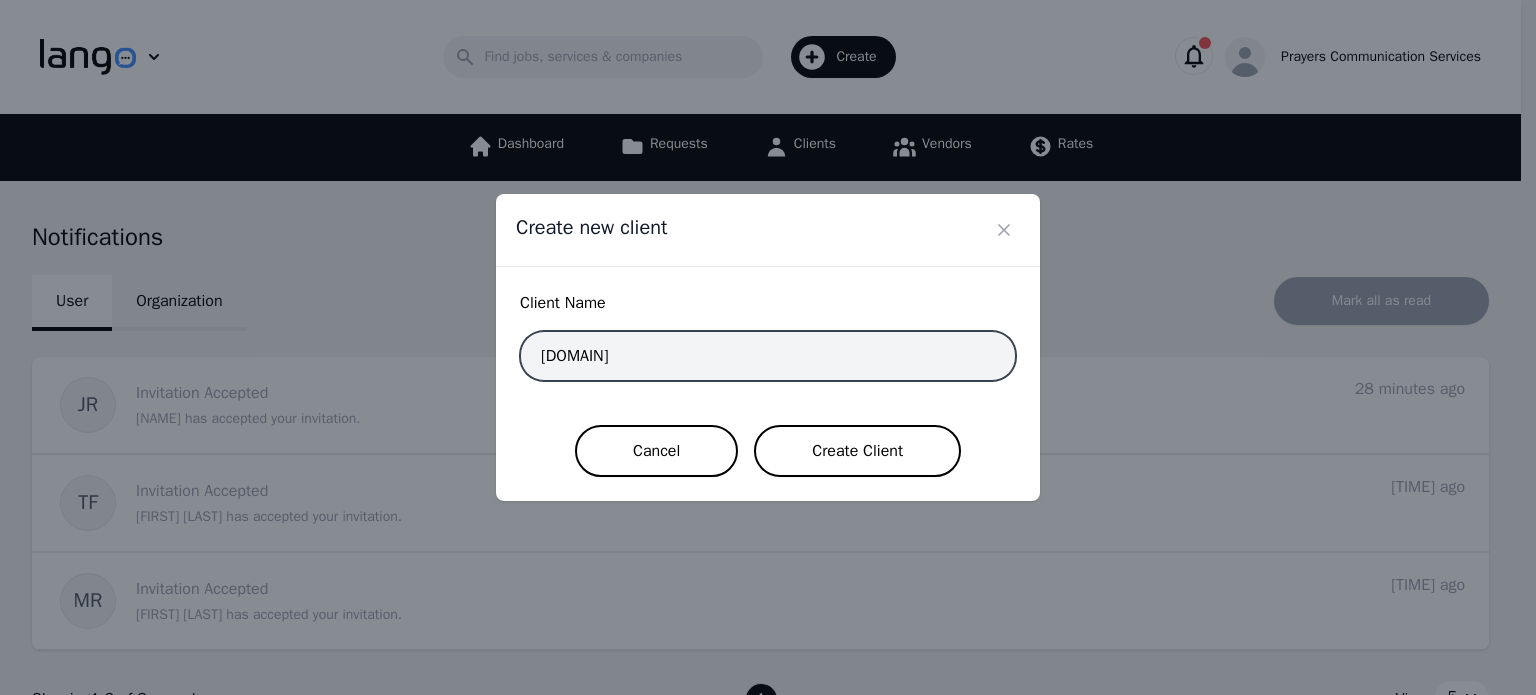 type on "[DOMAIN]" 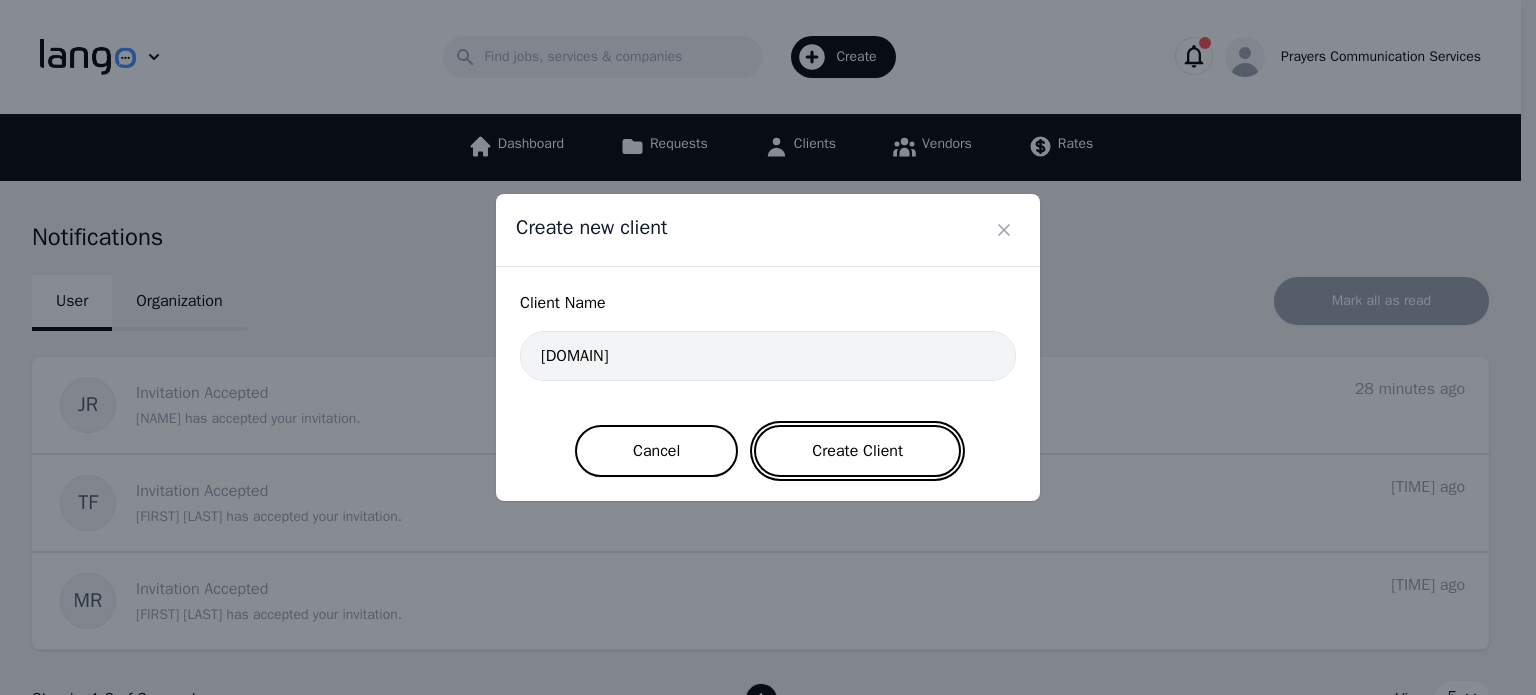 click on "Create Client" at bounding box center (857, 451) 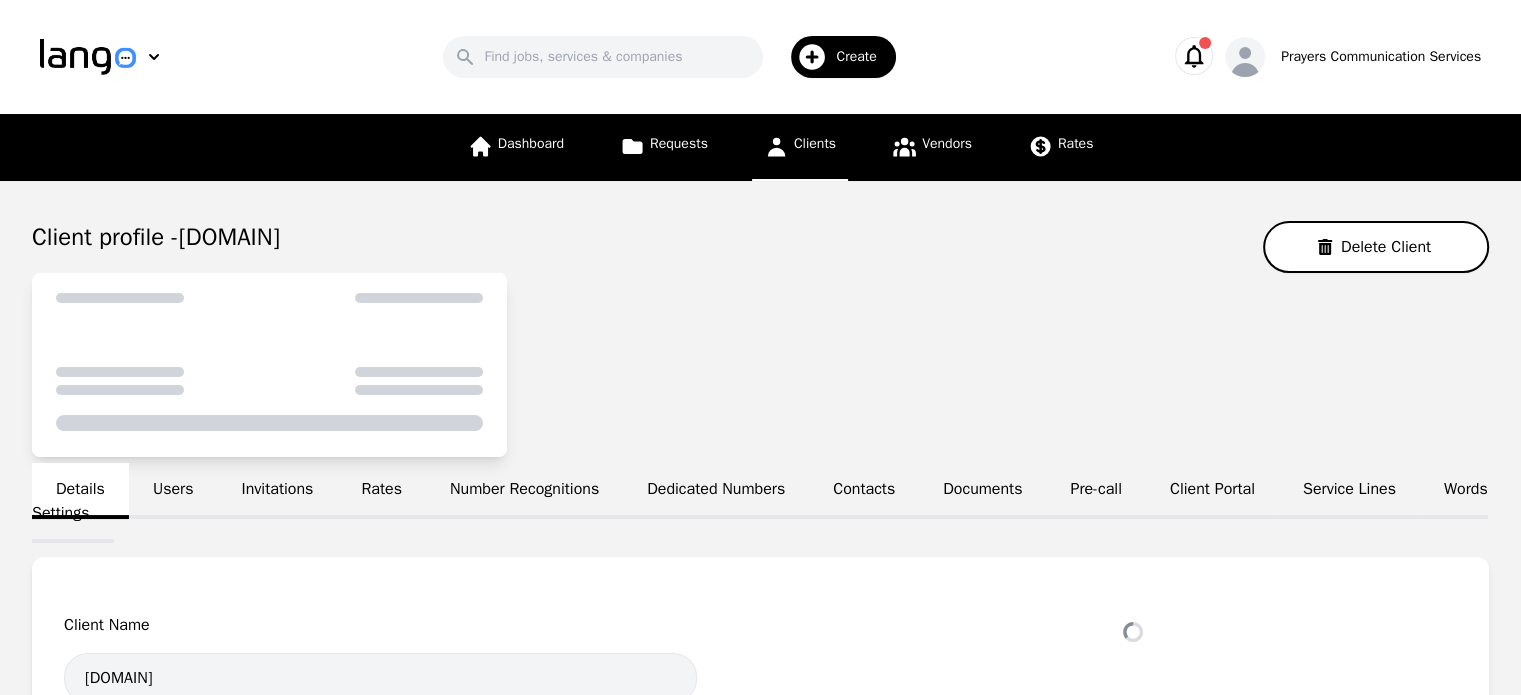 select on "active" 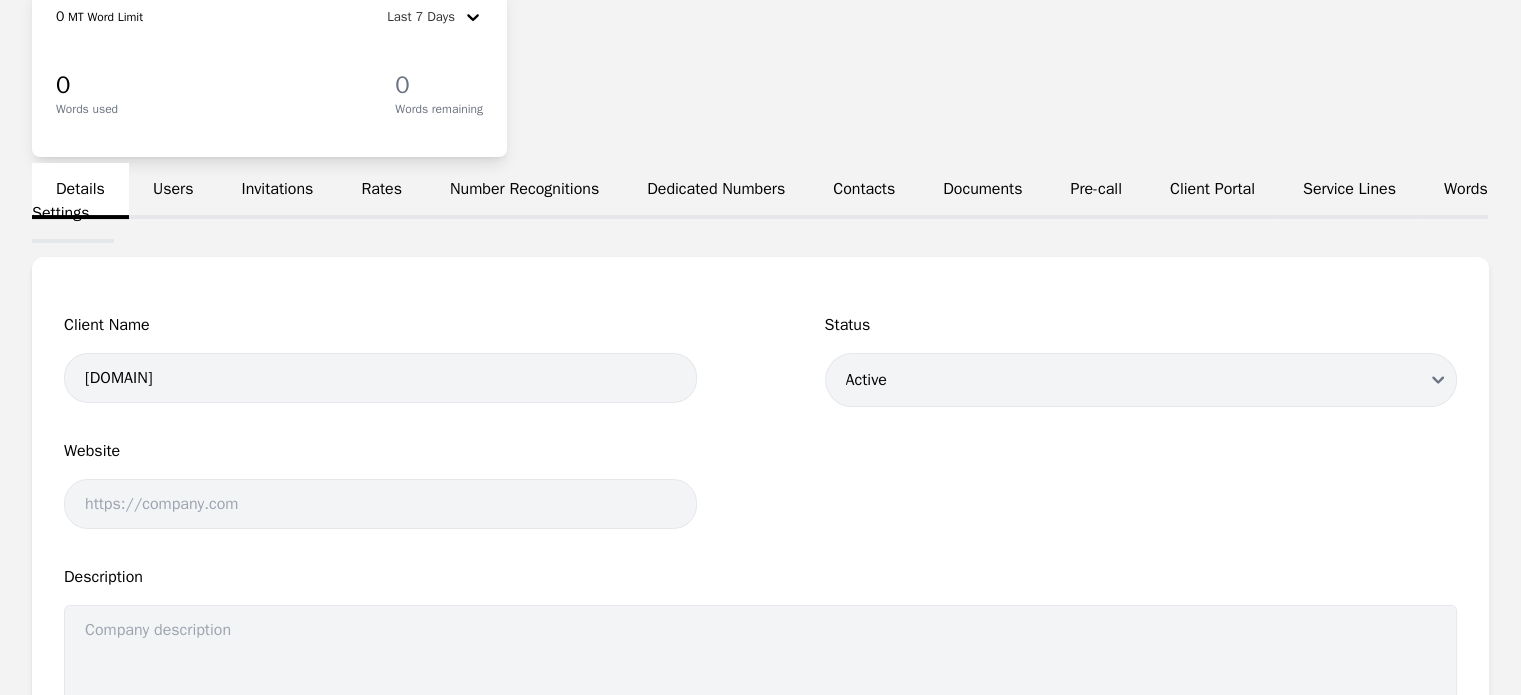 scroll, scrollTop: 364, scrollLeft: 0, axis: vertical 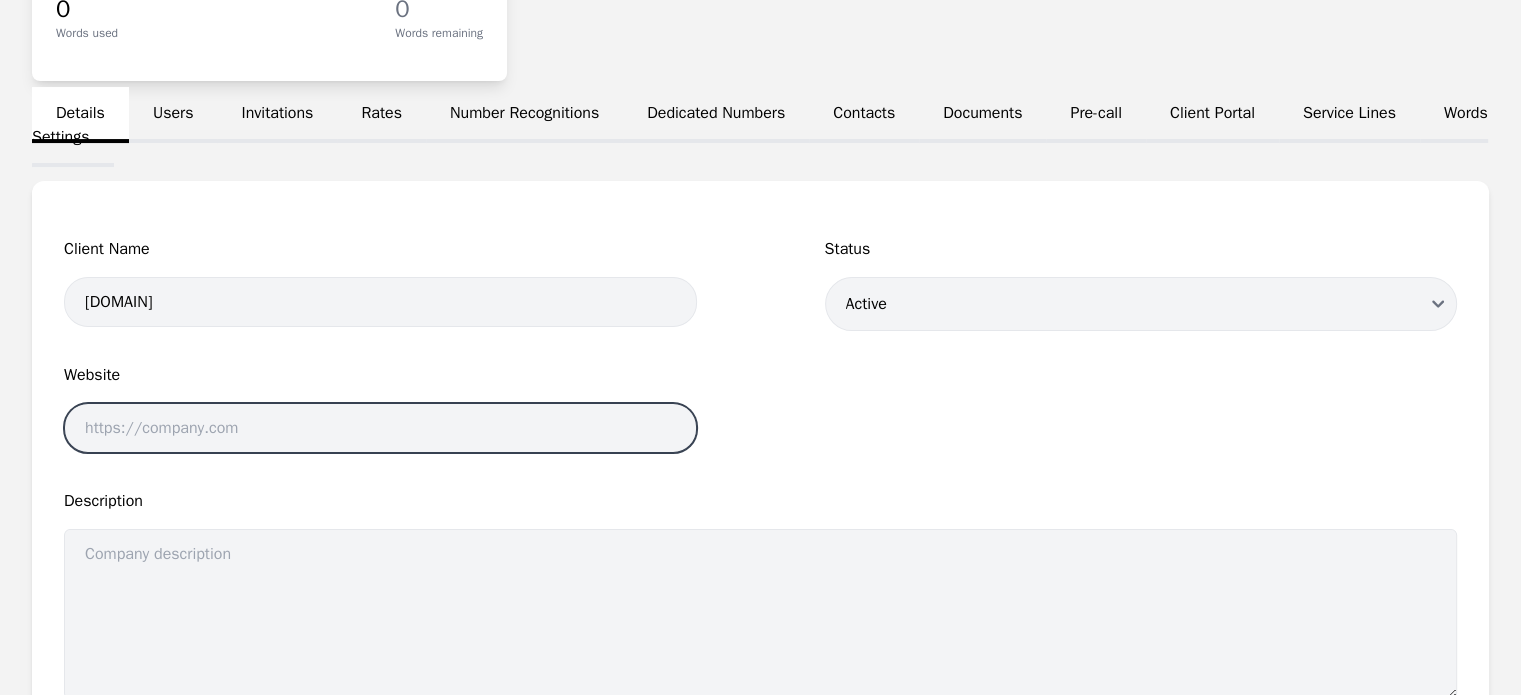 click at bounding box center (380, 428) 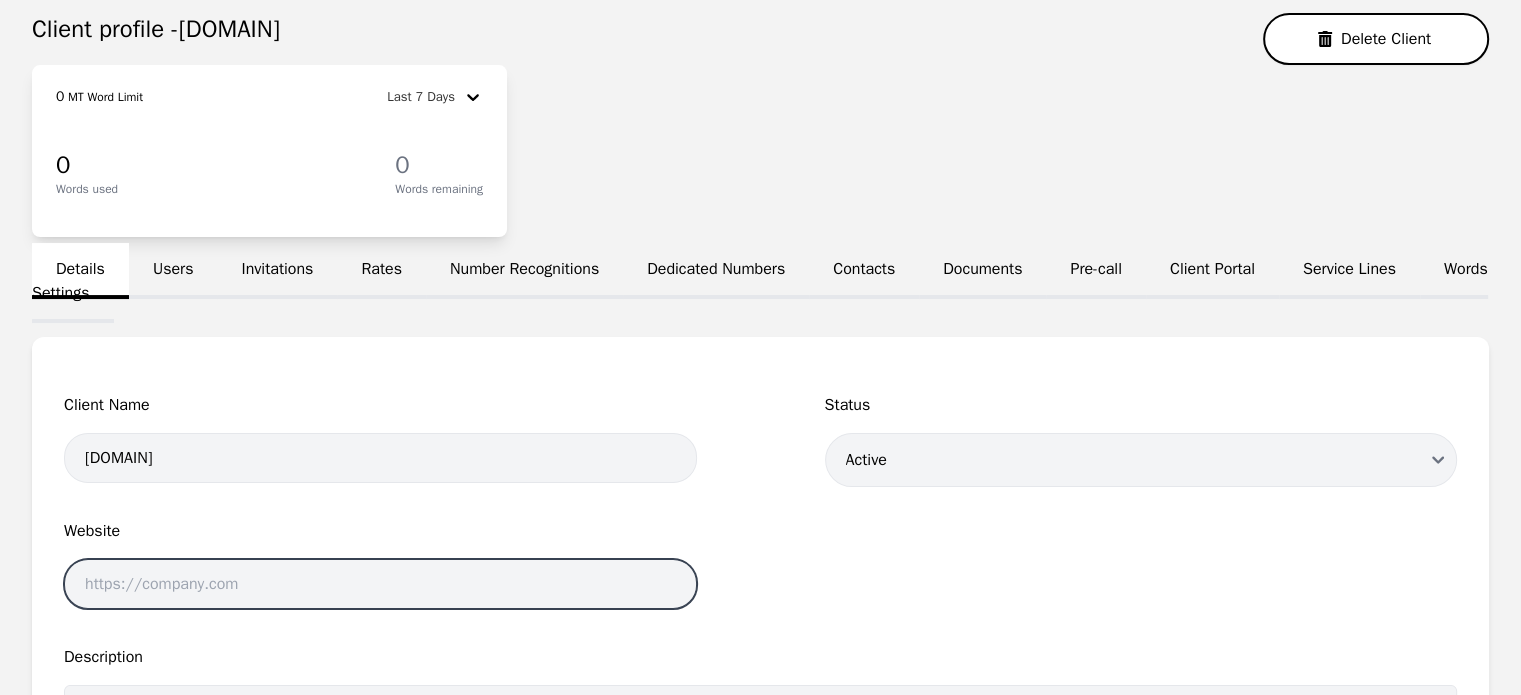 scroll, scrollTop: 208, scrollLeft: 0, axis: vertical 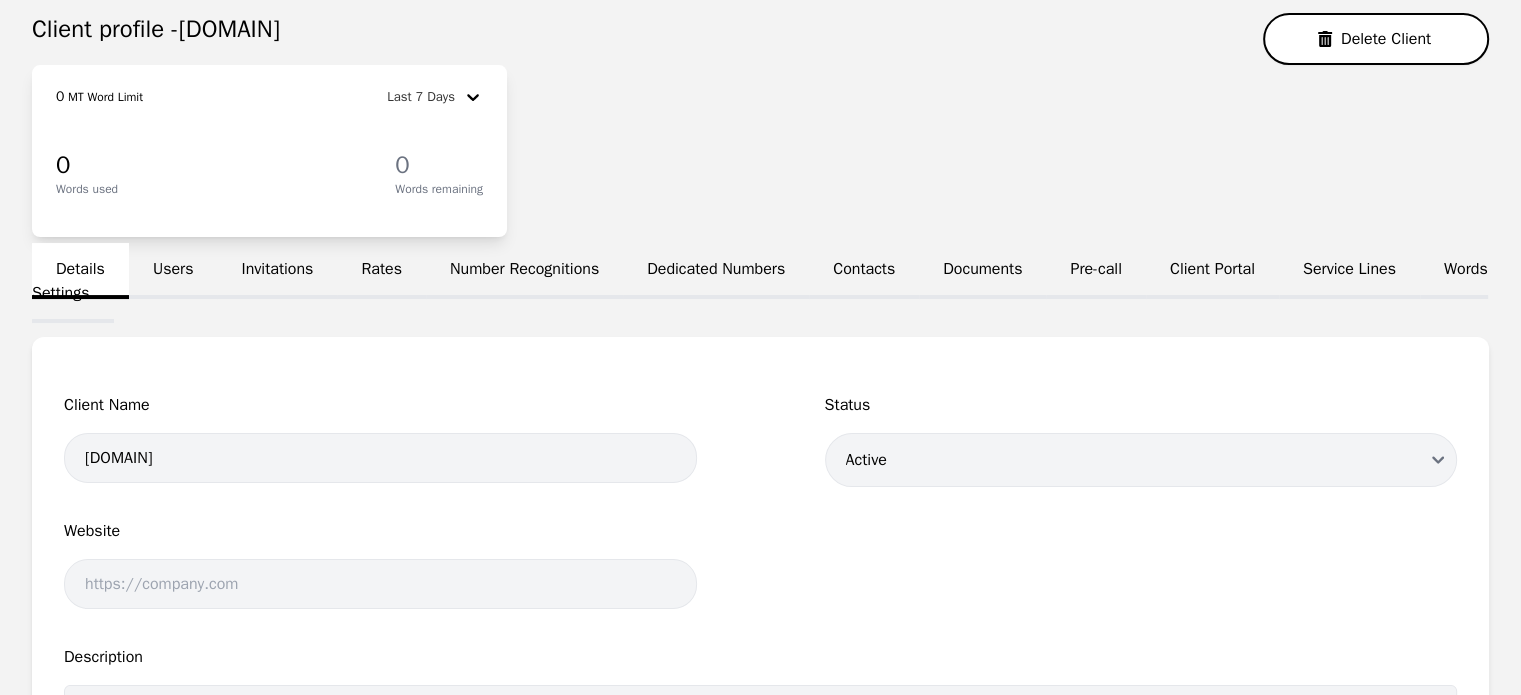 click on "Users" at bounding box center [173, 271] 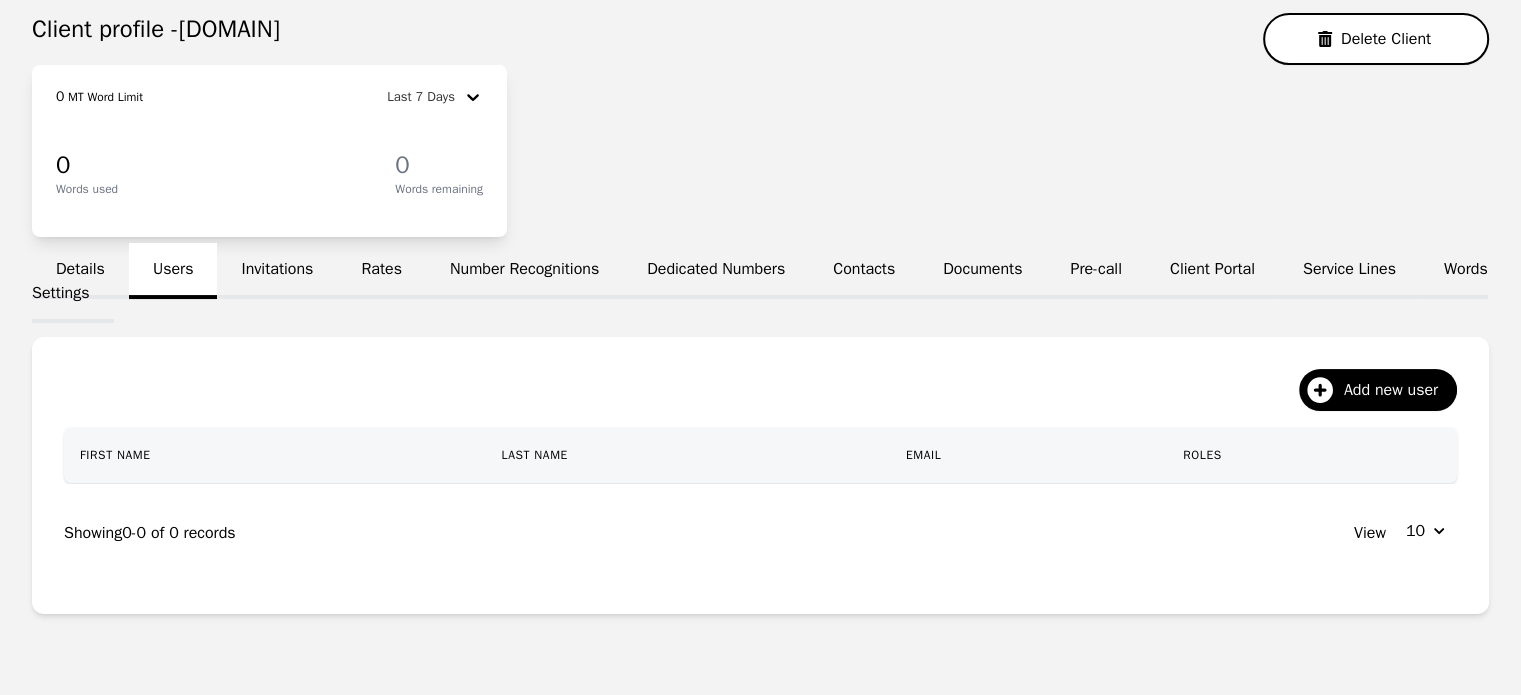 click on "Rates" at bounding box center [381, 271] 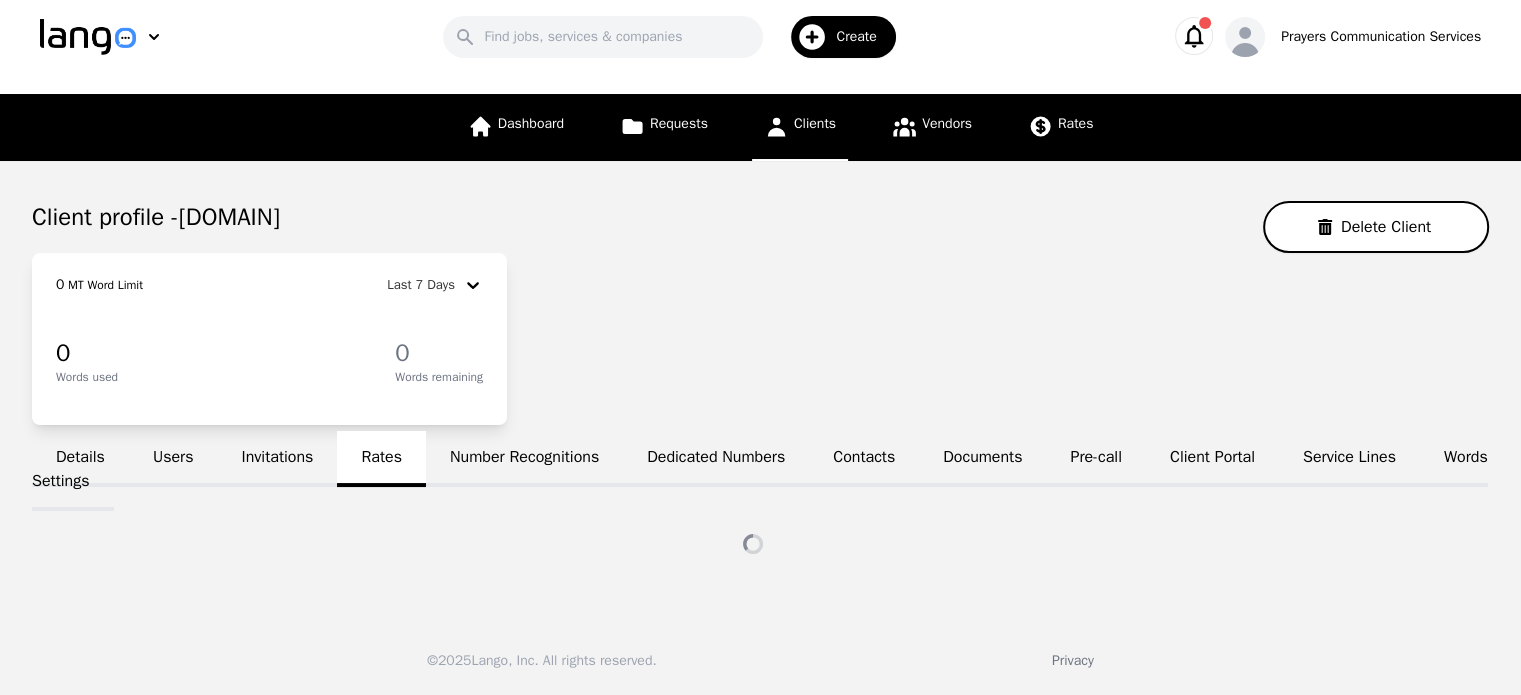 scroll, scrollTop: 208, scrollLeft: 0, axis: vertical 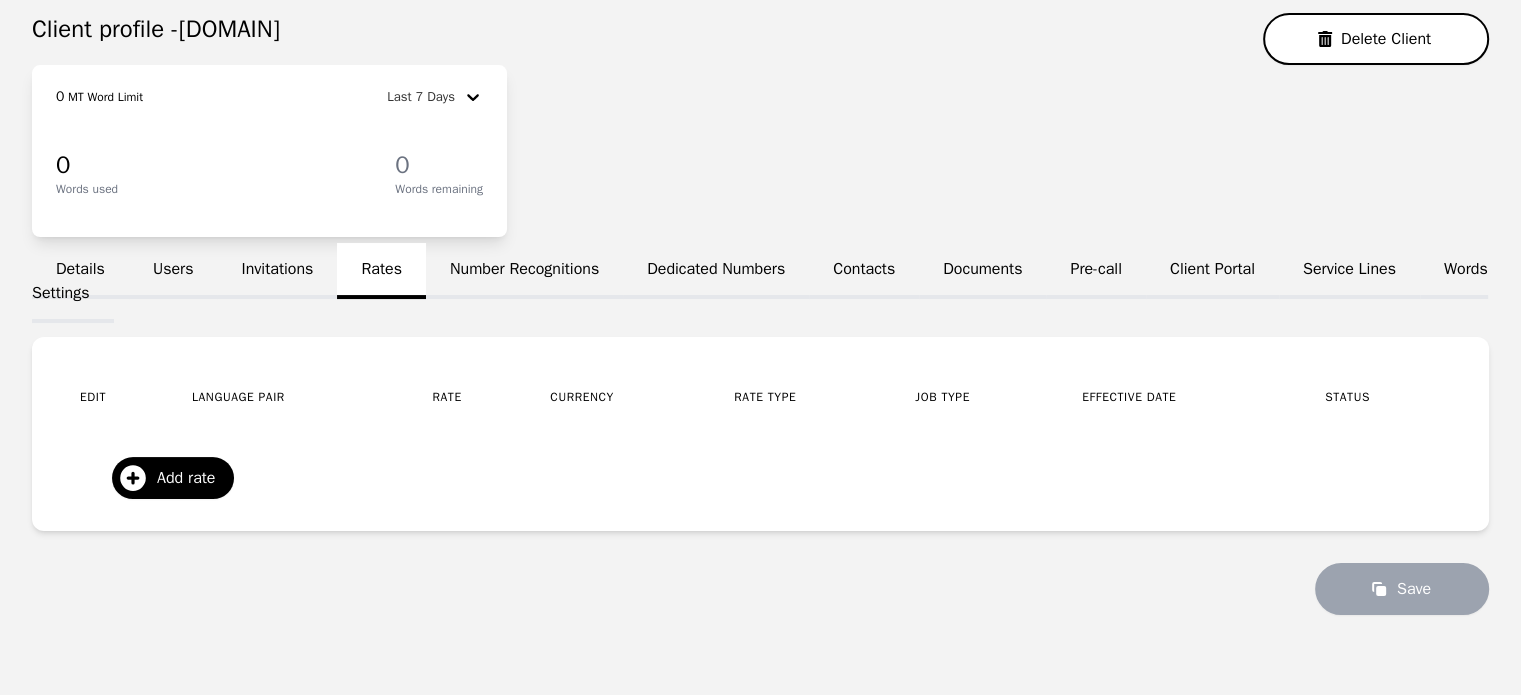 click on "Number Recognitions" at bounding box center (524, 271) 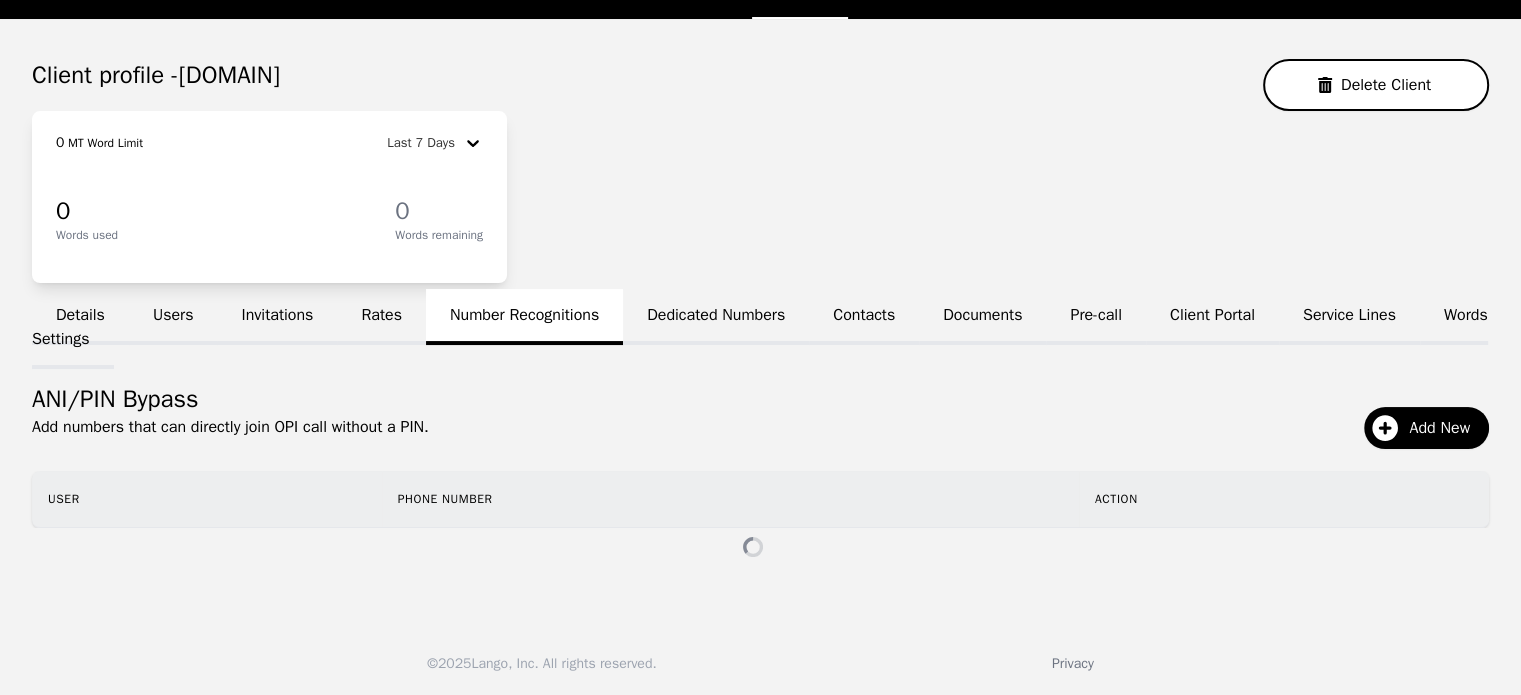 scroll, scrollTop: 124, scrollLeft: 0, axis: vertical 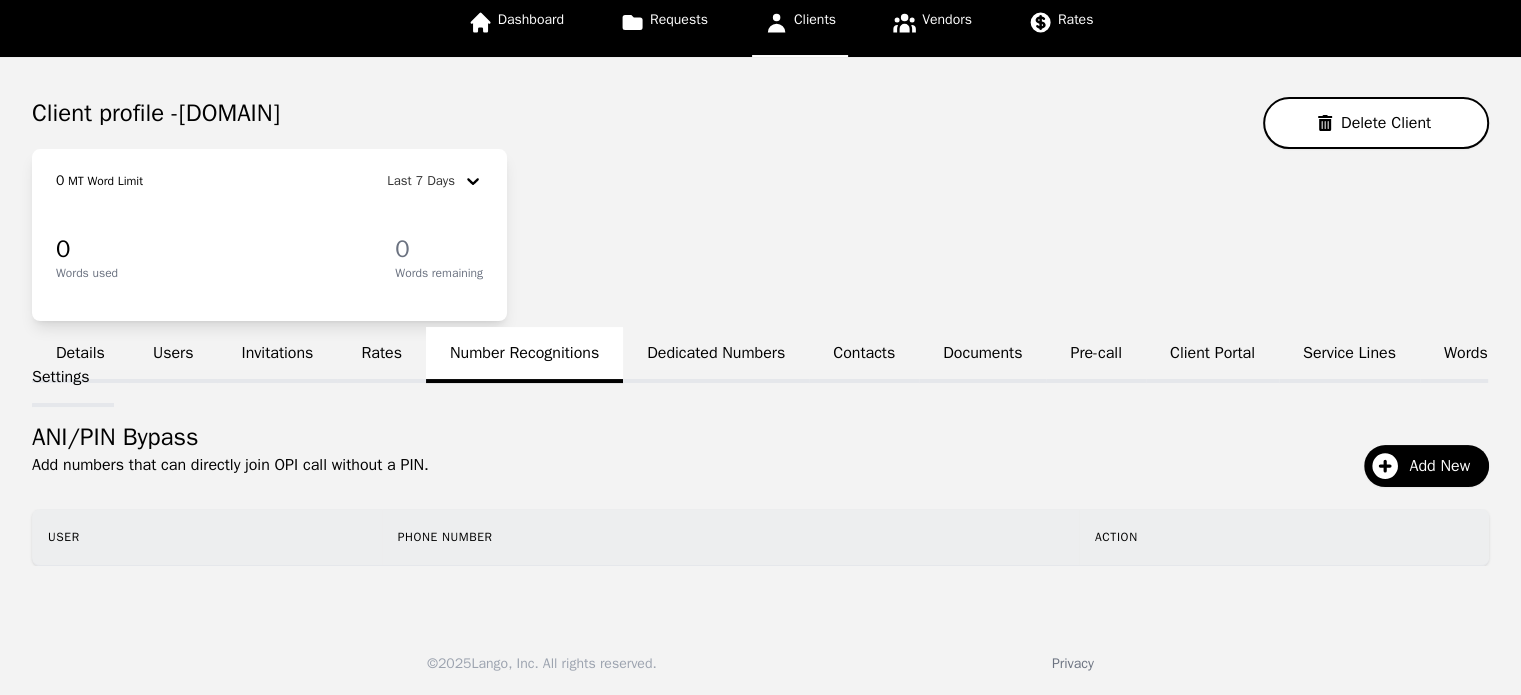 click on "Dedicated Numbers" at bounding box center (716, 355) 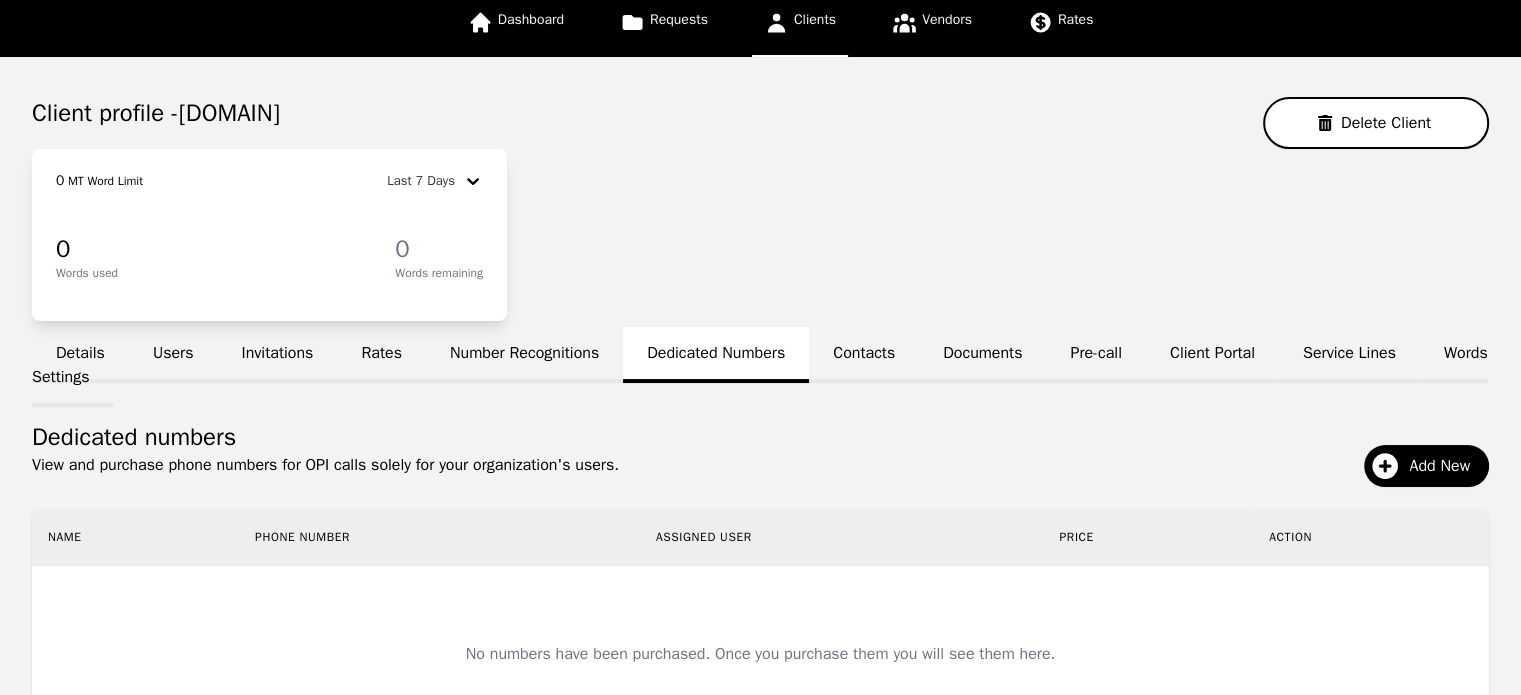 click on "Contacts" at bounding box center [864, 355] 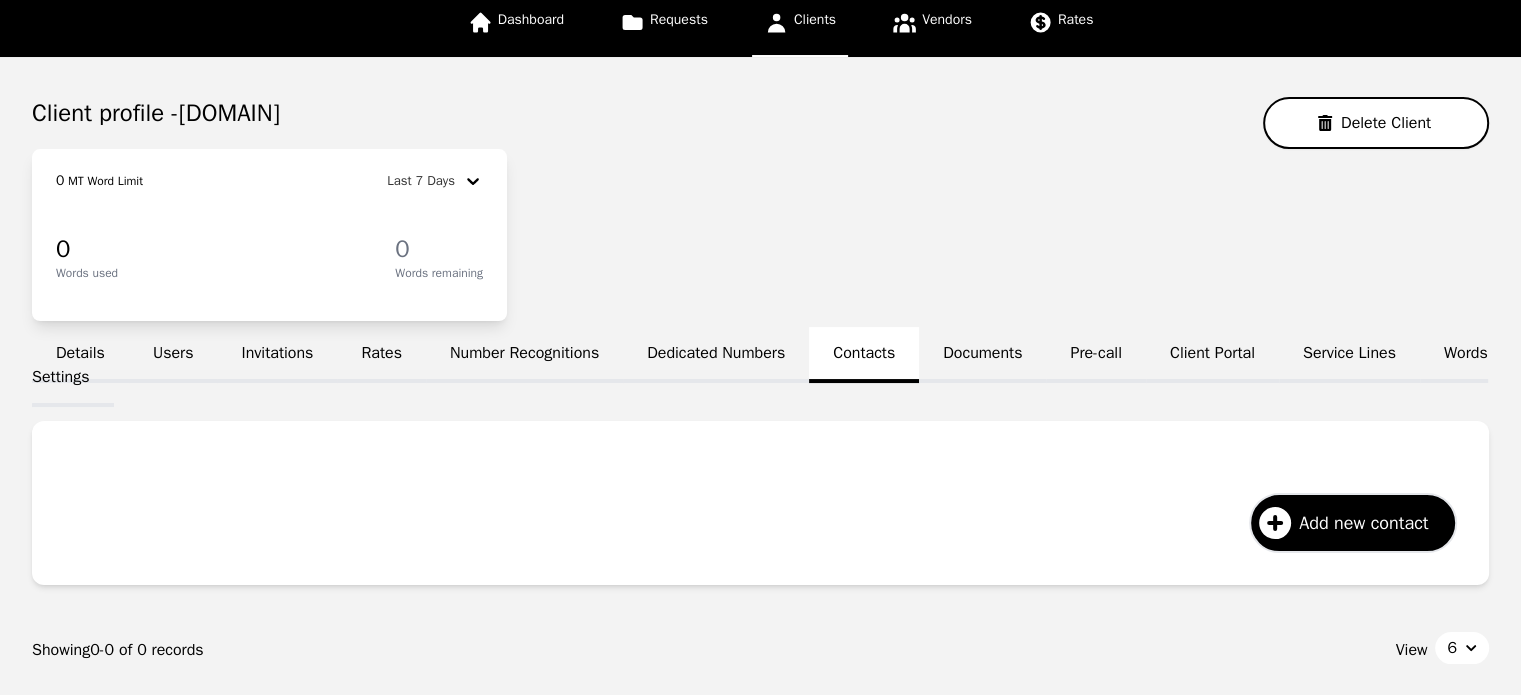 click on "Documents" at bounding box center [982, 355] 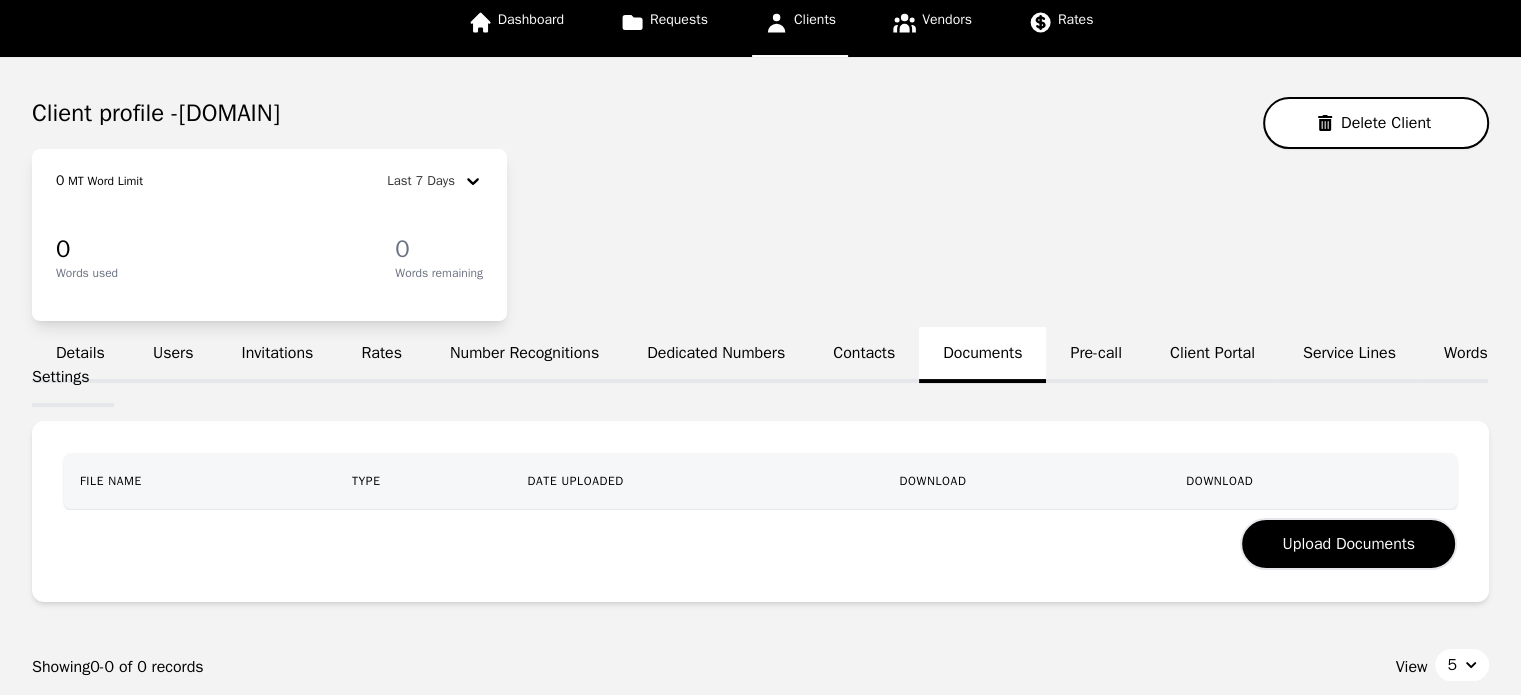 click on "Pre-call" at bounding box center (1095, 355) 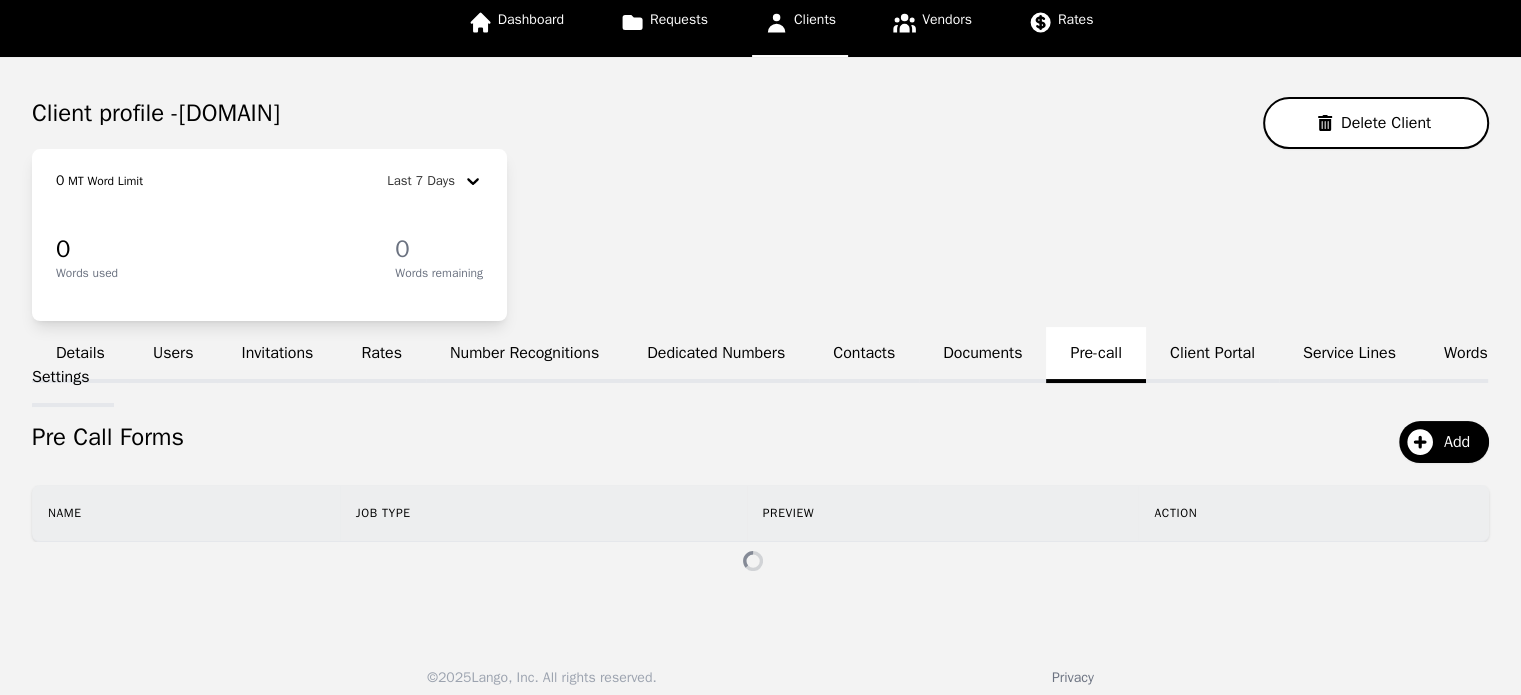 scroll, scrollTop: 100, scrollLeft: 0, axis: vertical 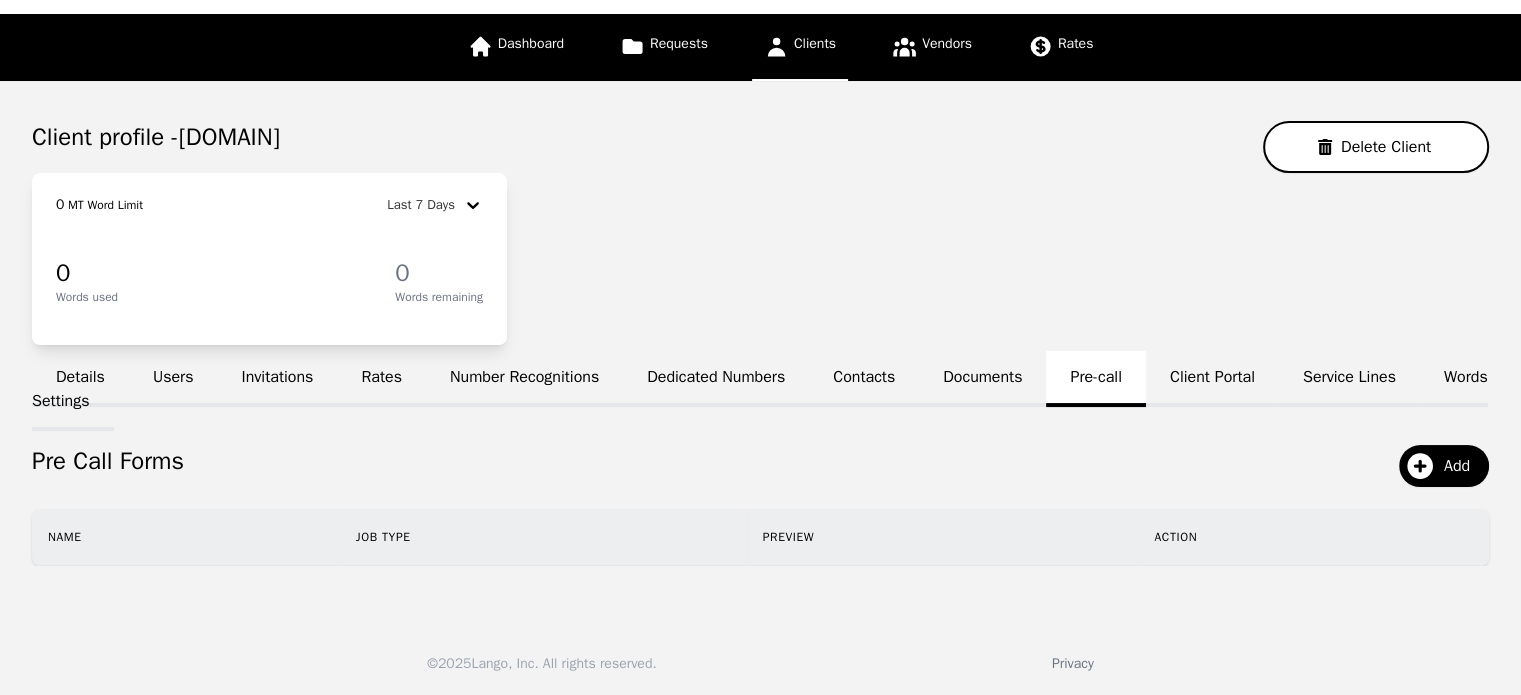 click on "Client Portal" at bounding box center [1212, 379] 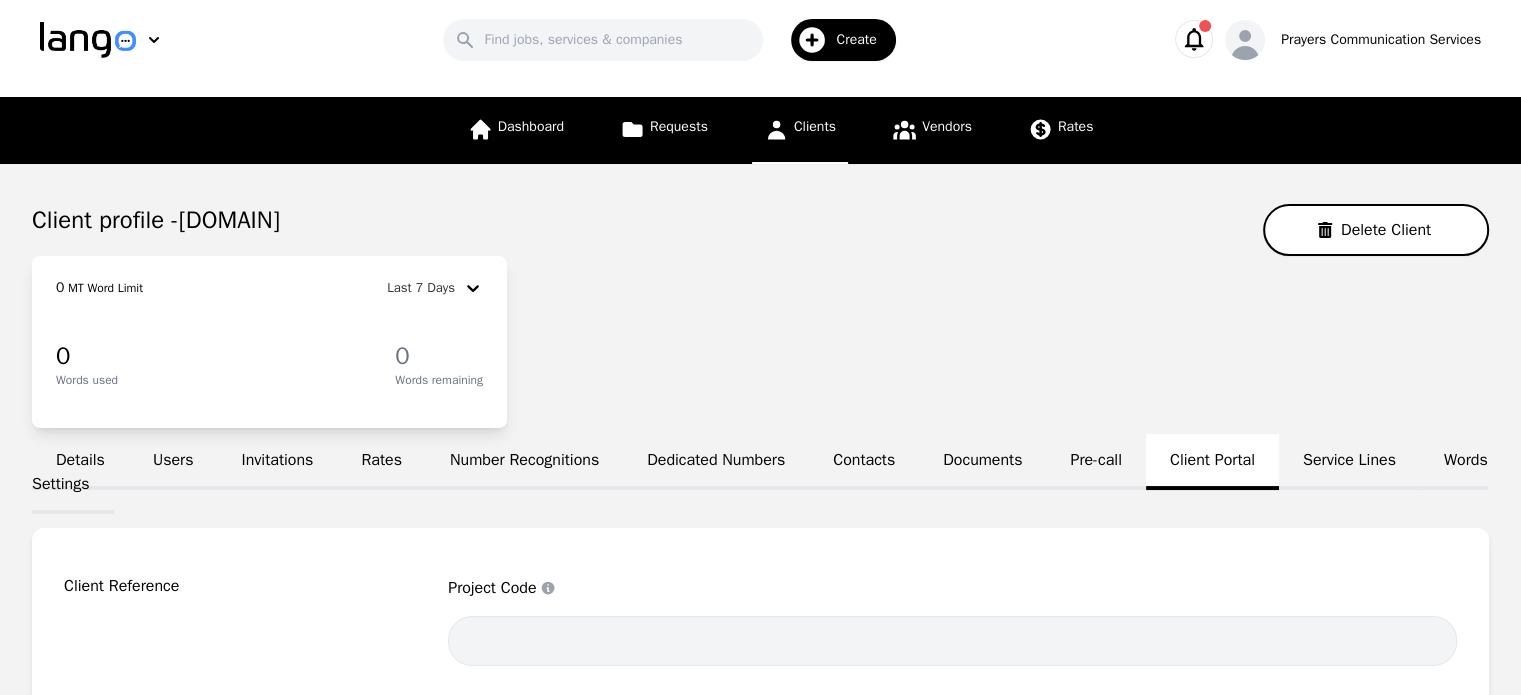 scroll, scrollTop: 100, scrollLeft: 0, axis: vertical 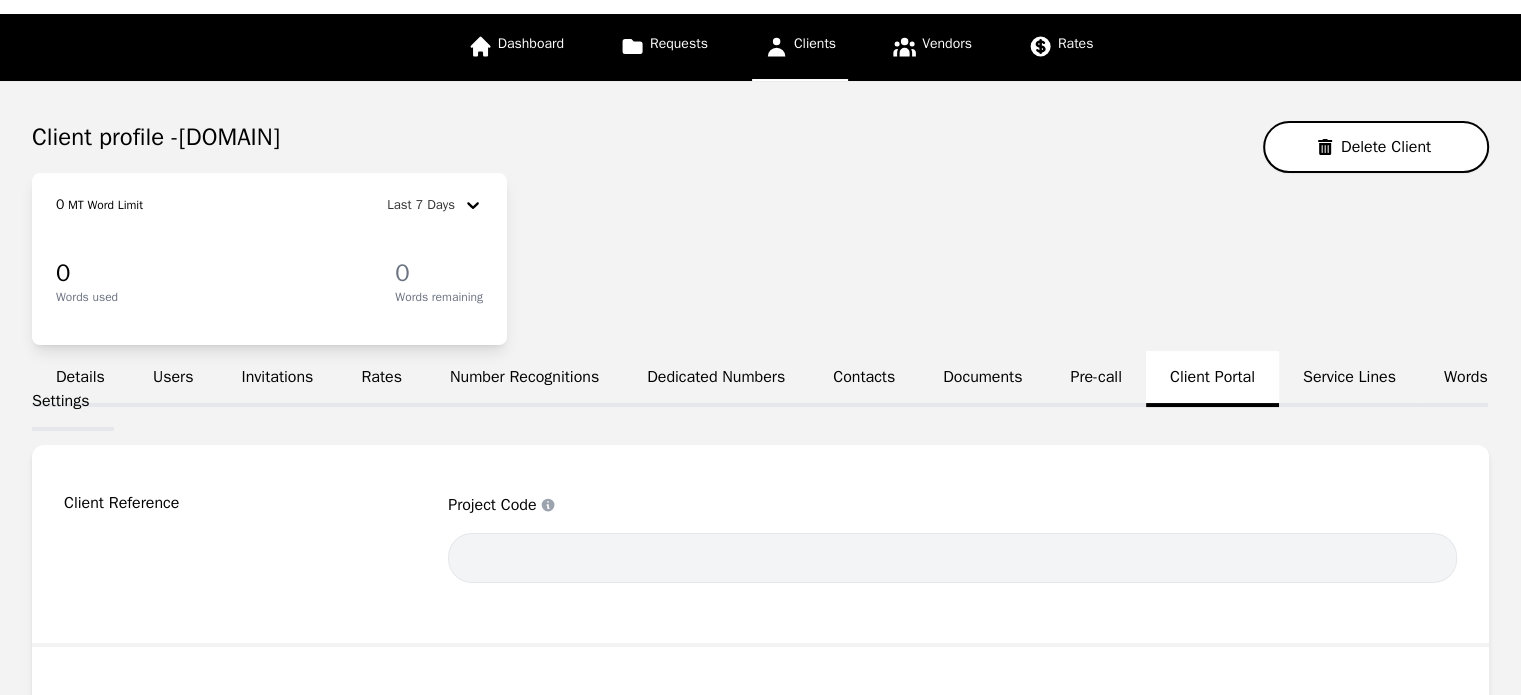 click on "Service Lines" at bounding box center (1349, 379) 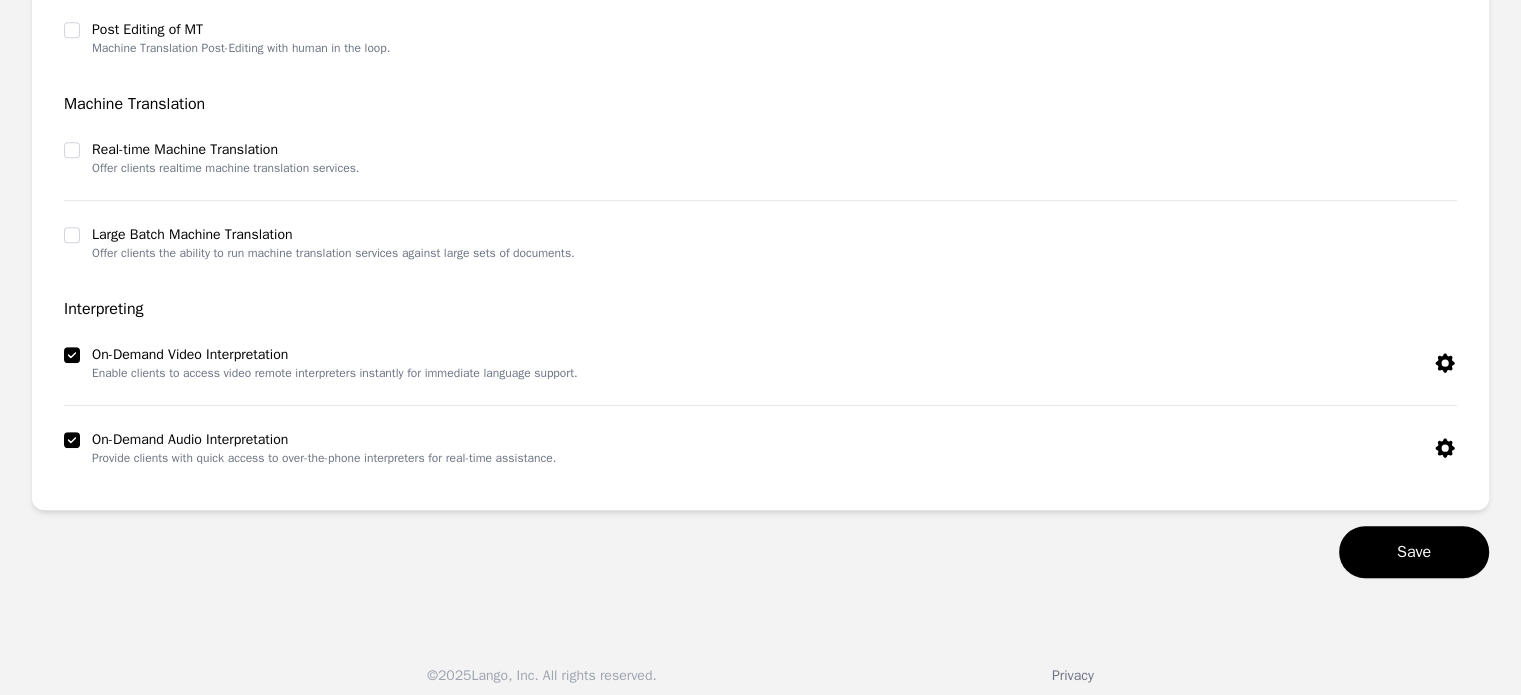 scroll, scrollTop: 1004, scrollLeft: 0, axis: vertical 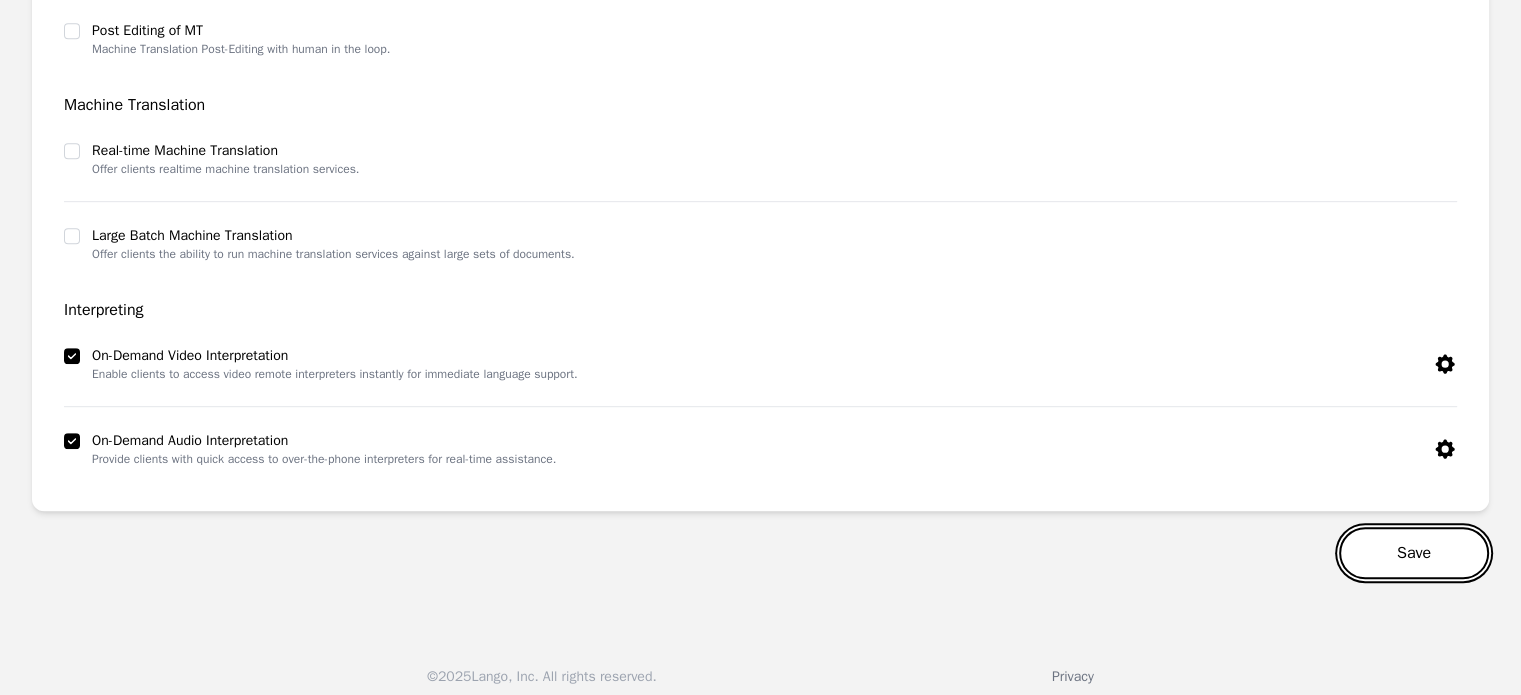 click on "Save" at bounding box center [1414, 553] 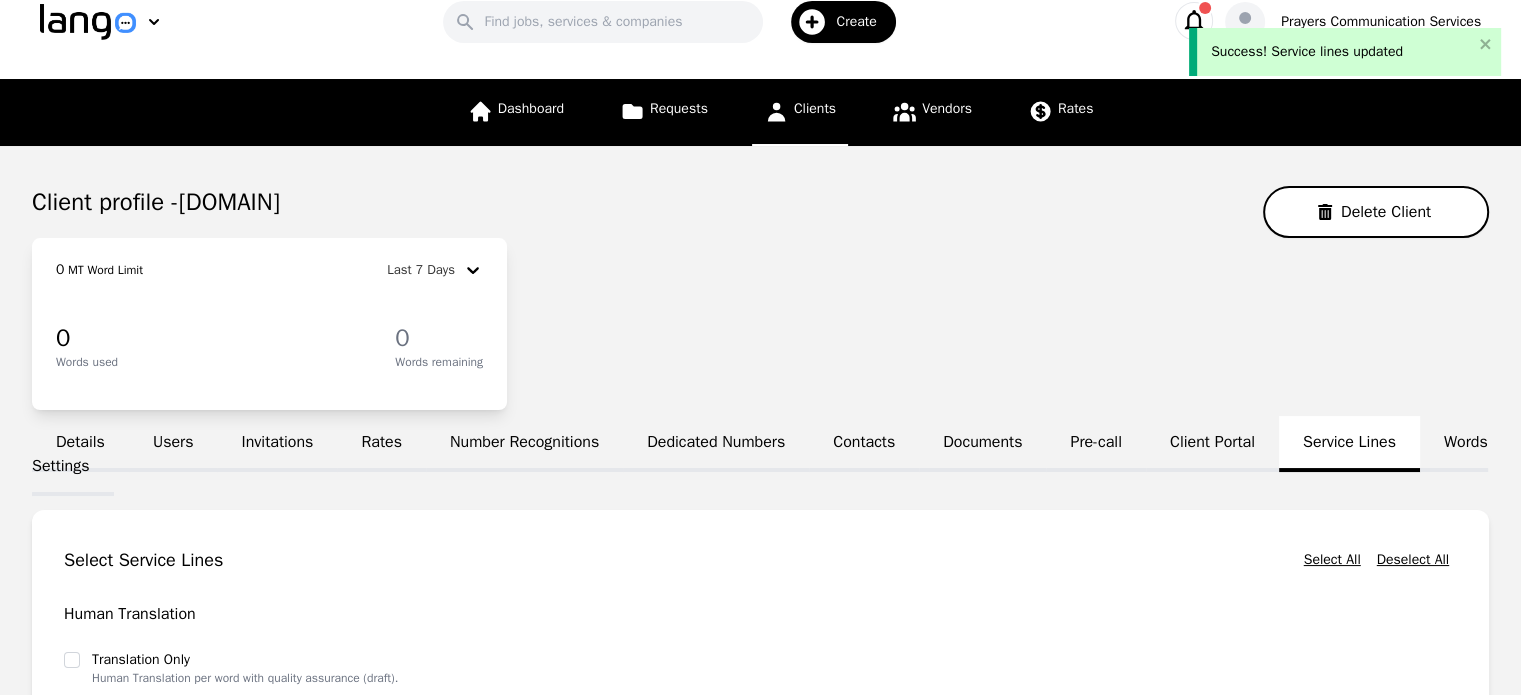 scroll, scrollTop: 0, scrollLeft: 0, axis: both 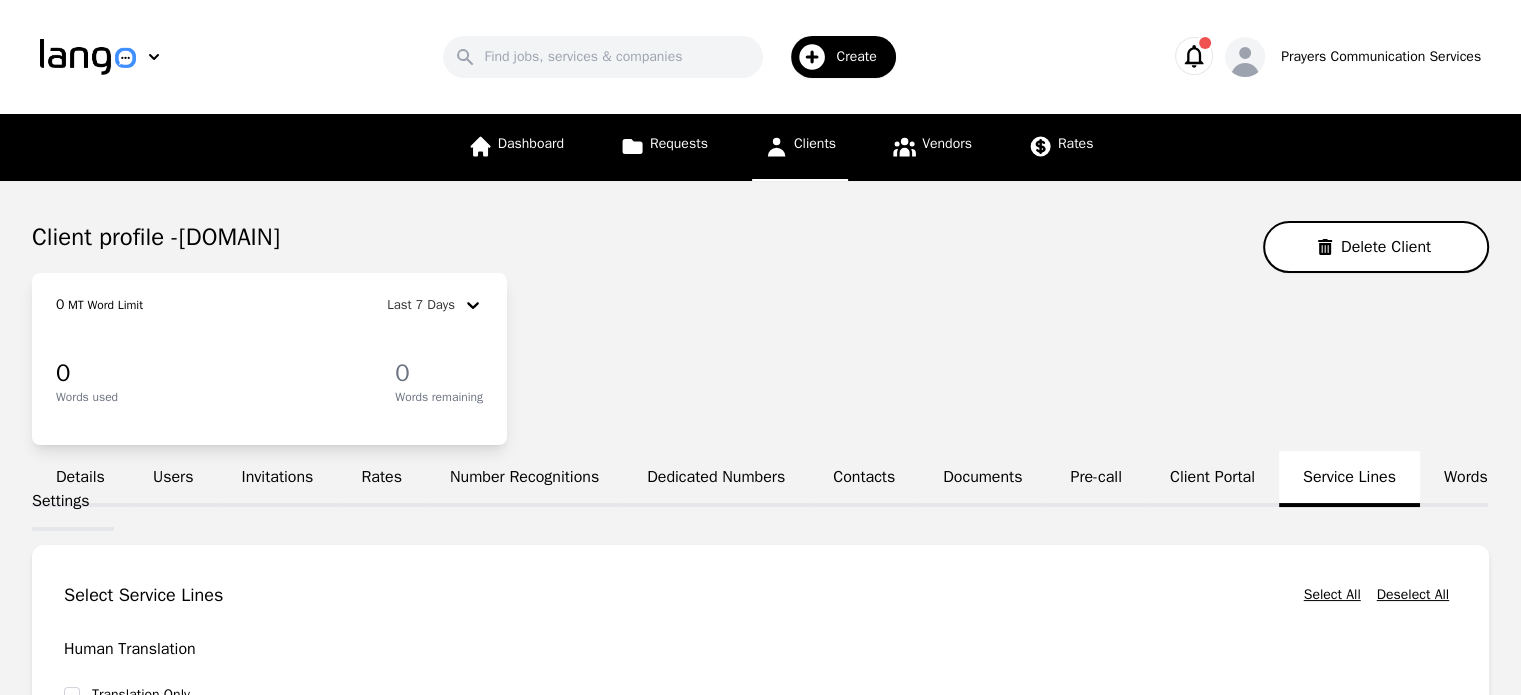click on "[DOMAIN]" at bounding box center [229, 237] 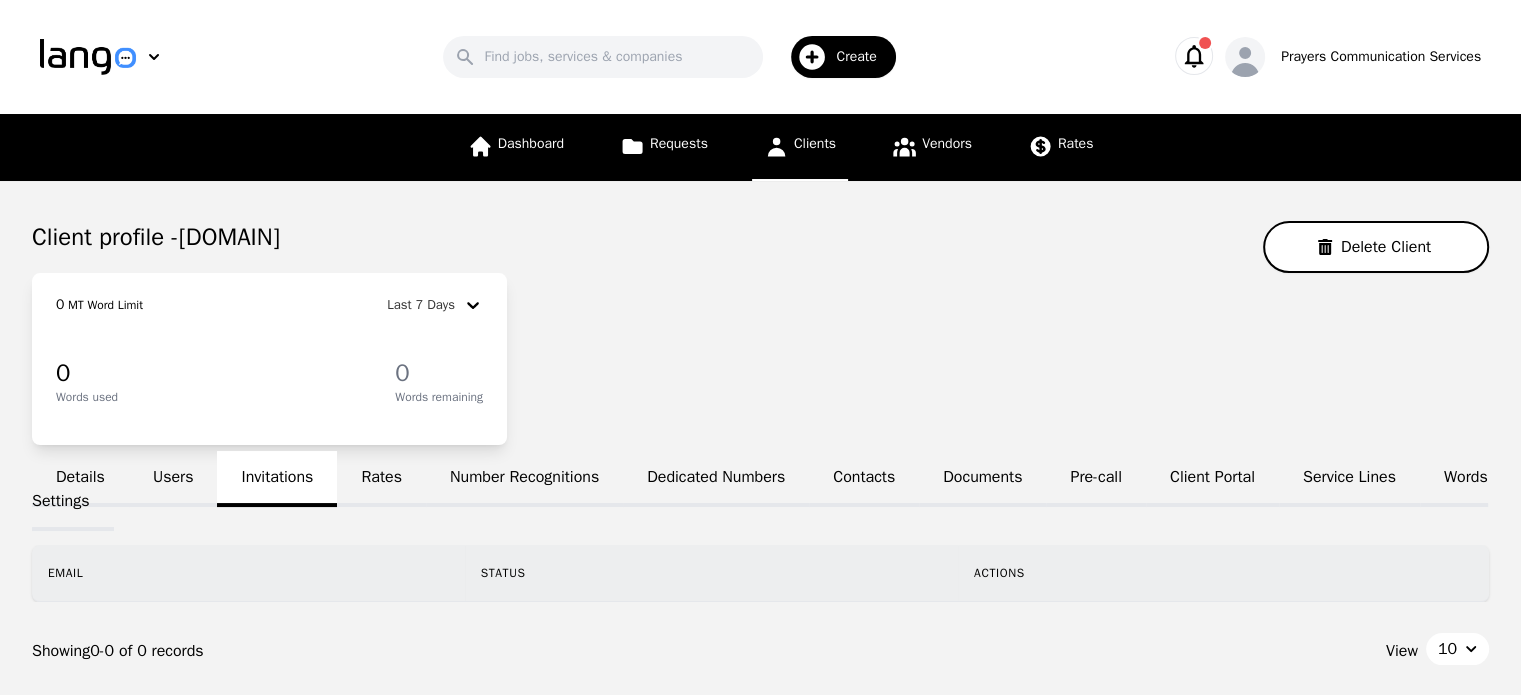 scroll, scrollTop: 133, scrollLeft: 0, axis: vertical 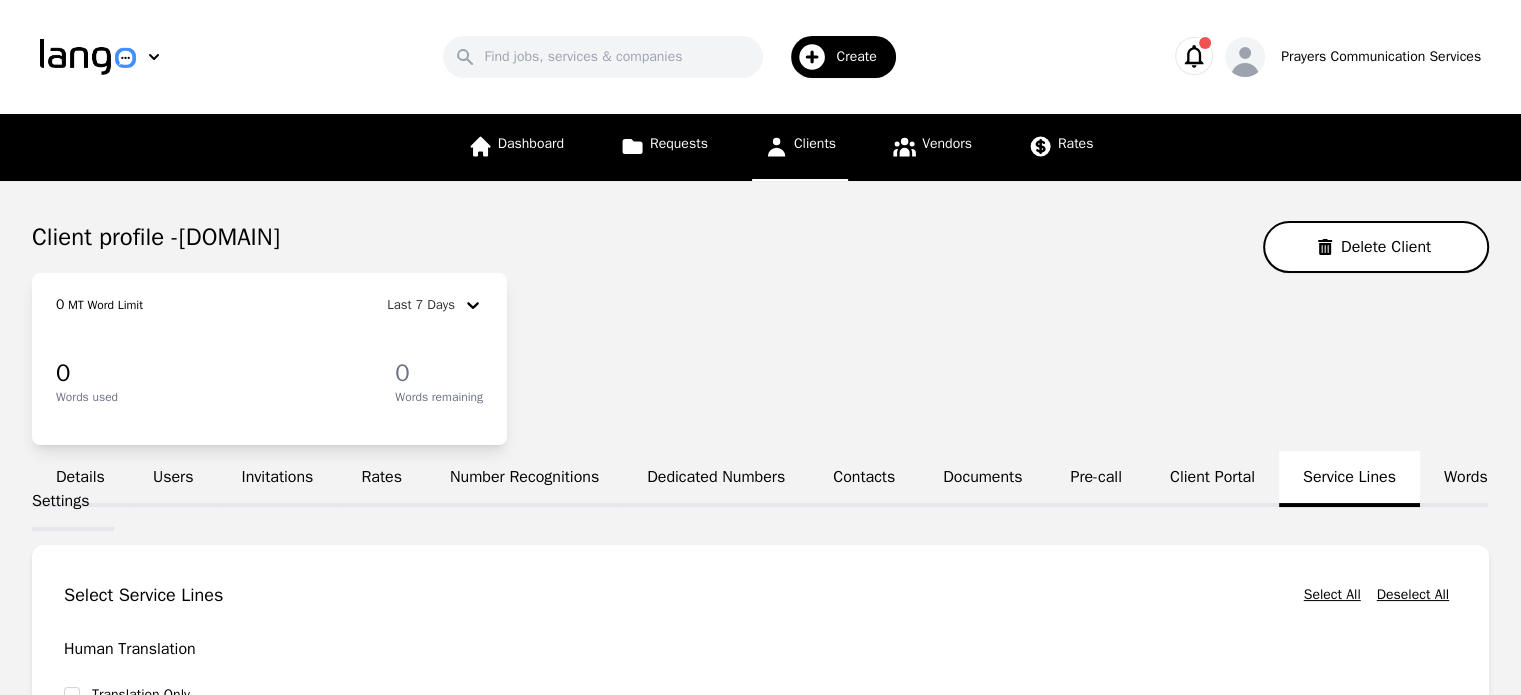 click on "Create" at bounding box center (863, 57) 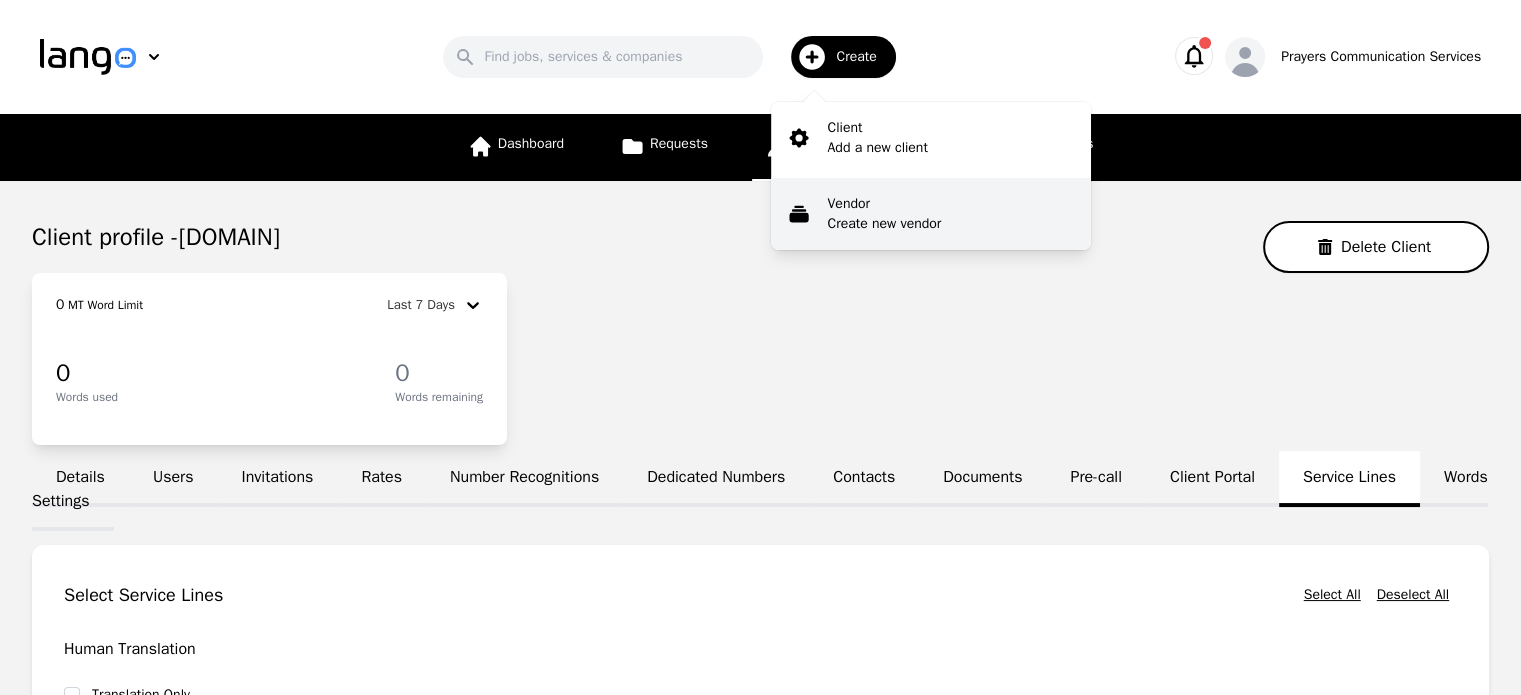 click on "Vendor" at bounding box center (884, 204) 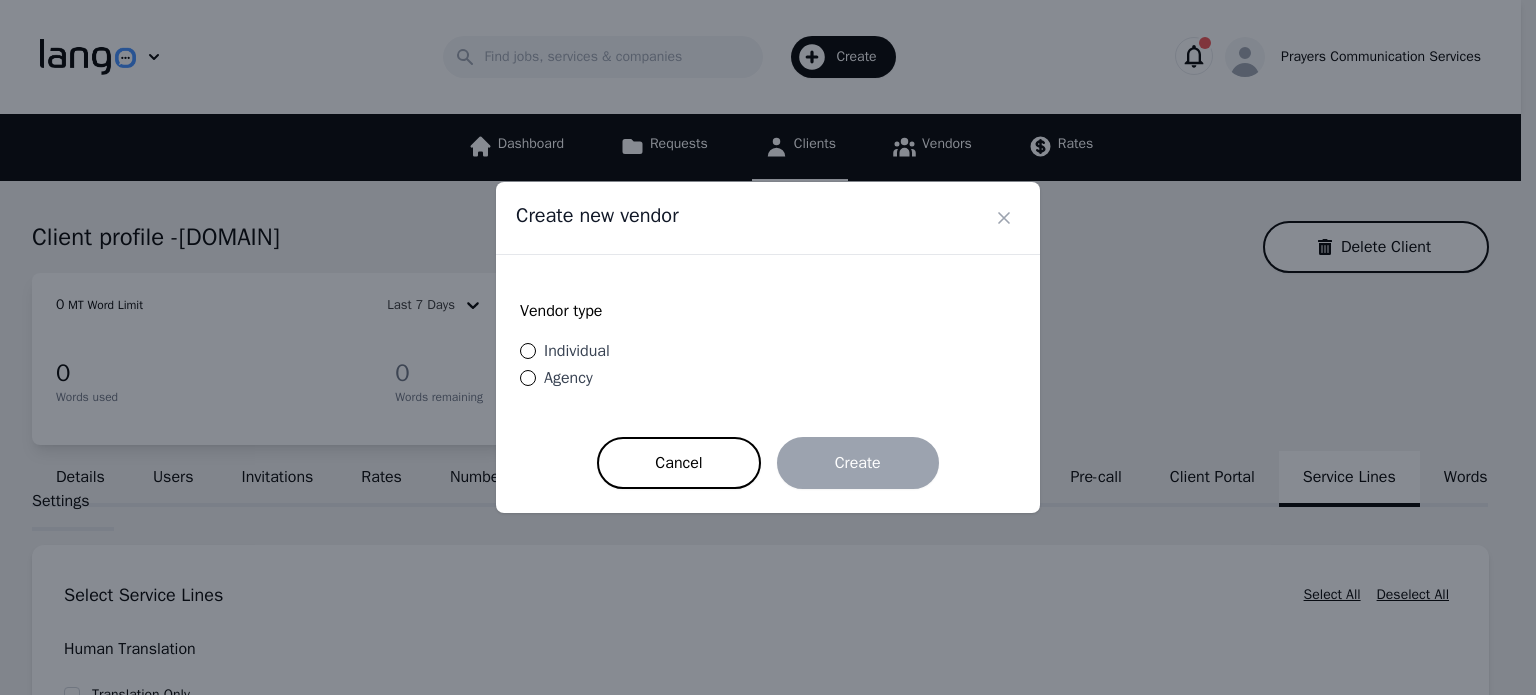 click on "Agency" at bounding box center [568, 378] 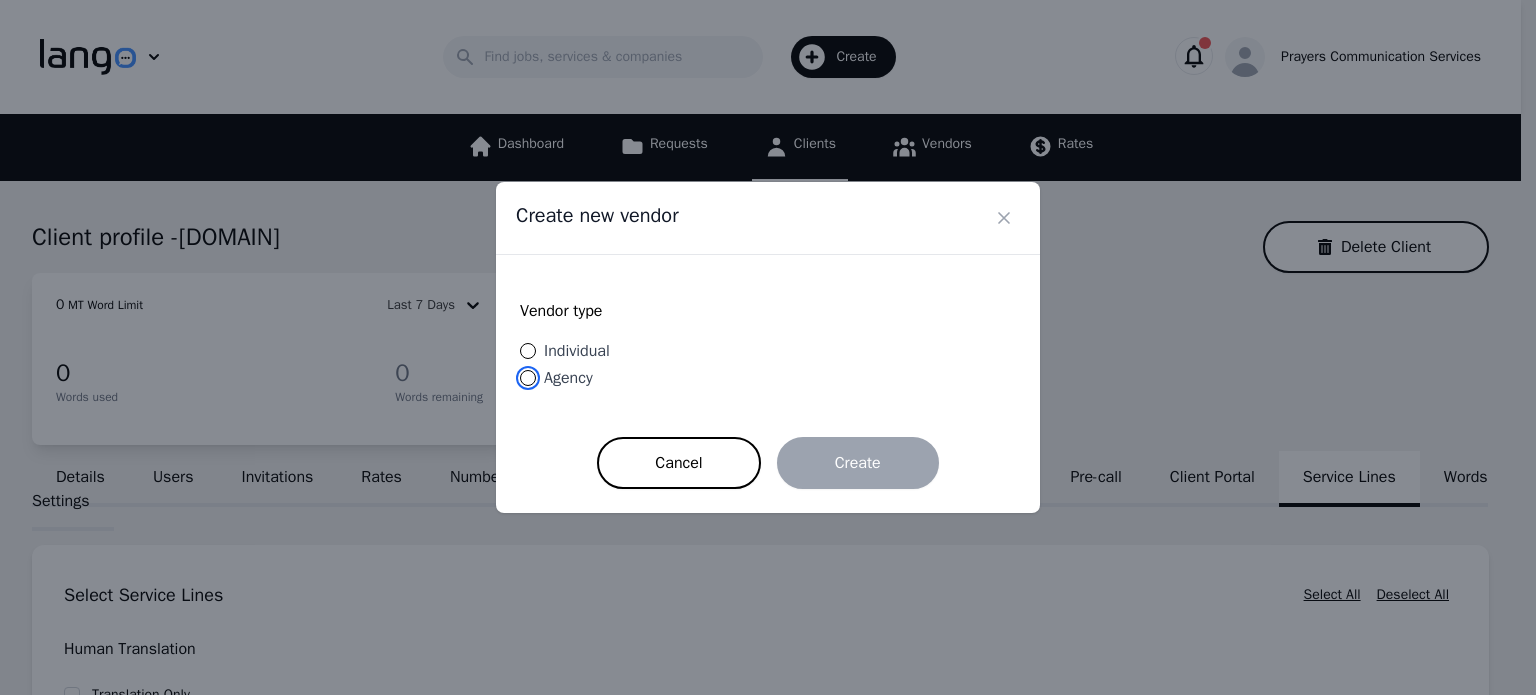 radio on "true" 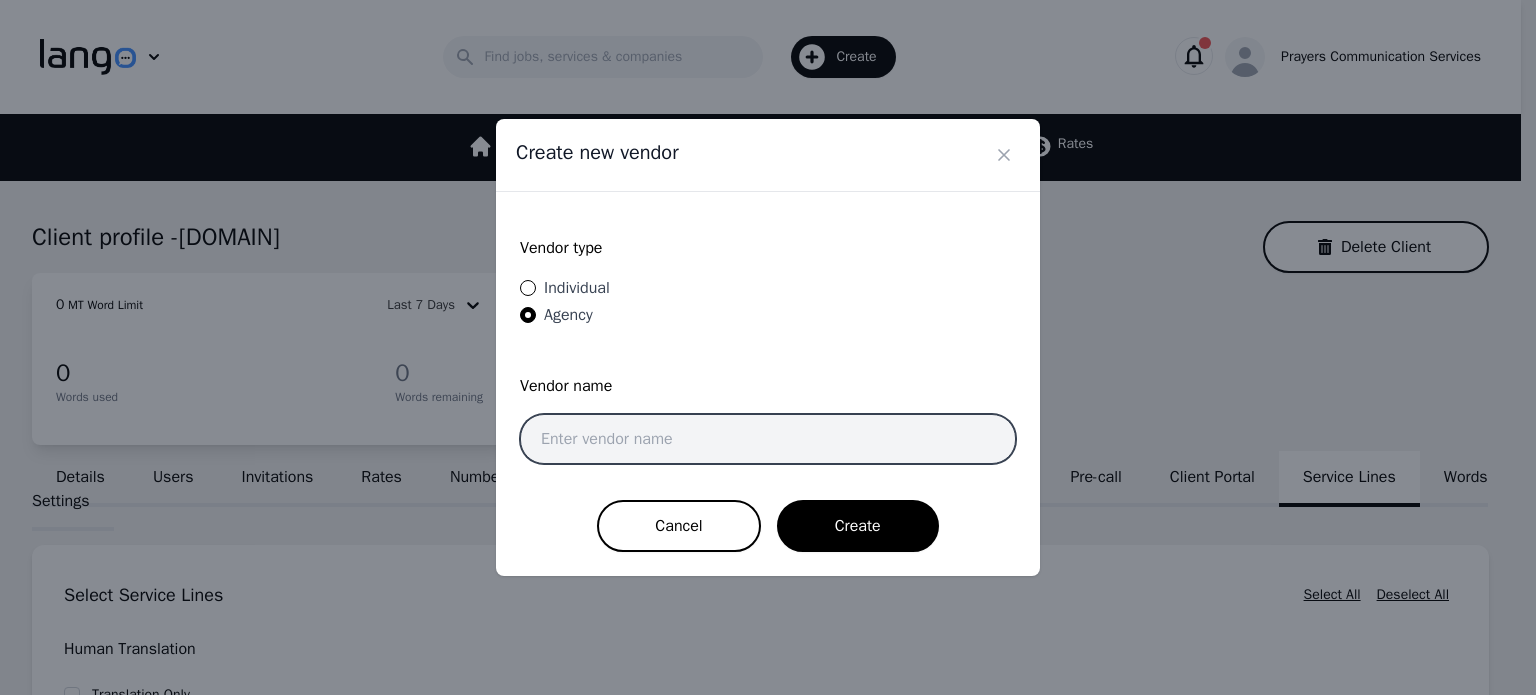 click at bounding box center (768, 439) 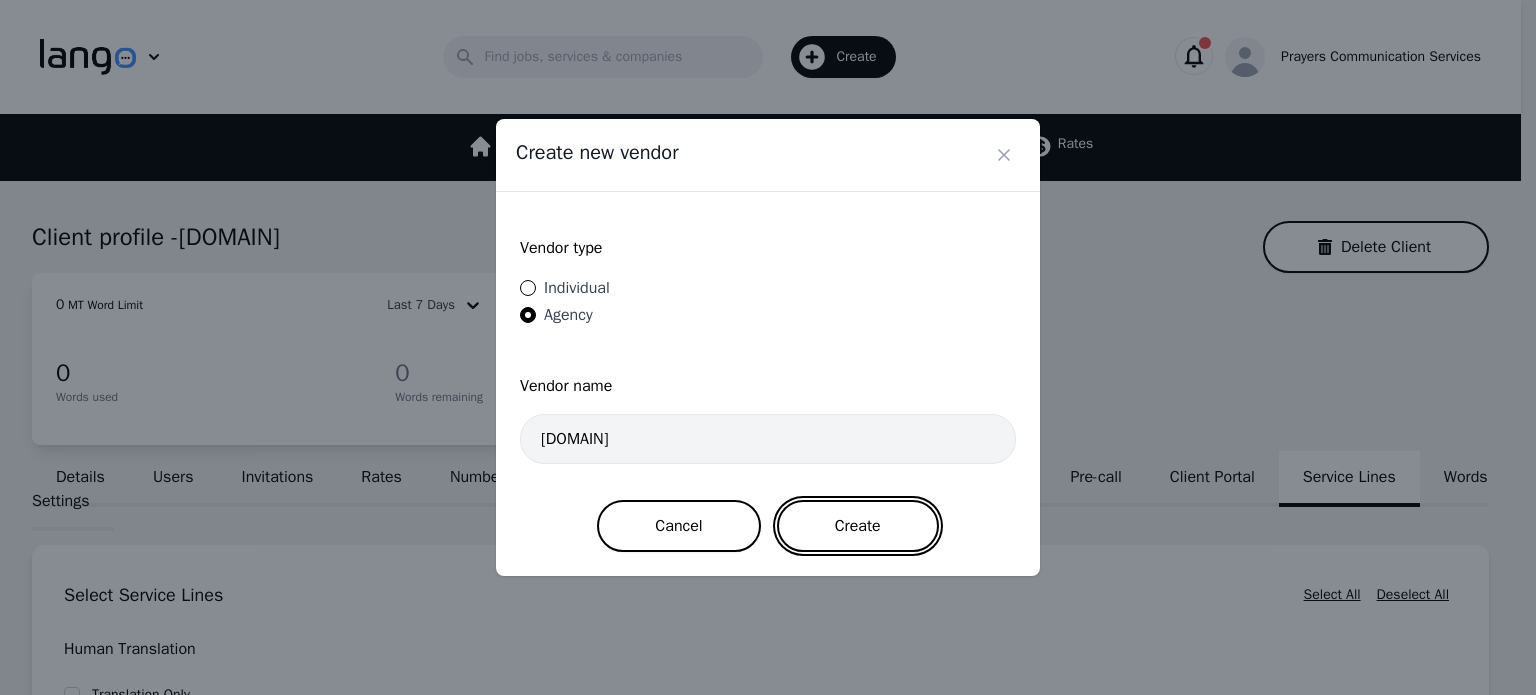 click on "Create" at bounding box center [858, 526] 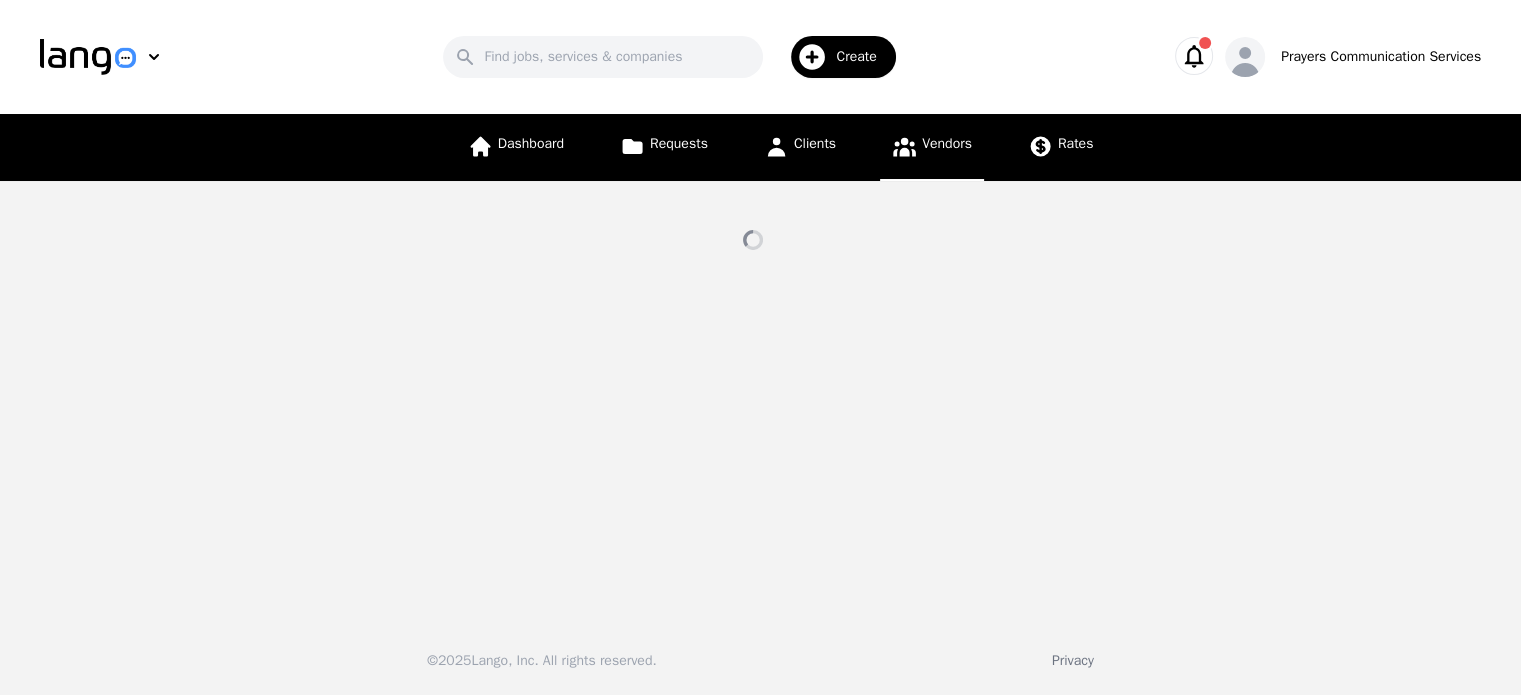select on "active" 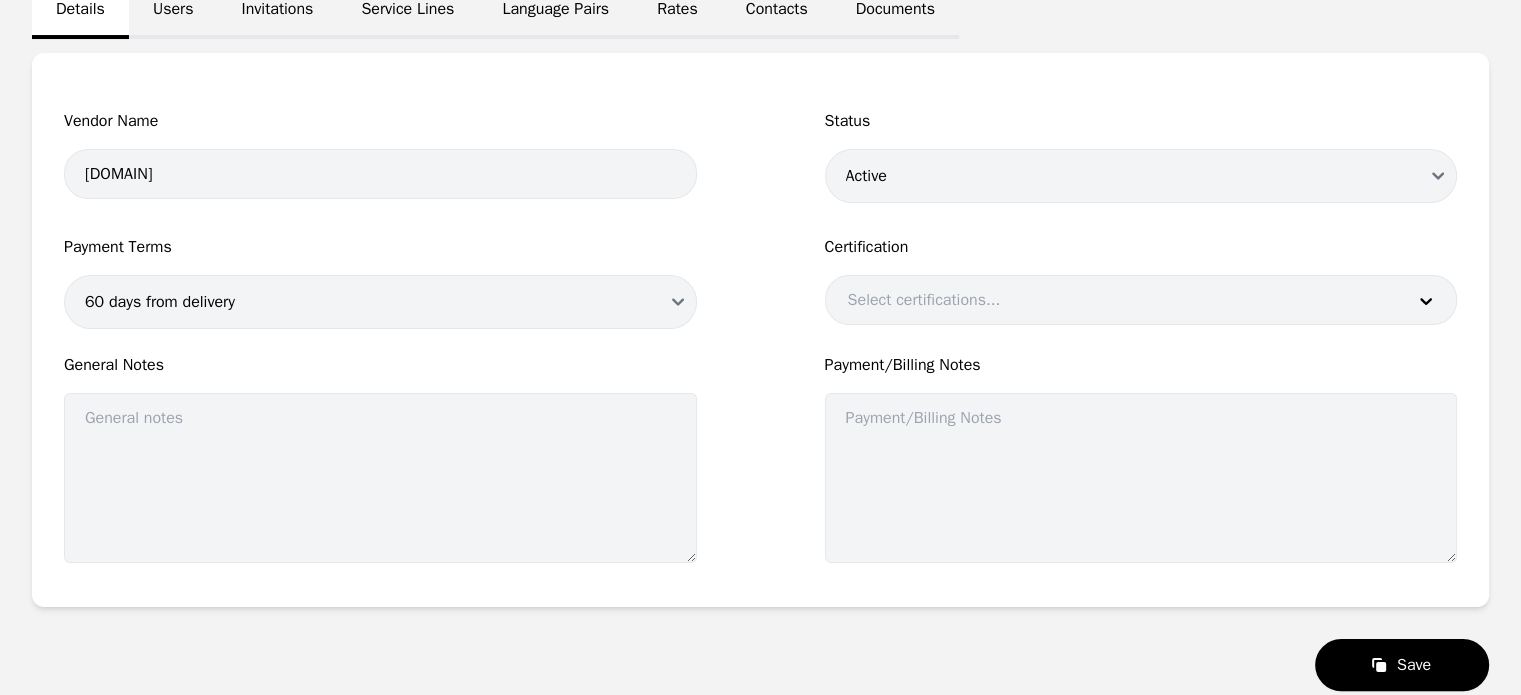 scroll, scrollTop: 228, scrollLeft: 0, axis: vertical 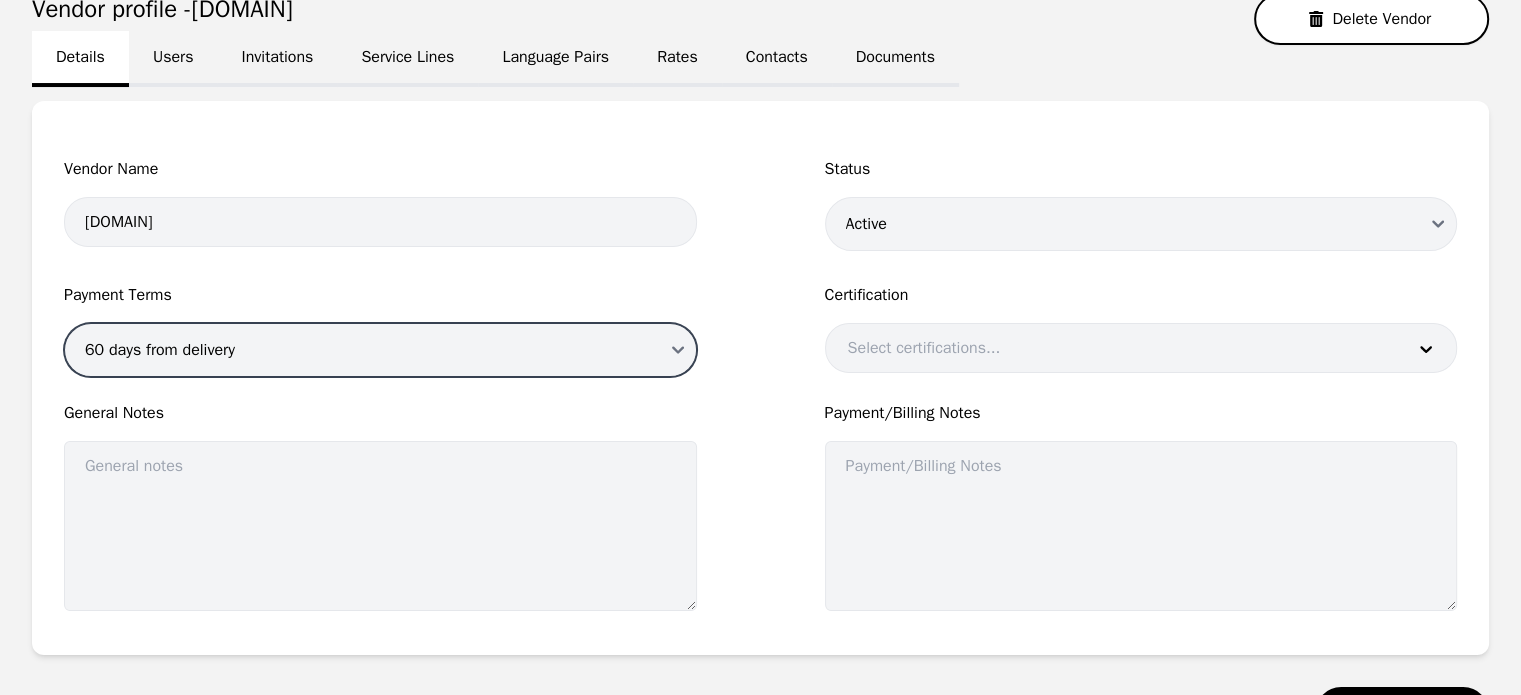 click on "60 days from delivery" at bounding box center (380, 350) 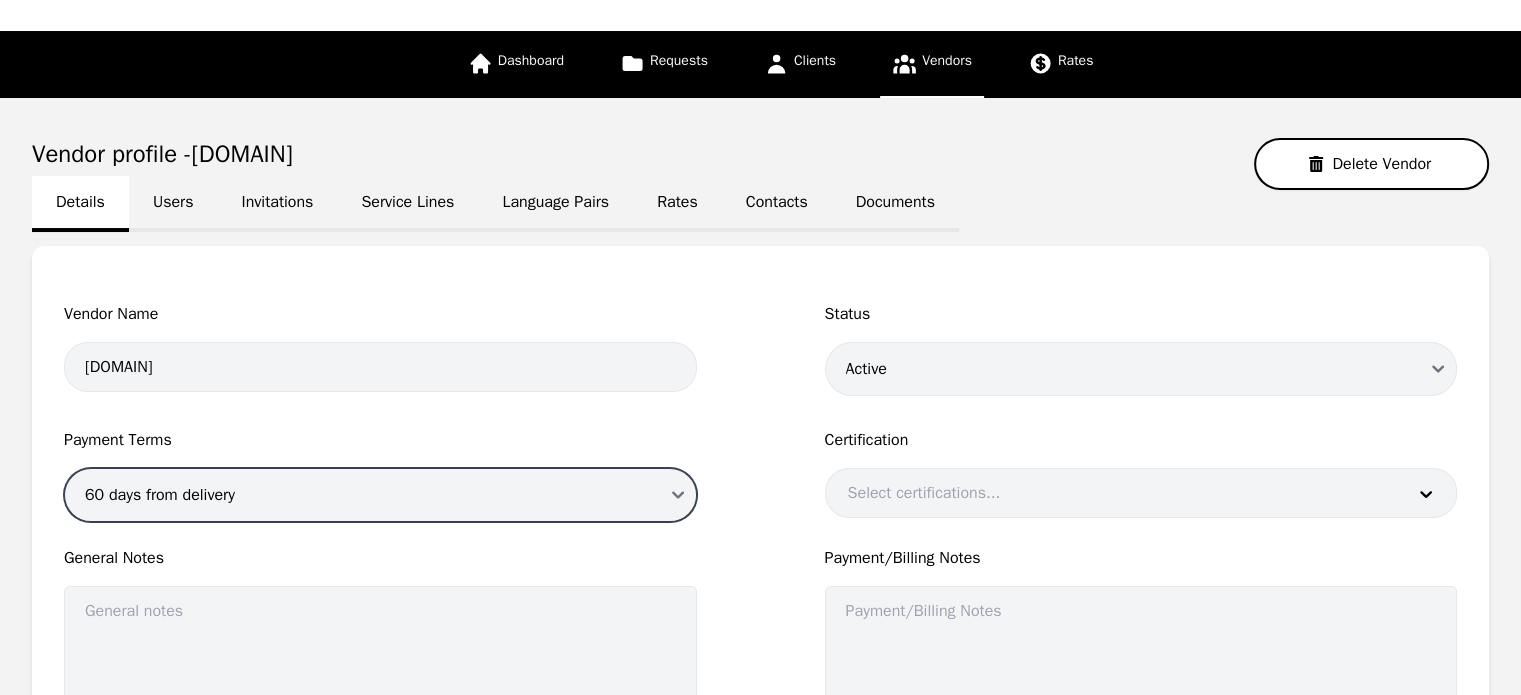 scroll, scrollTop: 0, scrollLeft: 0, axis: both 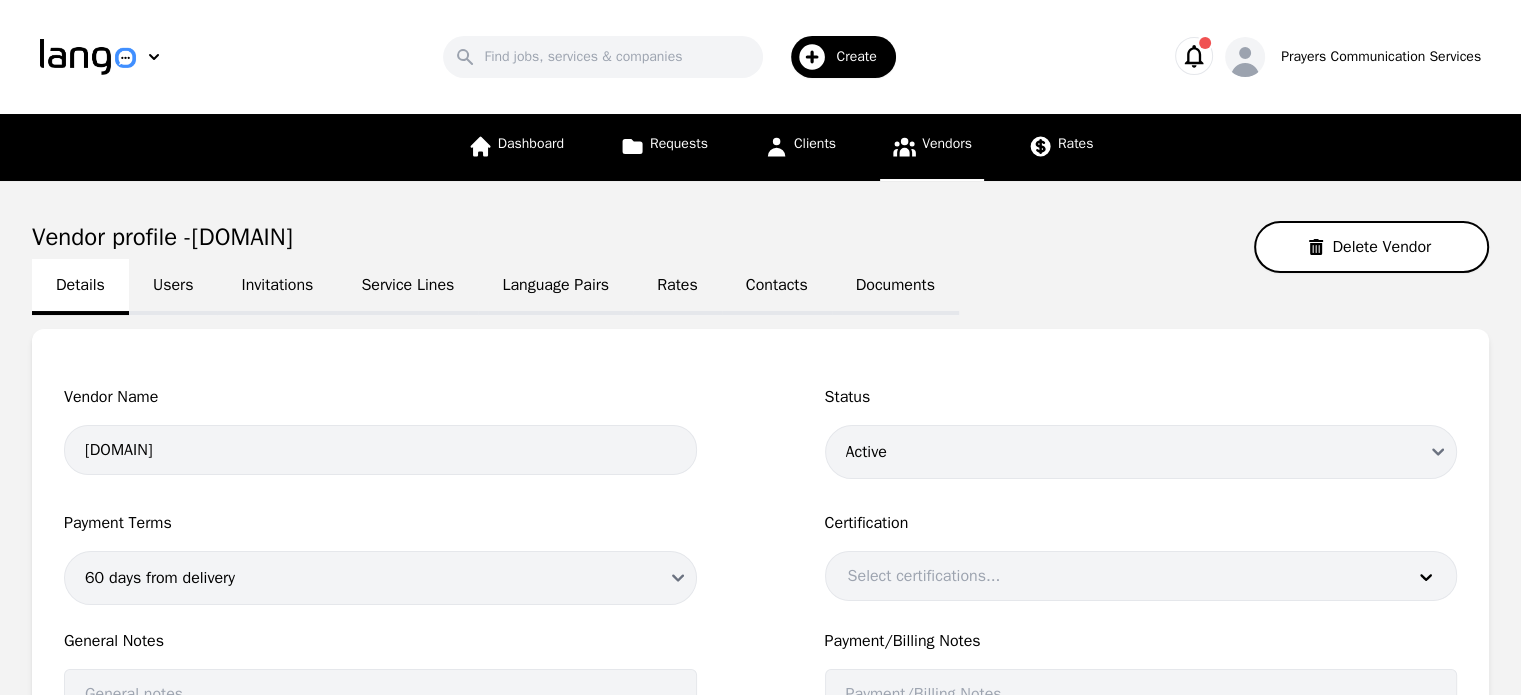 click on "Contacts" at bounding box center [777, 287] 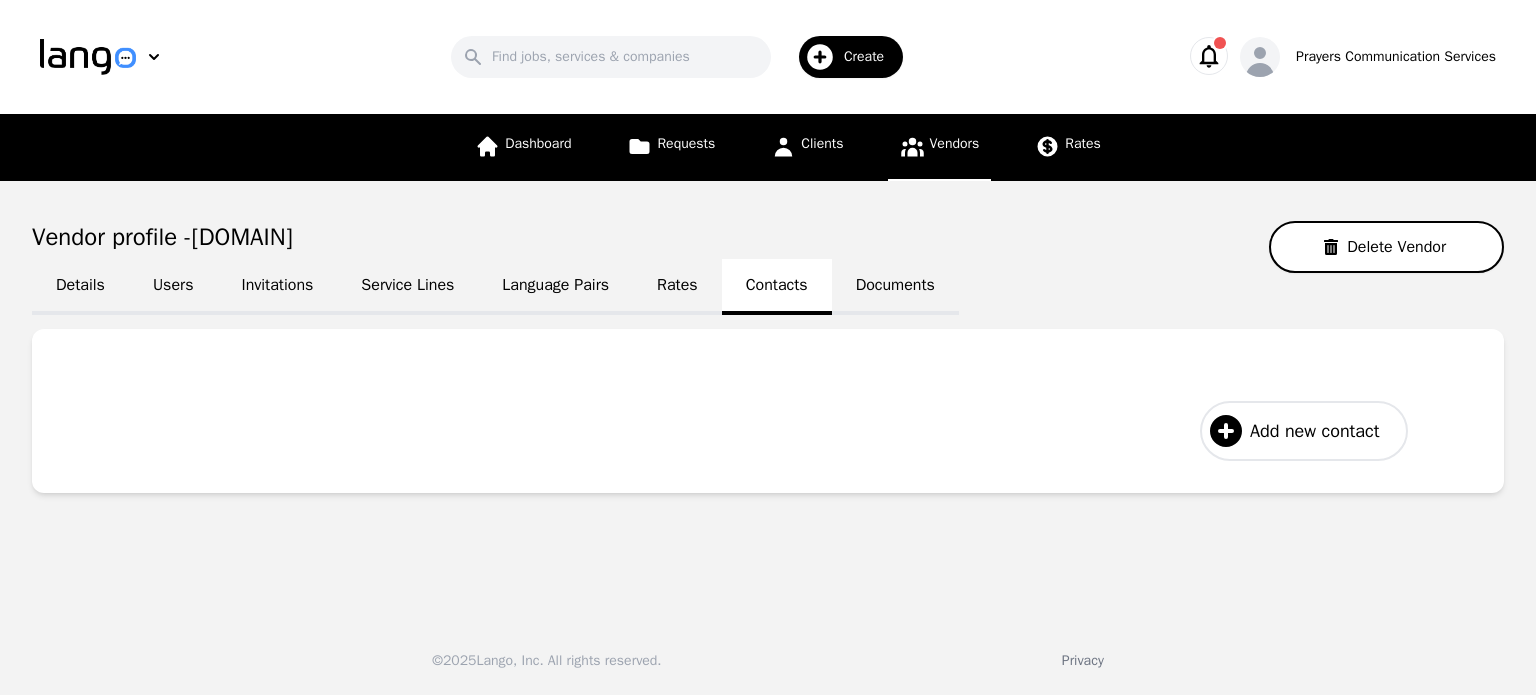 click on "Add new contact" at bounding box center (1314, 431) 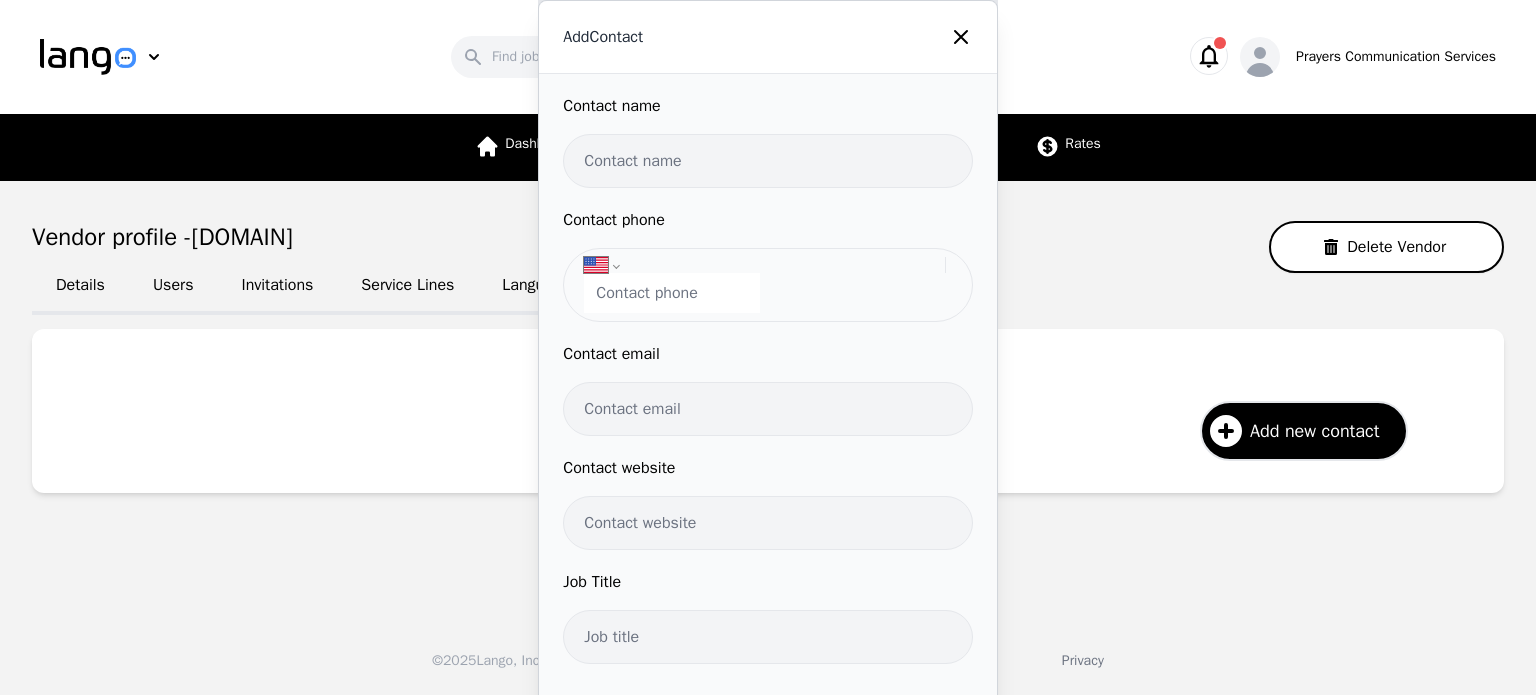 click at bounding box center (767, 161) 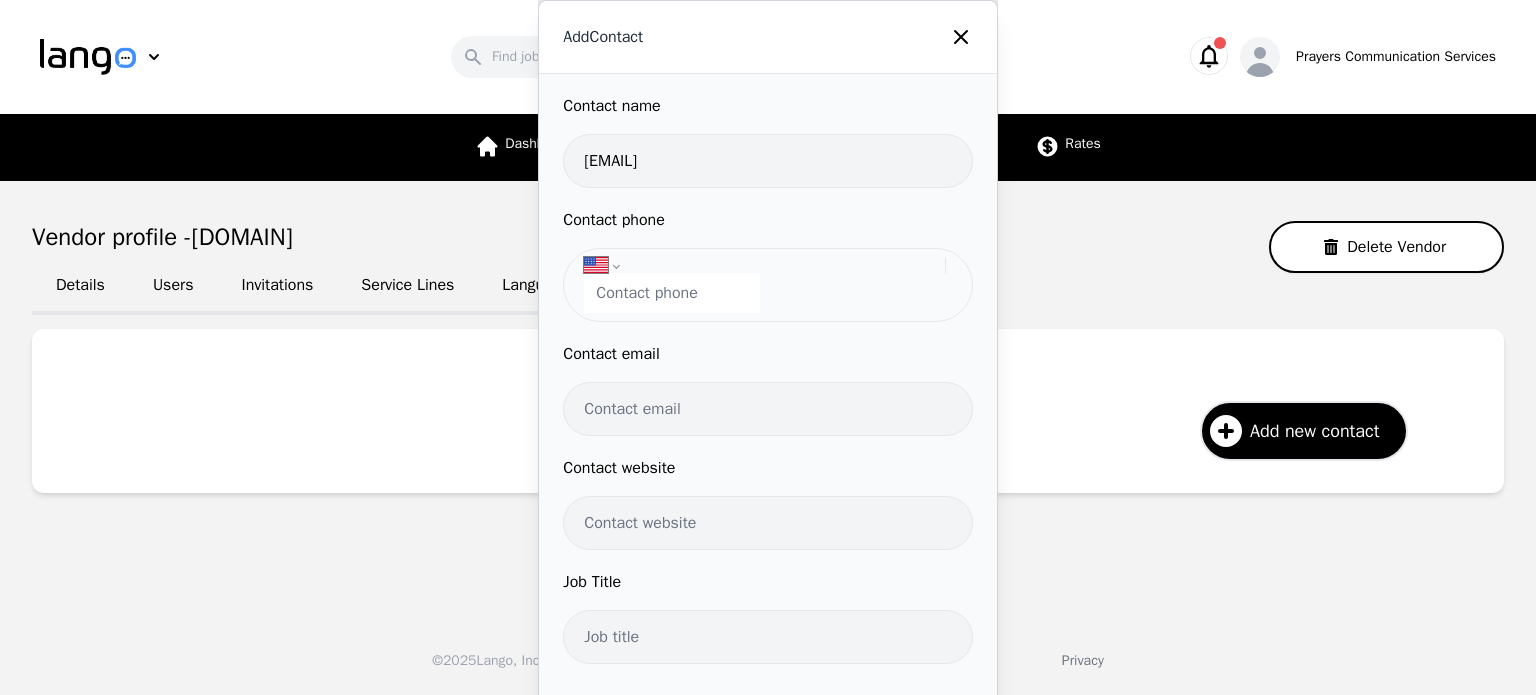drag, startPoint x: 632, startPoint y: 154, endPoint x: 443, endPoint y: 151, distance: 189.0238 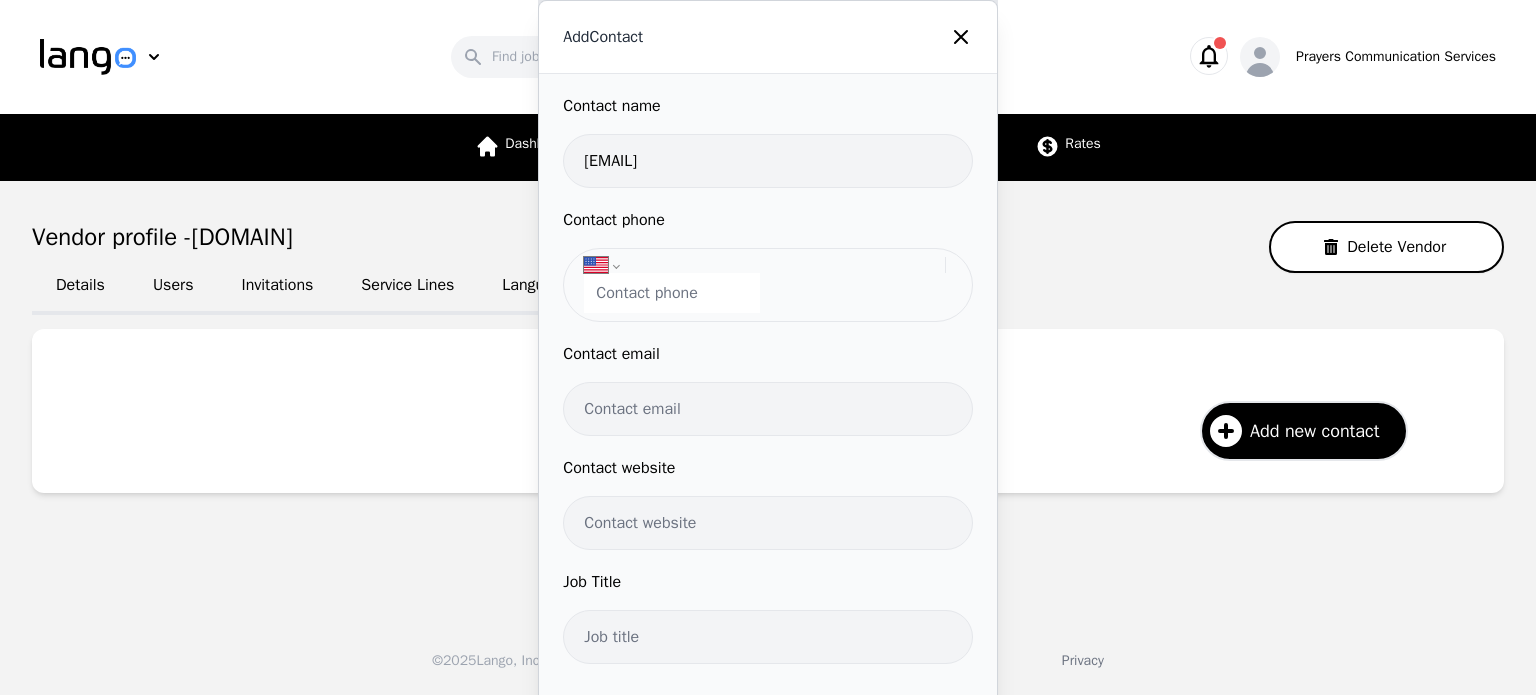 click on "Add Contact Contact name hhrr@[DOMAIN].com Contact phone International Afghanistan Åland Islands Albania Algeria American Samoa Andorra Angola Anguilla Antigua and Barbuda Argentina Armenia Aruba Ascension Island Australia Austria Azerbaijan Bahamas Bahrain Bangladesh Barbados Belarus Belgium Belize Benin Bermuda Bhutan Bolivia Bonaire, Sint Eustatius and Saba Bosnia and Herzegovina Botswana Brazil British Indian Ocean Territory Brunei Darussalam Bulgaria Burkina Faso Burundi Cambodia Cameroon Canada Cape Verde Cayman Islands Central African Republic Chad Chile China Christmas Island Cocos (Keeling) Islands Colombia Comoros Congo Congo, Democratic Republic of the Cook Islands Costa Rica Cote d'Ivoire Croatia Cuba Curaçao Cyprus Czech Republic Denmark Djibouti Dominica Dominican Republic Ecuador Egypt El Salvador Equatorial Guinea Eritrea Estonia Ethiopia Falkland Islands Faroe Islands Federated States of Micronesia Fiji Finland France French Guiana French Polynesia Gabon Gambia Georgia Germany Ghana Guam" at bounding box center [768, 347] 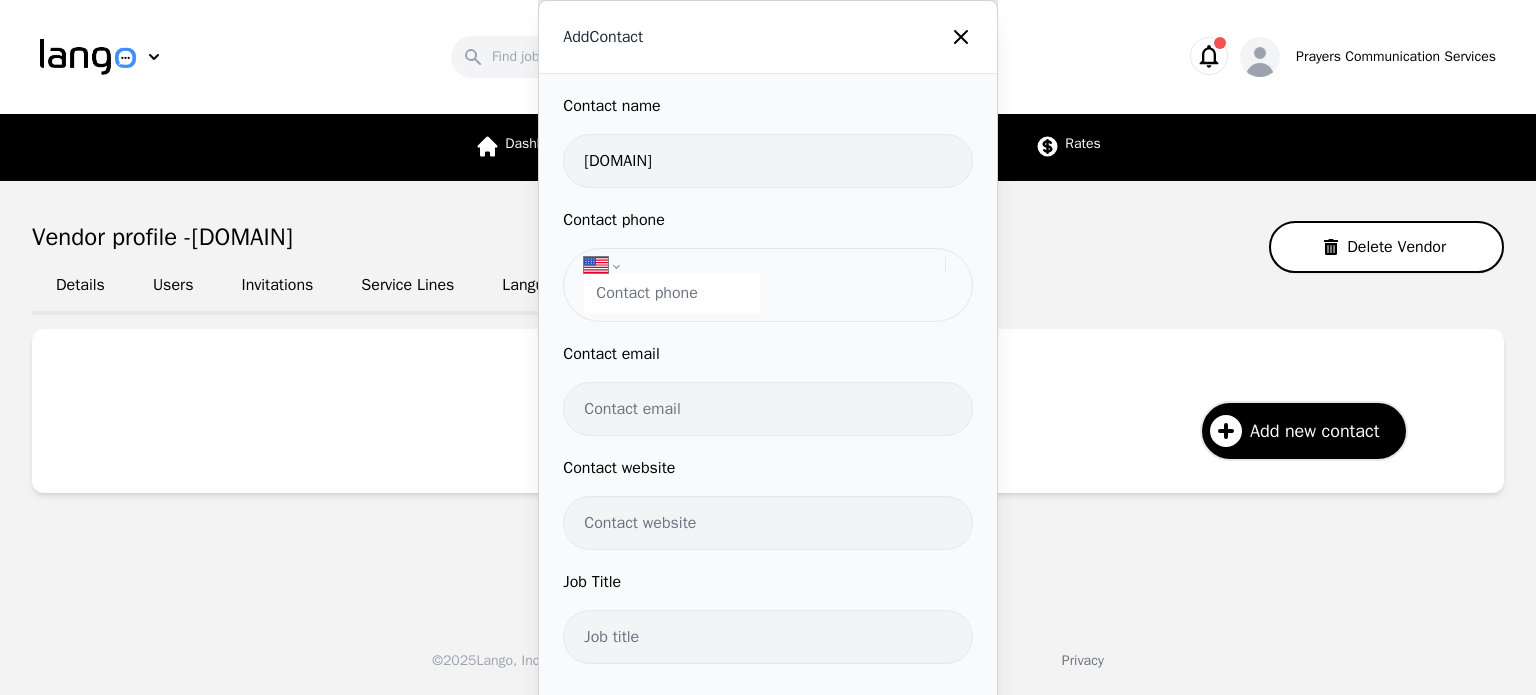 type on "[DOMAIN]" 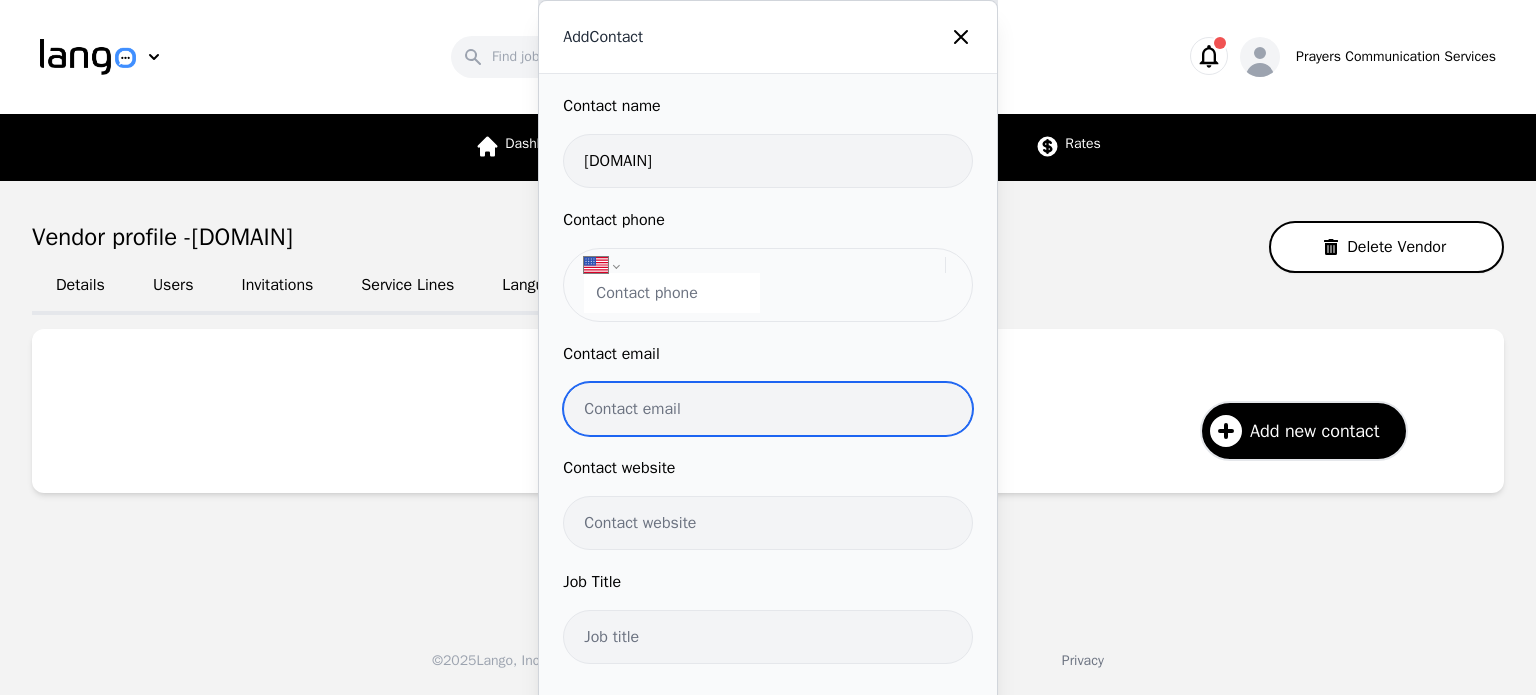 click at bounding box center [767, 409] 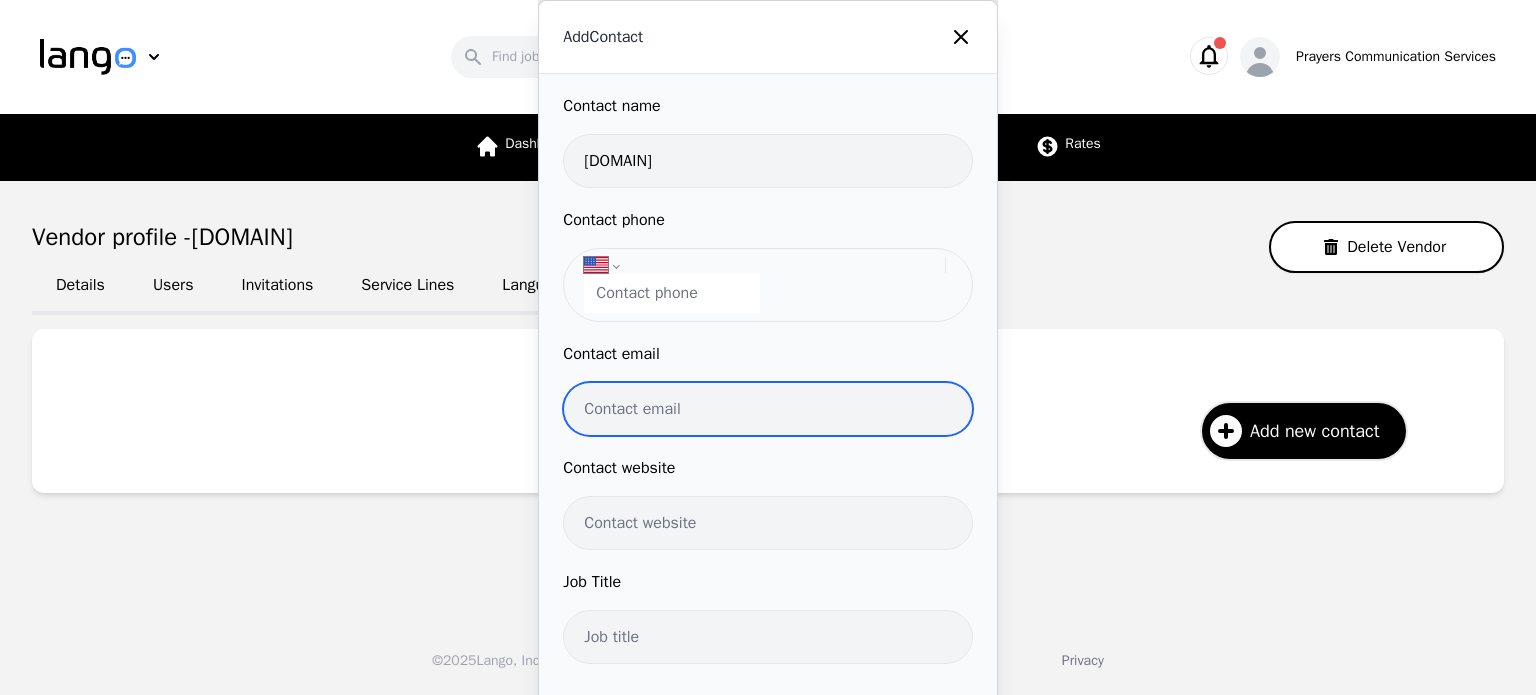 paste on "[EMAIL]" 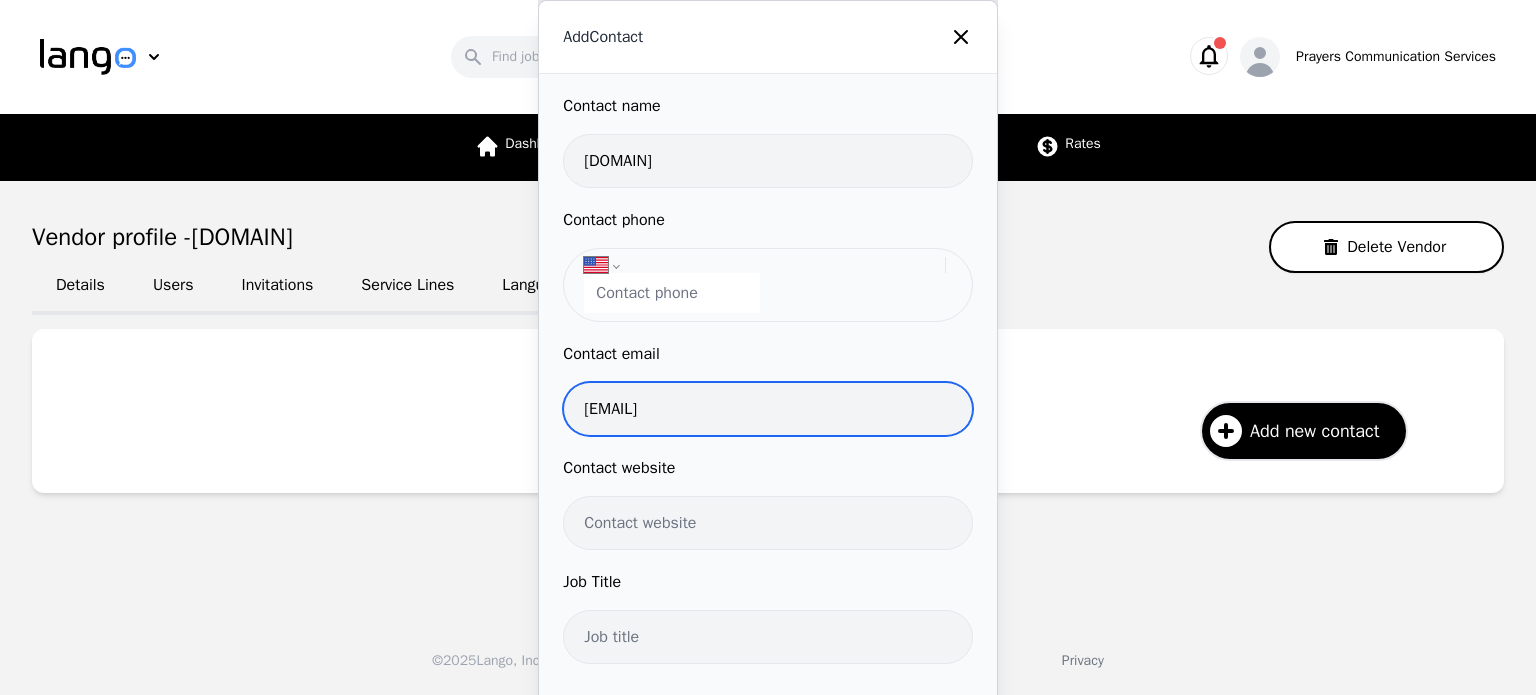 type on "[EMAIL]" 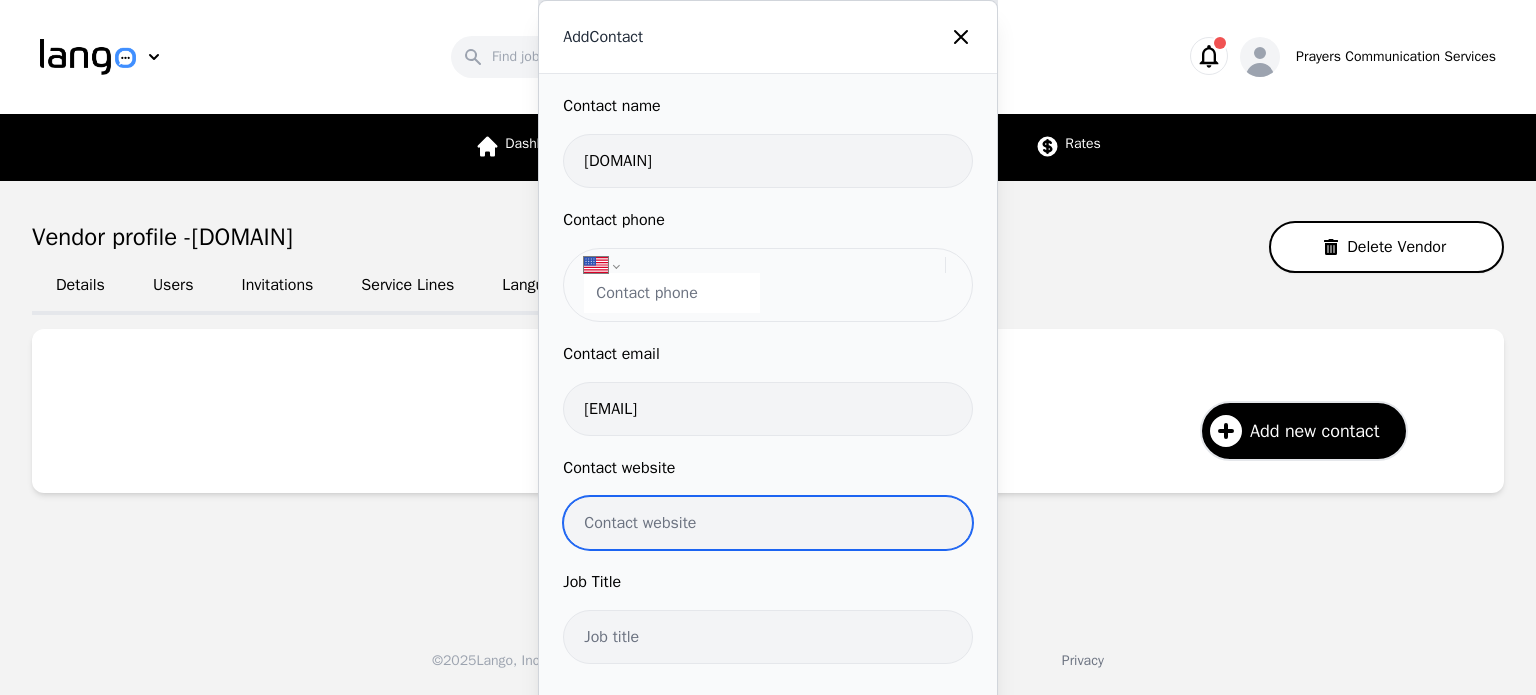 click at bounding box center (767, 523) 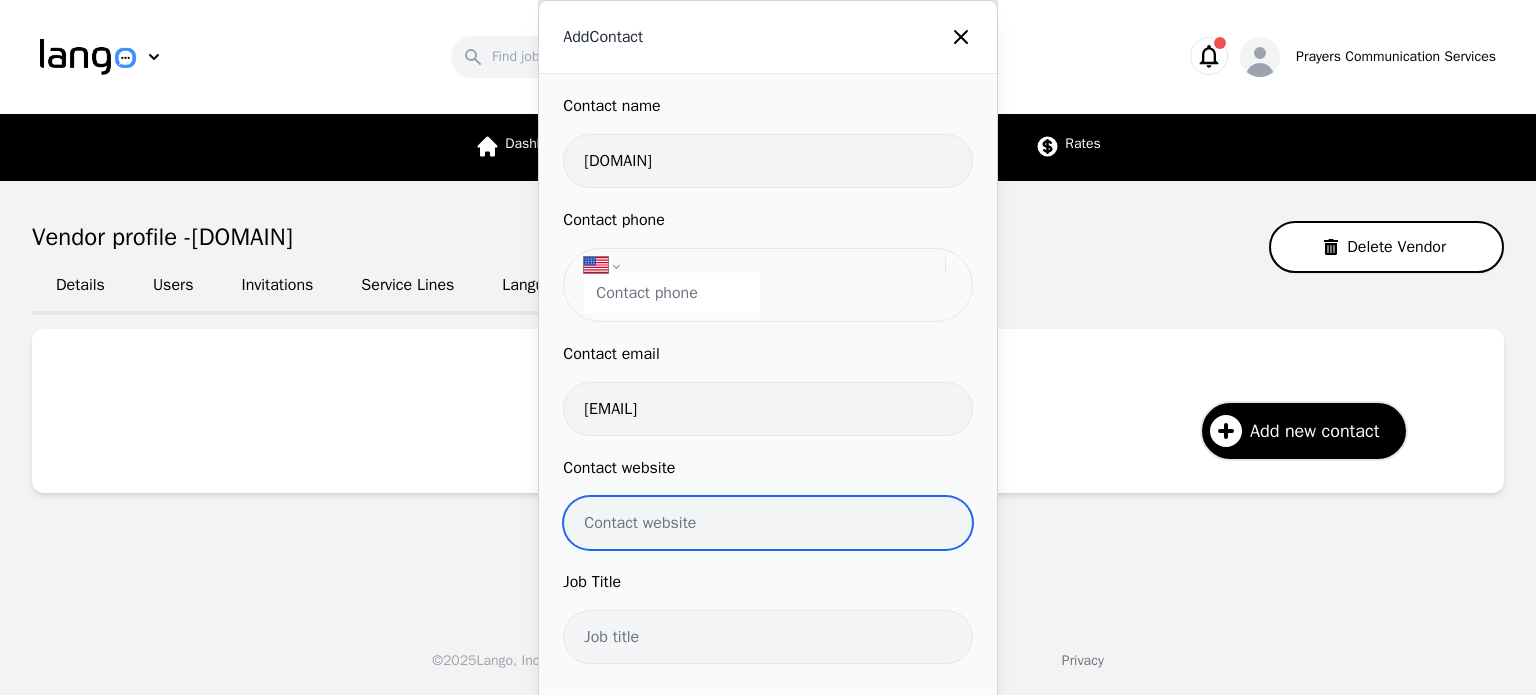 click on "Save" at bounding box center (886, 742) 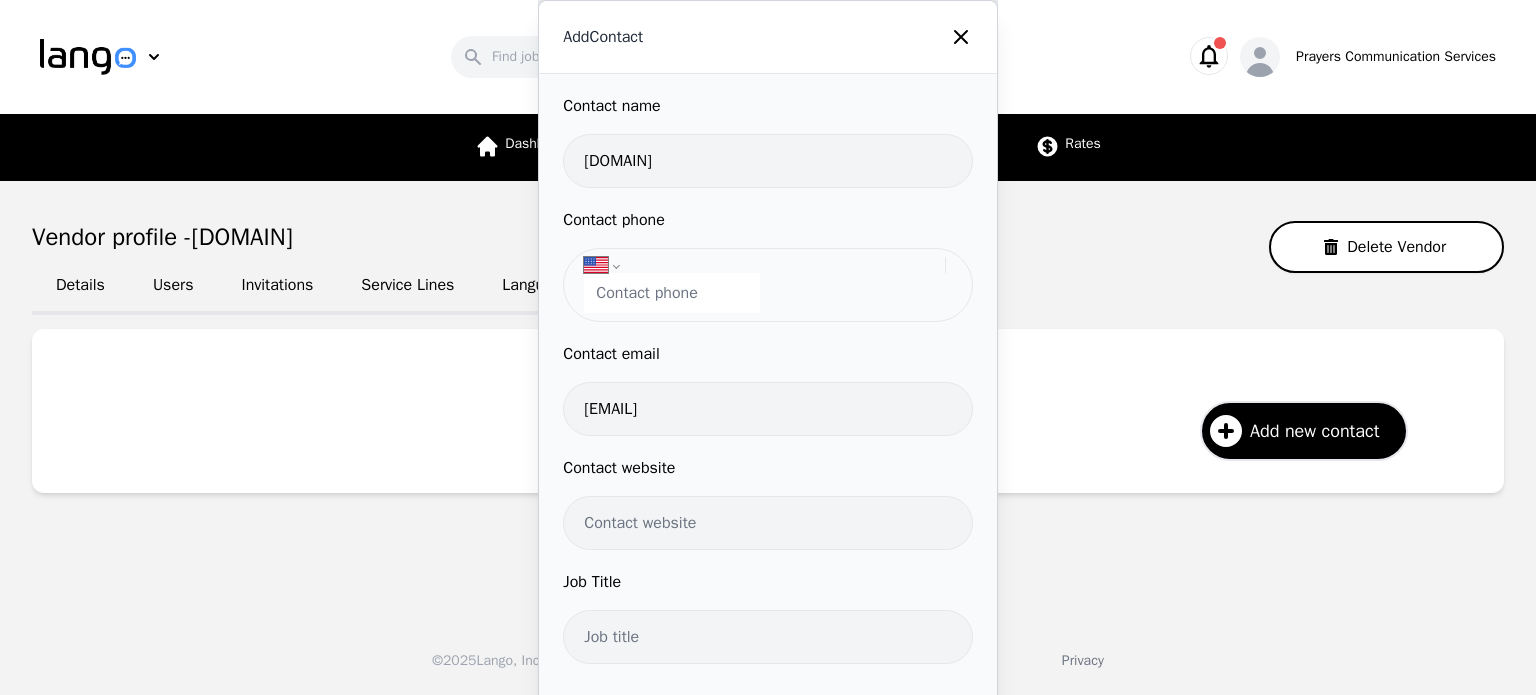 click 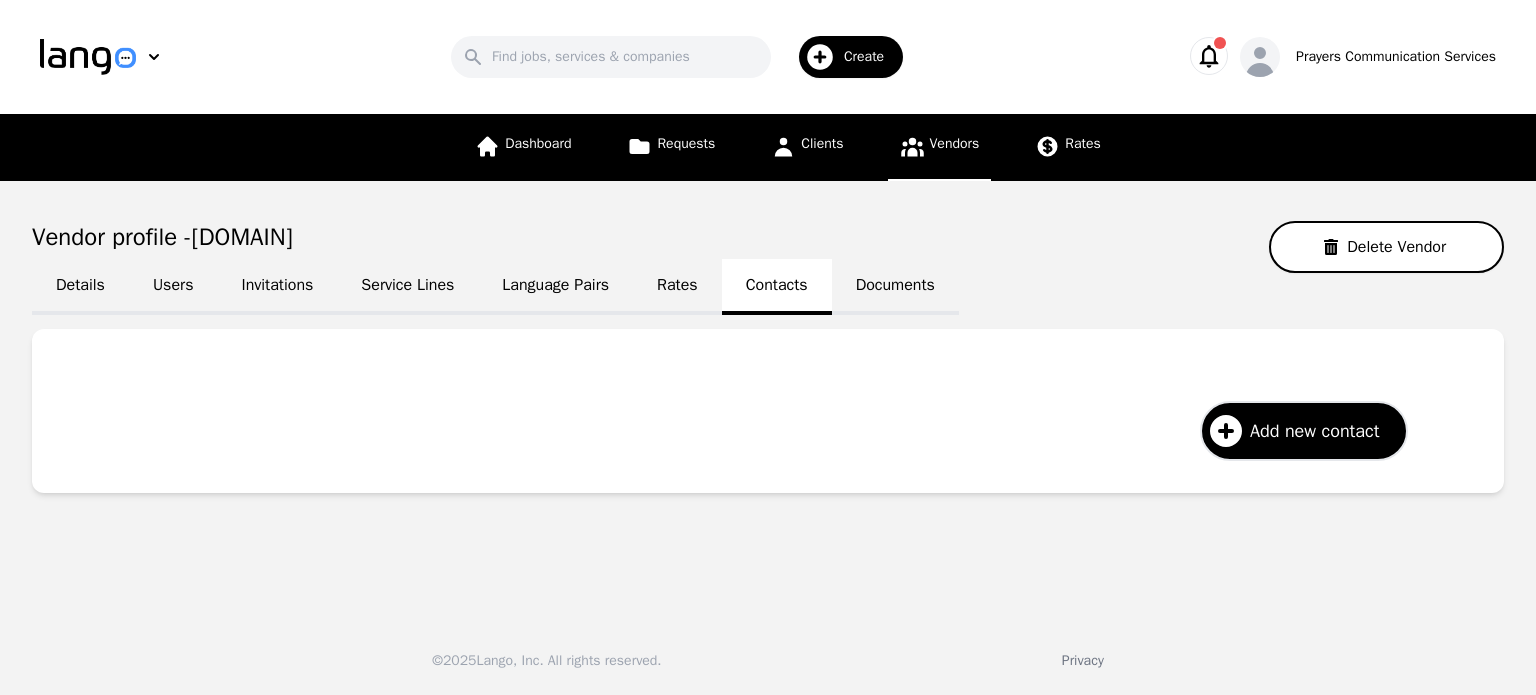 click on "Documents" at bounding box center (895, 287) 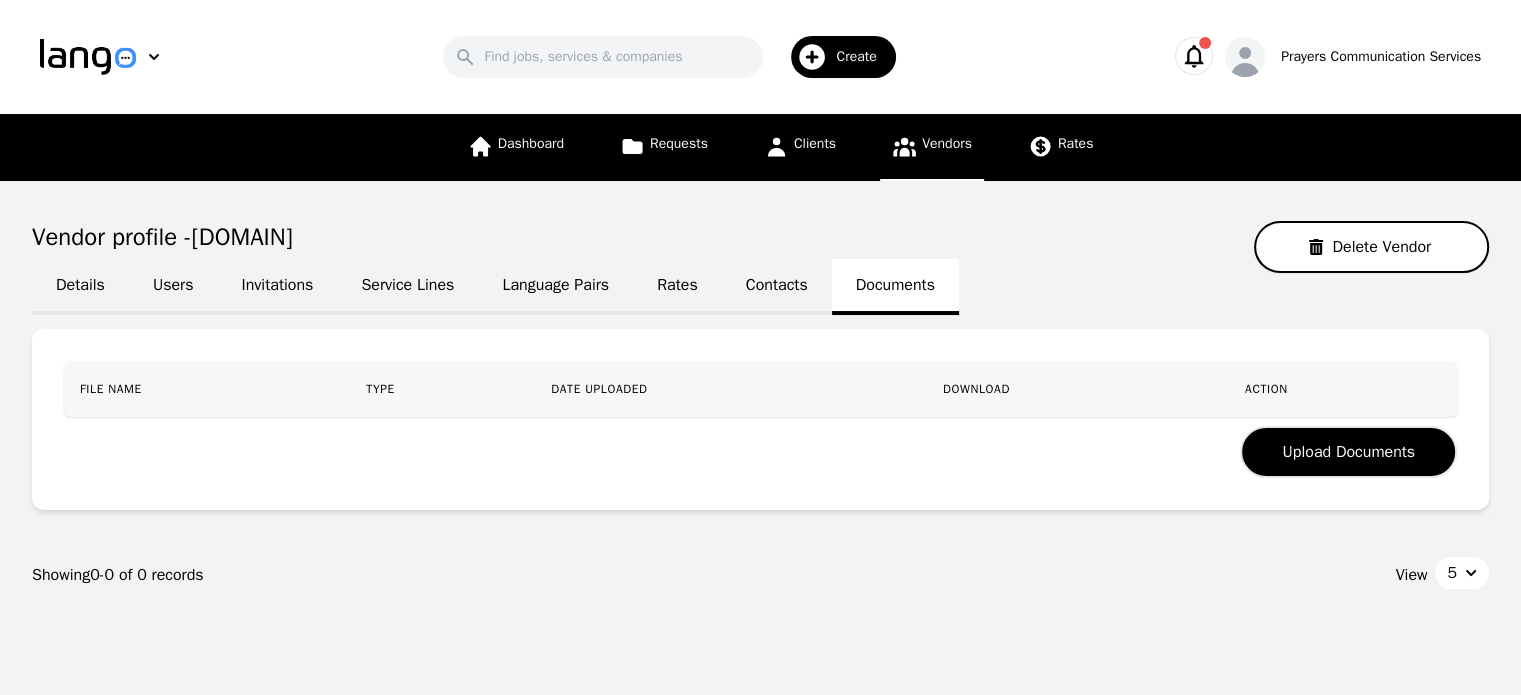 click on "Dashboard Requests Clients Vendors Rates" at bounding box center [781, 147] 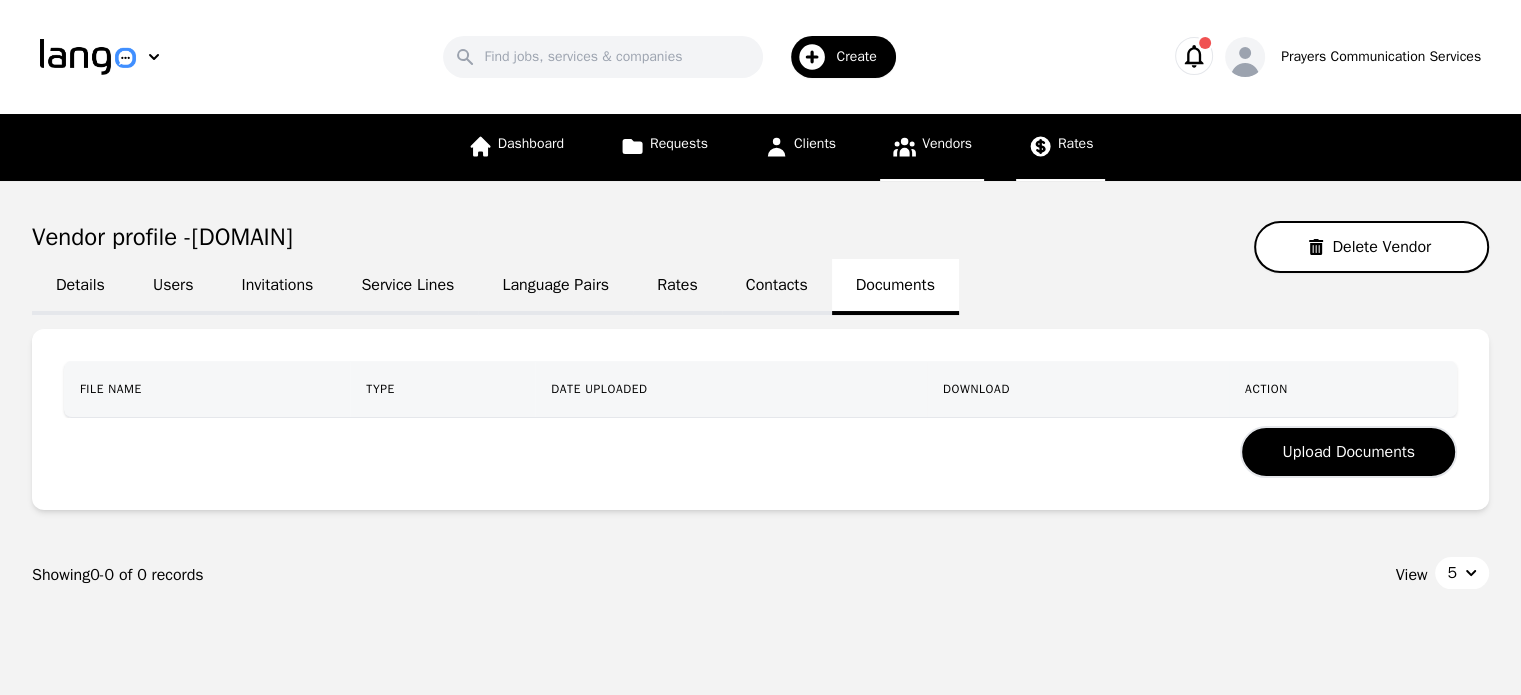 click 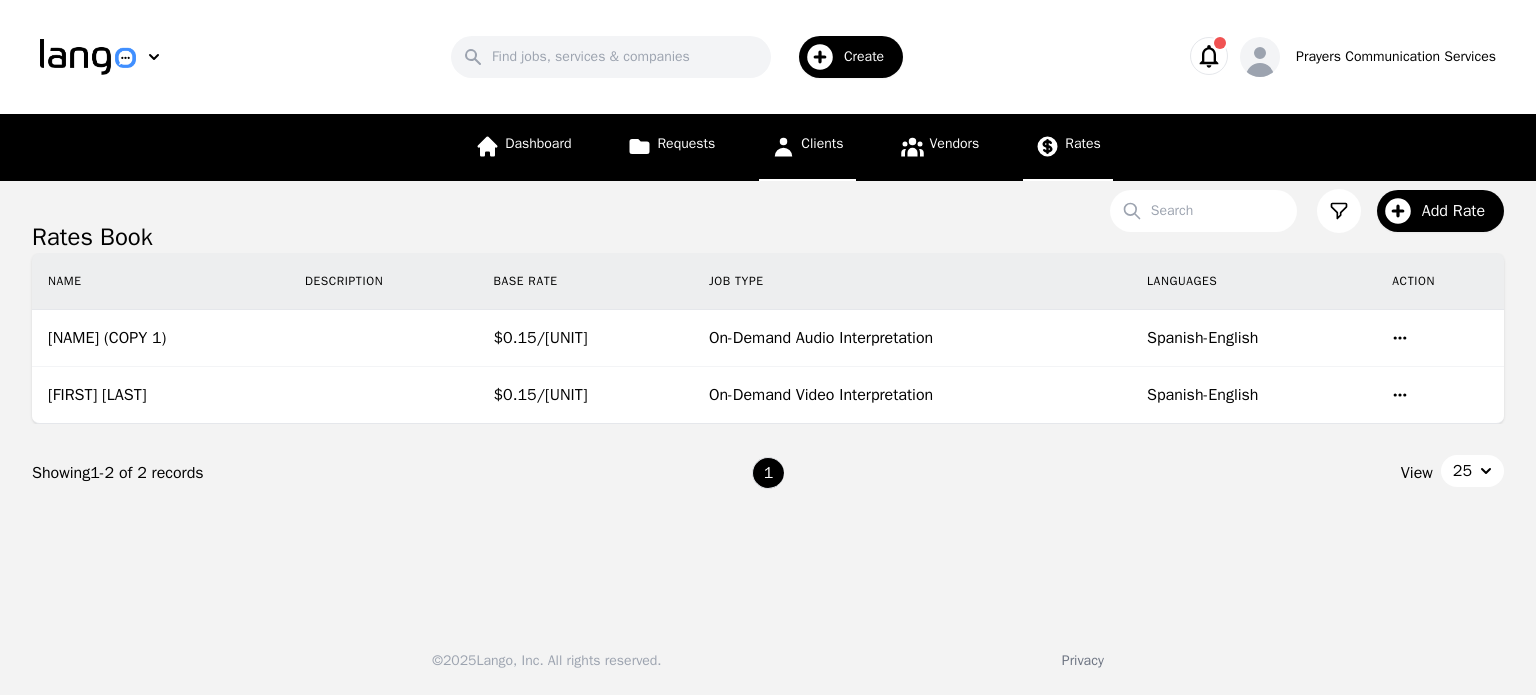 click on "Clients" at bounding box center [822, 143] 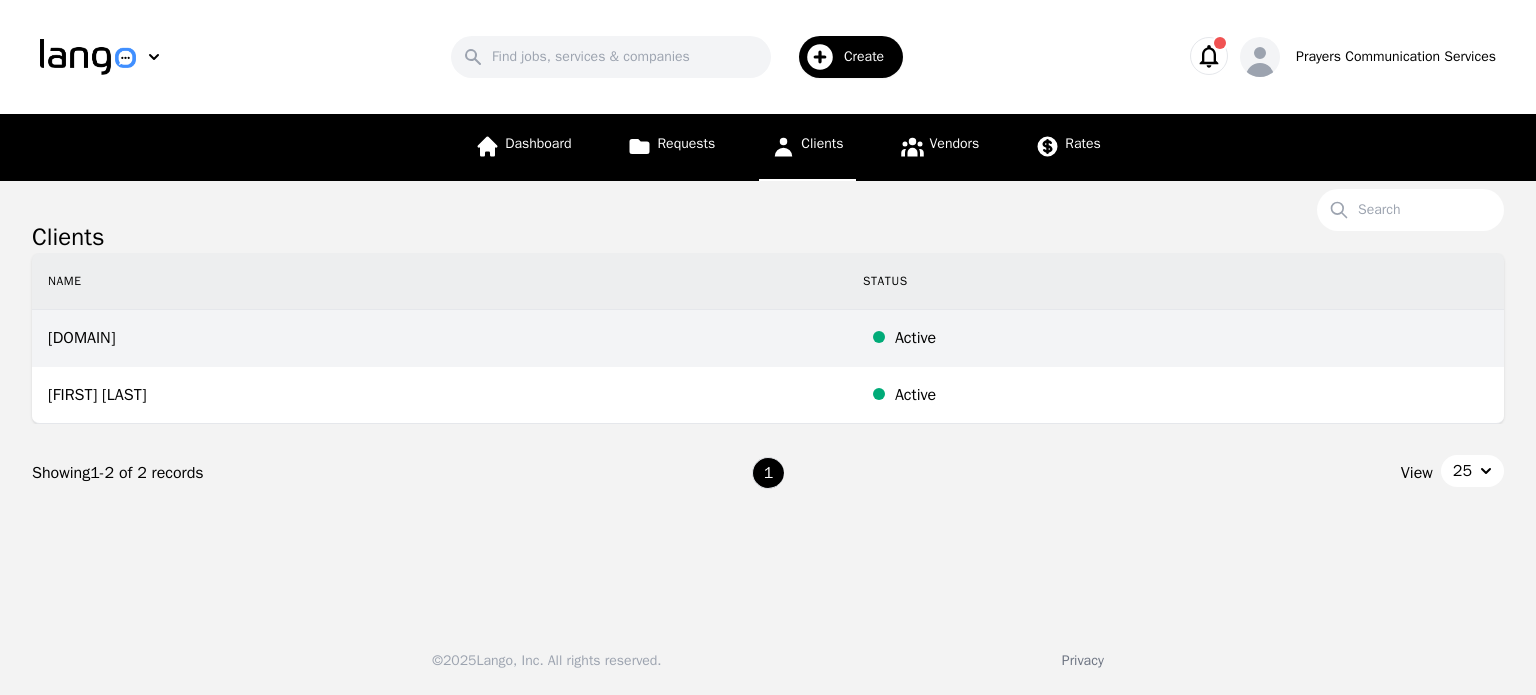 click on "[DOMAIN]" at bounding box center (439, 338) 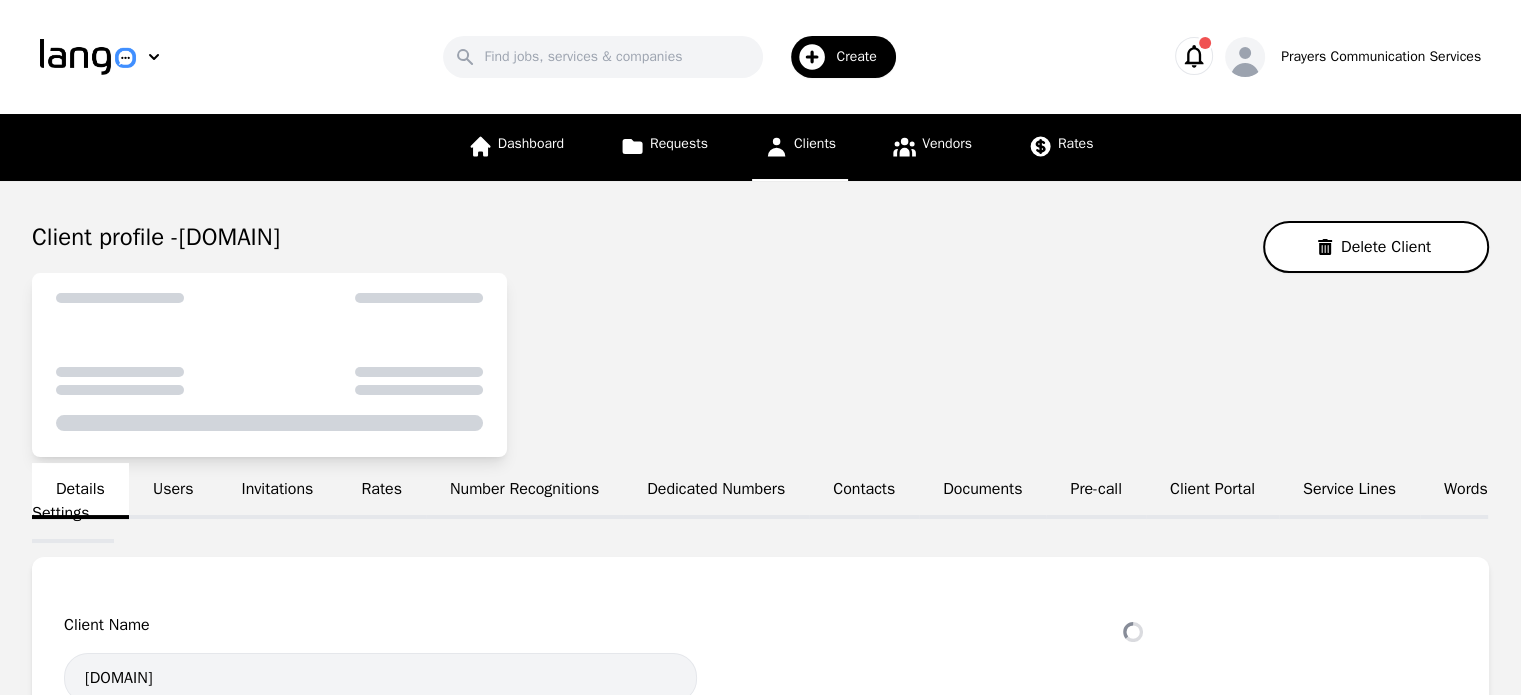select on "active" 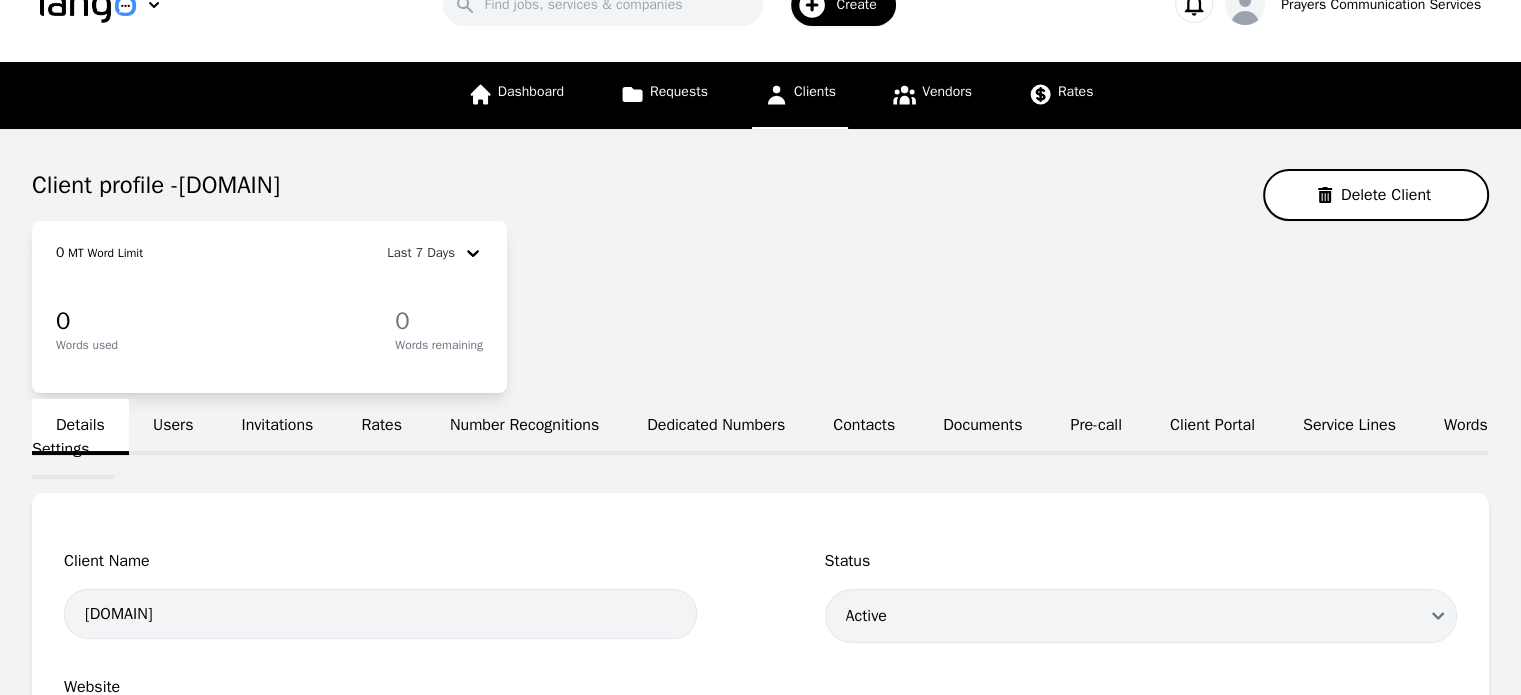 scroll, scrollTop: 50, scrollLeft: 0, axis: vertical 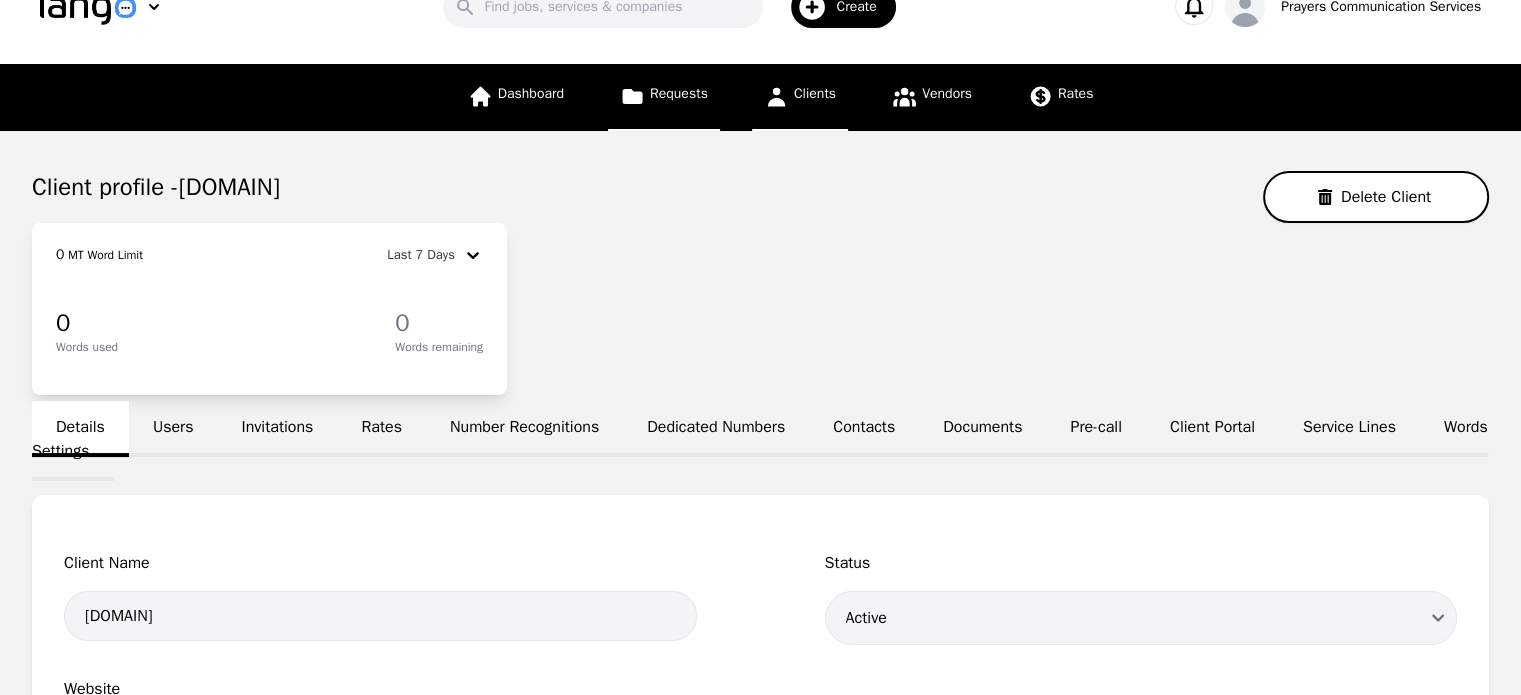 click on "Requests" at bounding box center [664, 97] 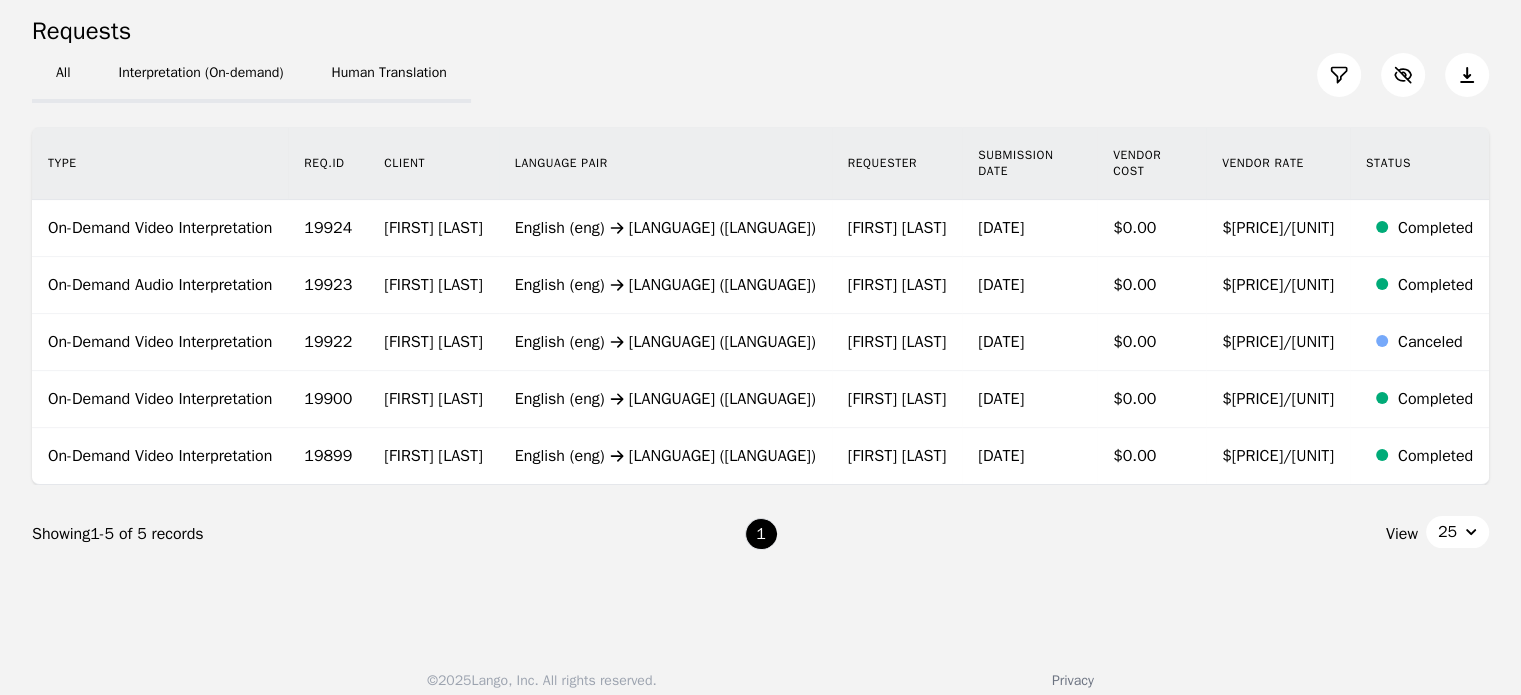 scroll, scrollTop: 0, scrollLeft: 0, axis: both 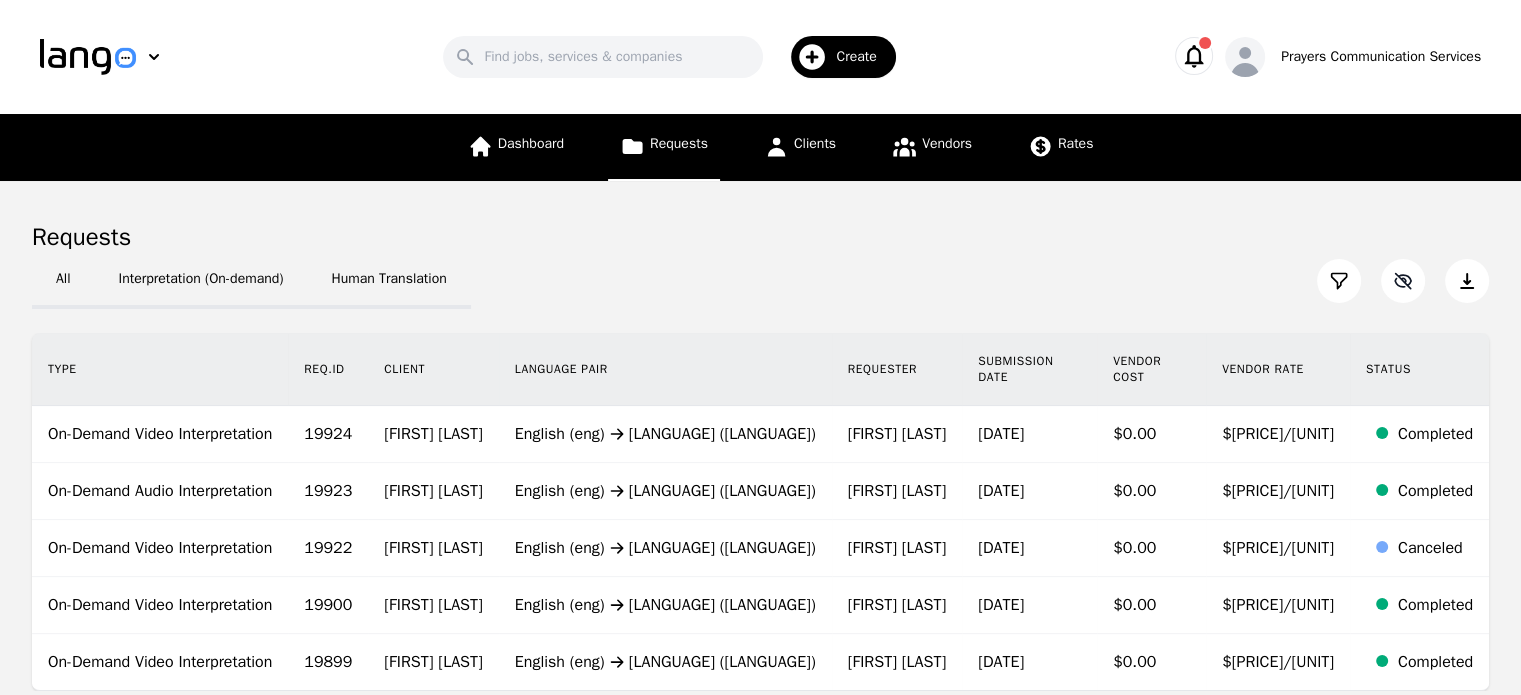 click at bounding box center (1403, 281) 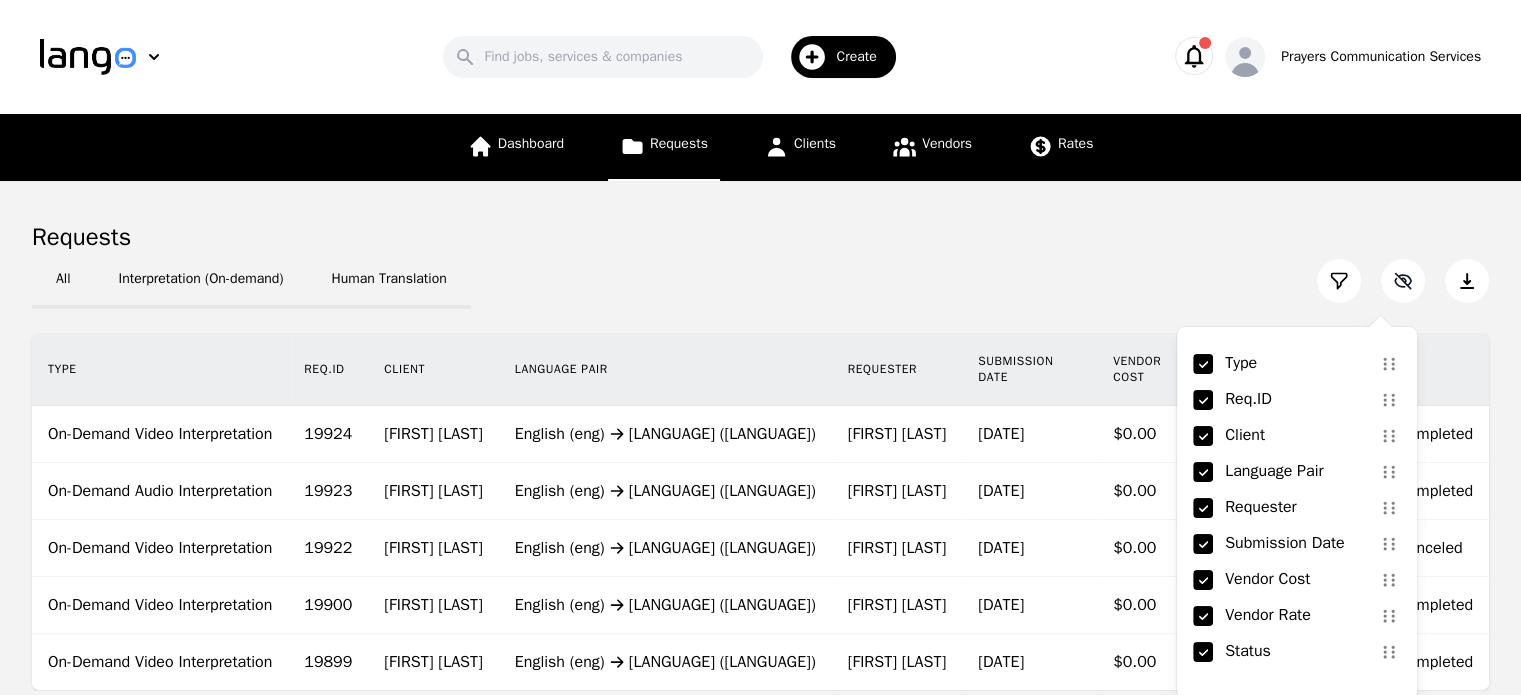 click at bounding box center [1403, 281] 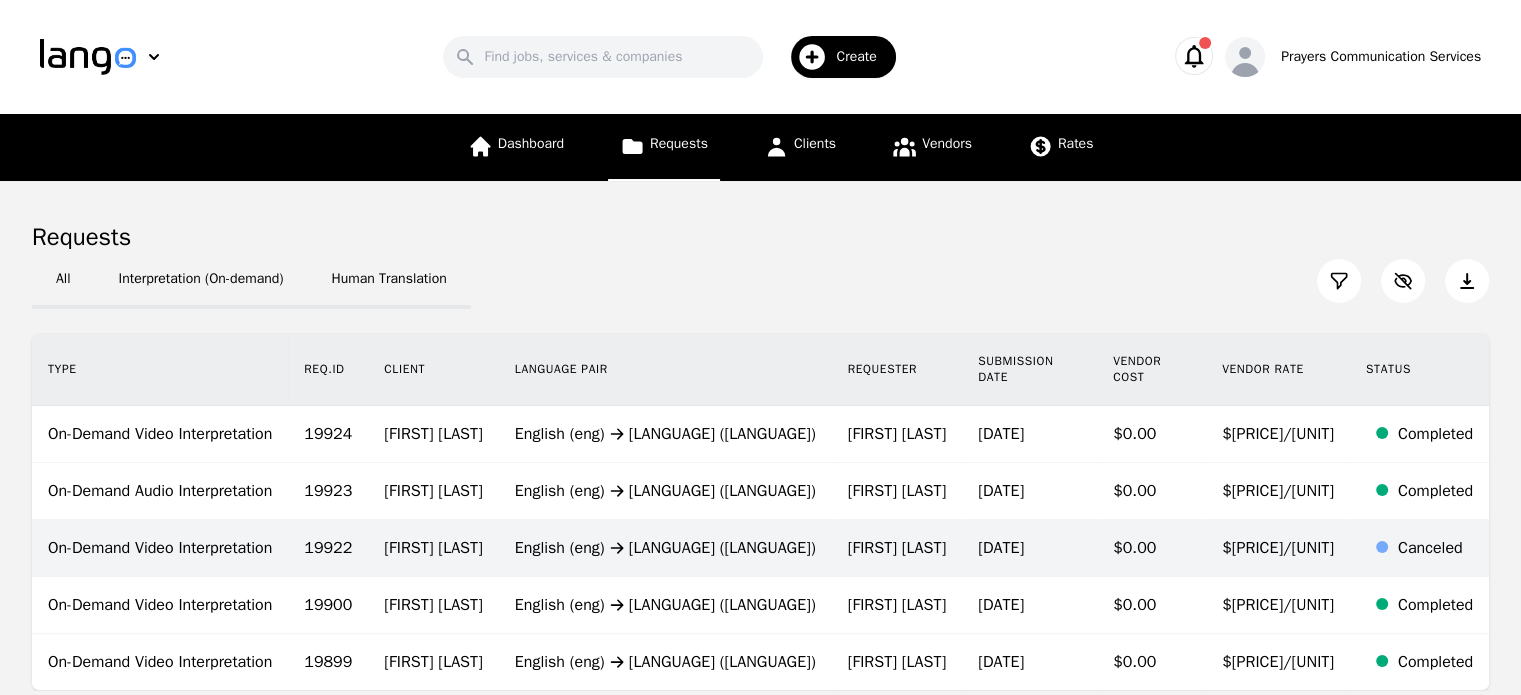 click on "[FIRST] [LAST]" at bounding box center [897, 548] 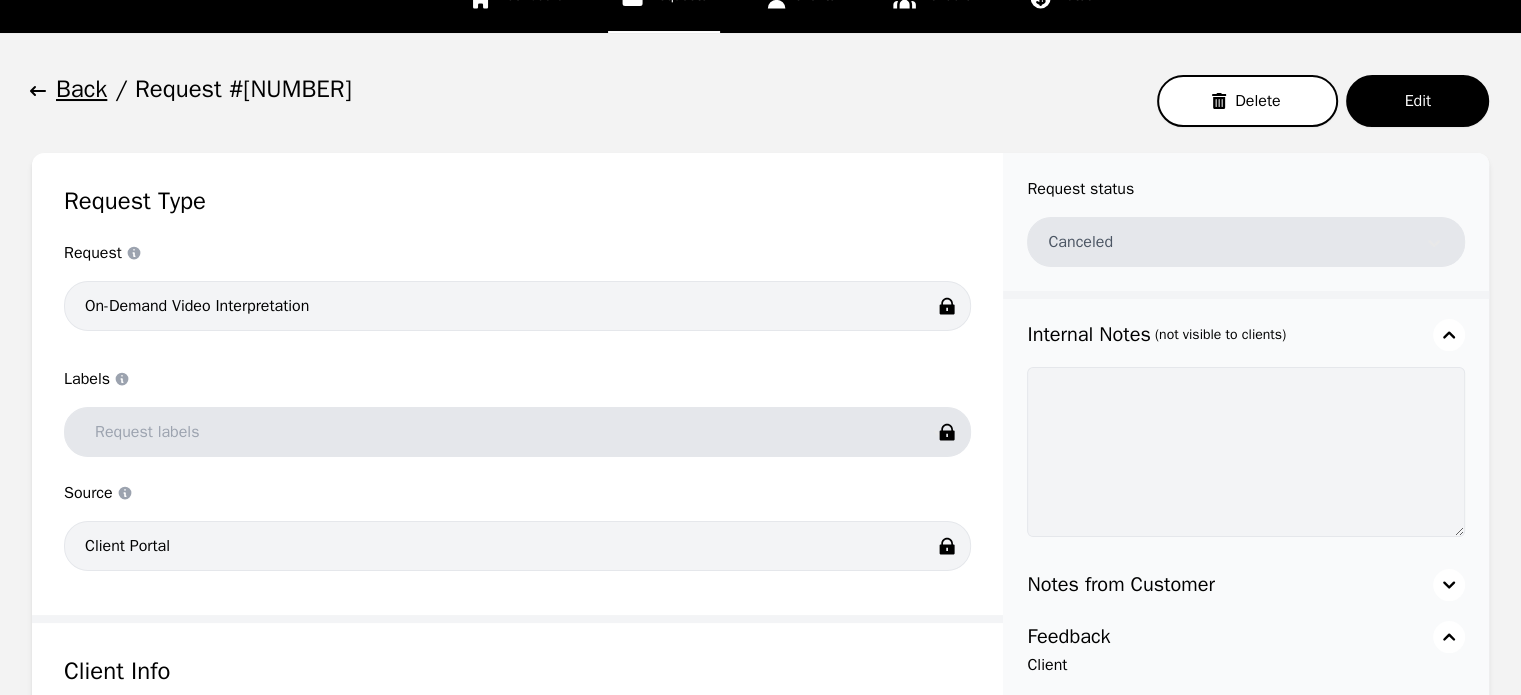 scroll, scrollTop: 148, scrollLeft: 0, axis: vertical 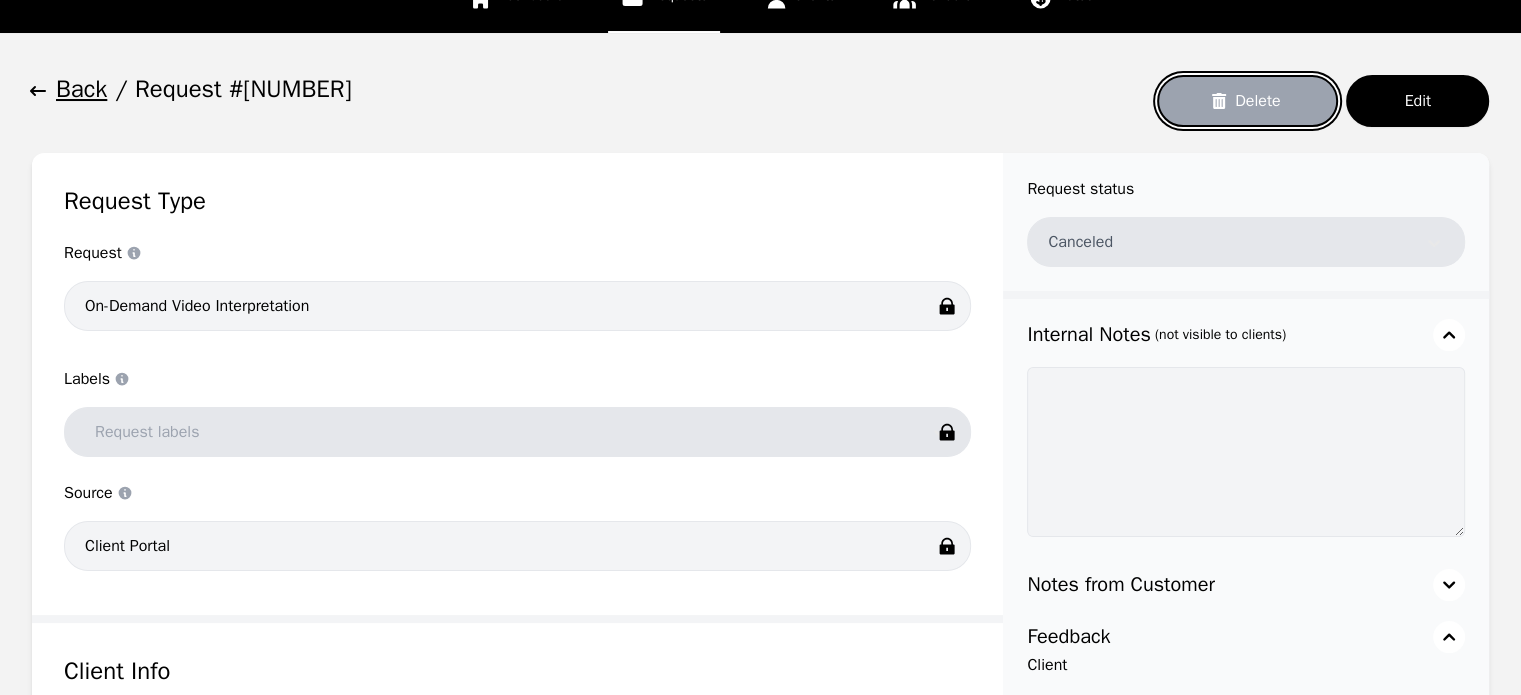click on "Delete" at bounding box center (1247, 101) 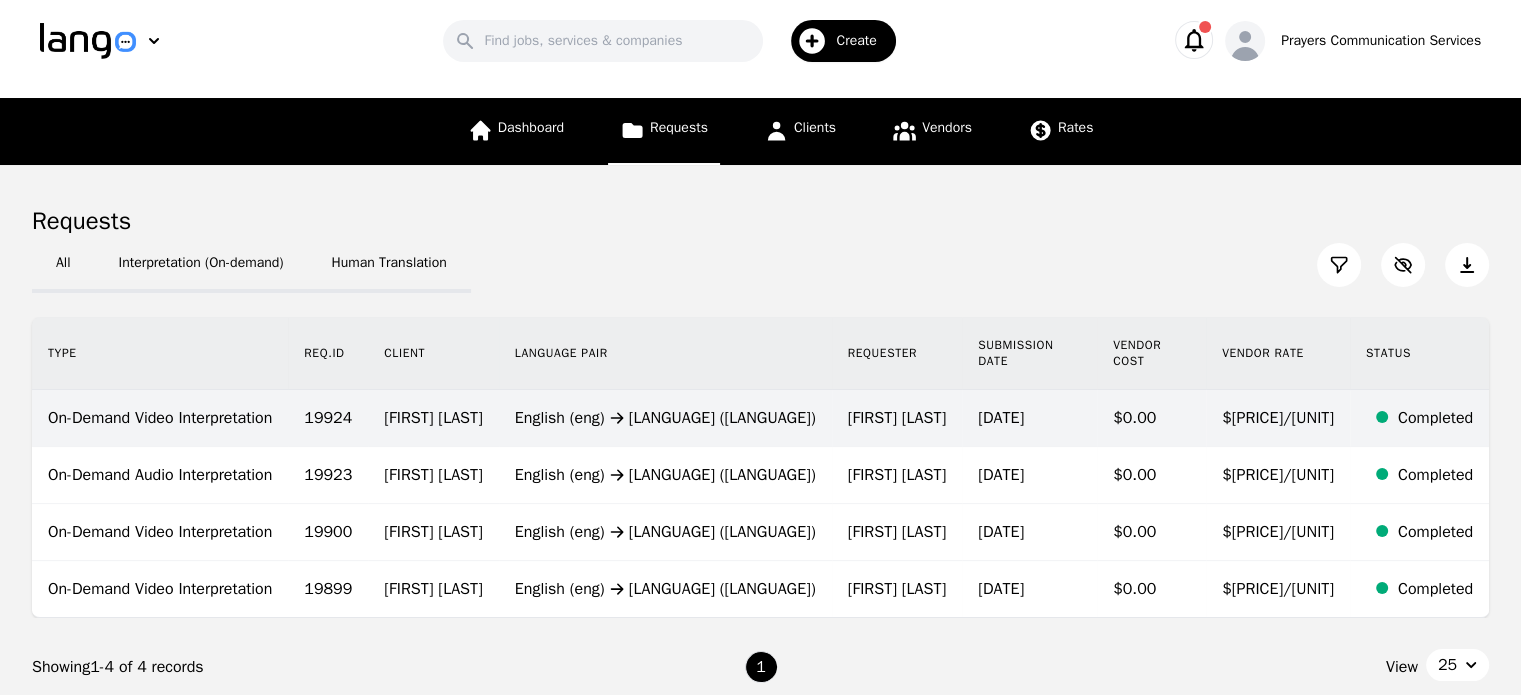 scroll, scrollTop: 6, scrollLeft: 0, axis: vertical 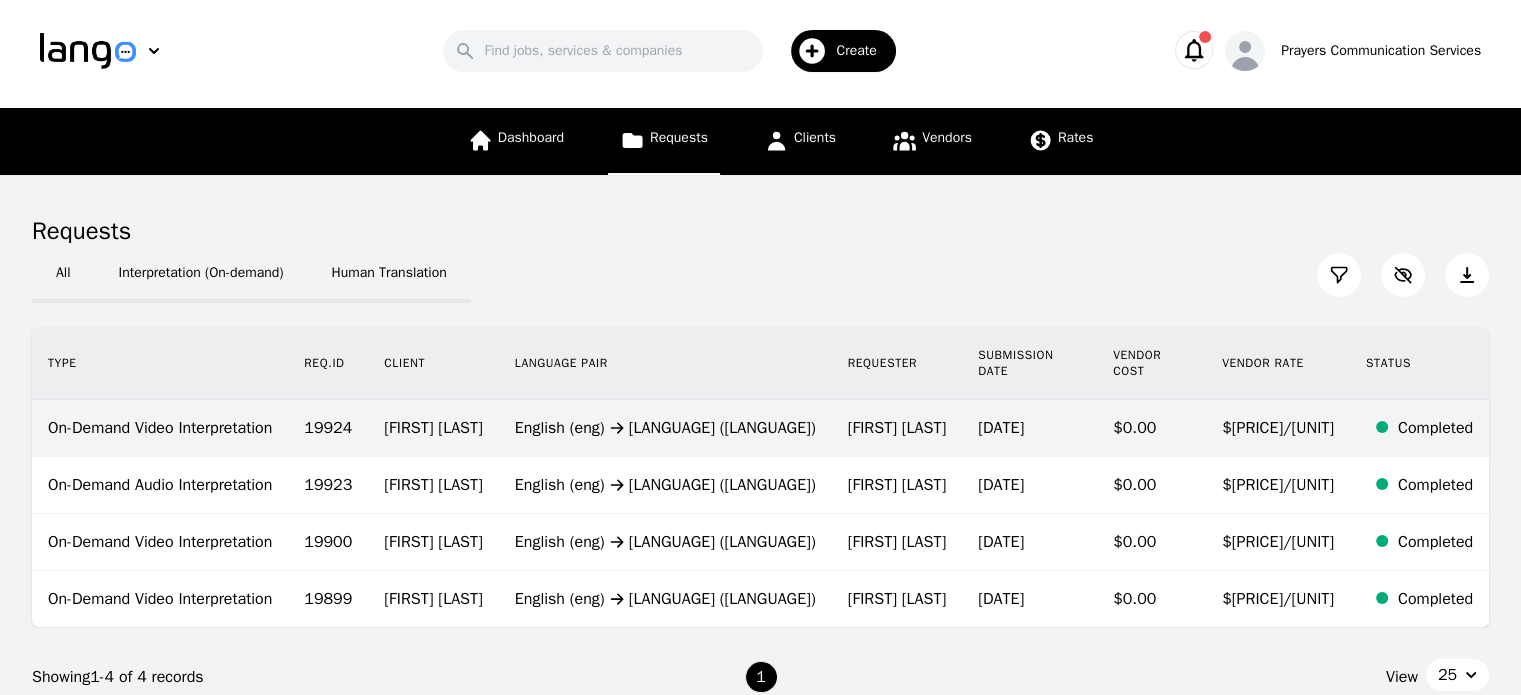 click on "[FIRST] [LAST]" at bounding box center [897, 428] 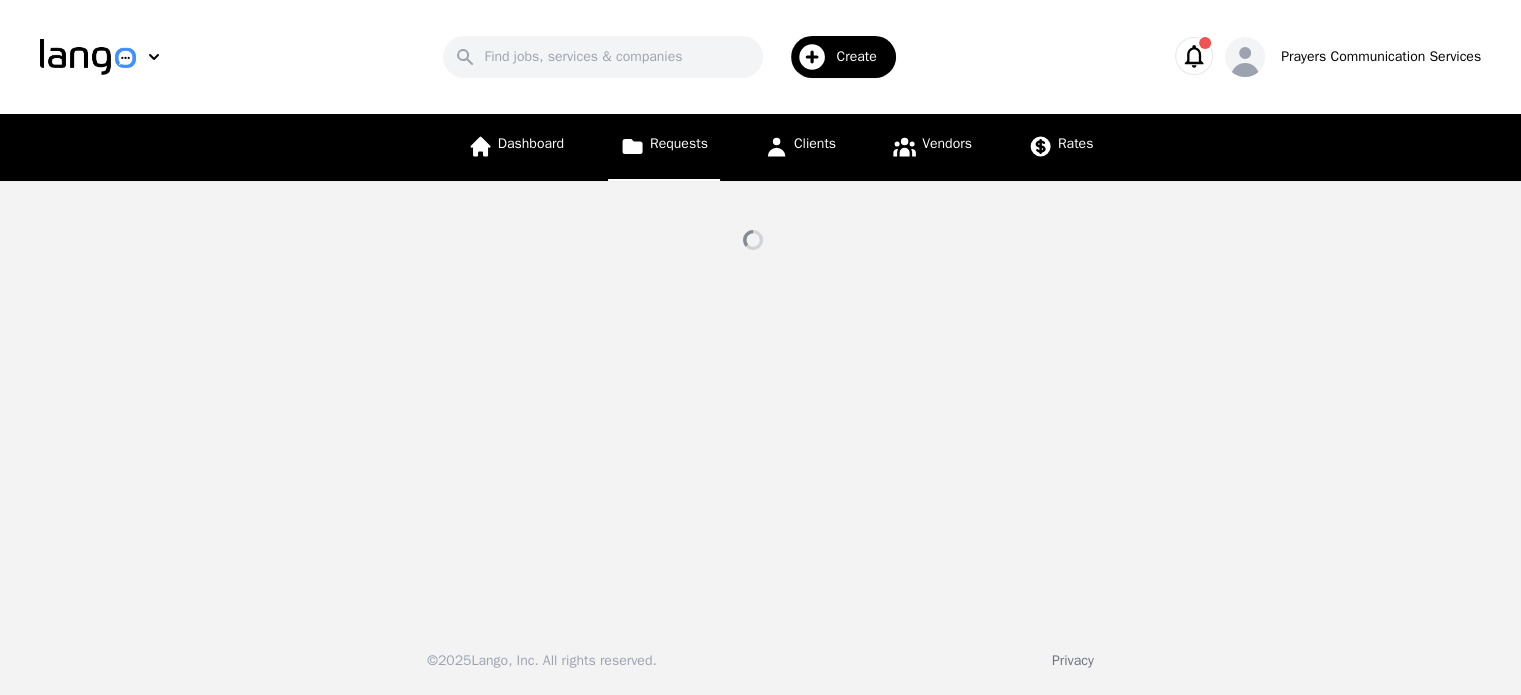 scroll, scrollTop: 0, scrollLeft: 0, axis: both 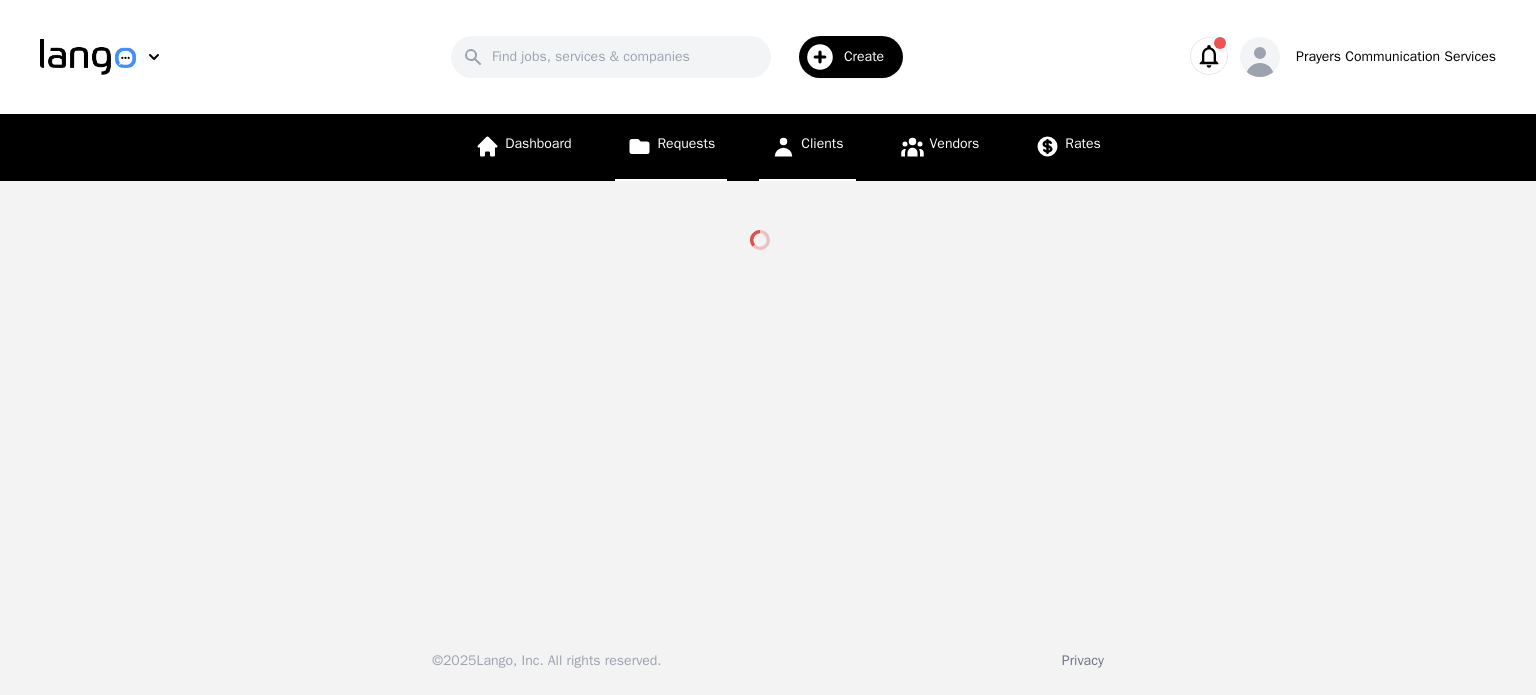 click on "Clients" at bounding box center (822, 143) 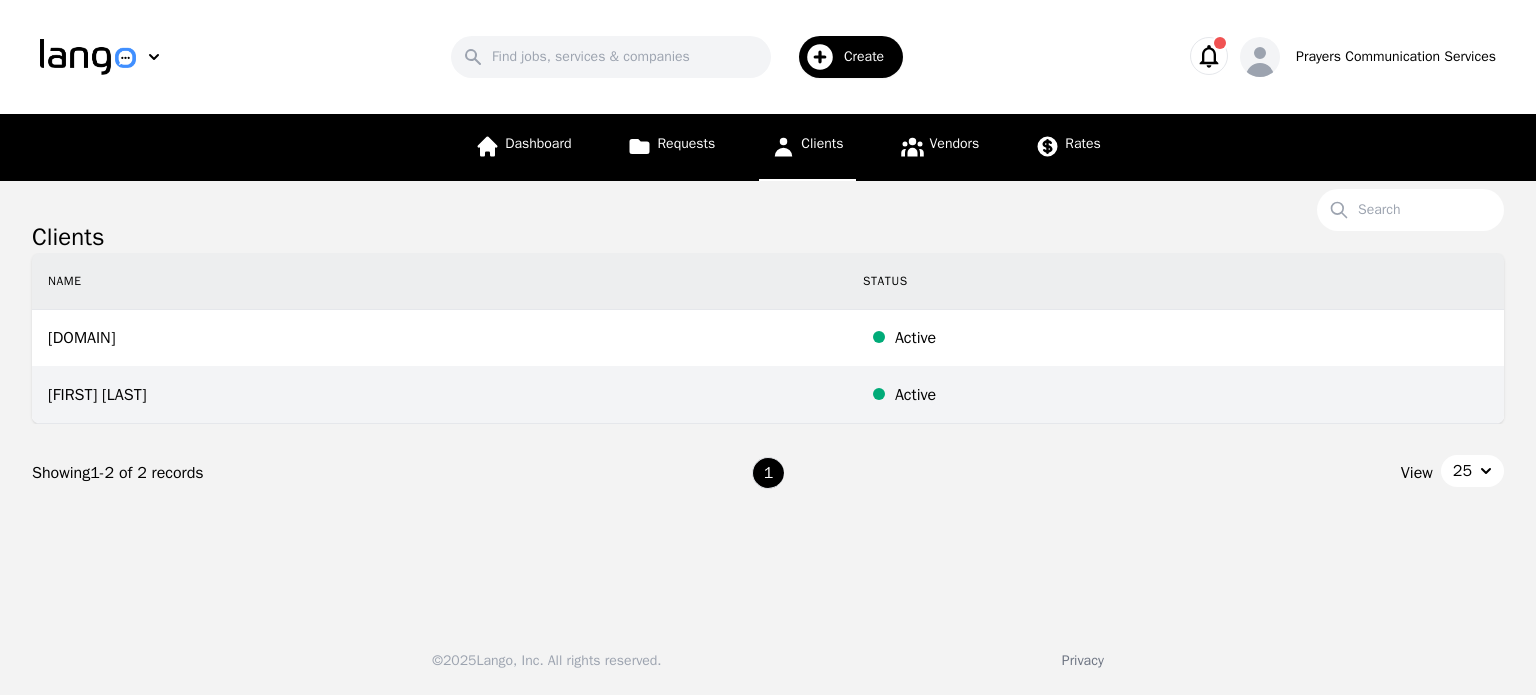 click on "[FIRST] [LAST]" at bounding box center [439, 395] 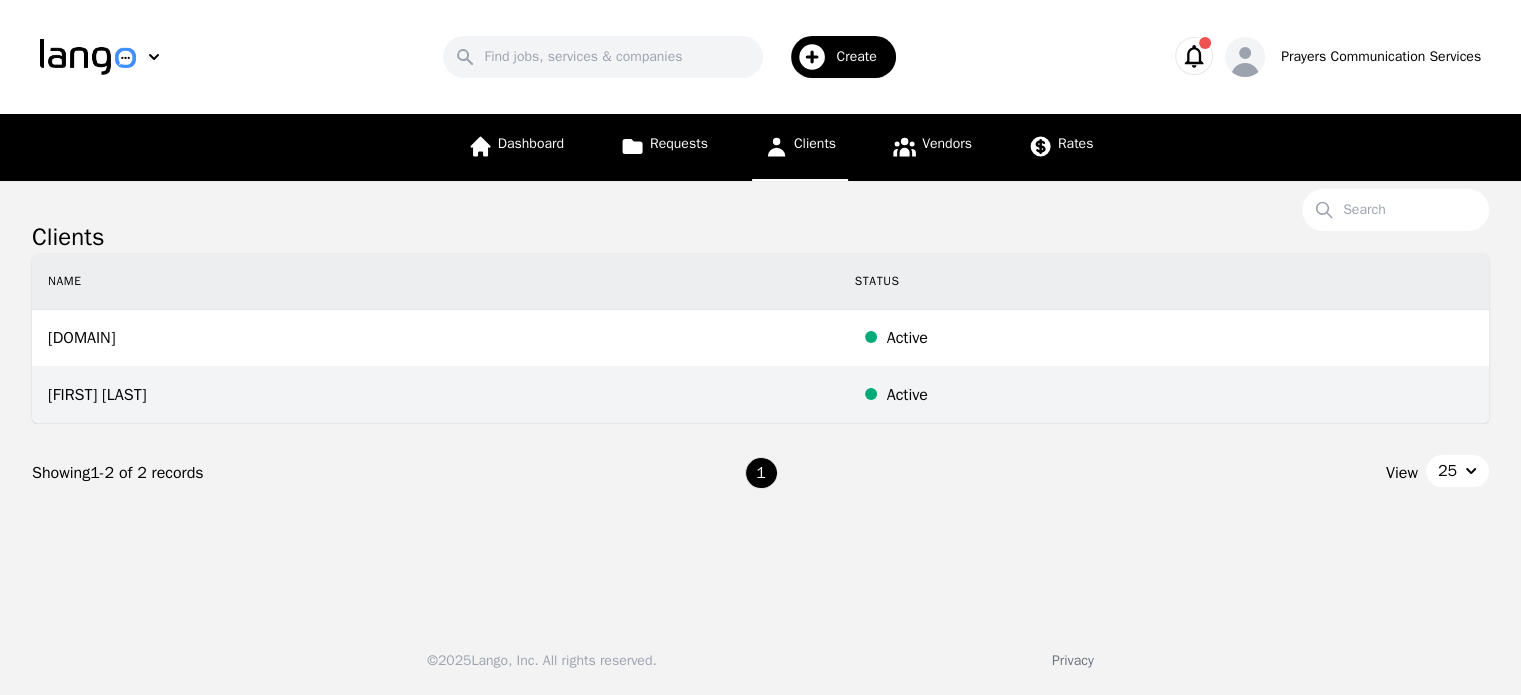select on "active" 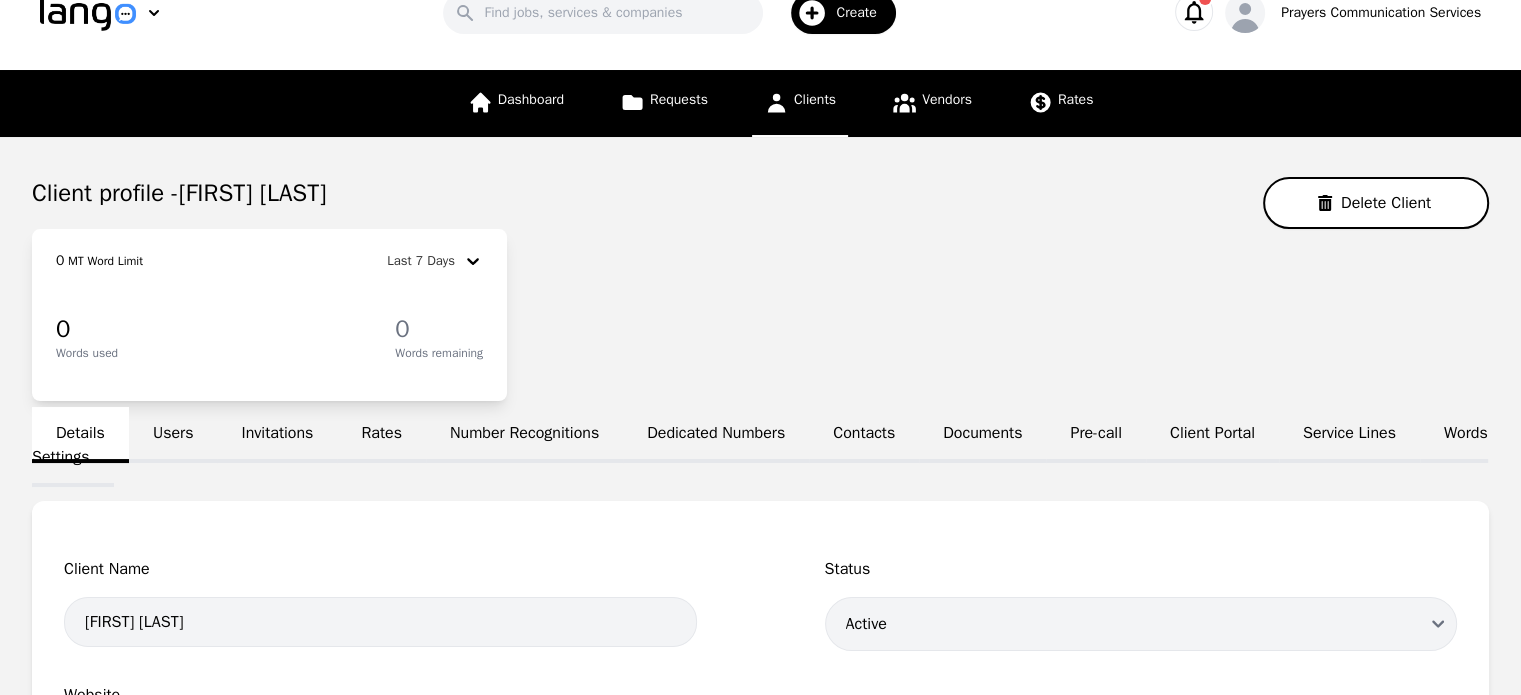 scroll, scrollTop: 0, scrollLeft: 0, axis: both 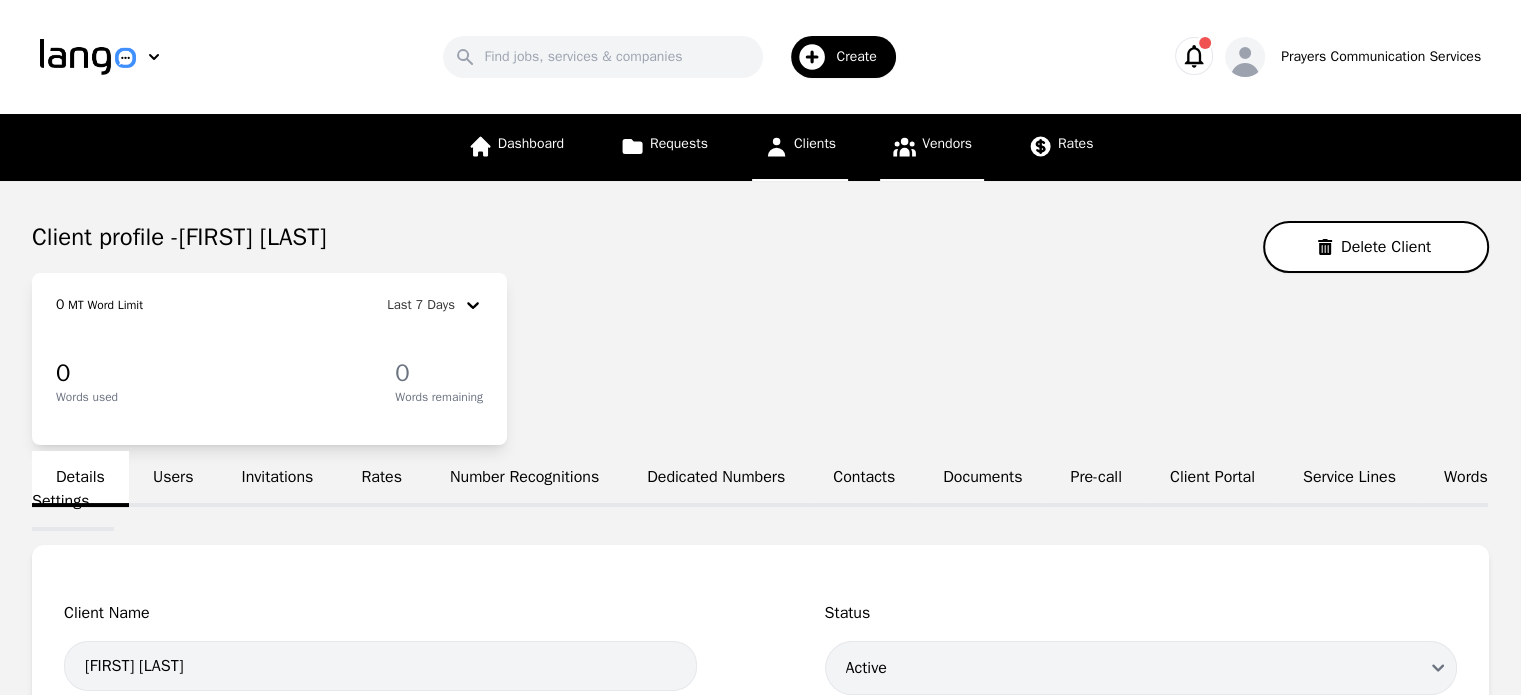 click on "Vendors" at bounding box center [932, 147] 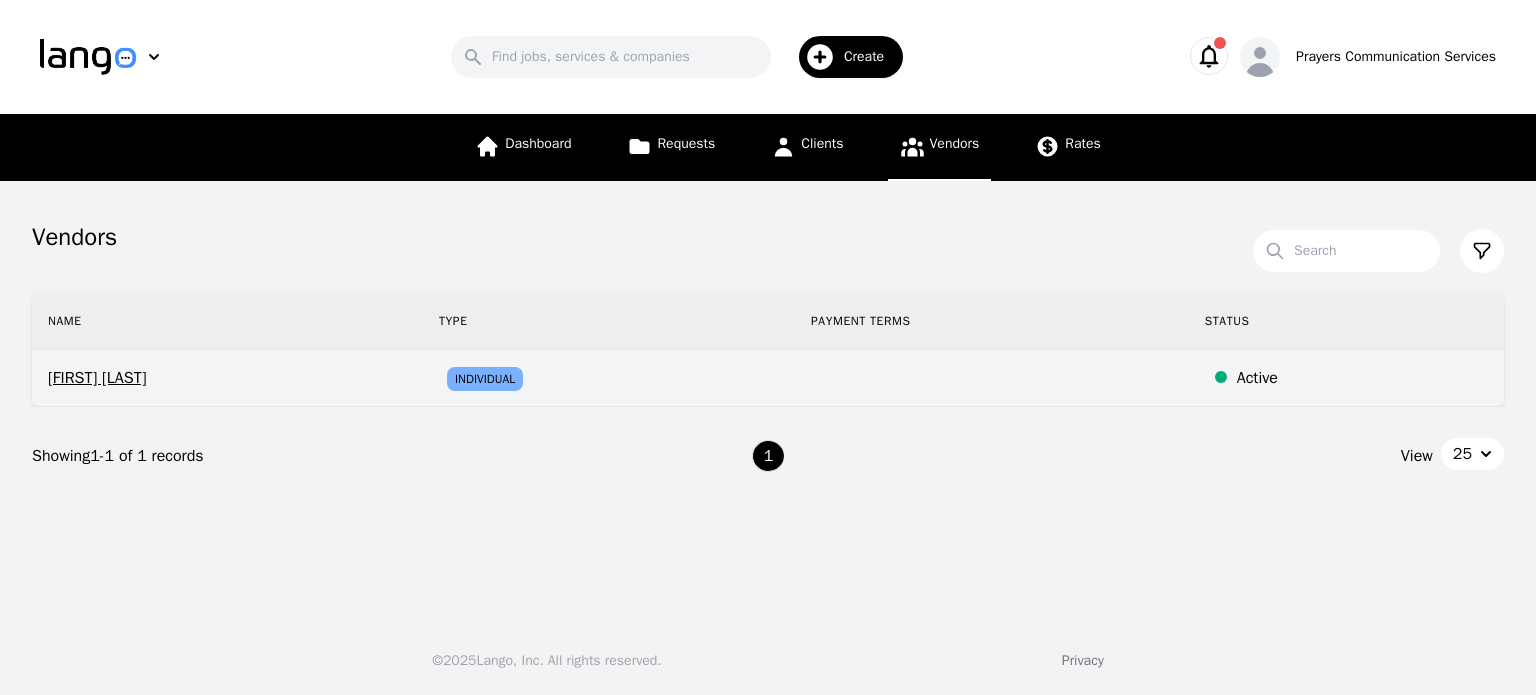 click on "[FIRST] [LAST]" at bounding box center [227, 378] 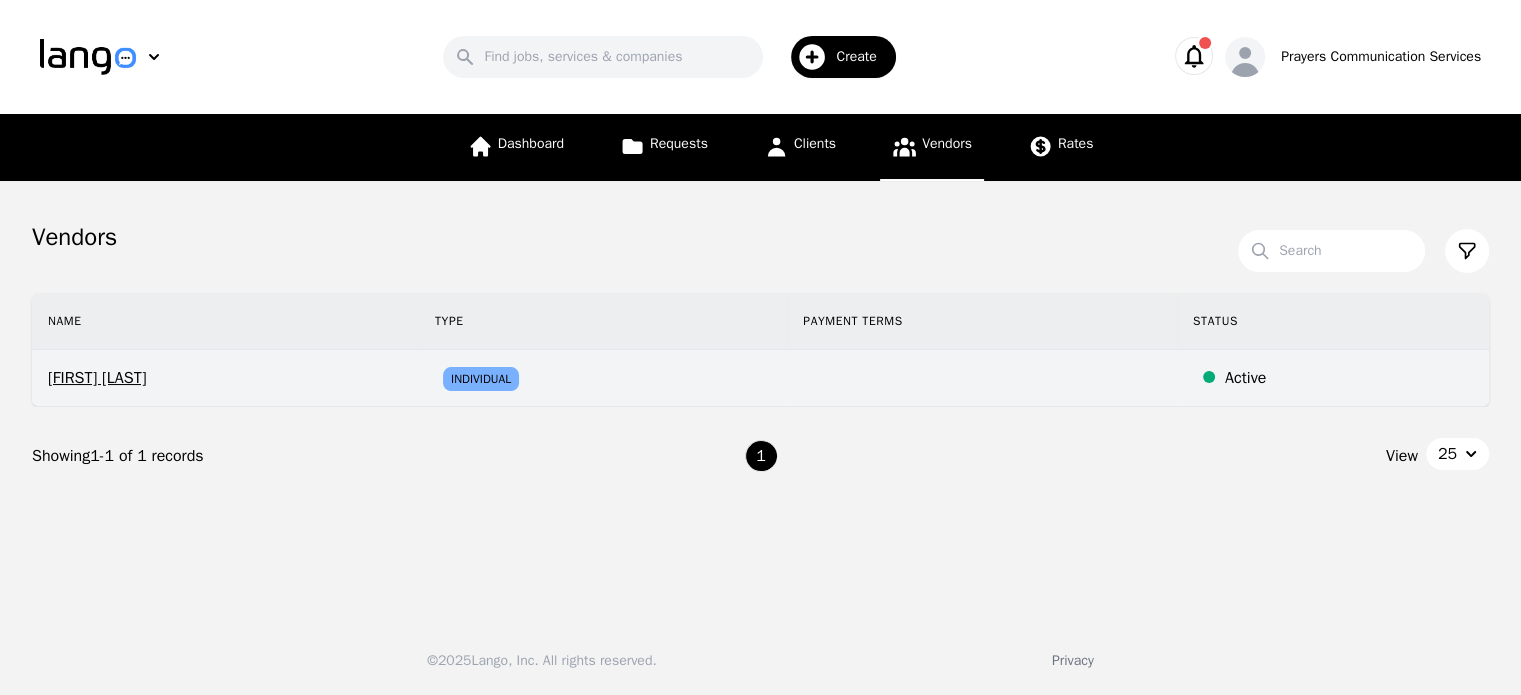 select on "active" 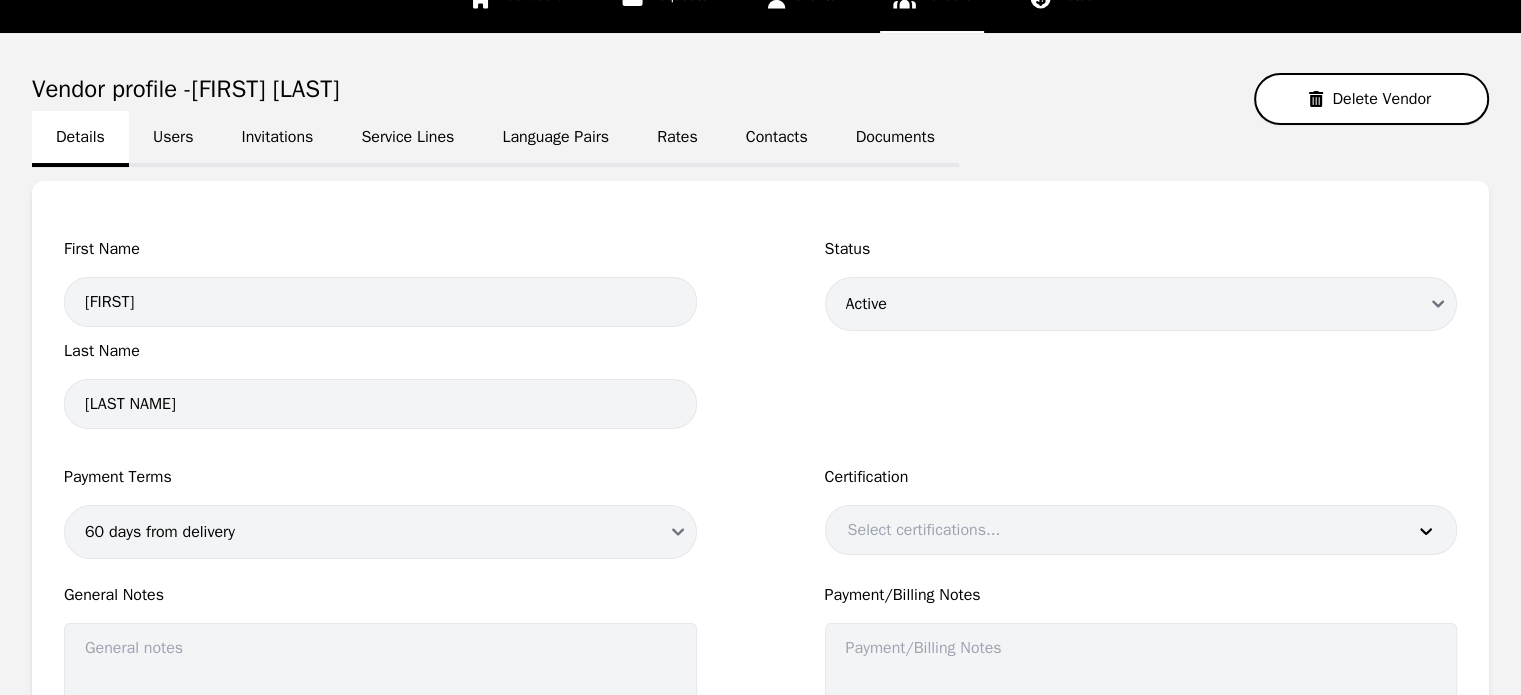 scroll, scrollTop: 0, scrollLeft: 0, axis: both 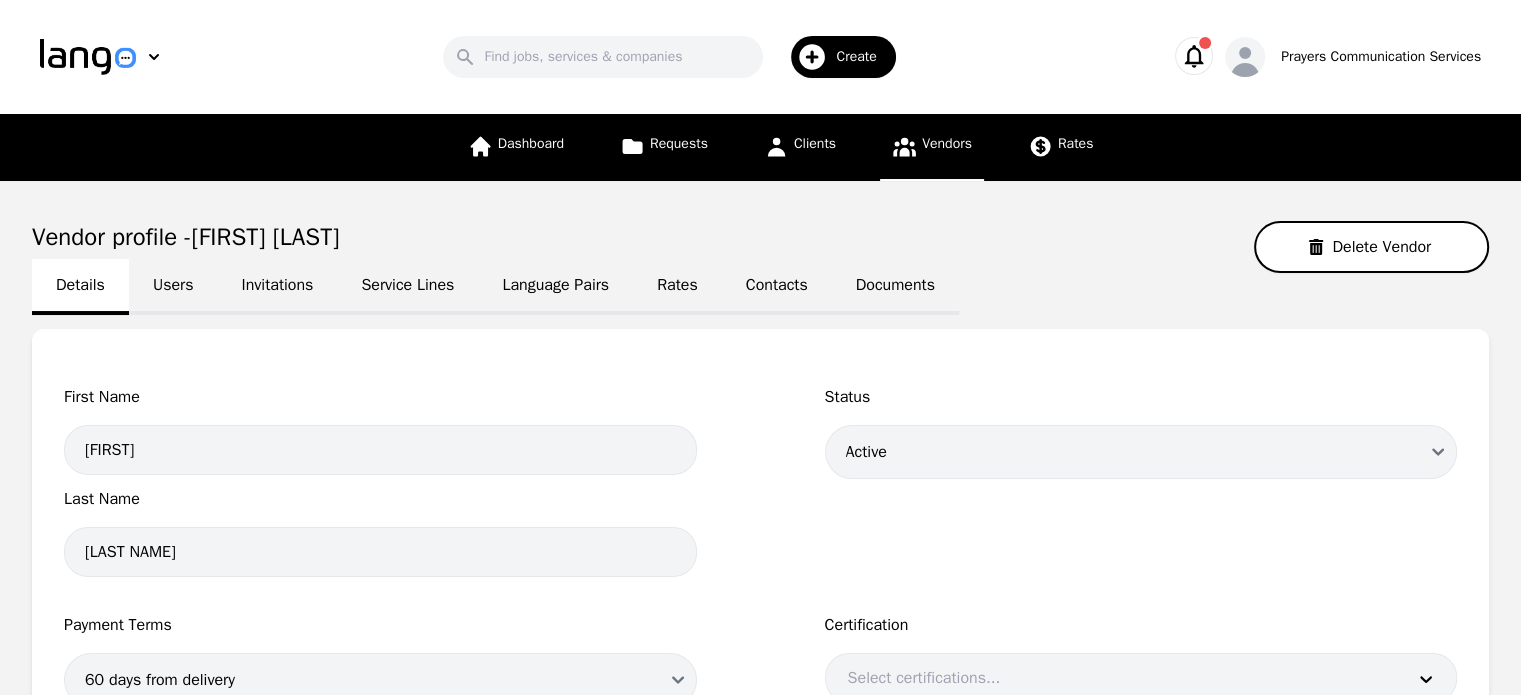 click on "Rates" at bounding box center [677, 287] 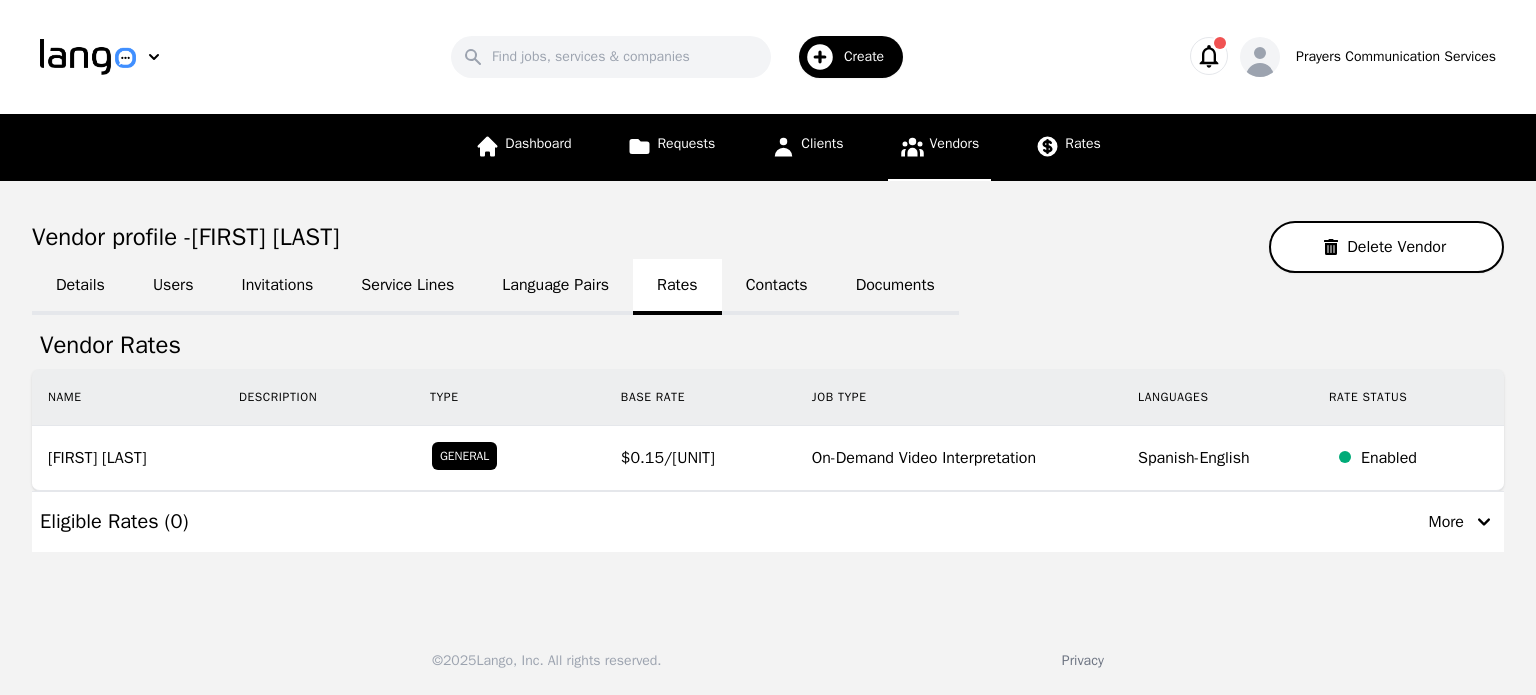 click on "More" at bounding box center [1462, 522] 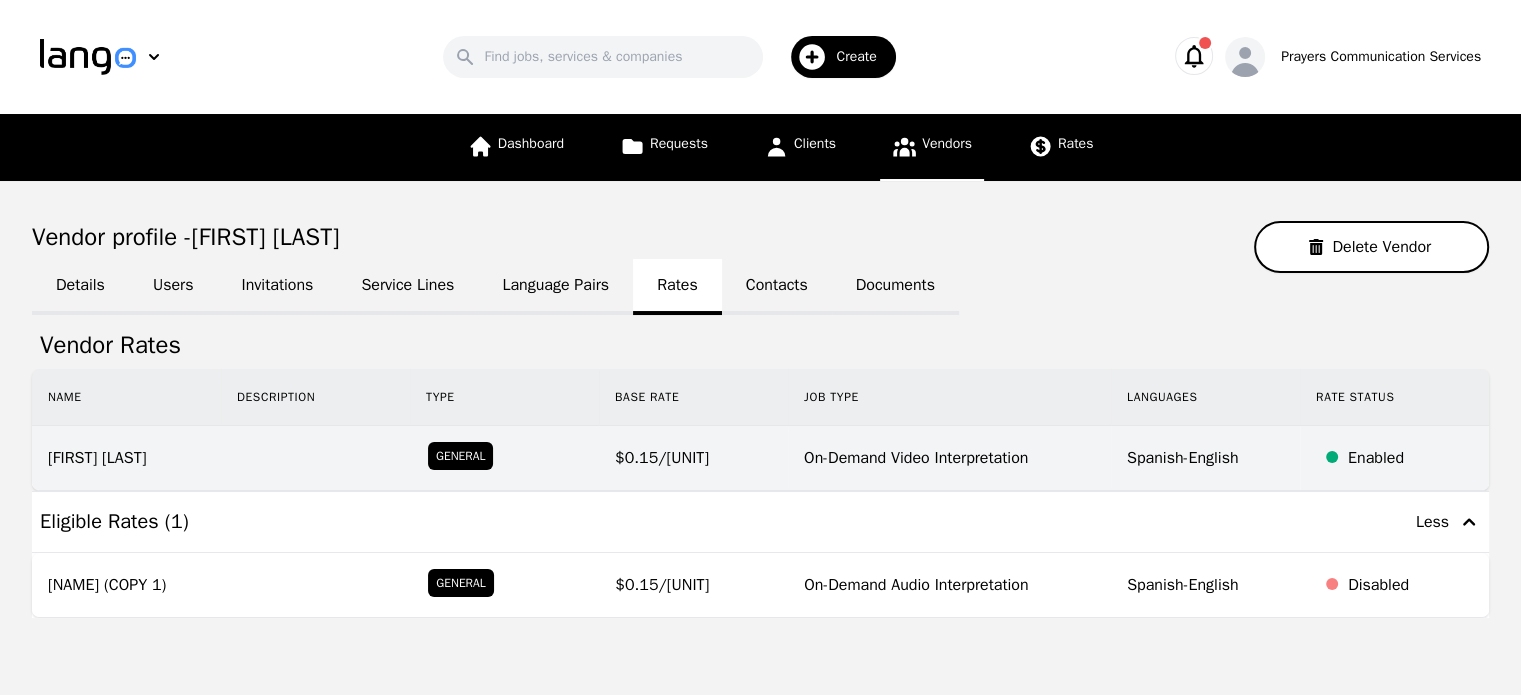 scroll, scrollTop: 52, scrollLeft: 0, axis: vertical 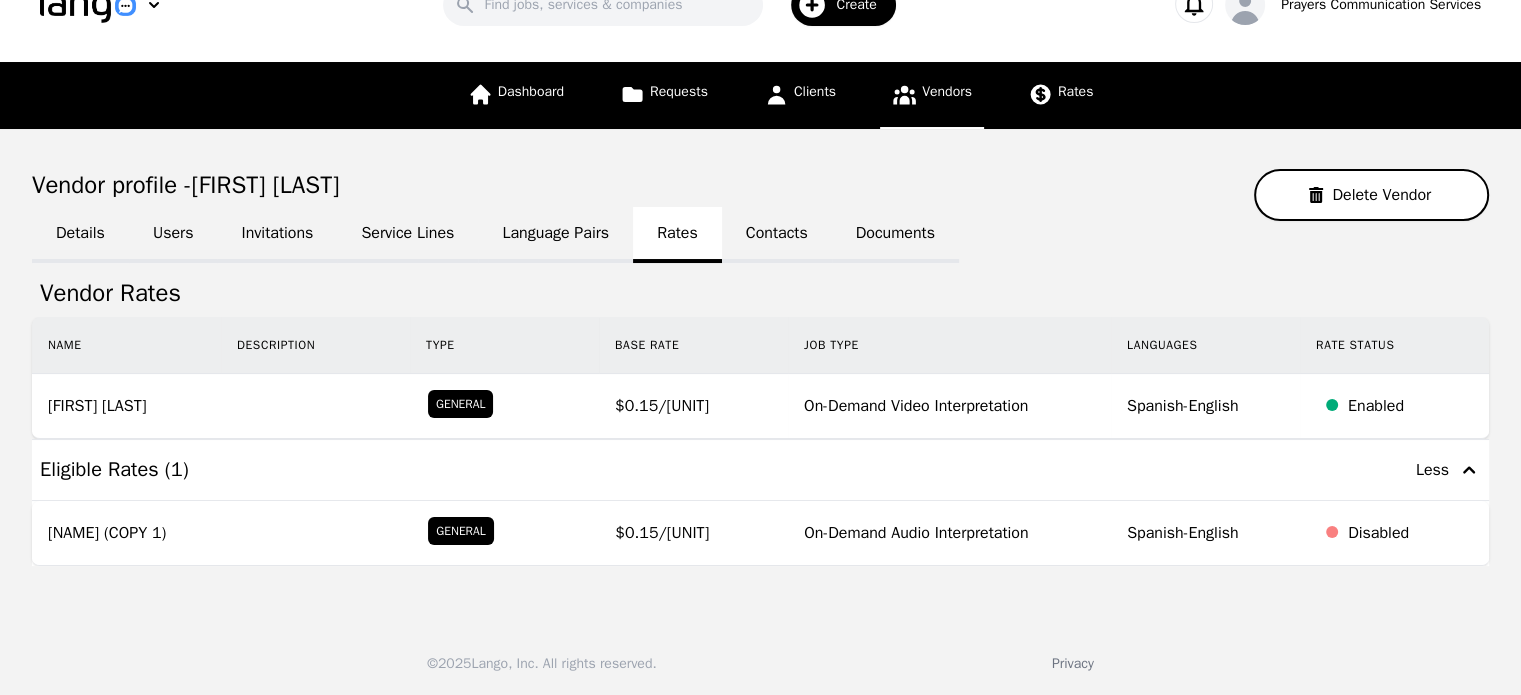 click on "General" at bounding box center (504, 533) 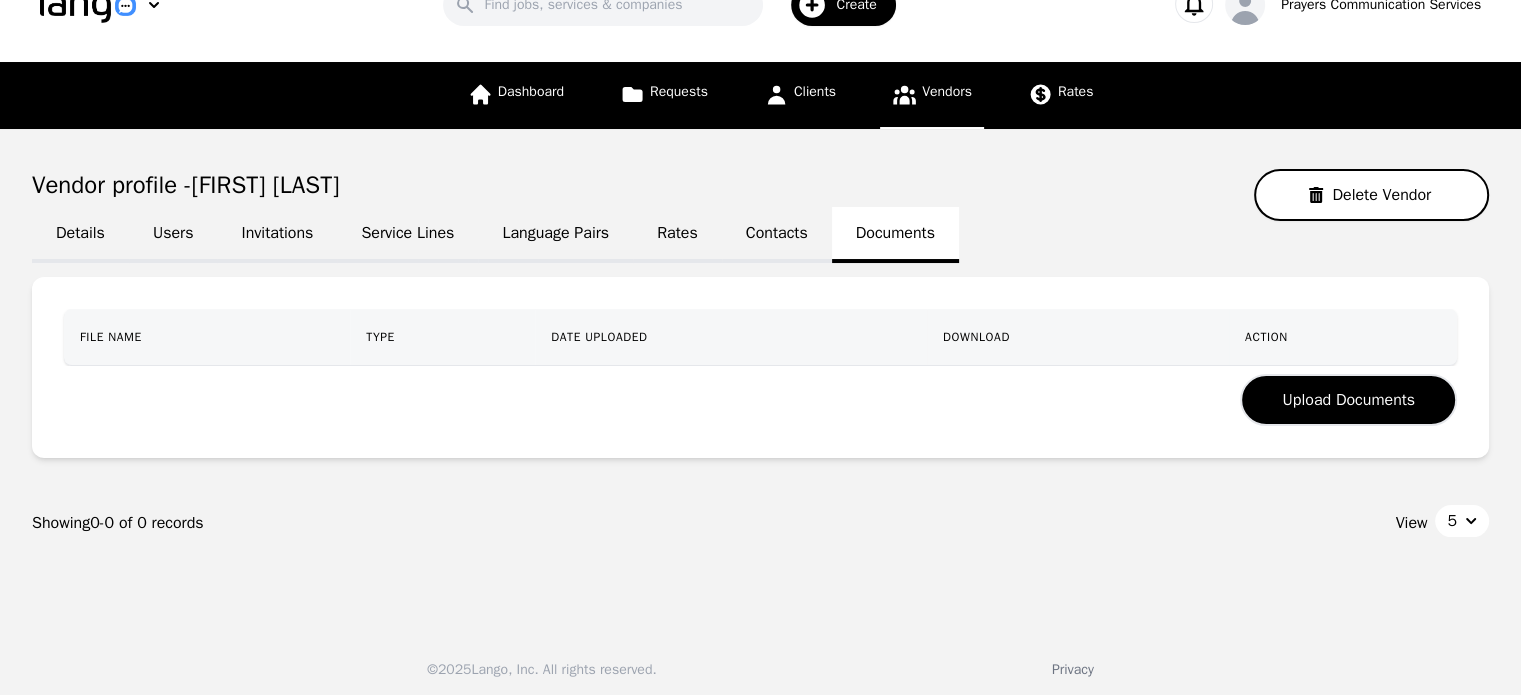 click on "Contacts" at bounding box center [777, 235] 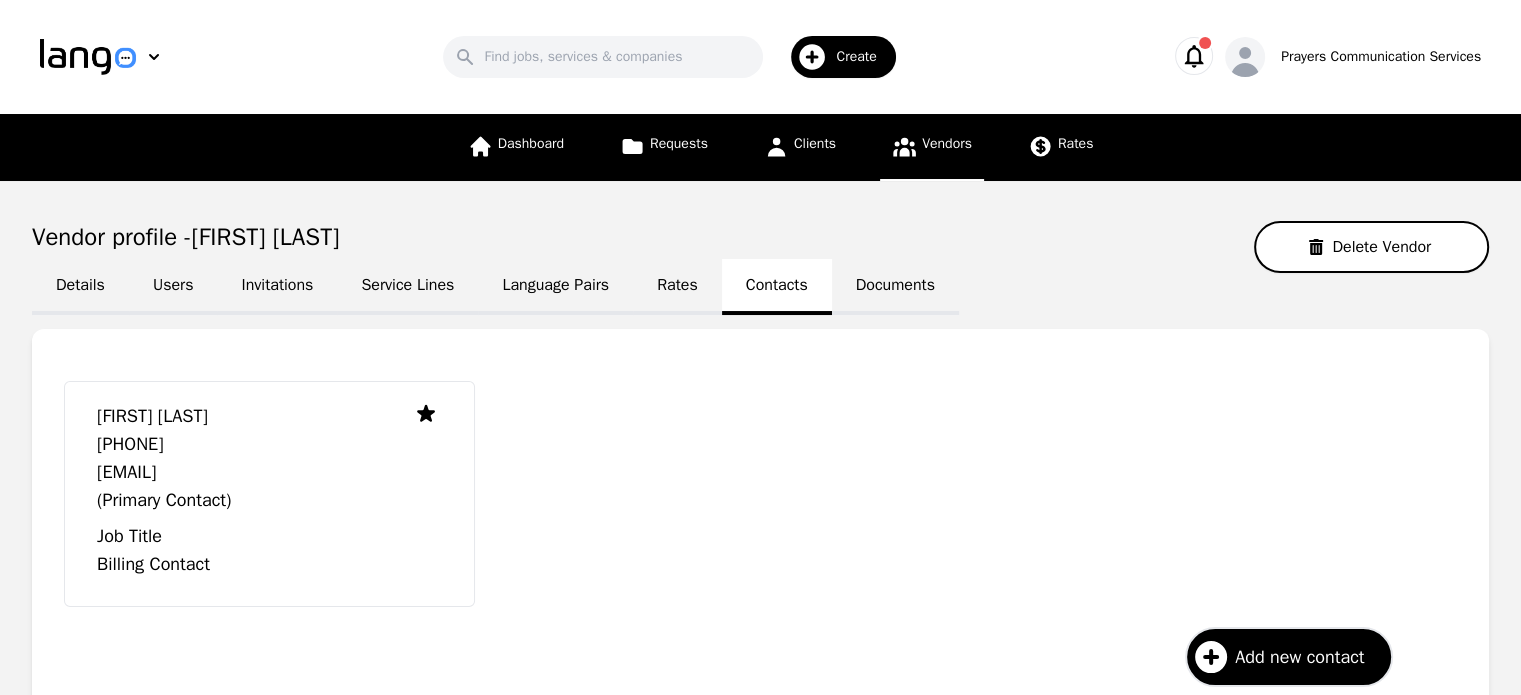 click on "Vendor profile - [FIRST] [LAST] Delete Vendor" at bounding box center [760, 247] 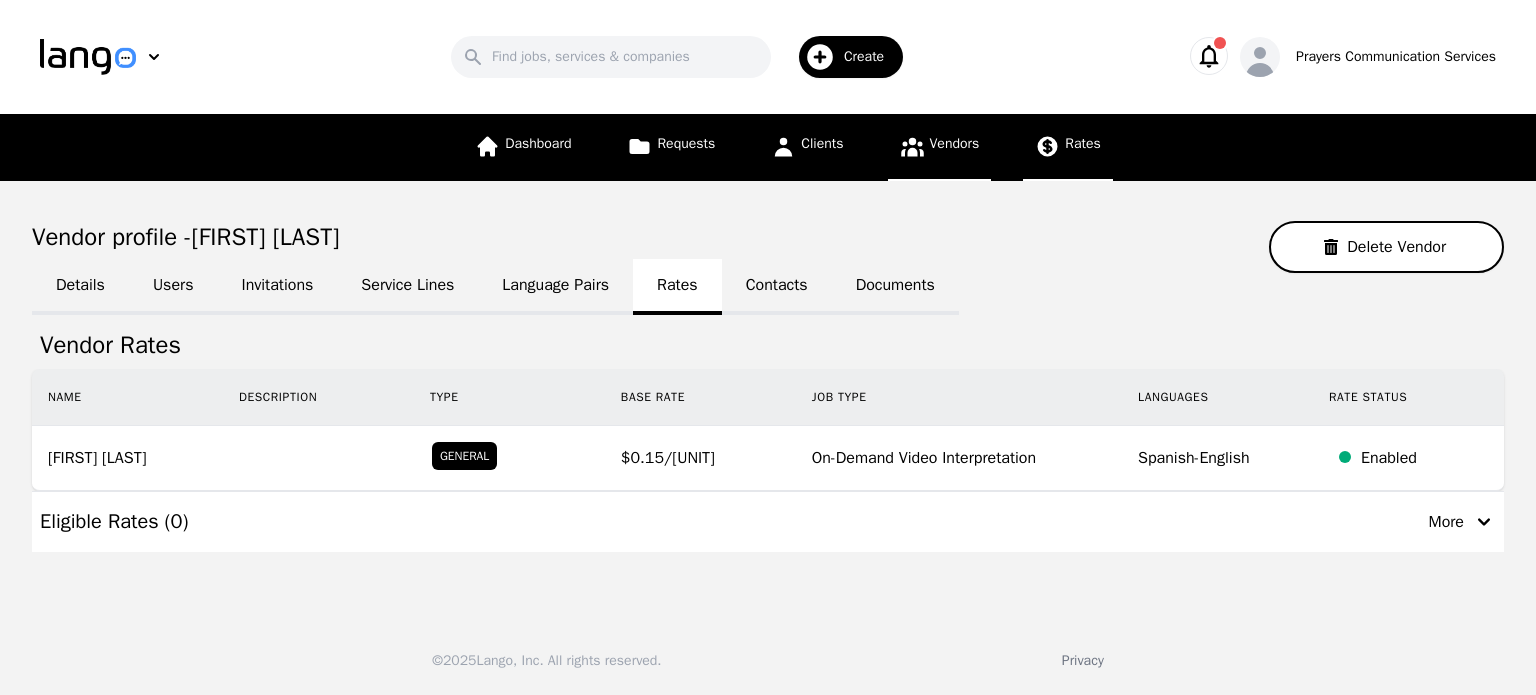 click on "Rates" at bounding box center (1083, 143) 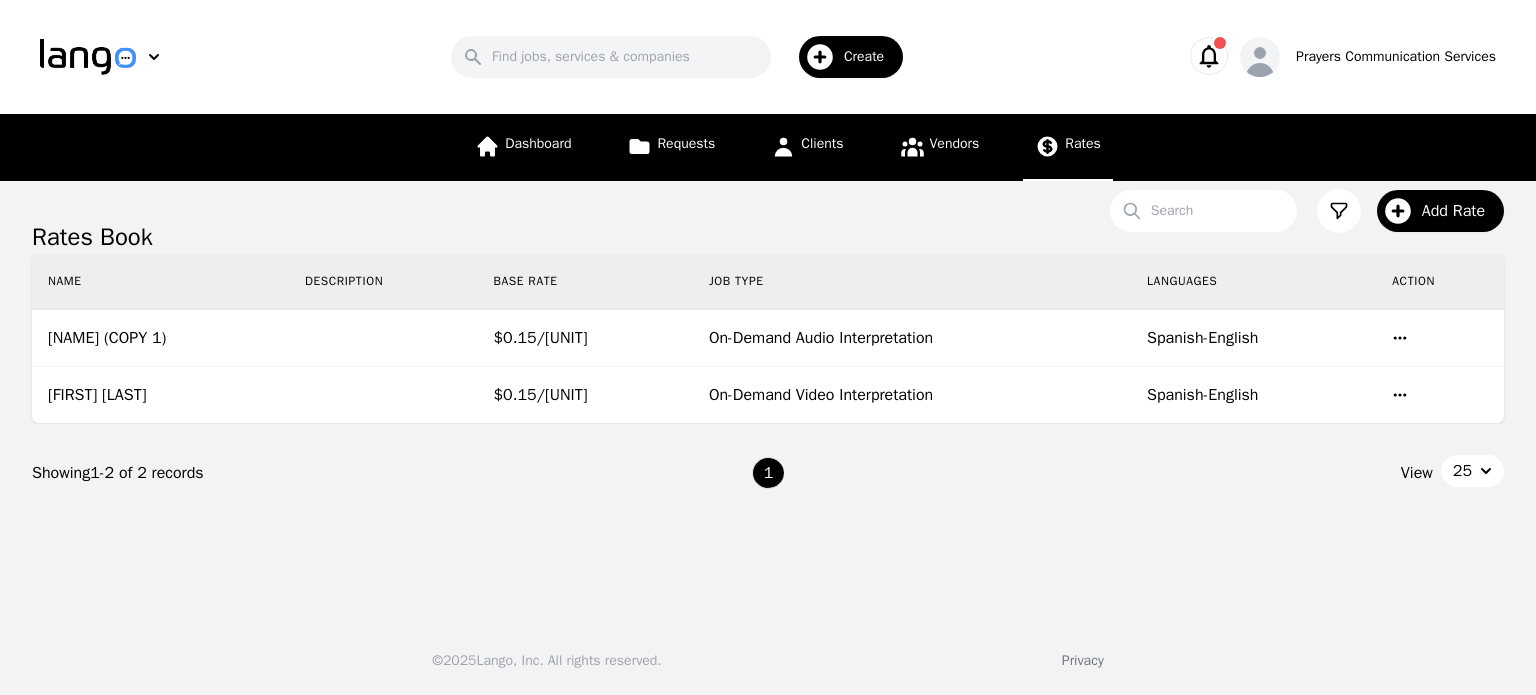 click 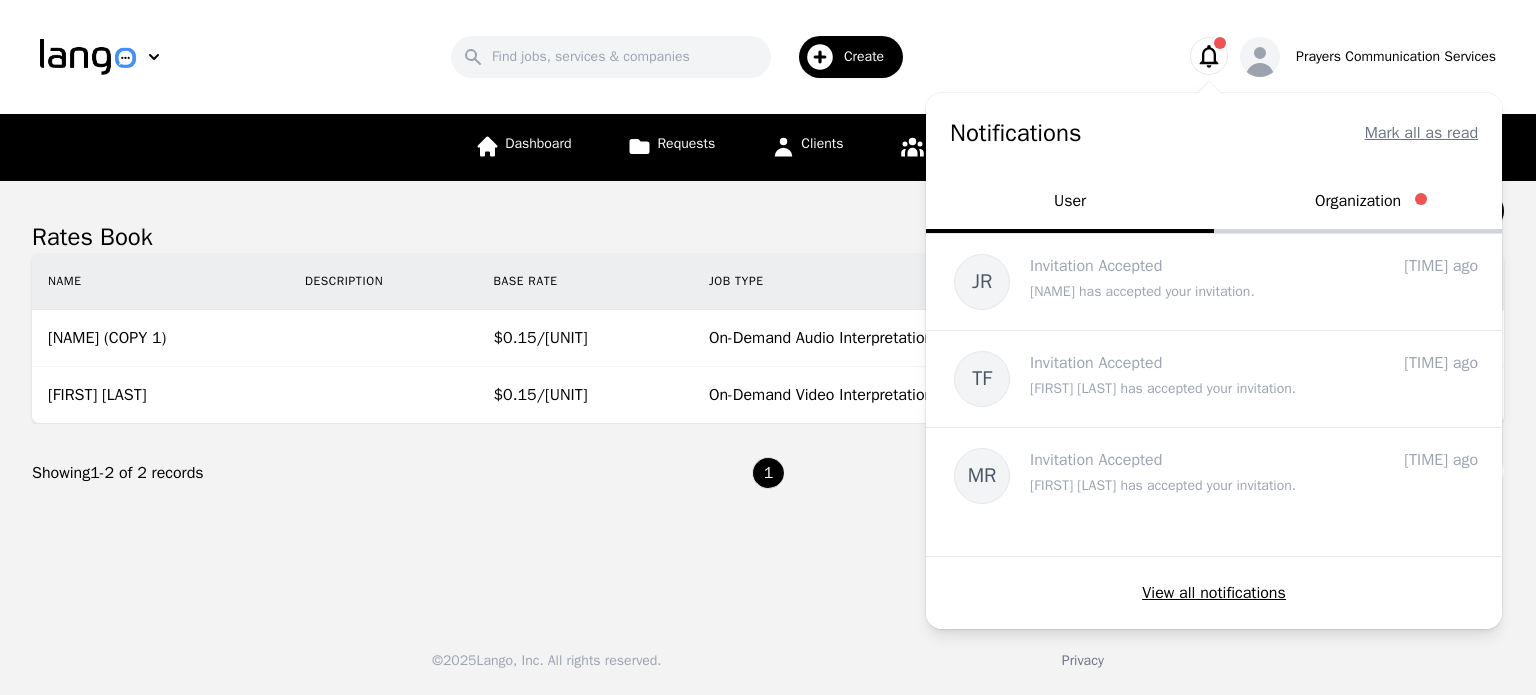 click on "Organization" at bounding box center [1358, 203] 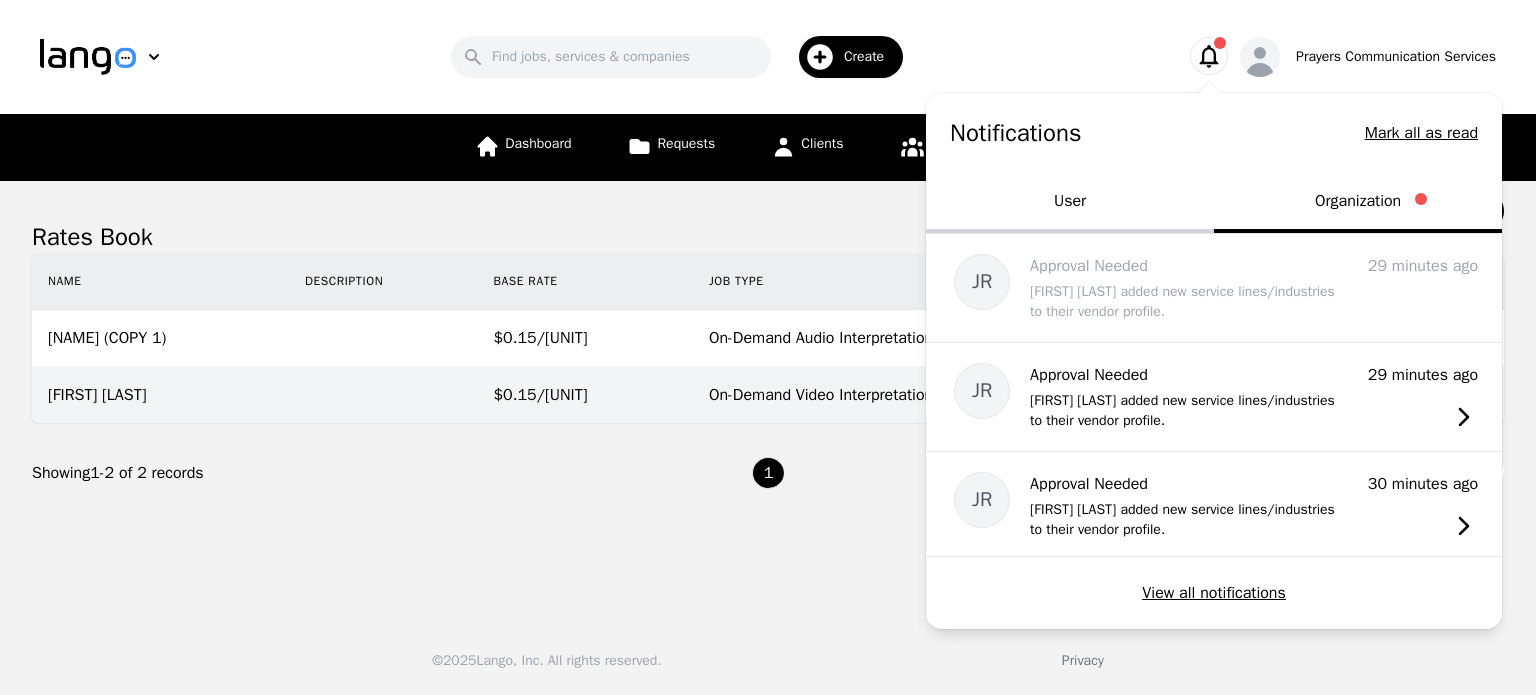 click at bounding box center [383, 395] 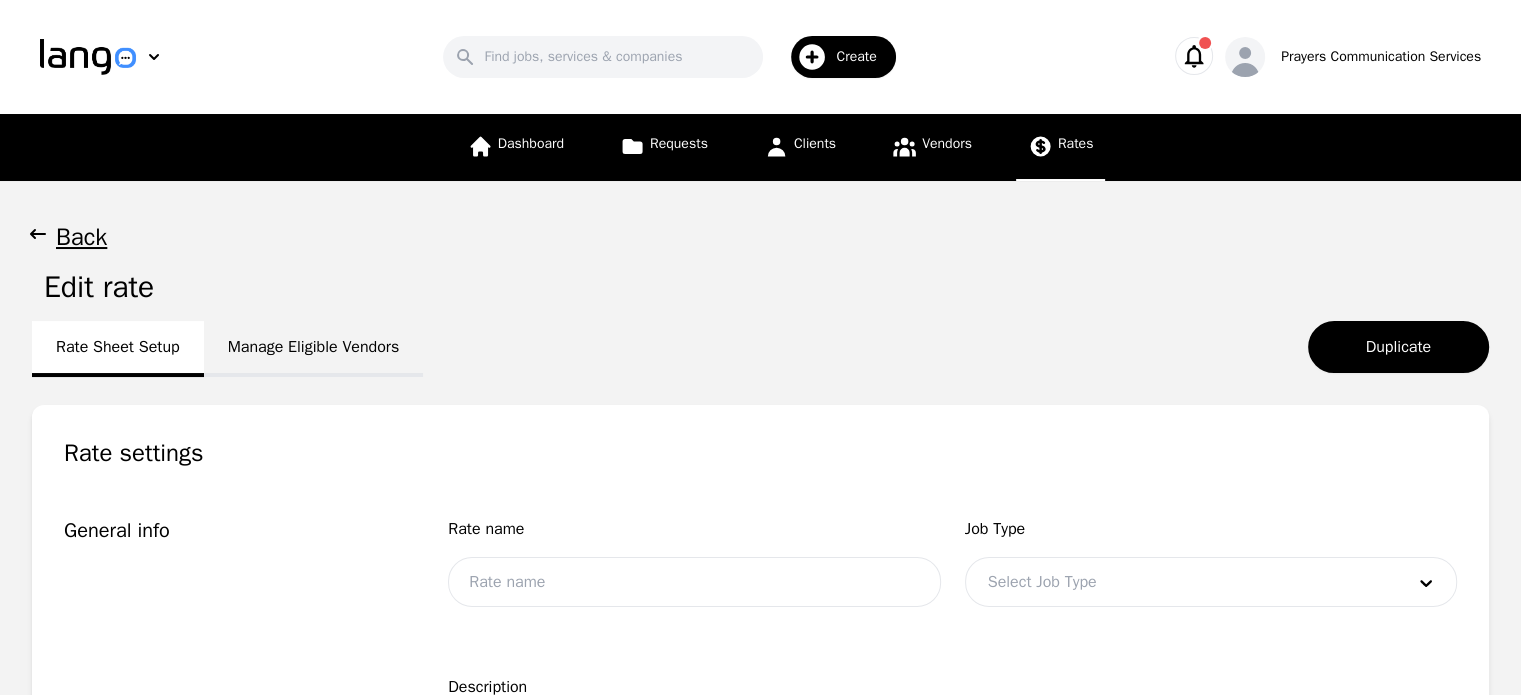 type on "[FIRST] [LAST]" 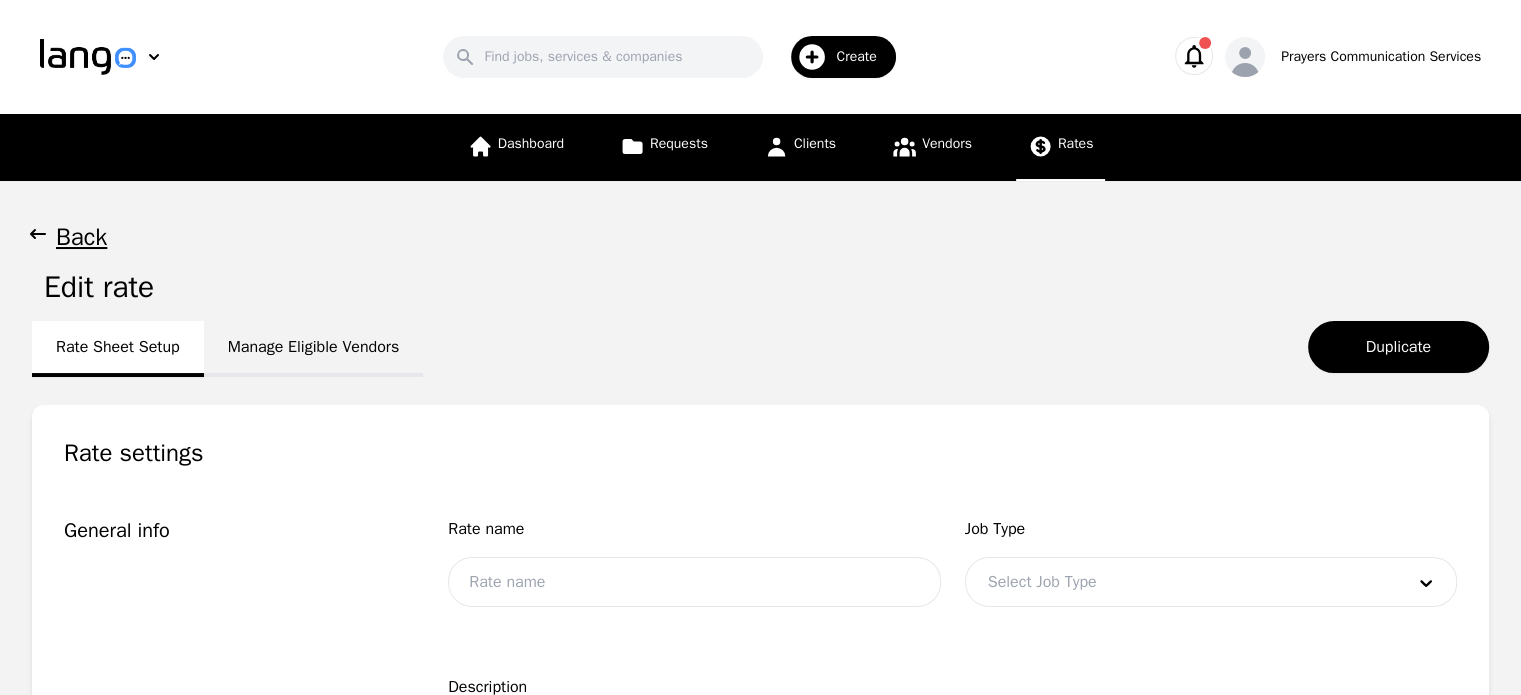 type on "0.15" 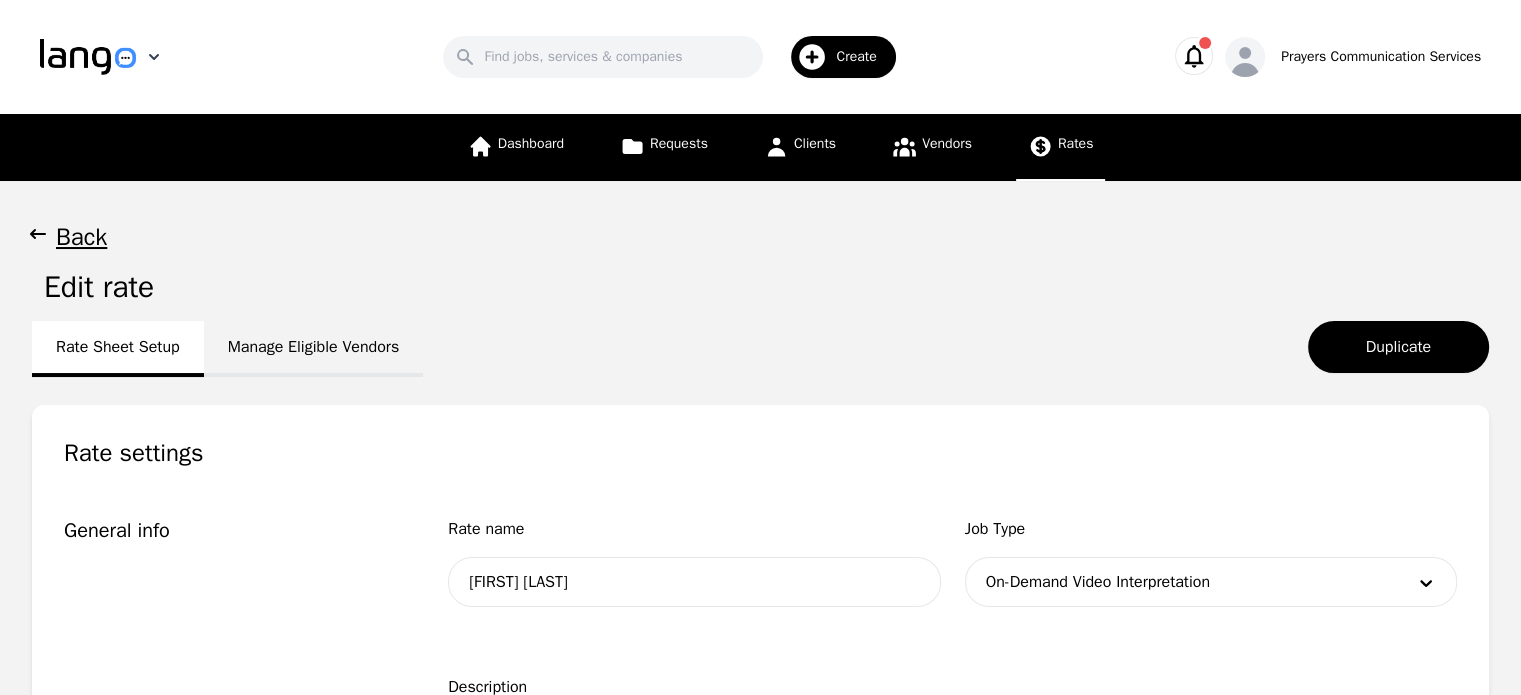 click at bounding box center (88, 57) 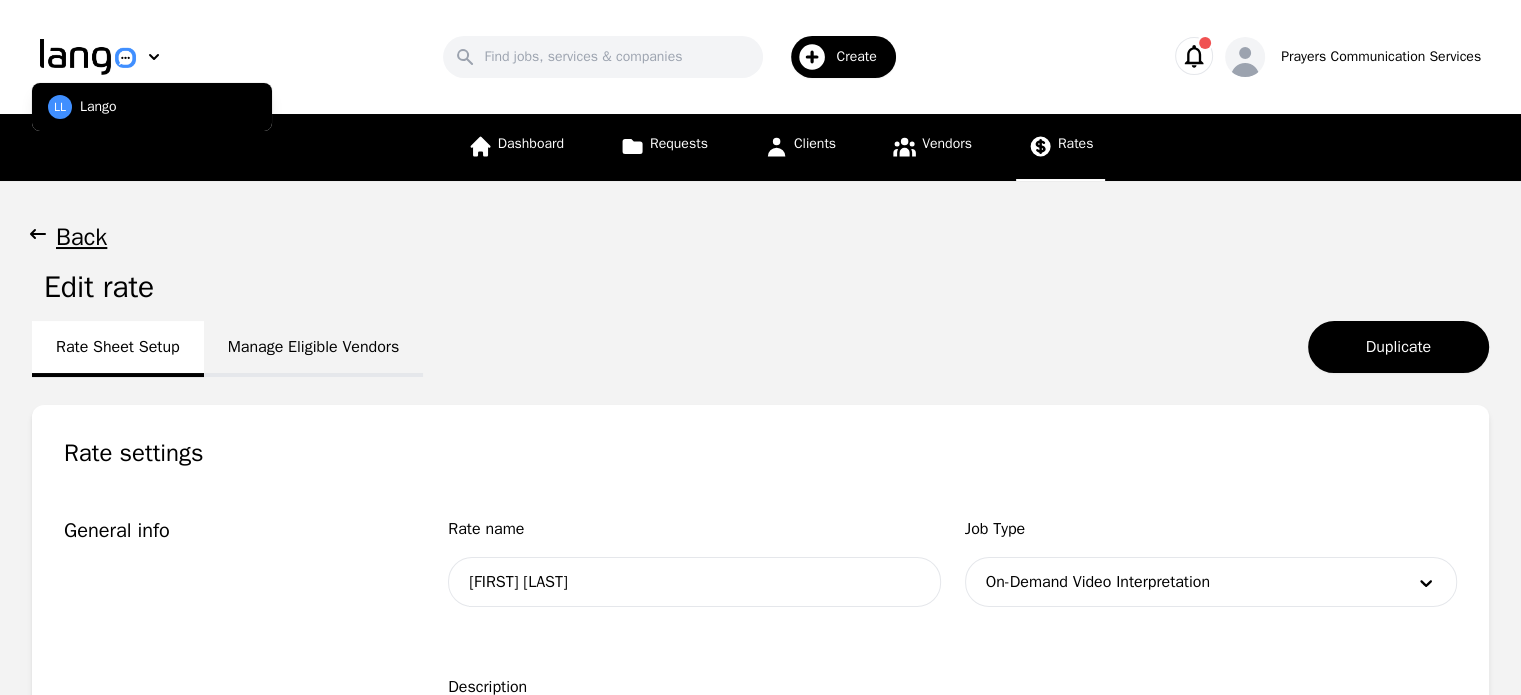 click on "Lango" at bounding box center [98, 107] 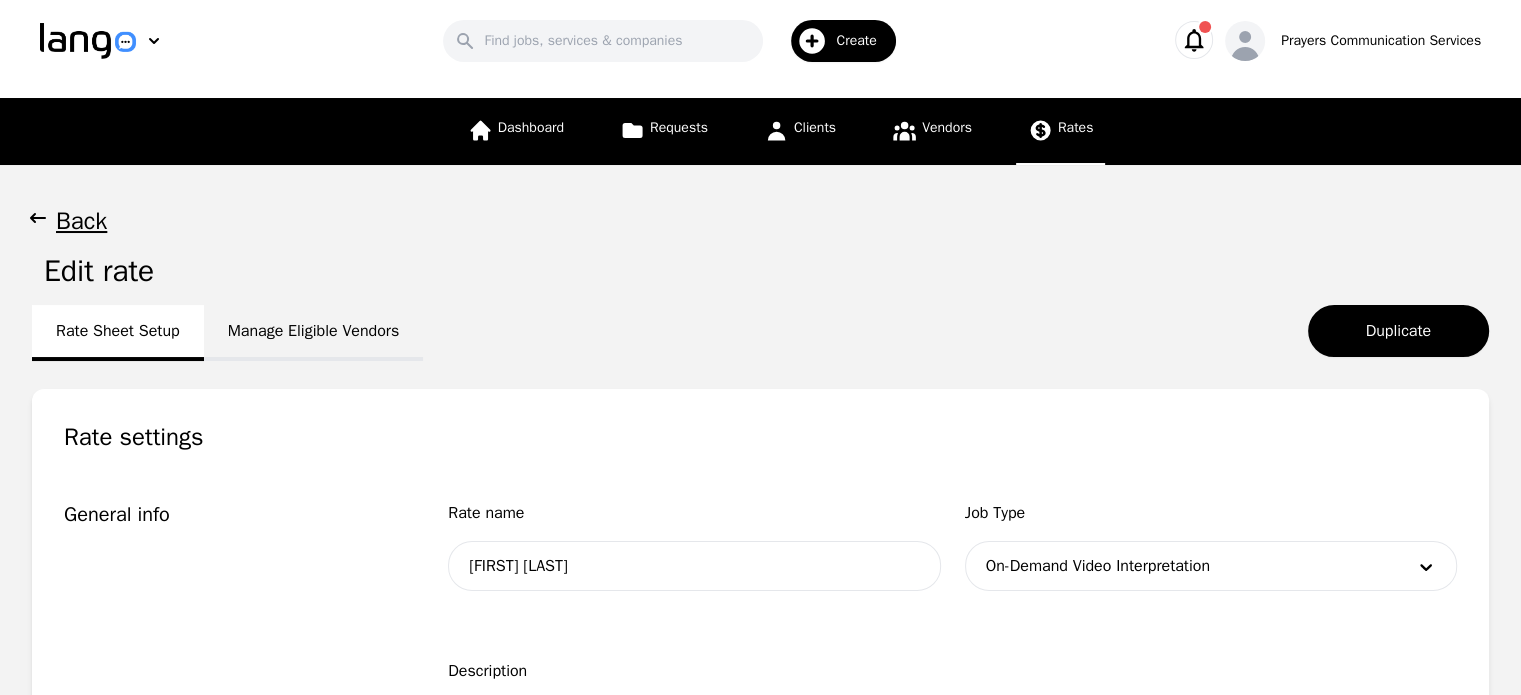 scroll, scrollTop: 0, scrollLeft: 0, axis: both 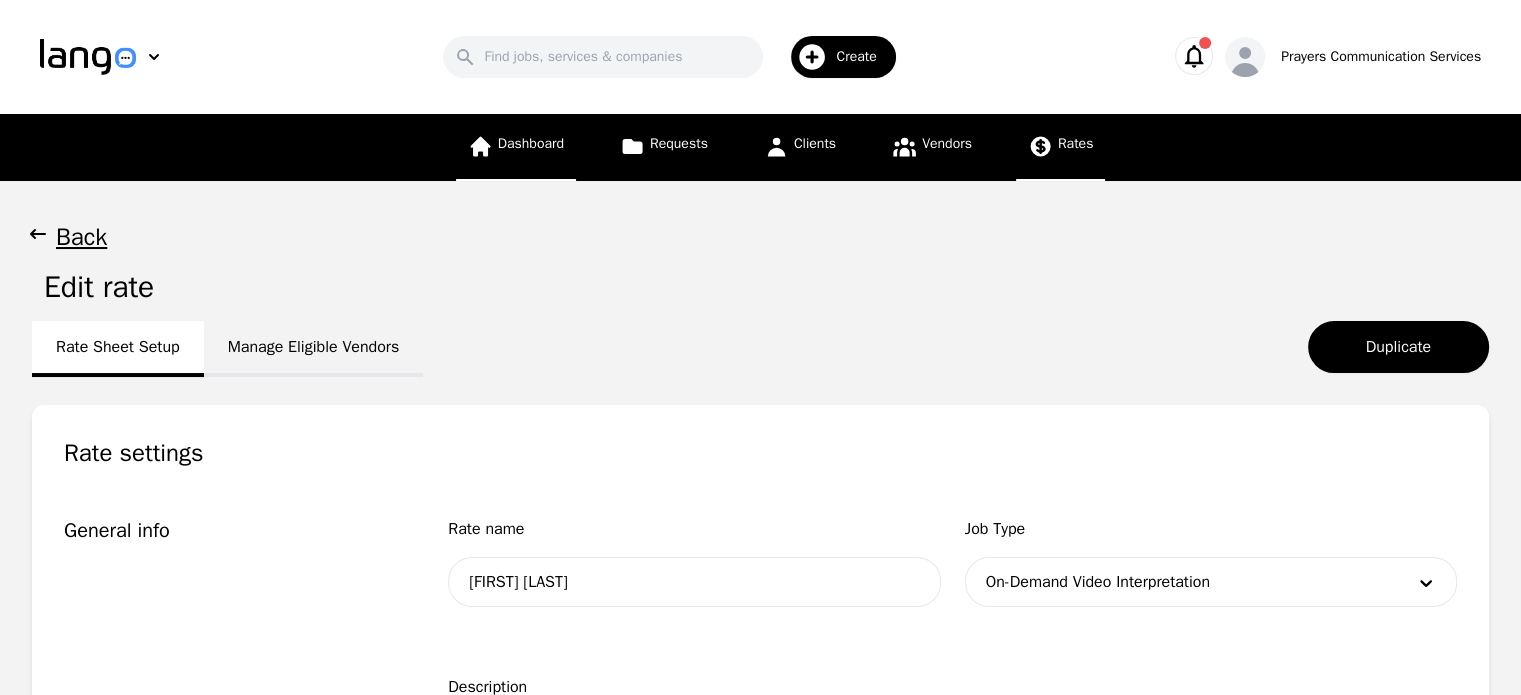 click on "Dashboard" at bounding box center [531, 143] 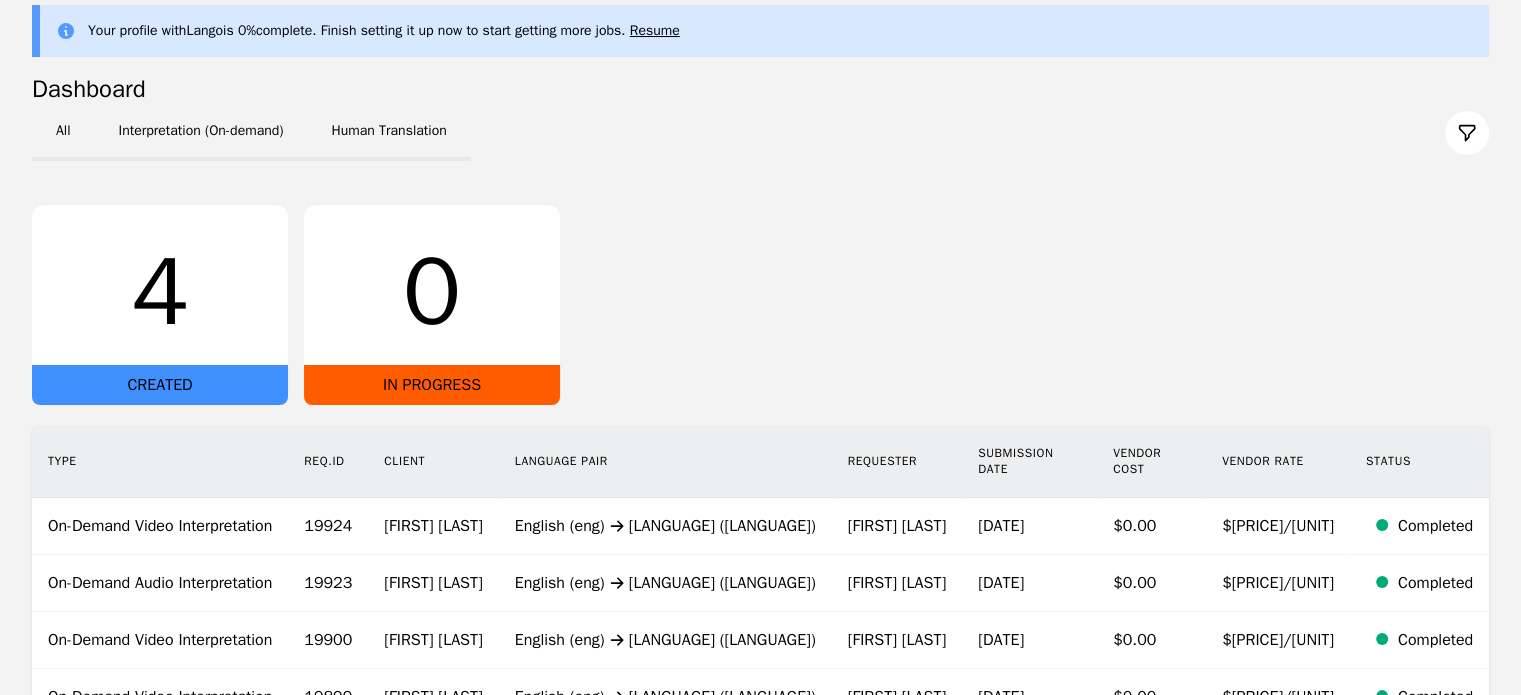 scroll, scrollTop: 388, scrollLeft: 0, axis: vertical 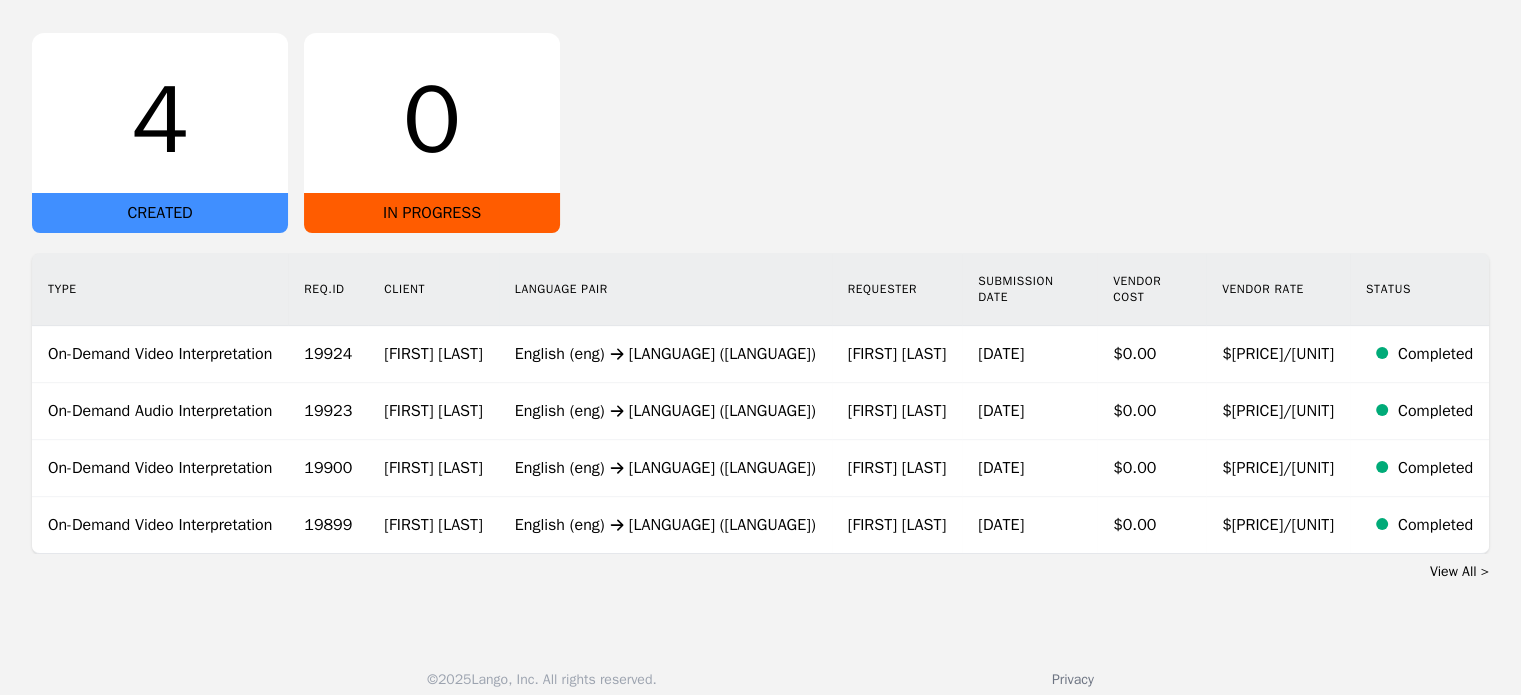 click on "4" at bounding box center [160, 121] 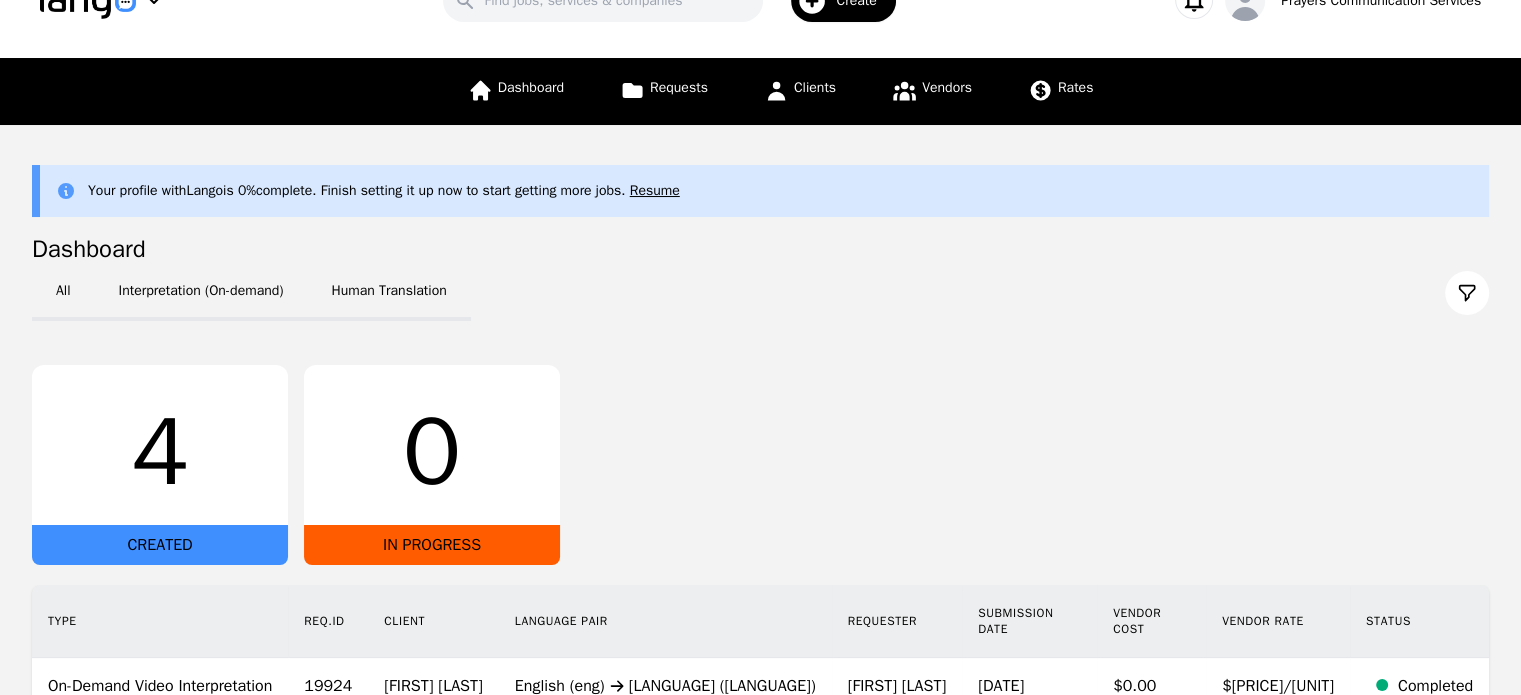 scroll, scrollTop: 53, scrollLeft: 0, axis: vertical 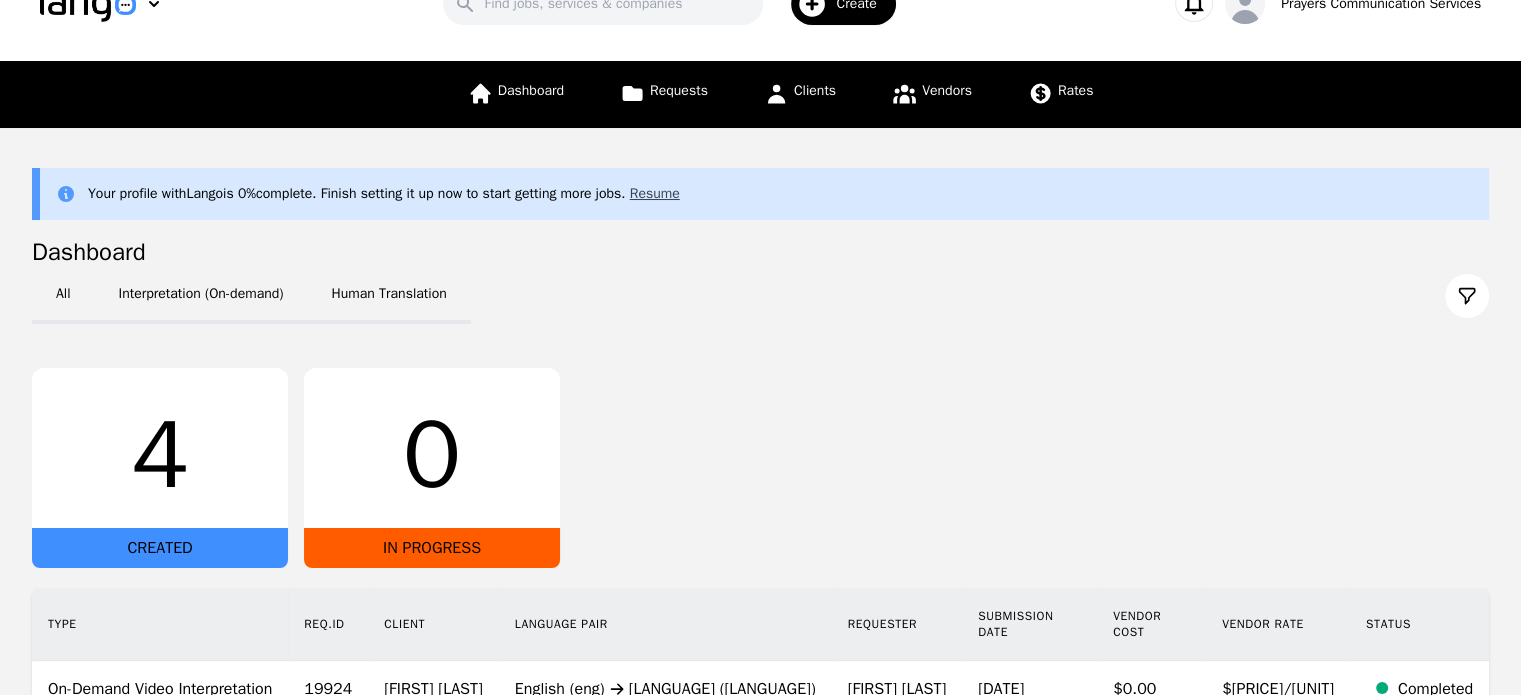 click on "Resume" at bounding box center [655, 194] 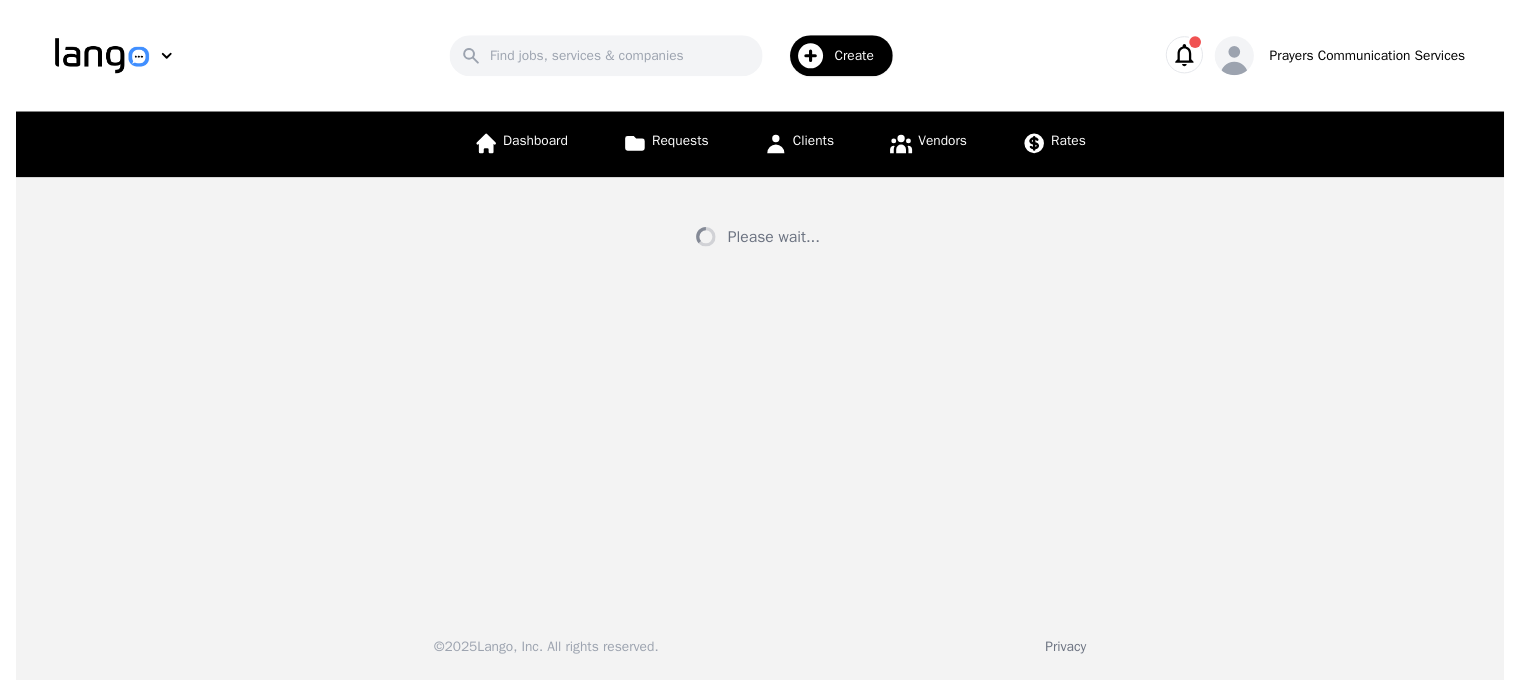 scroll, scrollTop: 0, scrollLeft: 0, axis: both 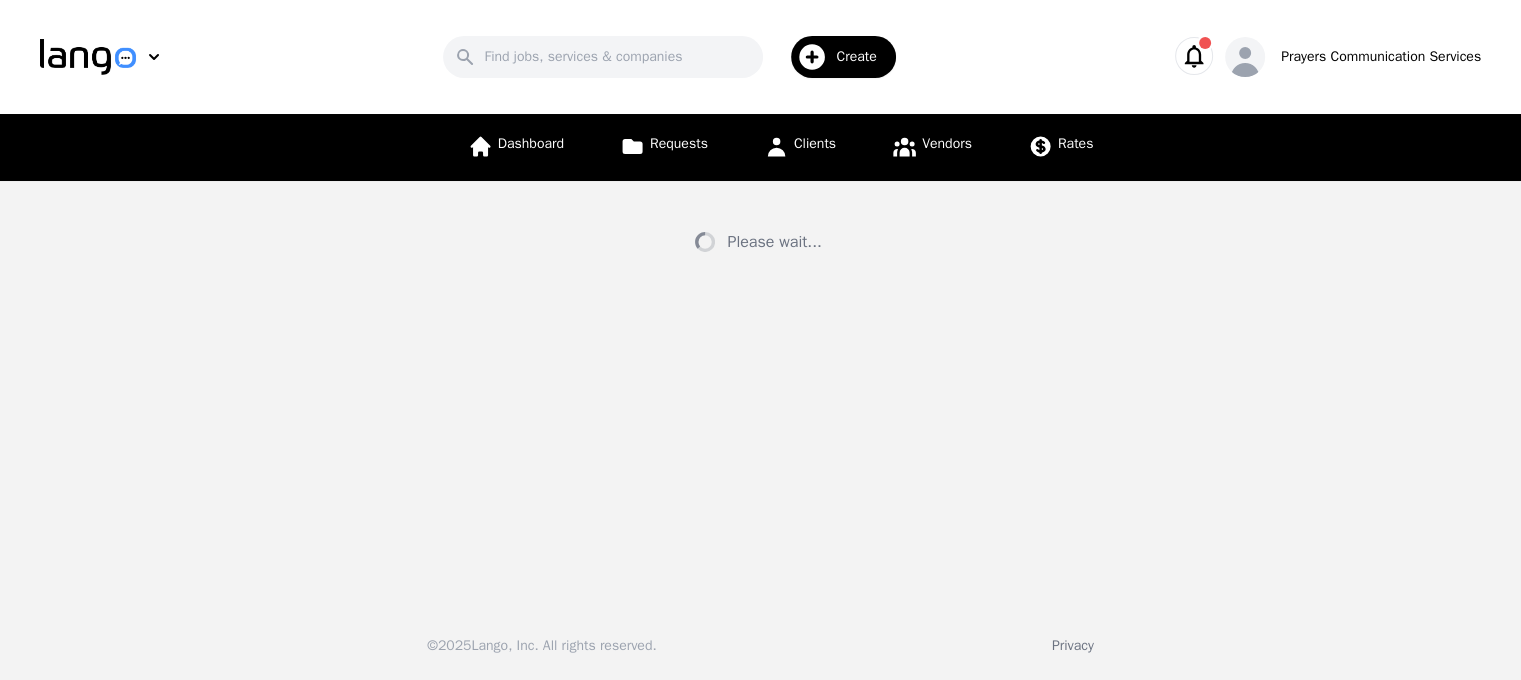 select on "[COUNTRY]" 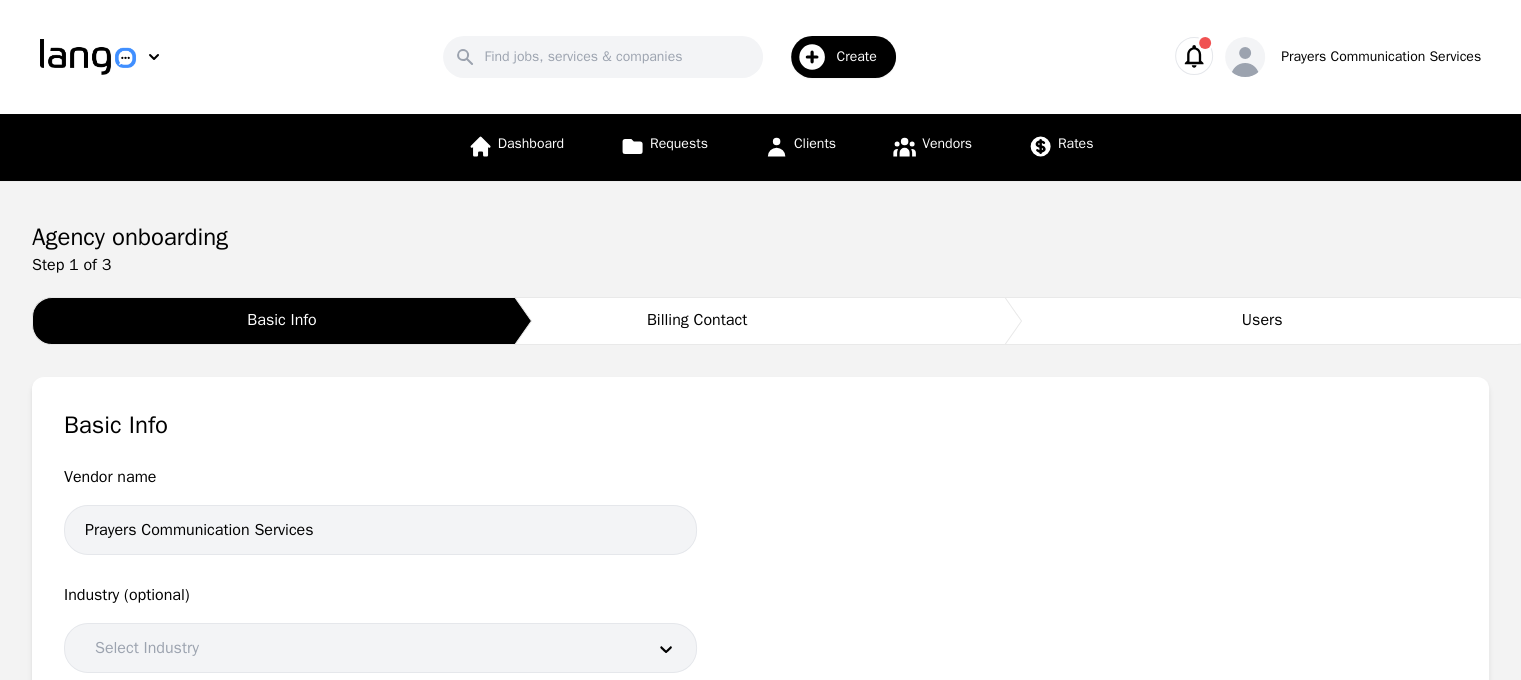 click on "Agency onboarding Step 1 of 3 Basic Info Billing Contact Users Basic Info Vendor name Prayers Communication Services Industry (optional) Select Industry Company Admin First Name Last Name Job Title Email pedrofrias@prayerscss.com Phone Number International Afghanistan Åland Islands Albania Algeria American Samoa Andorra Angola Anguilla Antigua and Barbuda Argentina Armenia Aruba Ascension Island Australia Austria Azerbaijan Bahamas Bahrain Bangladesh Barbados Belarus Belgium Belize Benin Bermuda Bhutan Bolivia Bonaire, Sint Eustatius and Saba Bosnia and Herzegovina Botswana Brazil British Indian Ocean Territory Brunei Darussalam Bulgaria Burkina Faso Burundi Cambodia Cameroon Canada Cape Verde Cayman Islands Central African Republic Chad Chile China Christmas Island Cocos (Keeling) Islands Colombia Comoros Congo Congo, Democratic Republic of the Cook Islands Costa Rica Cote d'Ivoire Croatia Cuba Curaçao Cyprus Czech Republic Denmark Djibouti Dominica Dominican Republic Ecuador Egypt El Salvador Eritrea Fiji" at bounding box center (760, 1017) 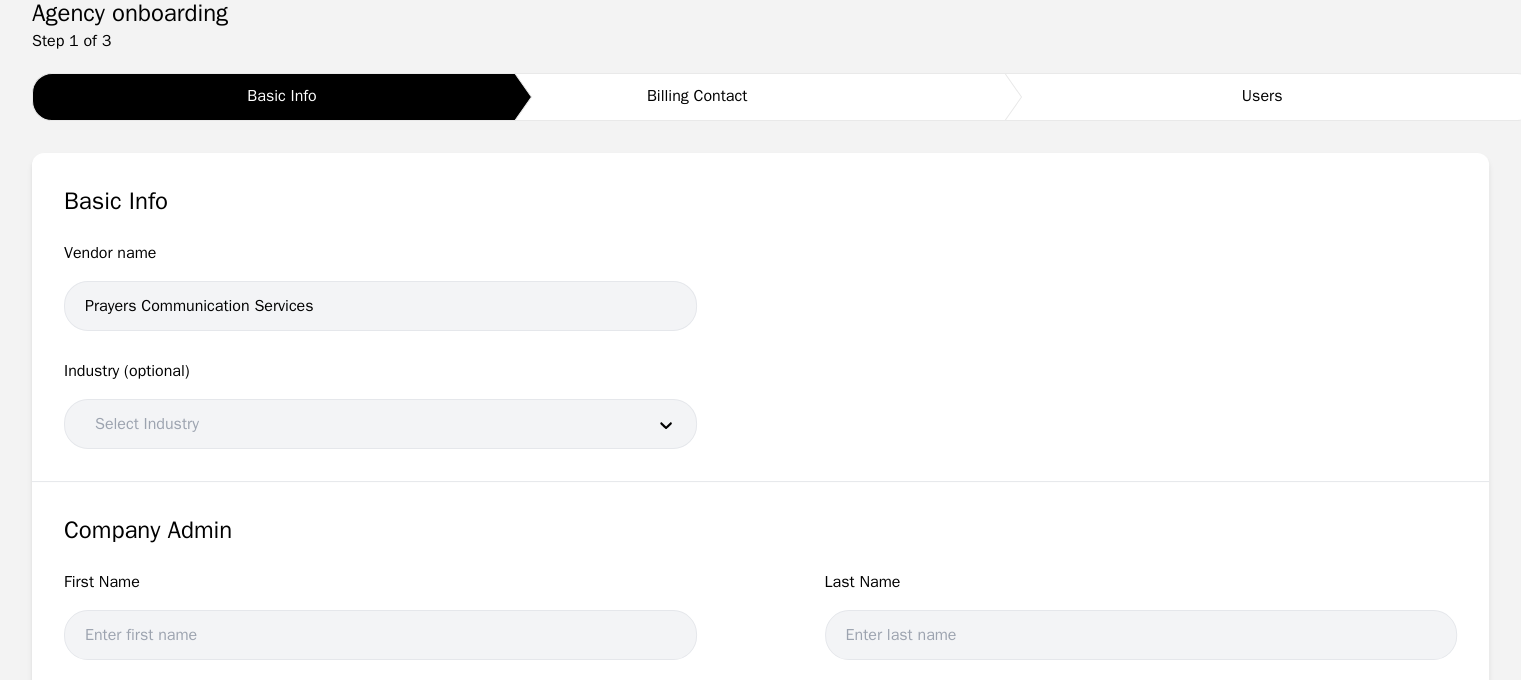 scroll, scrollTop: 334, scrollLeft: 0, axis: vertical 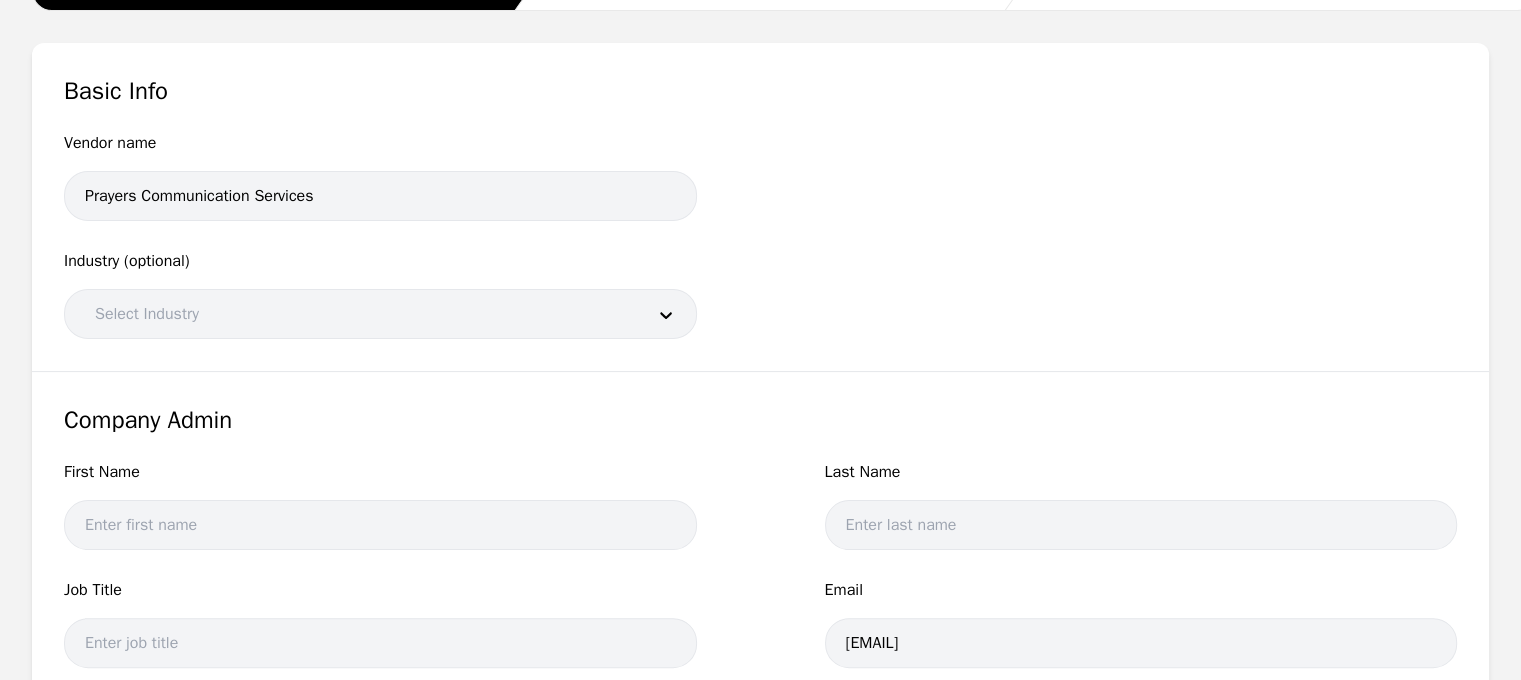 click at bounding box center [354, 314] 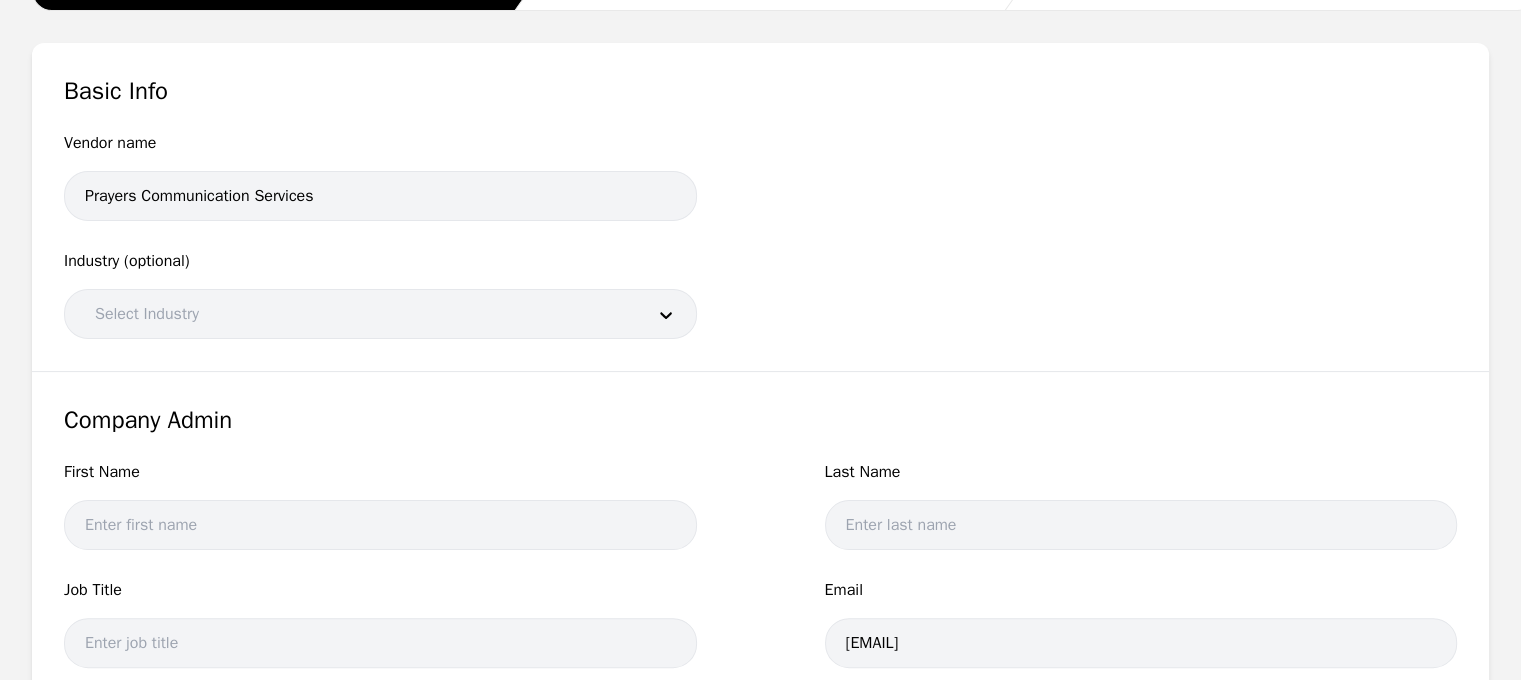 click on "Vendor name Prayers Communication Services Industry (optional) Select Industry" at bounding box center (760, 235) 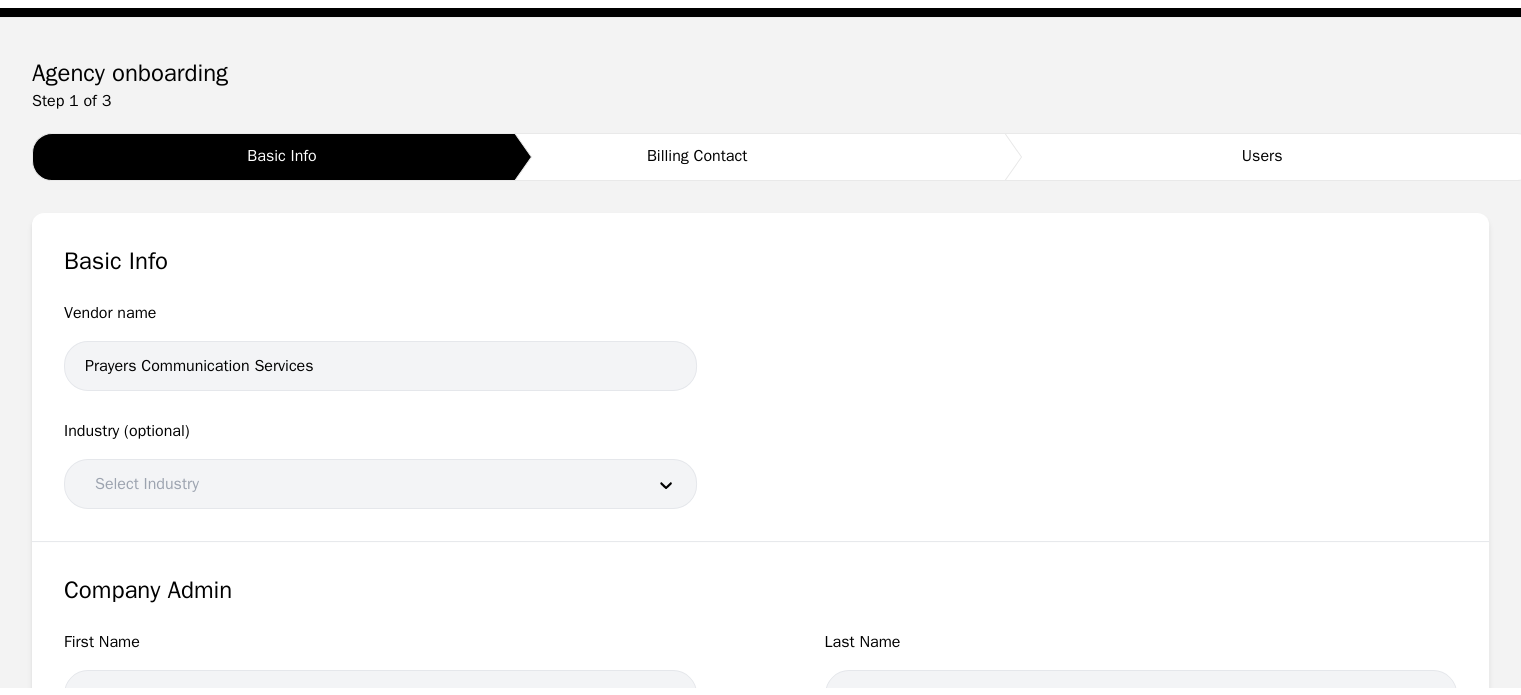 scroll, scrollTop: 0, scrollLeft: 0, axis: both 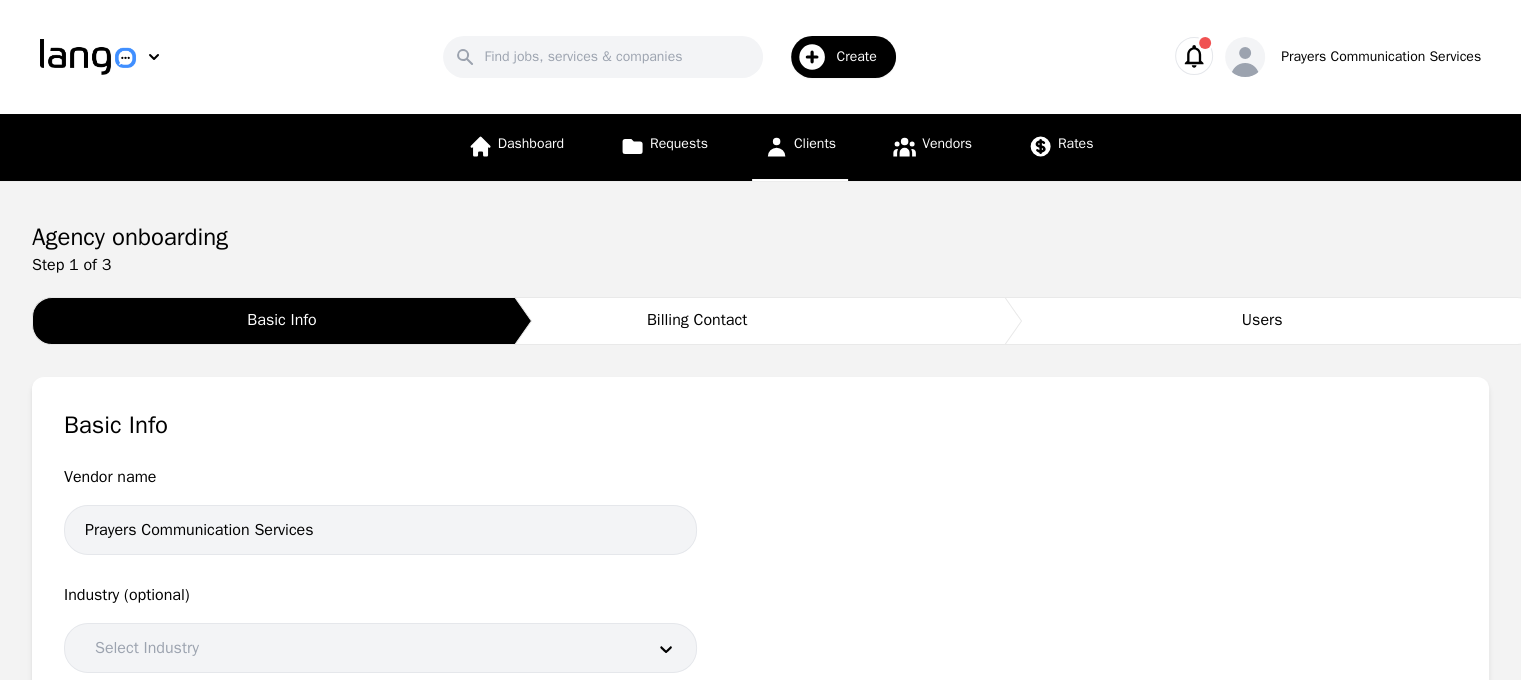click 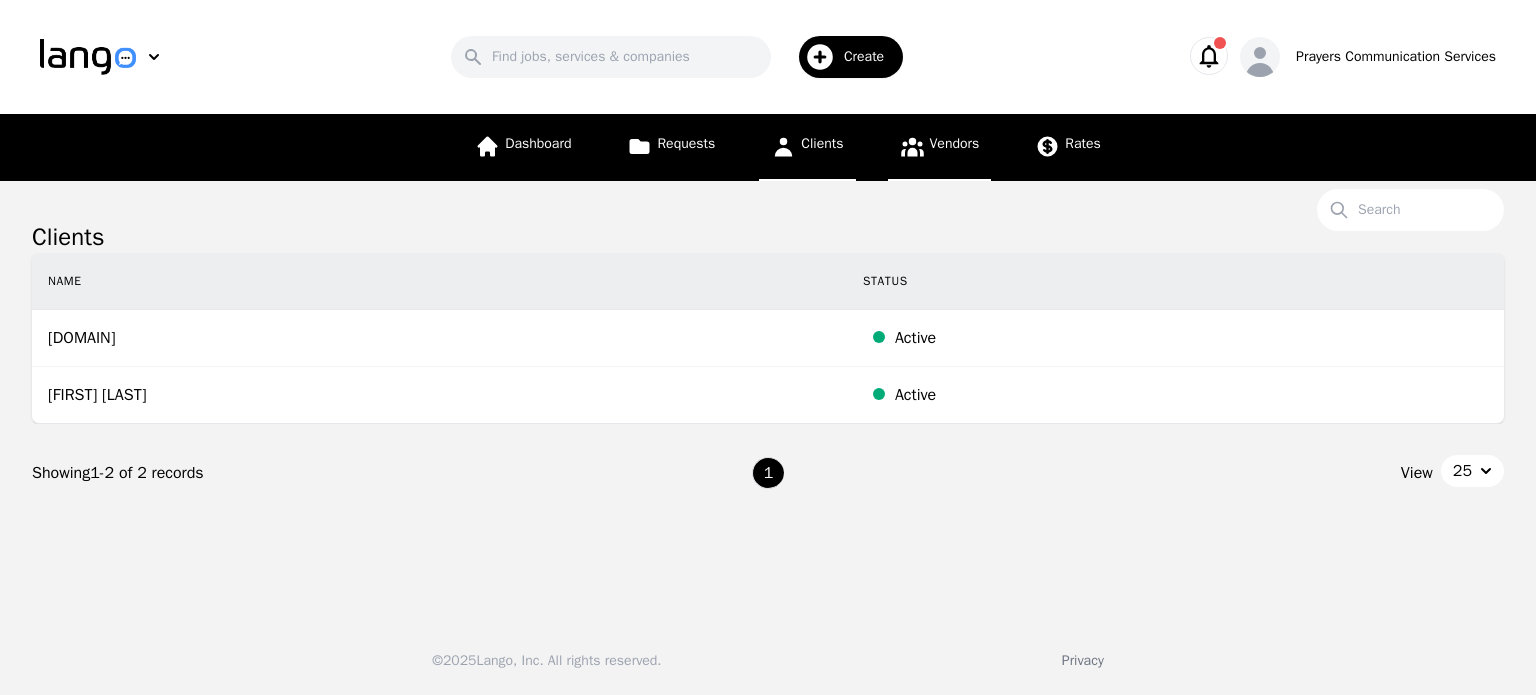 click on "Vendors" at bounding box center (940, 147) 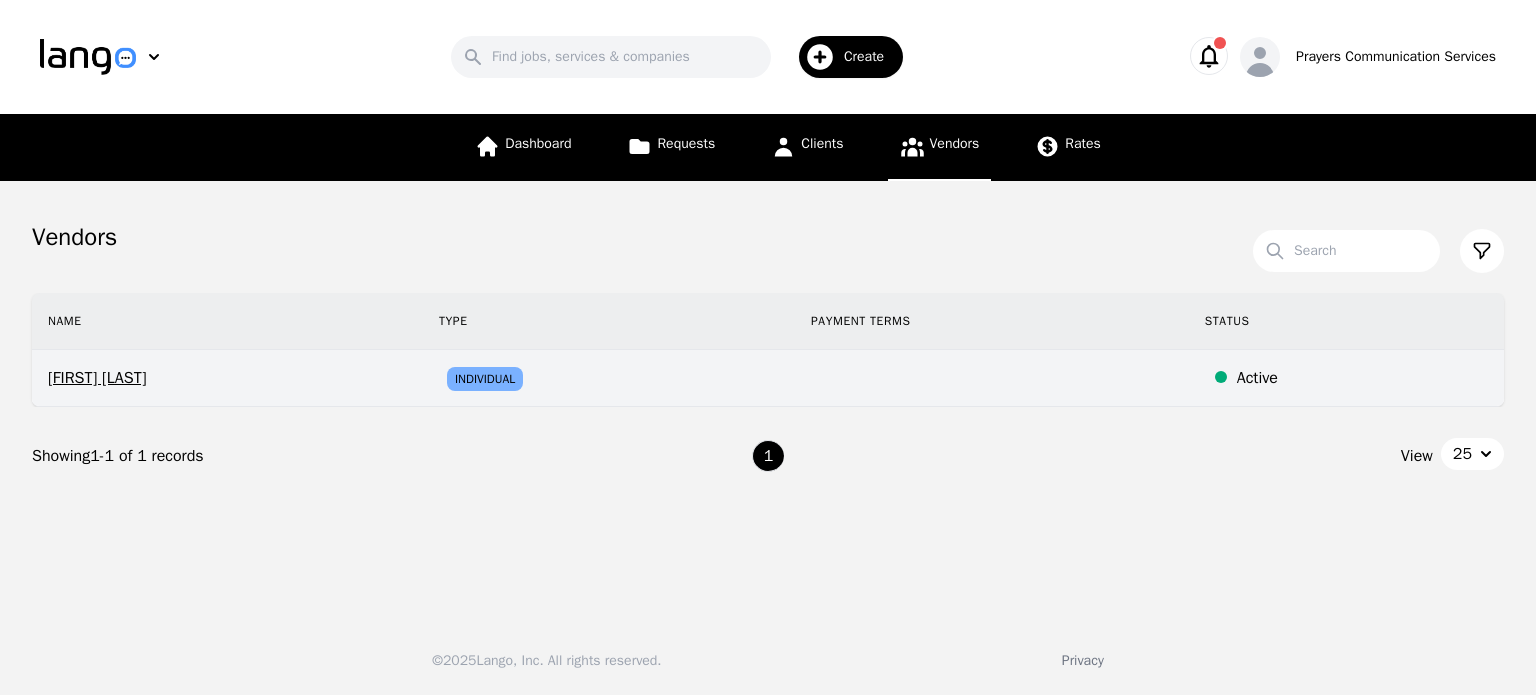 click on "Active" at bounding box center [1346, 378] 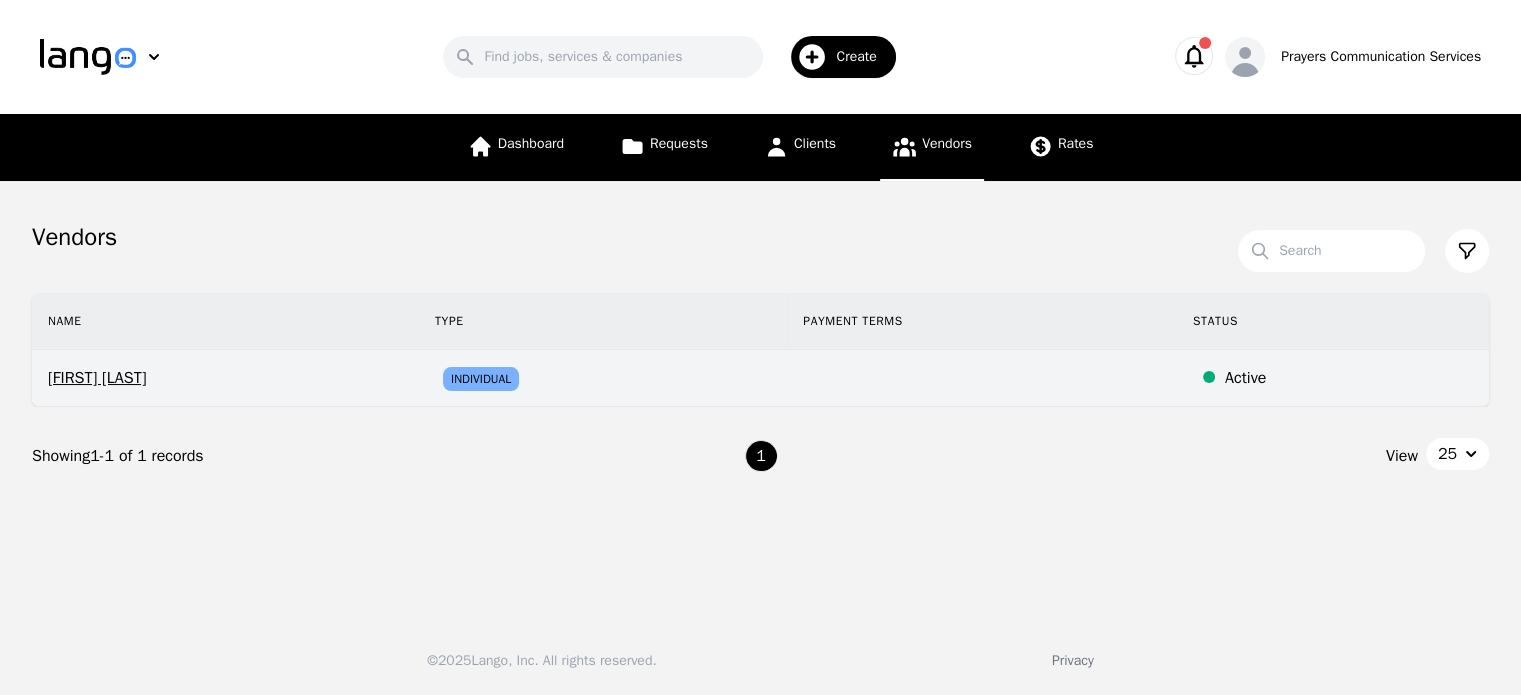 select on "active" 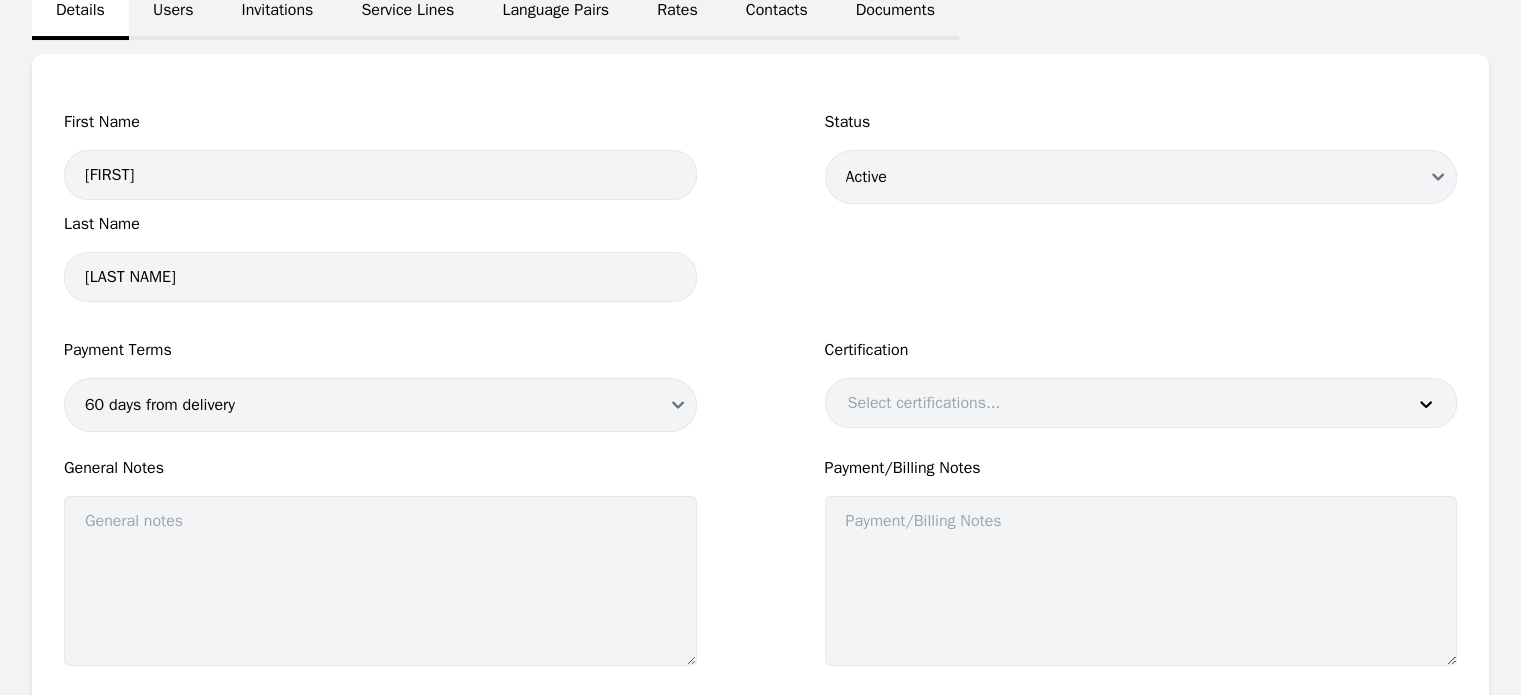 scroll, scrollTop: 0, scrollLeft: 0, axis: both 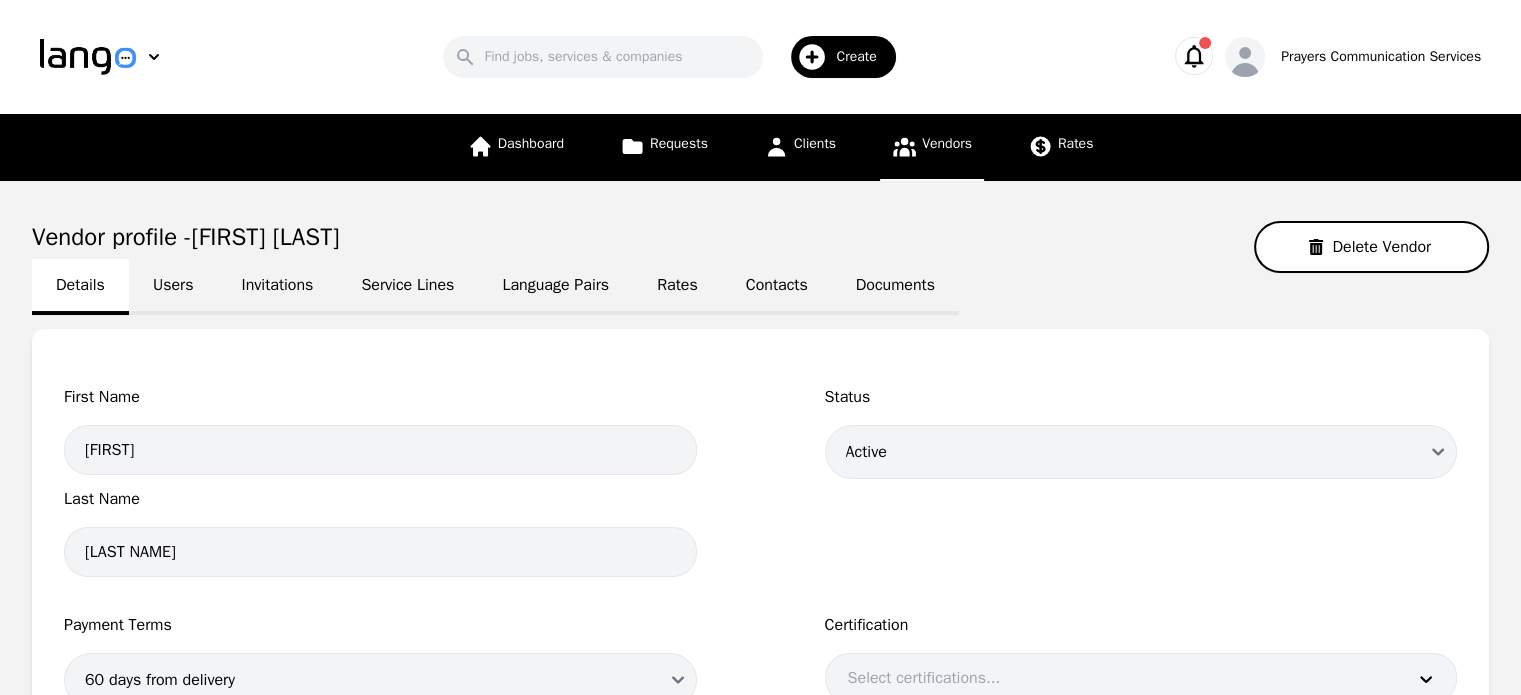 click on "Documents" at bounding box center (895, 287) 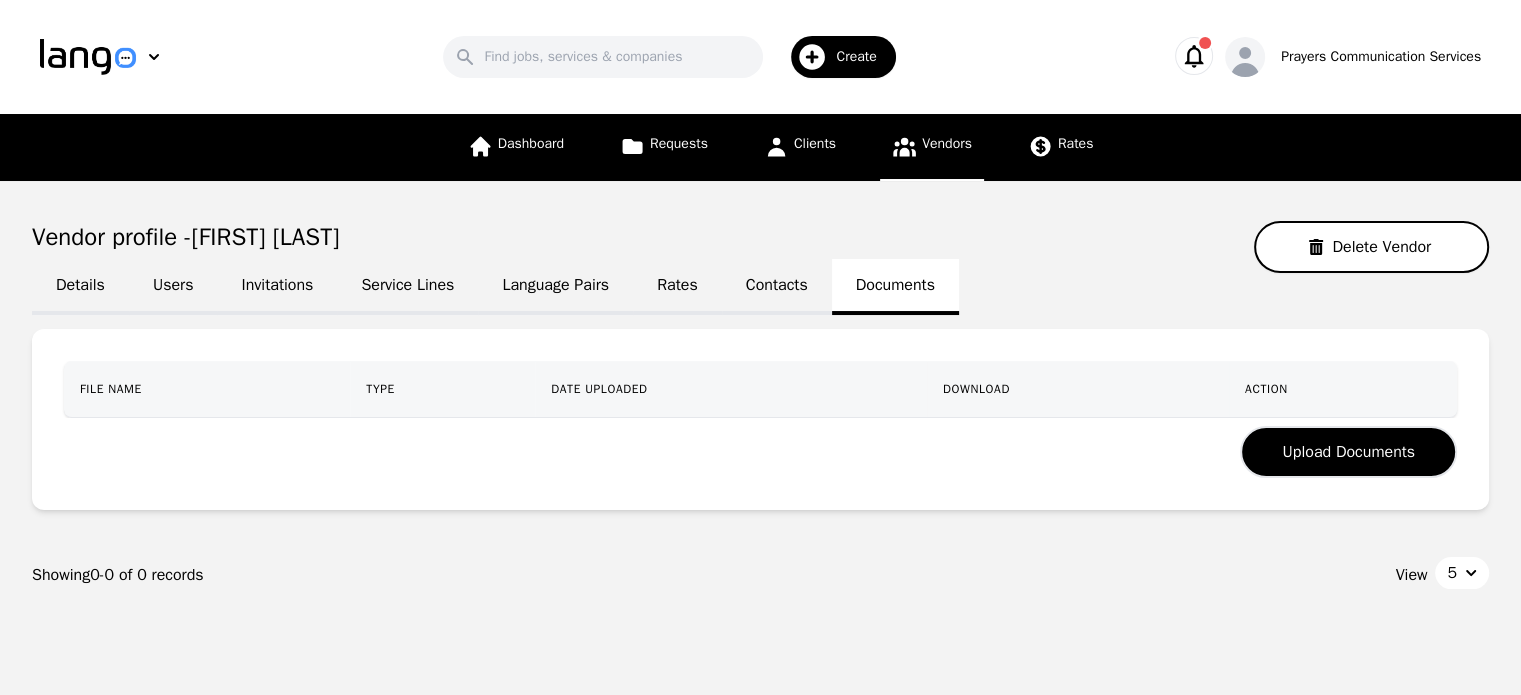 click 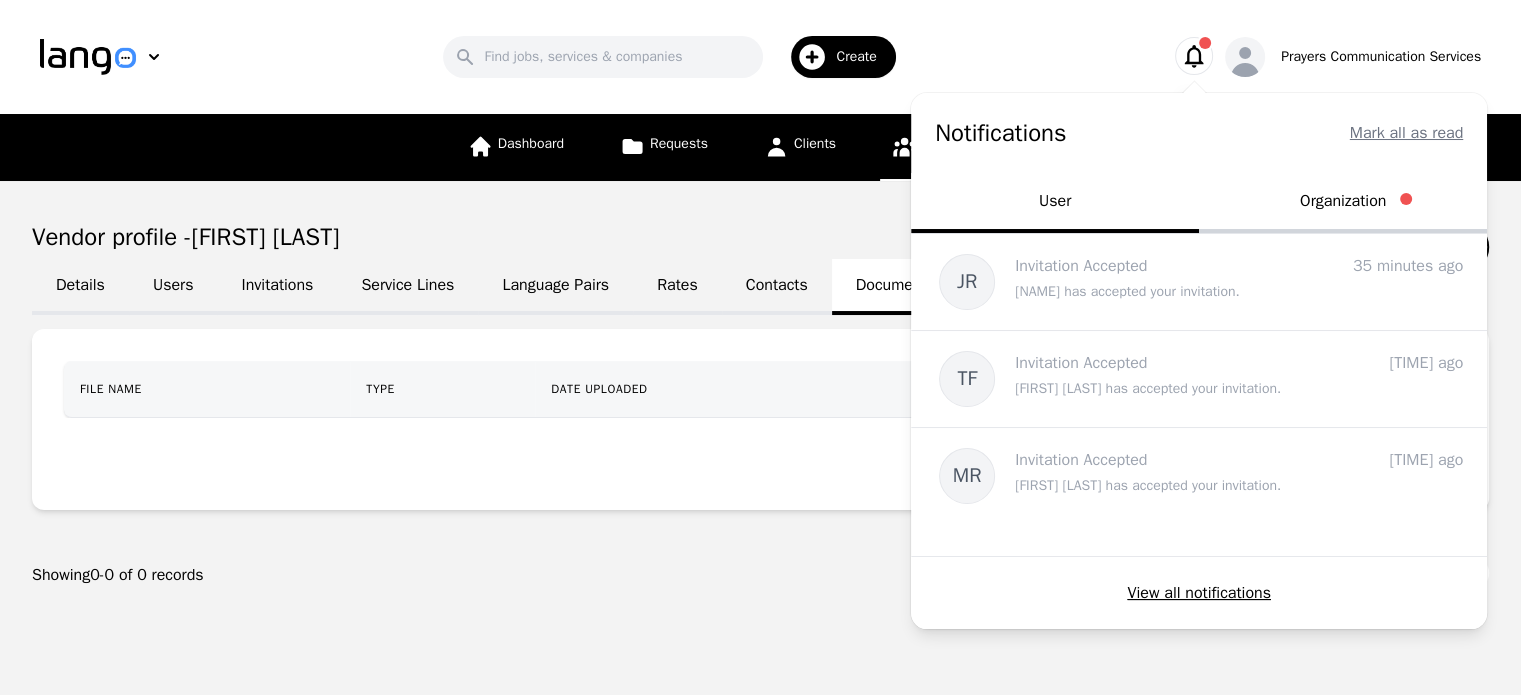 click on "Organization" at bounding box center (1343, 203) 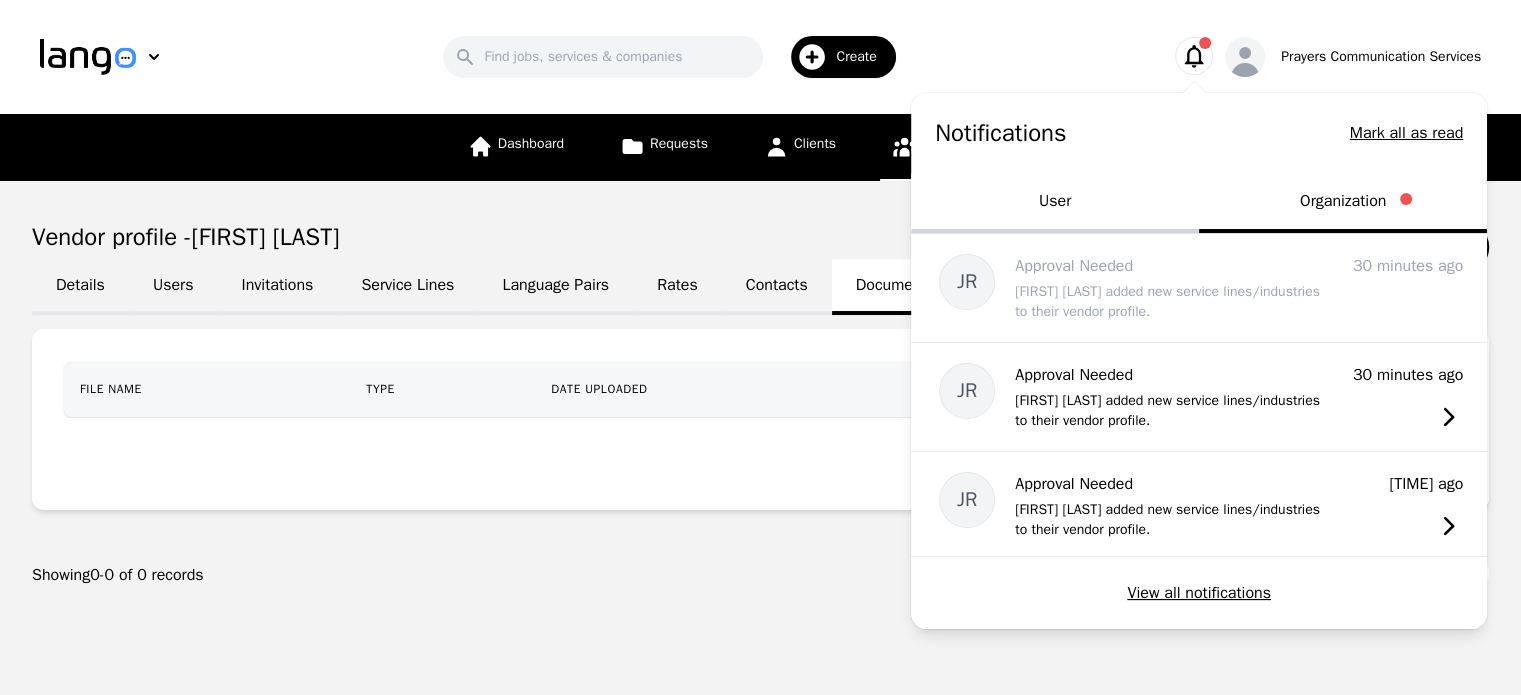 click on "Rates" at bounding box center [677, 287] 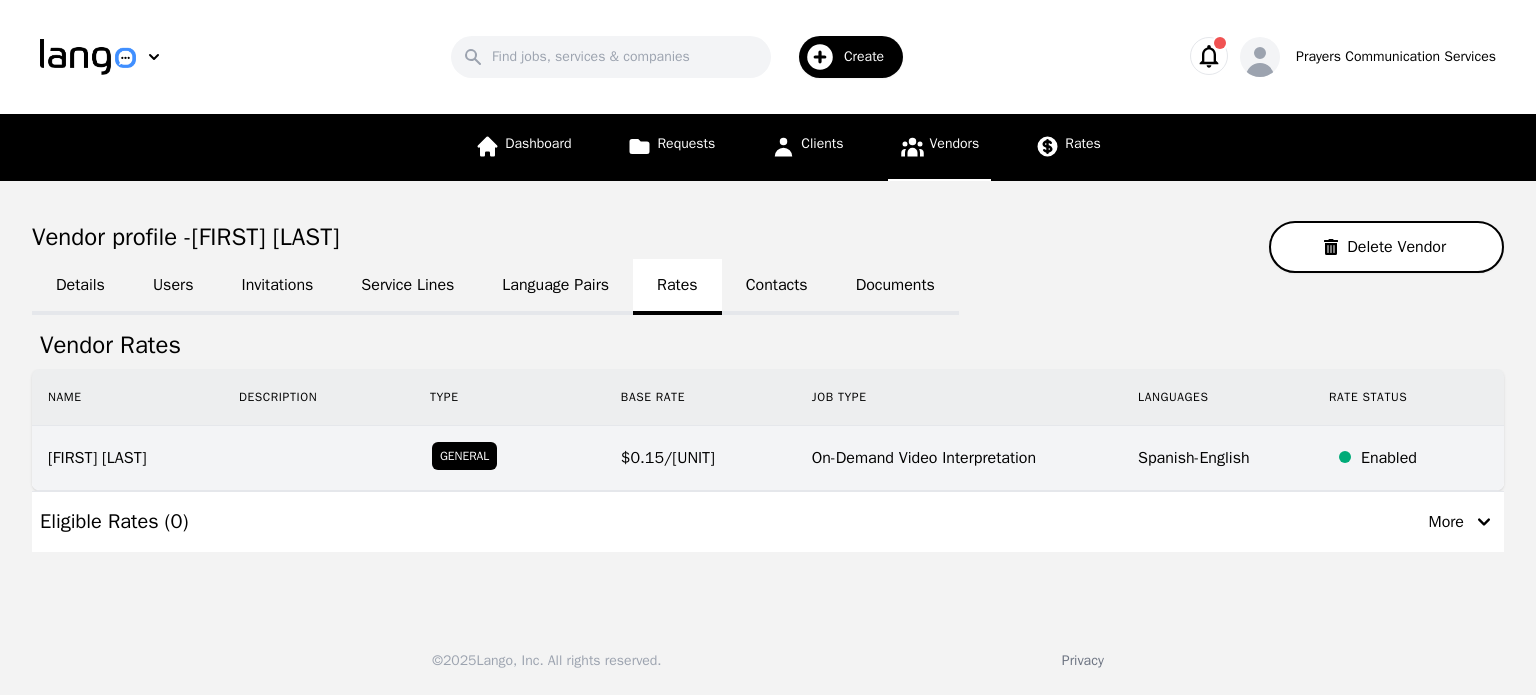 click on "General" at bounding box center [464, 456] 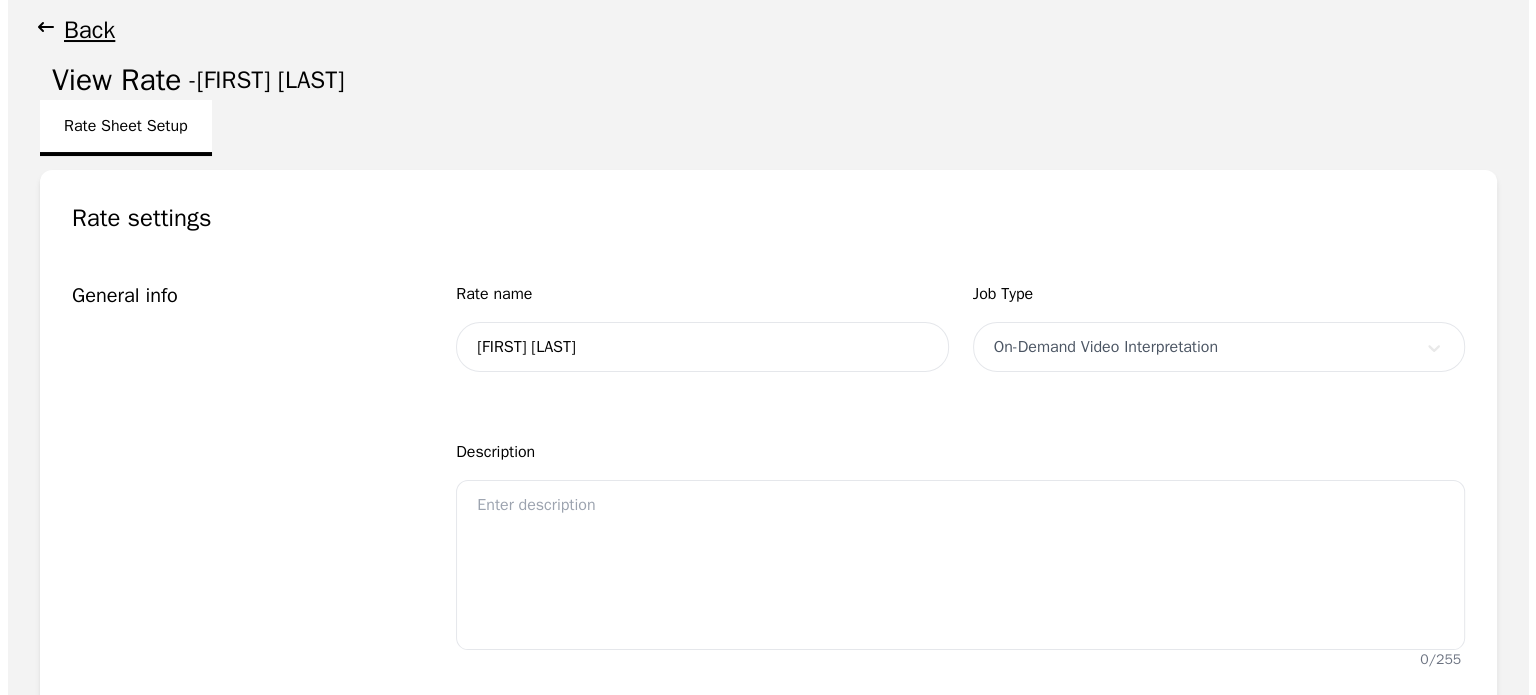 scroll, scrollTop: 0, scrollLeft: 0, axis: both 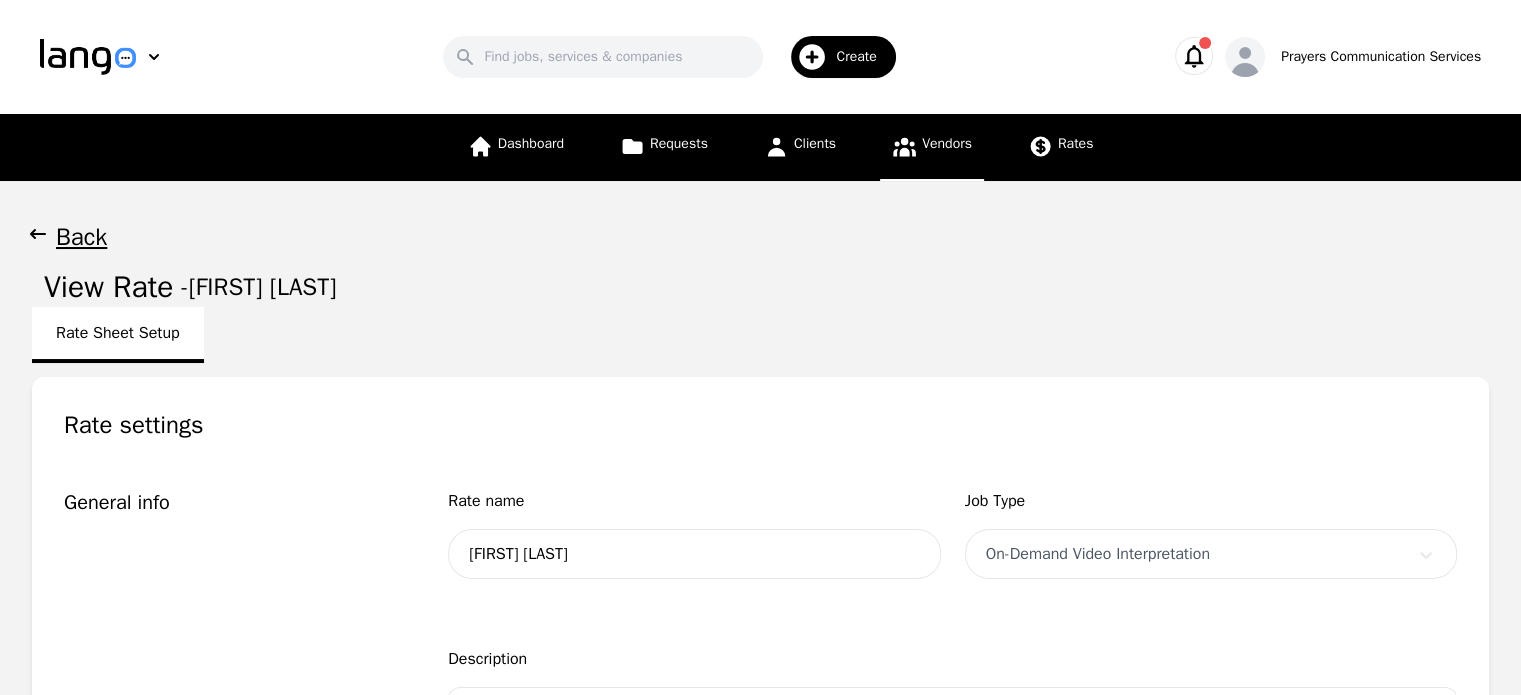 click 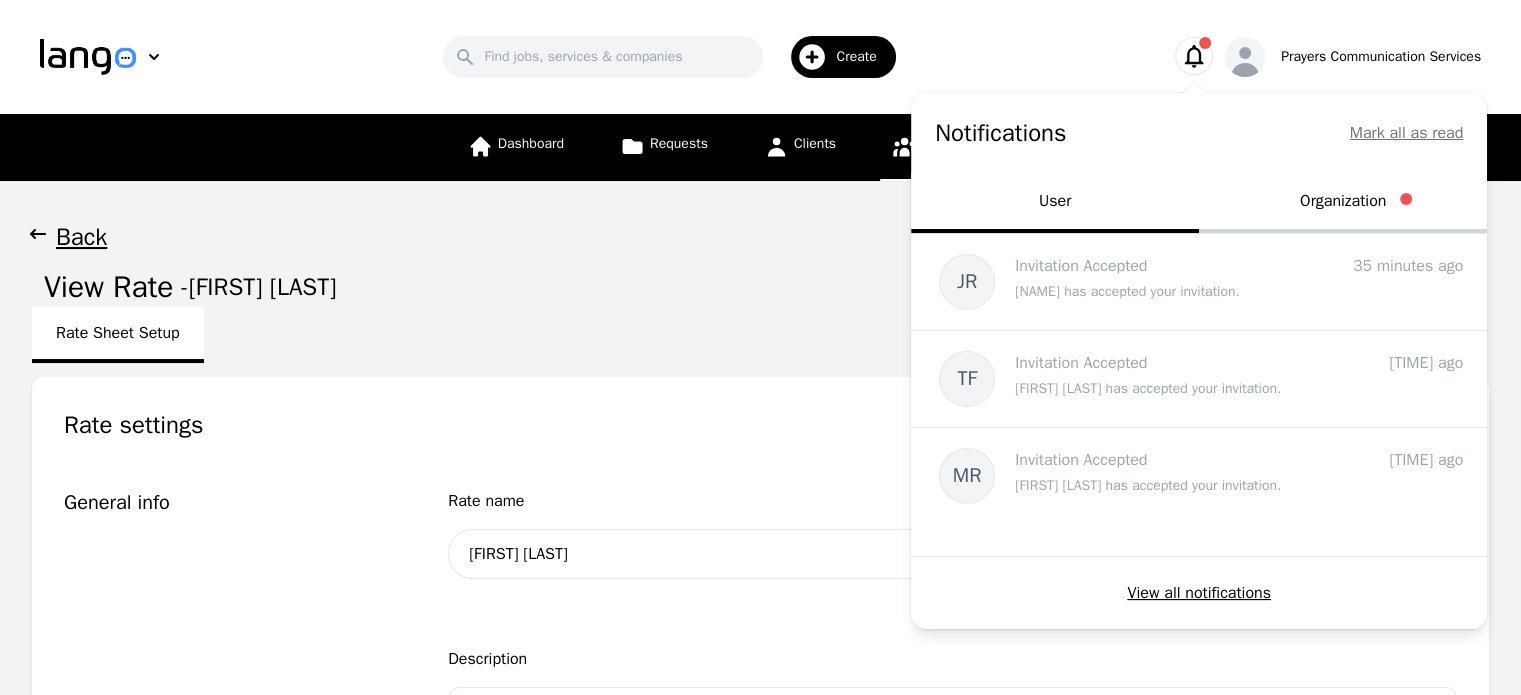 click on "Organization" at bounding box center (1343, 203) 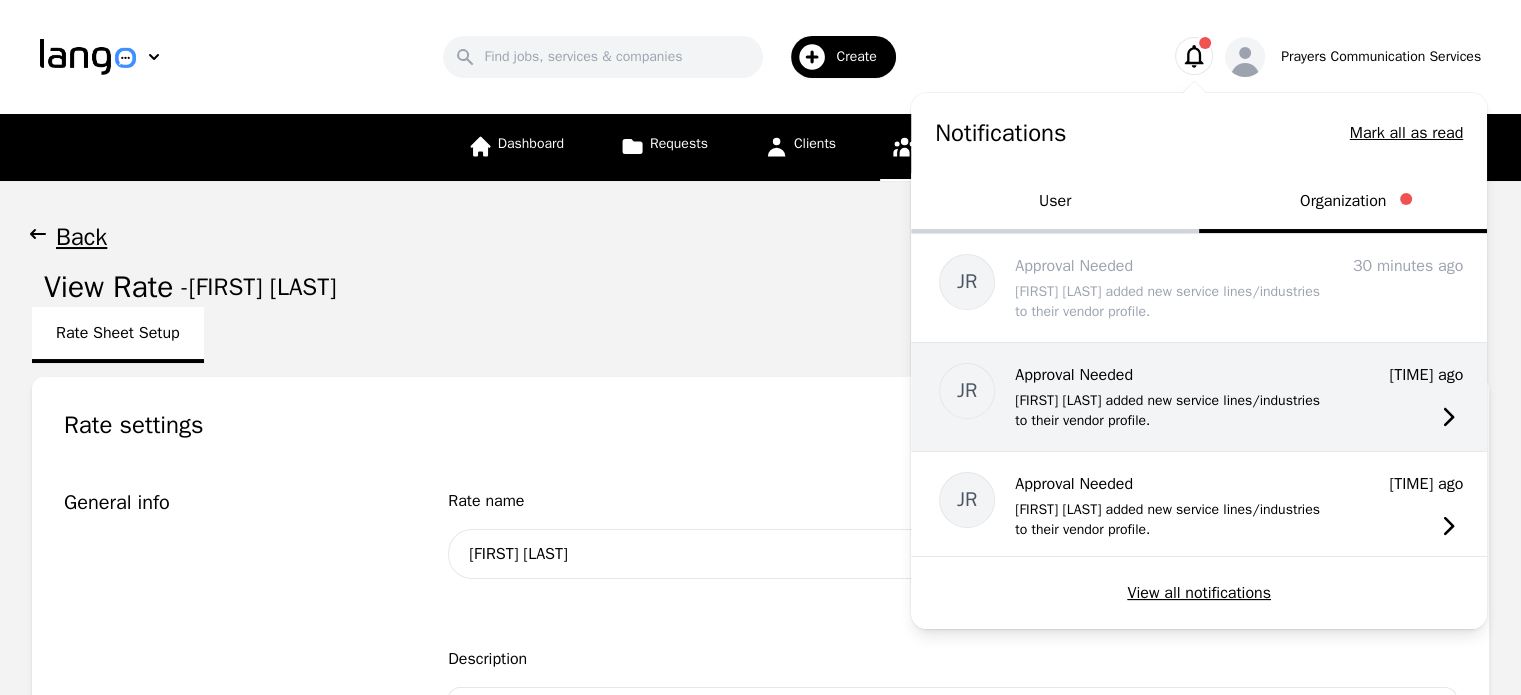 click on "JR Approval Needed [NAME] added new service lines/industries to their vendor profile. 31 minutes ago 8/5/2025  5:39 PM" at bounding box center (1199, 397) 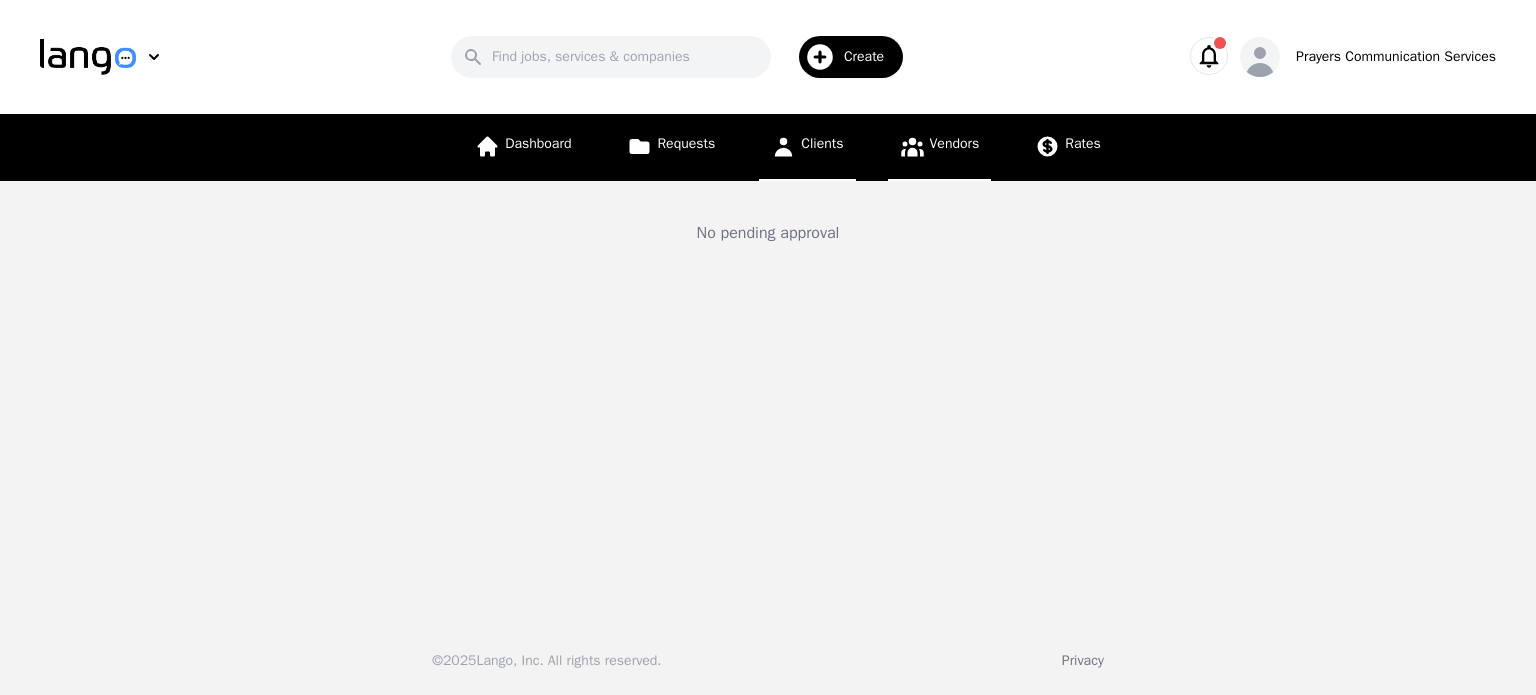 click on "Clients" at bounding box center (807, 147) 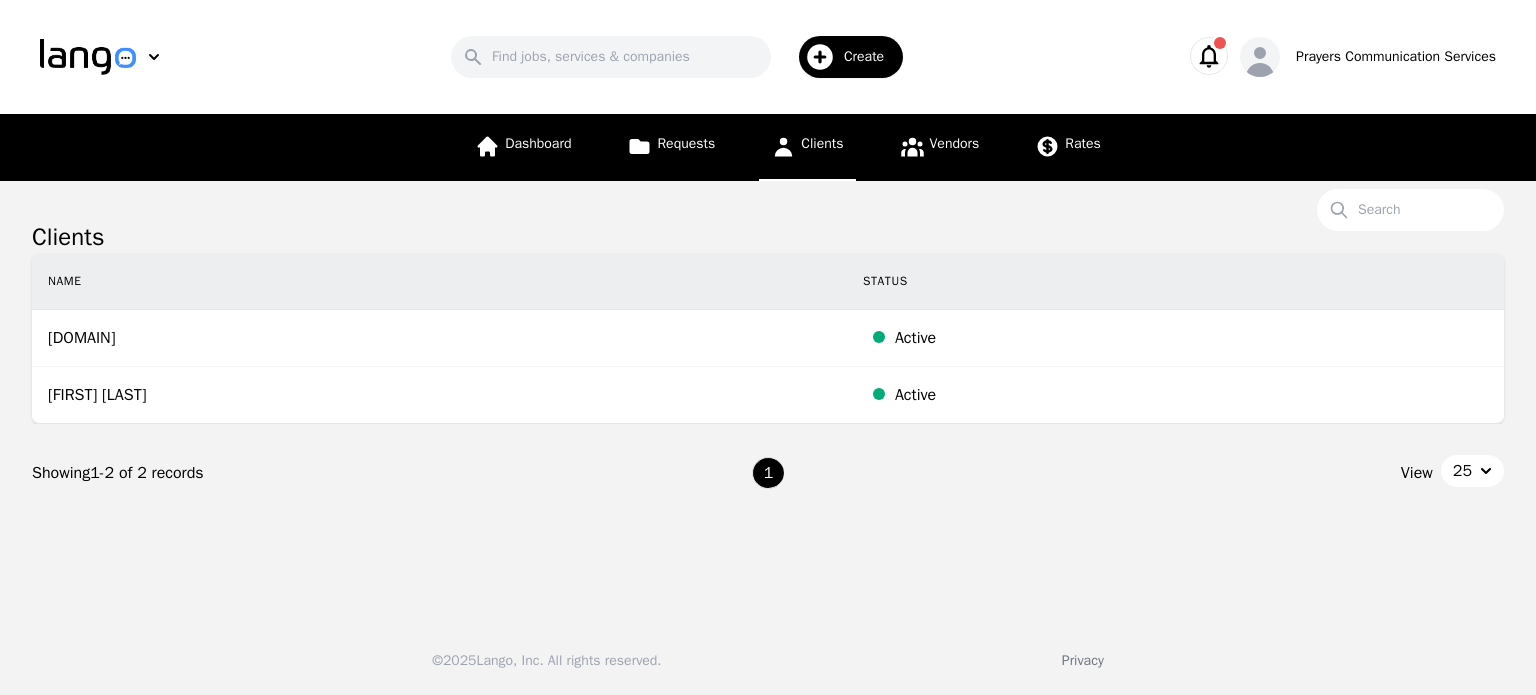 click on "25" at bounding box center (1472, 471) 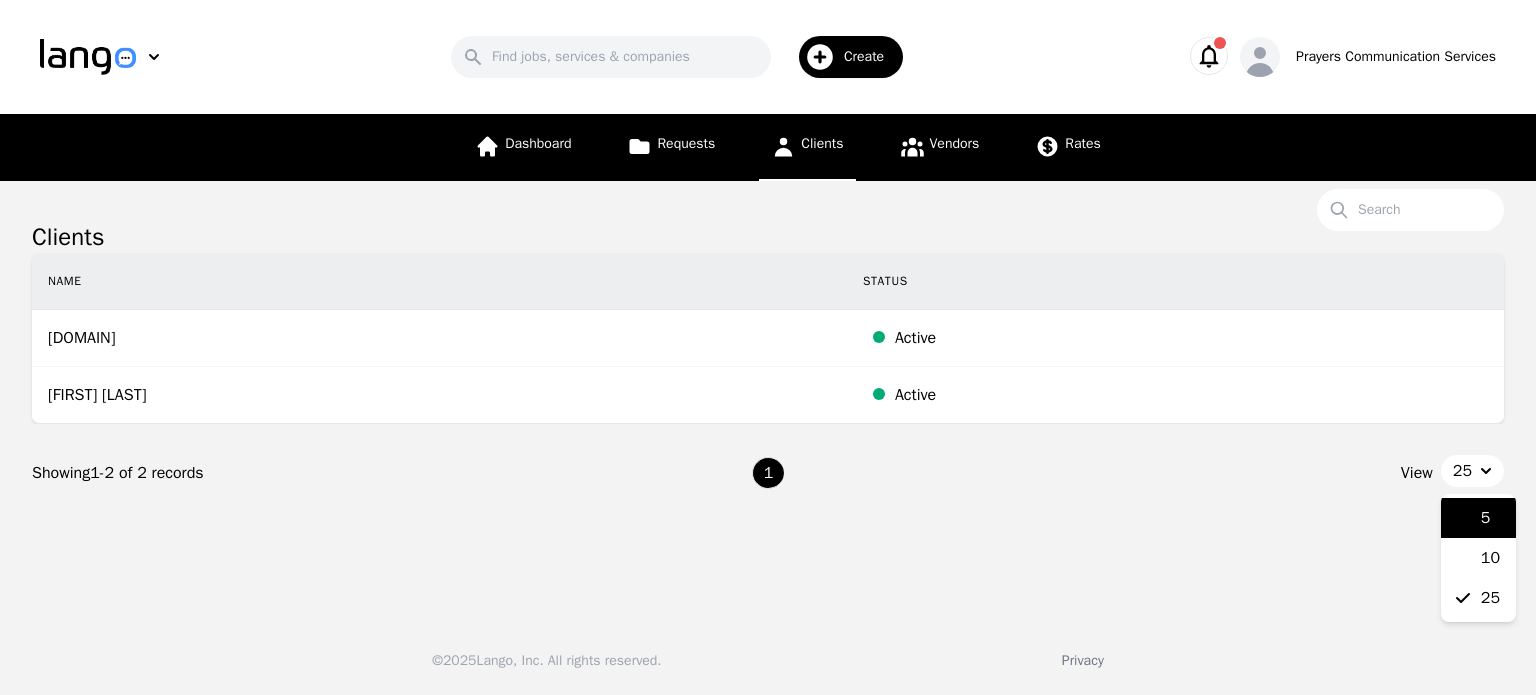 click on "5" at bounding box center [1490, 518] 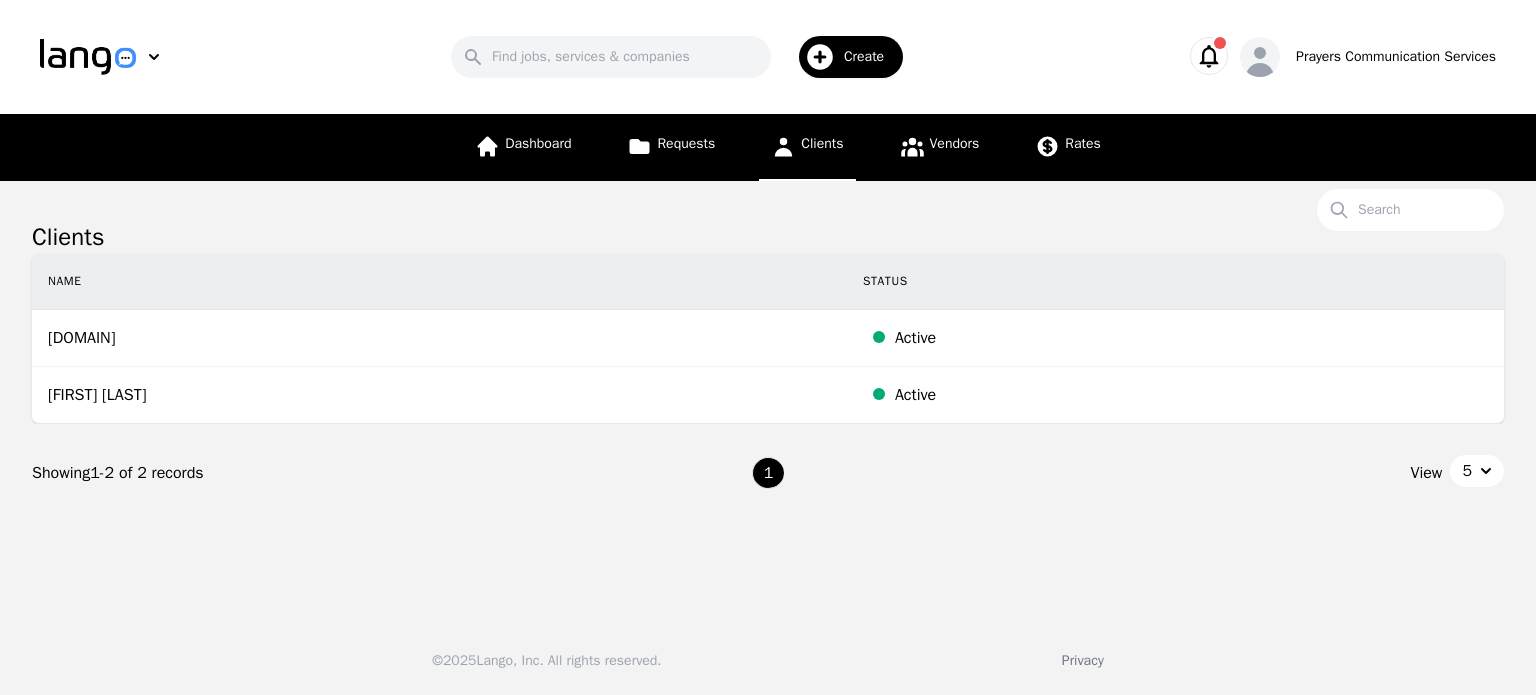 click on "5" at bounding box center (1477, 471) 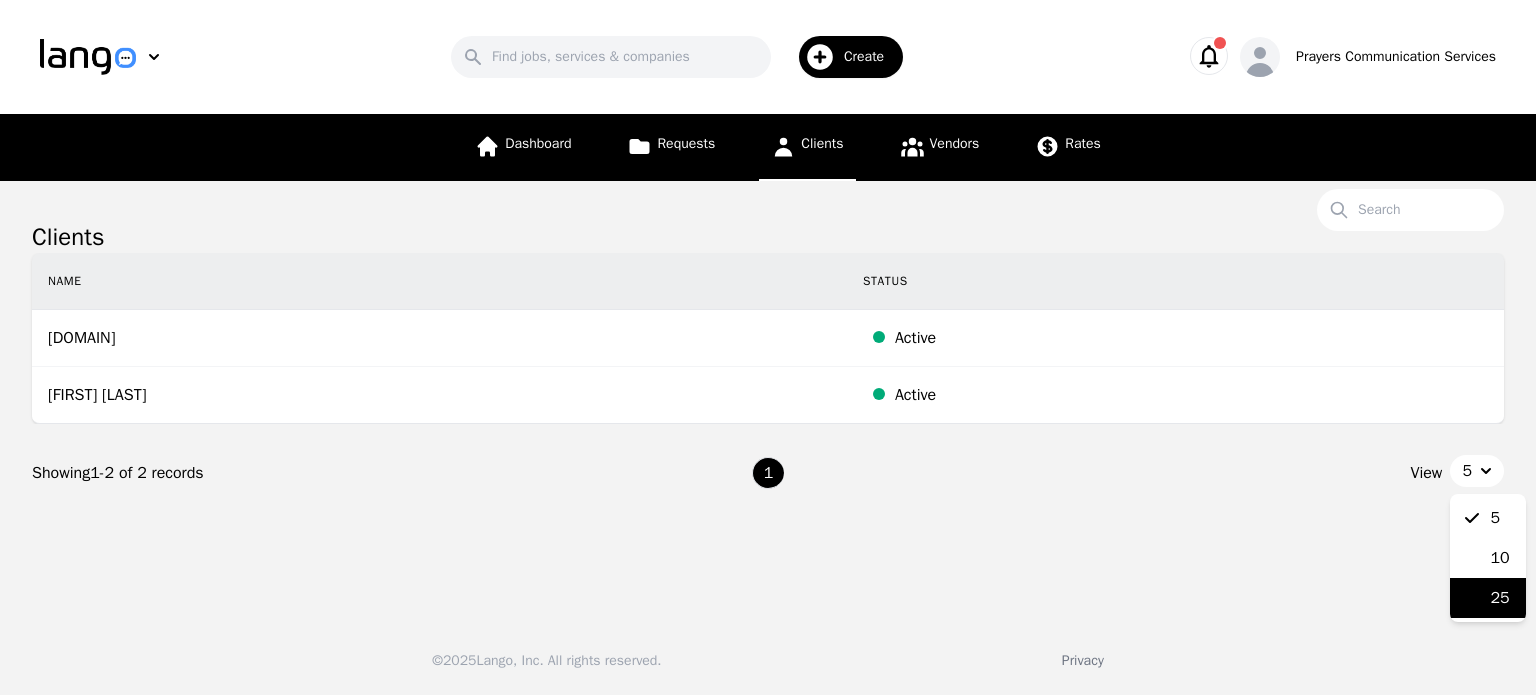click on "25" at bounding box center (1499, 598) 